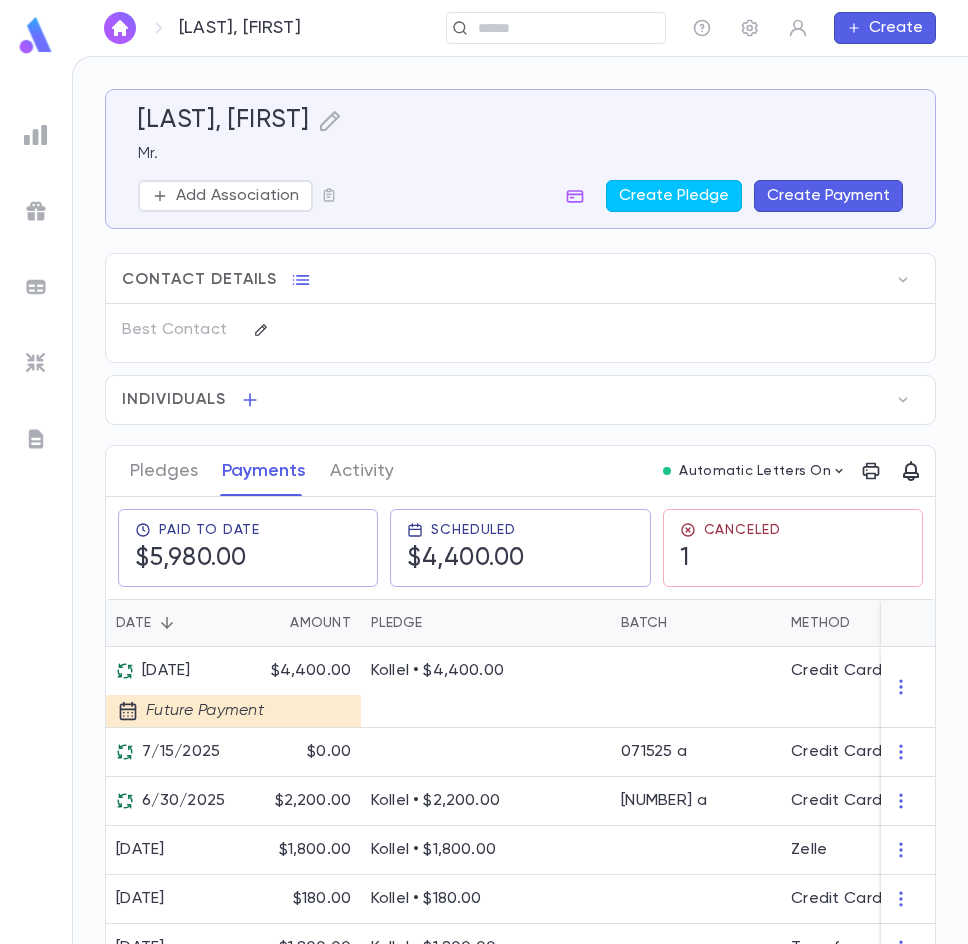scroll, scrollTop: 0, scrollLeft: 0, axis: both 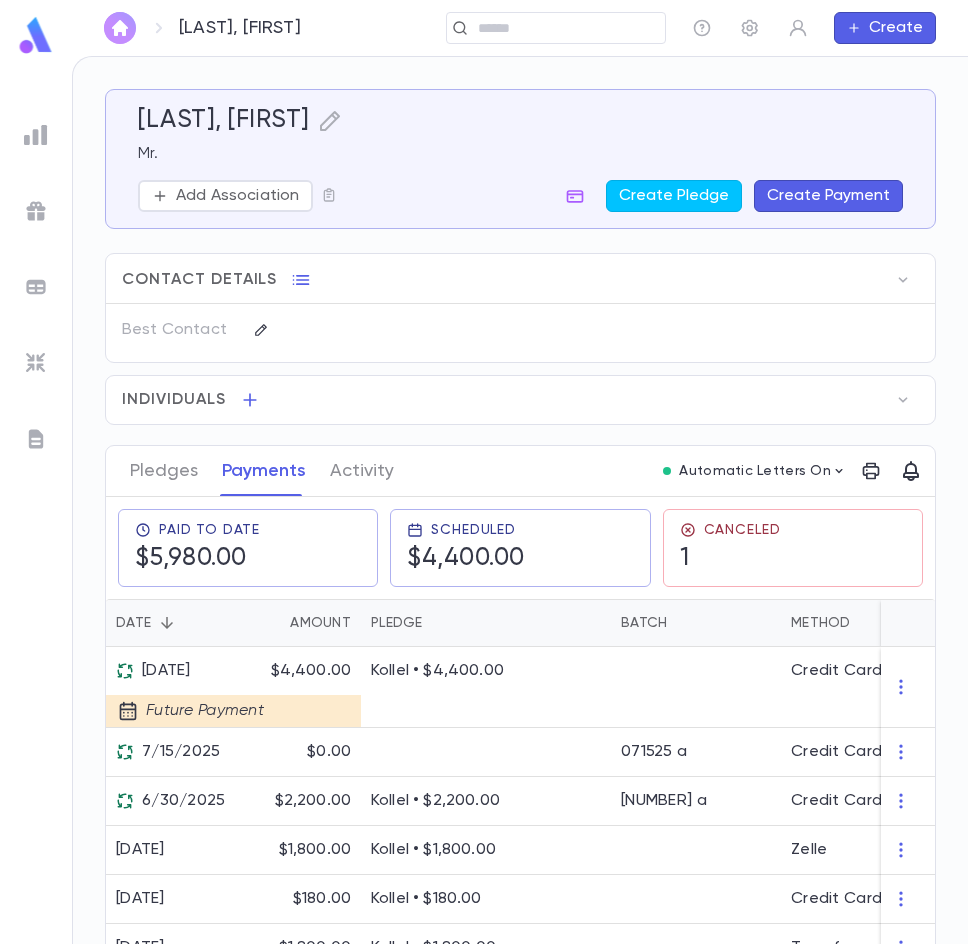 click at bounding box center [120, 28] 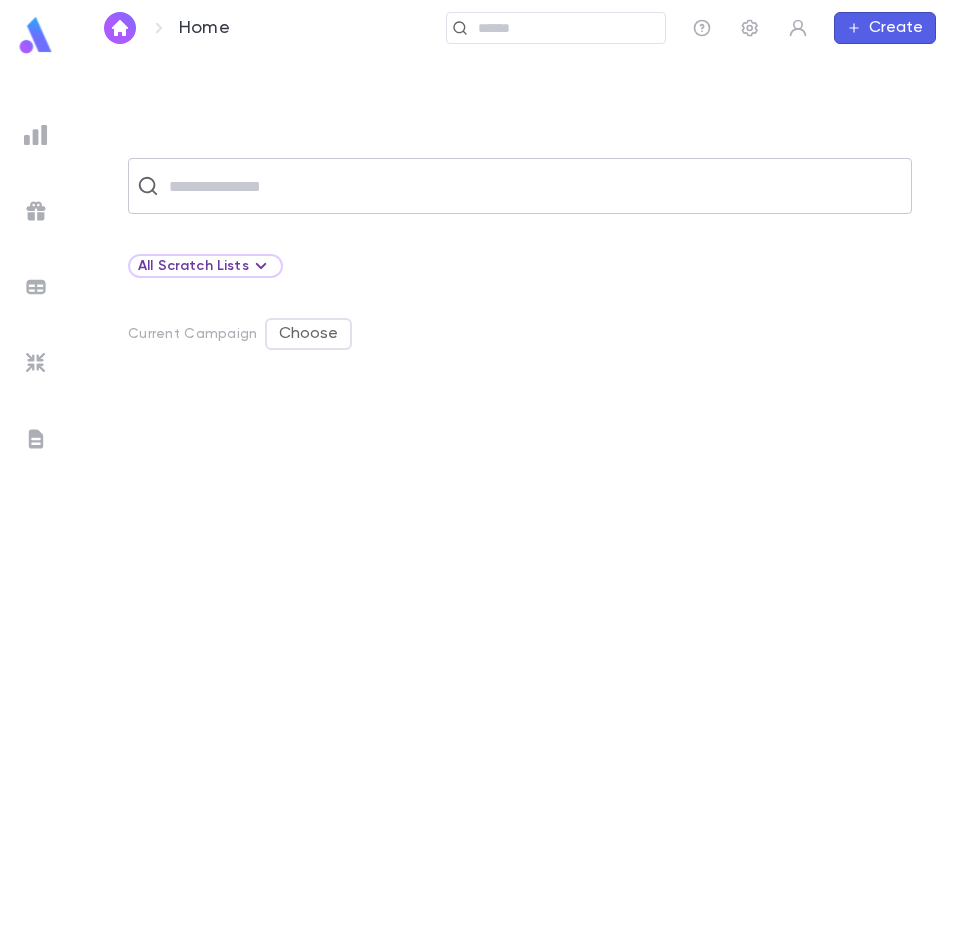 click at bounding box center [533, 186] 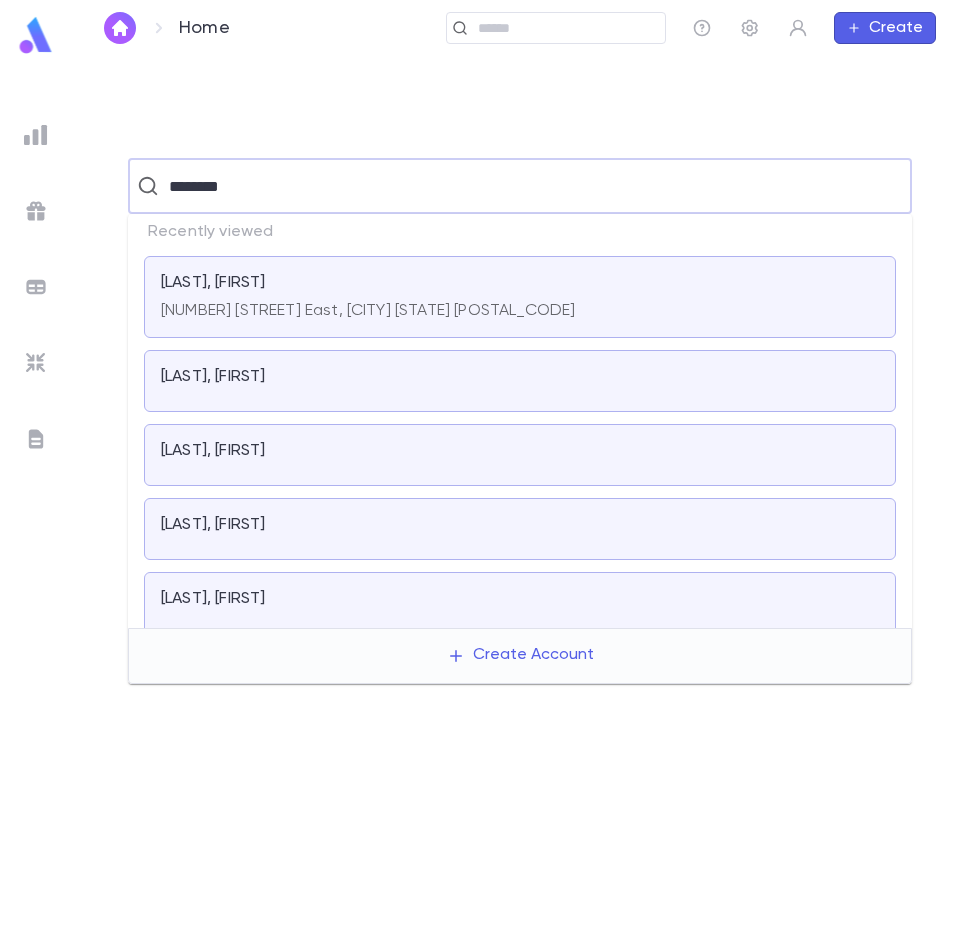 type on "********" 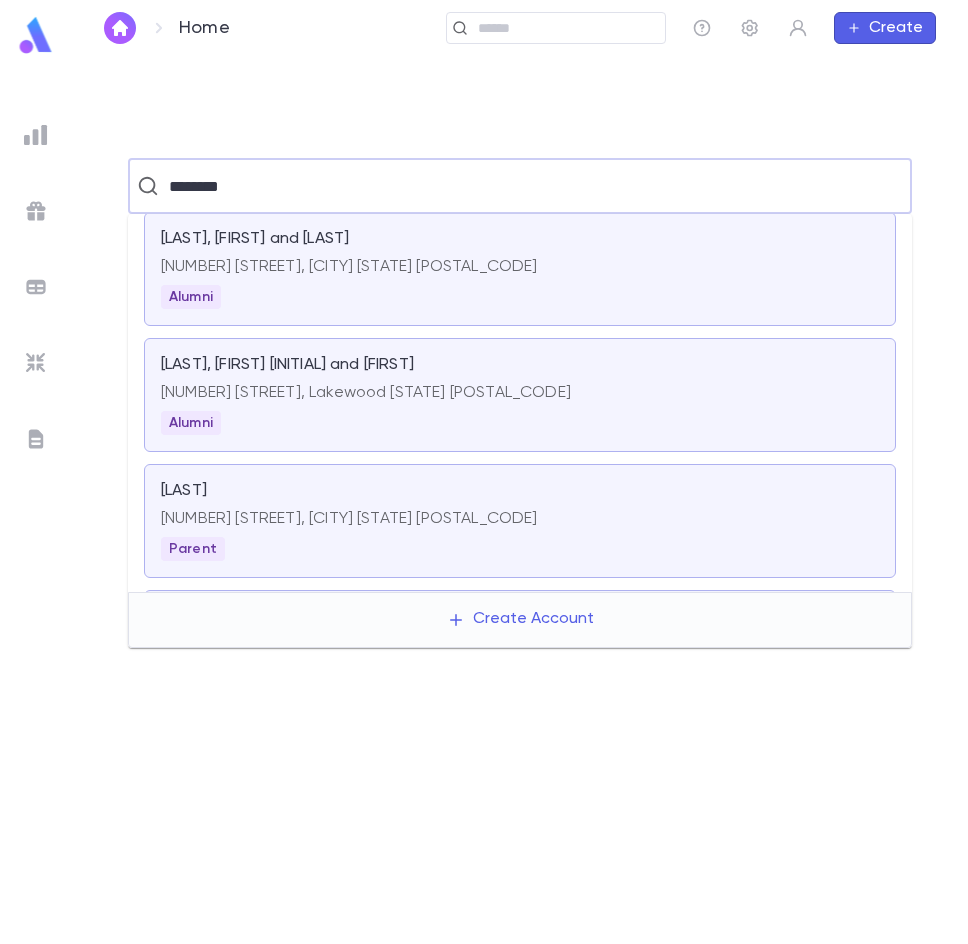 scroll, scrollTop: 0, scrollLeft: 0, axis: both 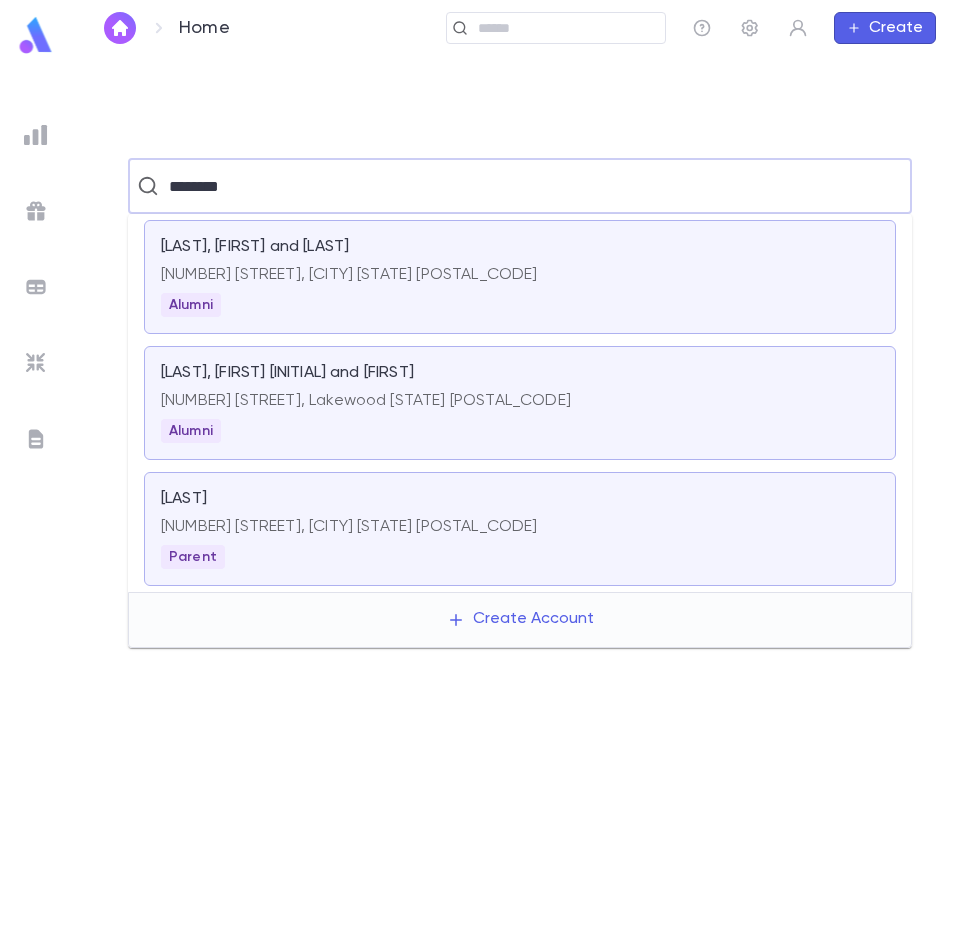 click on "[NUMBER] [STREET], Lakewood [STATE] [POSTAL_CODE]" at bounding box center (520, 401) 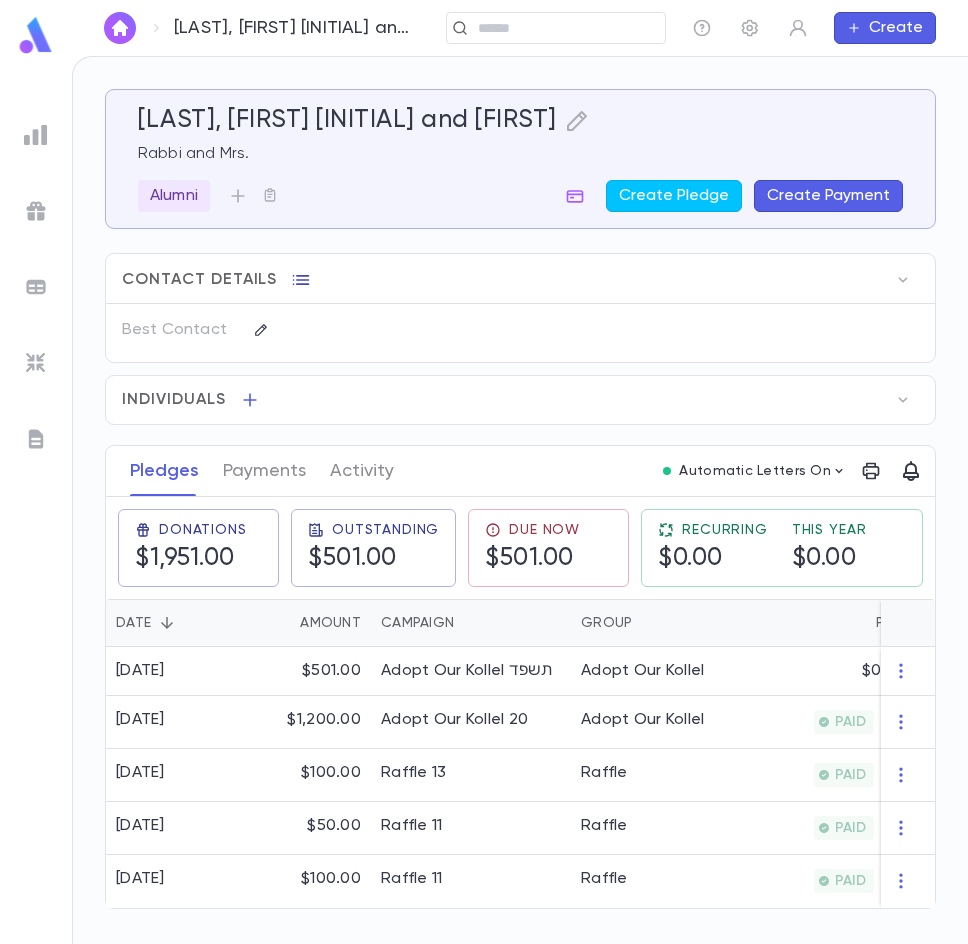 click 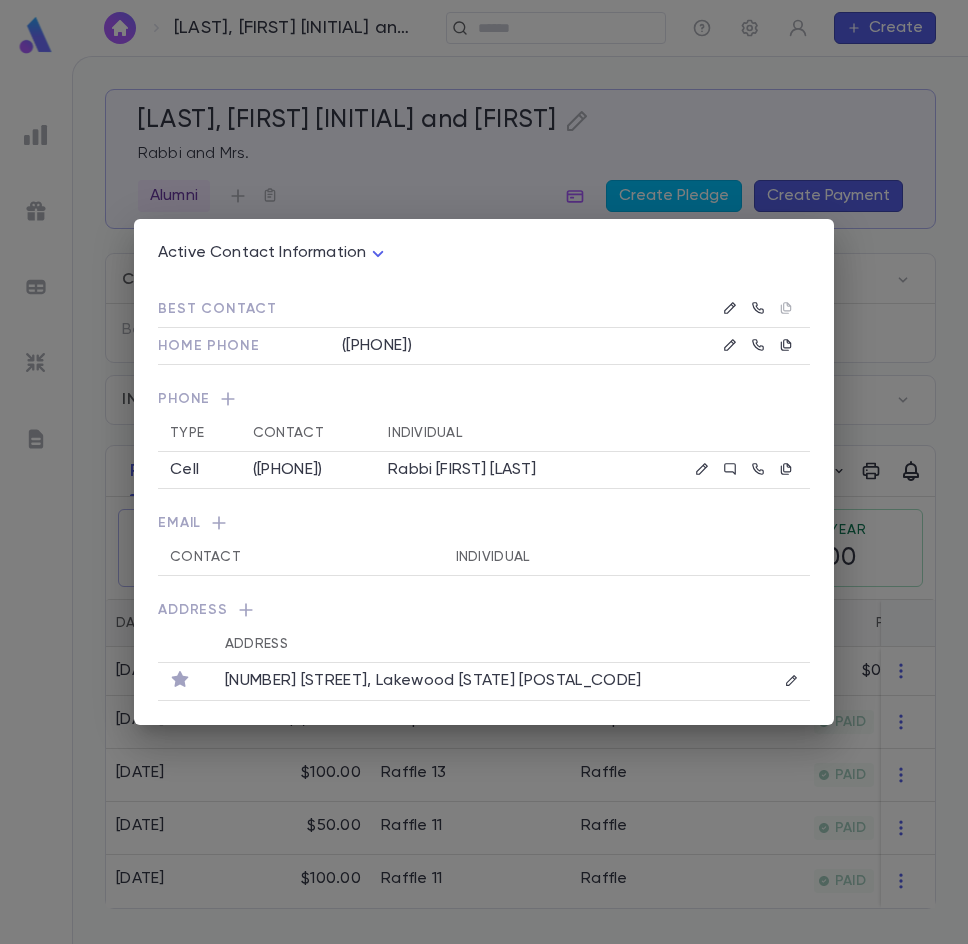 click on "Active Contact Information **** Best Contact Home Phone ([PHONE]) Phone Type Contact Individual Cell ([PHONE]) [FIRST] Email Contact Individual Address Address [NUMBER] [STREET], [CITY] [STATE] [POSTAL_CODE]" at bounding box center [484, 472] 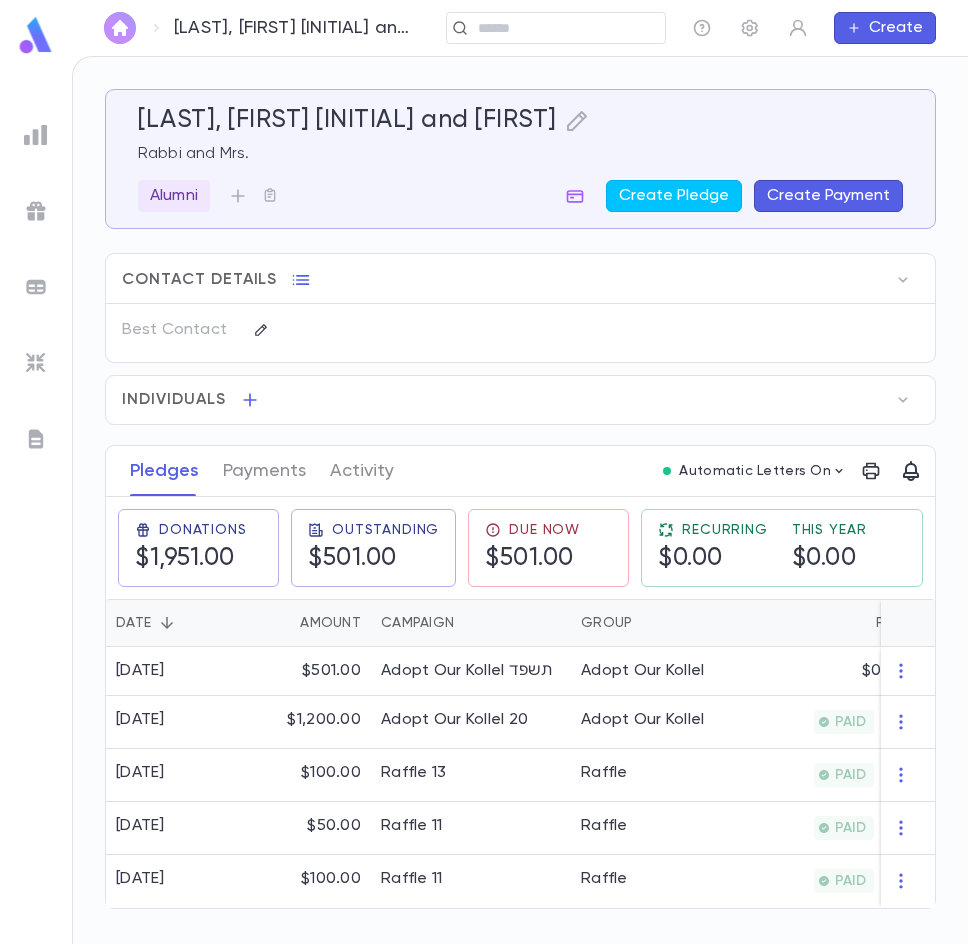 click at bounding box center [120, 28] 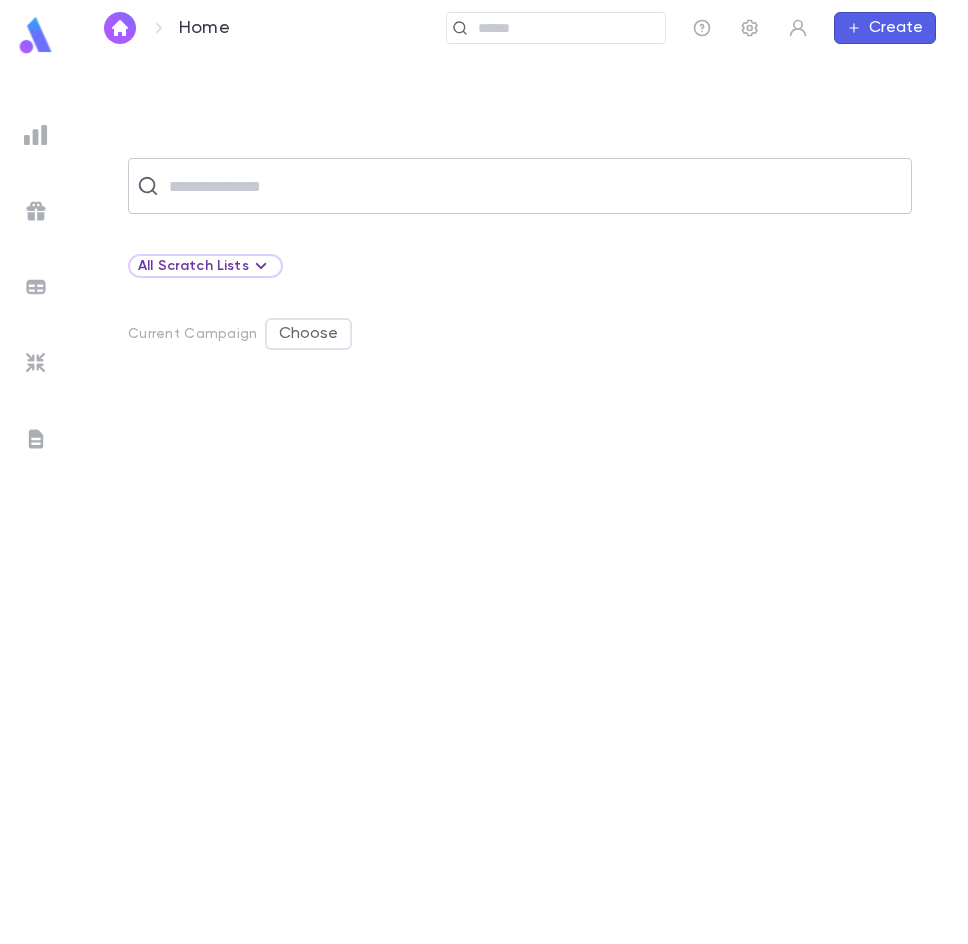 click at bounding box center (533, 186) 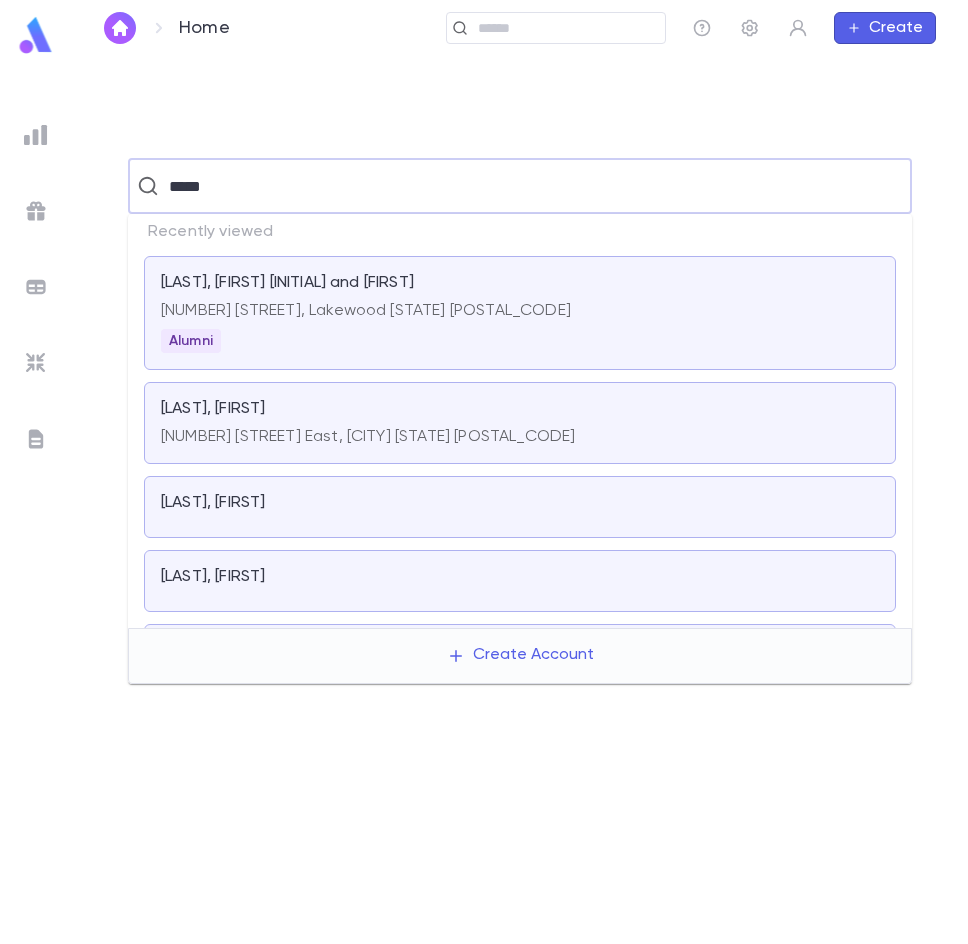 type on "*****" 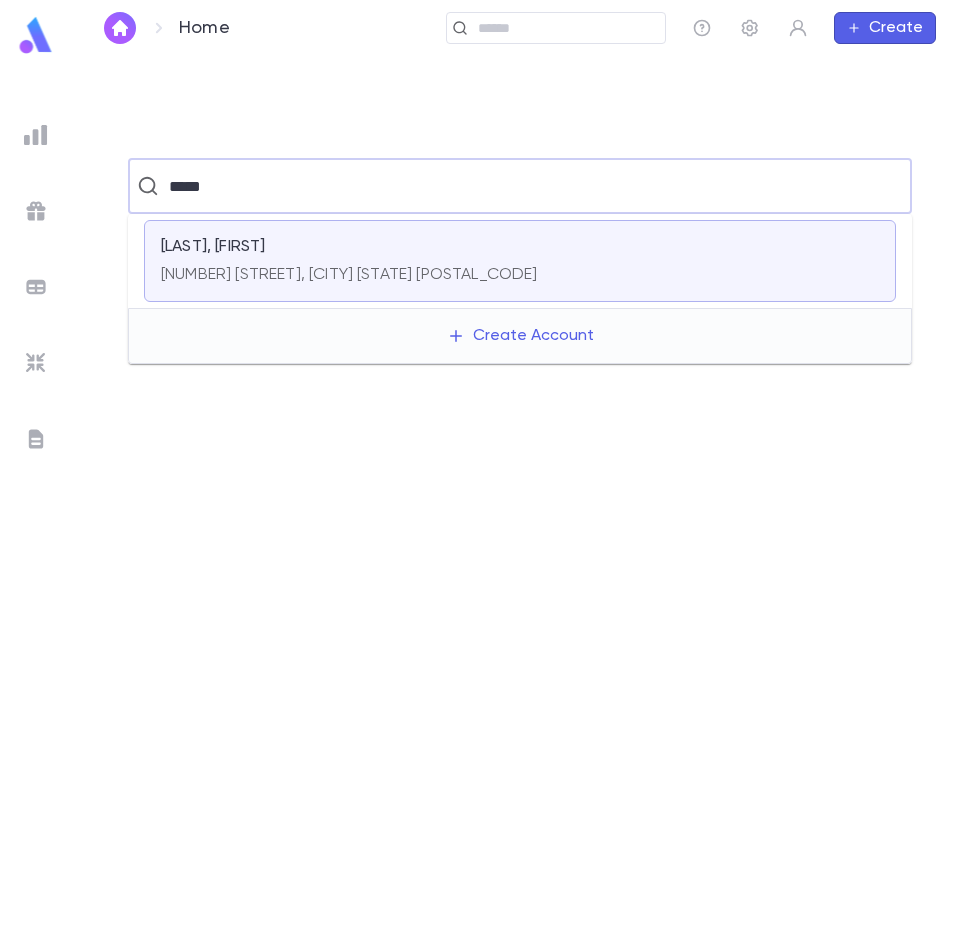 click on "[LAST], [FIRST]" at bounding box center (520, 247) 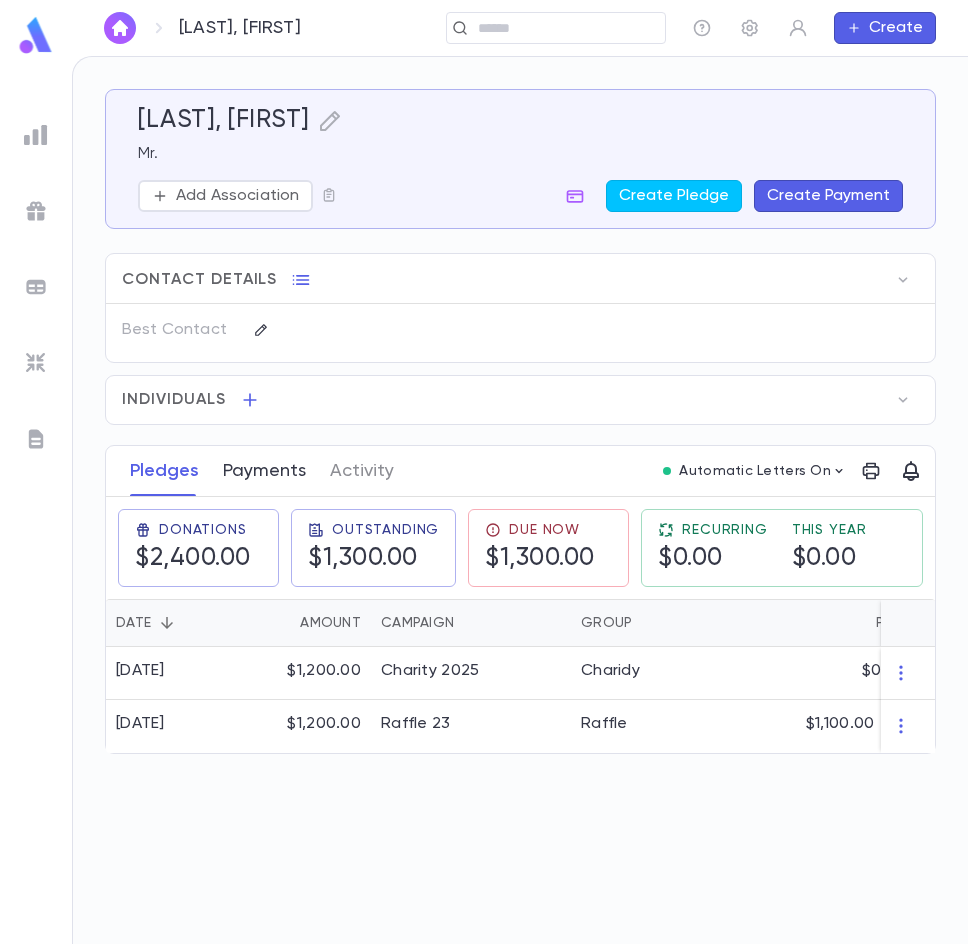 click on "Payments" at bounding box center (264, 471) 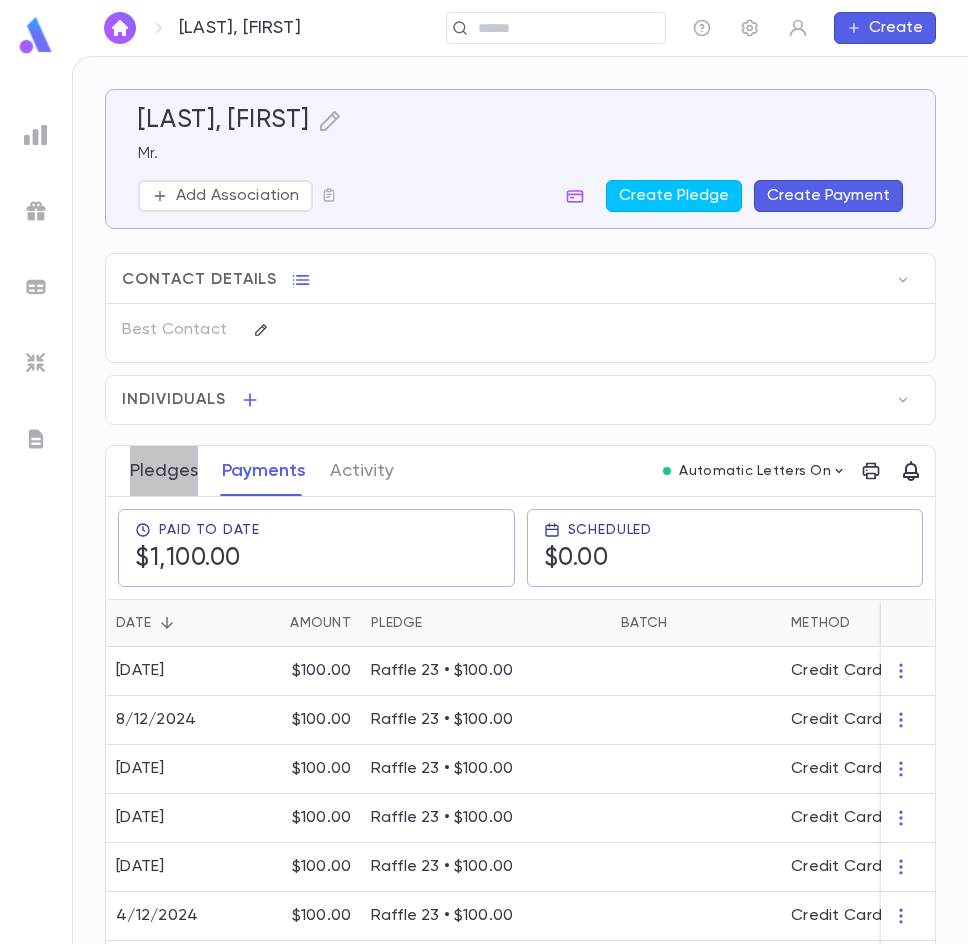 click on "Pledges" at bounding box center (164, 471) 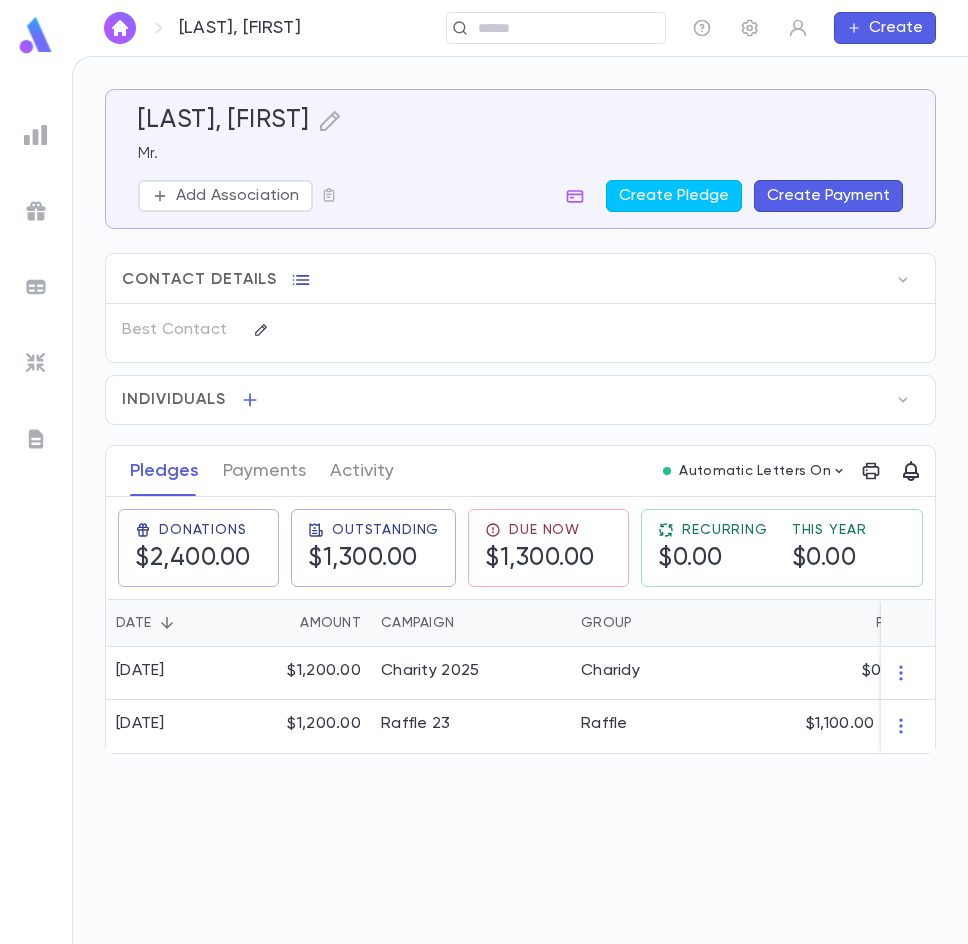 click 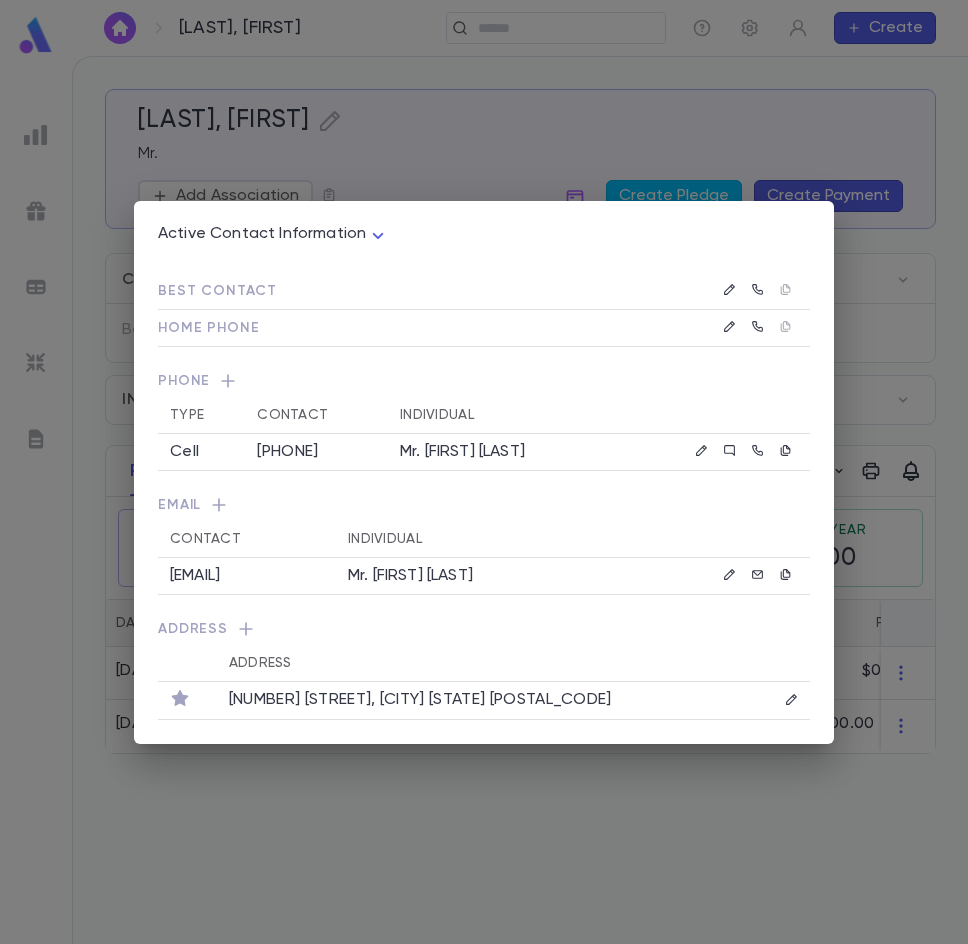 drag, startPoint x: 364, startPoint y: 581, endPoint x: 154, endPoint y: 577, distance: 210.03809 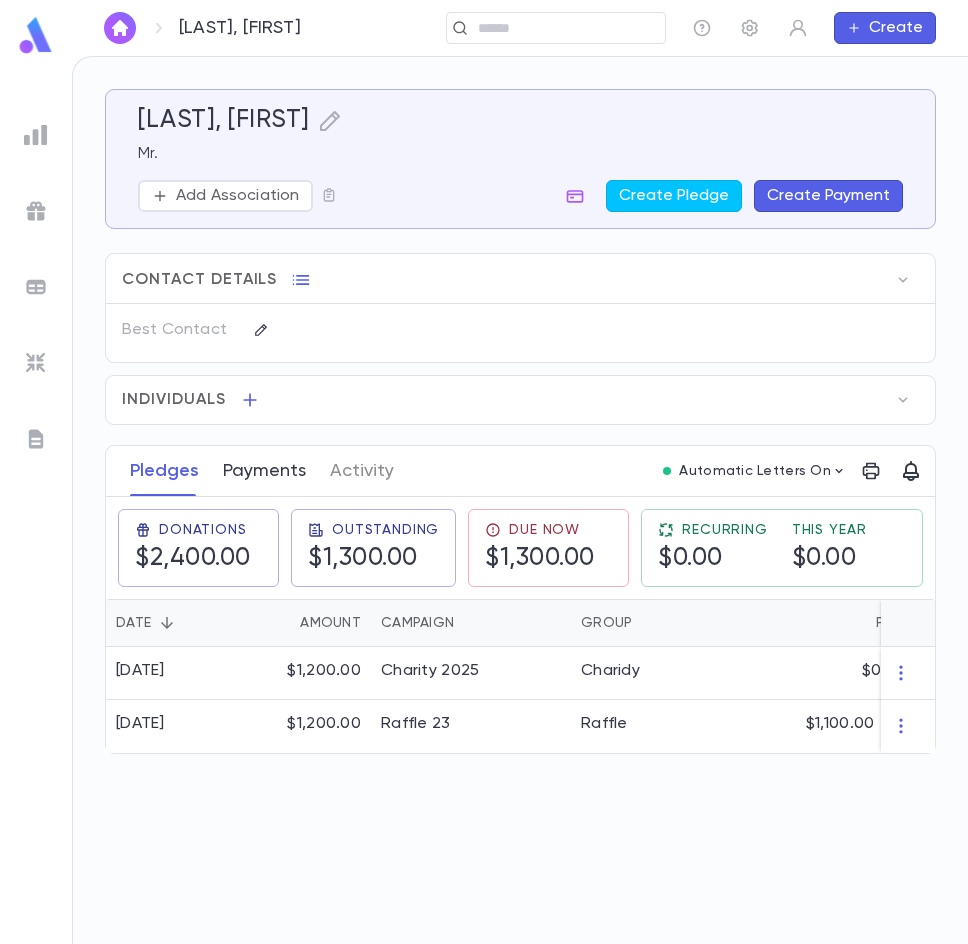 click on "Payments" at bounding box center [264, 471] 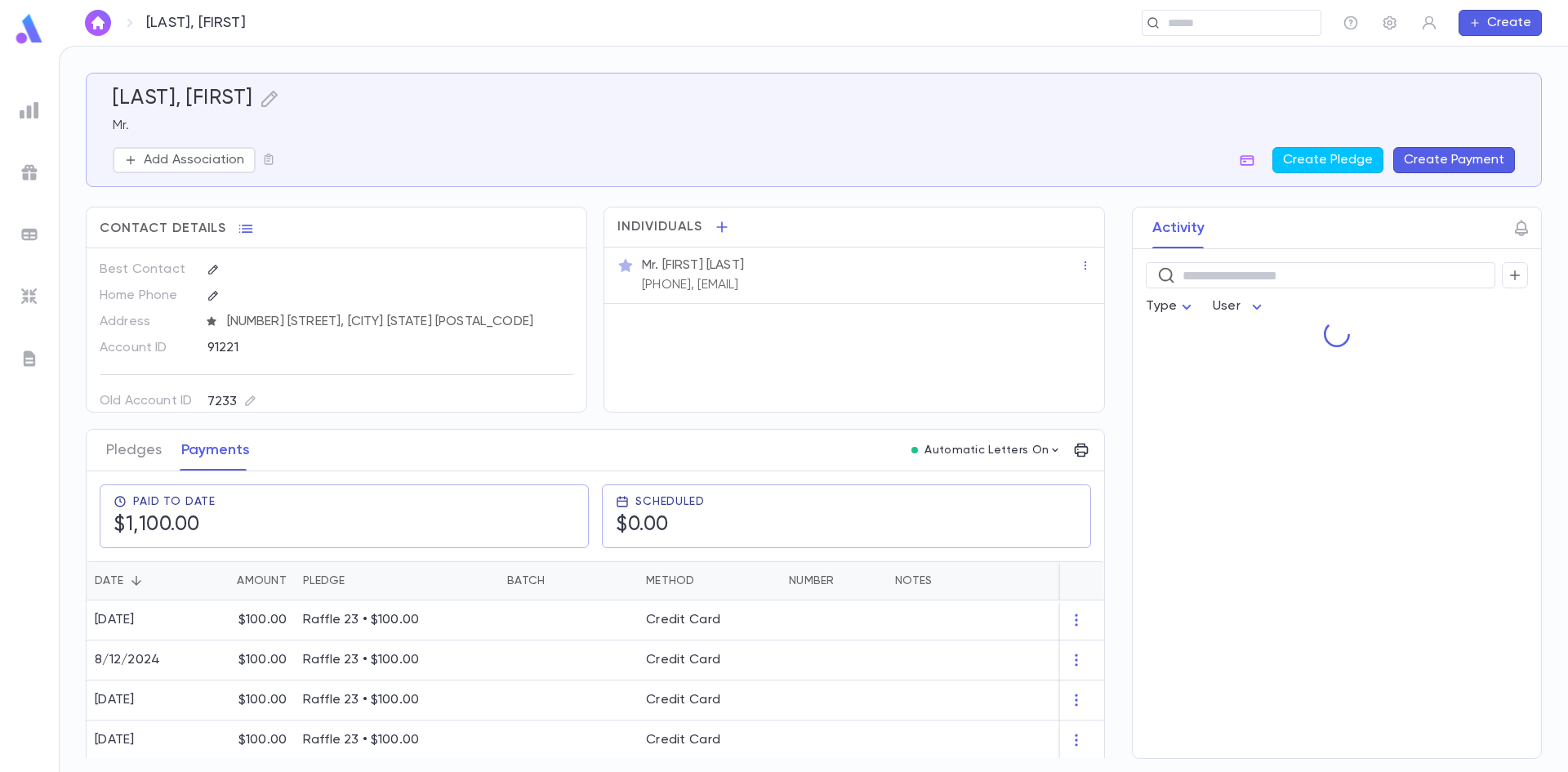 scroll, scrollTop: 0, scrollLeft: 0, axis: both 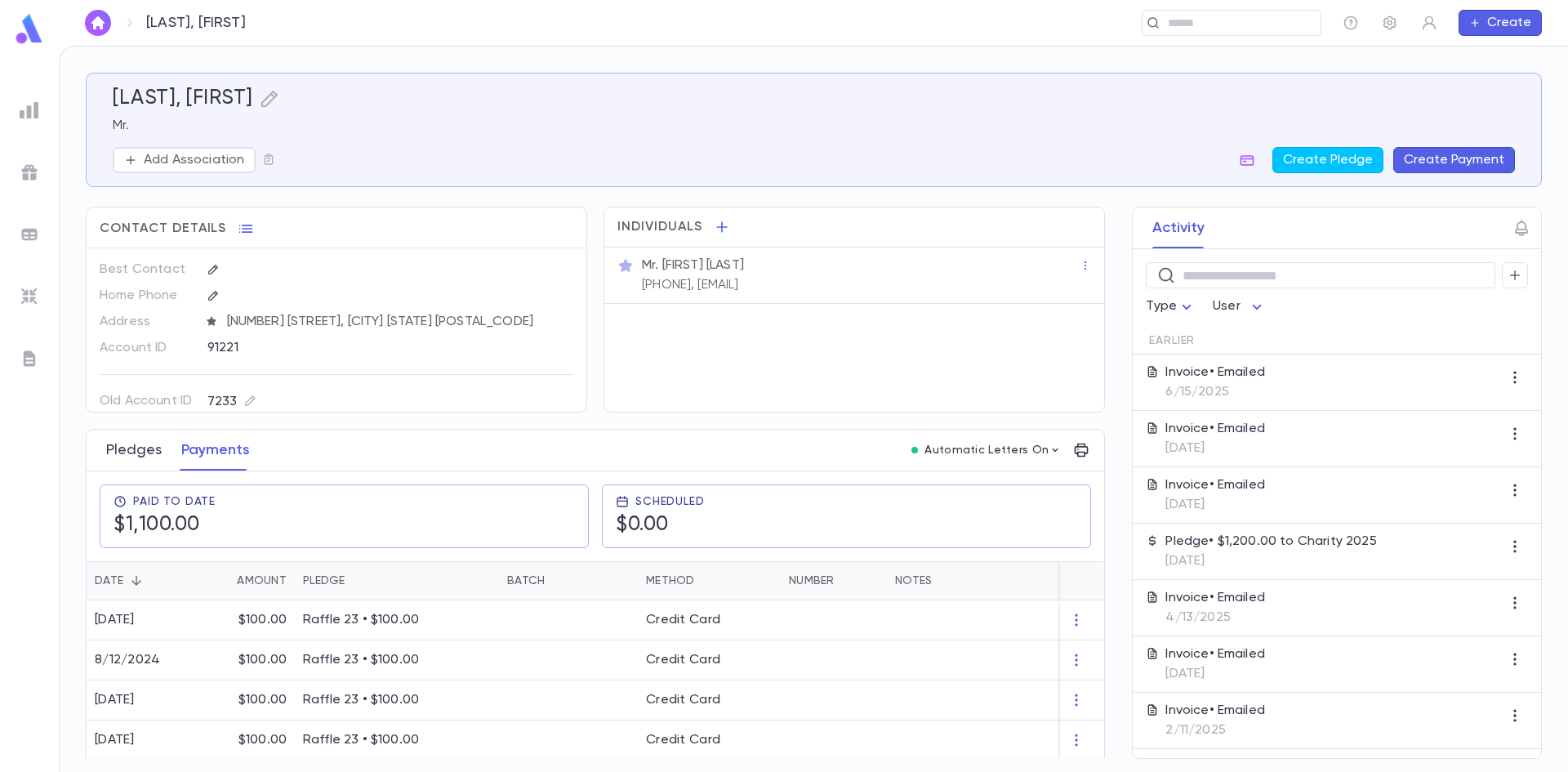 click on "Pledges" at bounding box center [134, 450] 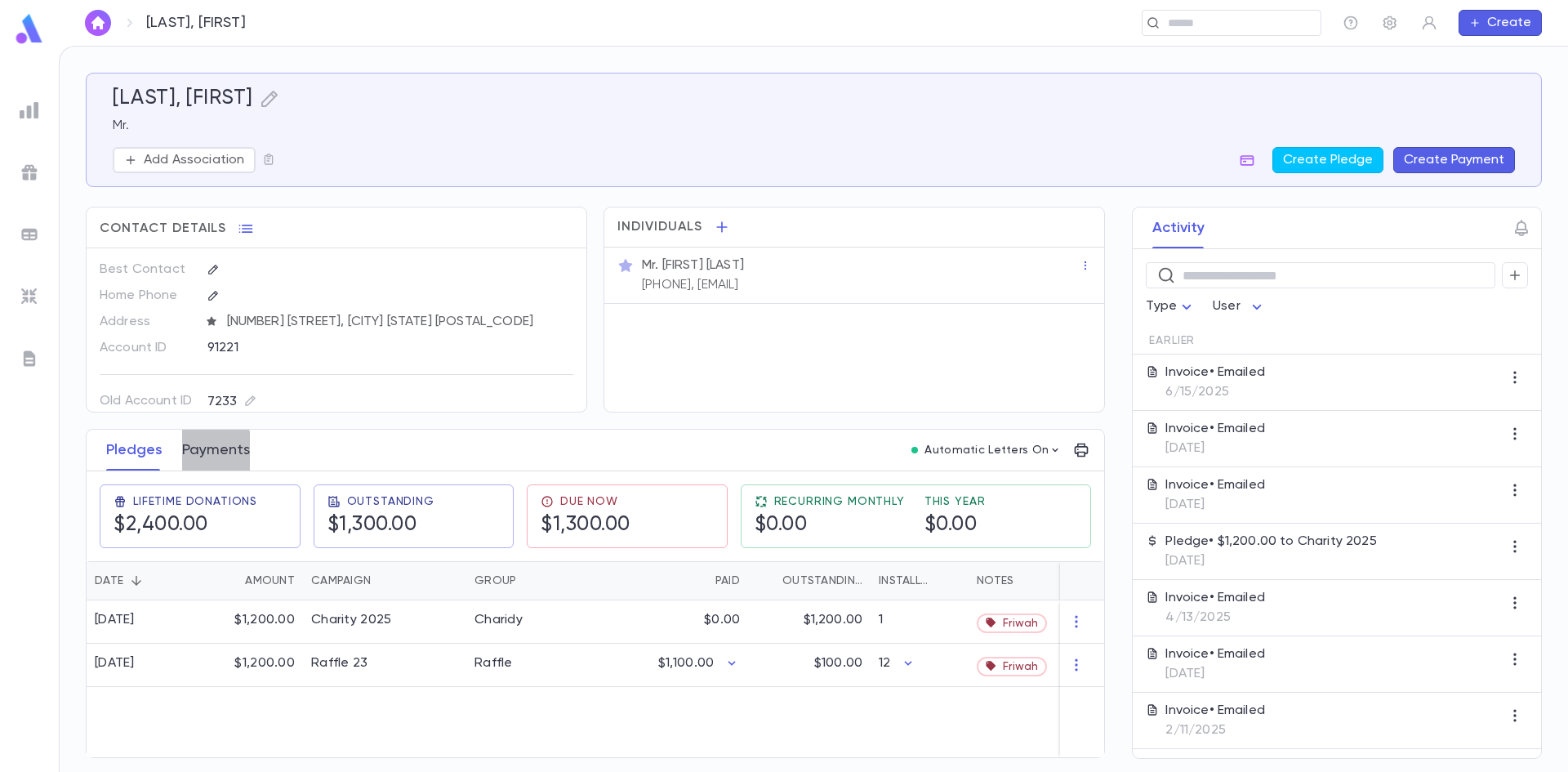 click on "Payments" at bounding box center (216, 450) 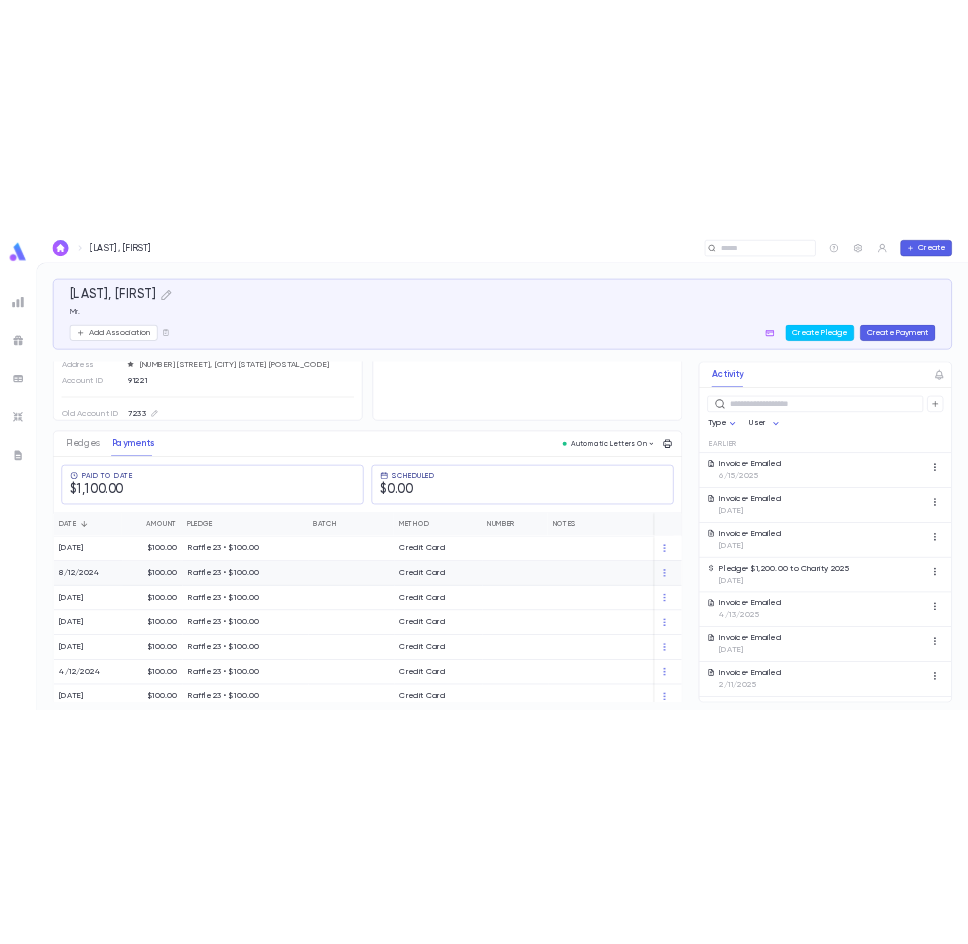 scroll, scrollTop: 0, scrollLeft: 0, axis: both 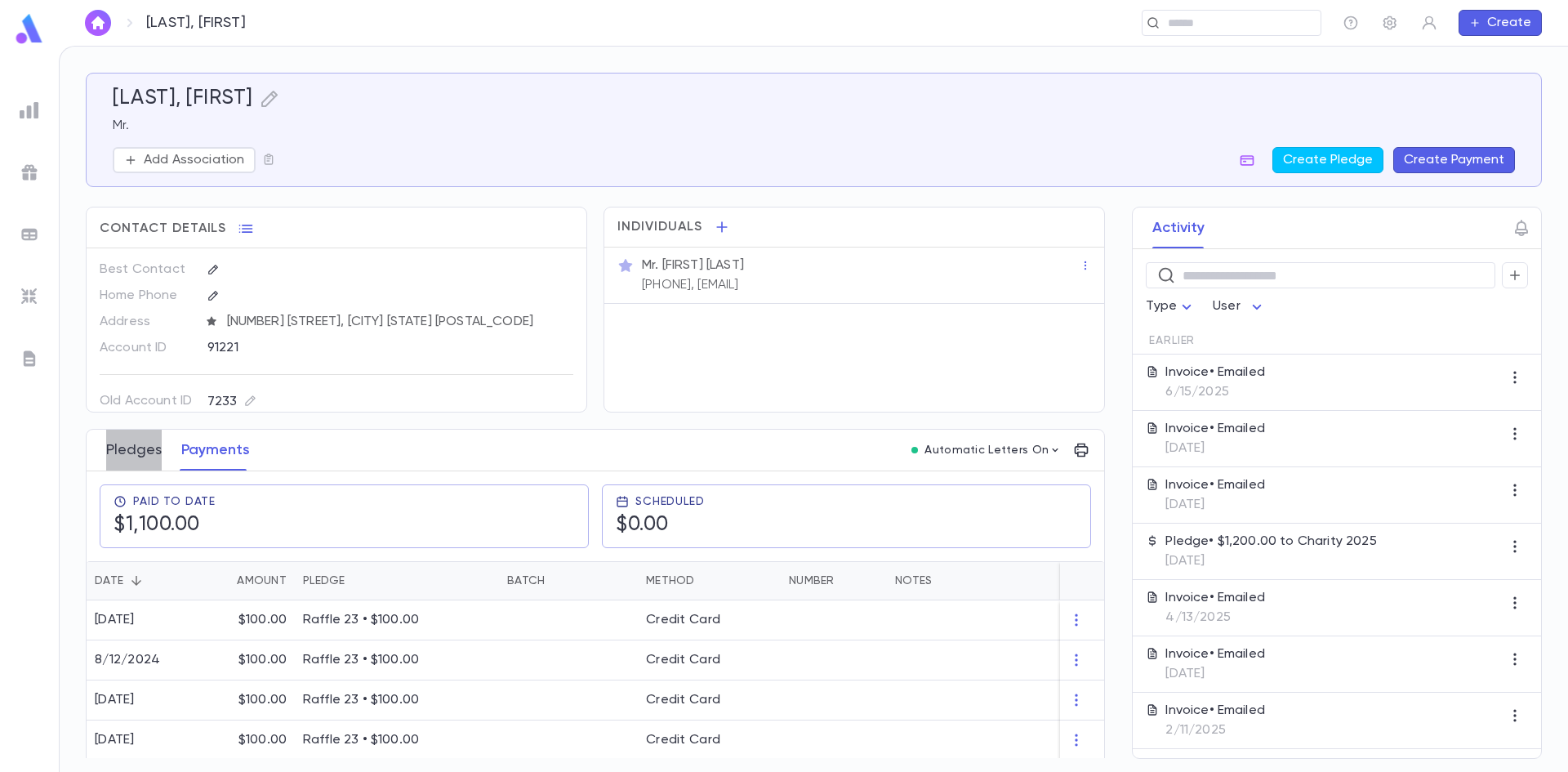 click on "Pledges" at bounding box center (134, 450) 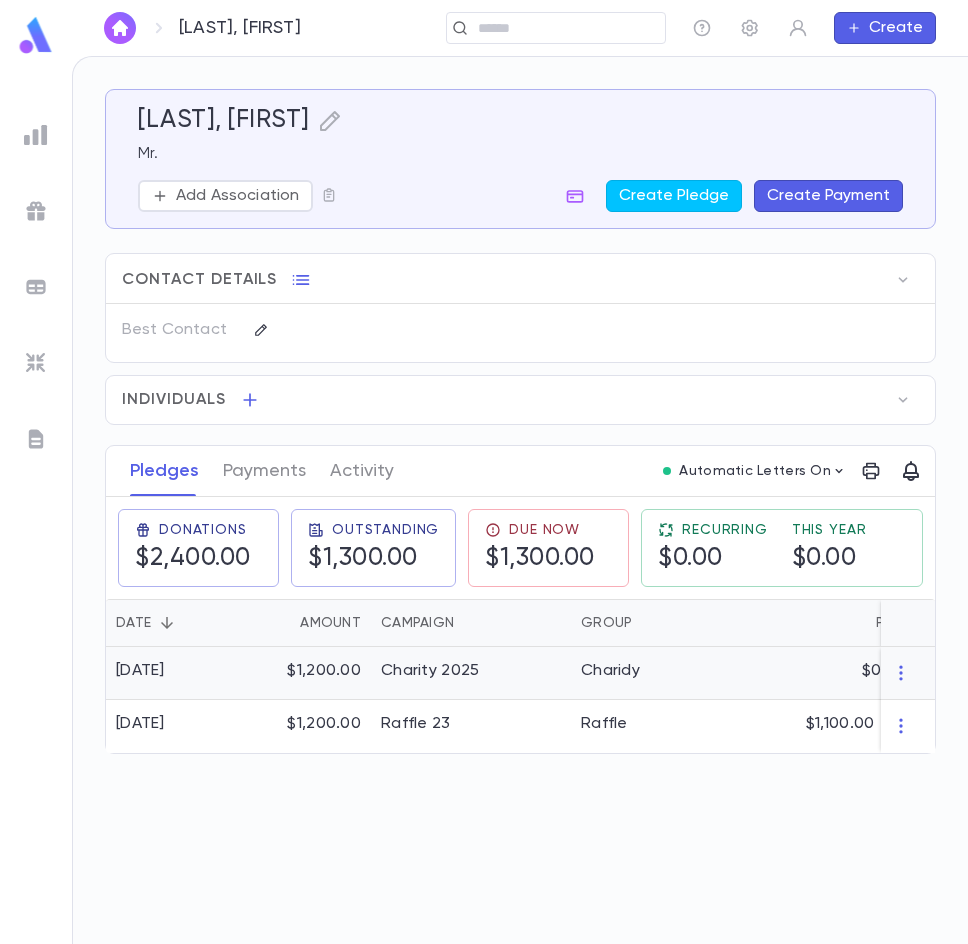 click on "Charidy" at bounding box center (646, 673) 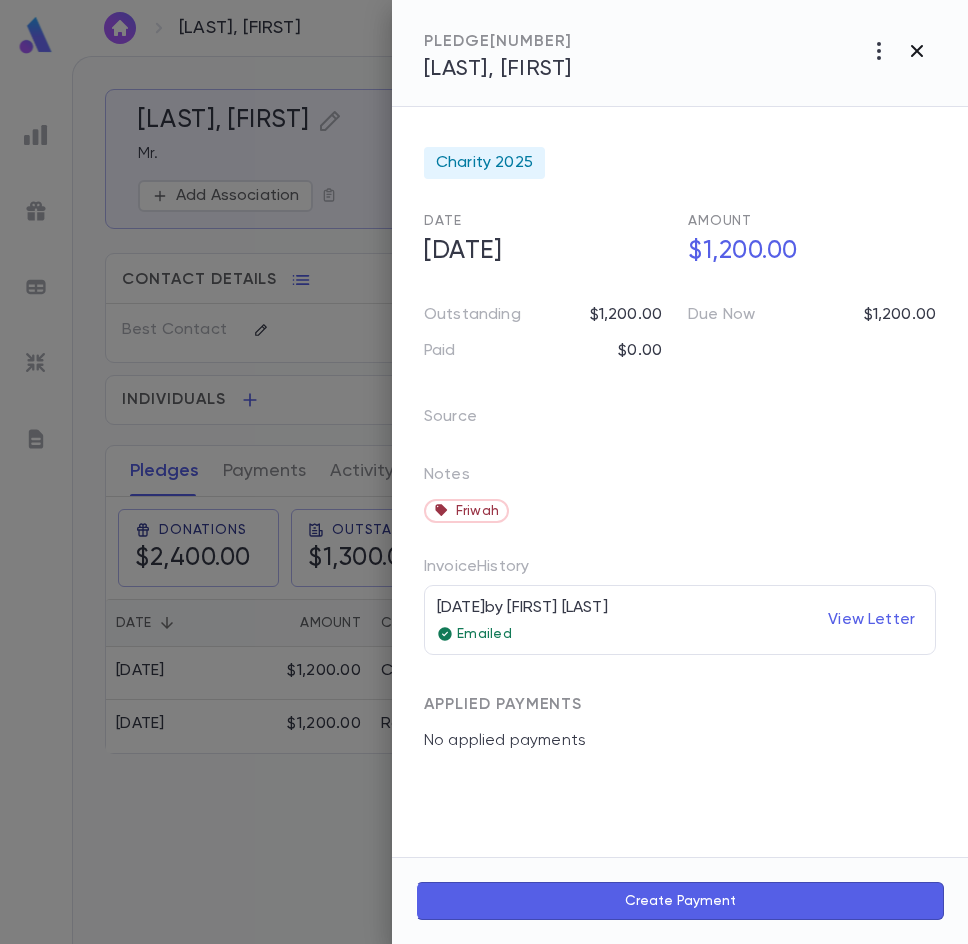 click 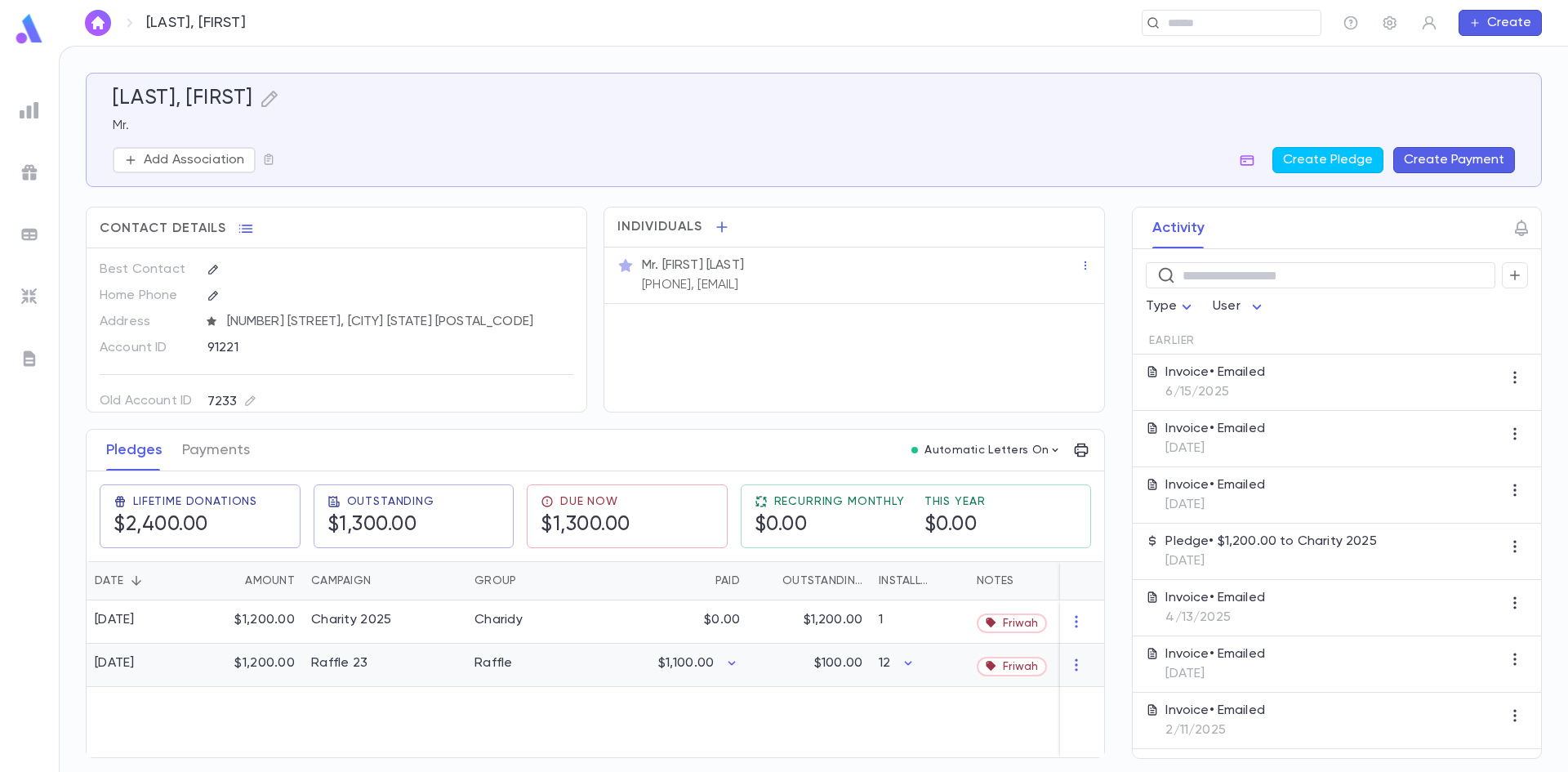 click on "$100.00" at bounding box center (809, 665) 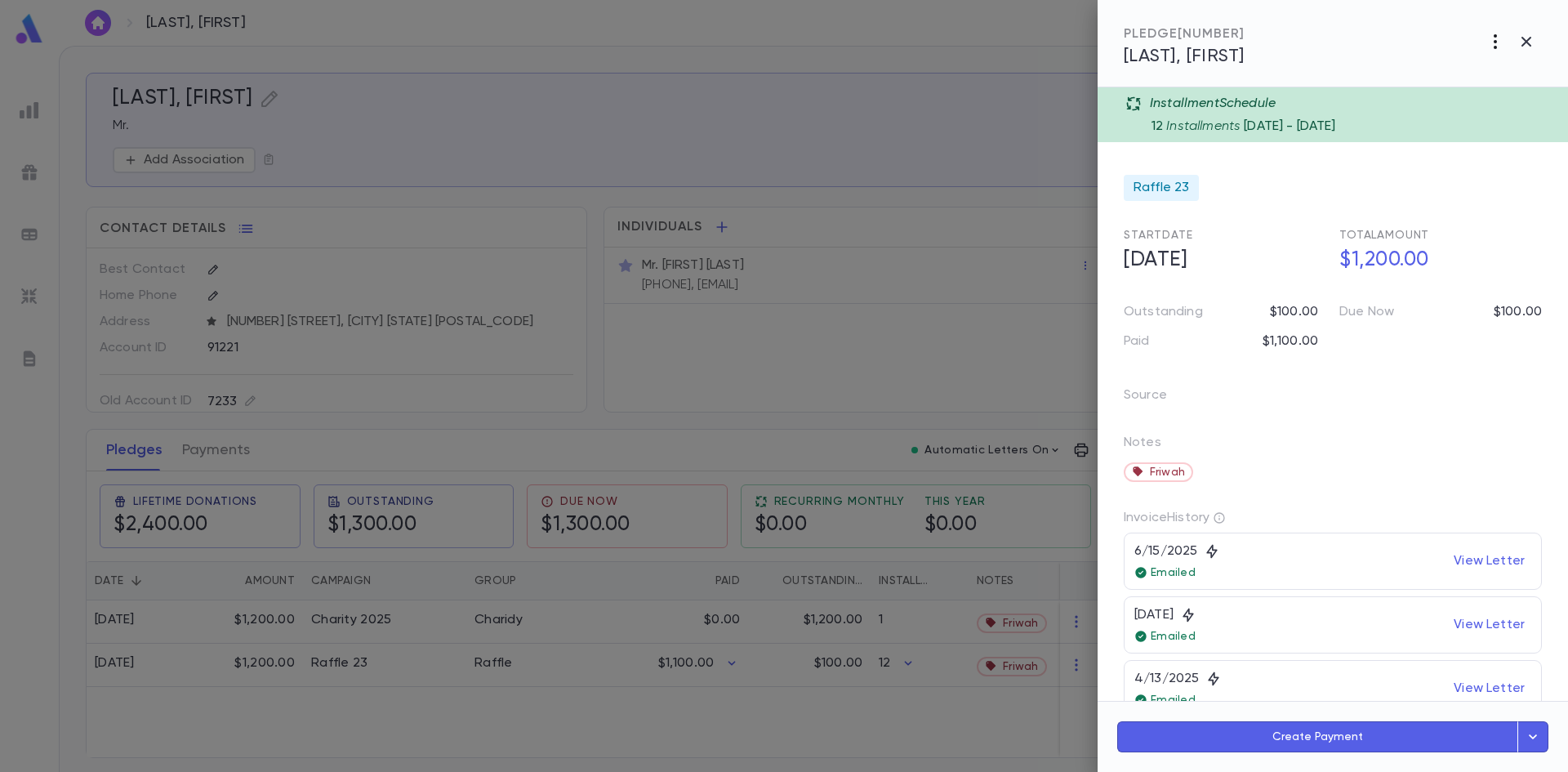 click 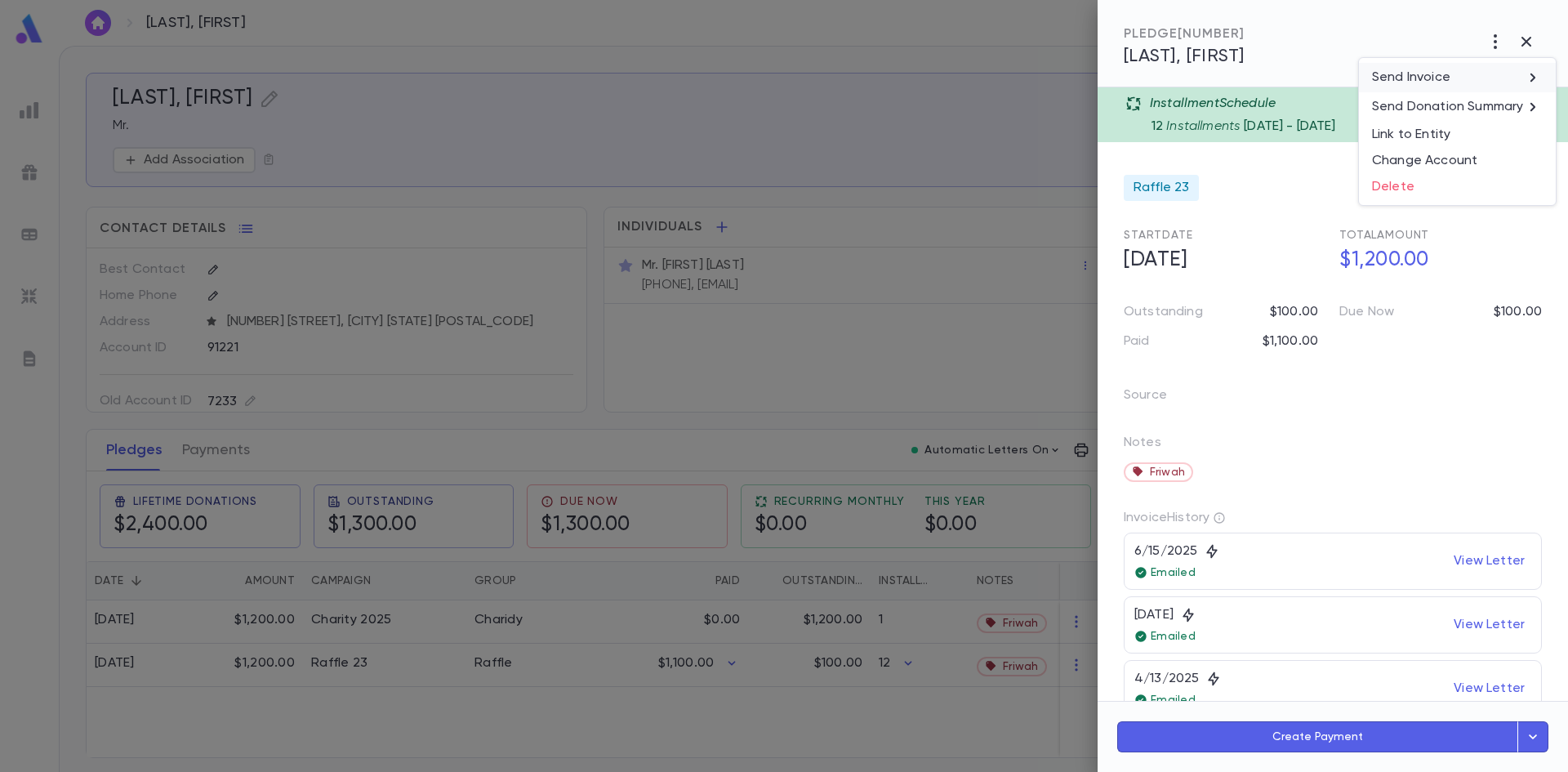 click on "Send   Invoice" at bounding box center [1411, 78] 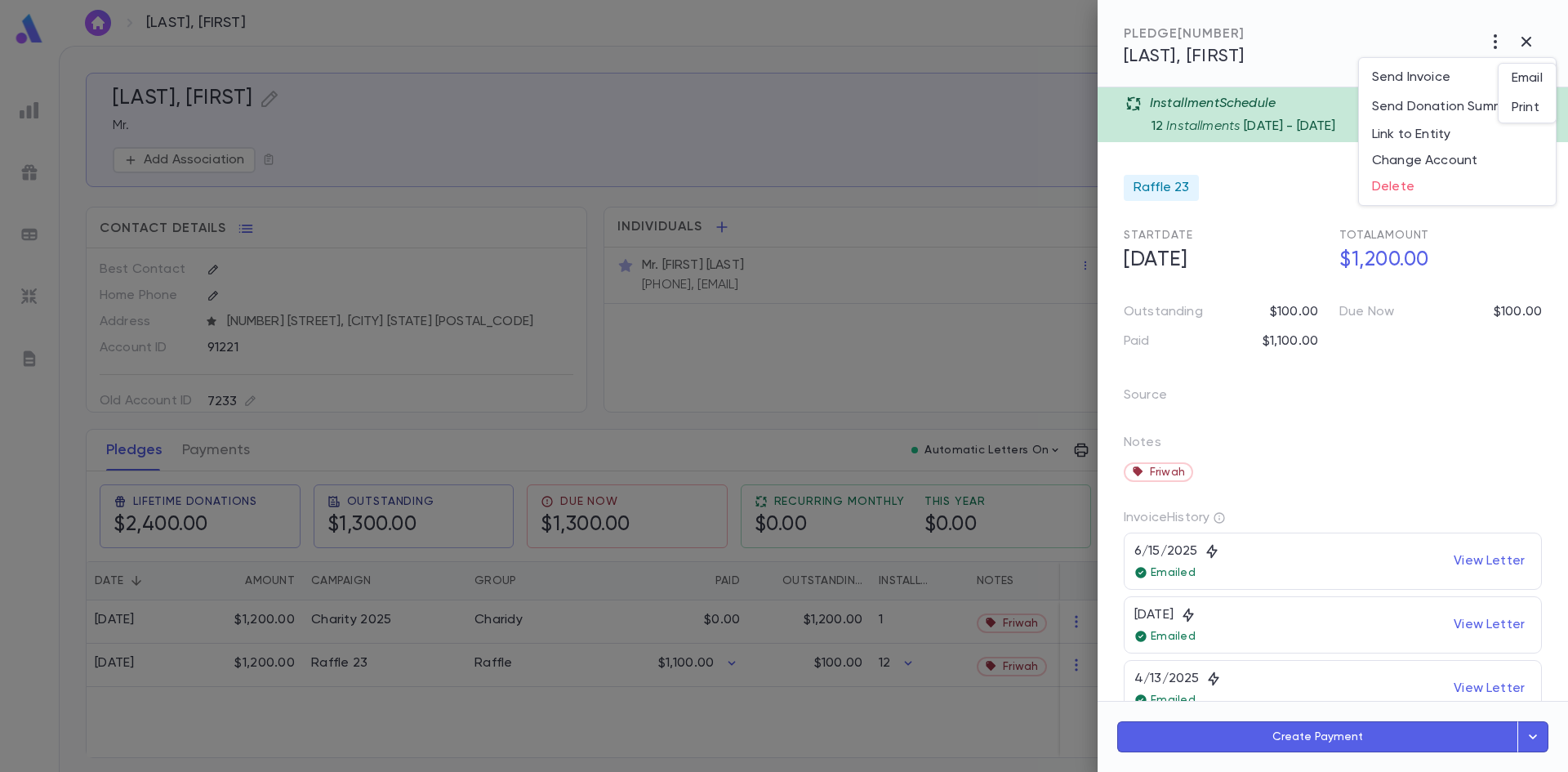 click on "Email" at bounding box center [1527, 78] 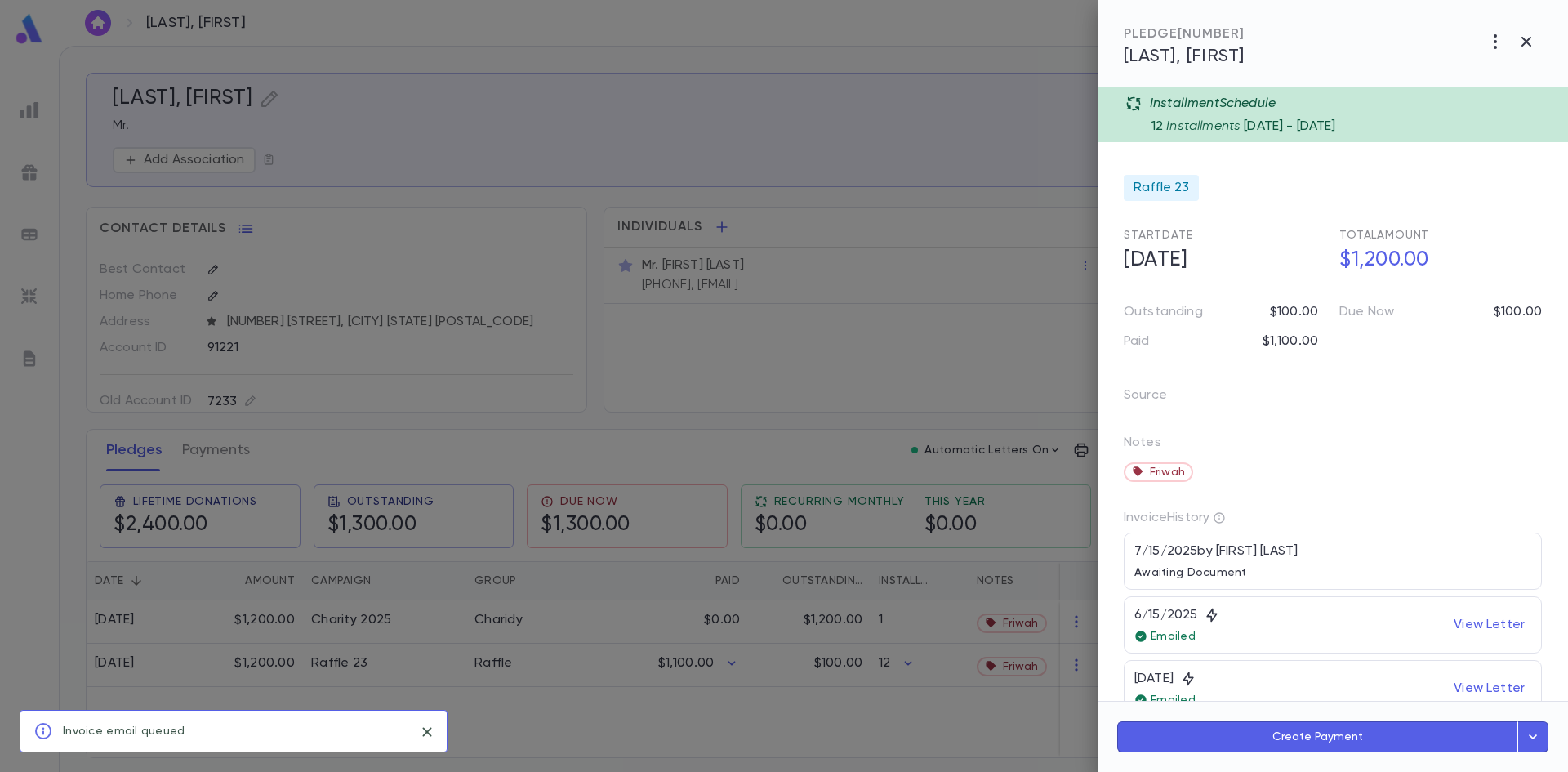 click at bounding box center [784, 386] 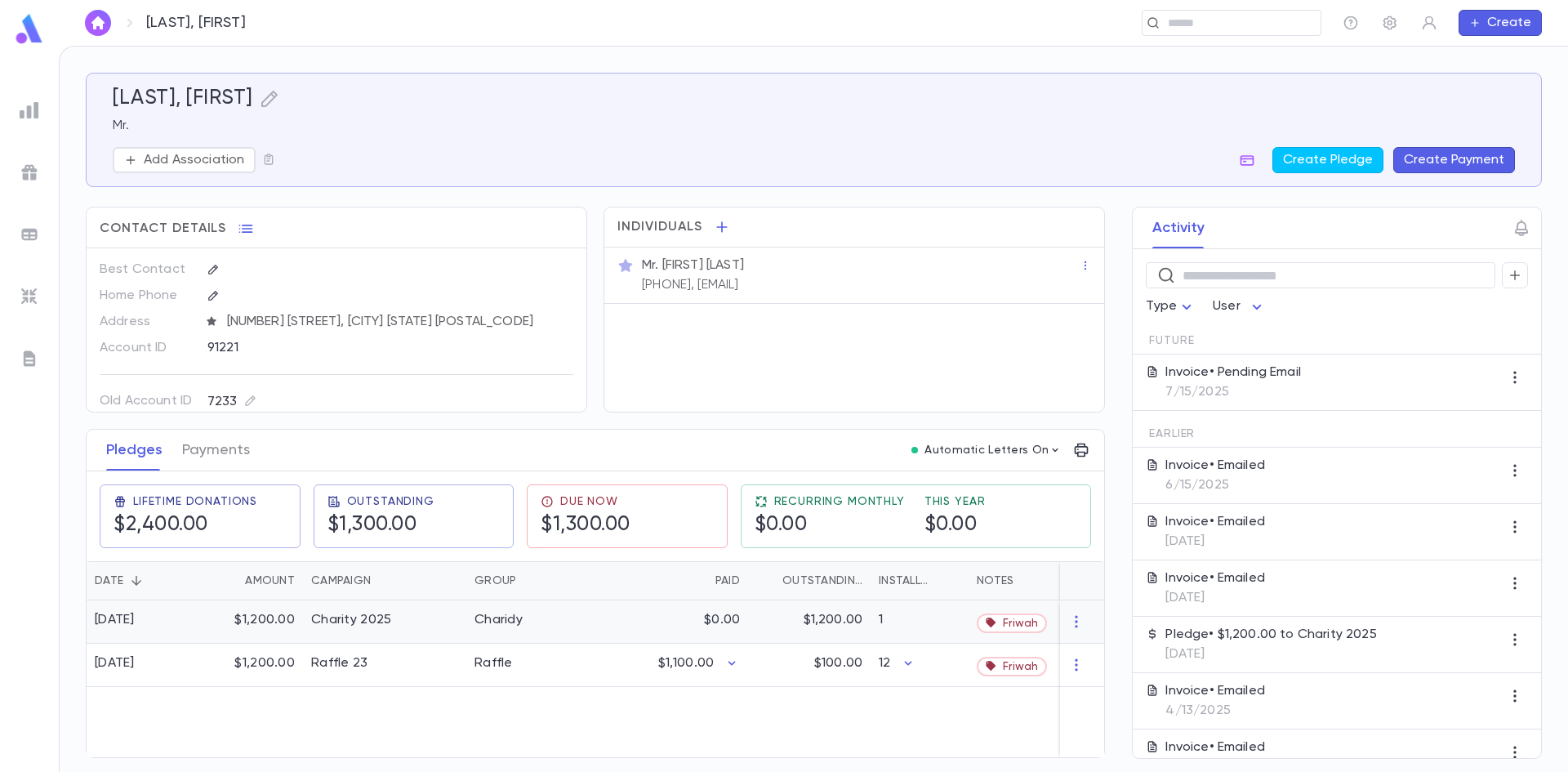 click on "Charity 2025" at bounding box center (351, 620) 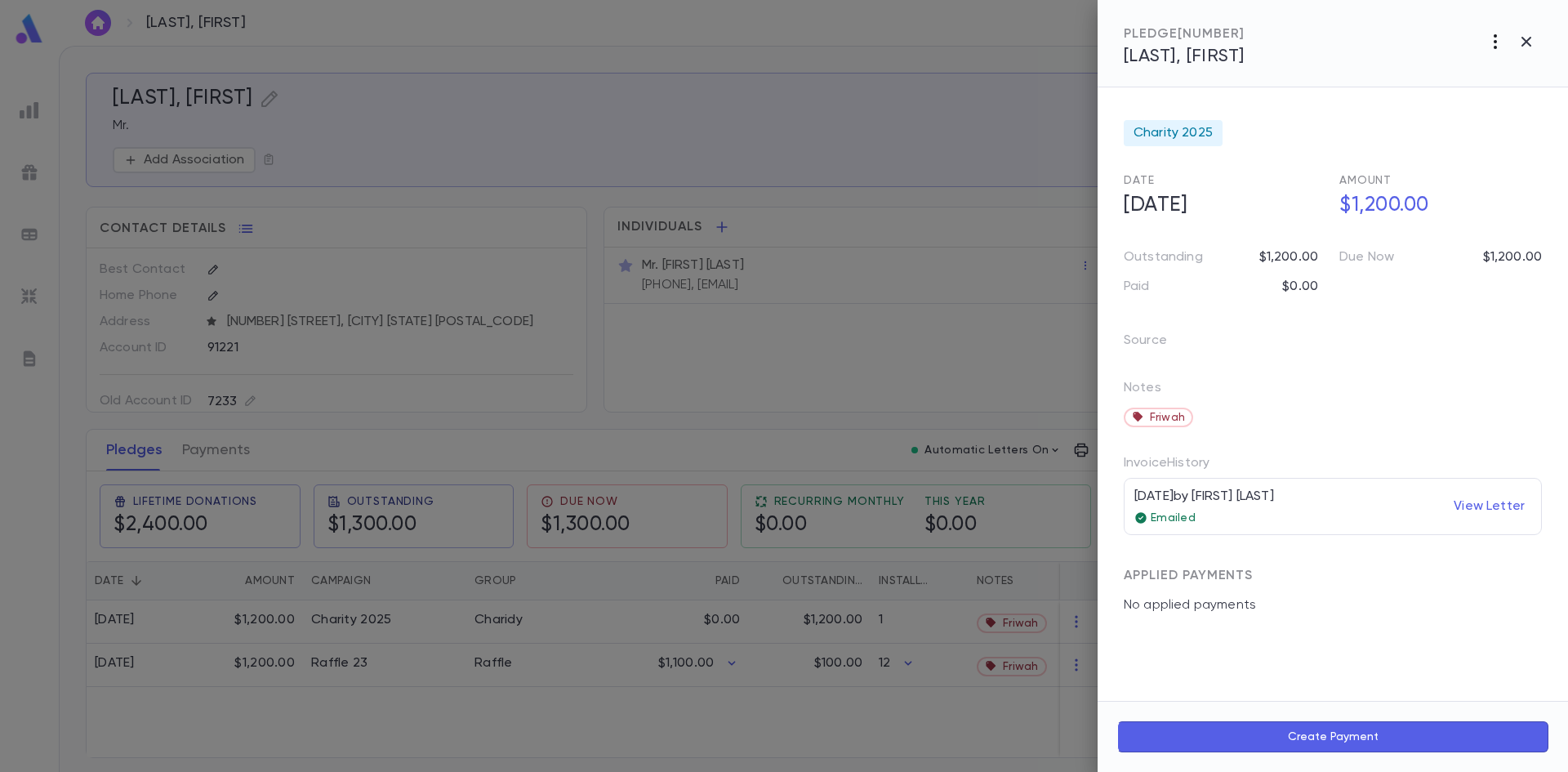 click 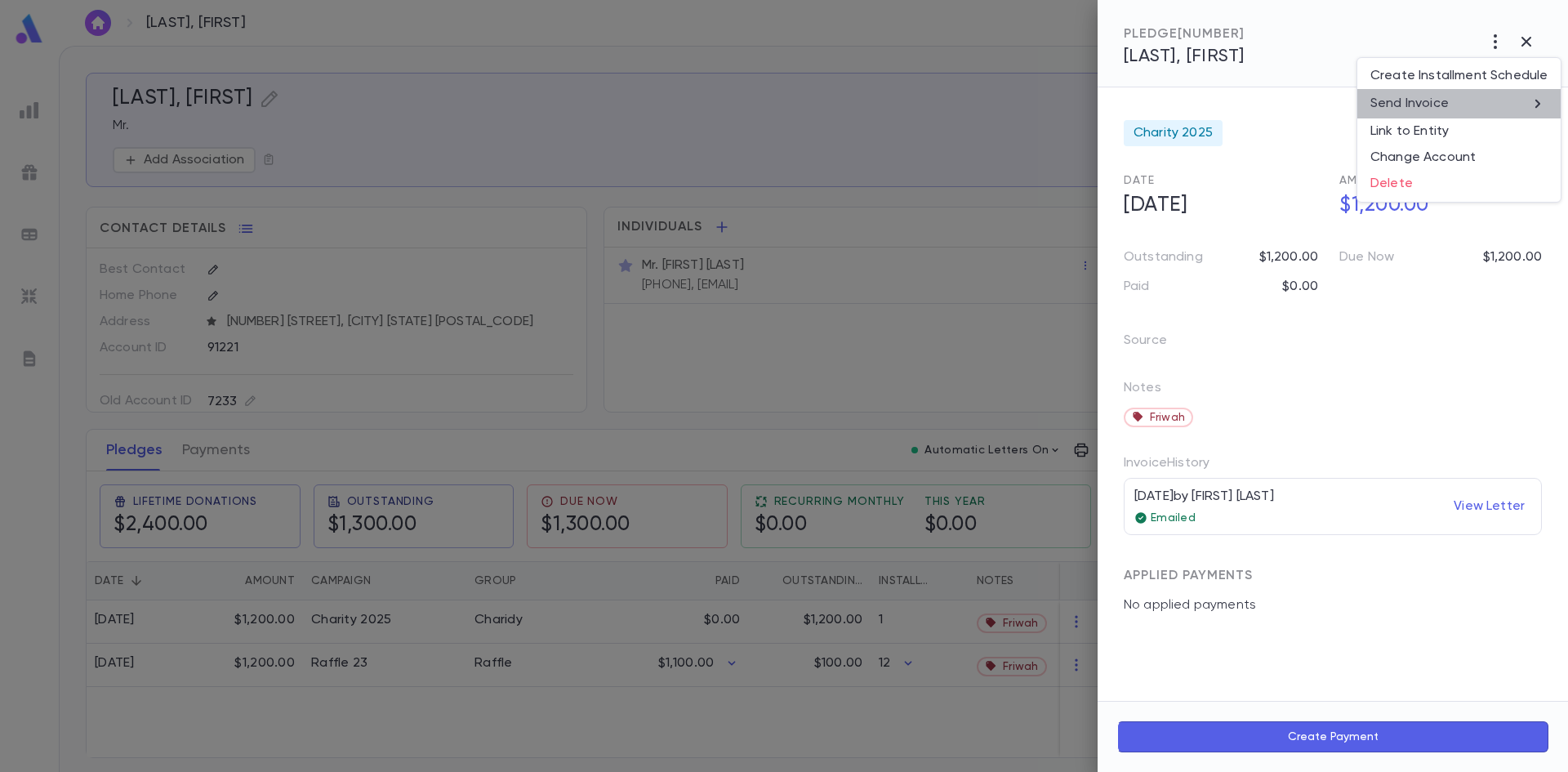 click on "Send   Invoice" at bounding box center (1459, 104) 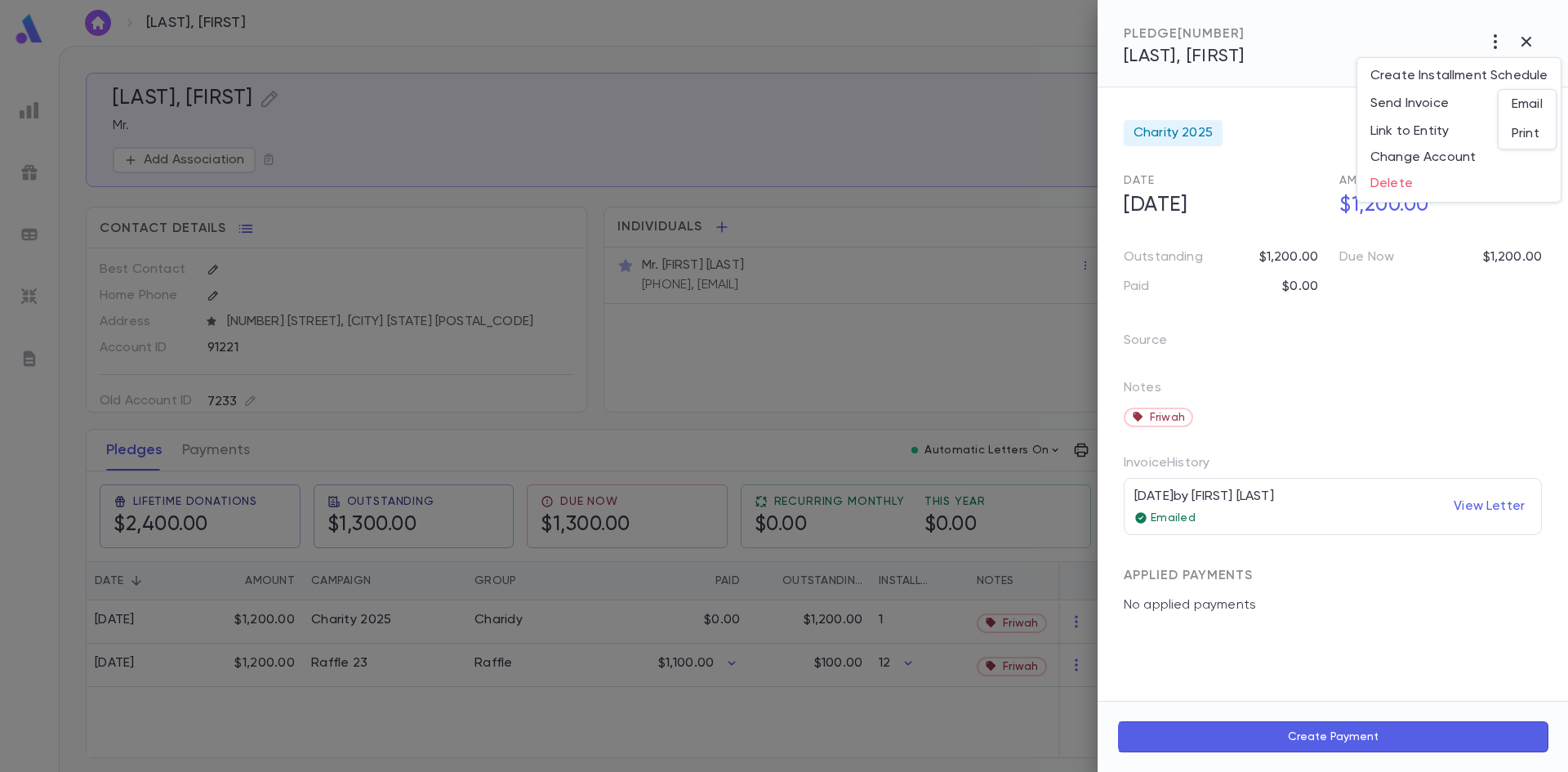 click on "Email" at bounding box center (1527, 105) 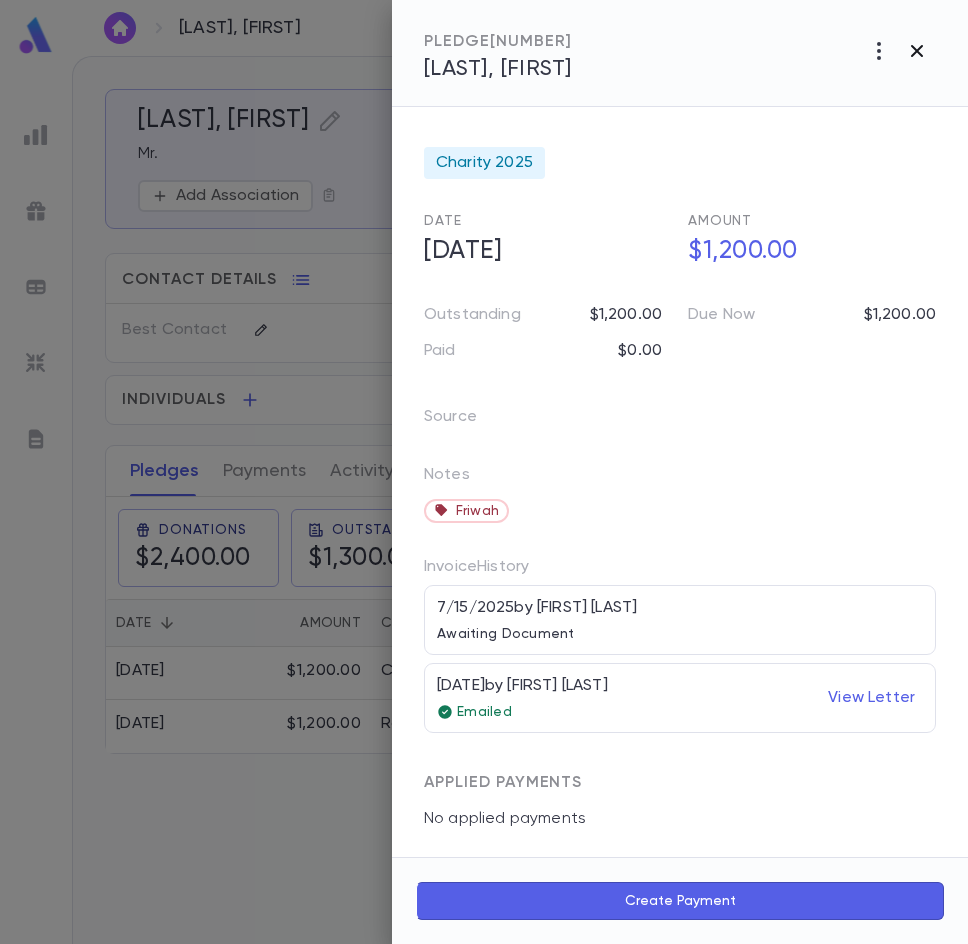 click 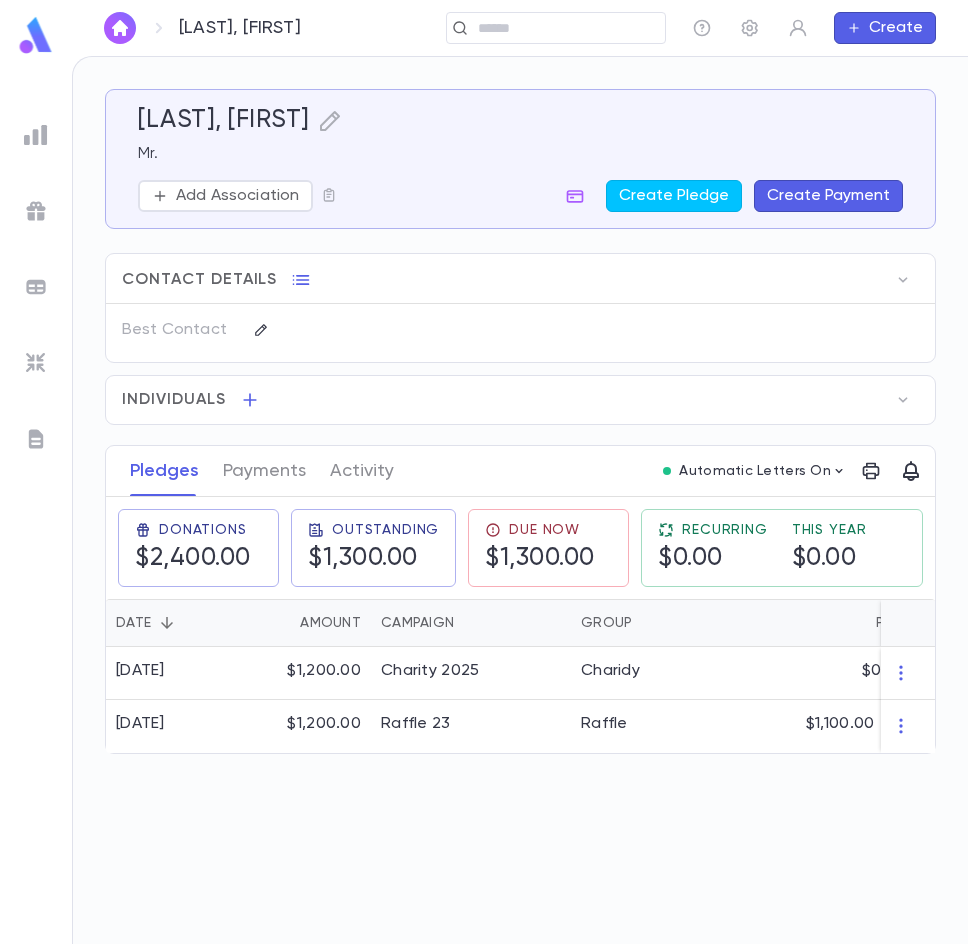 click at bounding box center (120, 28) 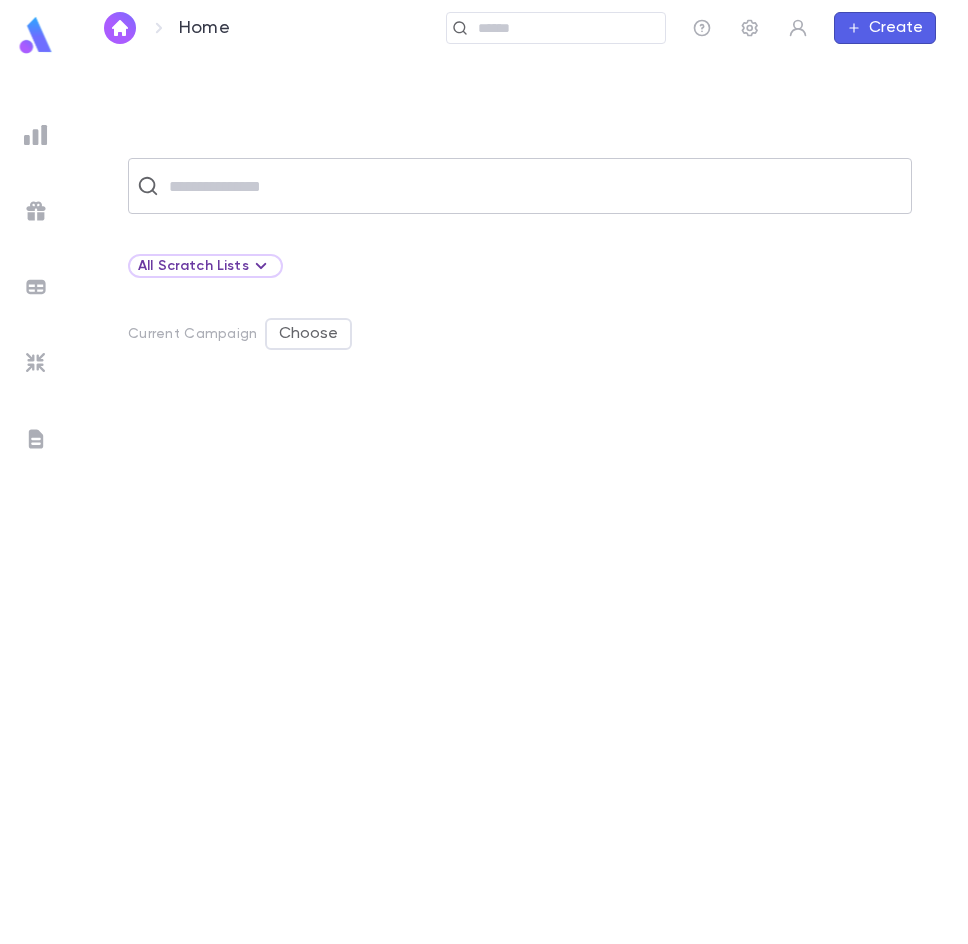 click at bounding box center [533, 186] 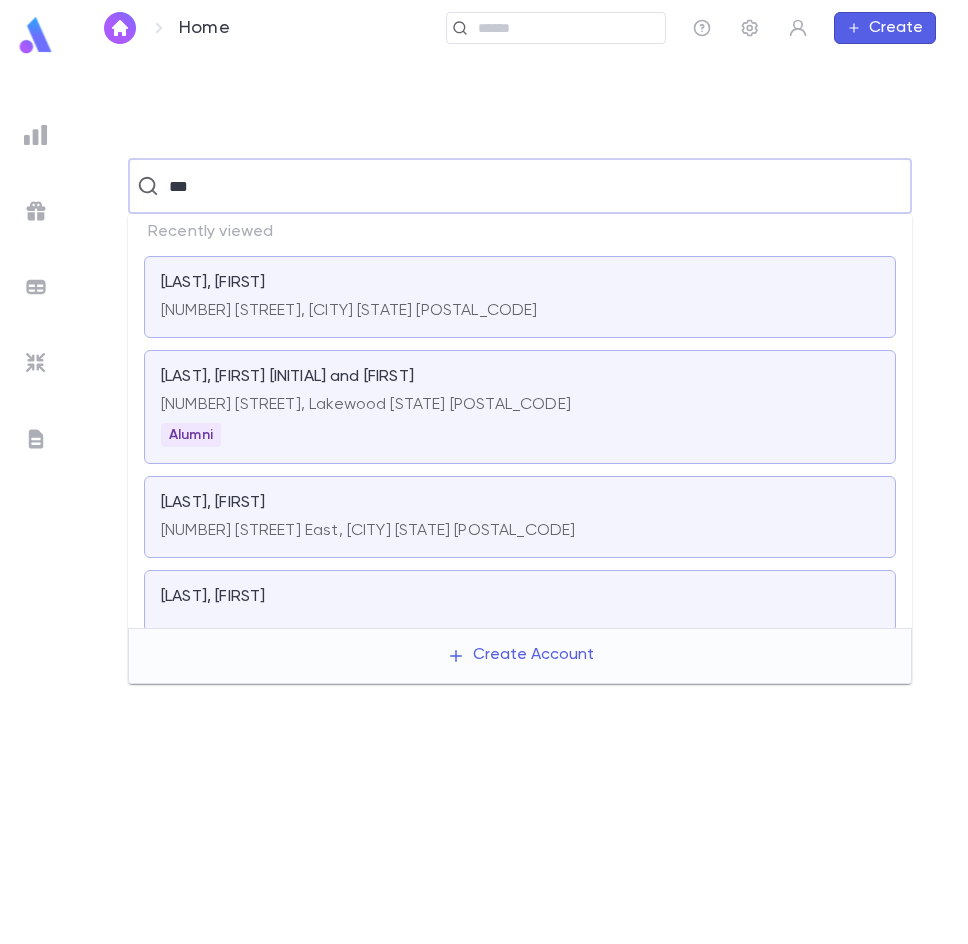 type on "***" 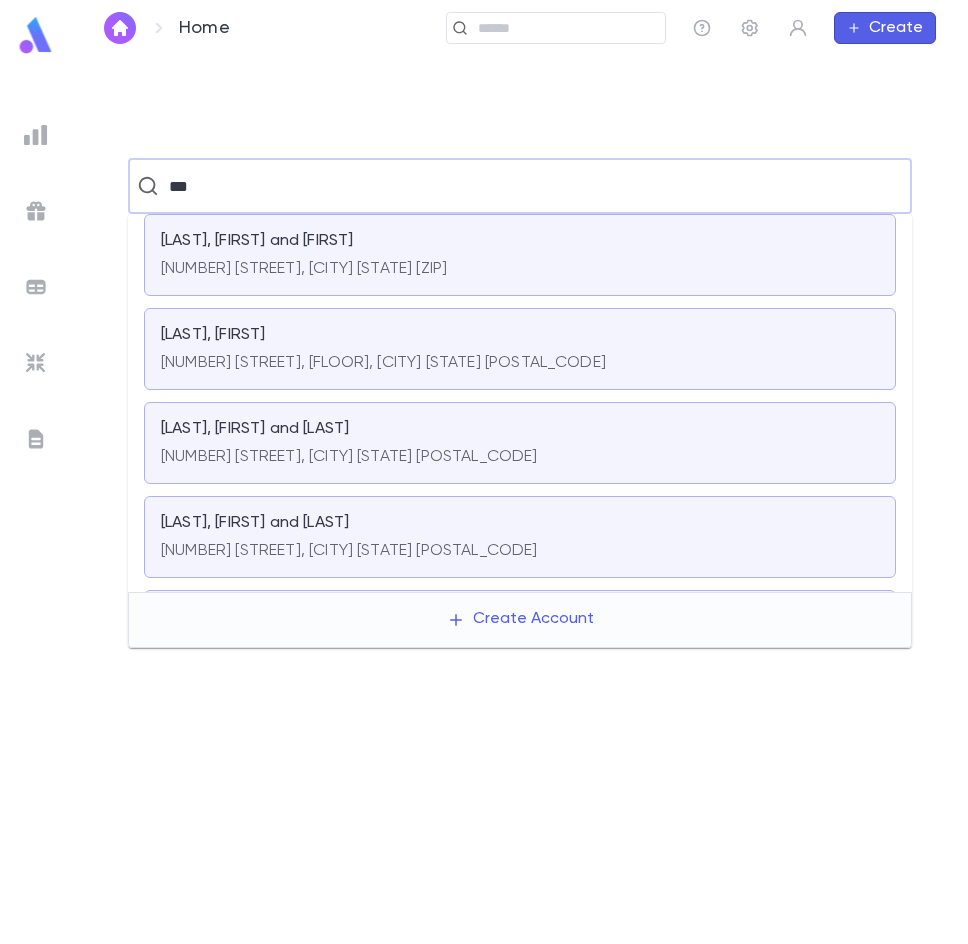 scroll, scrollTop: 200, scrollLeft: 0, axis: vertical 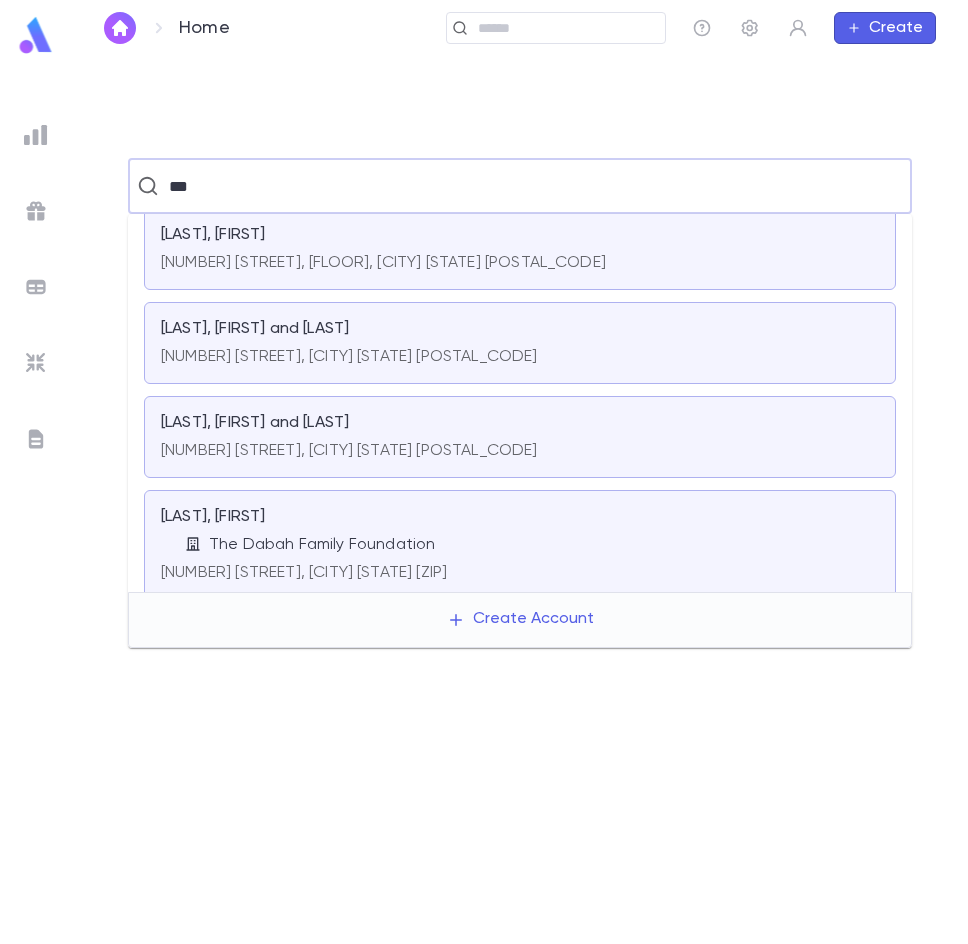 click on "The Dabah Family Foundation" at bounding box center [322, 545] 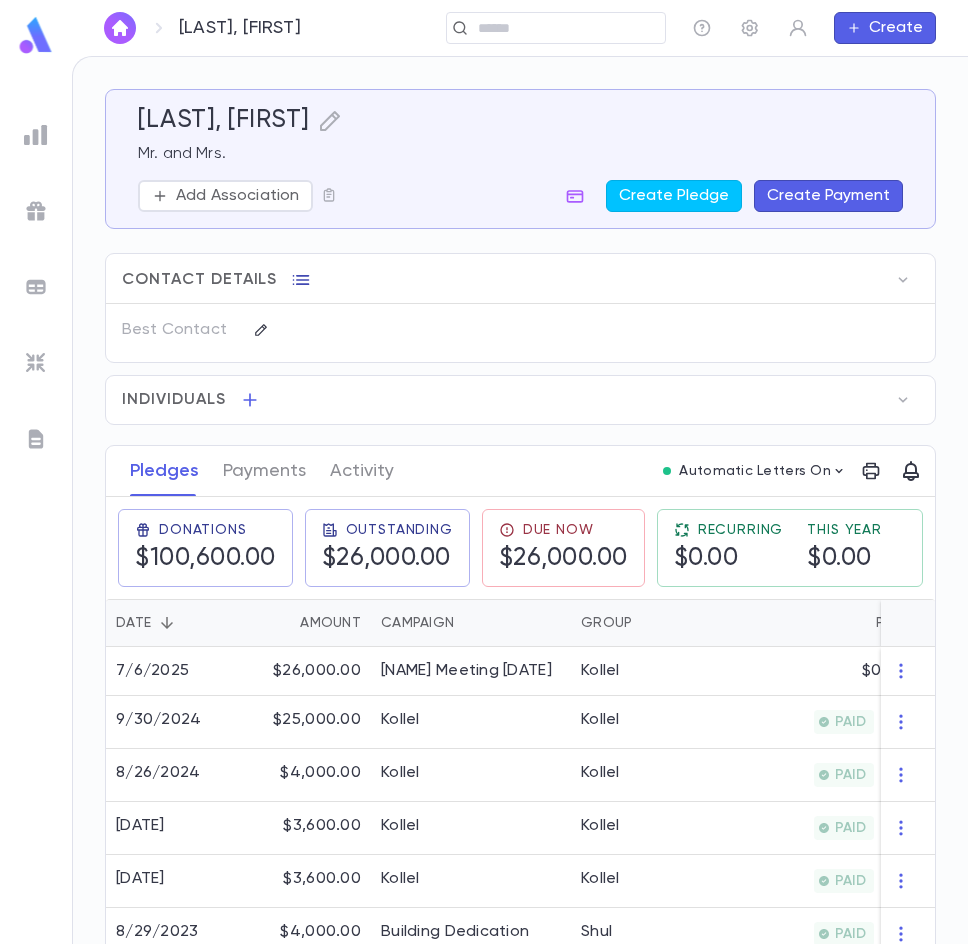 click 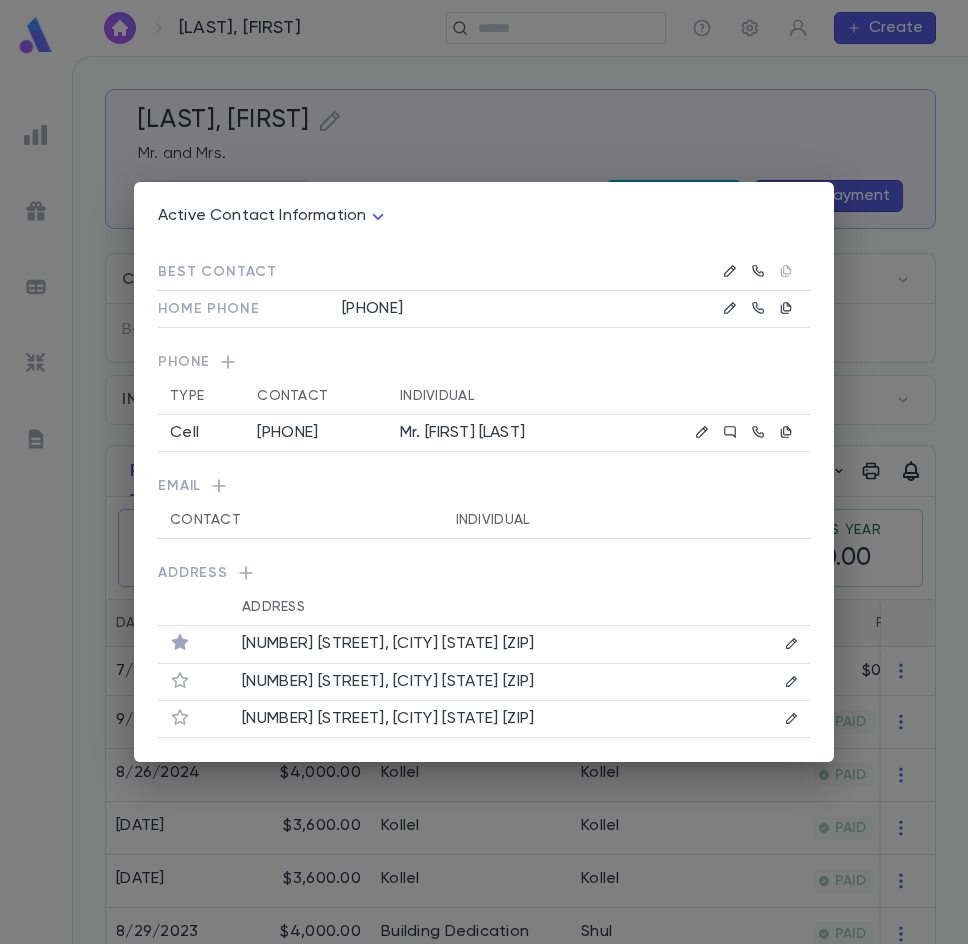 click 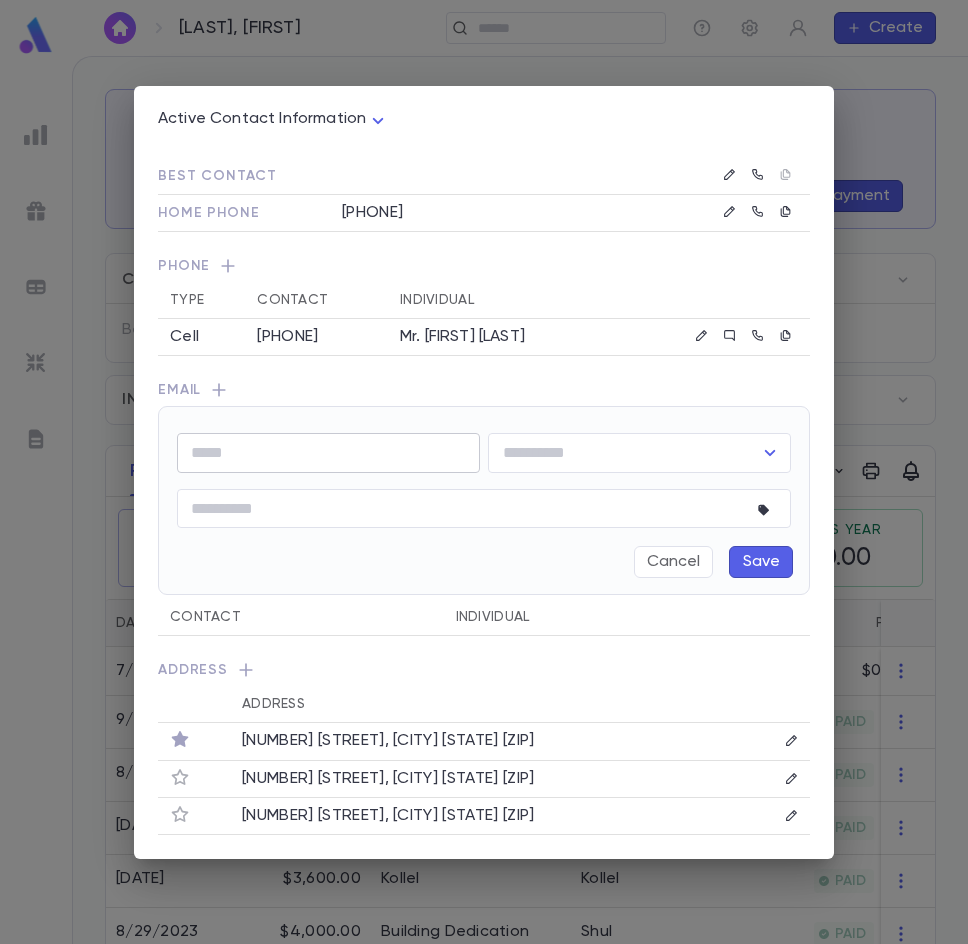 click at bounding box center [328, 452] 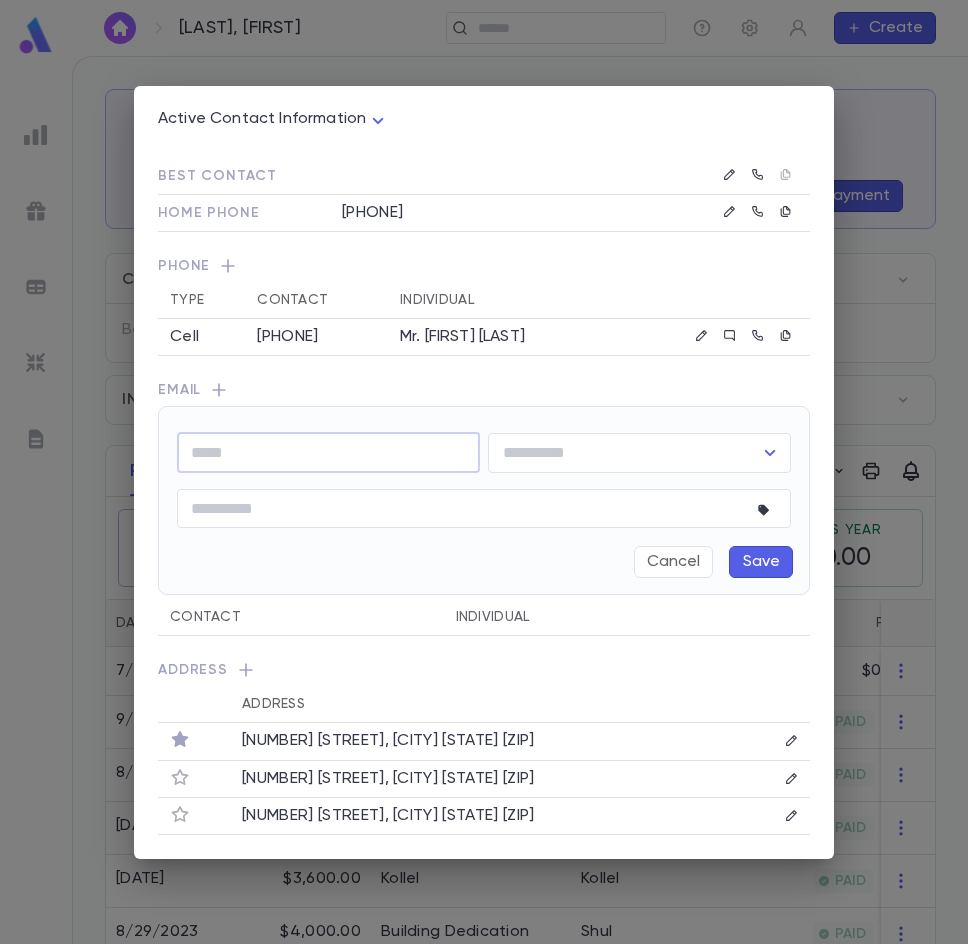 click at bounding box center (328, 452) 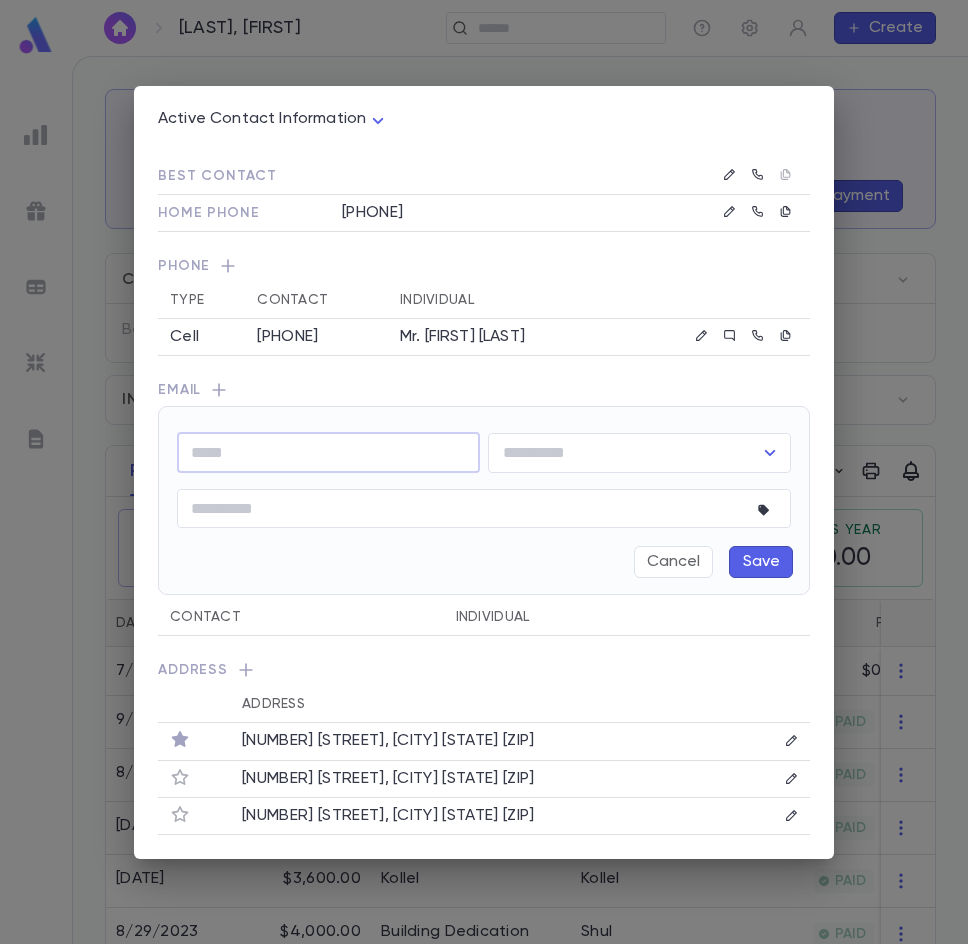 paste on "**********" 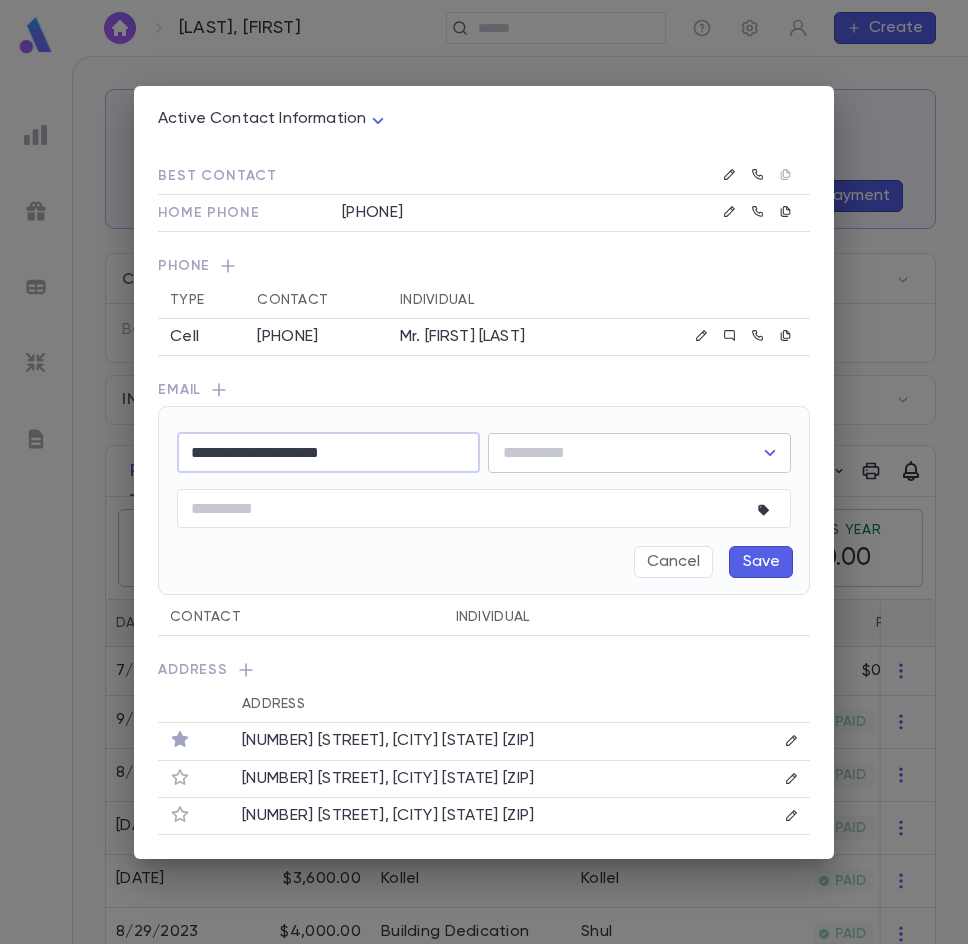 type on "**********" 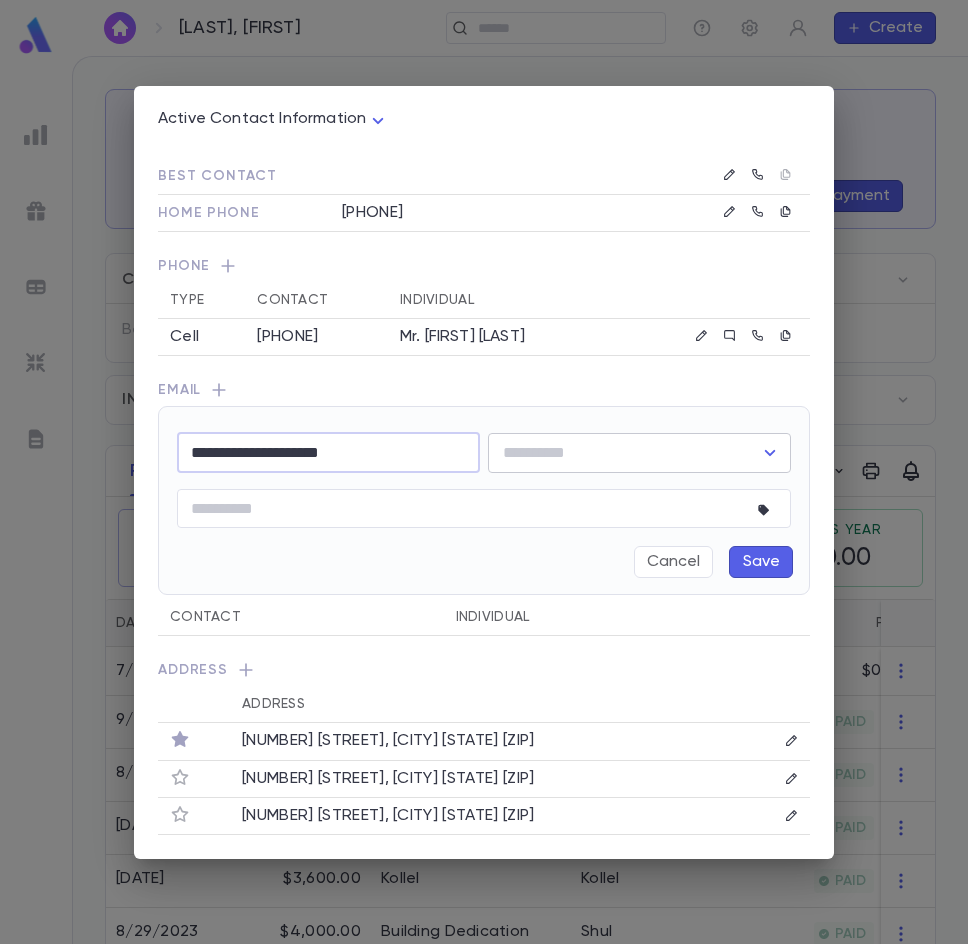 click at bounding box center (624, 453) 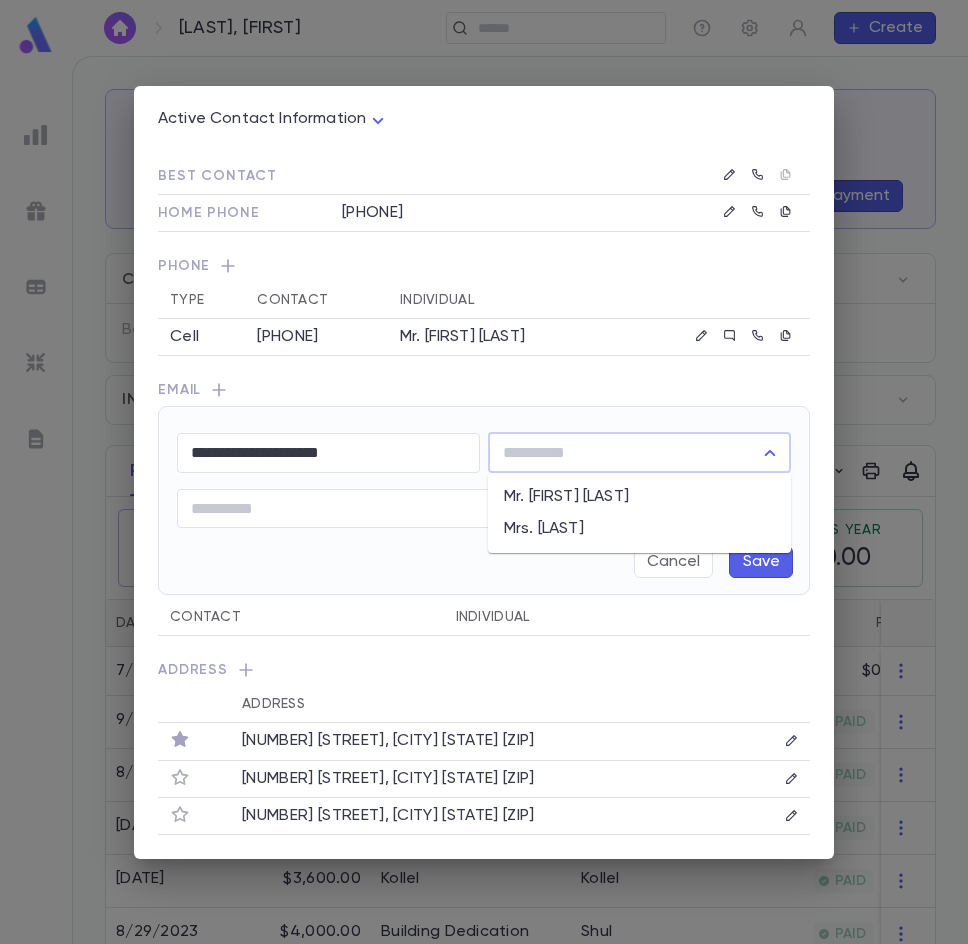 click on "Mr. [FIRST] [LAST]" at bounding box center [639, 497] 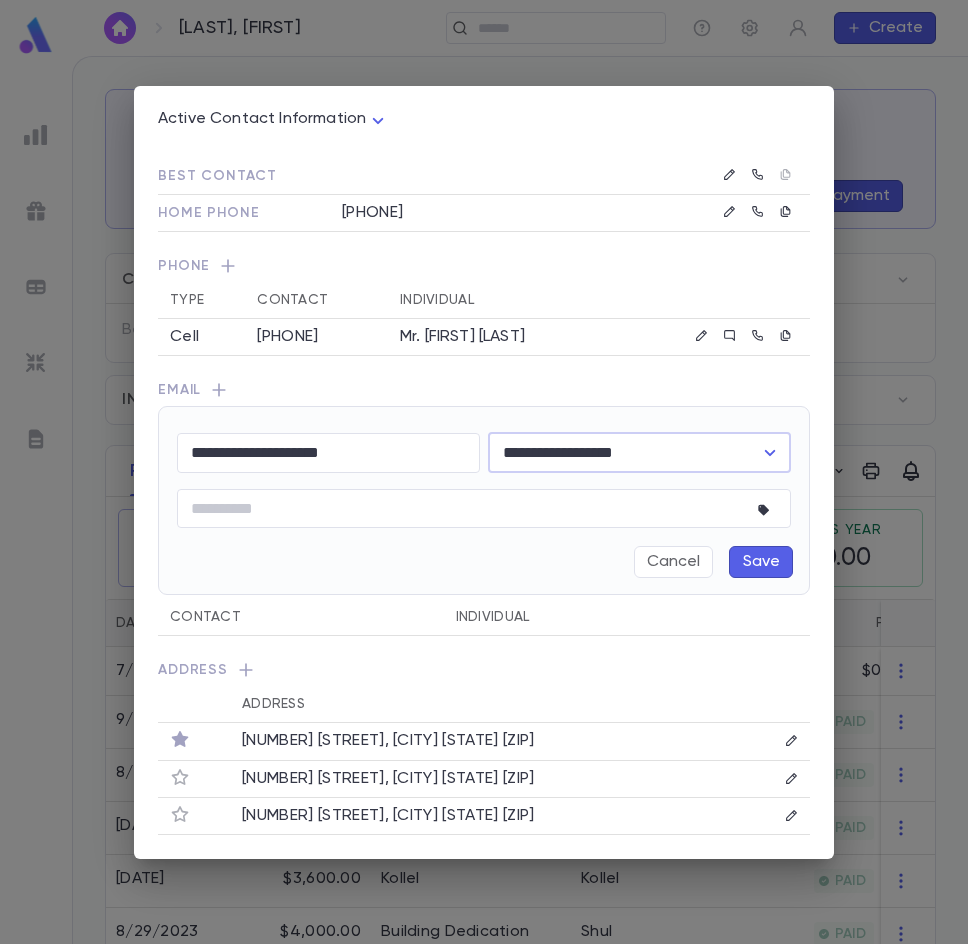 click on "Save" at bounding box center [761, 562] 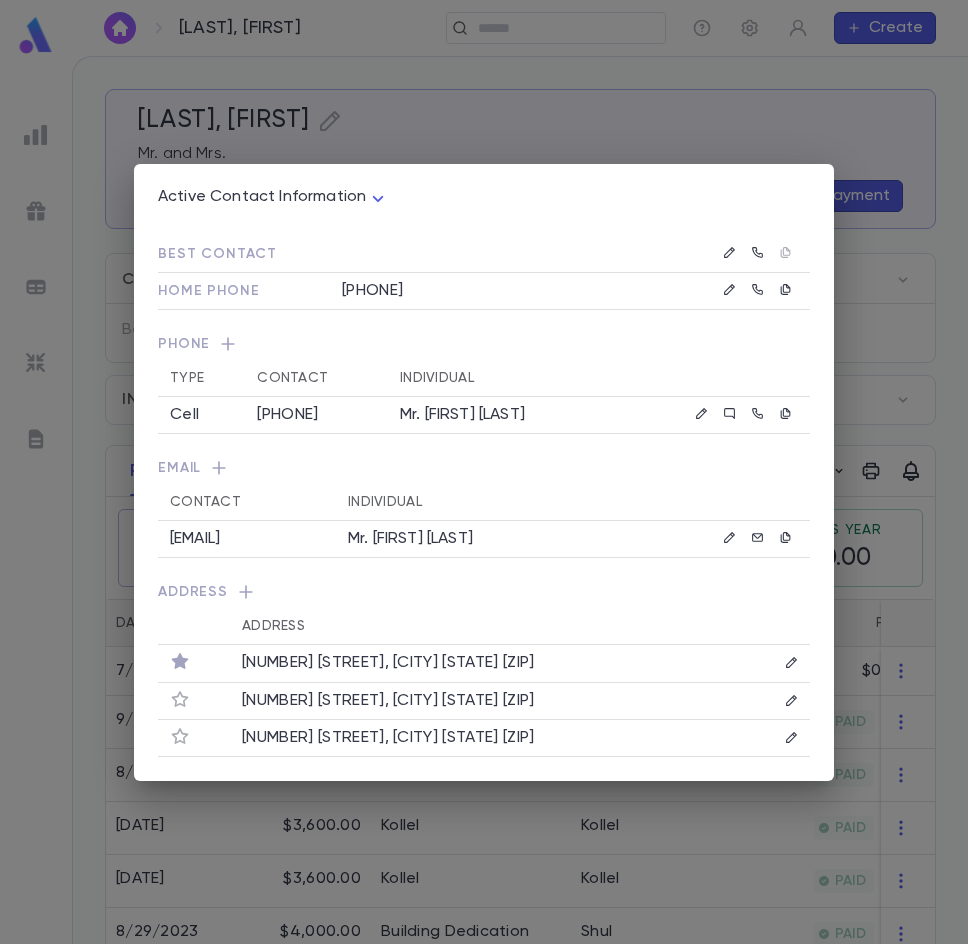 click on "Active Contact Information **** Best Contact Home Phone ([PHONE]) Phone Type Contact Individual Cell ([PHONE]) Mr. [FIRST] [LAST] Email Contact Individual [EMAIL] Mr. [FIRST] [LAST] Address Address [NUMBER] [STREET], [CITY] [STATE] [ZIP] [NUMBER] [STREET], [CITY] [STATE] [ZIP] [NUMBER] [STREET], [CITY] [STATE] [ZIP]" at bounding box center (484, 472) 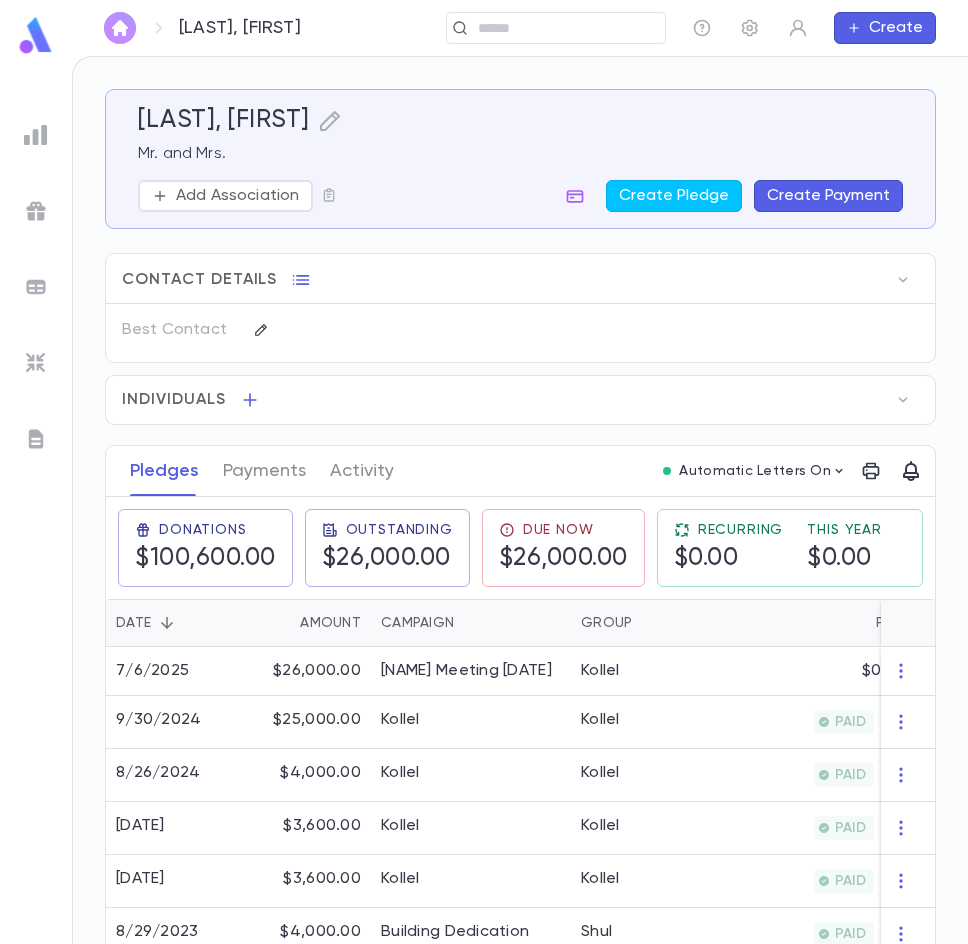 click at bounding box center [120, 28] 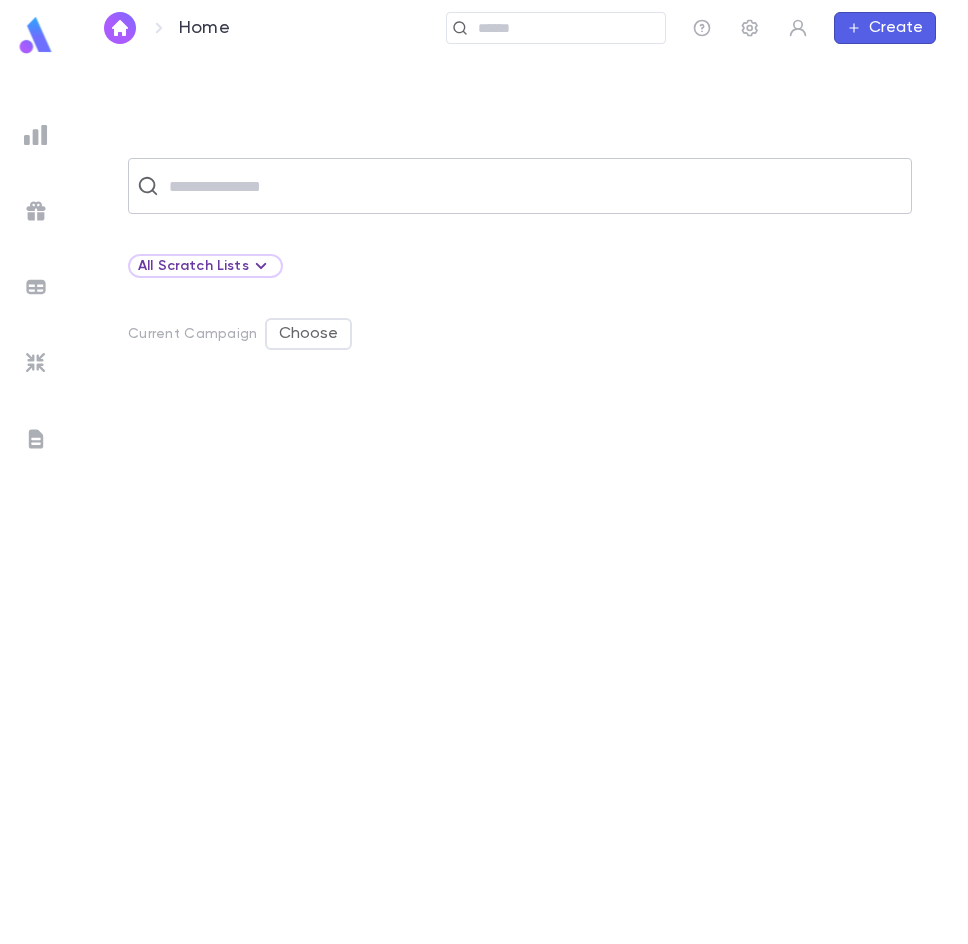 click at bounding box center (533, 186) 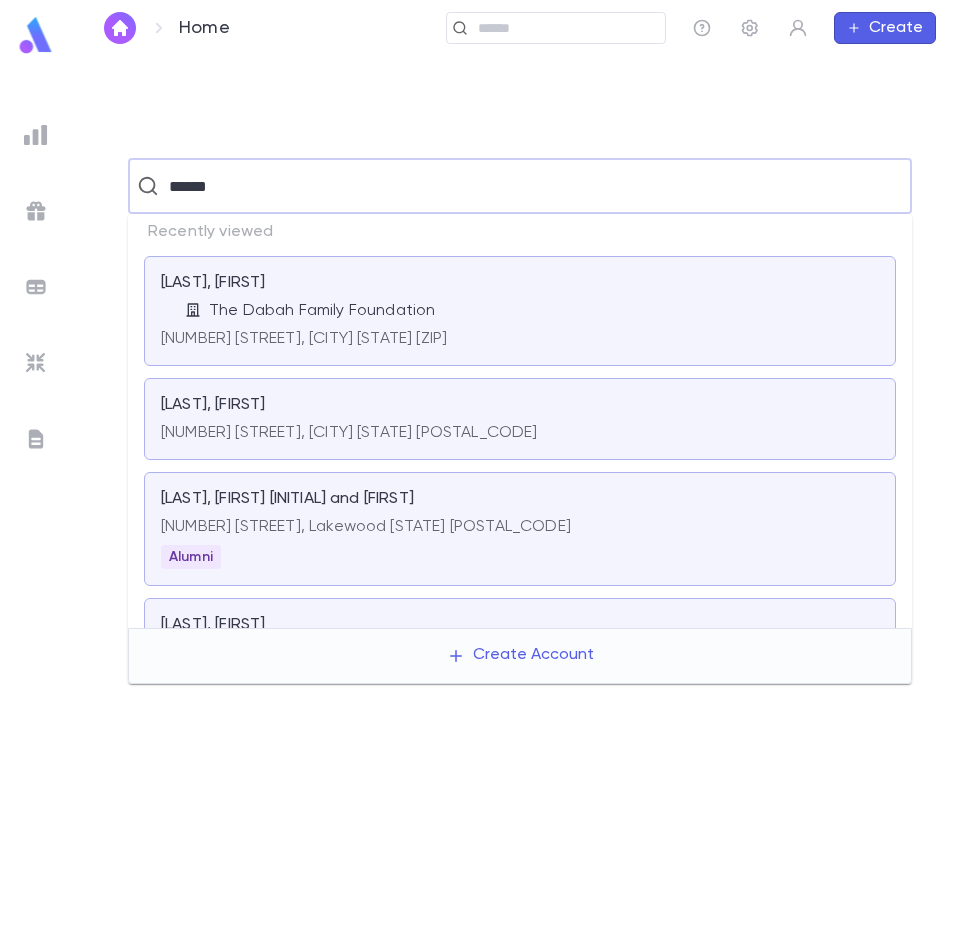 type on "******" 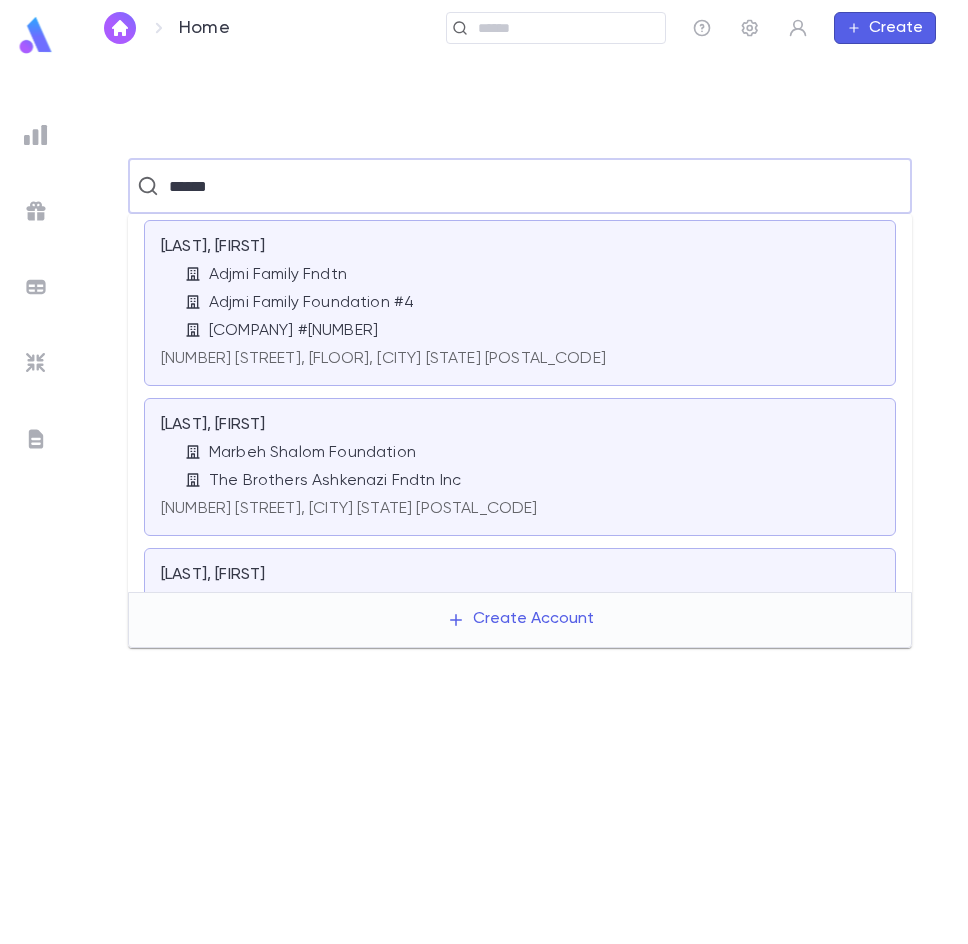 click on "[LAST], [LAST] [LAST] [LAST] [LAST]" at bounding box center [520, 289] 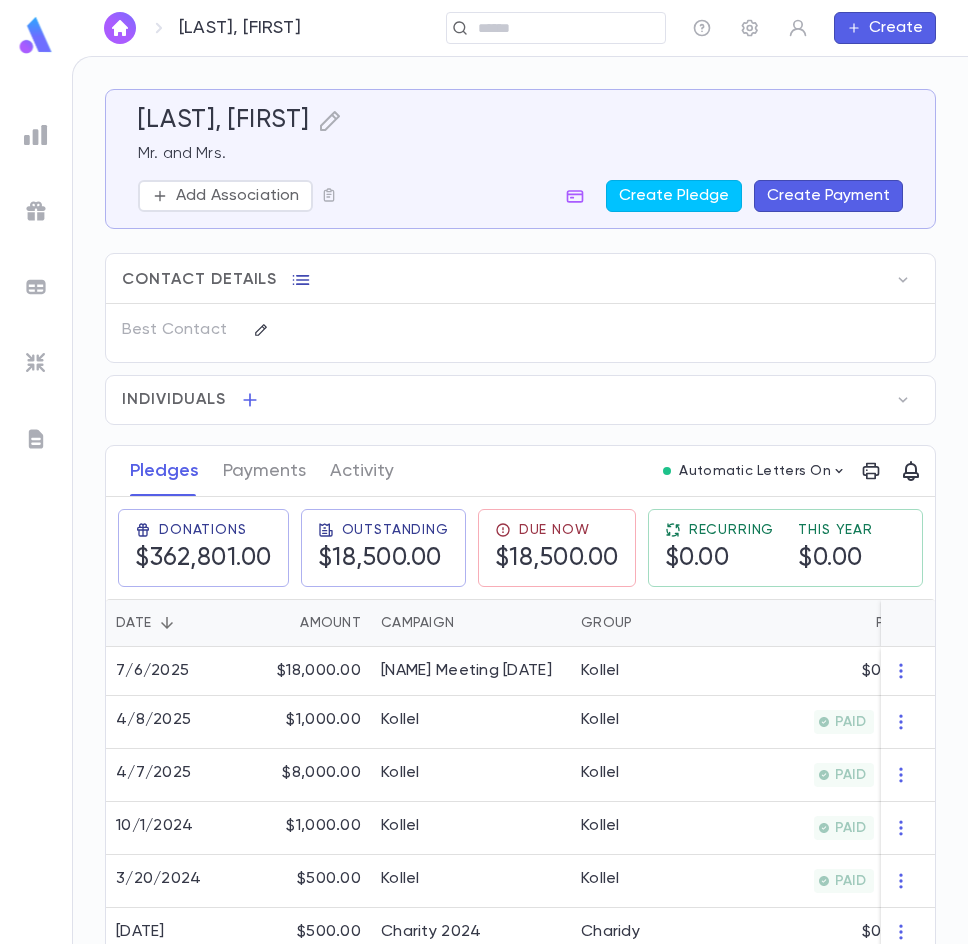 click at bounding box center [301, 280] 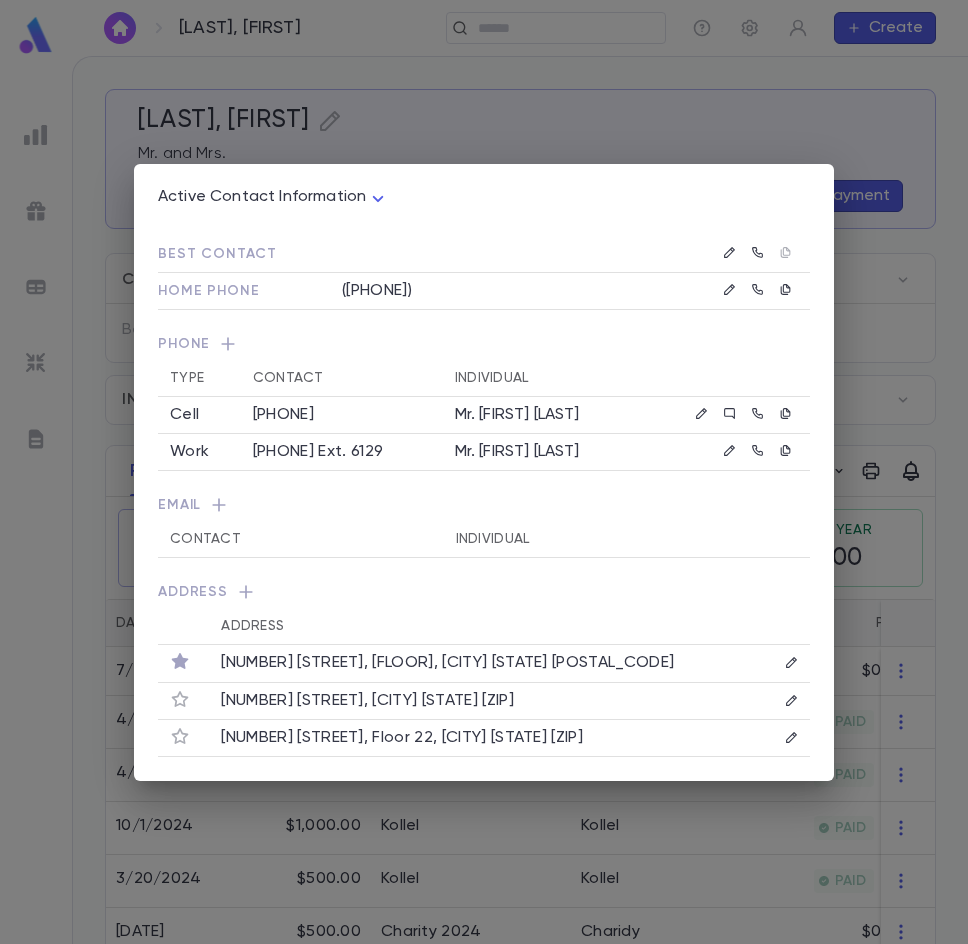 click 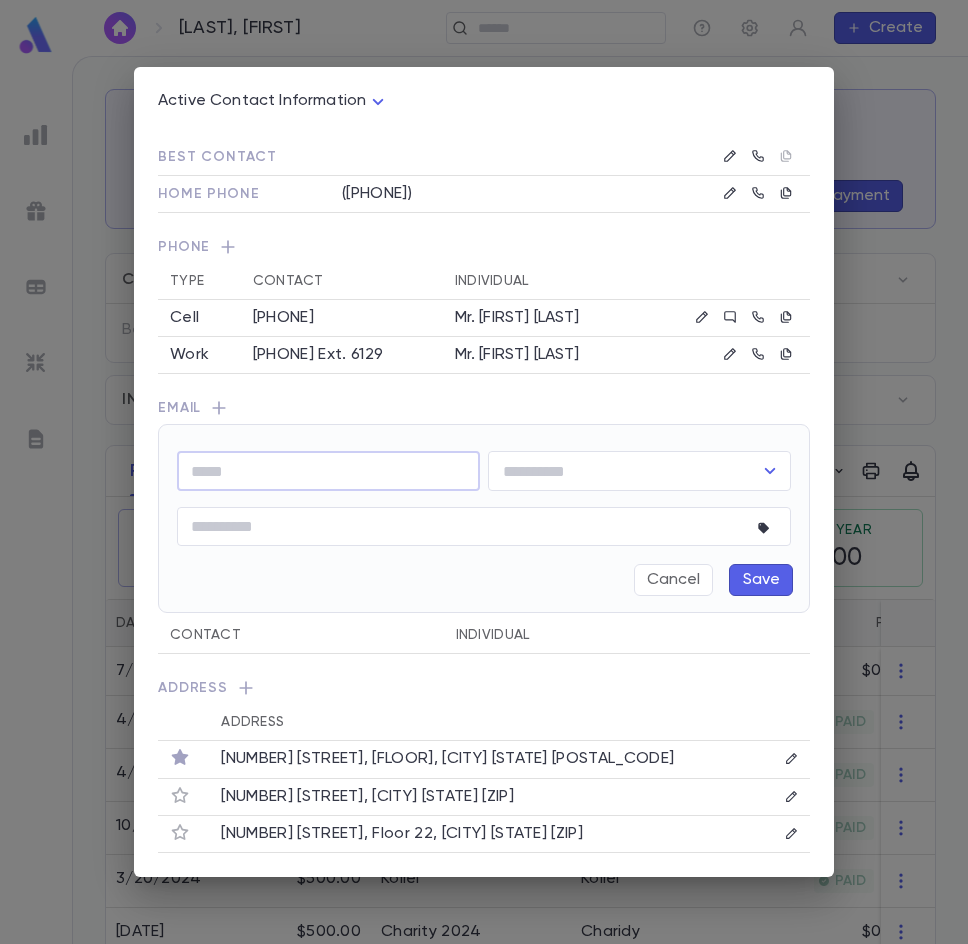 click at bounding box center (328, 471) 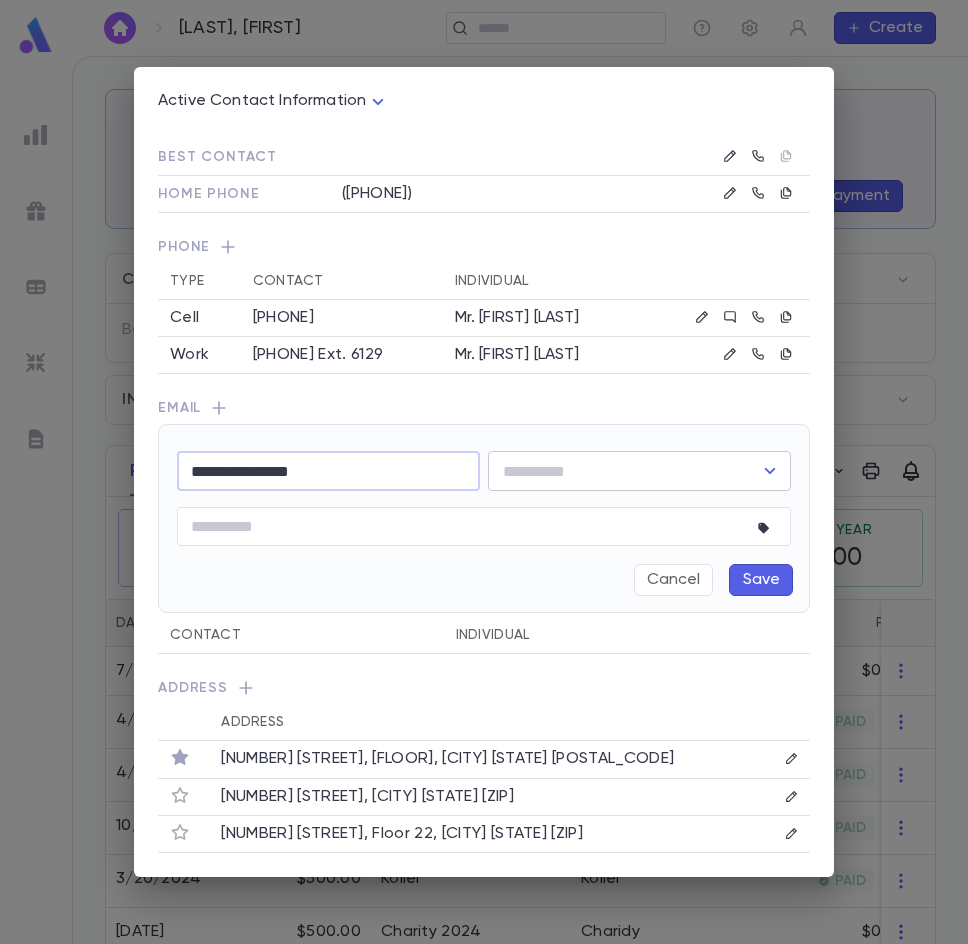 type on "**********" 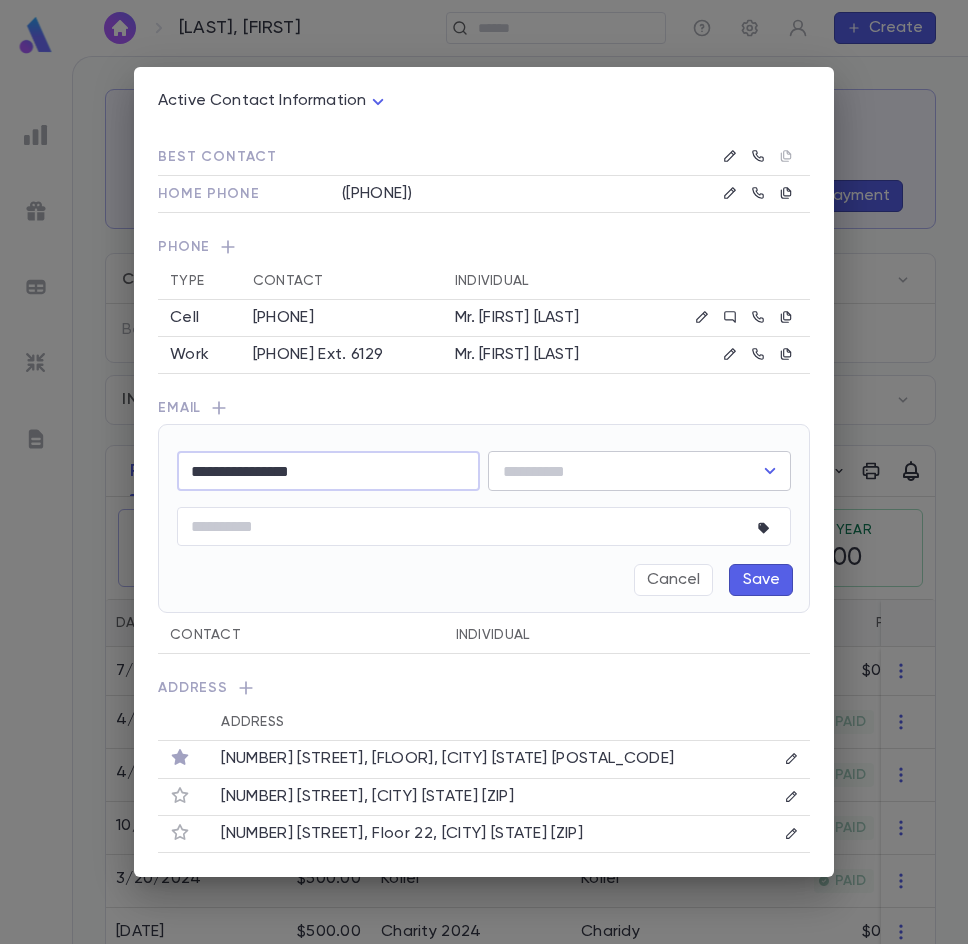 click at bounding box center [624, 471] 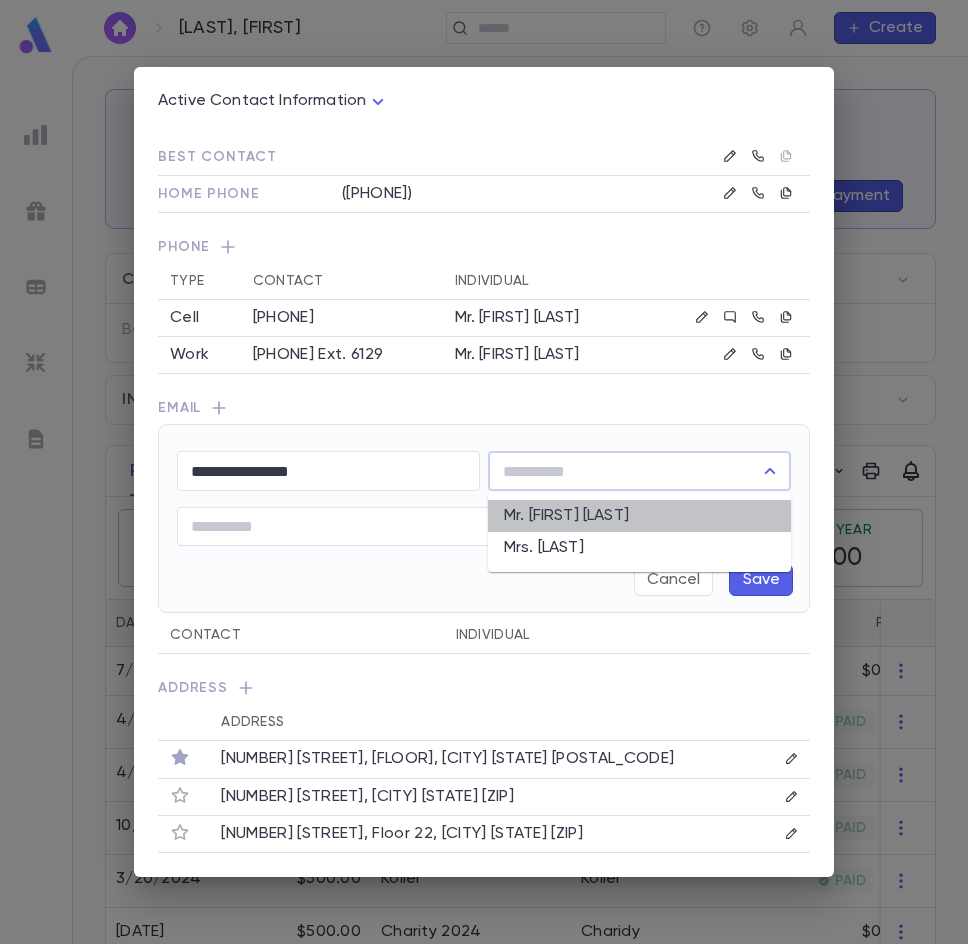 click on "Mr.  [FIRST] [LAST]" at bounding box center [639, 516] 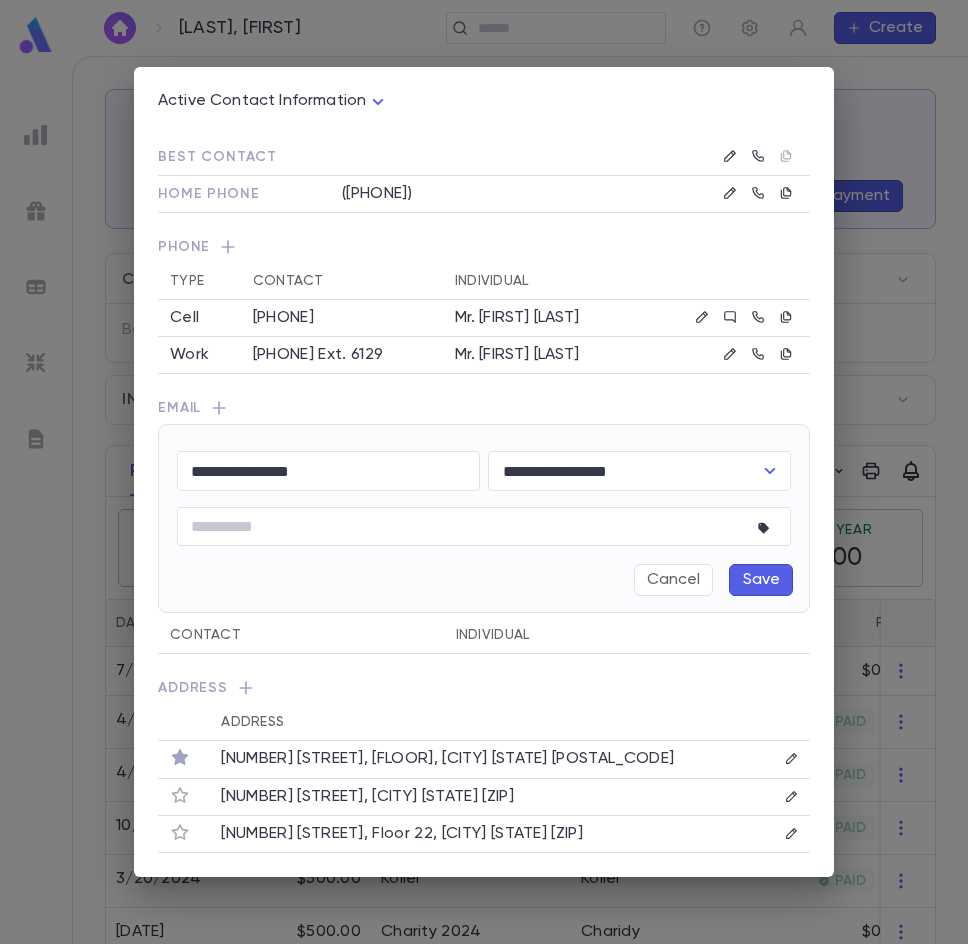 click on "Save" at bounding box center [761, 580] 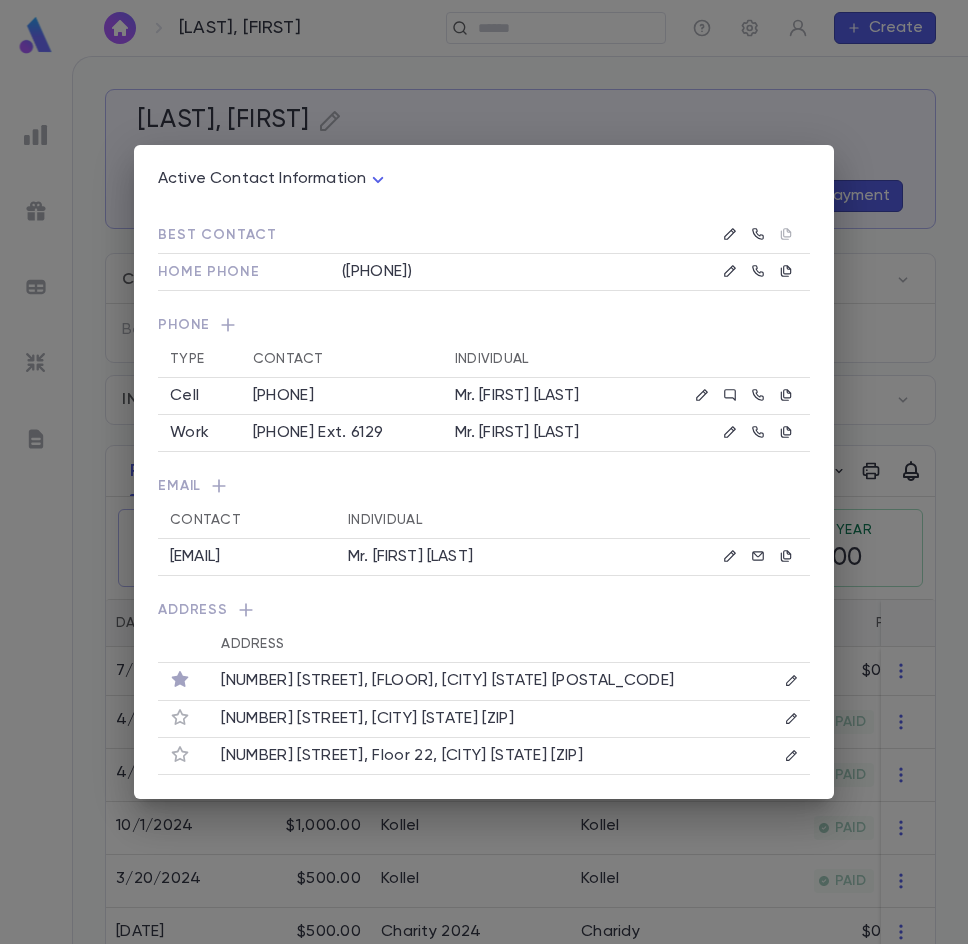 drag, startPoint x: 582, startPoint y: 122, endPoint x: 314, endPoint y: 116, distance: 268.06717 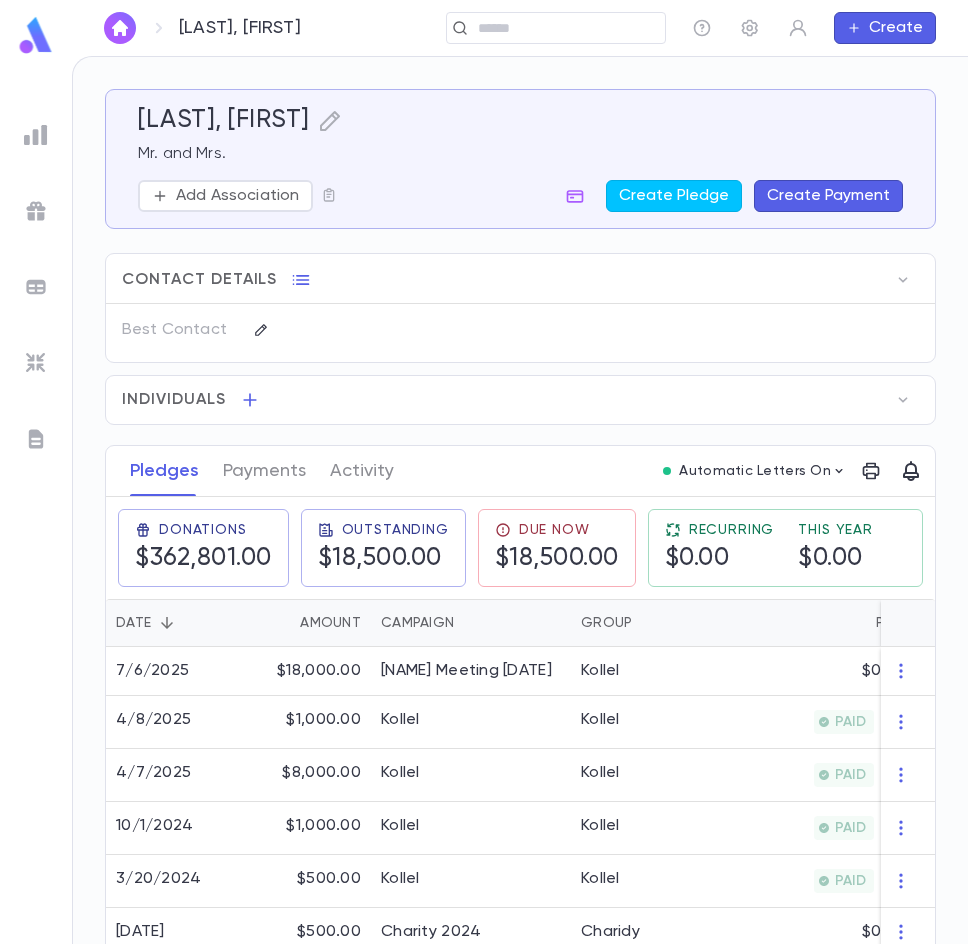 click on "[LAST], [FIRST] ​  Create" at bounding box center (520, 28) 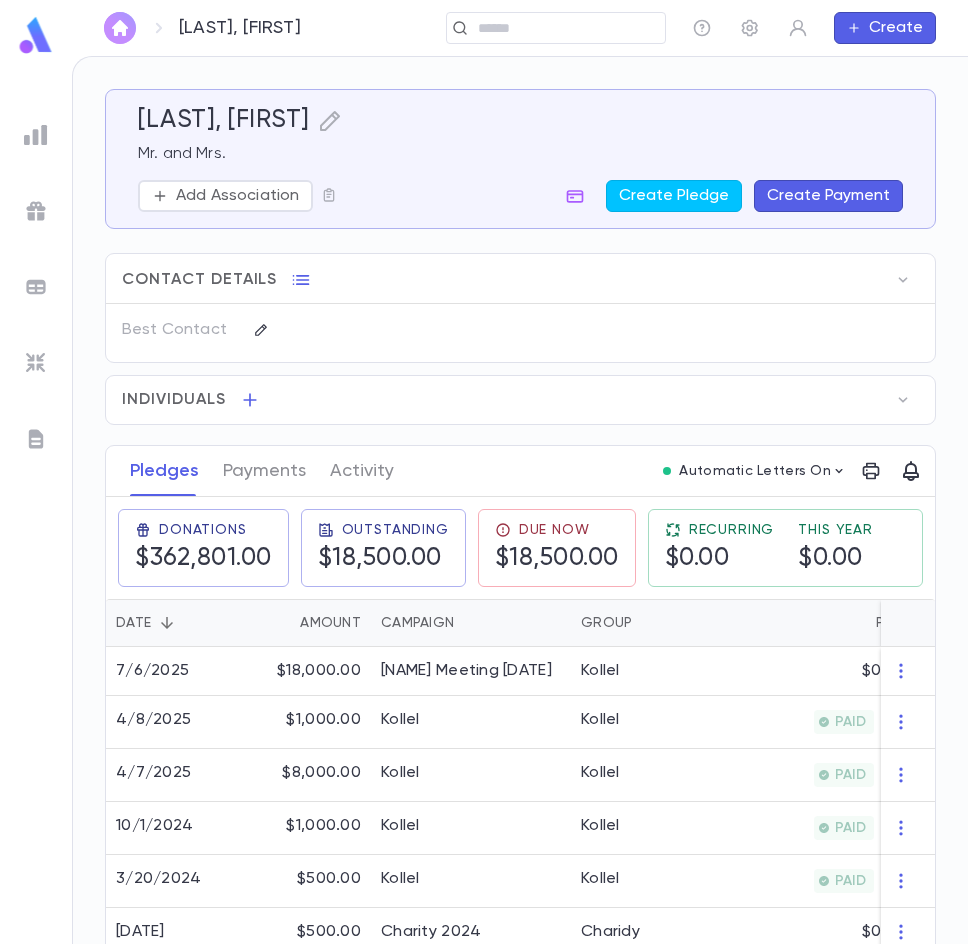 click at bounding box center (120, 28) 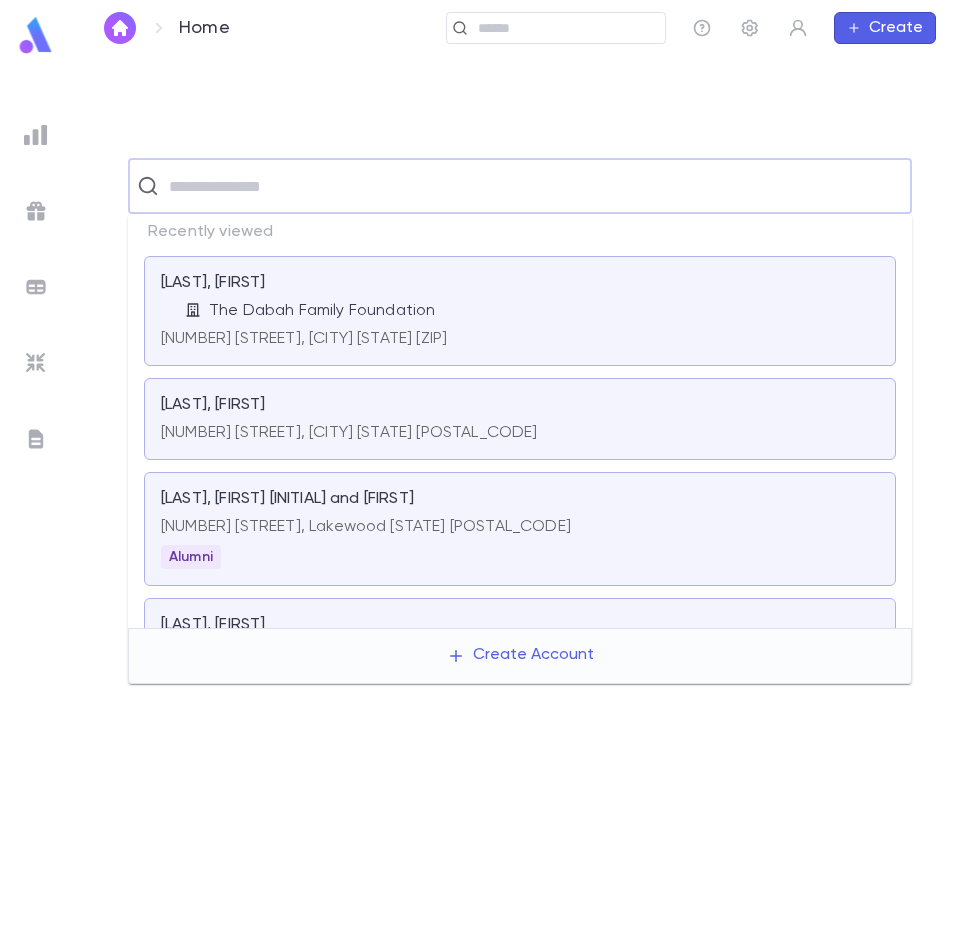 click at bounding box center (533, 186) 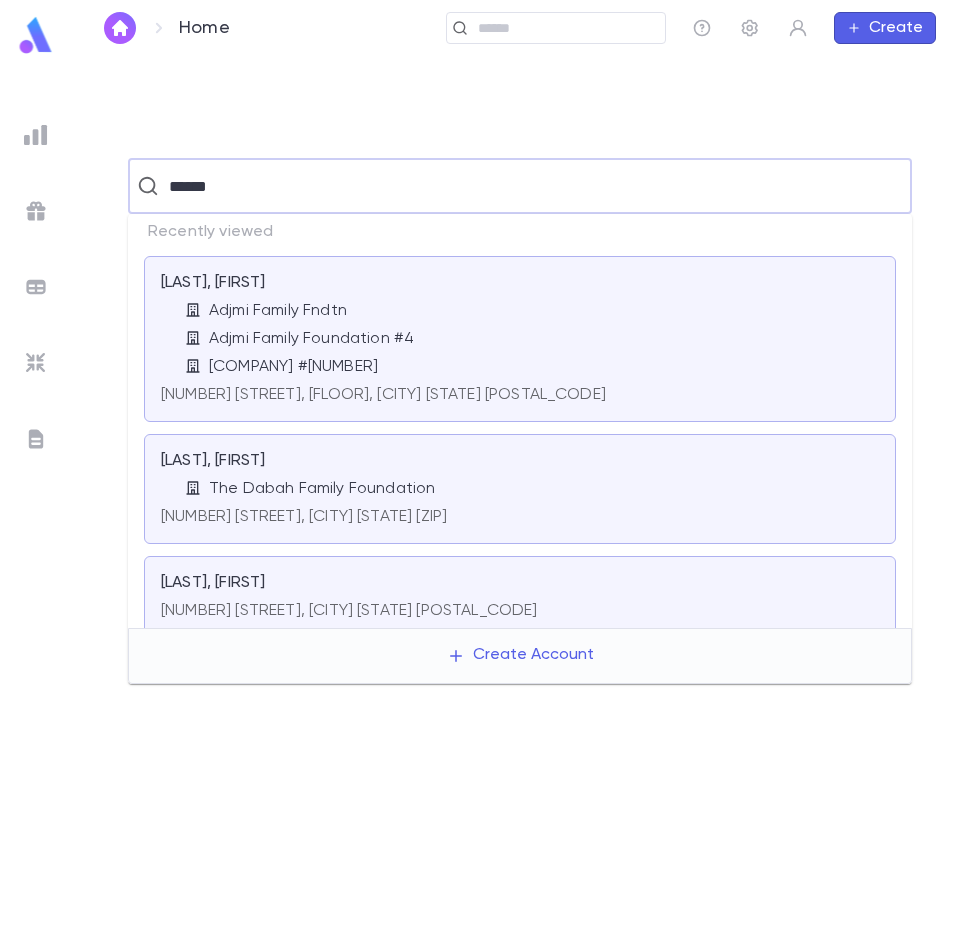 type on "******" 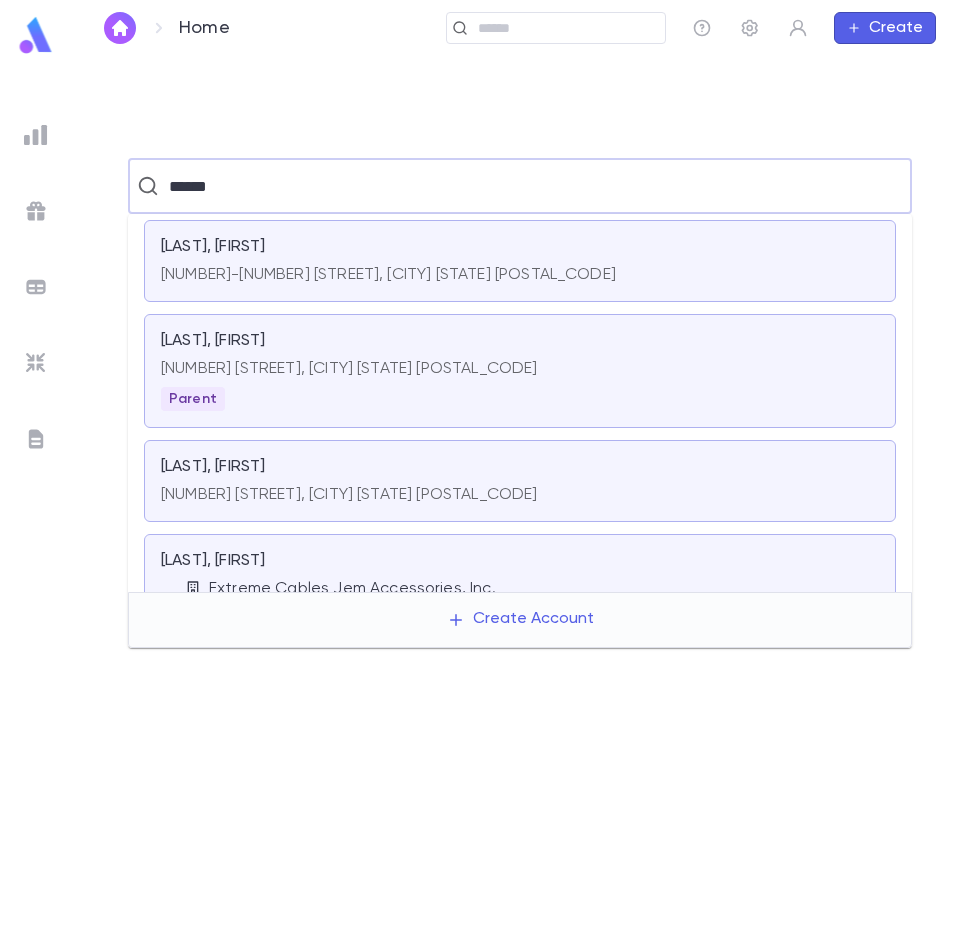click on "[NUMBER] [STREET], [CITY] [STATE] [POSTAL_CODE]" at bounding box center (520, 369) 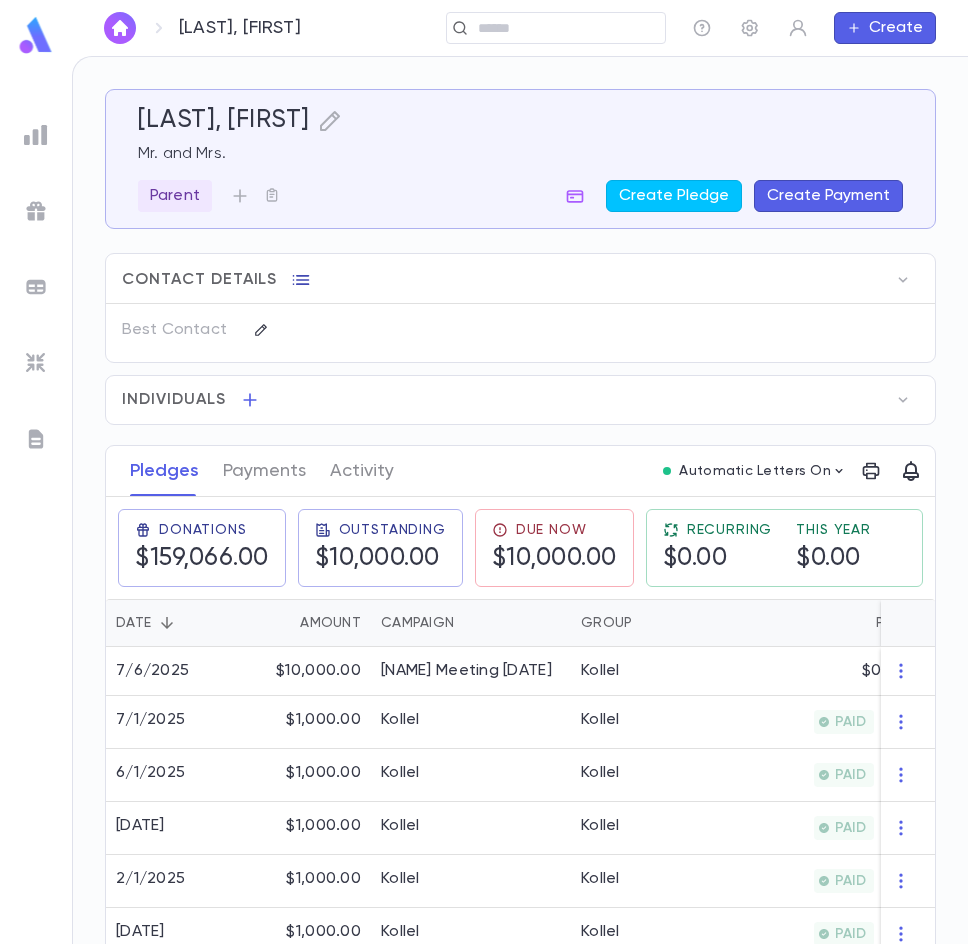 click 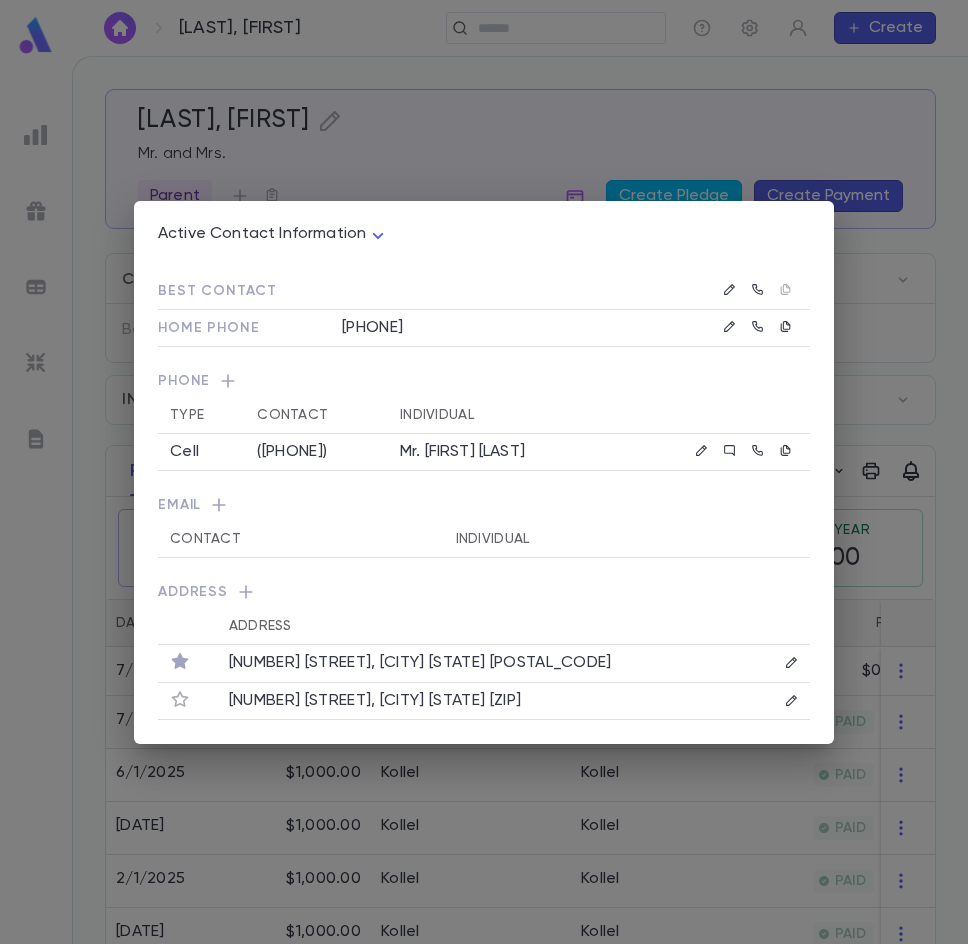 click 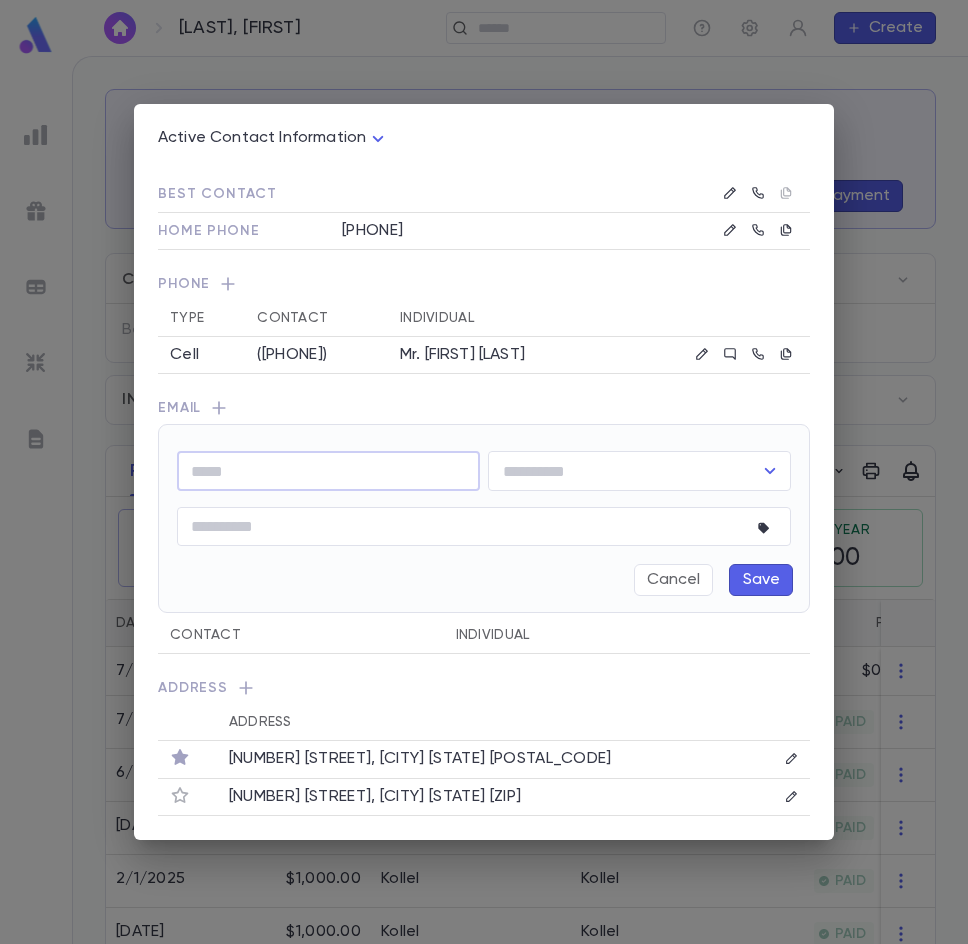 click at bounding box center (328, 471) 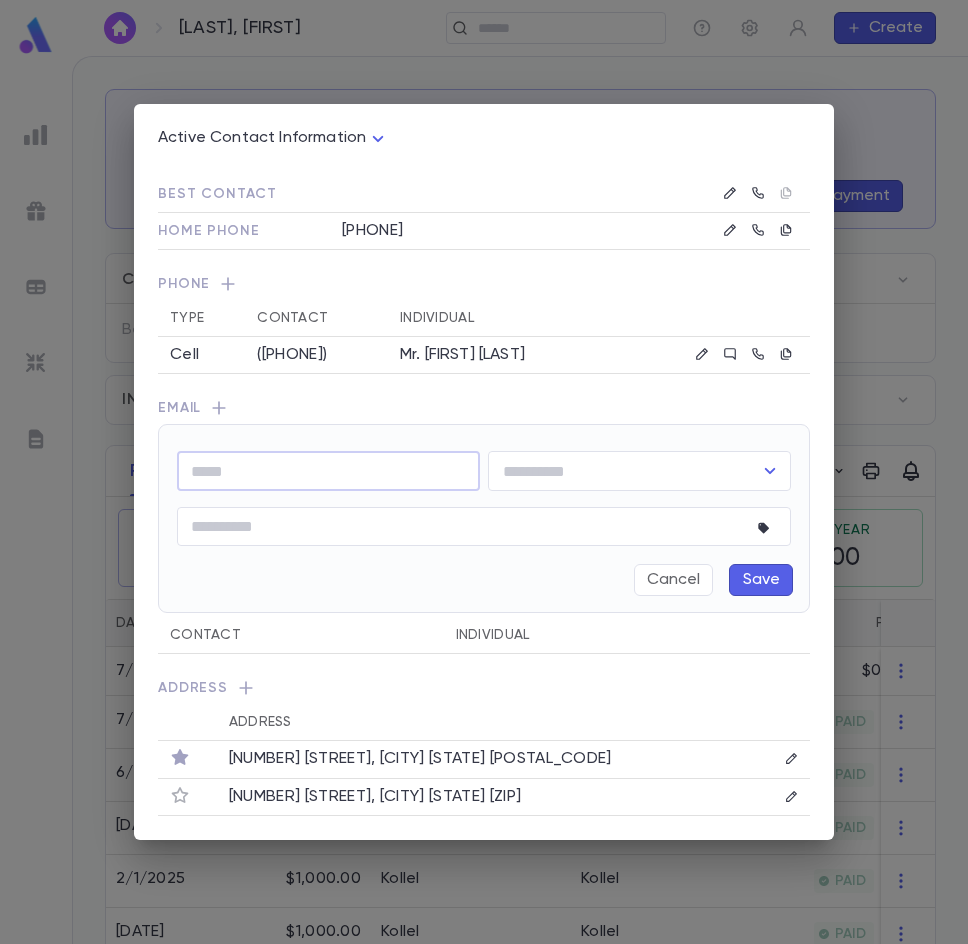 paste on "**********" 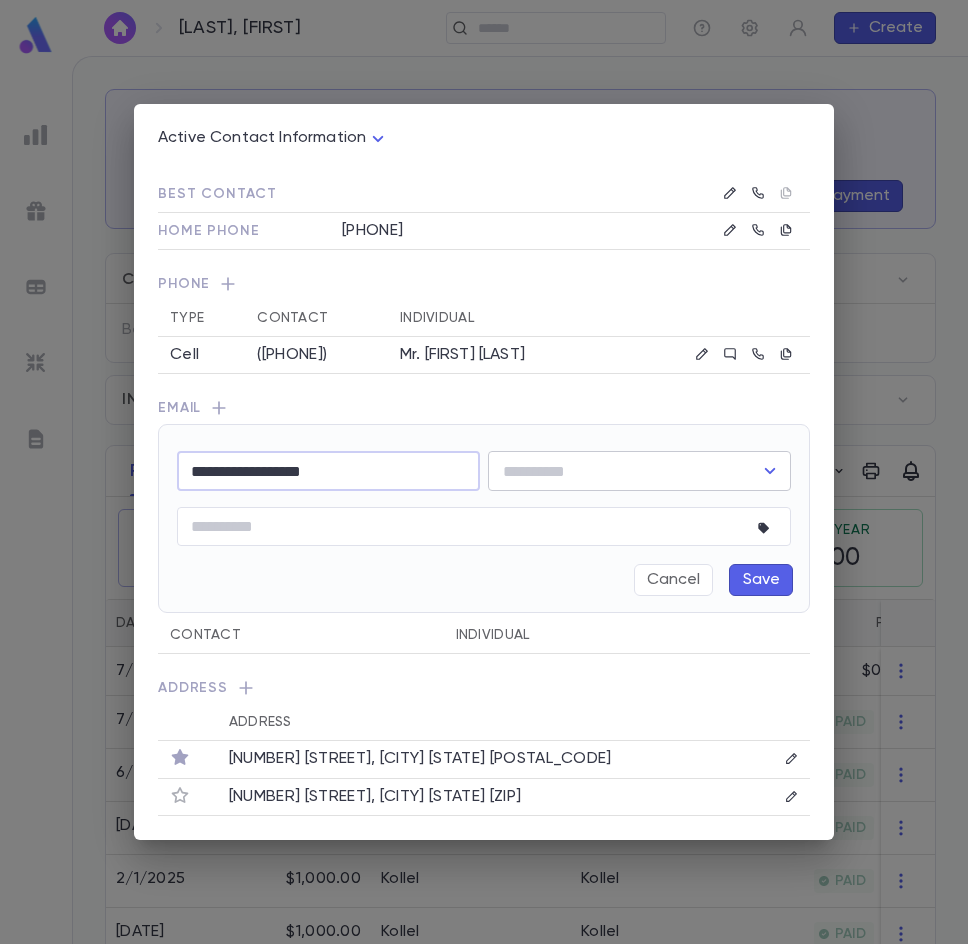 type on "**********" 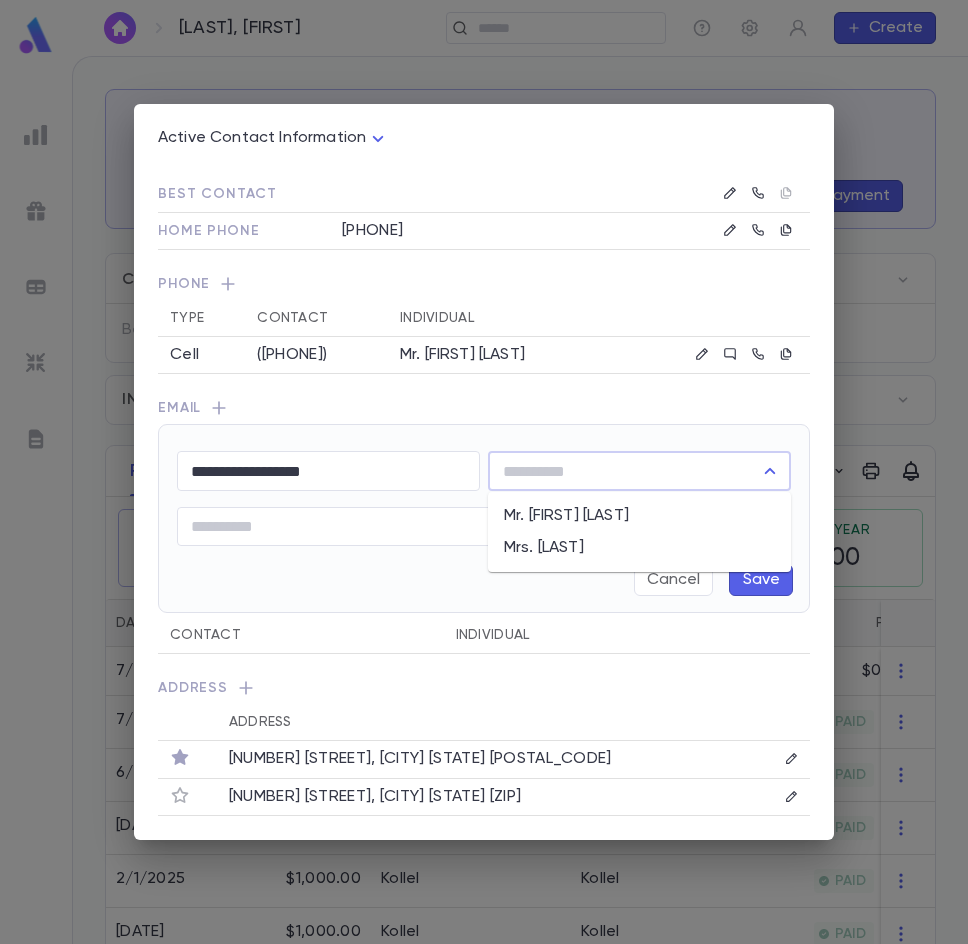 click at bounding box center (624, 471) 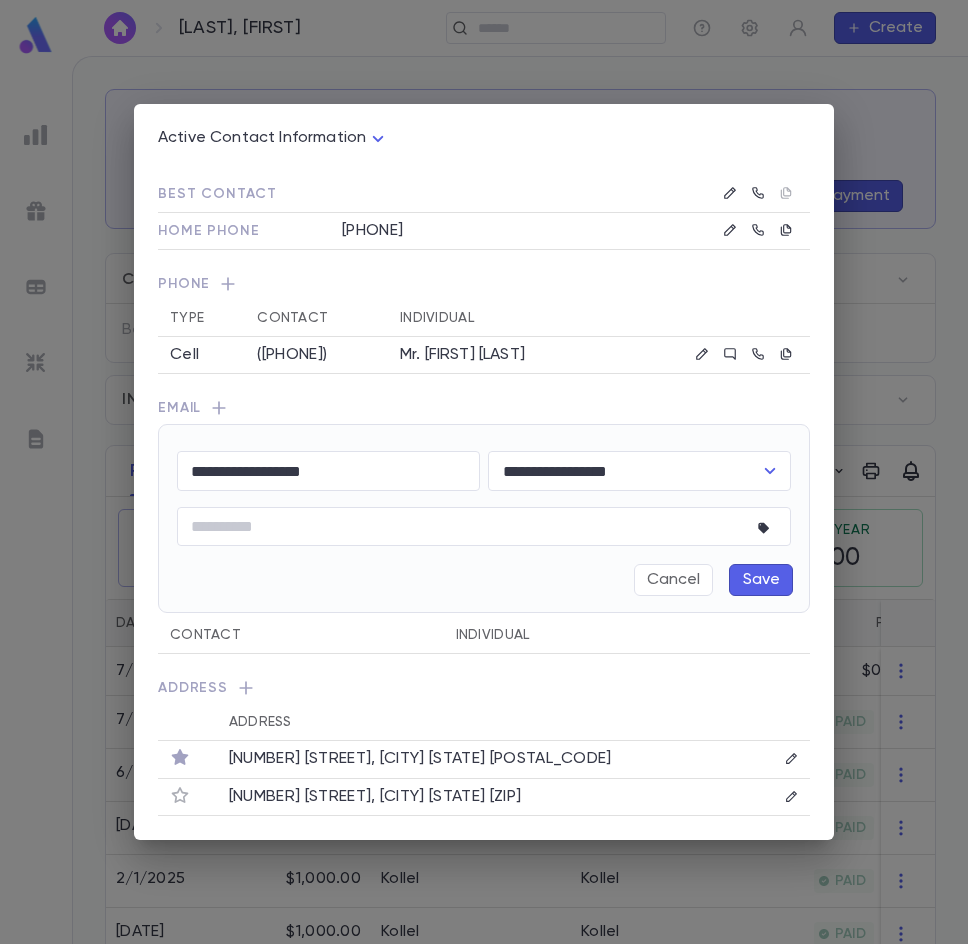 click on "Save" at bounding box center [761, 580] 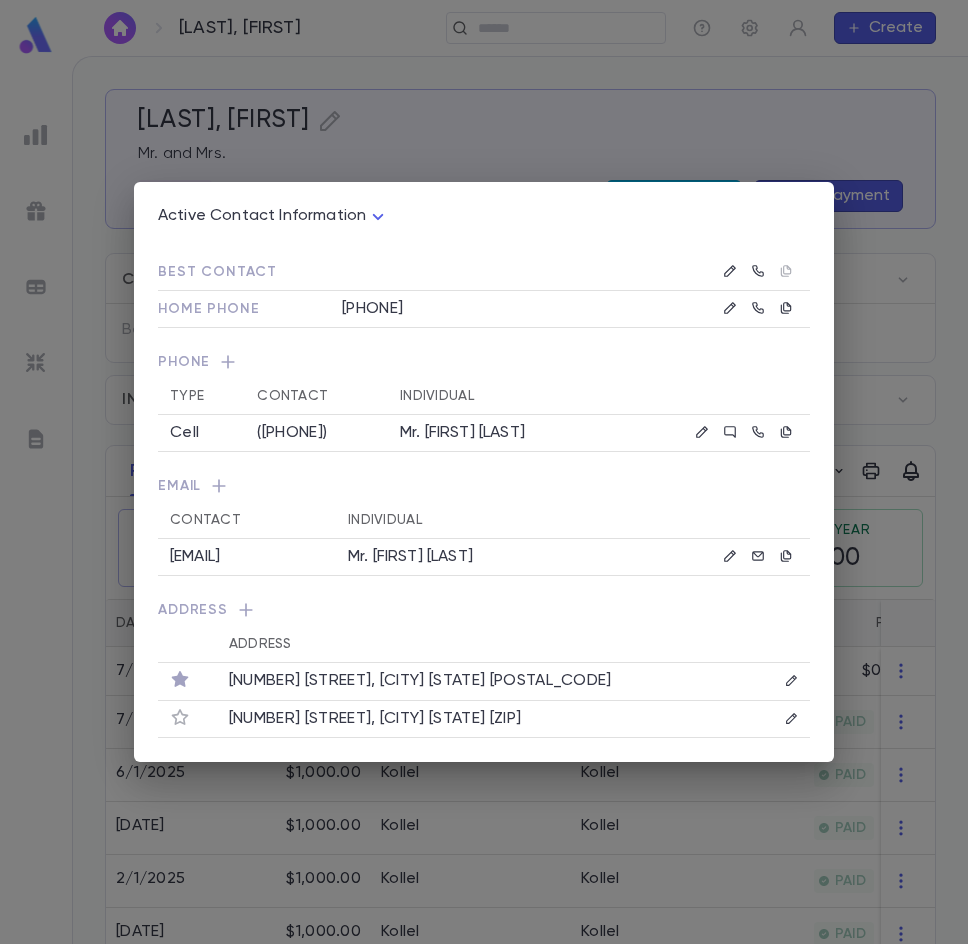 click on "Active Contact Information **** Best Contact Home Phone ([PHONE]) Phone Type Contact Individual Cell ([PHONE]) Mr. [FIRST] [LAST] Email Contact Individual [EMAIL] Mr. [FIRST] [LAST] Address Address [NUMBER] [STREET], [CITY] [STATE] [POSTAL_CODE] [NUMBER] [STREET], [CITY] [STATE] [POSTAL_CODE]" at bounding box center (484, 472) 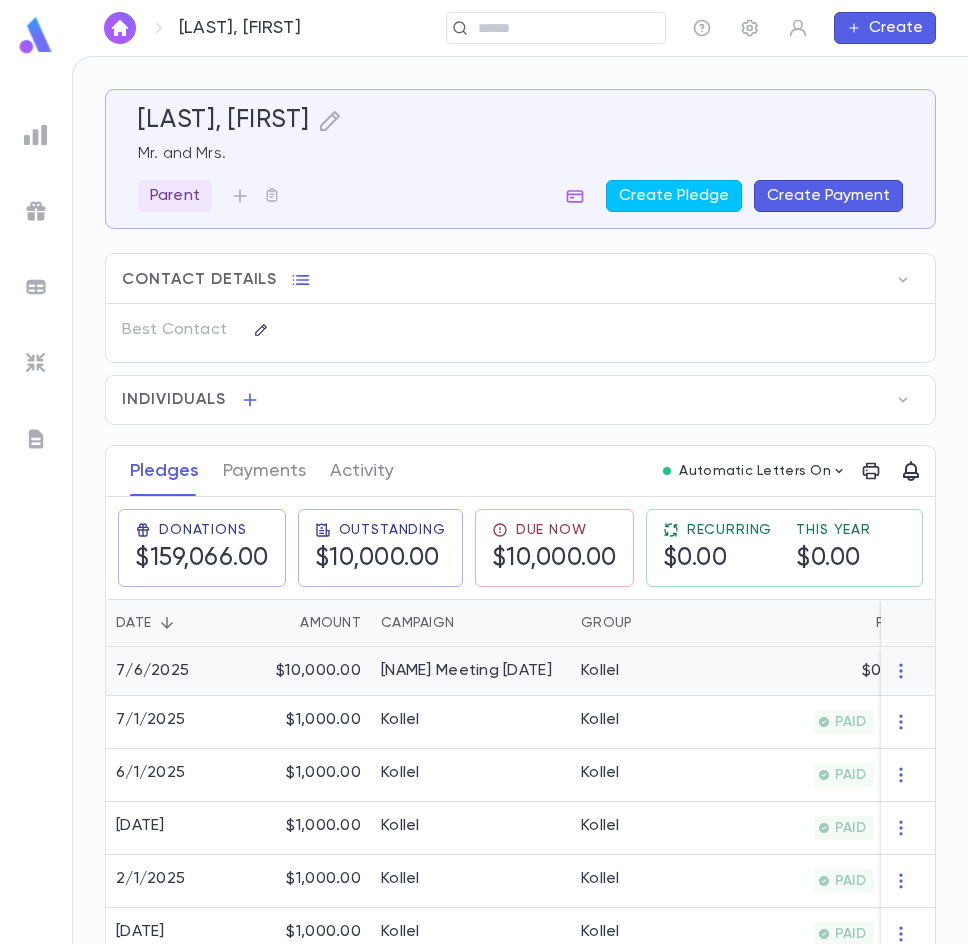 click on "$10,000.00" at bounding box center (306, 671) 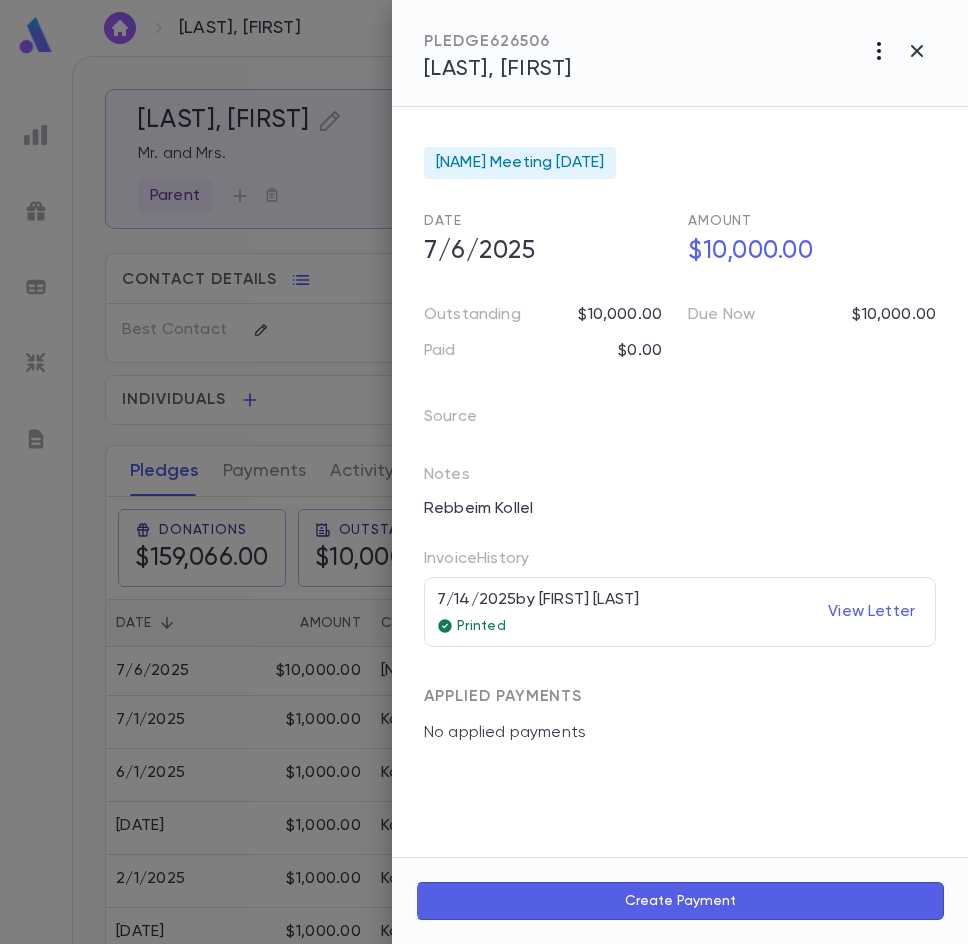 click 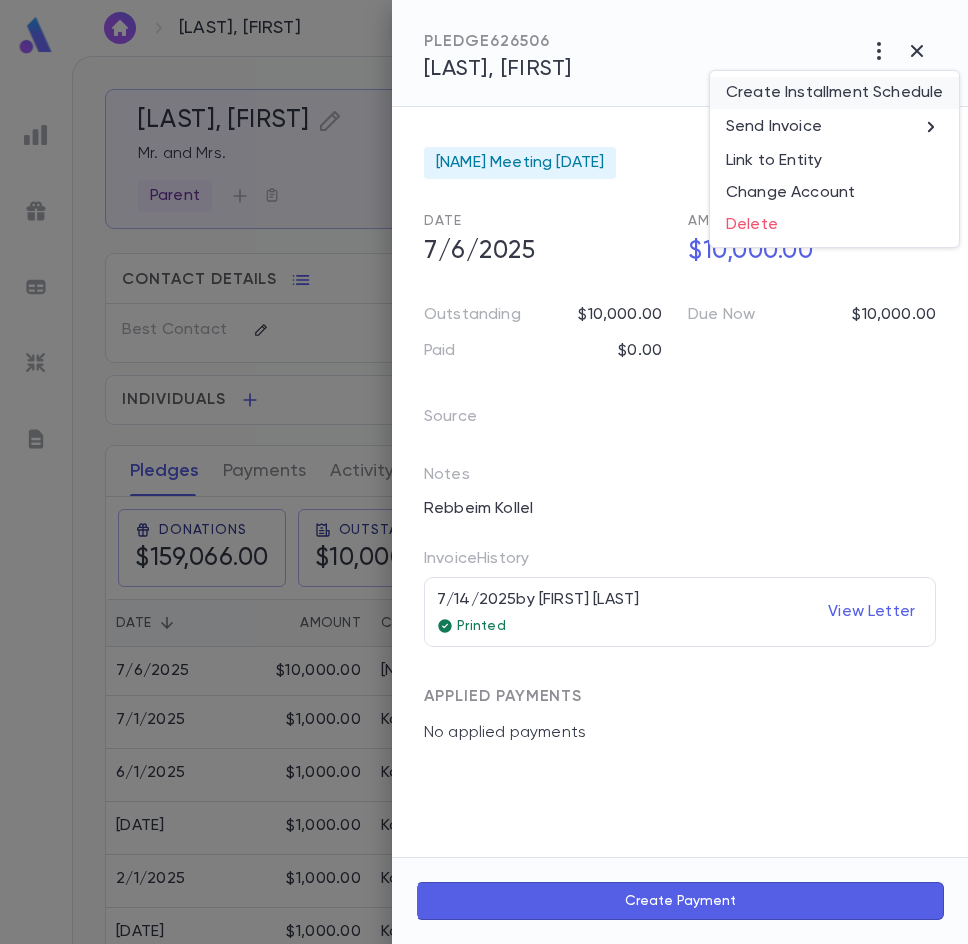 click on "Create Installment Schedule" at bounding box center (834, 93) 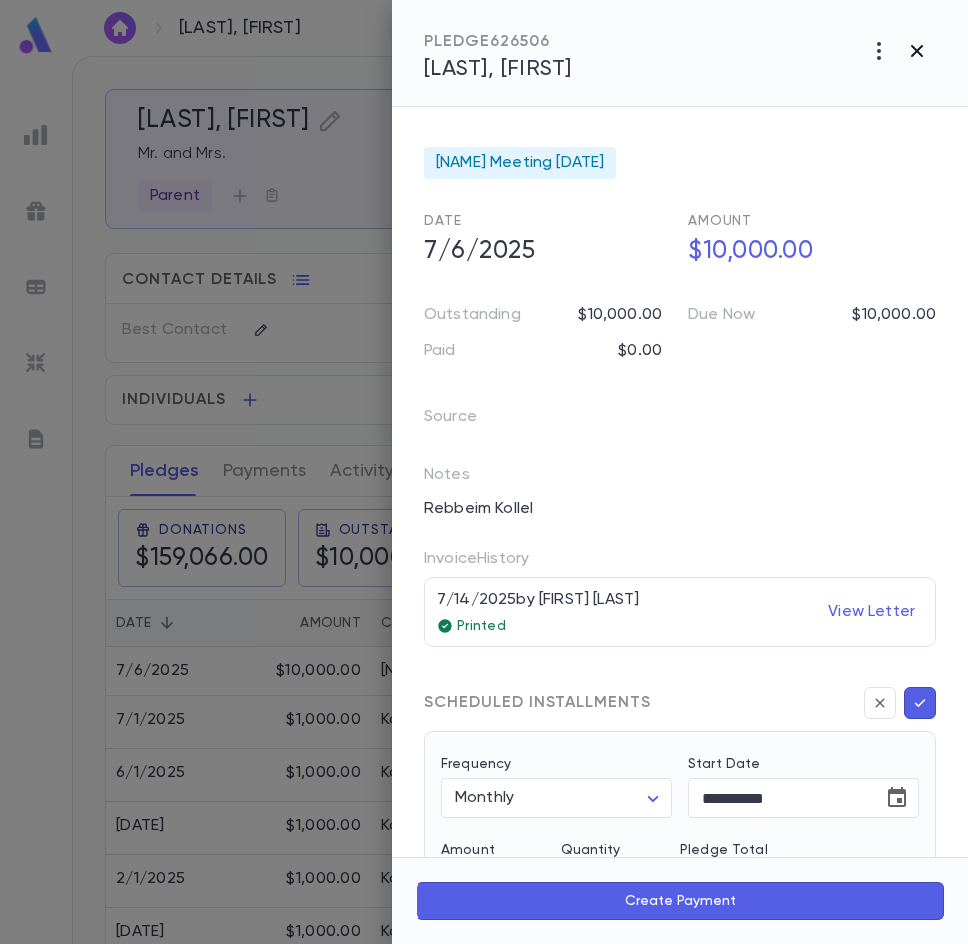 click 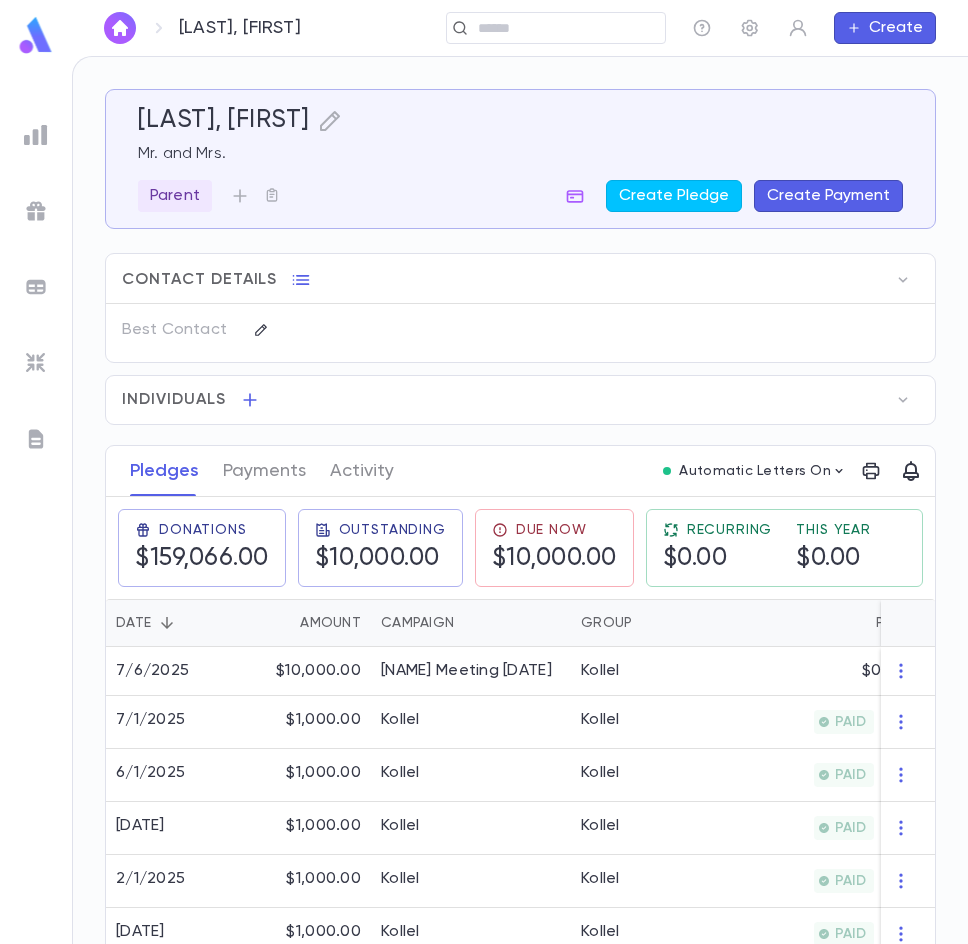 click at bounding box center [120, 28] 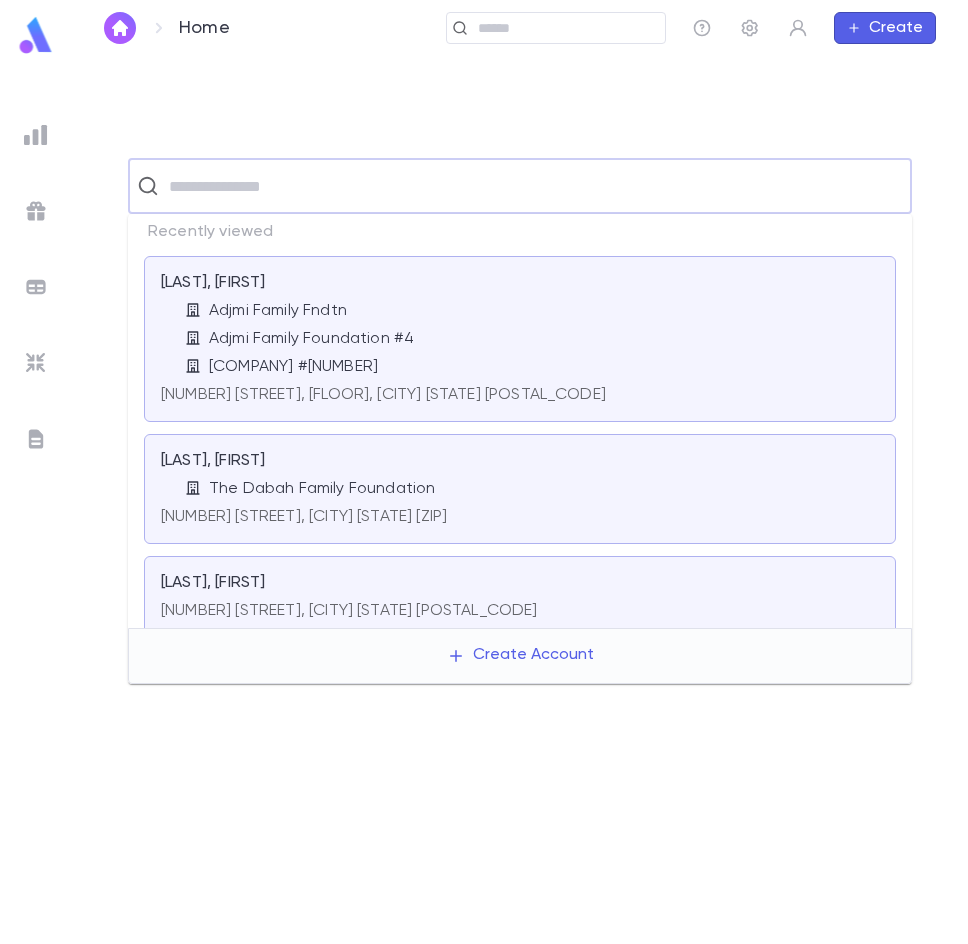 click at bounding box center (533, 186) 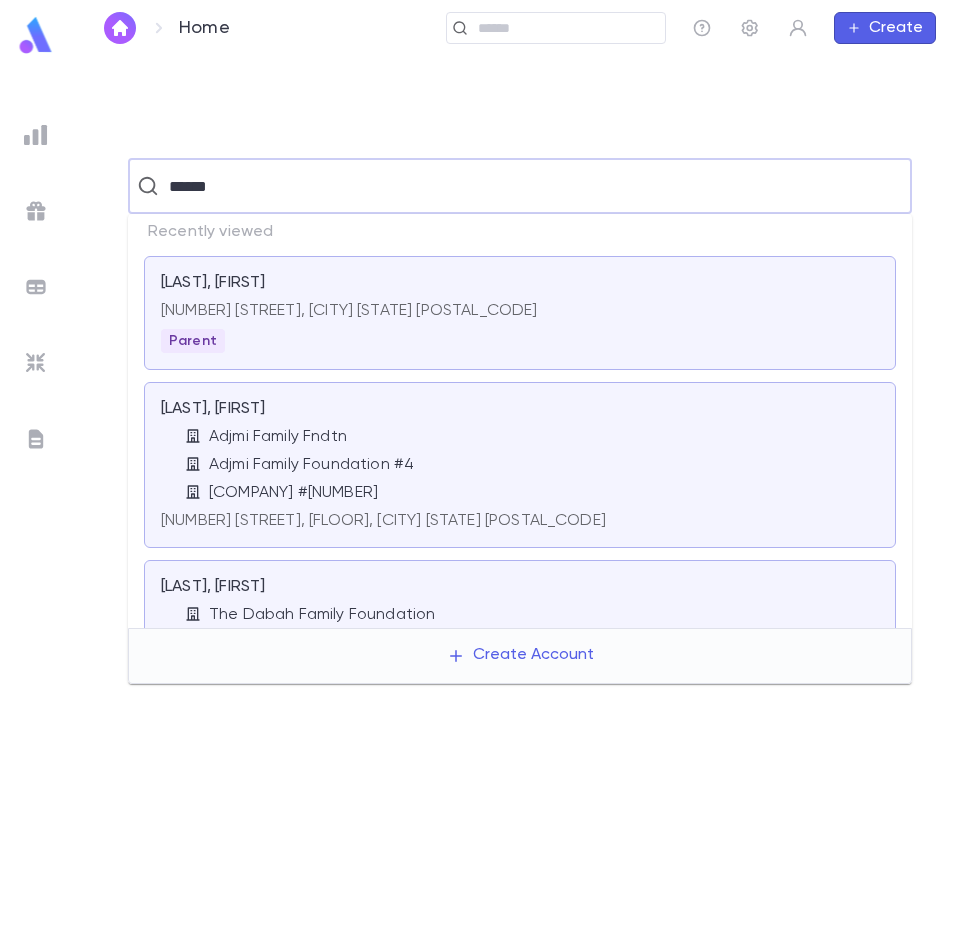 type on "******" 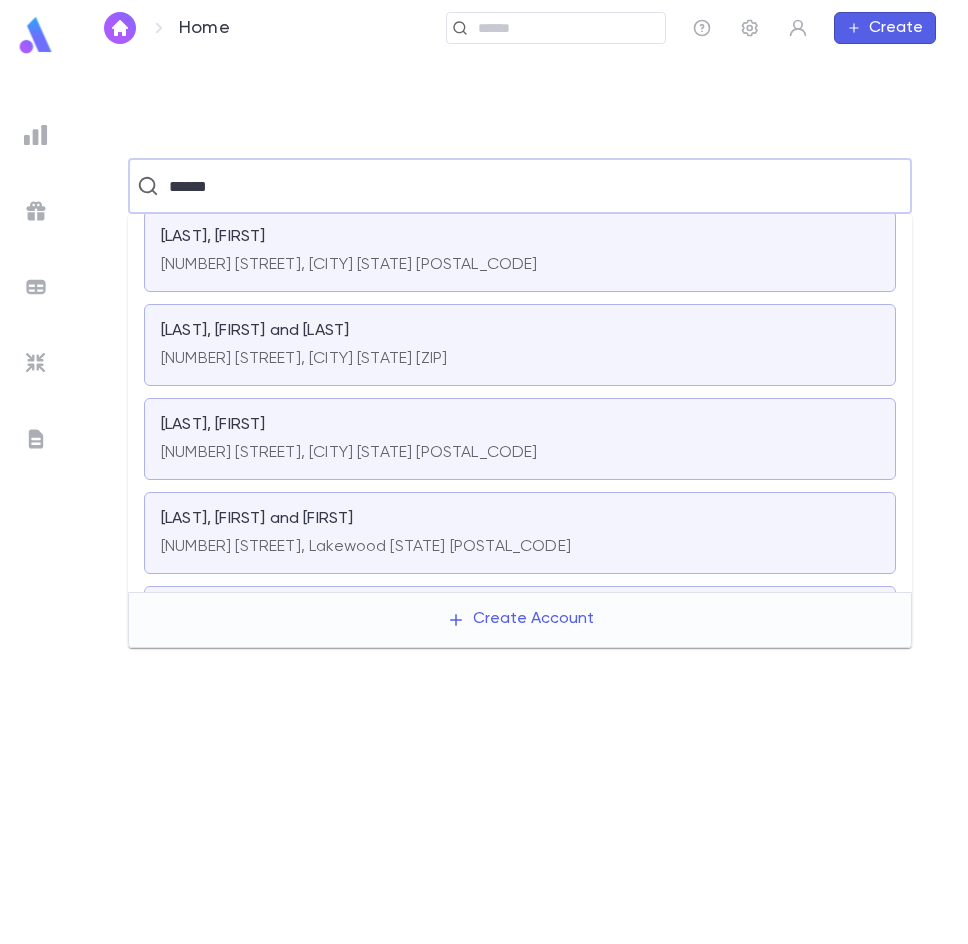 scroll, scrollTop: 200, scrollLeft: 0, axis: vertical 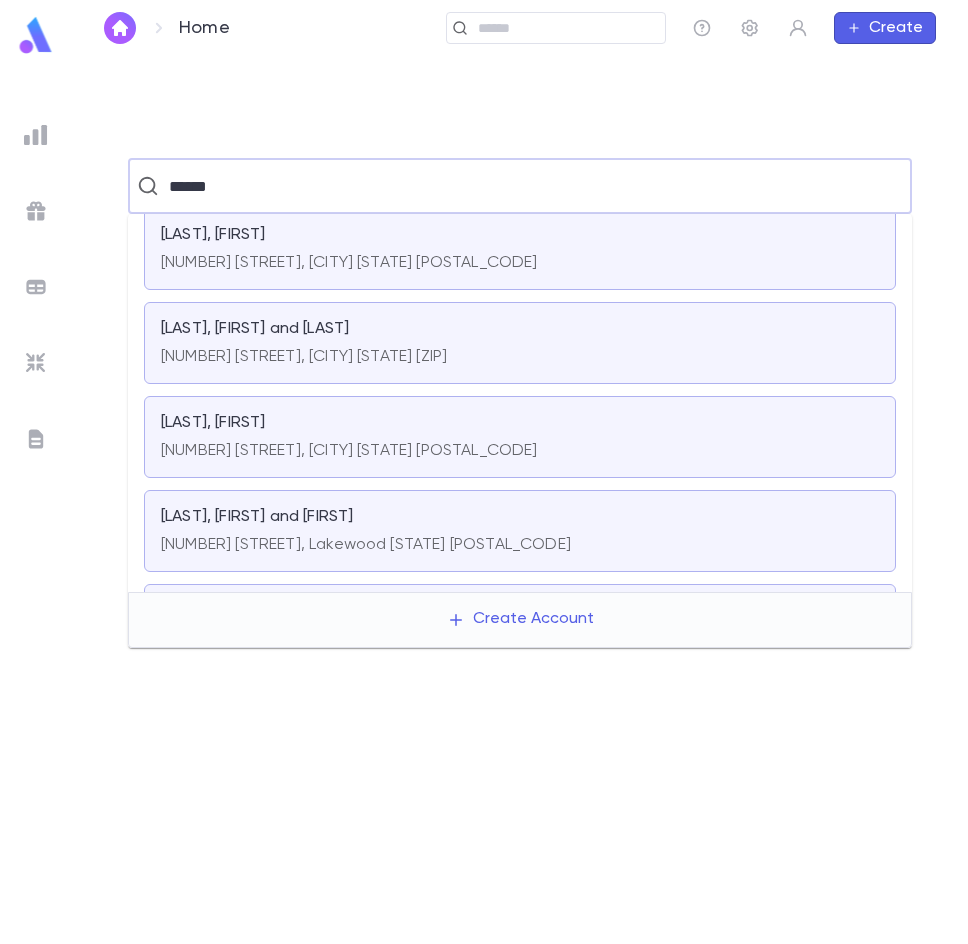 click on "[NUMBER] [STREET], [CITY] [STATE] [POSTAL_CODE]" at bounding box center (349, 451) 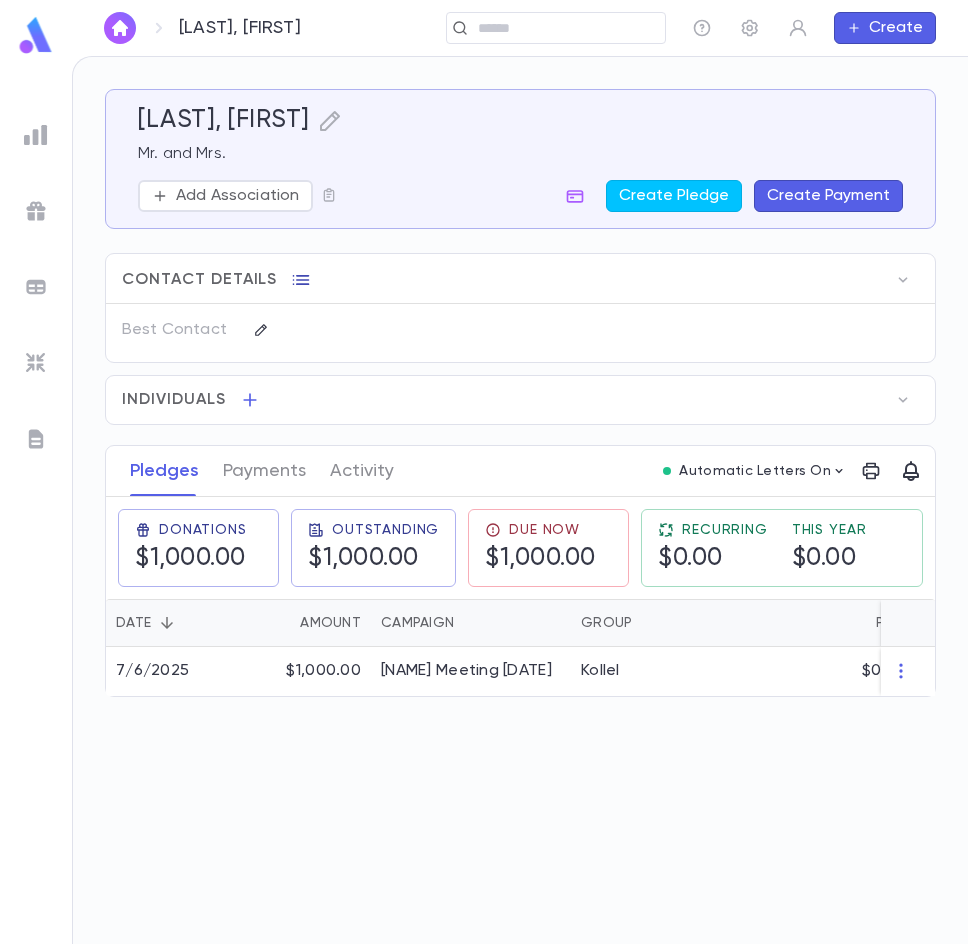 click 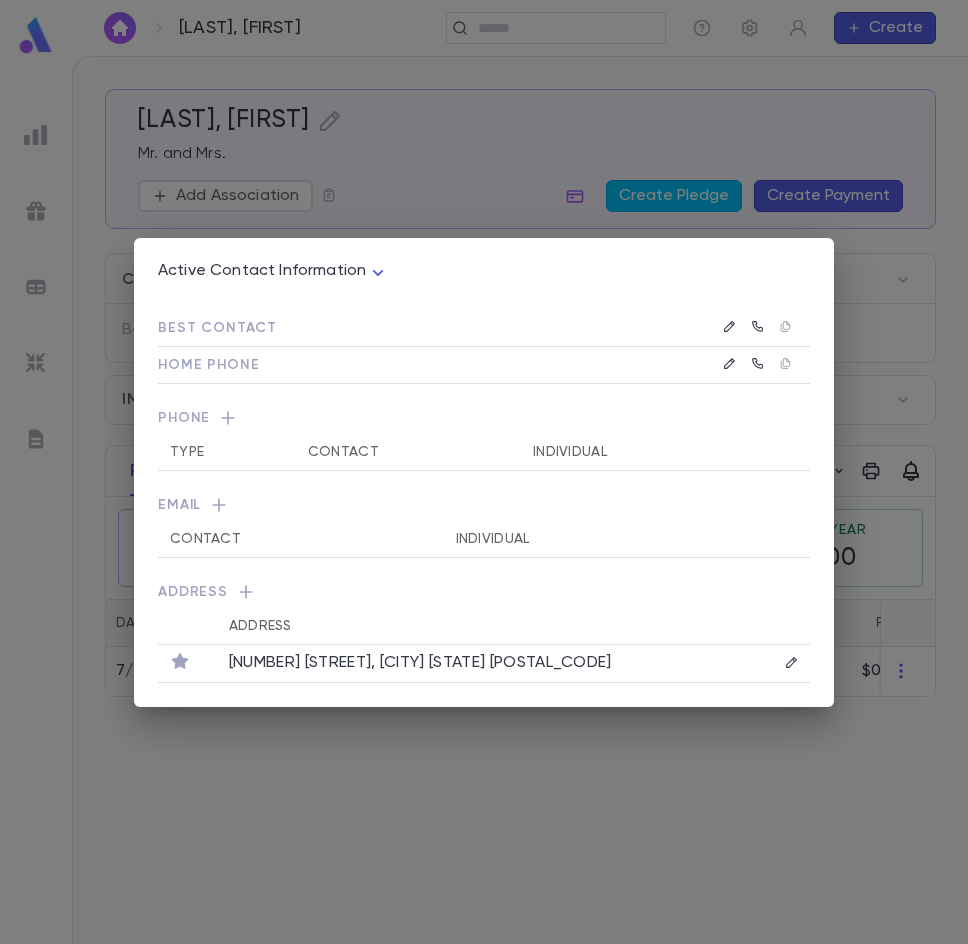 click on "Active Contact Information **** Best Contact Home Phone Phone Type Contact Individual Email Contact Individual Address Address [NUMBER] [STREET], [CITY] [STATE] [ZIP]" at bounding box center [484, 472] 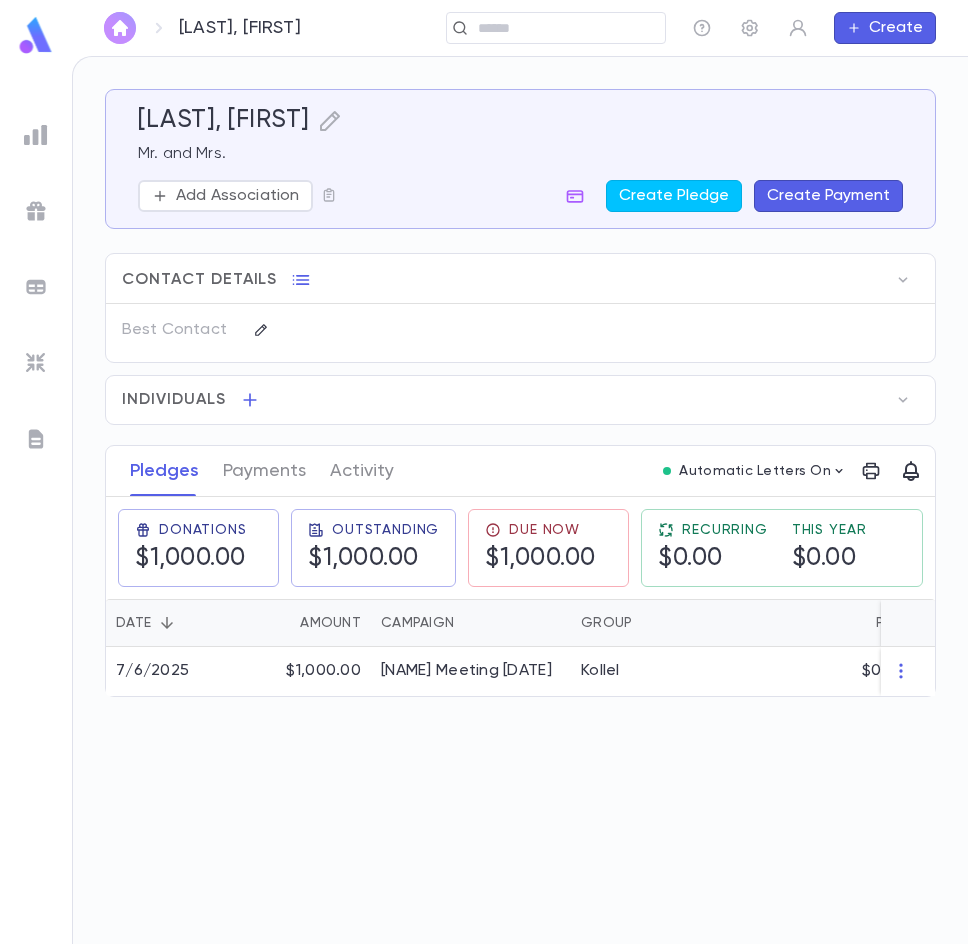 click at bounding box center [120, 28] 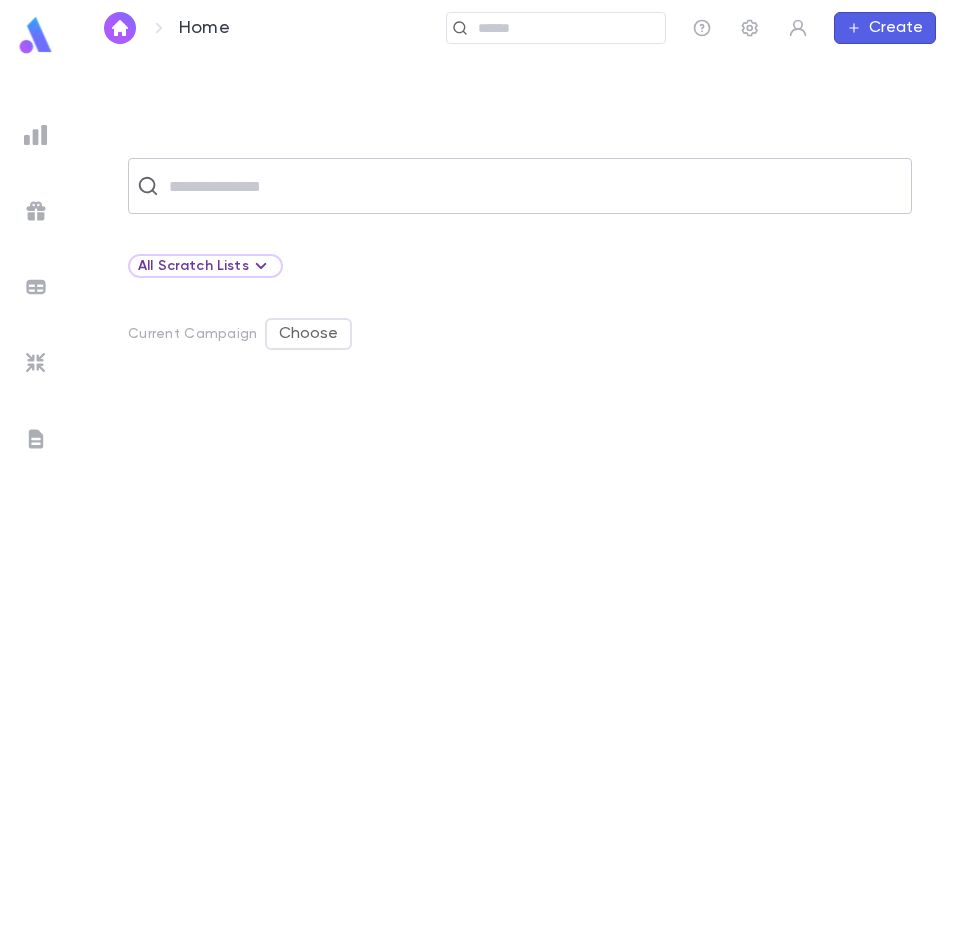 click at bounding box center [533, 186] 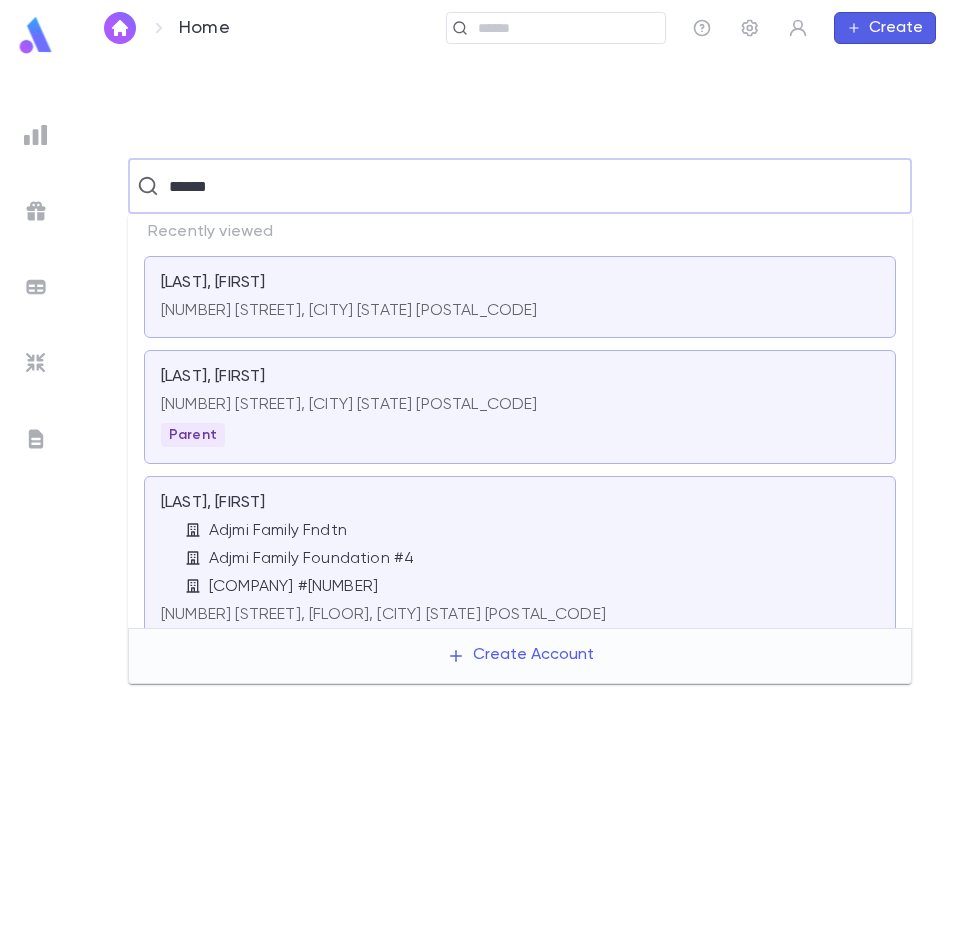 type on "******" 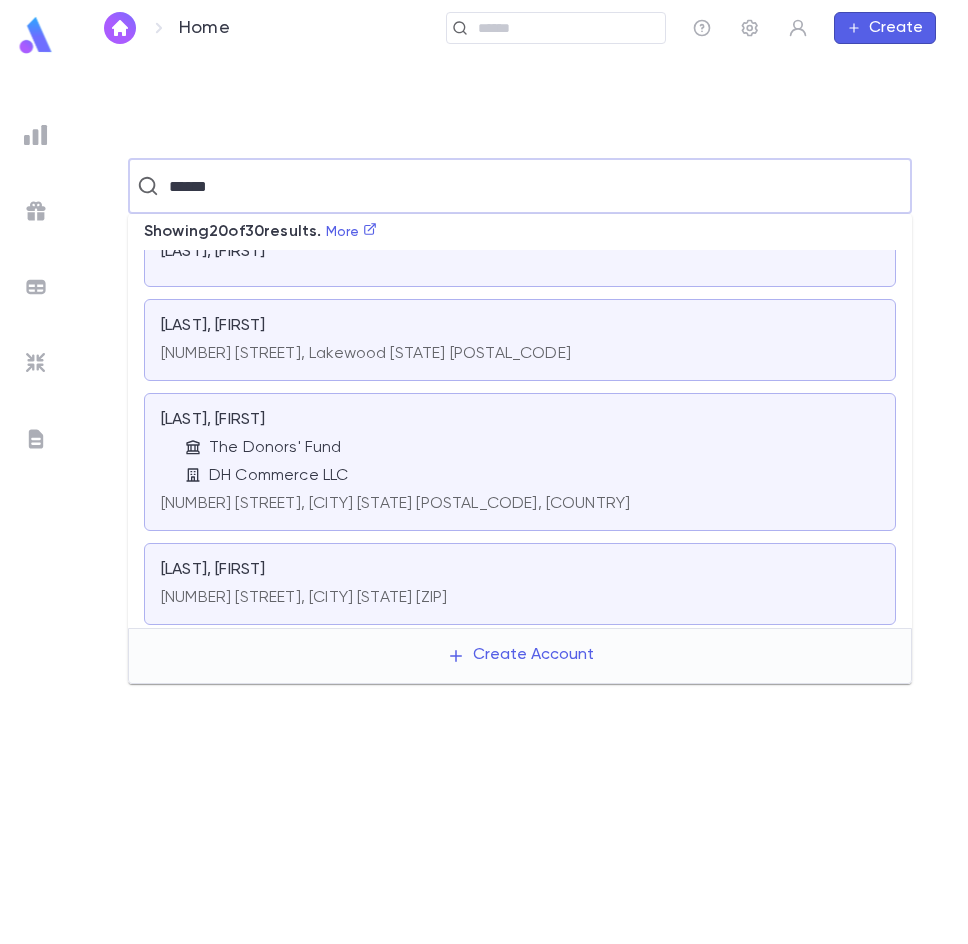 scroll, scrollTop: 300, scrollLeft: 0, axis: vertical 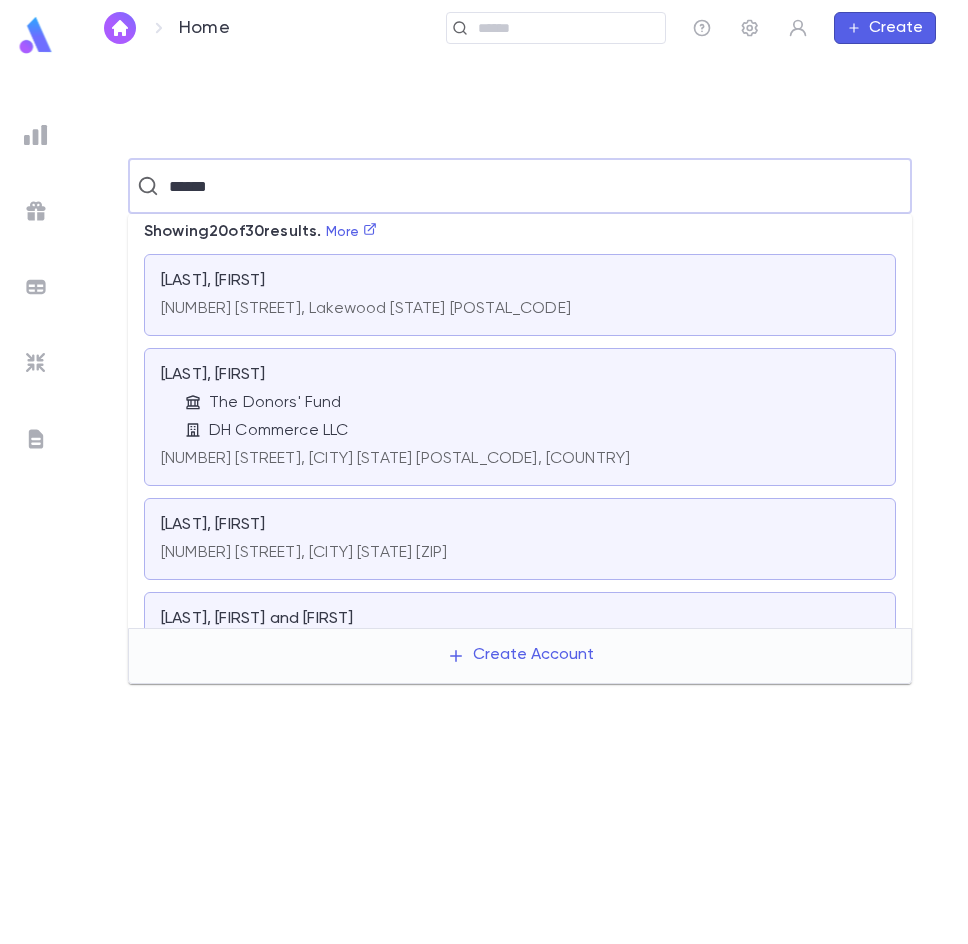 click on "DH Commerce LLC" at bounding box center [278, 431] 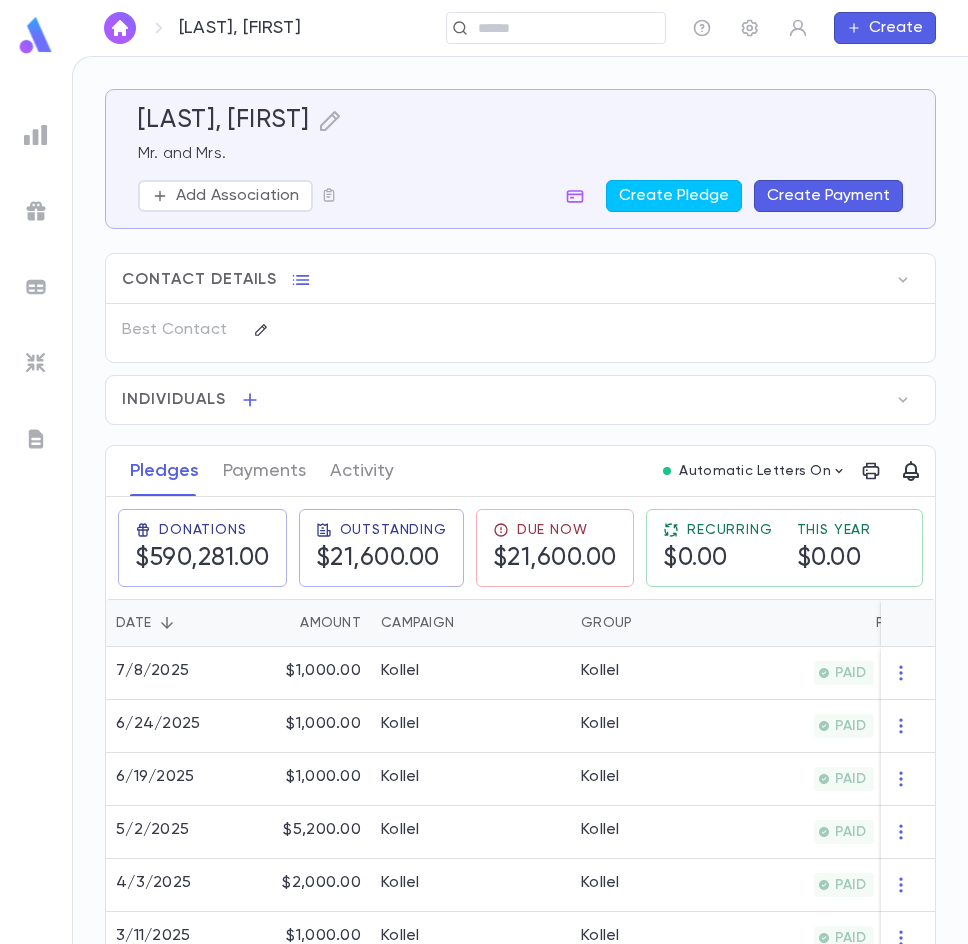 click on "Create Payment" at bounding box center [828, 196] 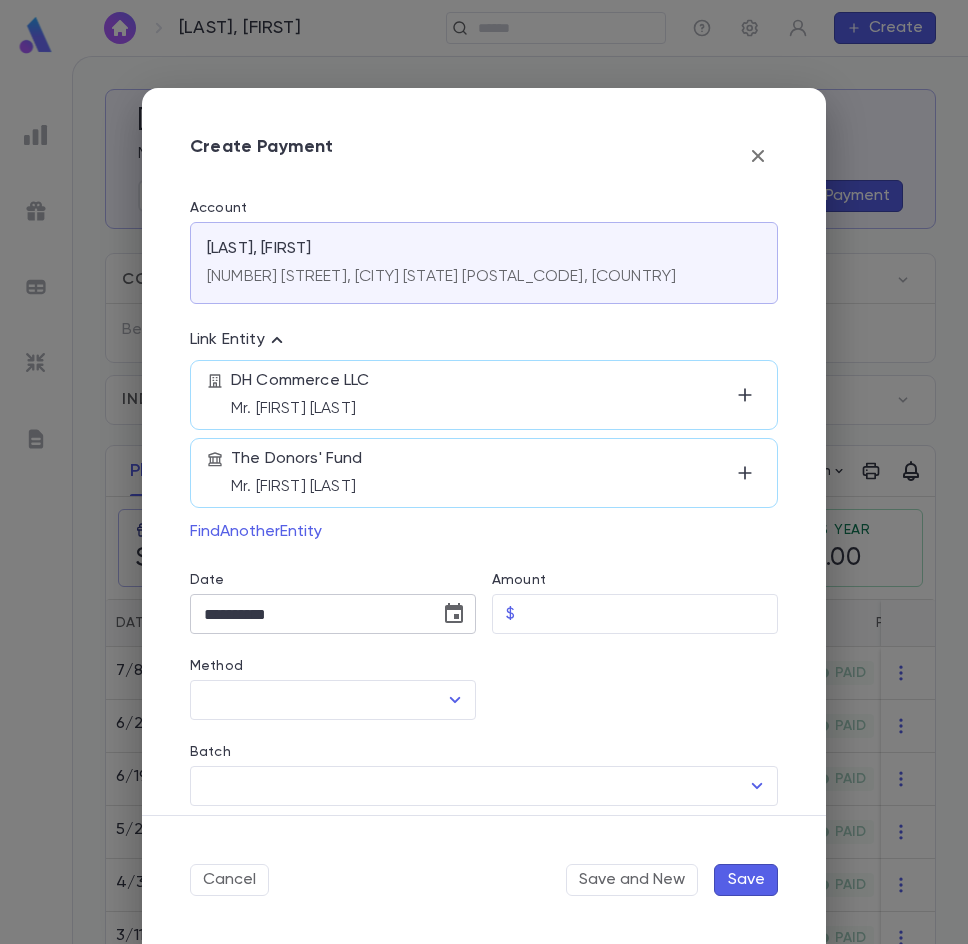 click on "**********" at bounding box center [308, 614] 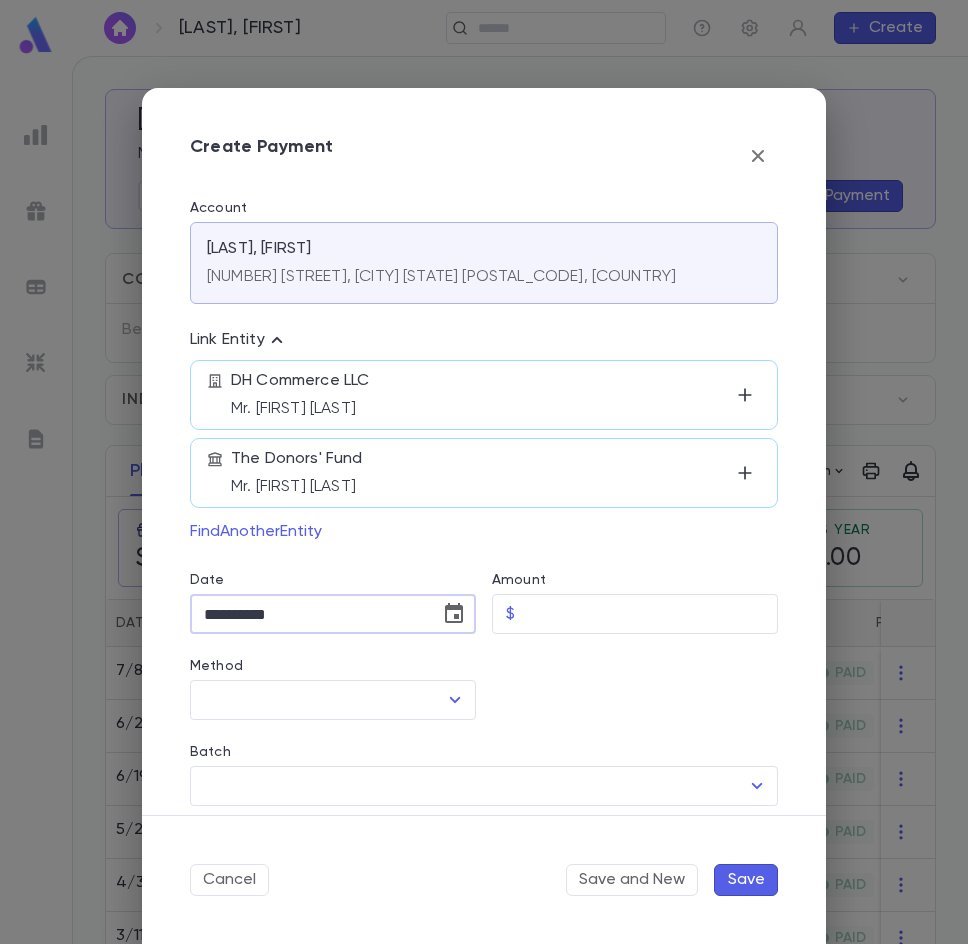 click on "**********" at bounding box center [308, 614] 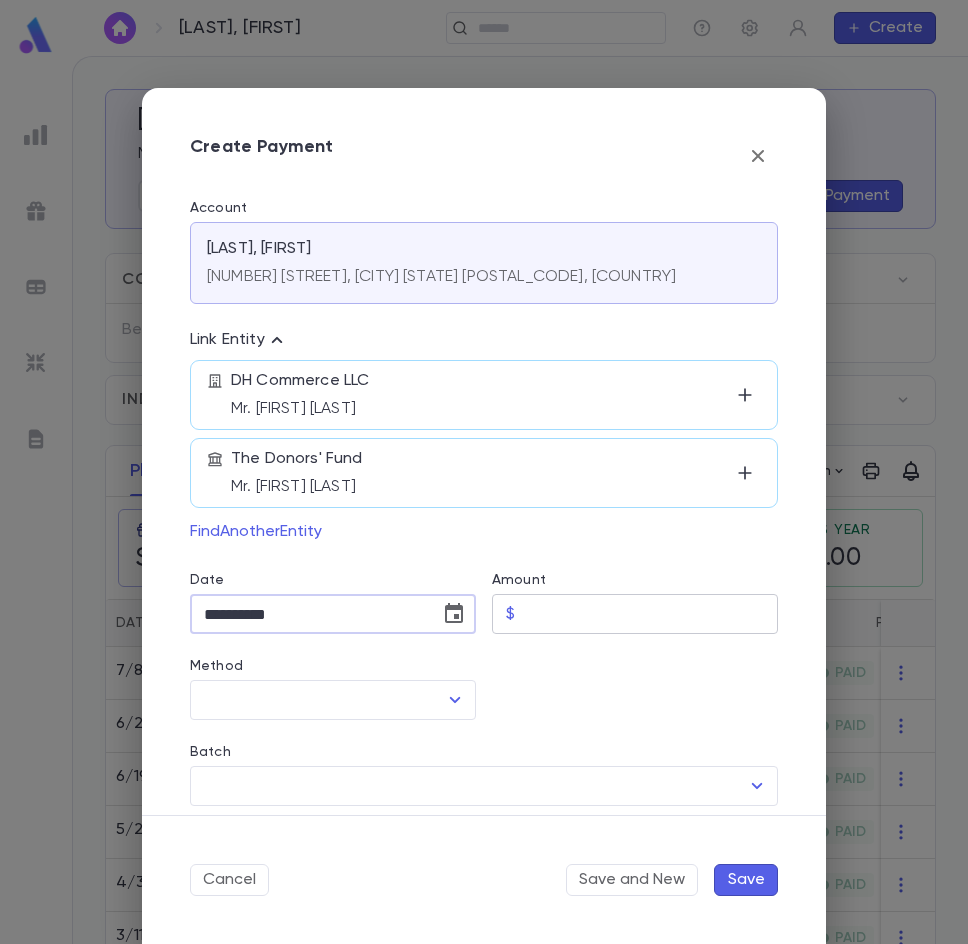 type on "**********" 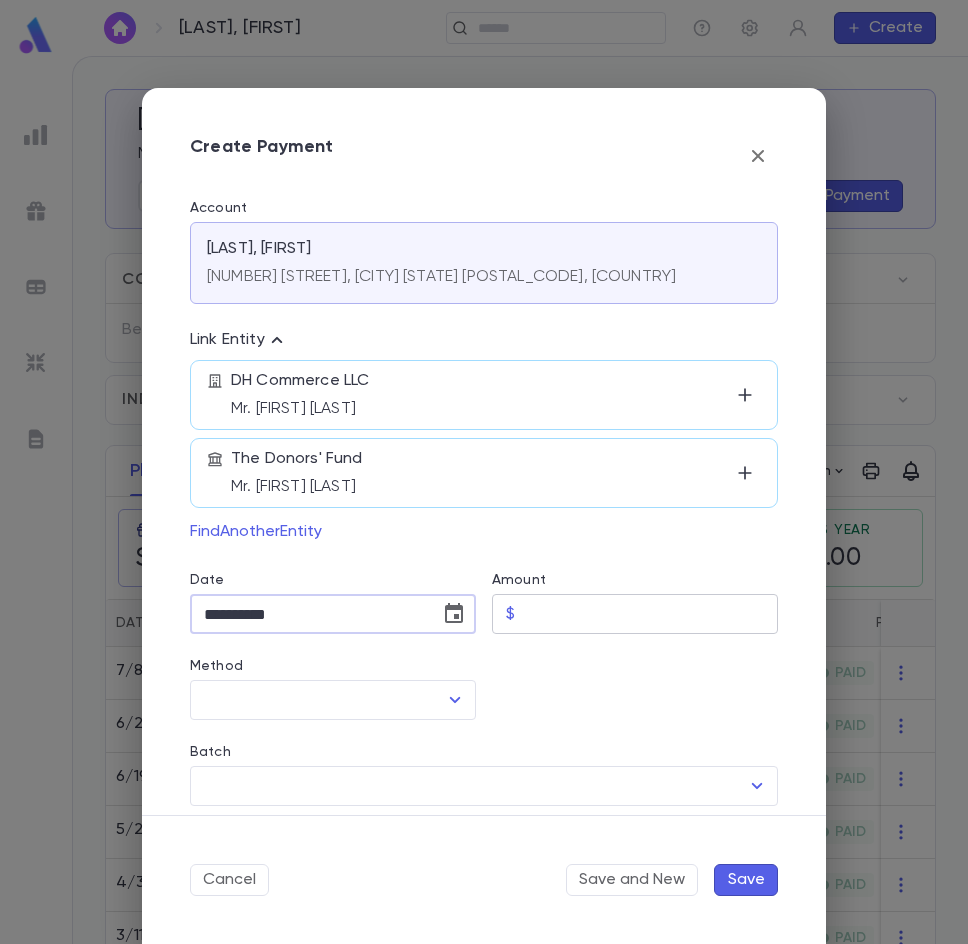 click on "Amount" at bounding box center (650, 614) 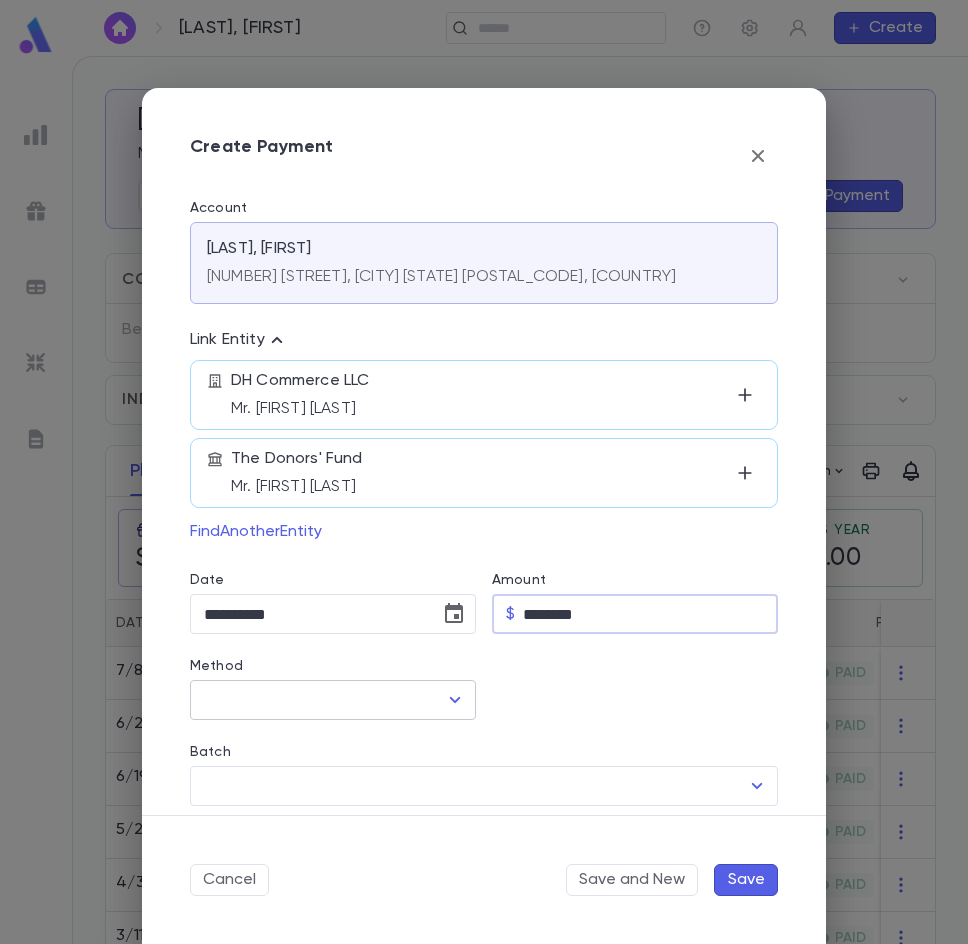 type on "********" 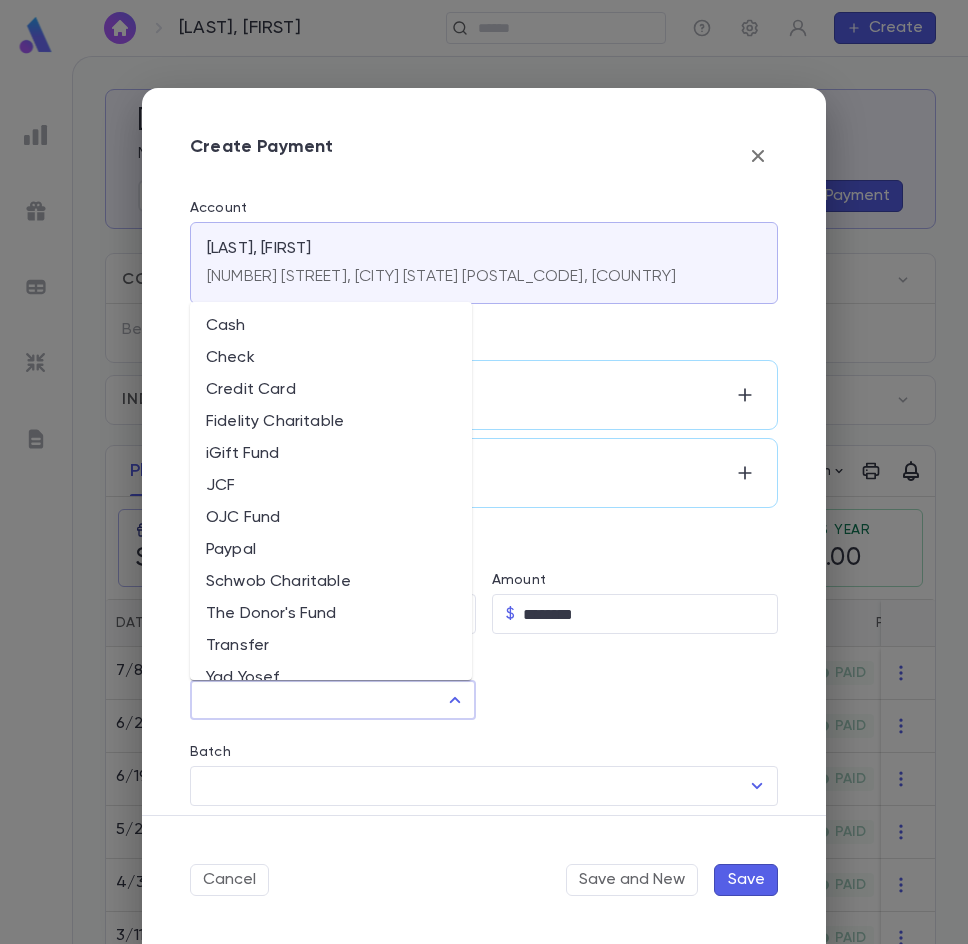 click on "Method" at bounding box center [318, 700] 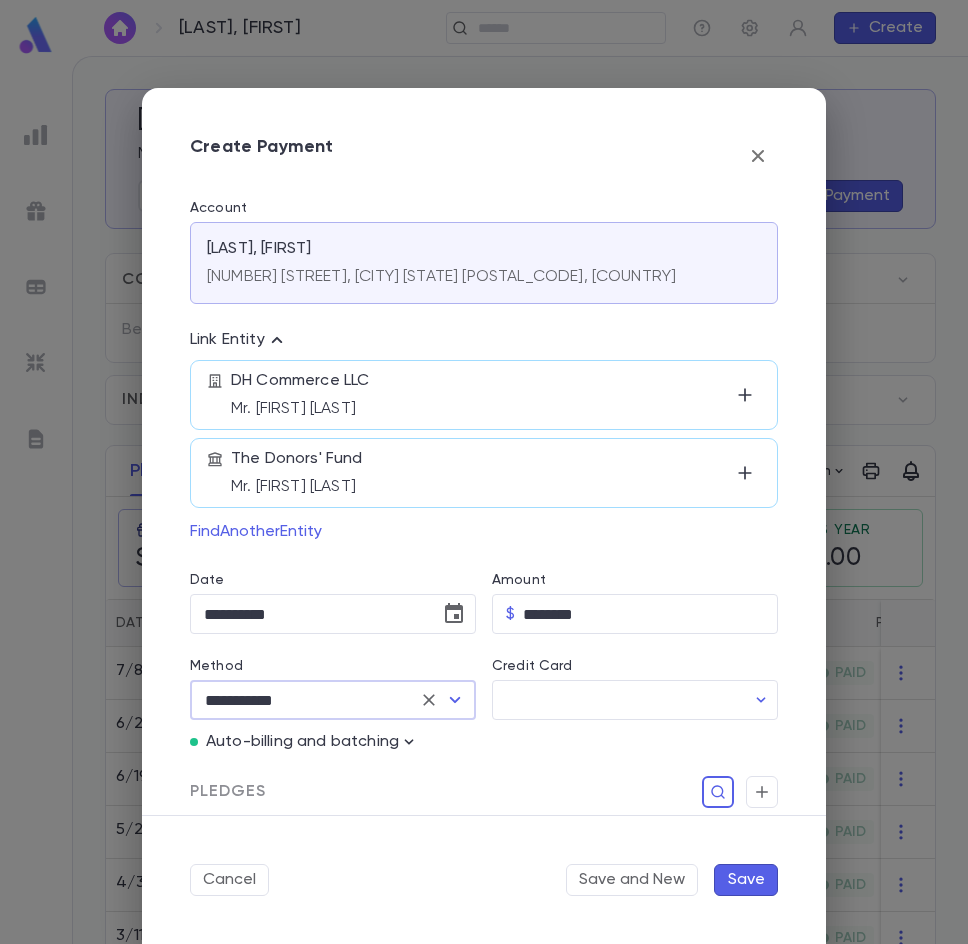 click on "Auto-billing and batching" at bounding box center (302, 742) 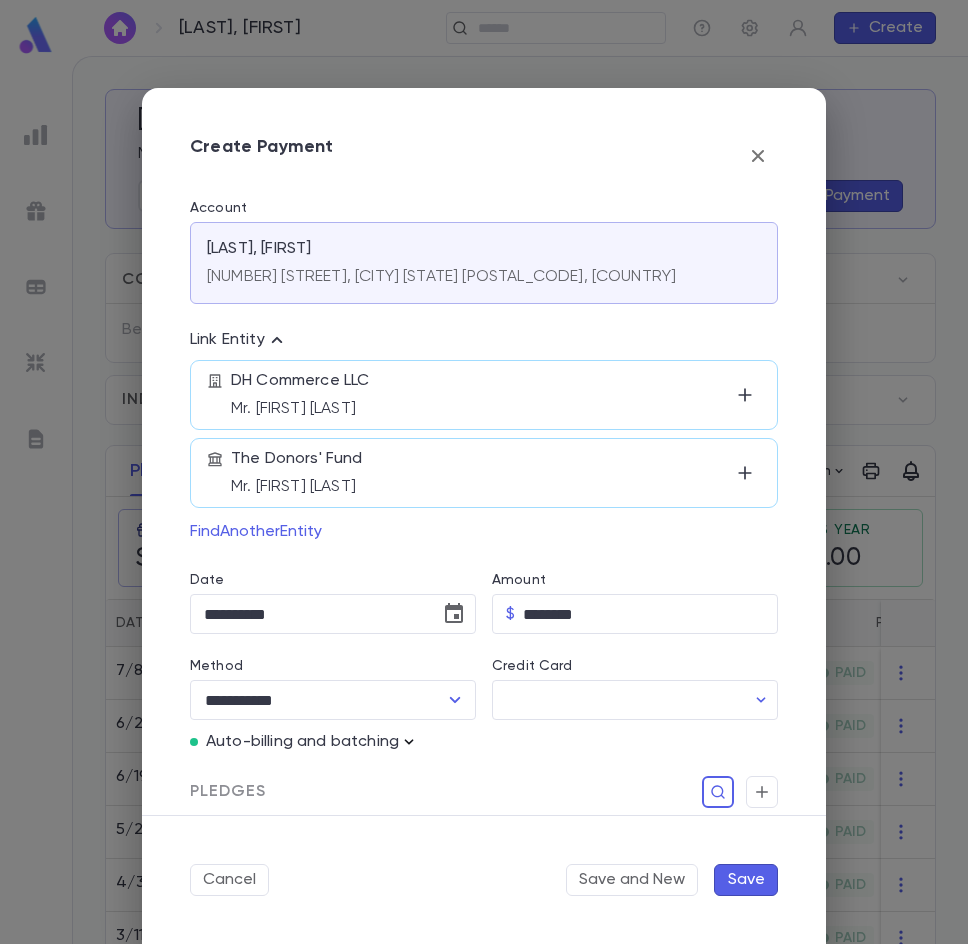 click 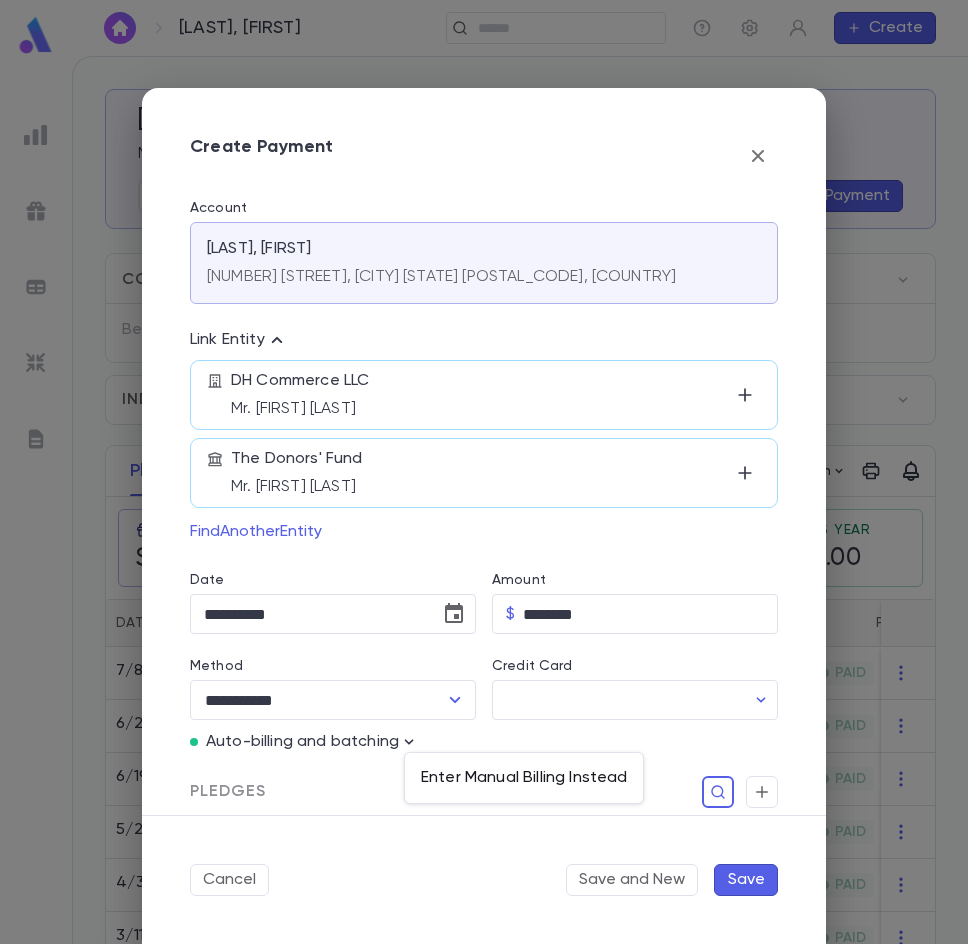 click on "Enter Manual Billing Instead" at bounding box center [524, 778] 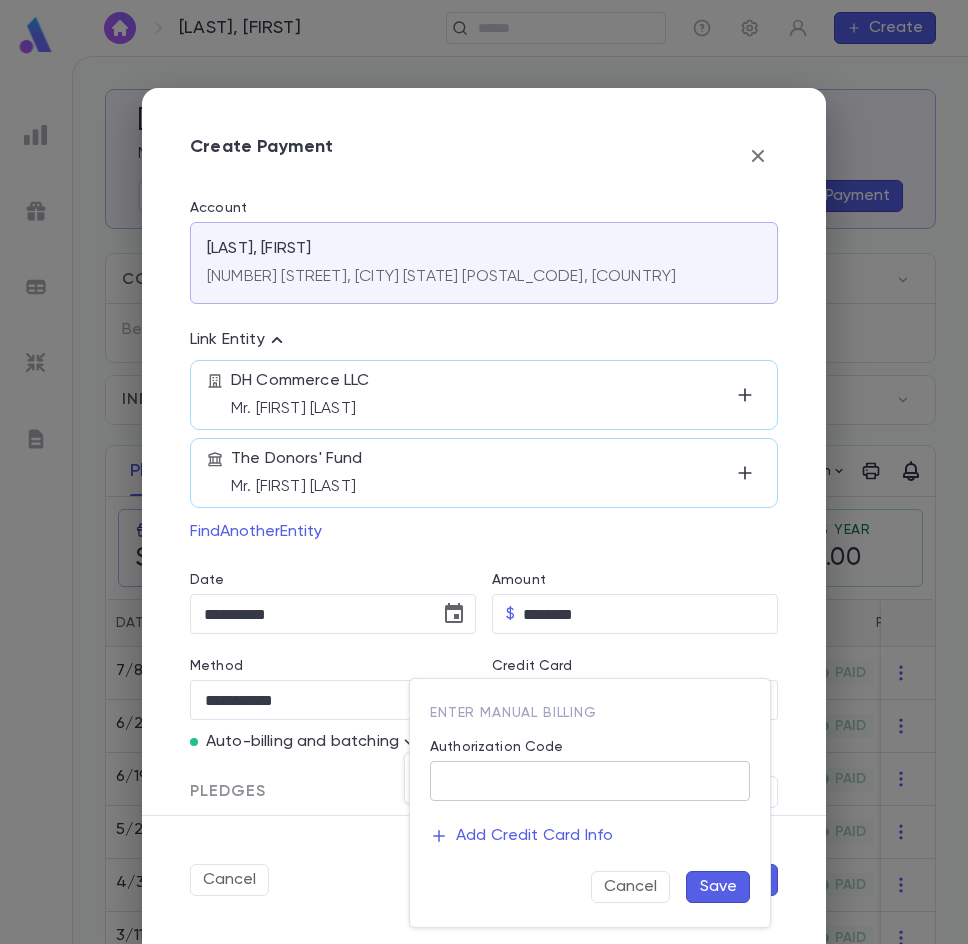 click on "Authorization Code" at bounding box center (590, 781) 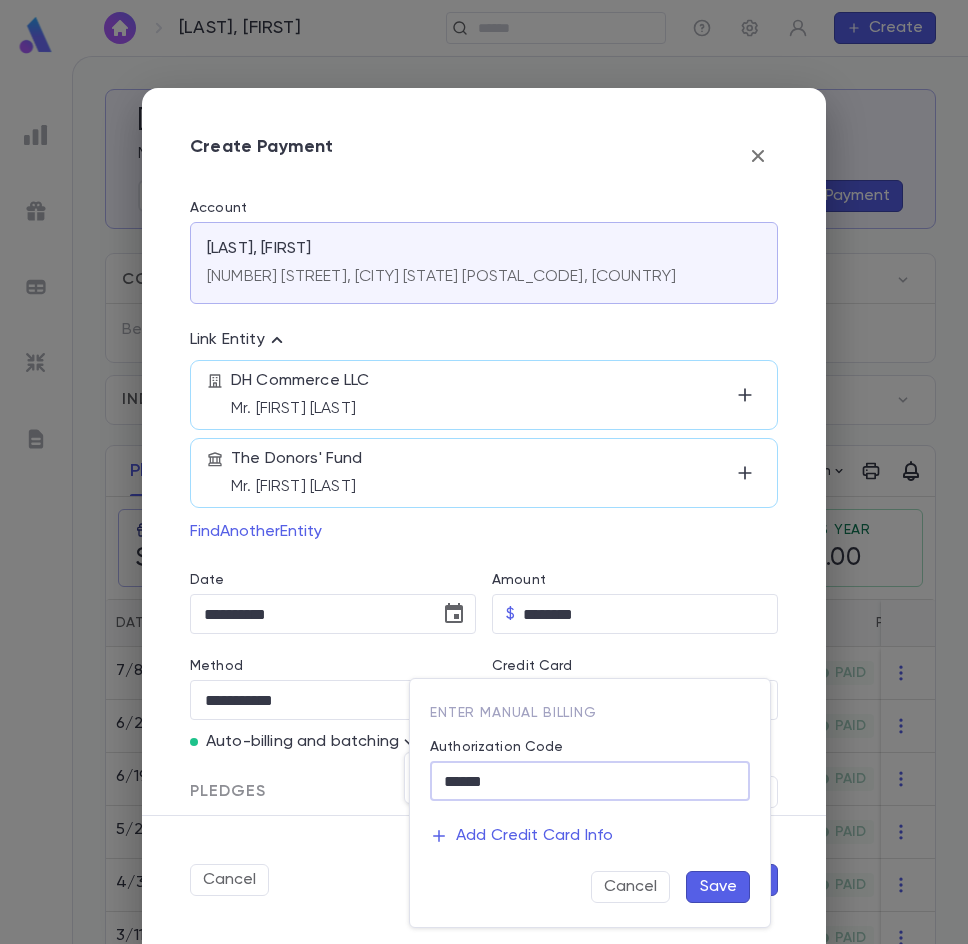 type on "******" 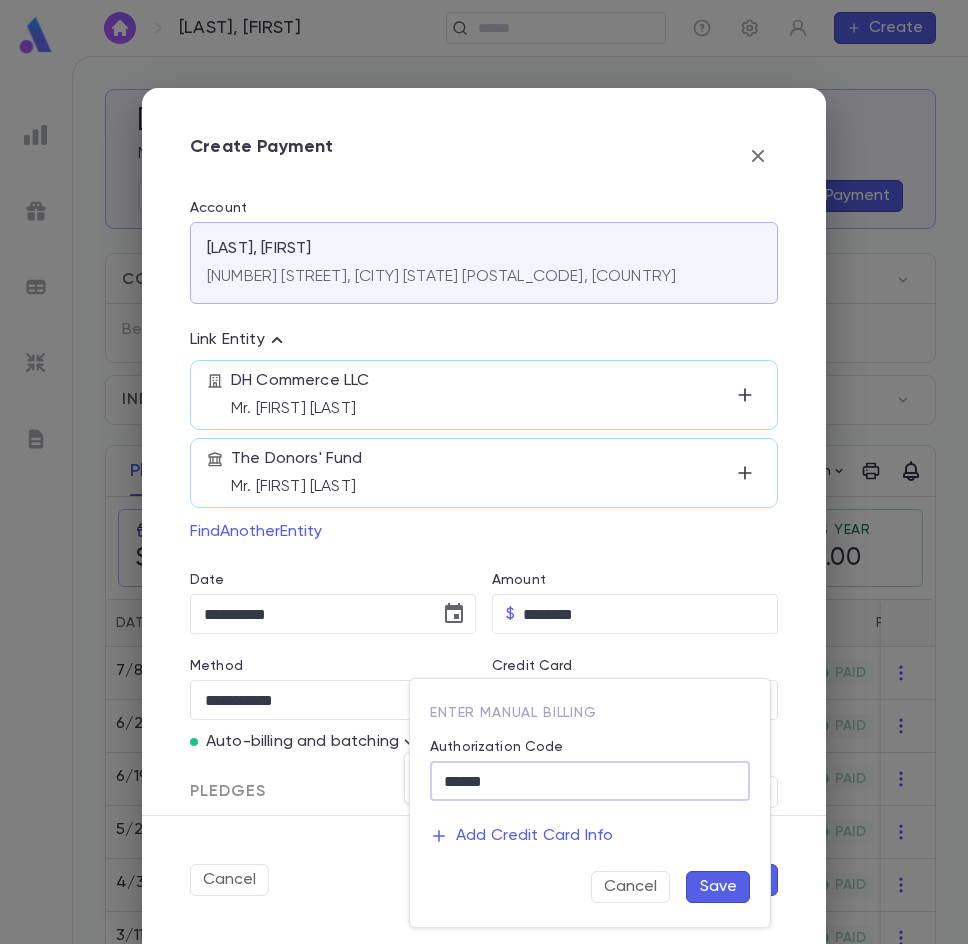 click on "Save" at bounding box center [718, 887] 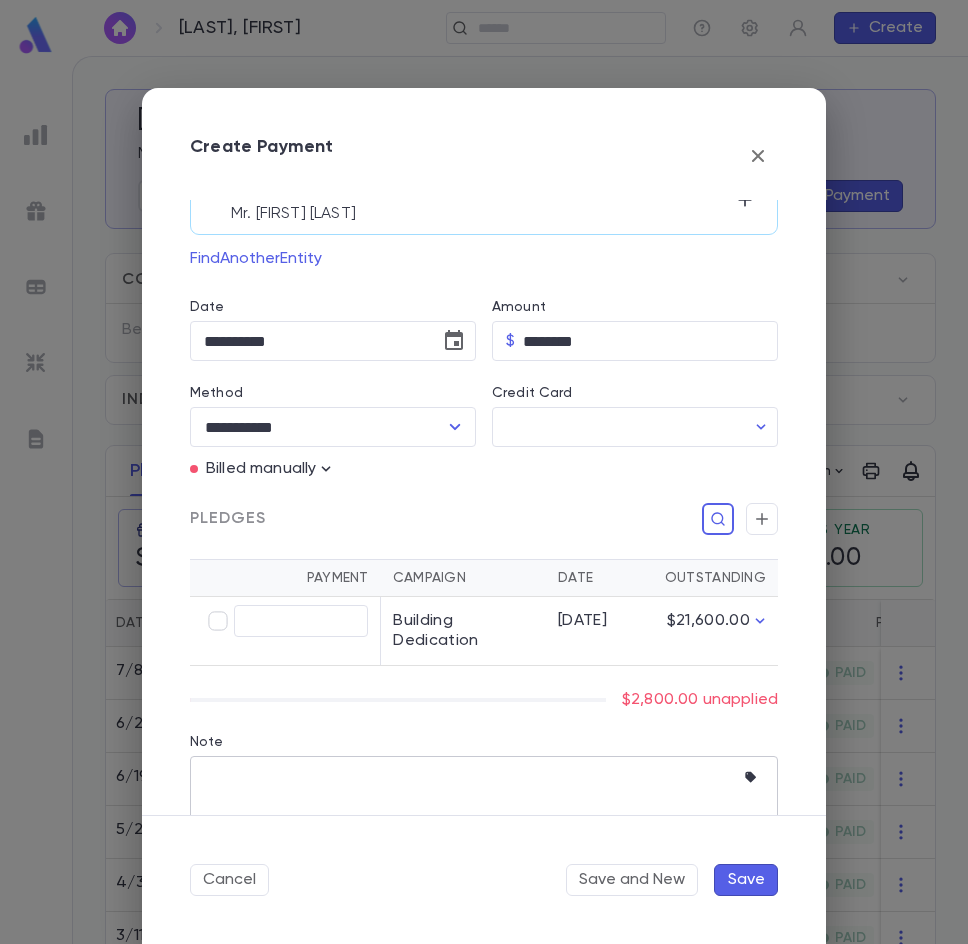 scroll, scrollTop: 300, scrollLeft: 0, axis: vertical 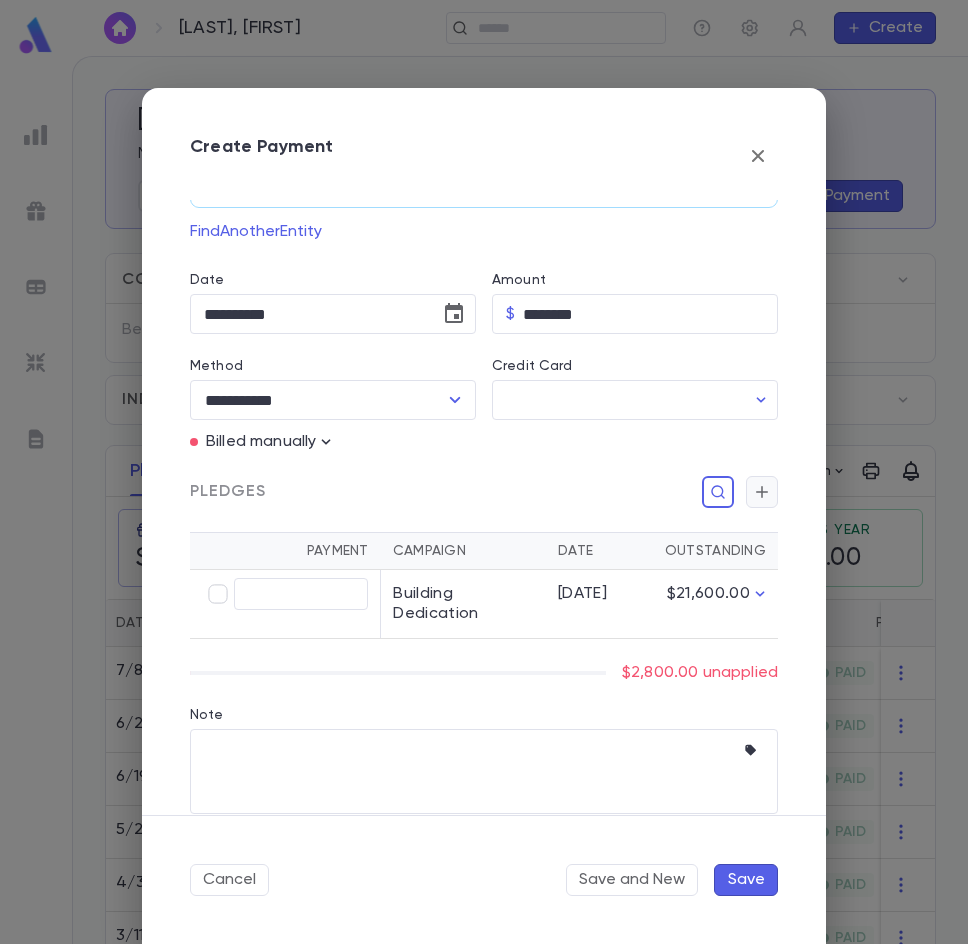 click at bounding box center (762, 492) 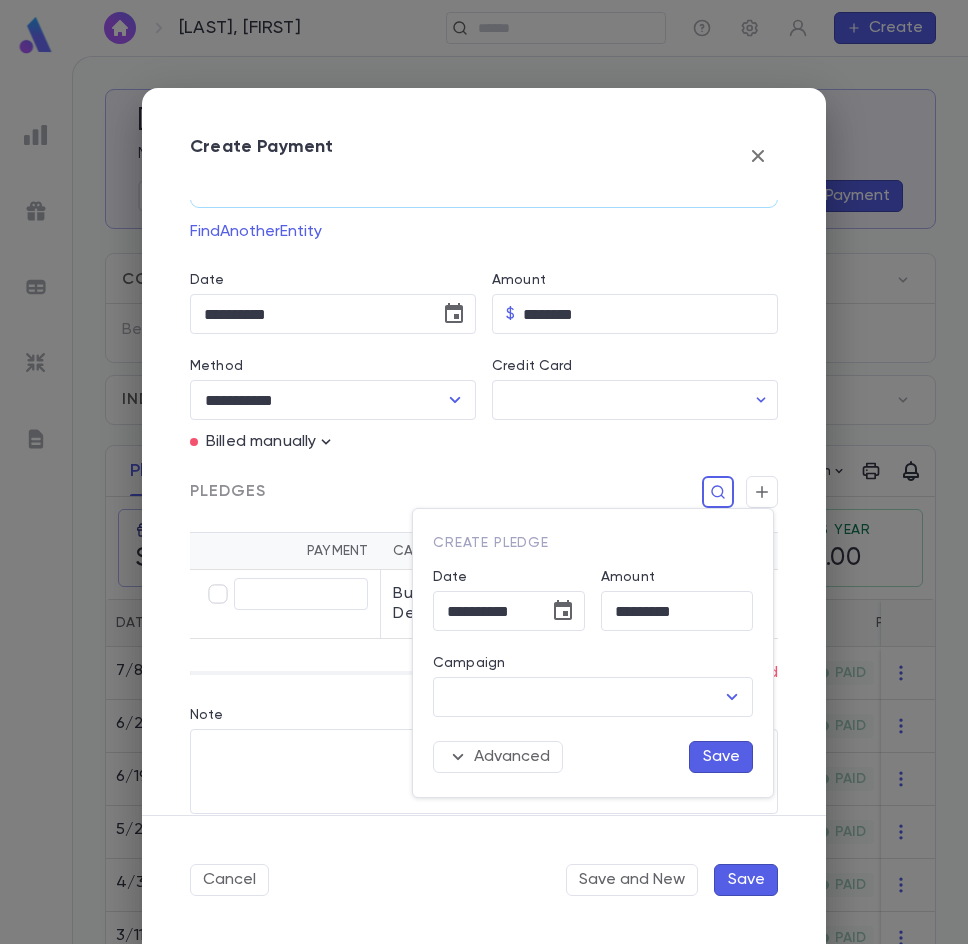 click on "Advanced Save" at bounding box center (585, 745) 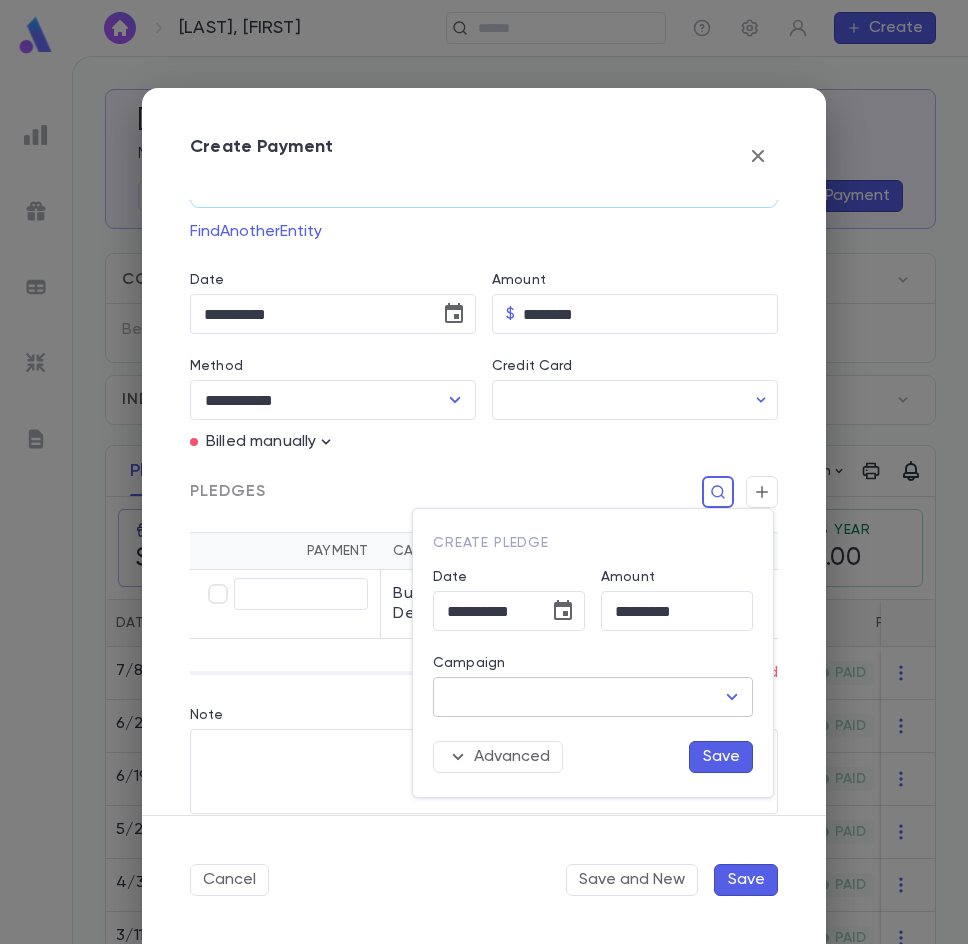 click on "Campaign" at bounding box center (578, 697) 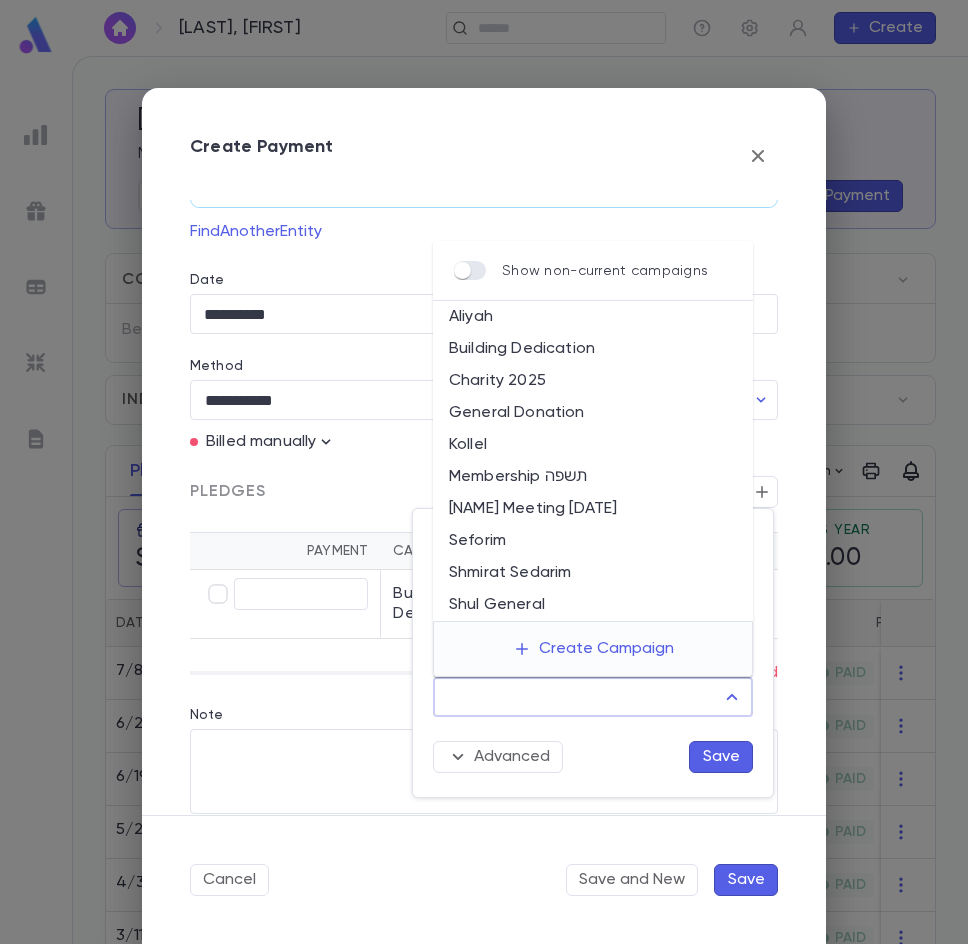 click on "Kollel" at bounding box center (593, 445) 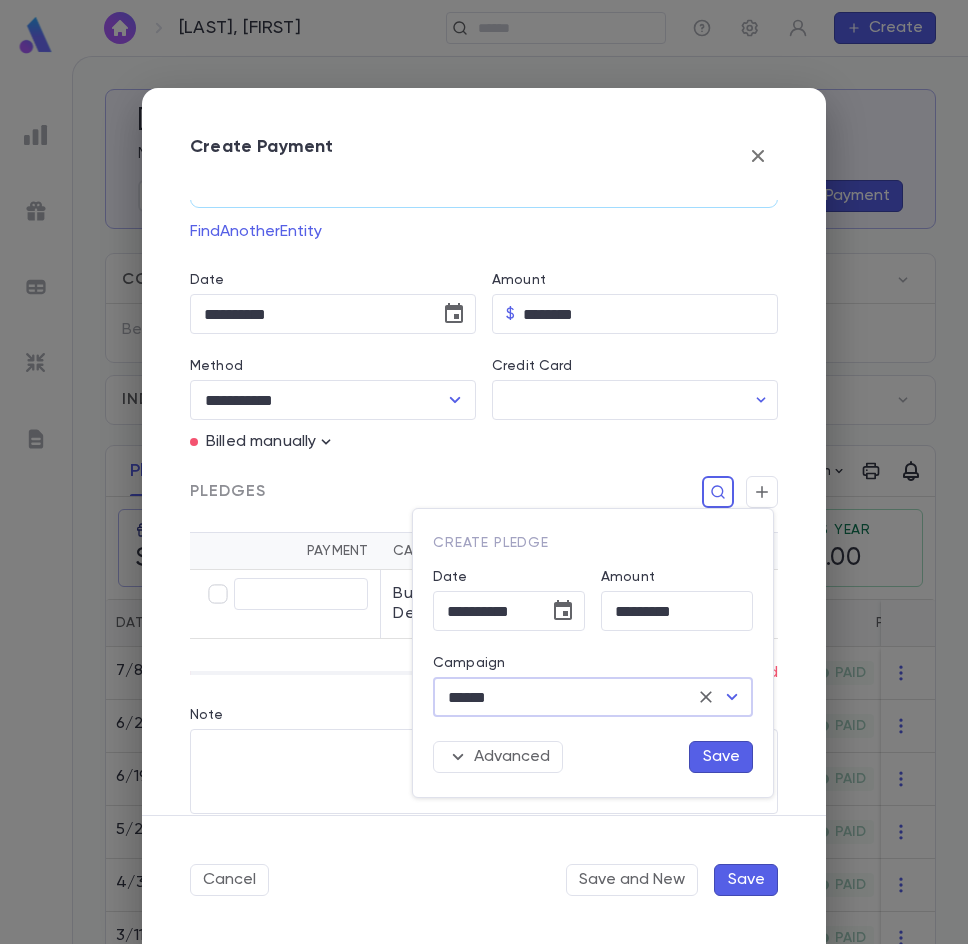 click on "Save" at bounding box center [721, 757] 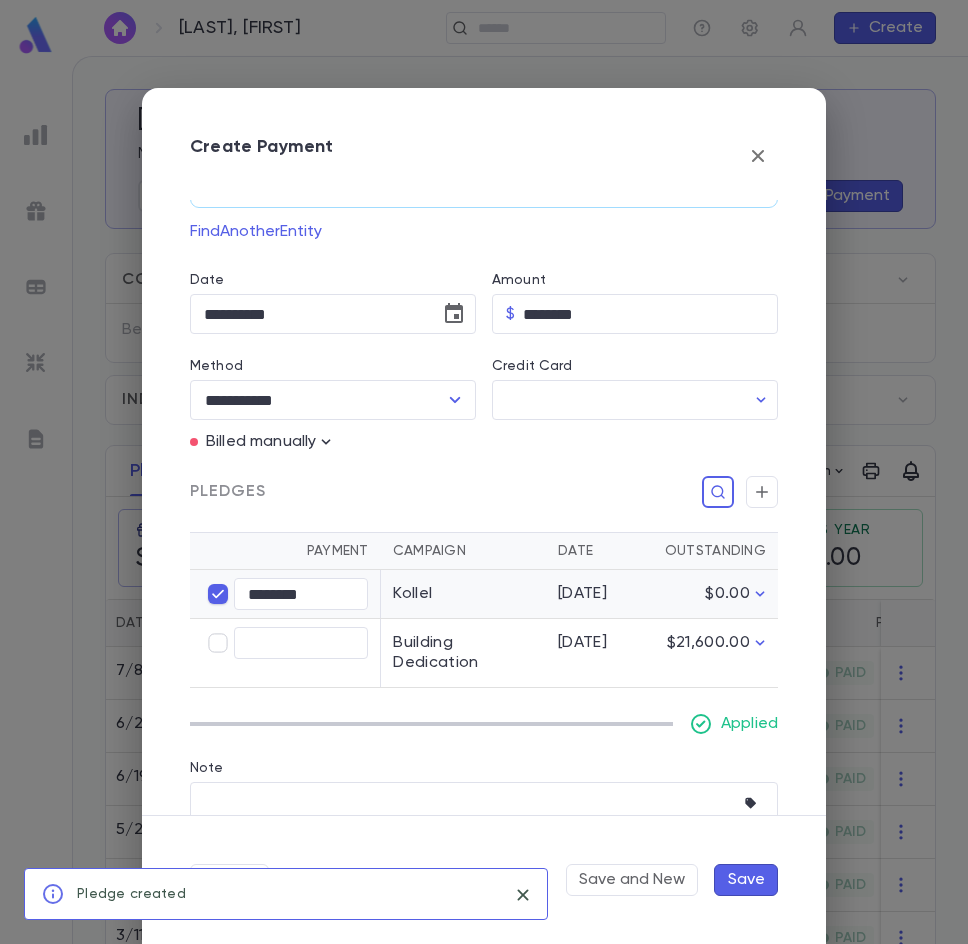 click on "Save" at bounding box center (746, 880) 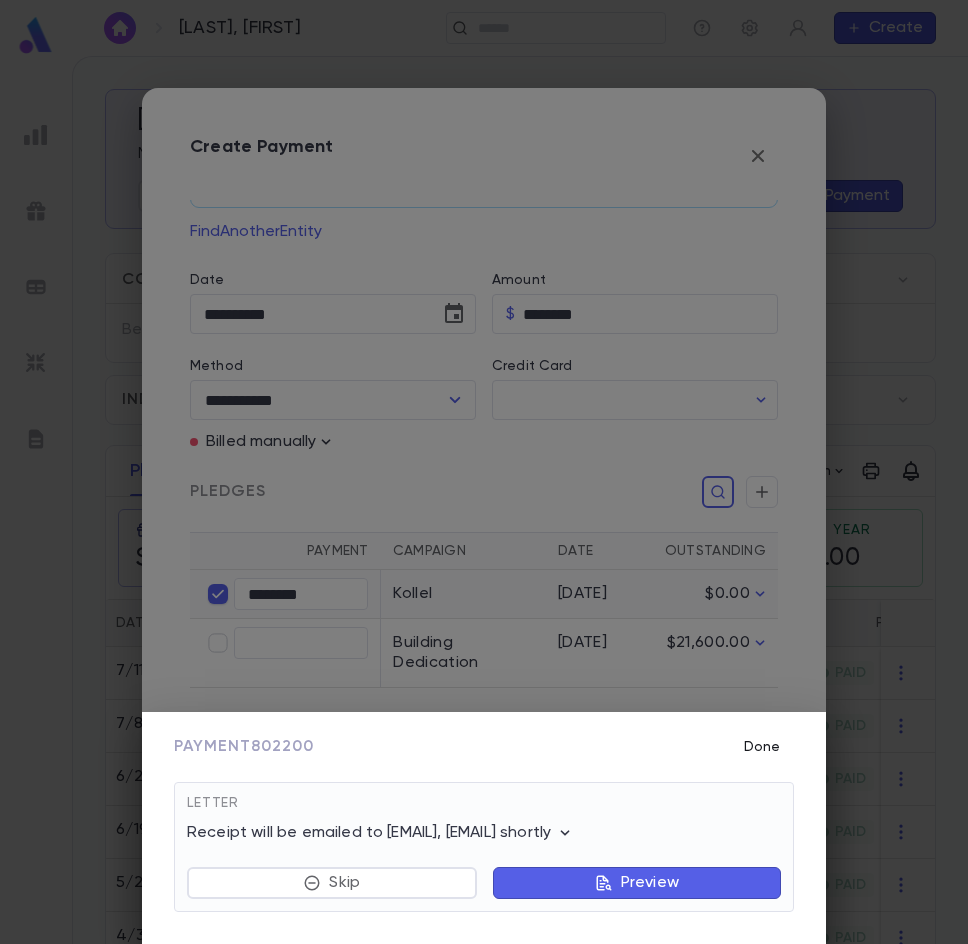 click on "Done" at bounding box center (762, 747) 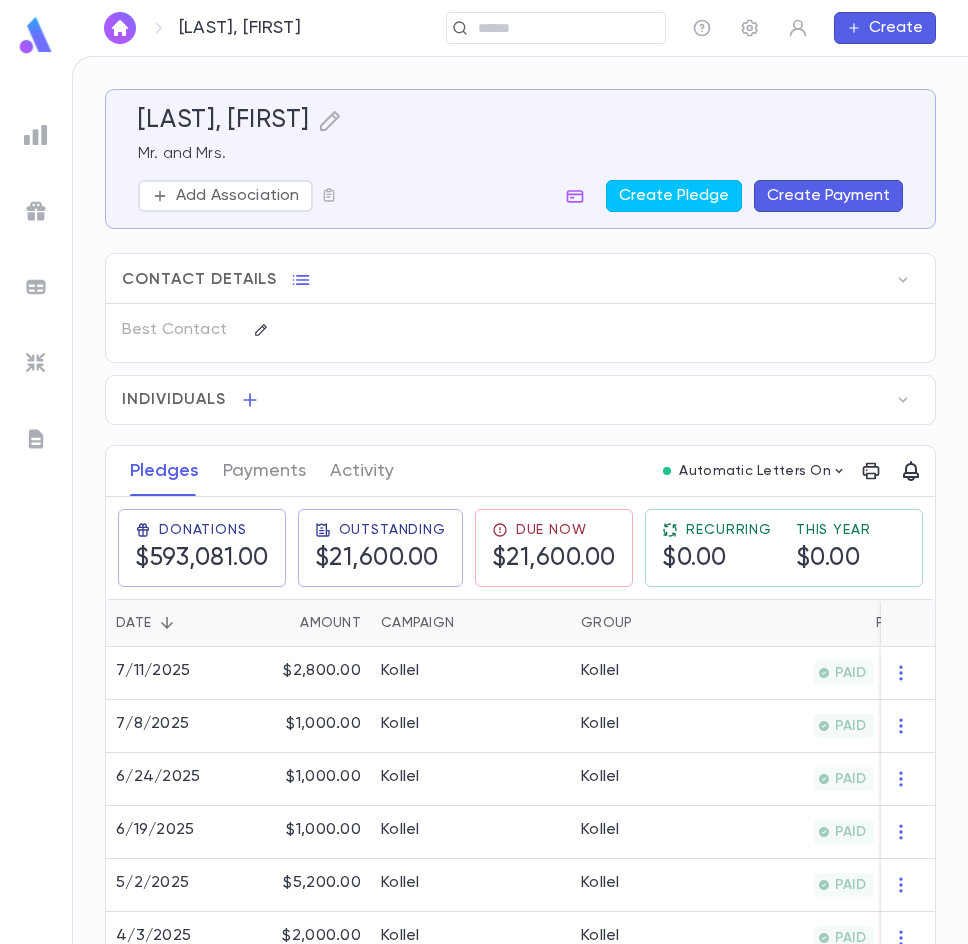 click on "Create Payment" at bounding box center [828, 196] 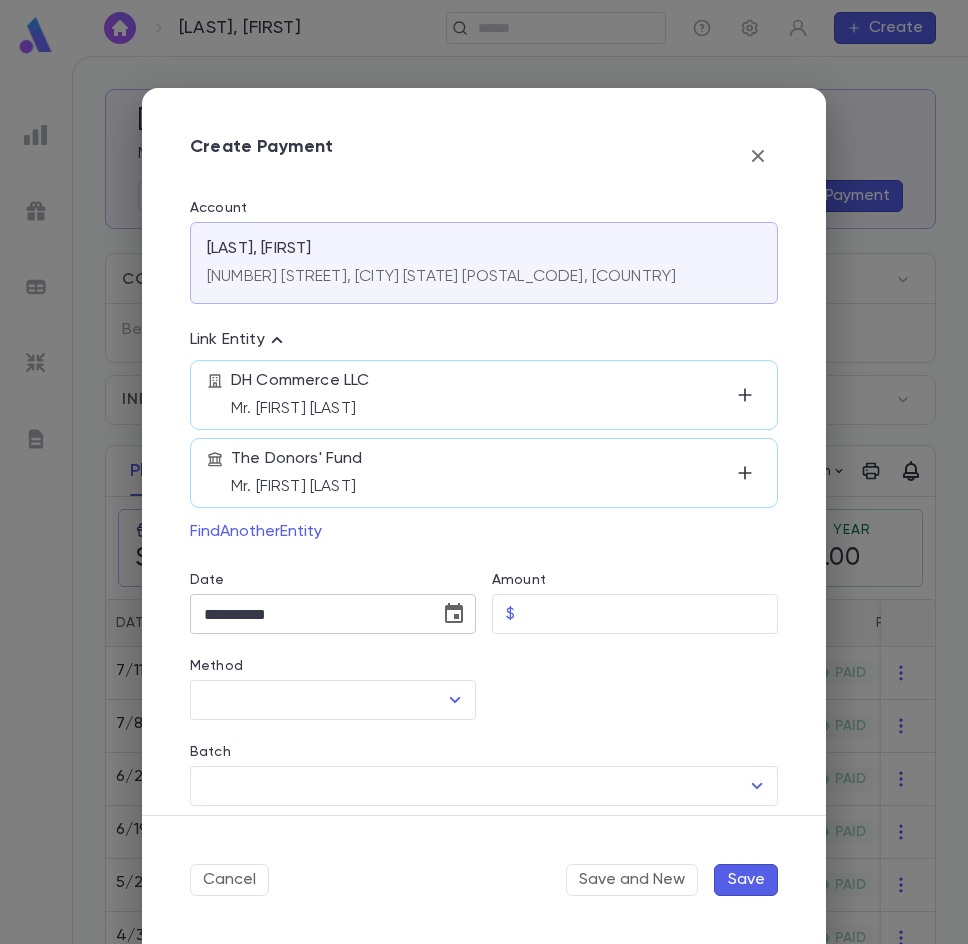 click on "**********" at bounding box center (308, 614) 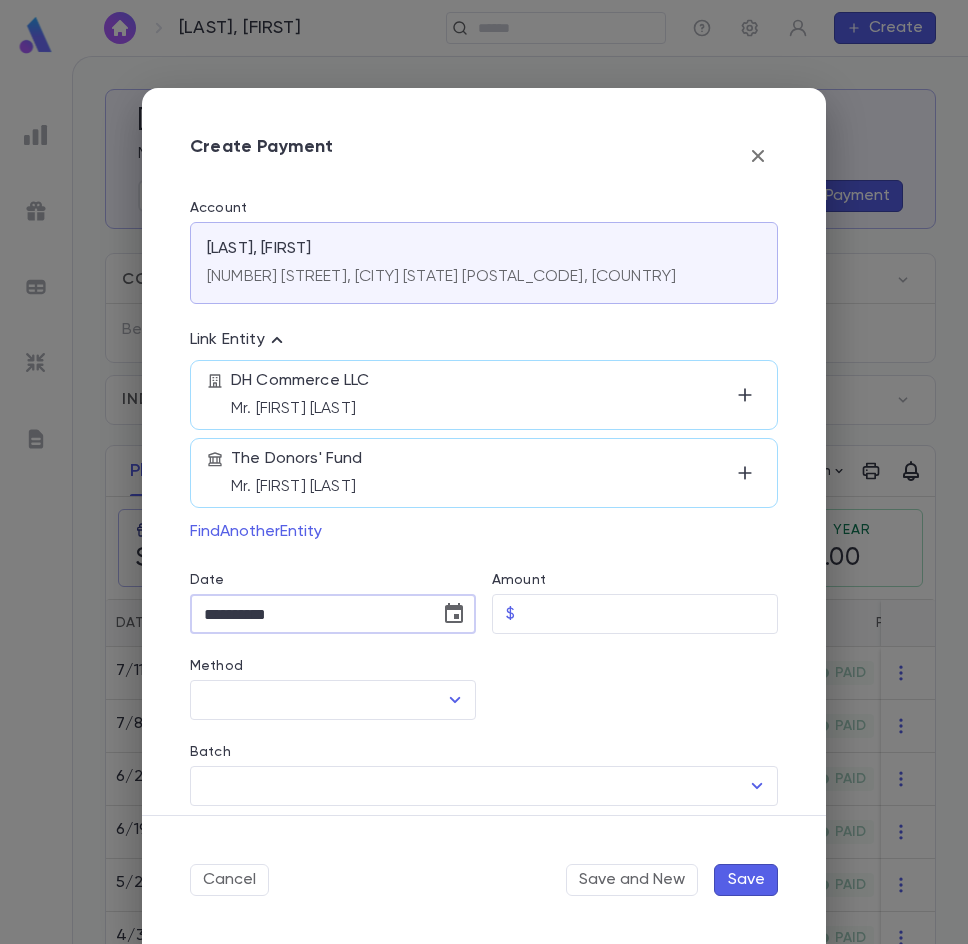 click on "**********" at bounding box center (308, 614) 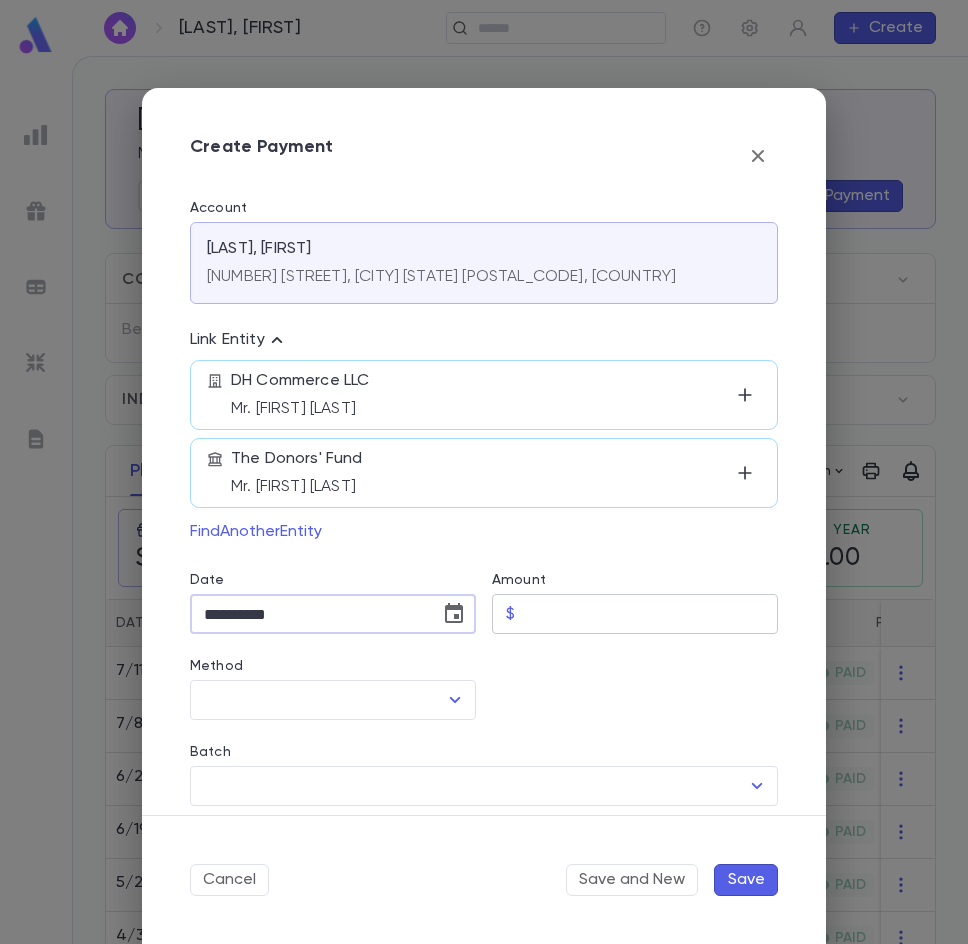 type on "**********" 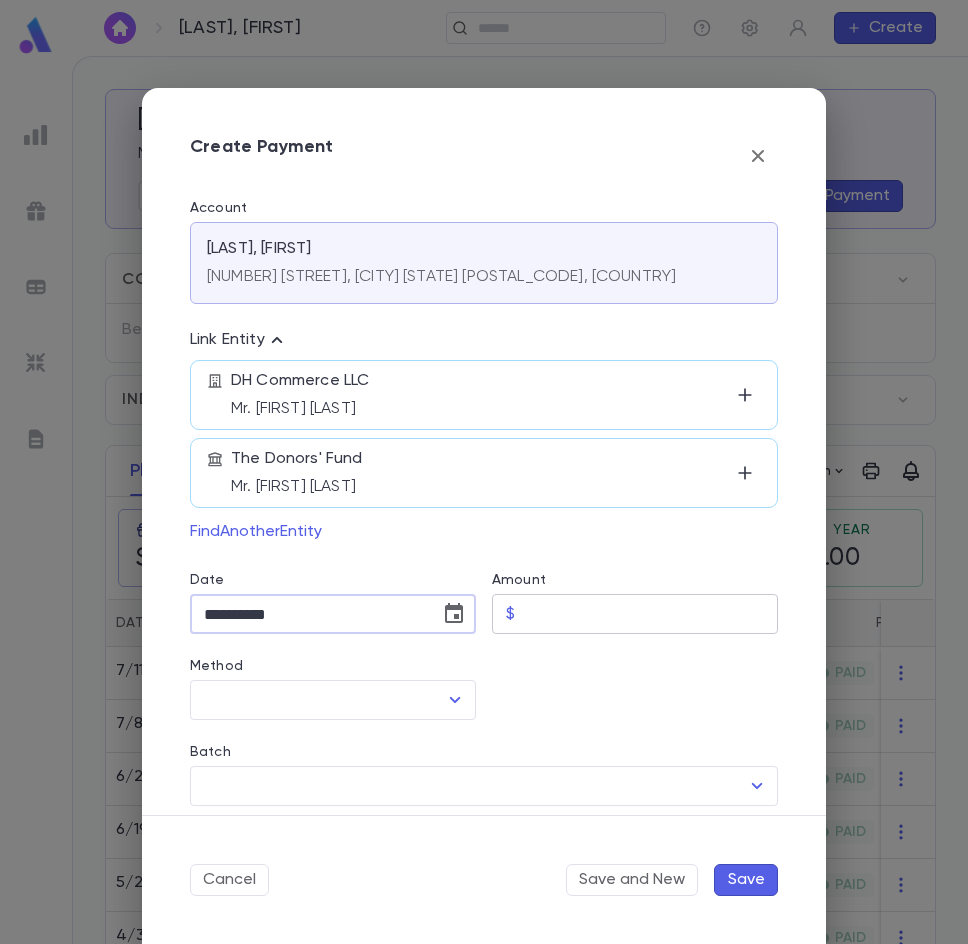 click on "Amount" at bounding box center (650, 614) 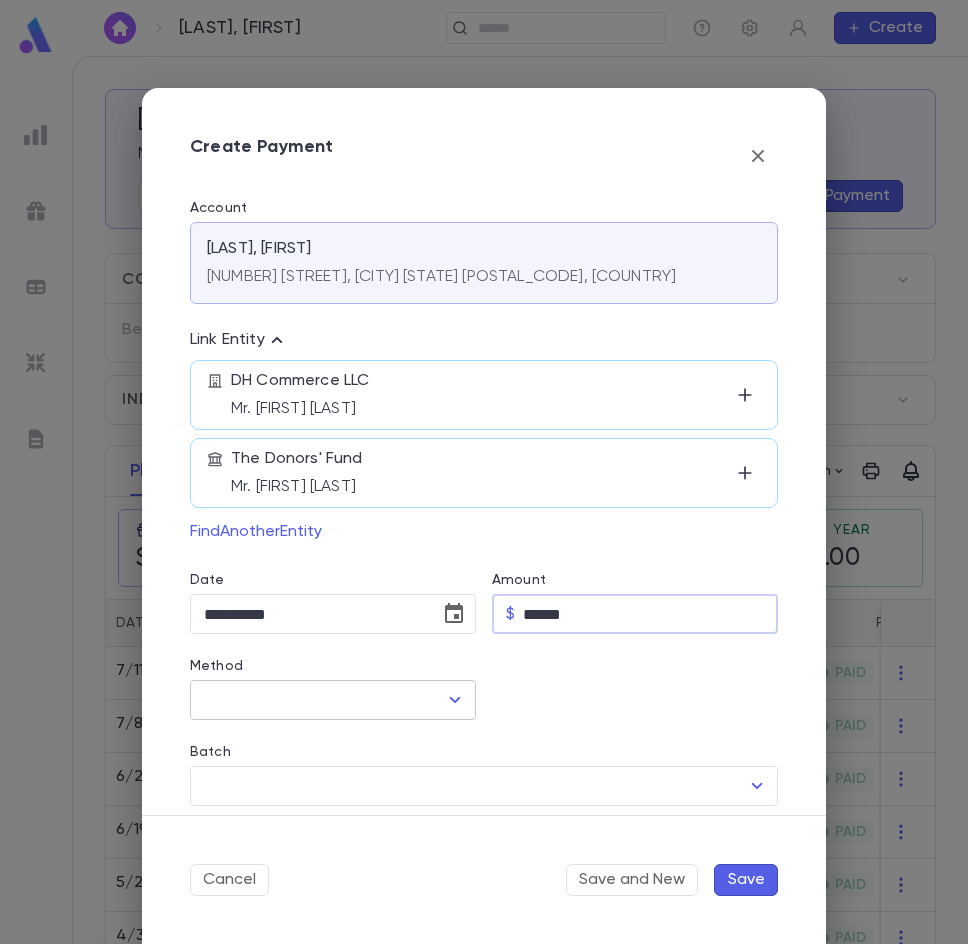 type on "******" 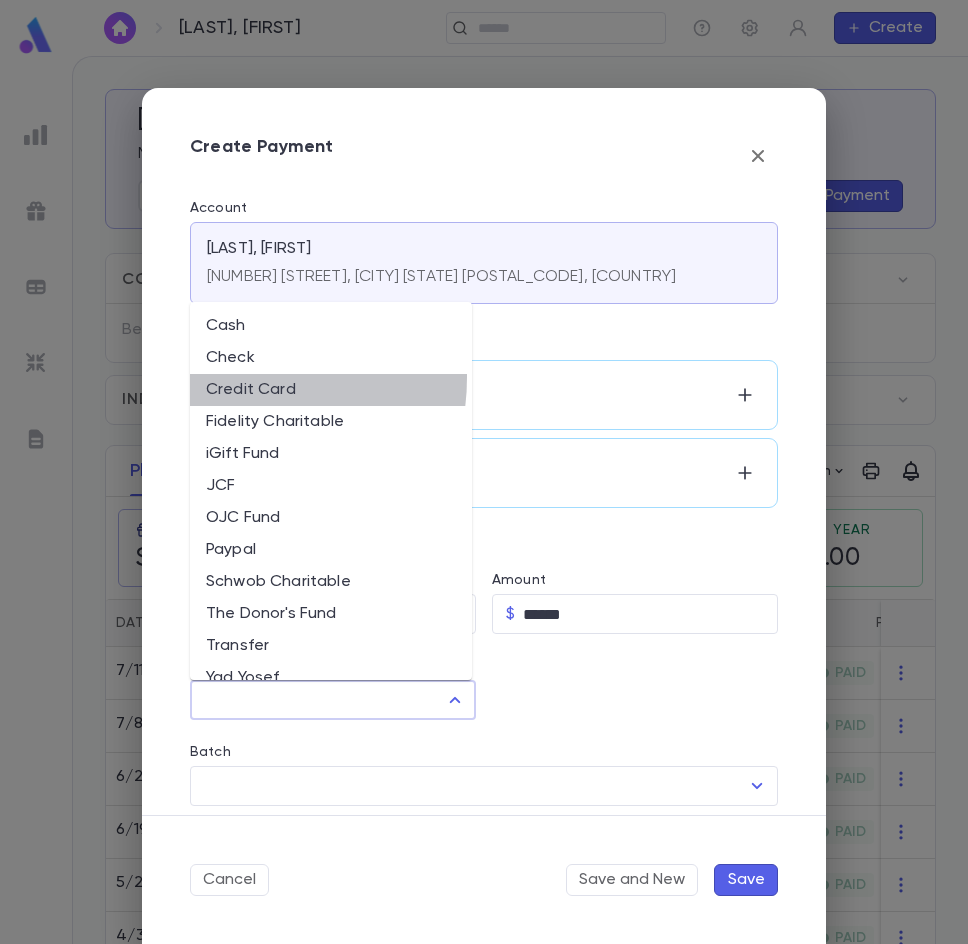 click on "Credit Card" at bounding box center [331, 390] 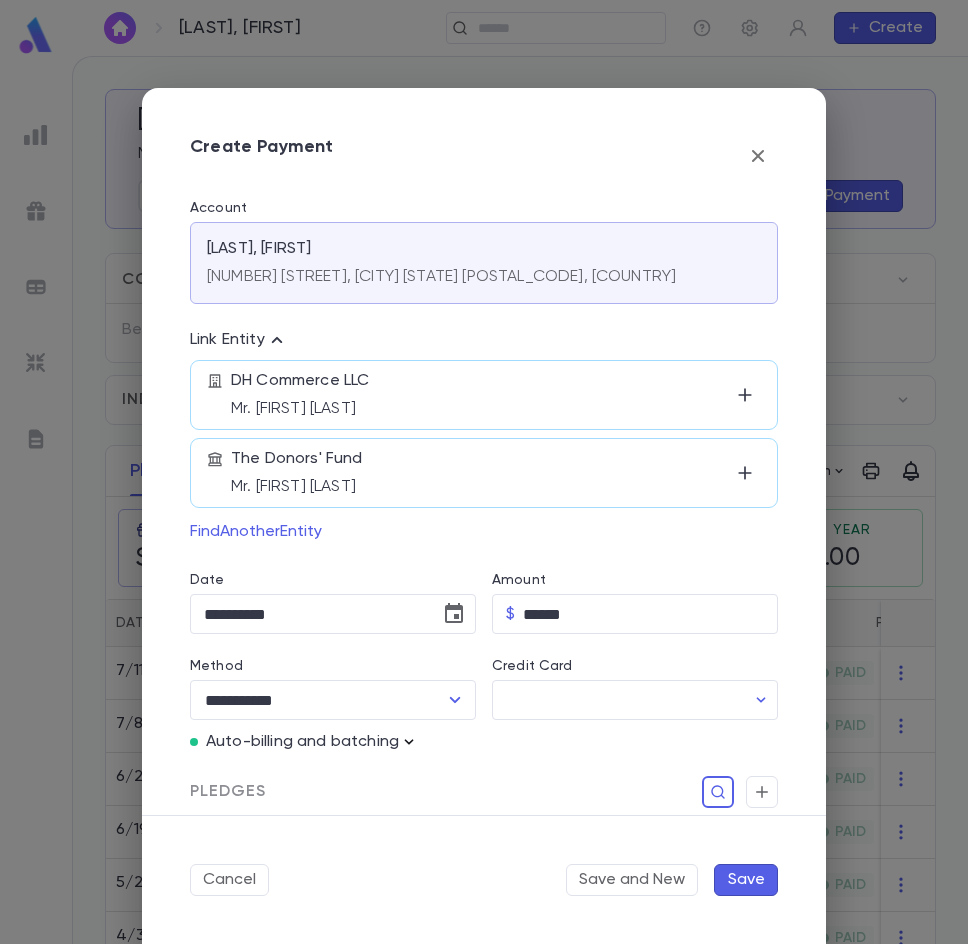 click 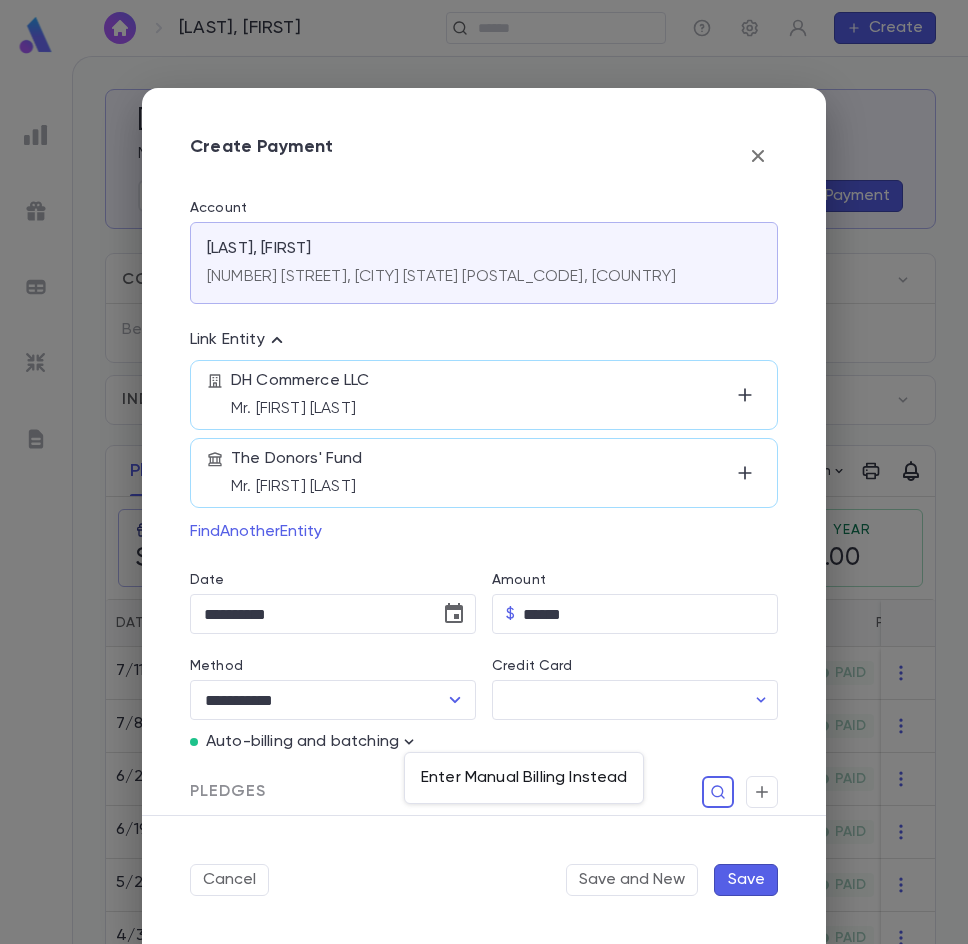 click on "Enter Manual Billing Instead" at bounding box center (524, 778) 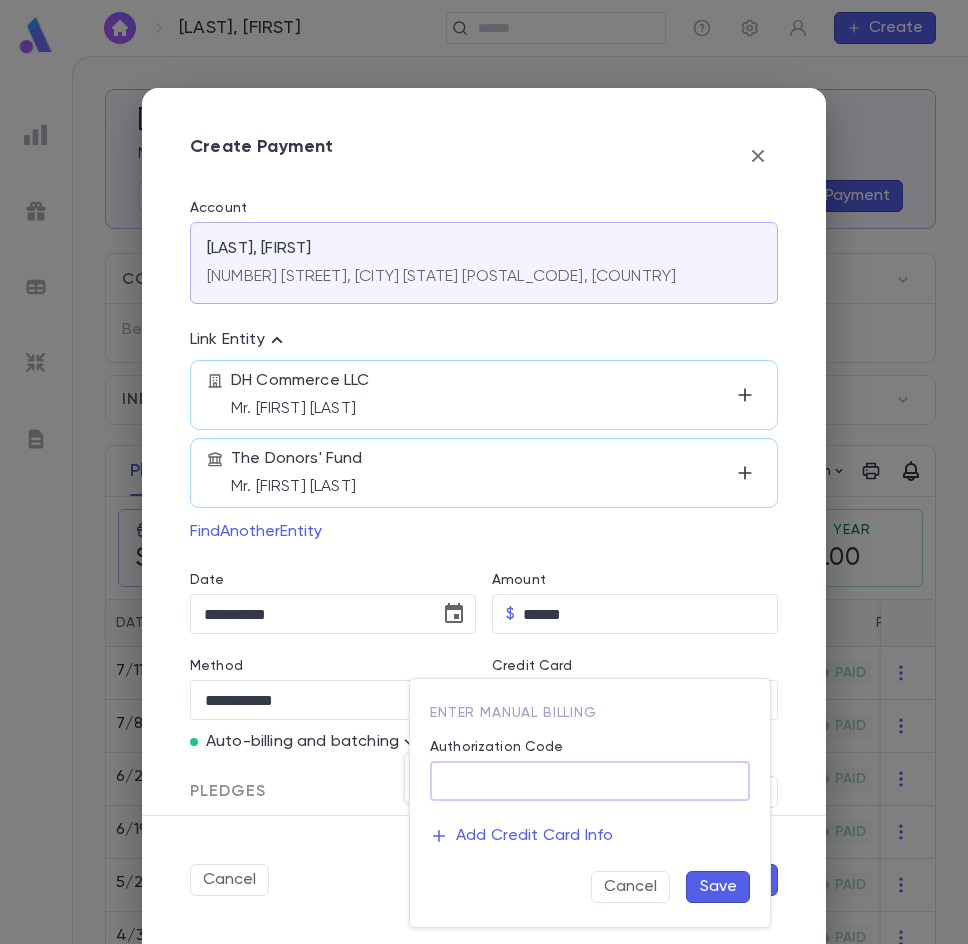 click on "Authorization Code" at bounding box center (590, 781) 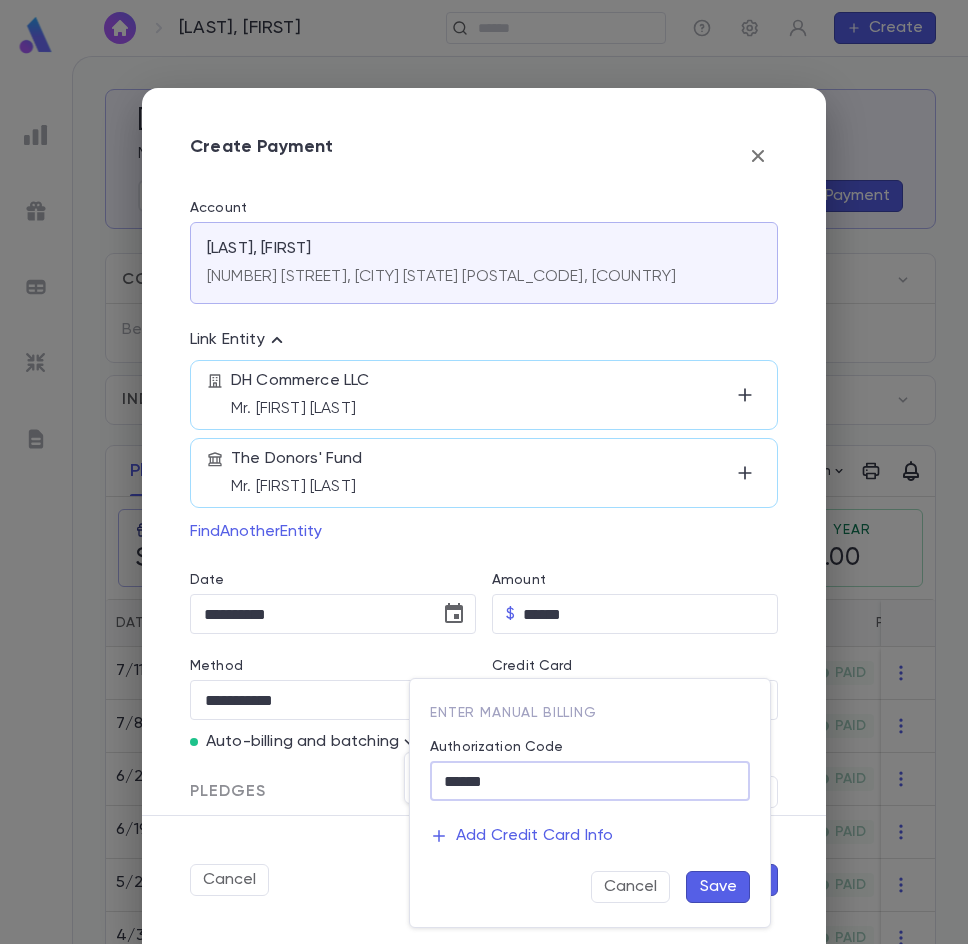 type on "******" 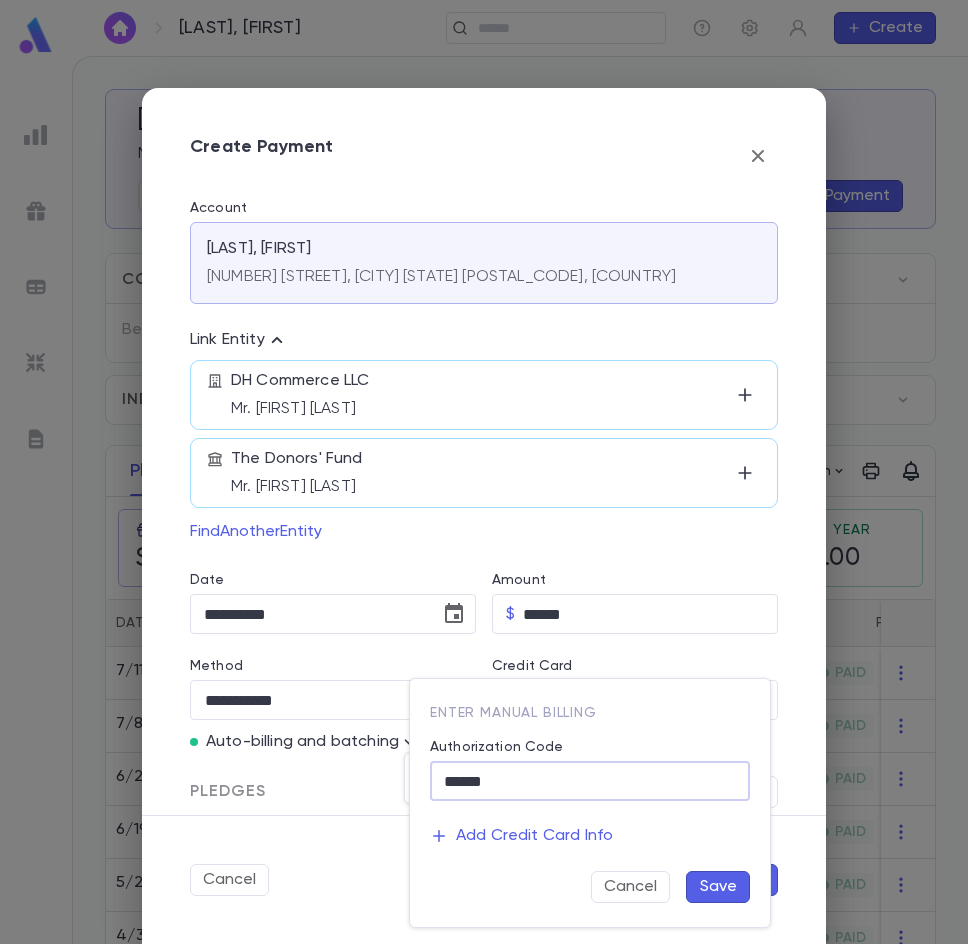 click on "Save" at bounding box center [718, 887] 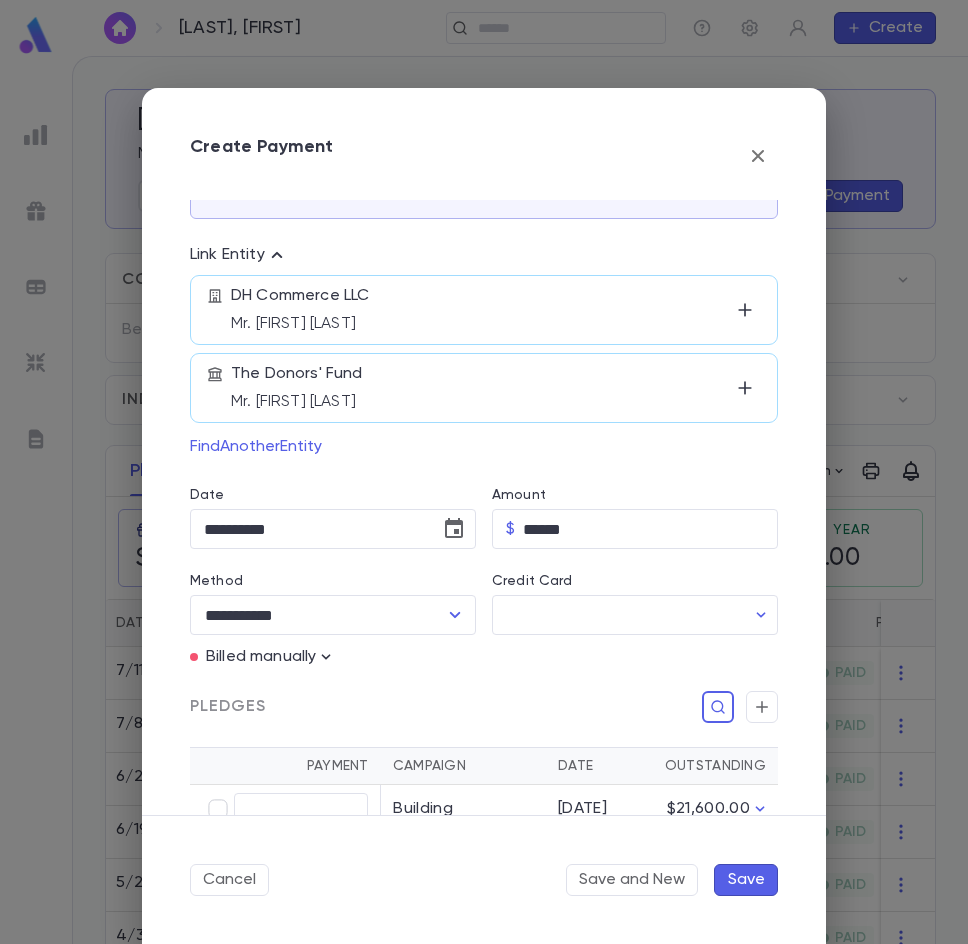 scroll, scrollTop: 300, scrollLeft: 0, axis: vertical 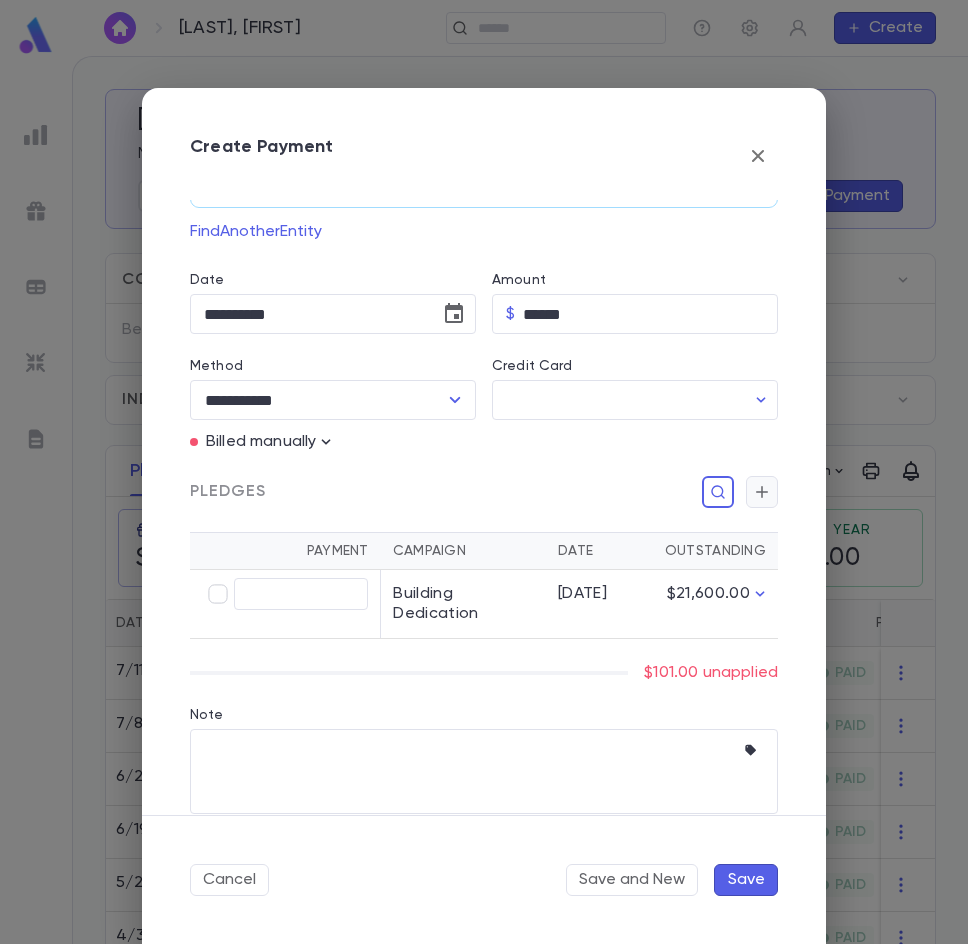 click 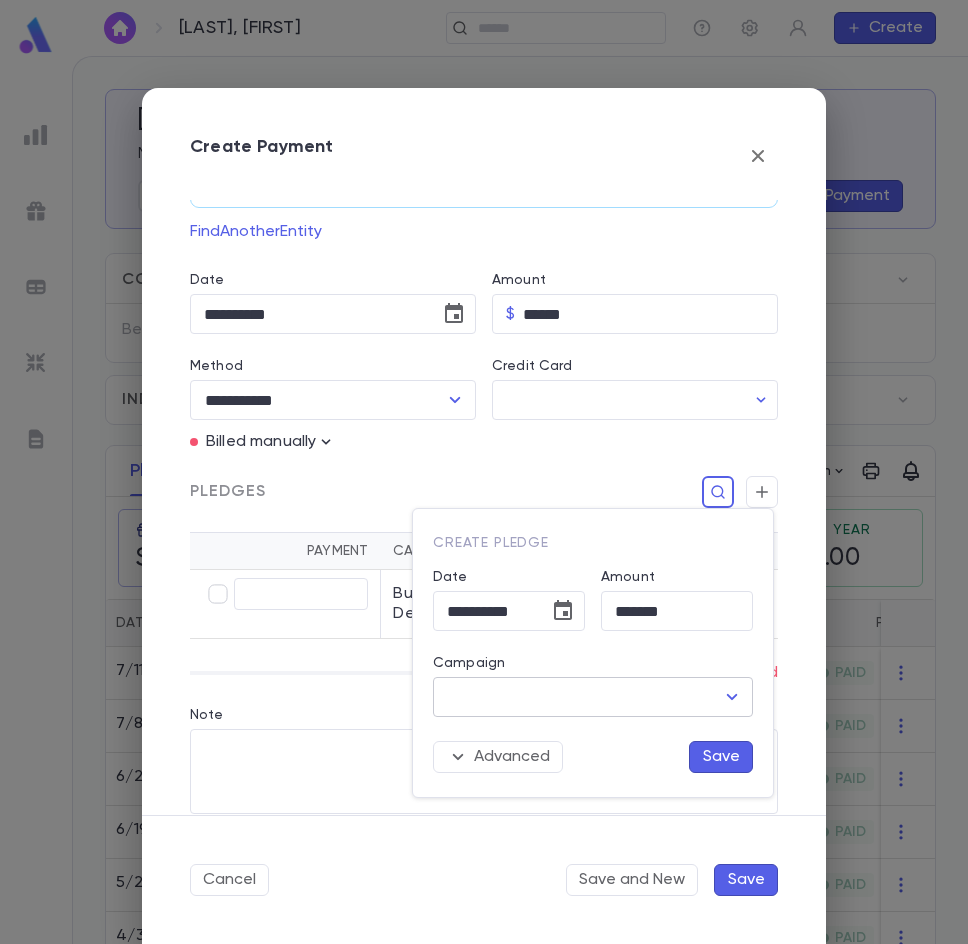 click on "Campaign" at bounding box center [578, 697] 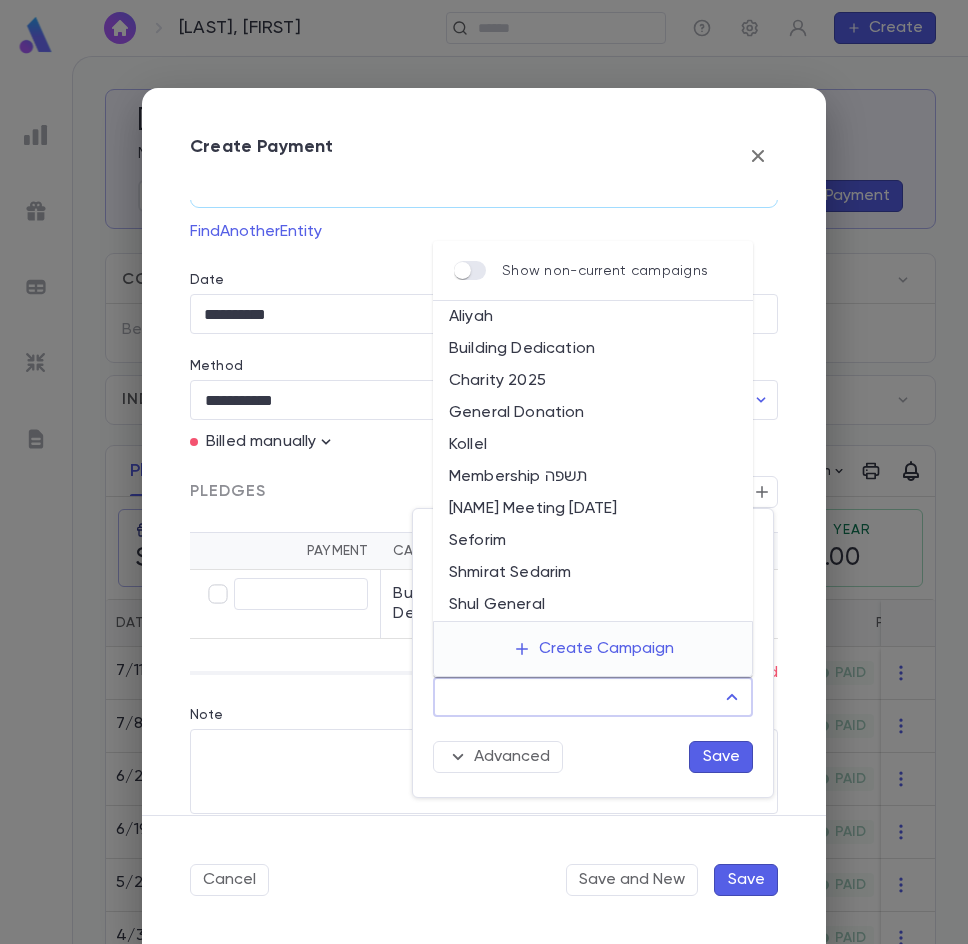 click on "Kollel" at bounding box center [593, 445] 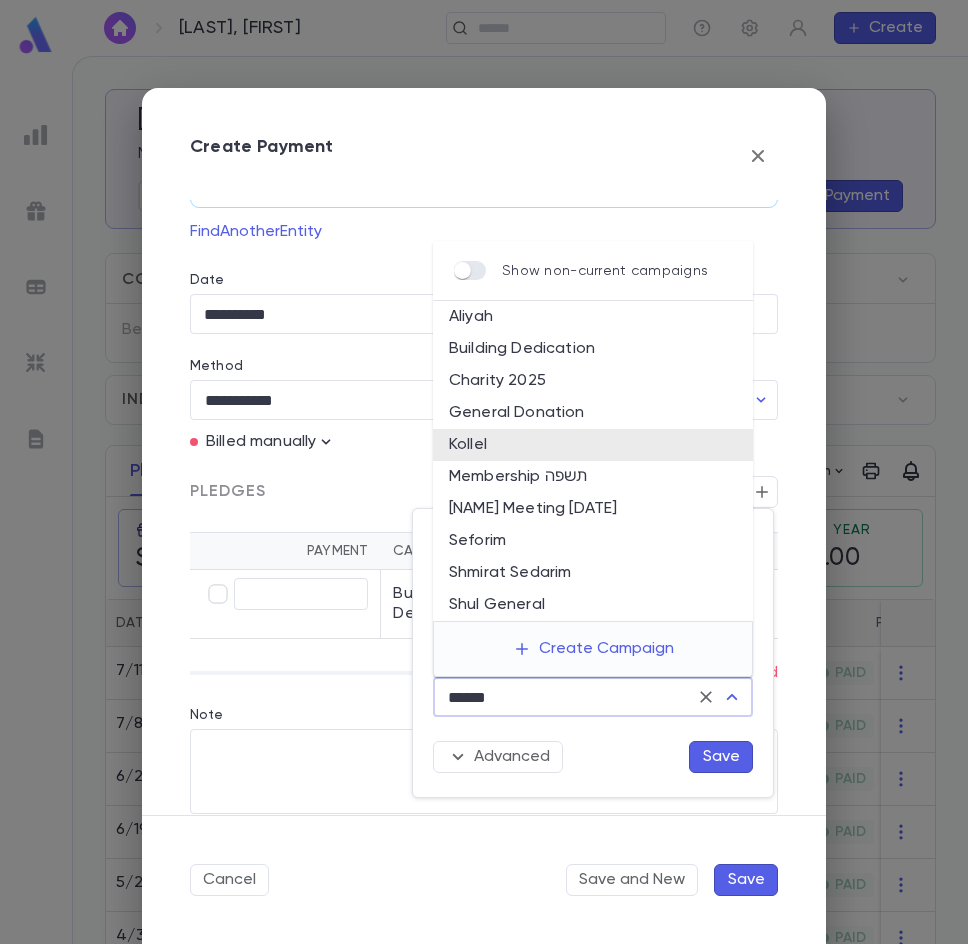 drag, startPoint x: 515, startPoint y: 697, endPoint x: -72, endPoint y: 696, distance: 587.00085 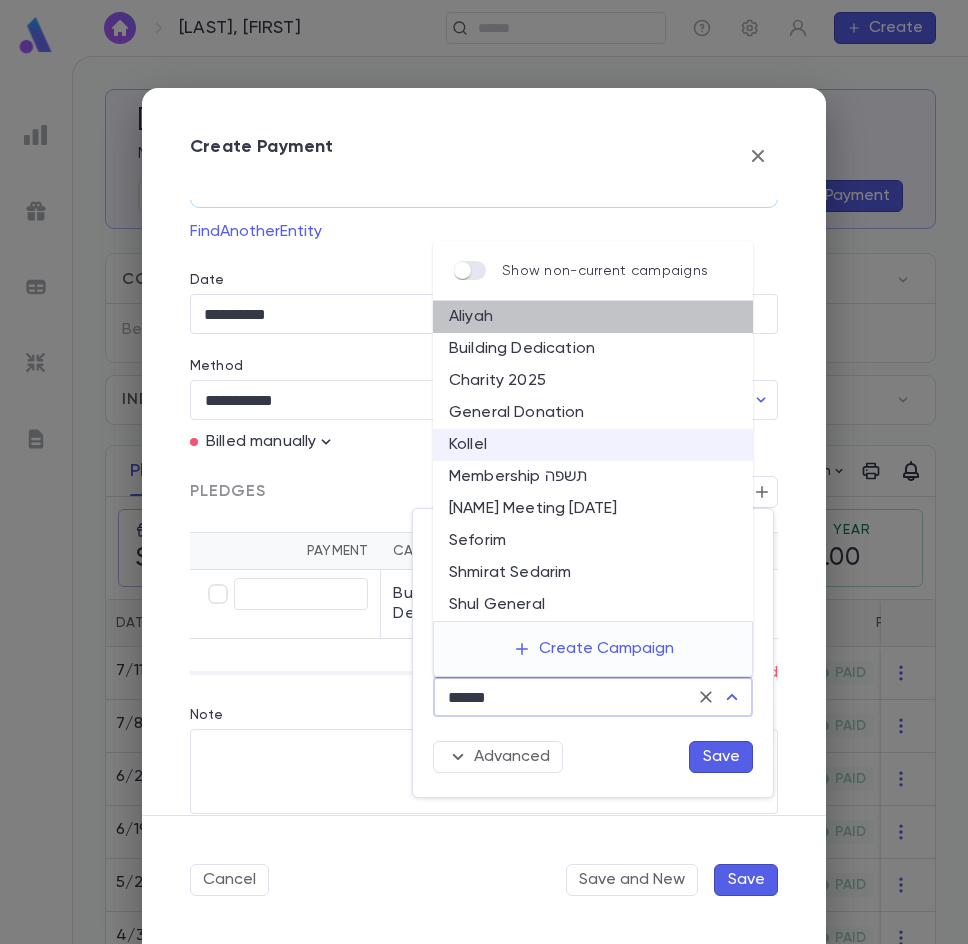 click on "Aliyah" at bounding box center [593, 317] 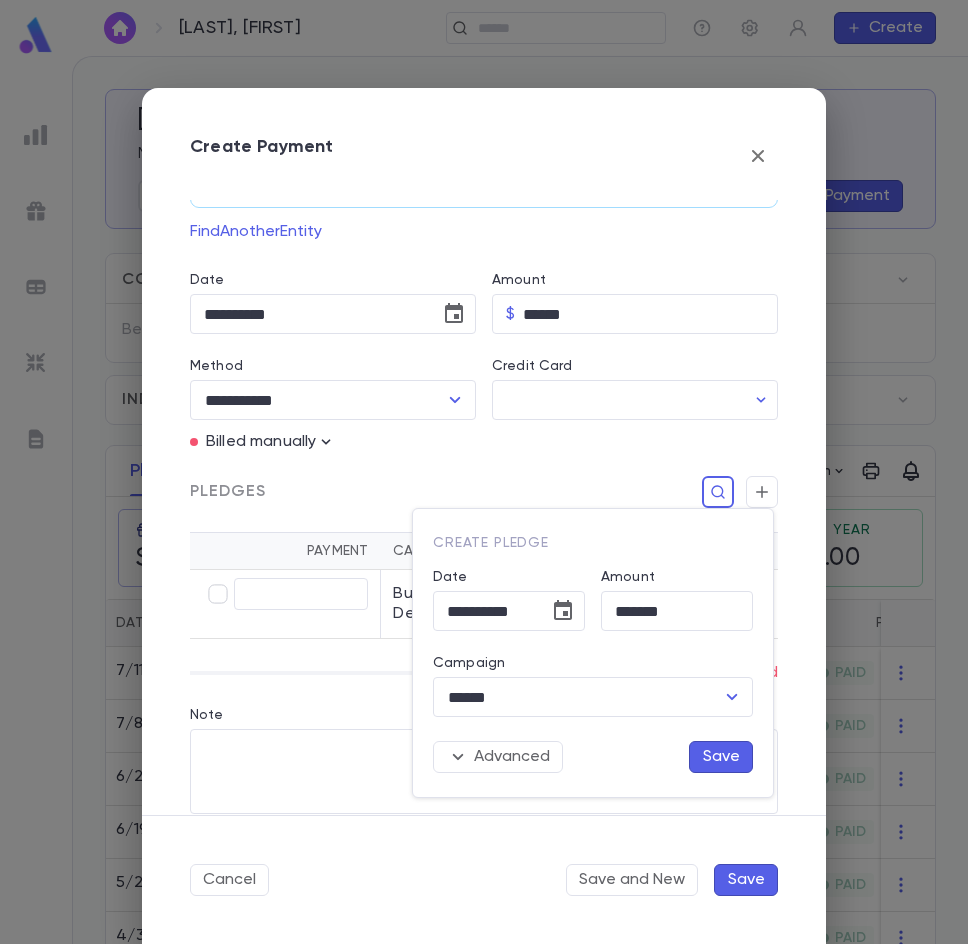 click on "Save" at bounding box center (721, 757) 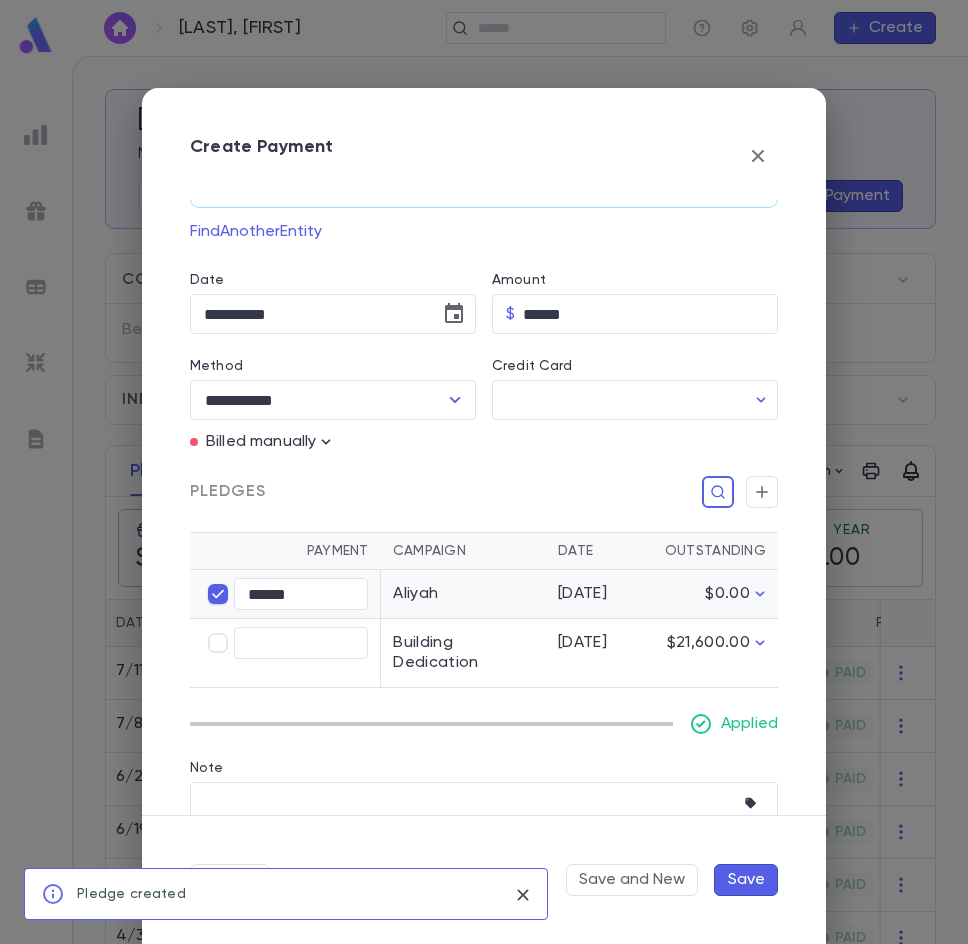 click on "Save" at bounding box center [746, 880] 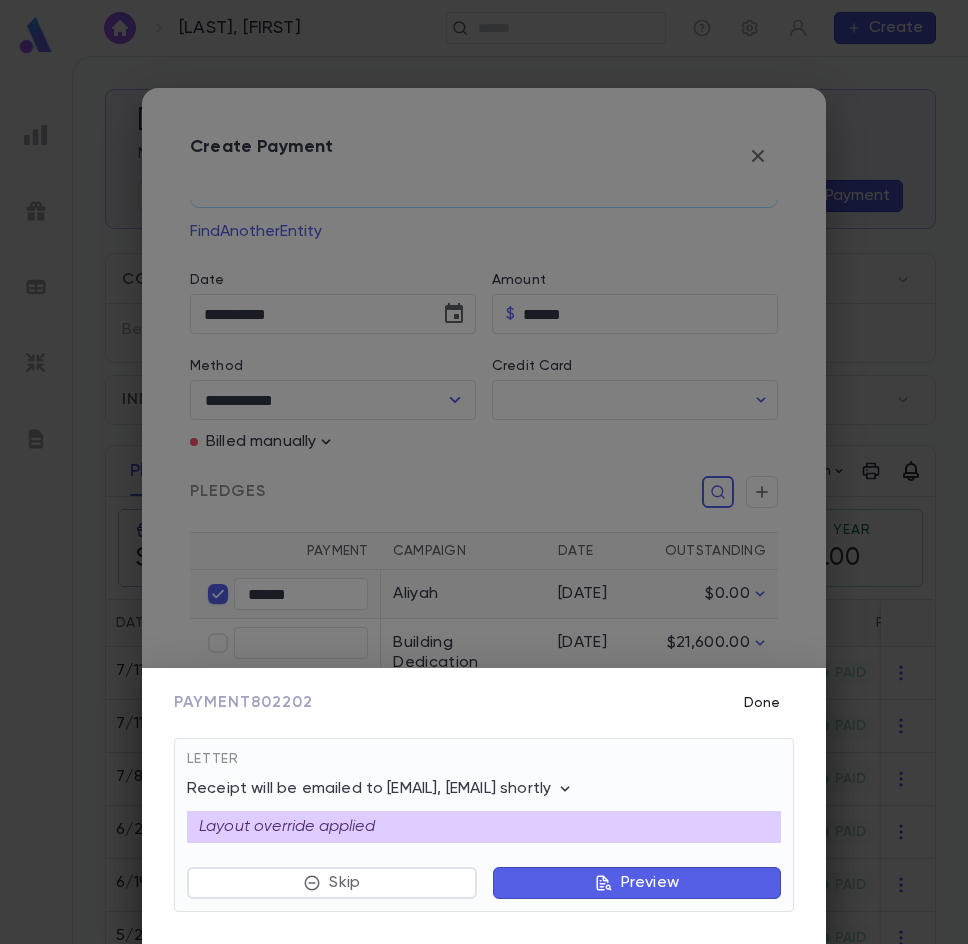 click on "Done" at bounding box center [762, 703] 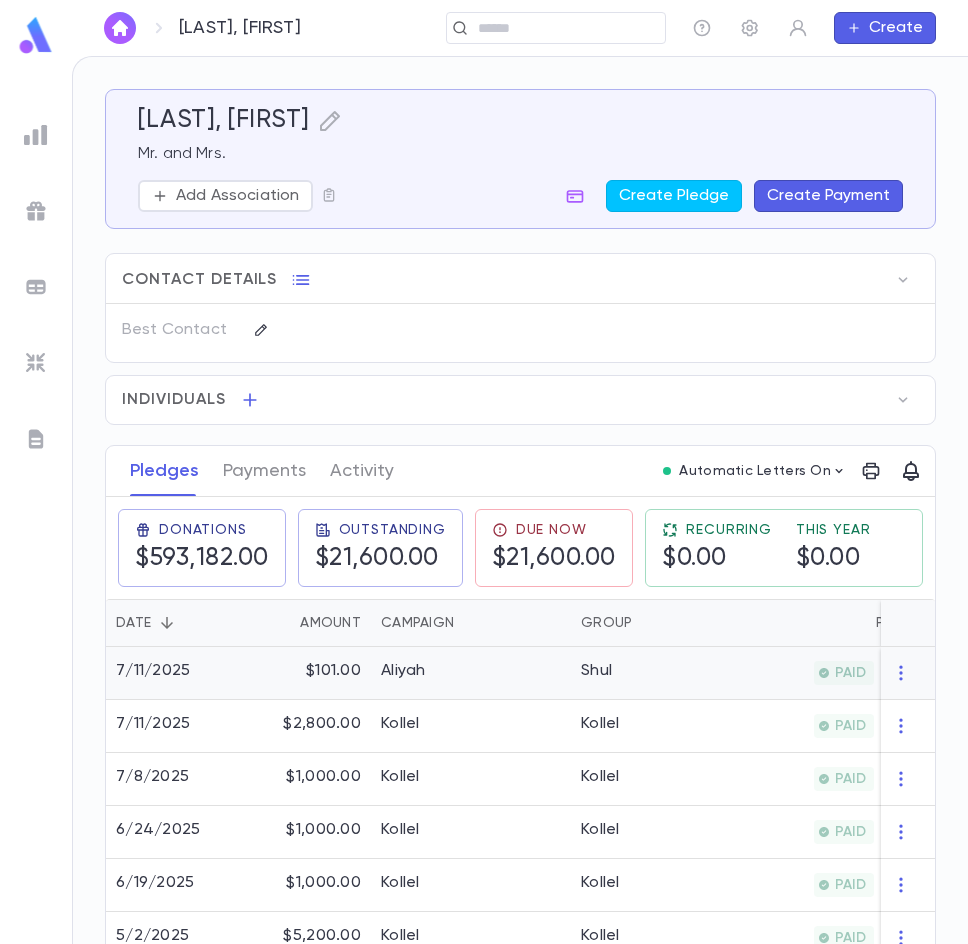 click on "$101.00" at bounding box center [306, 673] 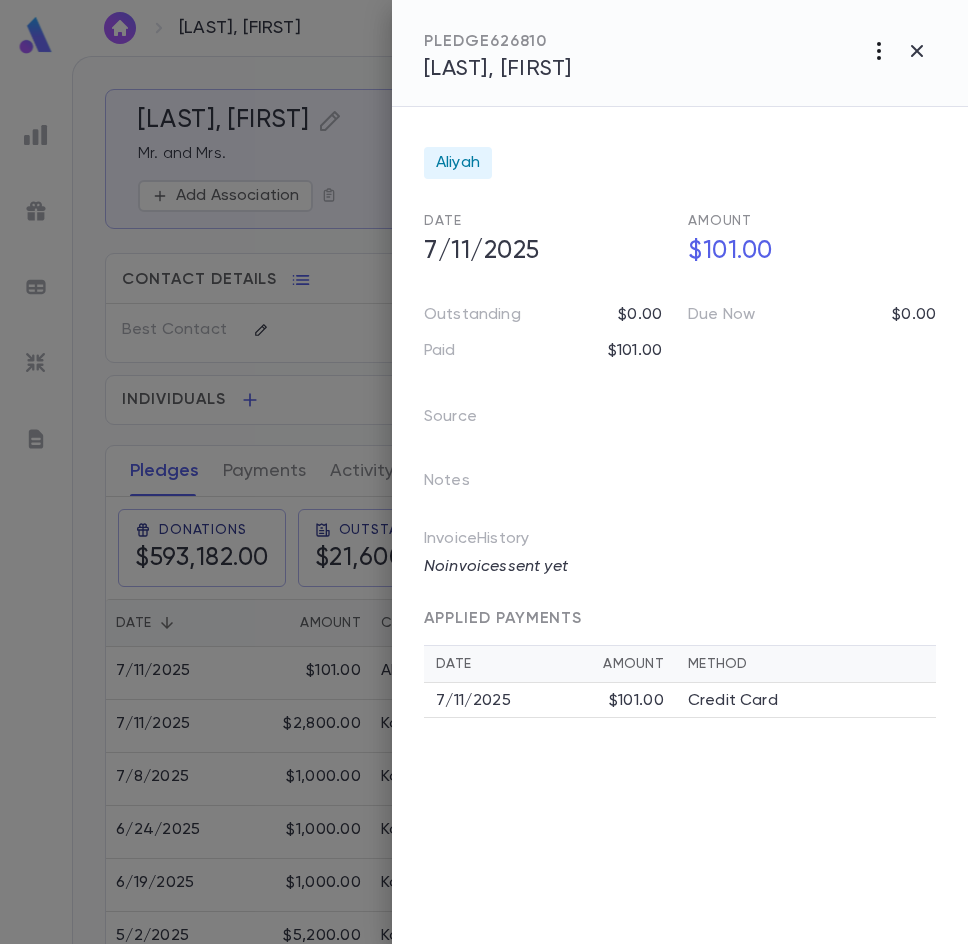 click 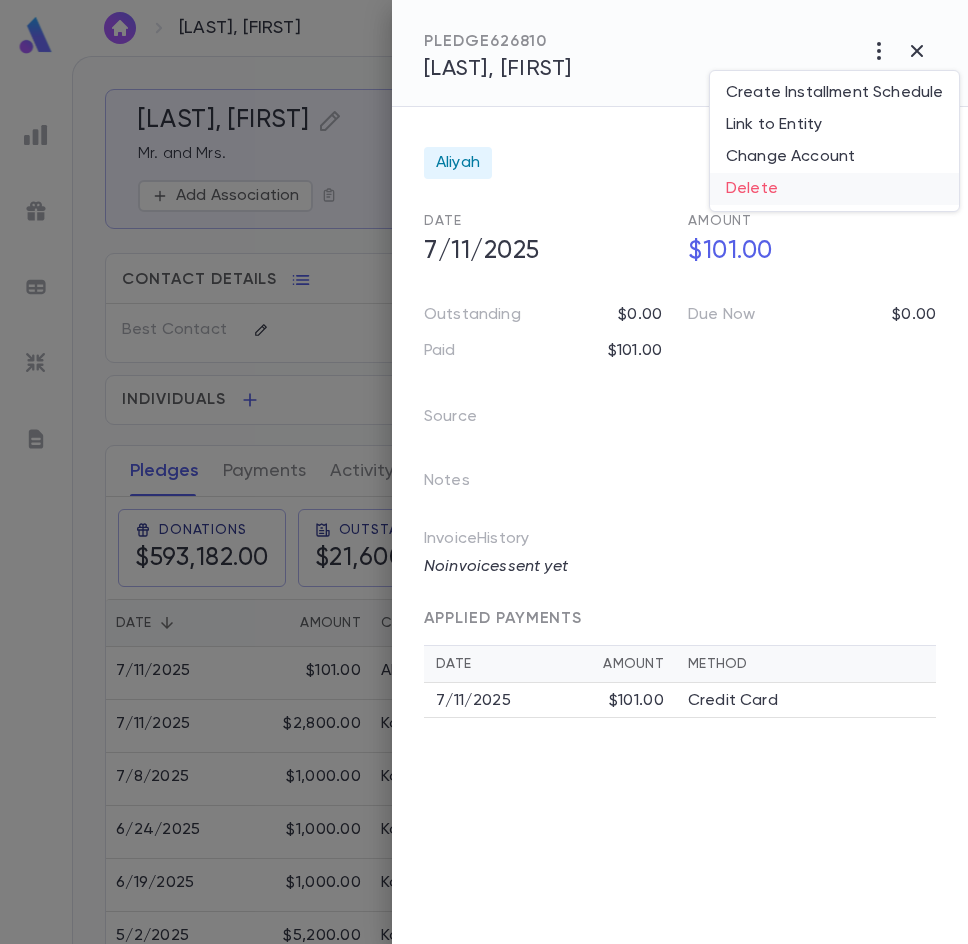 click on "Delete" at bounding box center (834, 189) 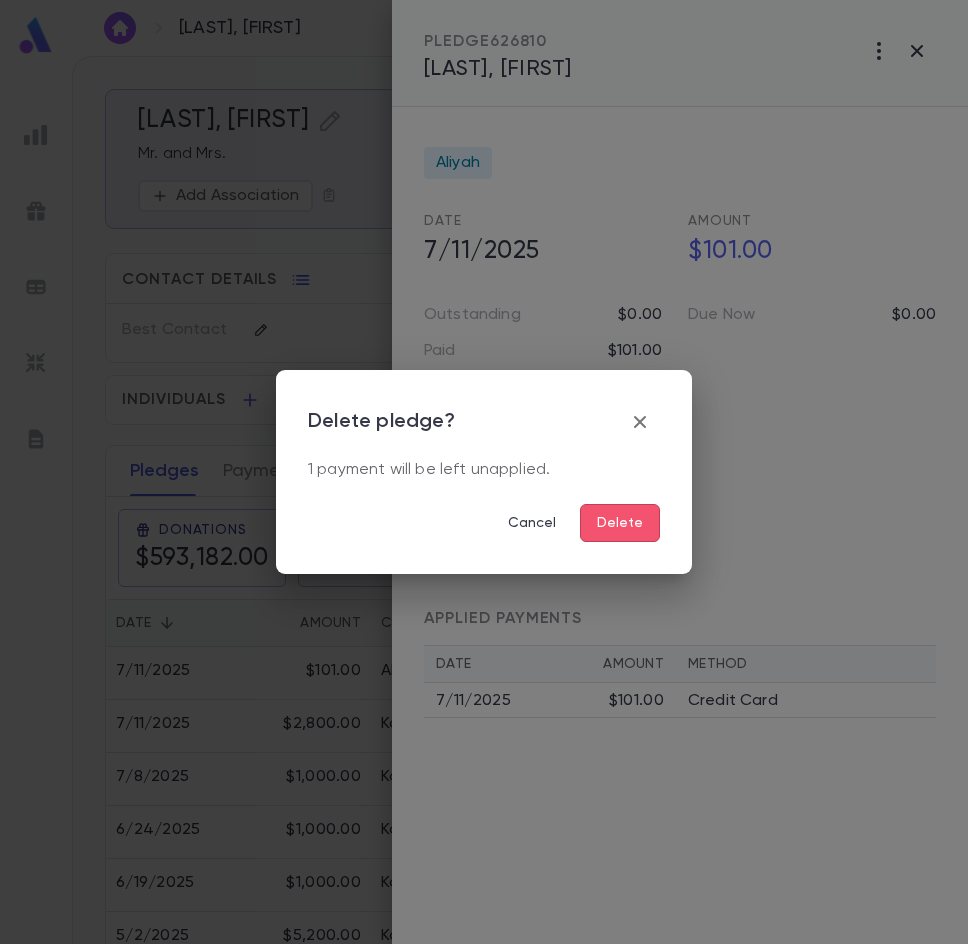 click on "Delete" at bounding box center (620, 523) 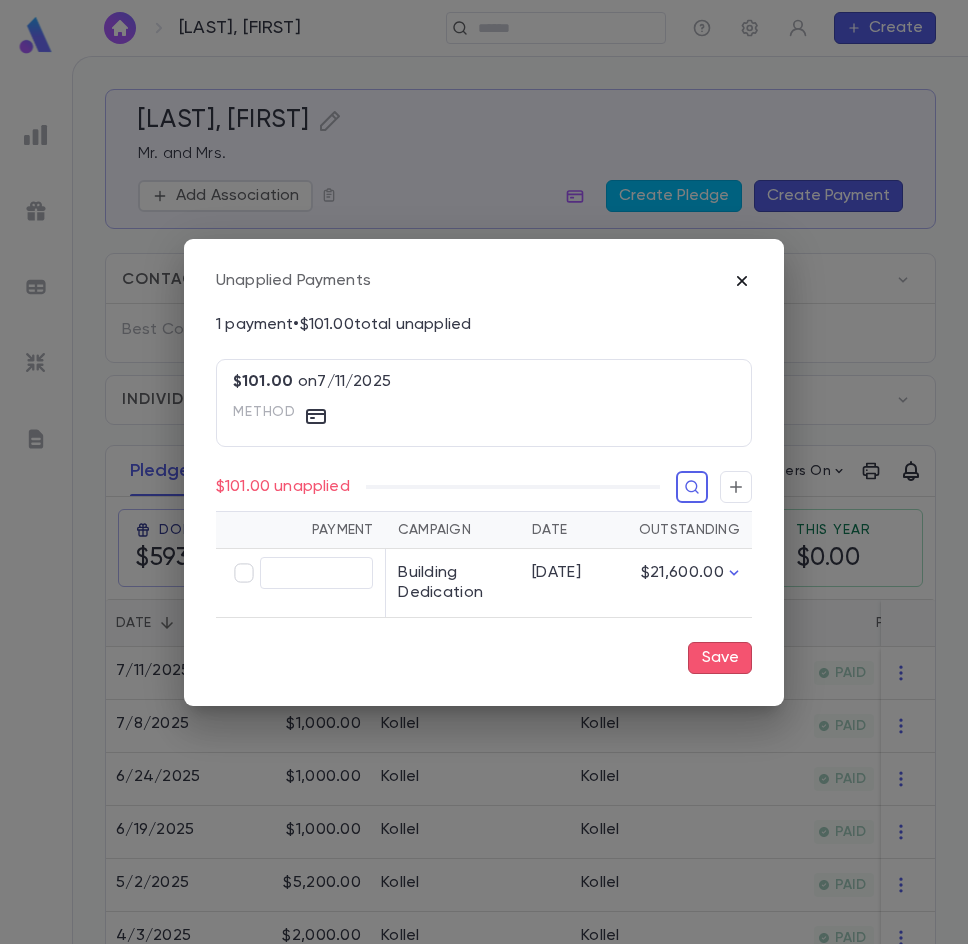 click 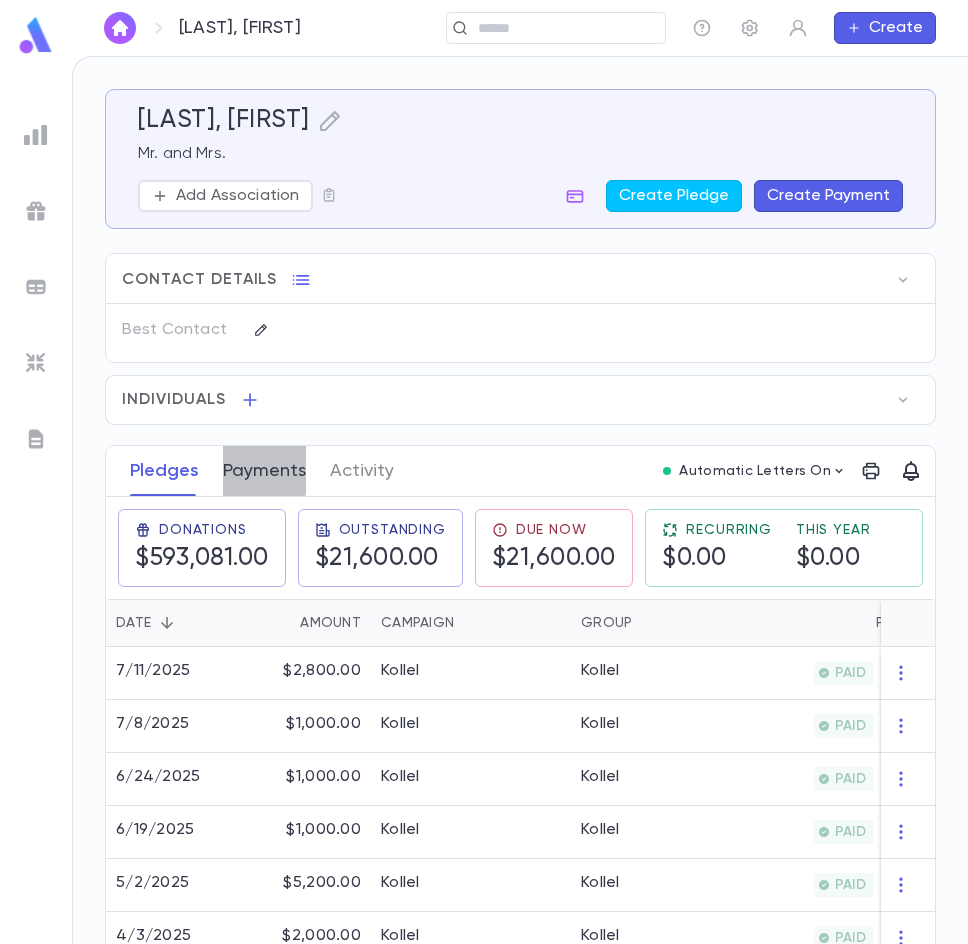 click on "Payments" at bounding box center [264, 471] 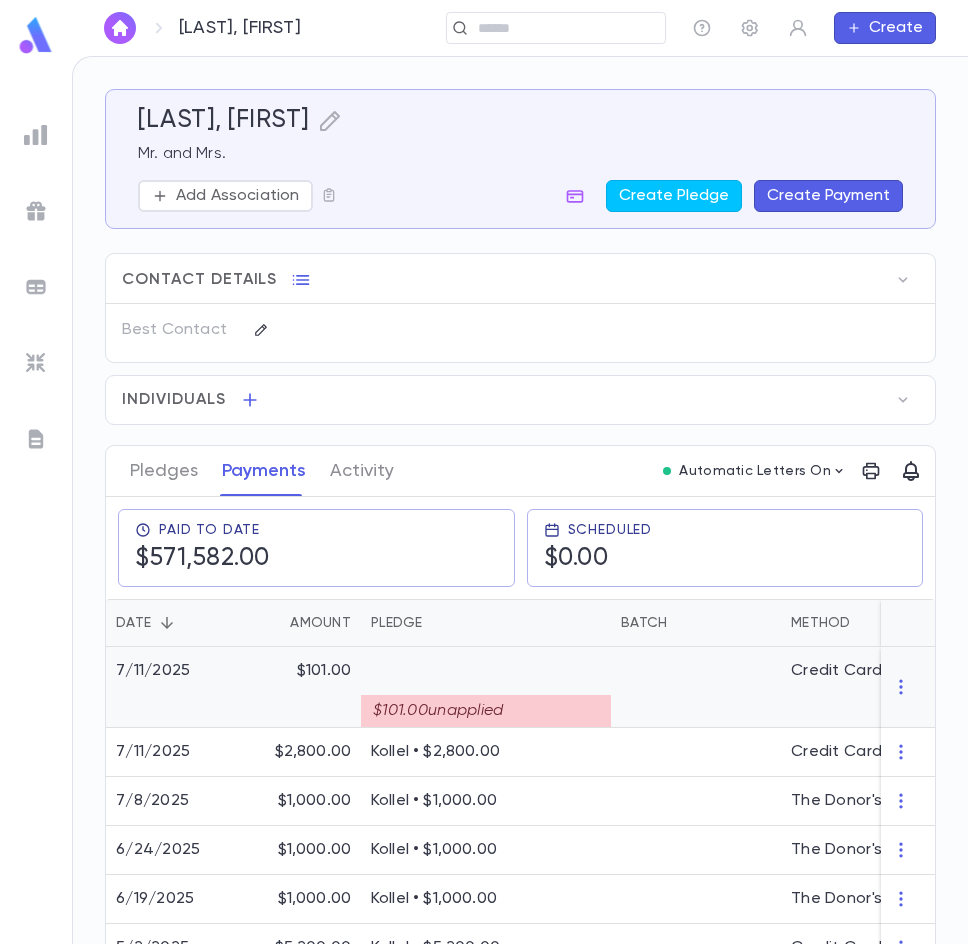 click on "$101.00" at bounding box center (301, 687) 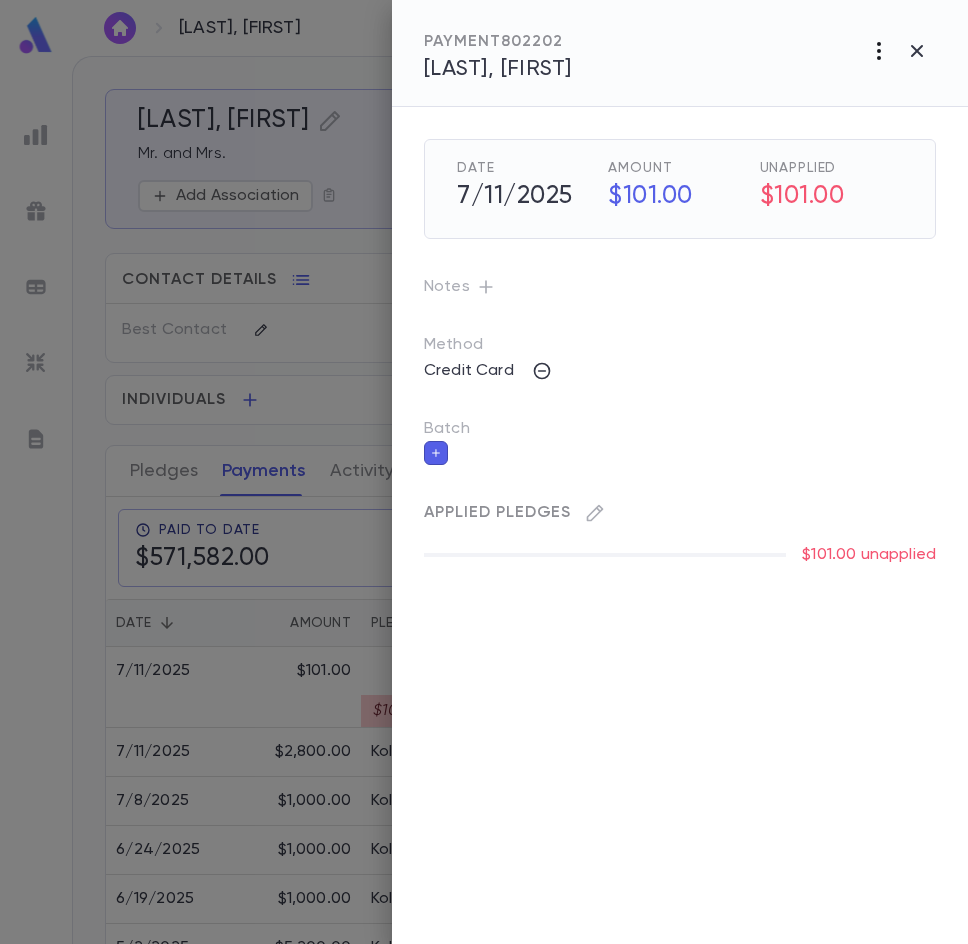 click 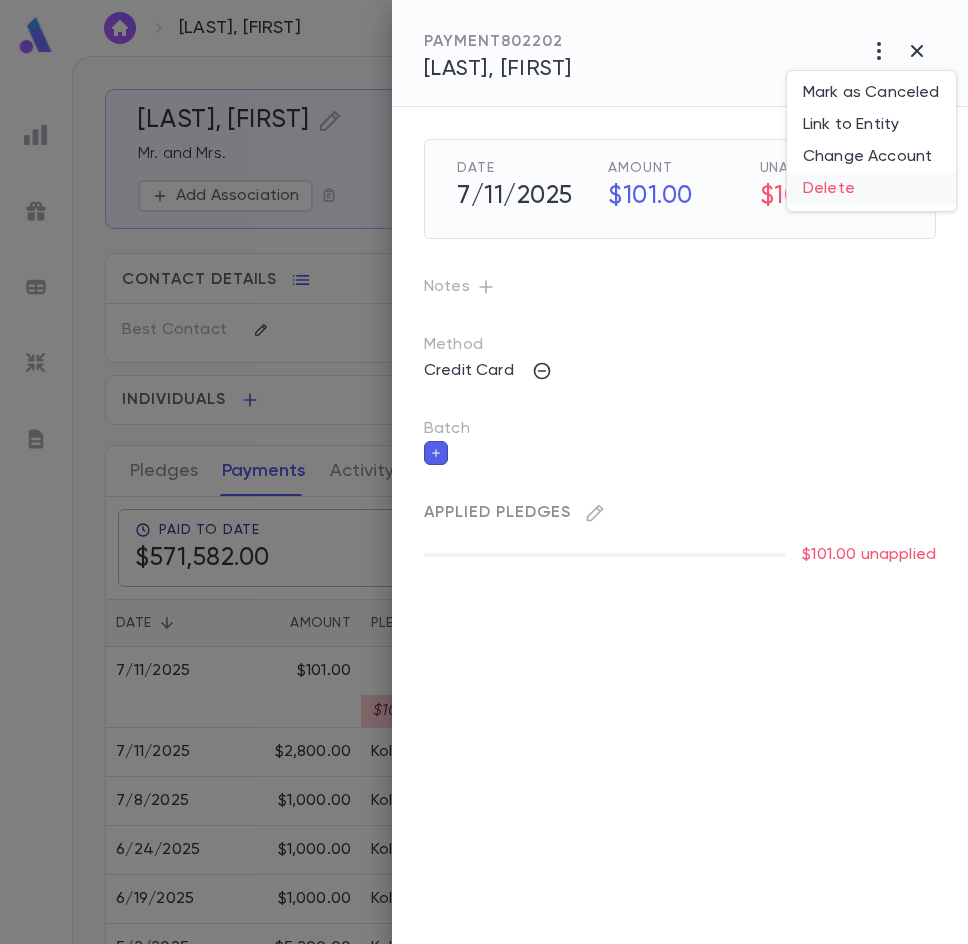click on "Delete" at bounding box center [871, 189] 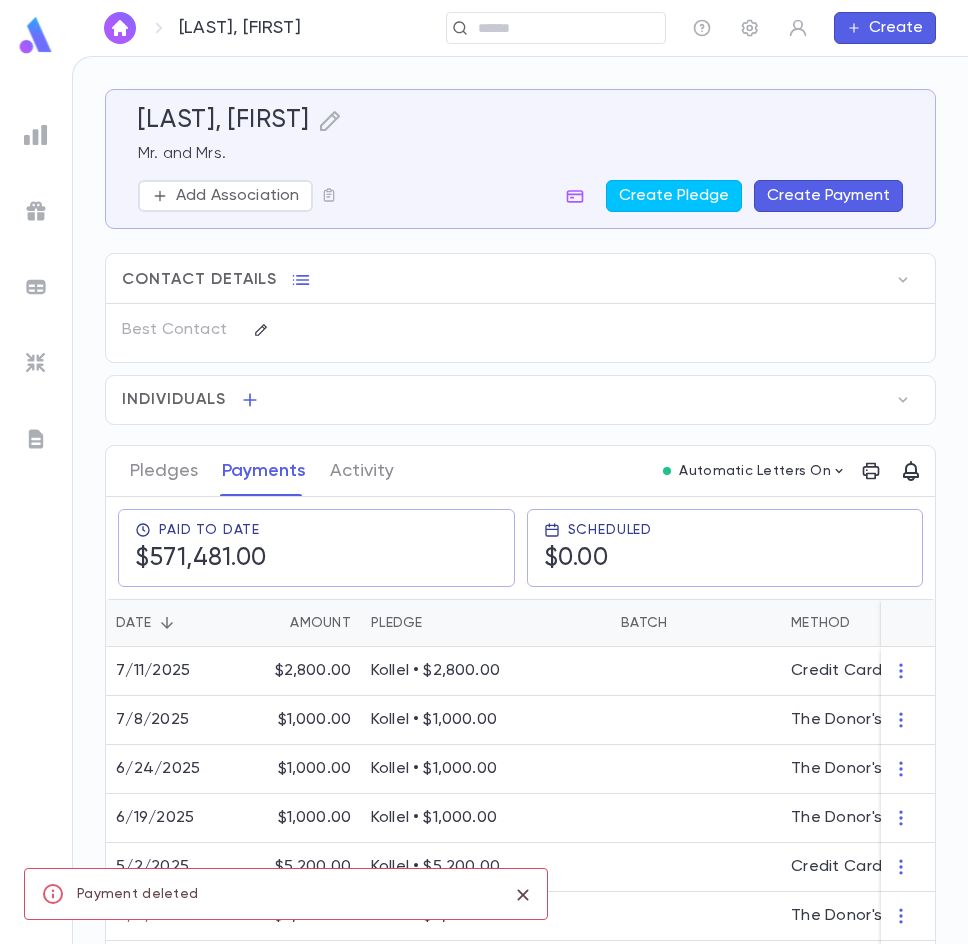 click at bounding box center [120, 28] 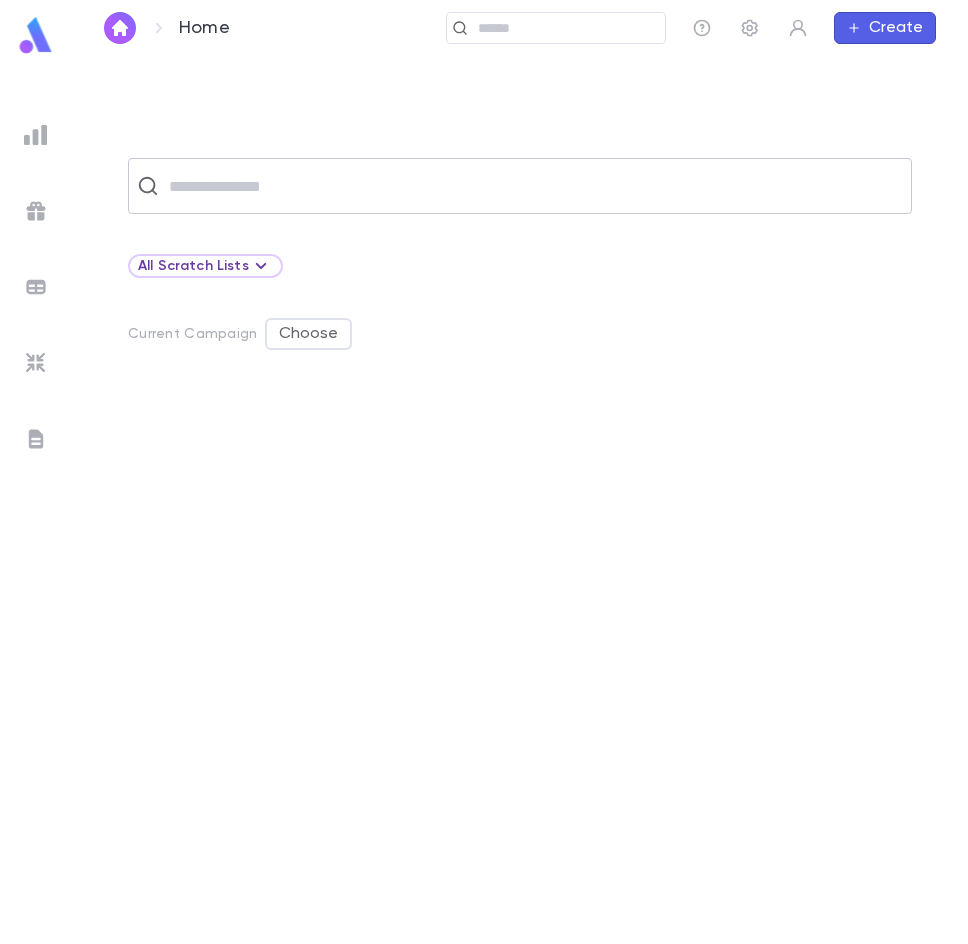 click at bounding box center [533, 186] 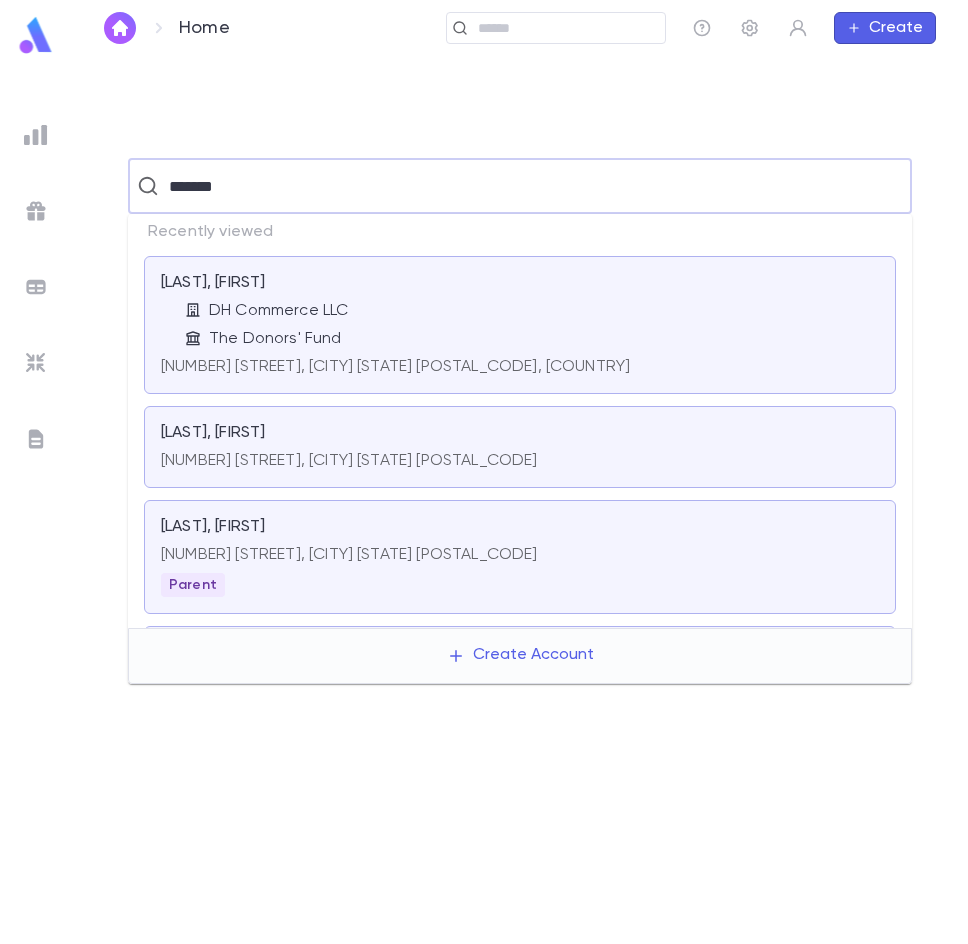 type on "*******" 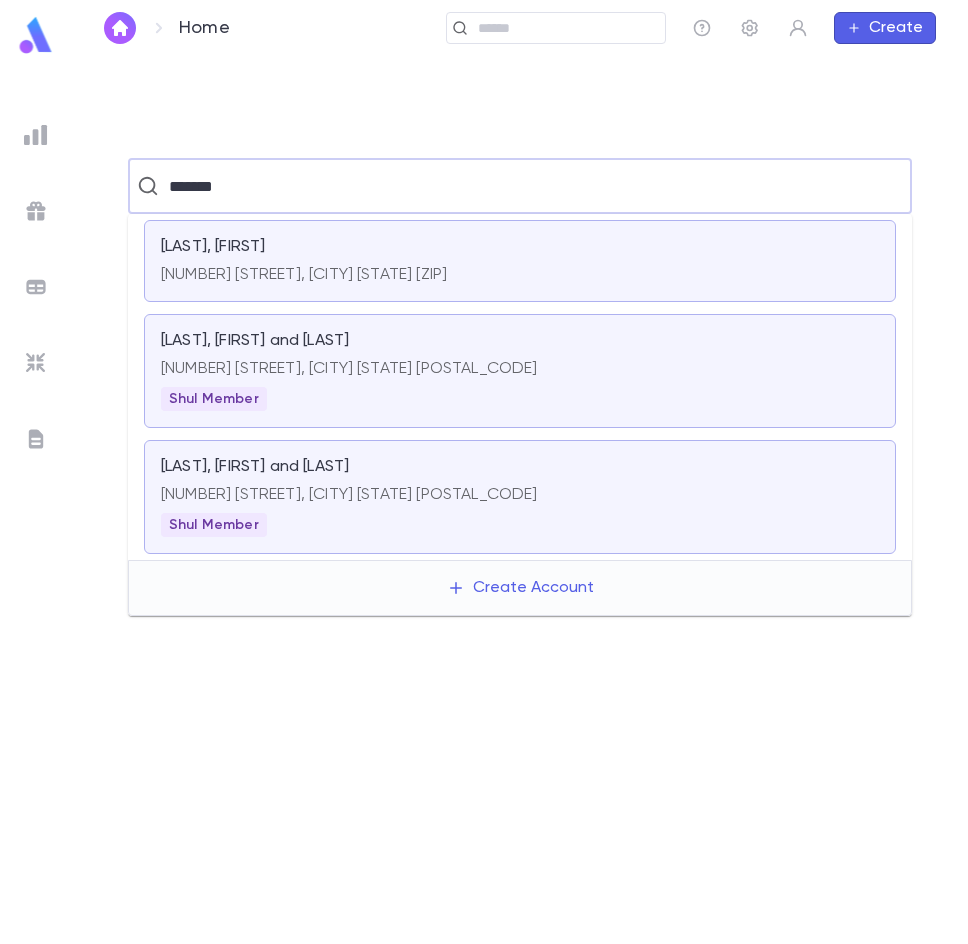 click on "[NUMBER] [STREET], [CITY] [STATE] [POSTAL_CODE]" at bounding box center (520, 365) 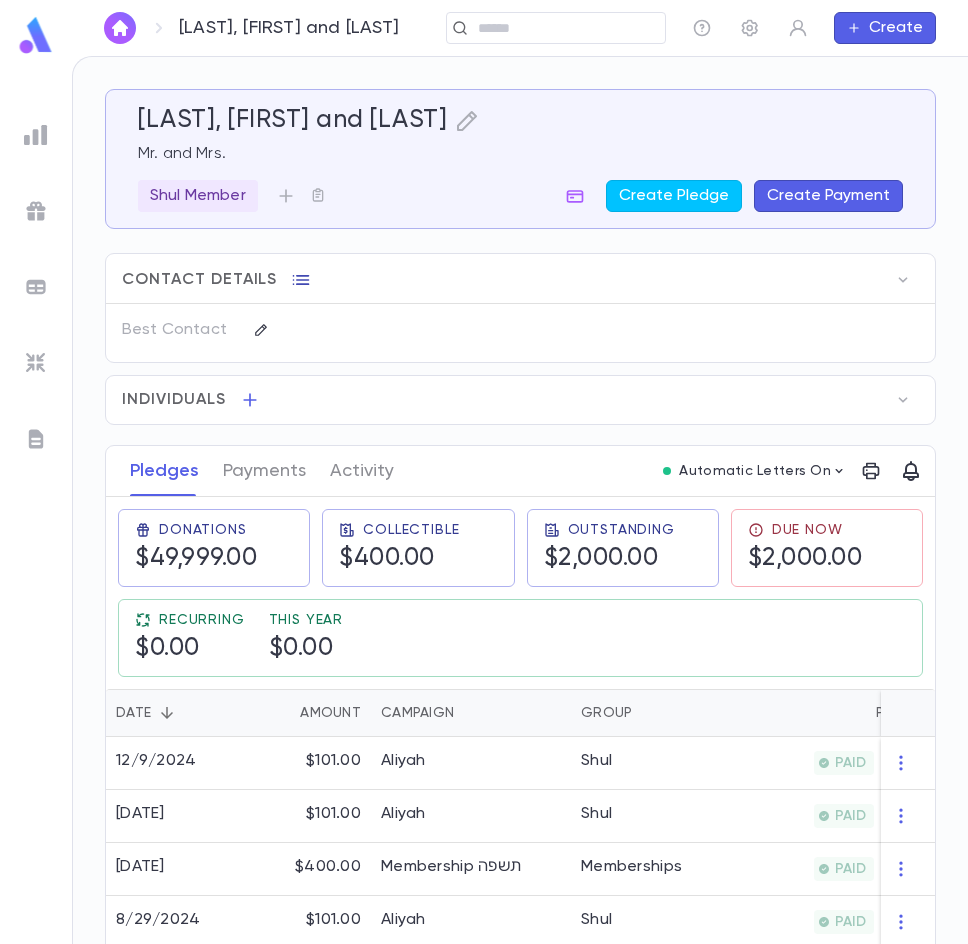click 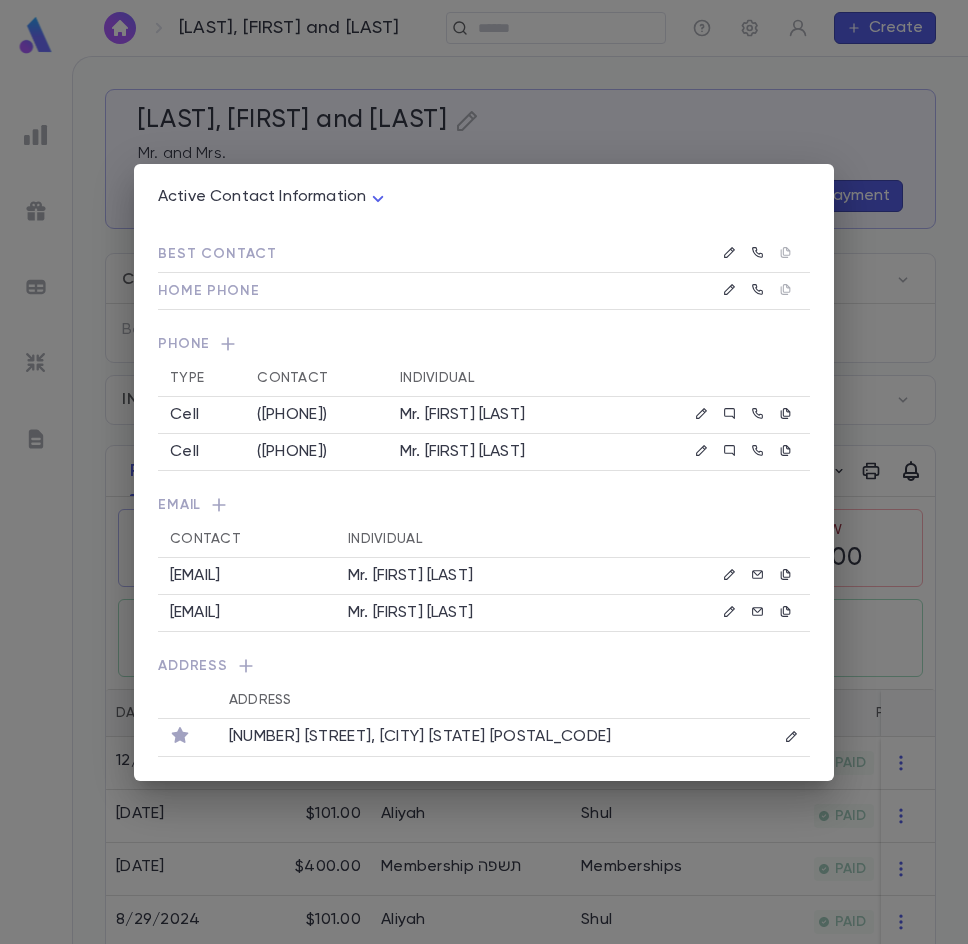 click 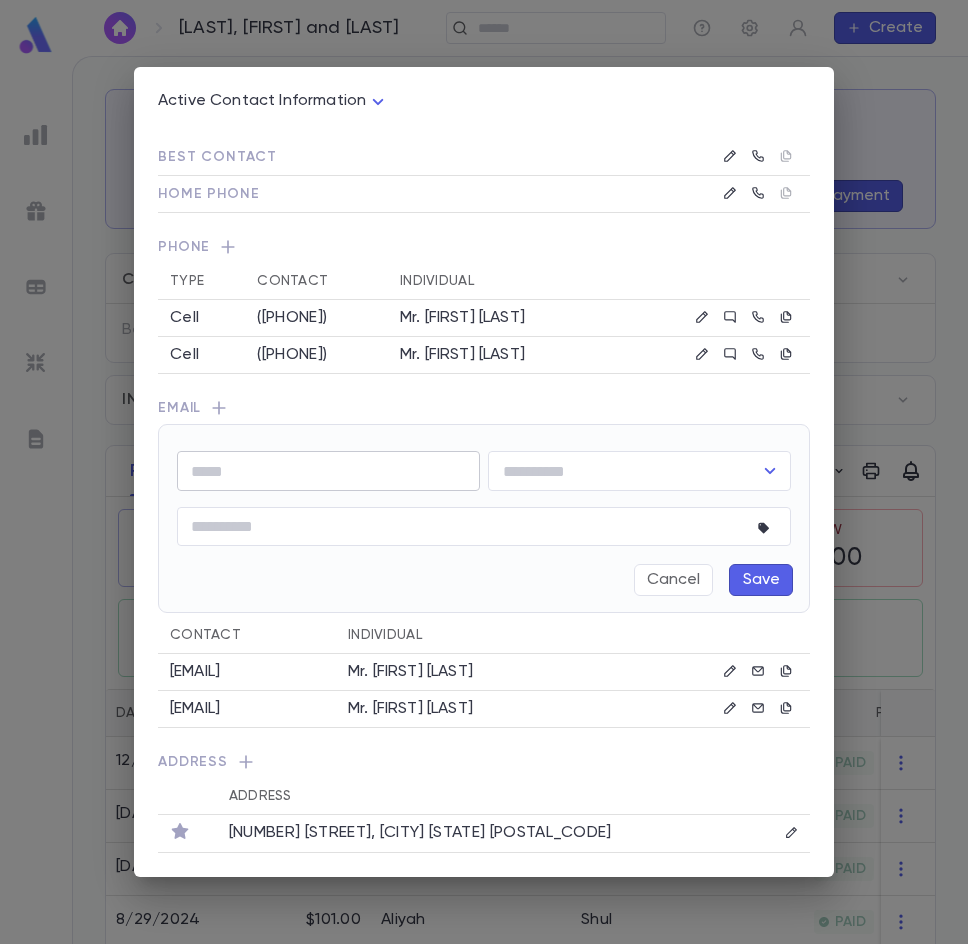 click at bounding box center (328, 471) 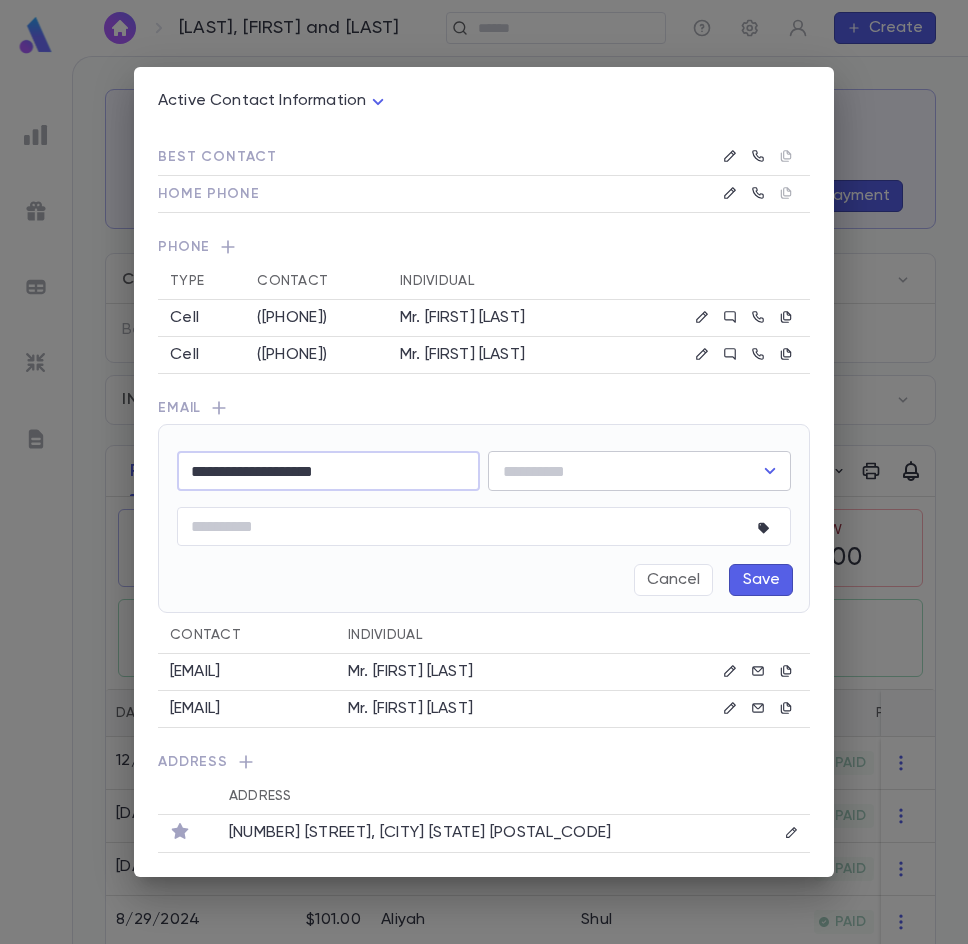 type on "**********" 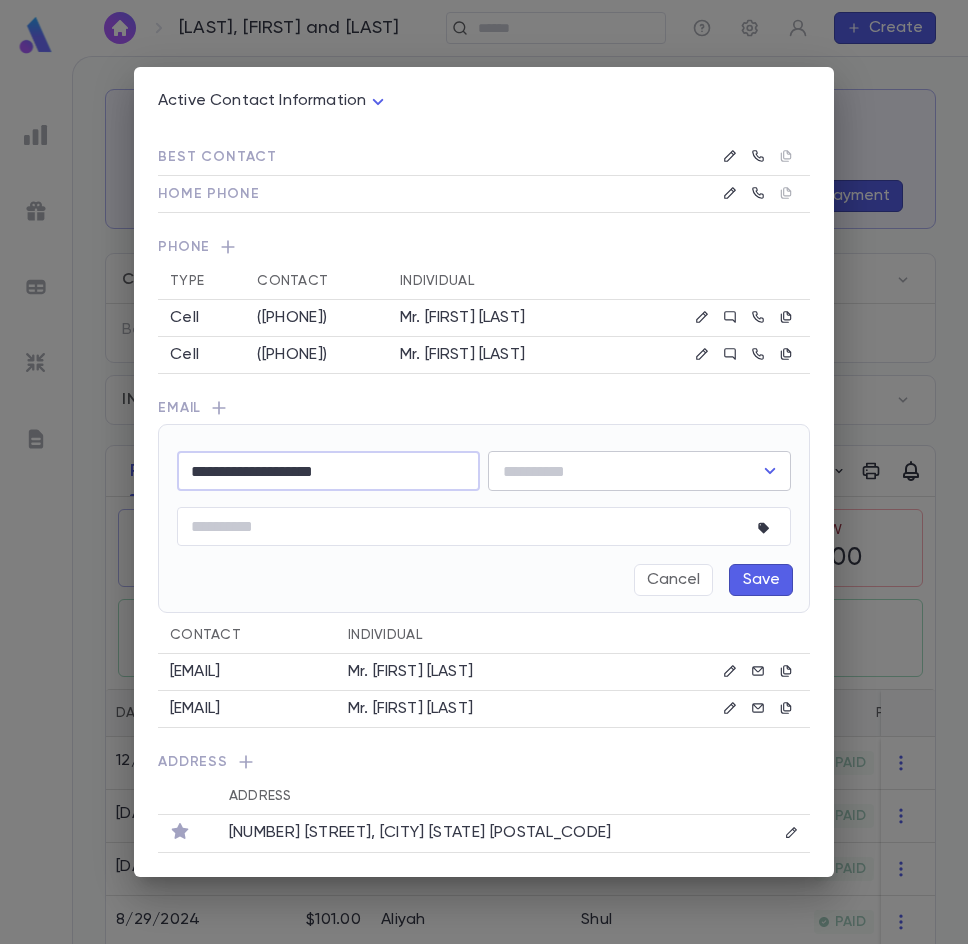 click at bounding box center (624, 471) 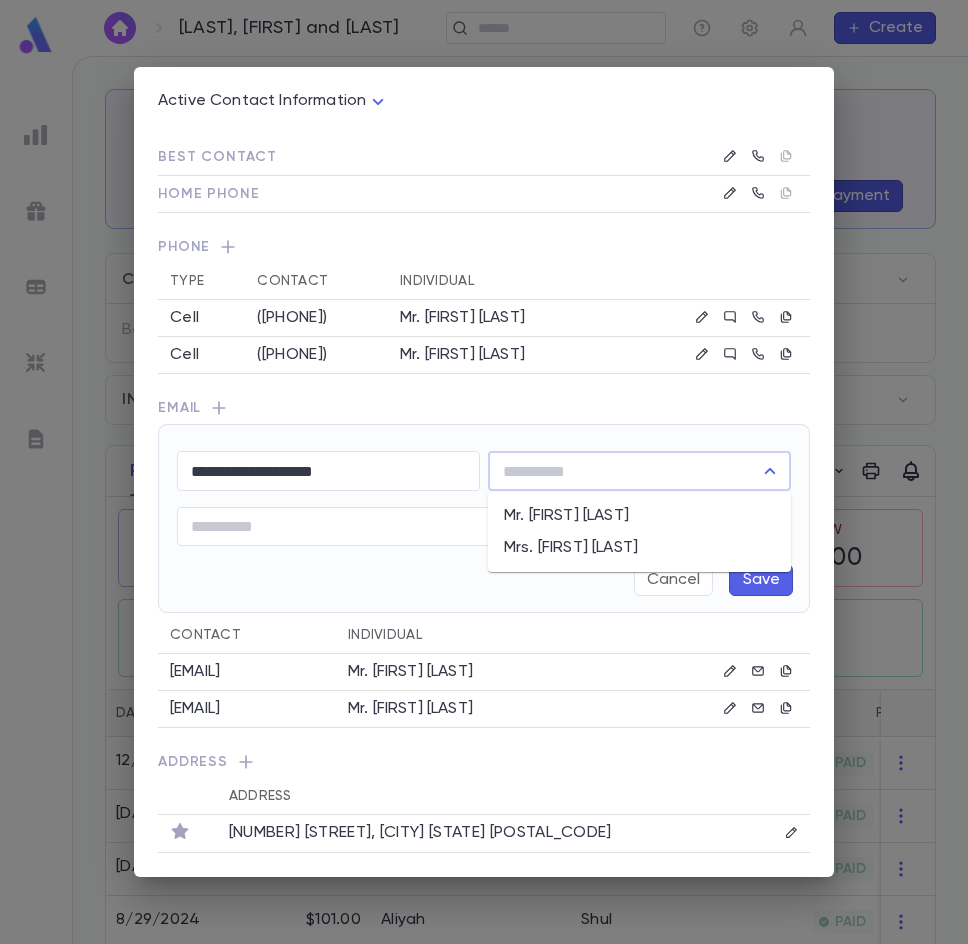 click on "Mr. [FIRST] [LAST]" at bounding box center (639, 516) 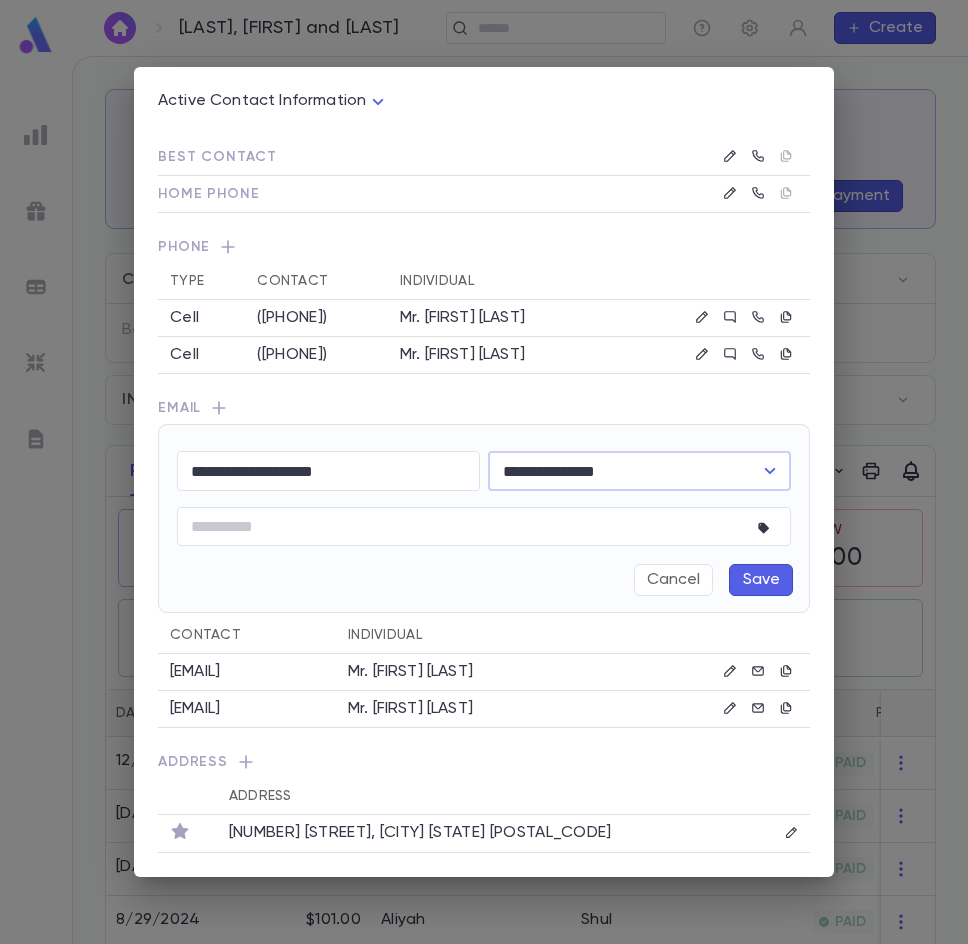 click on "Save" at bounding box center (761, 580) 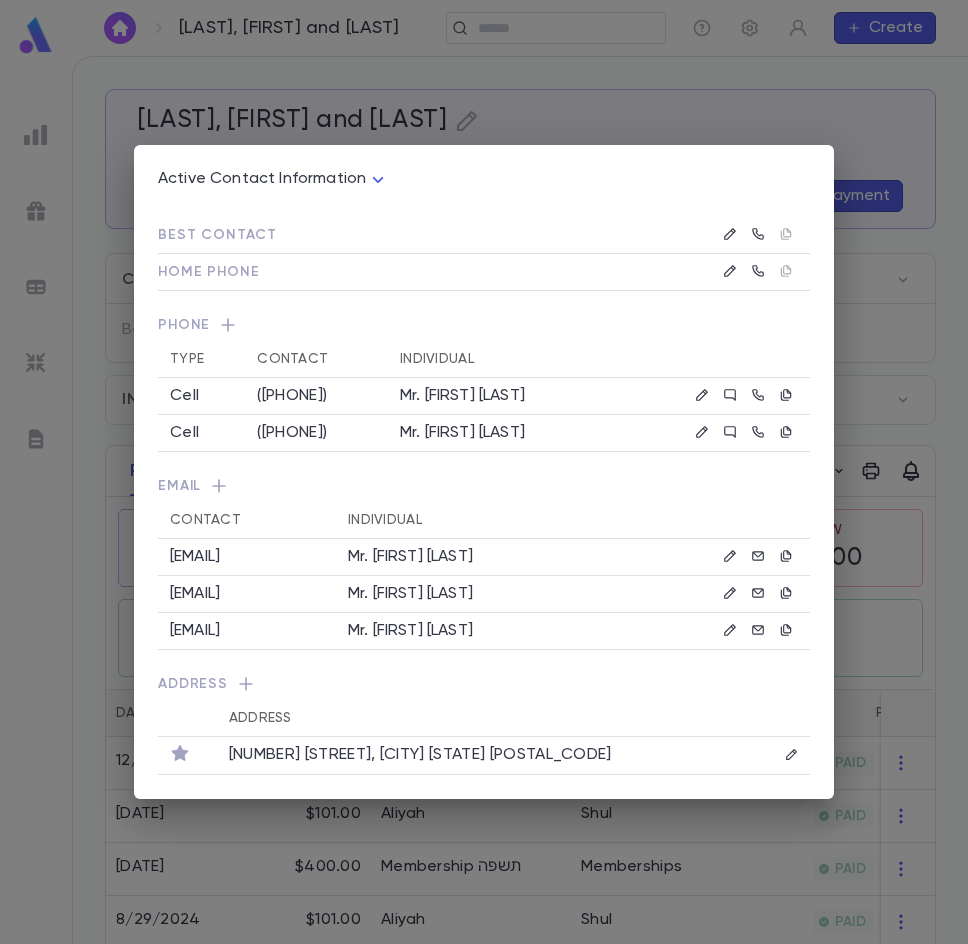 click on "Active Contact Information **** Best Contact Home Phone Phone Type Contact Individual Cell ([PHONE]) [FIRST] [LAST] Cell ([PHONE]) [FIRST] [LAST] Email Contact Individual [EMAIL] [FIRST] [LAST] [EMAIL] [FIRST] [LAST] [EMAIL] [FIRST] [LAST] Address Address [NUMBER] [STREET], [CITY] [STATE] [POSTAL_CODE]" at bounding box center (484, 472) 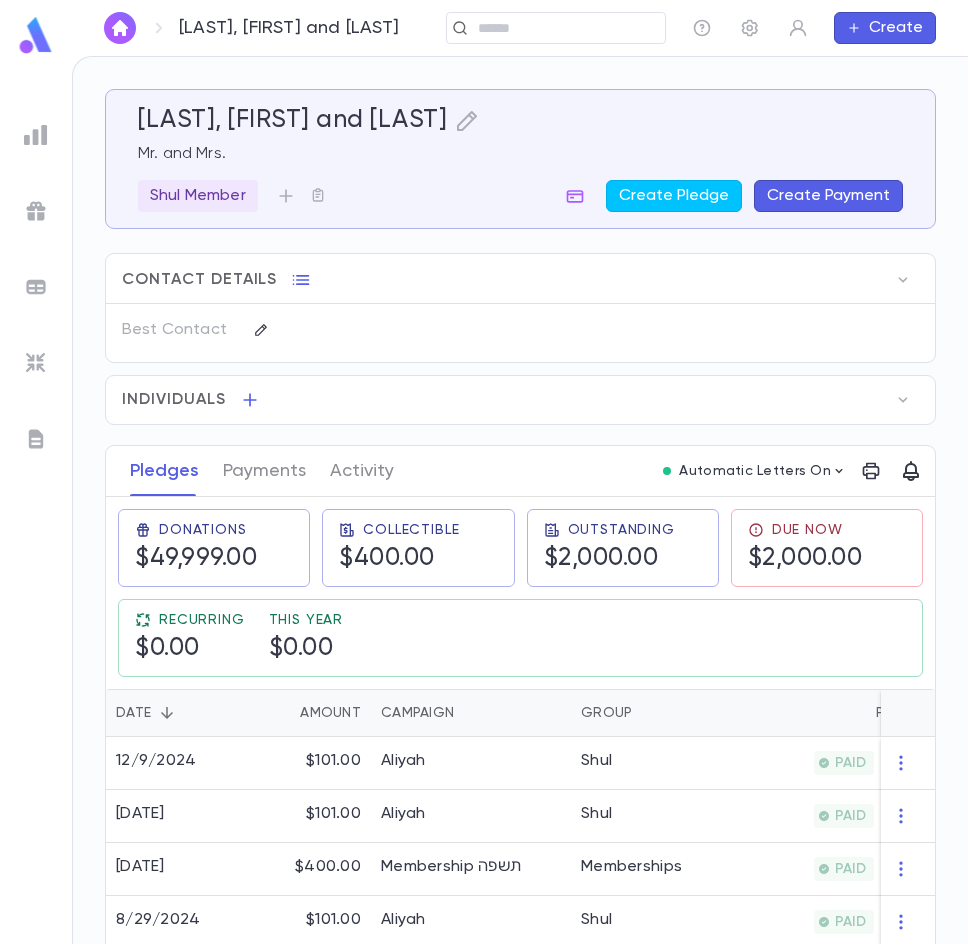 click on "Create Payment" at bounding box center [828, 196] 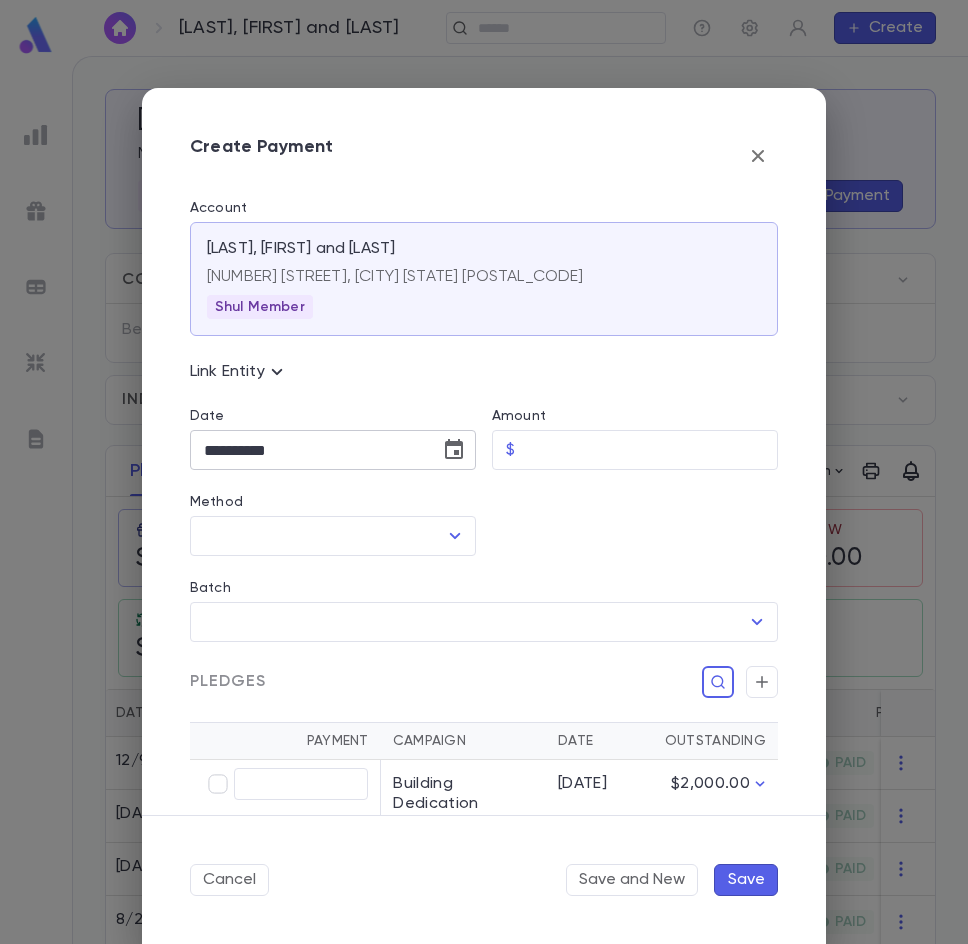 click on "**********" at bounding box center [308, 450] 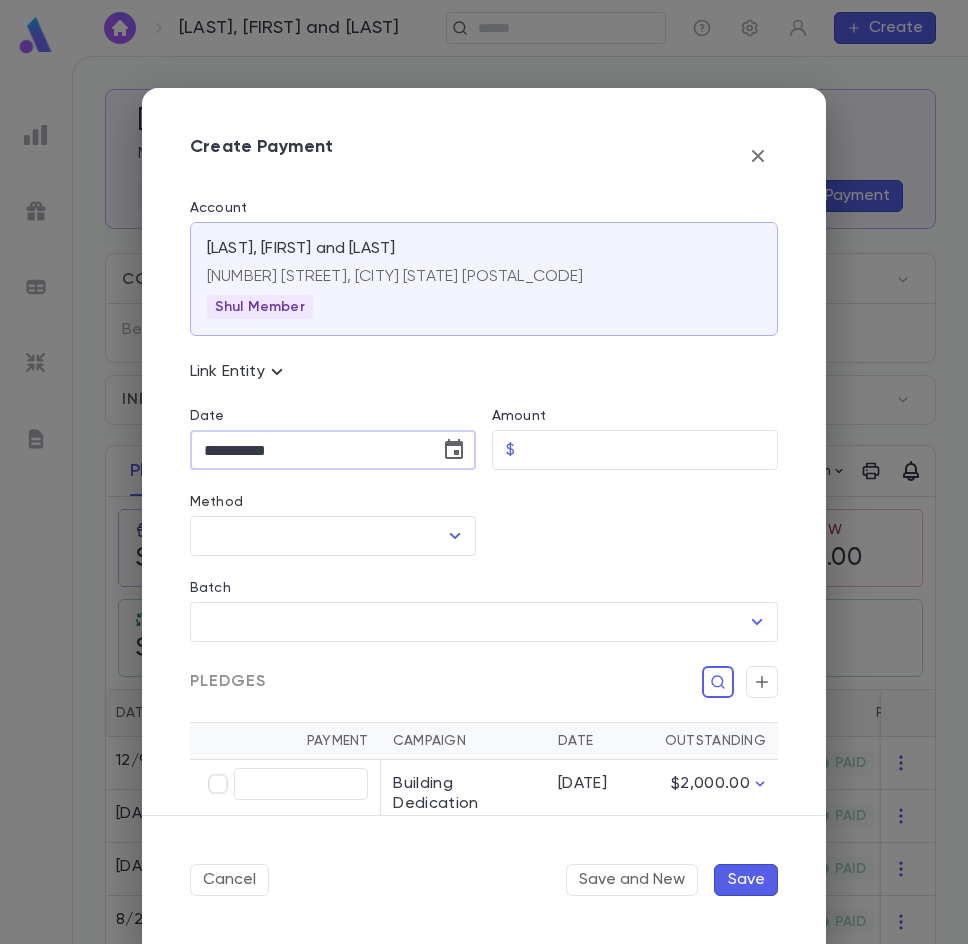 click on "**********" at bounding box center (308, 450) 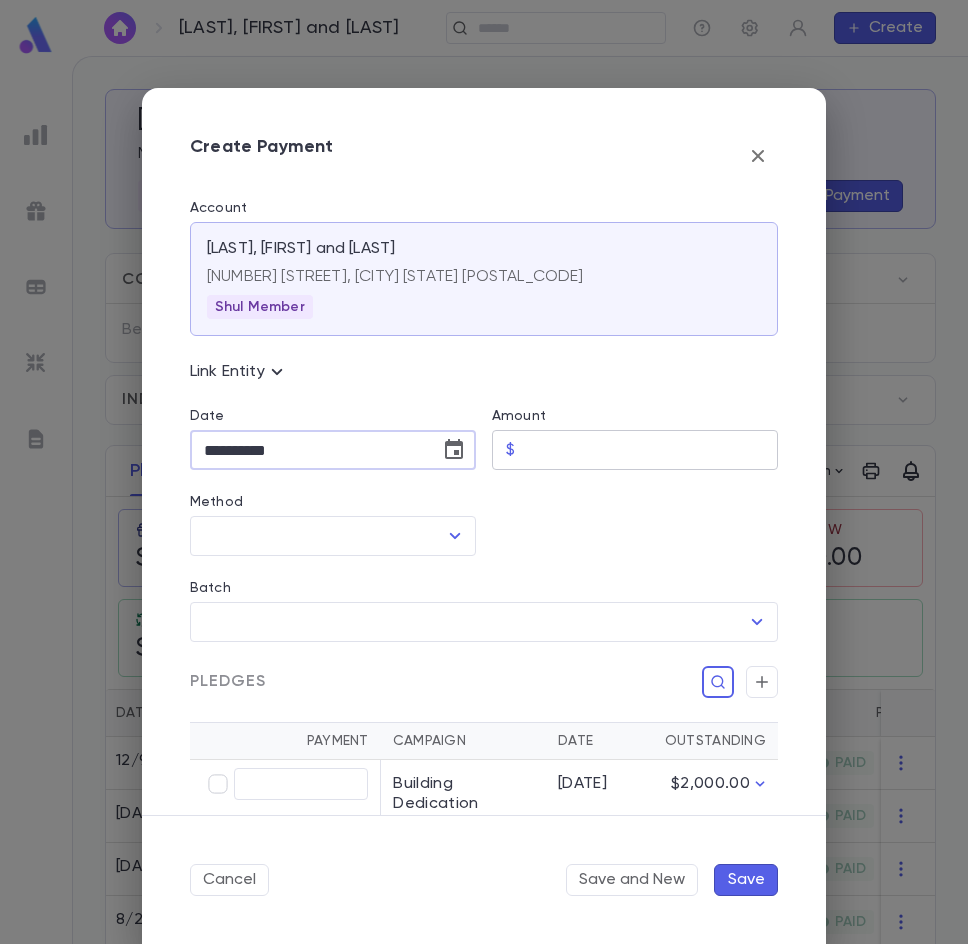 type on "**********" 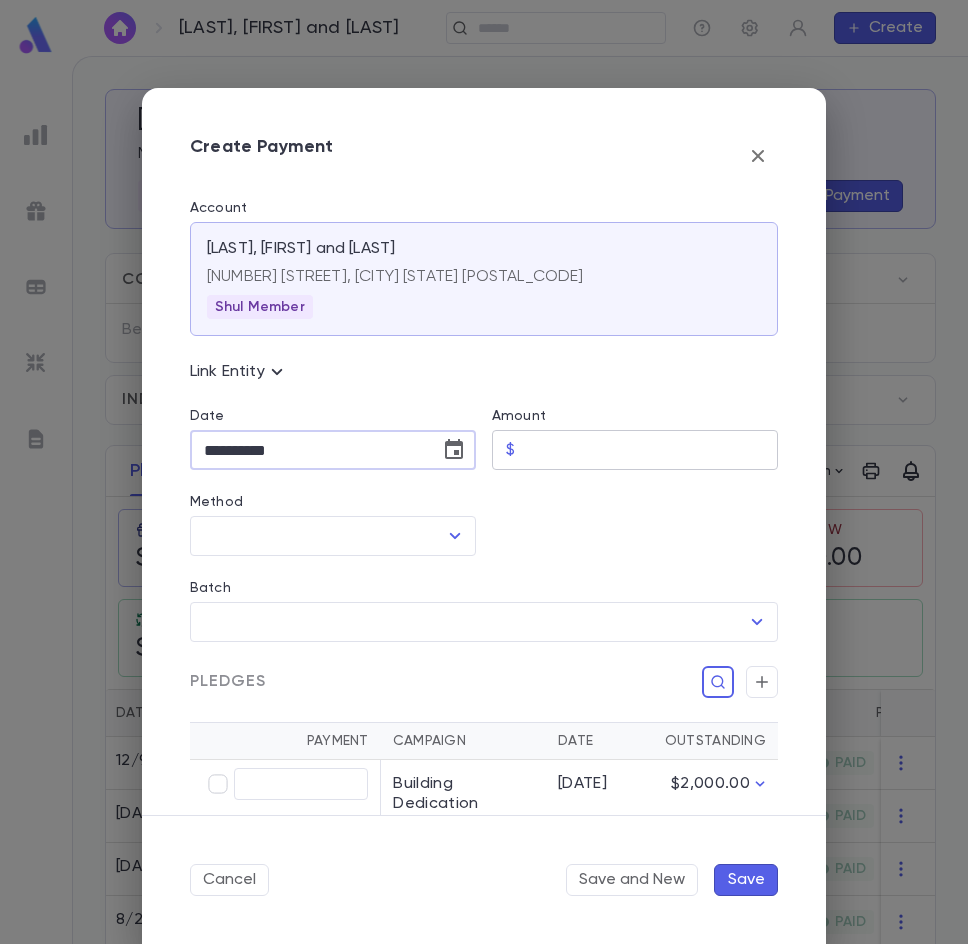 click on "Amount" at bounding box center (650, 450) 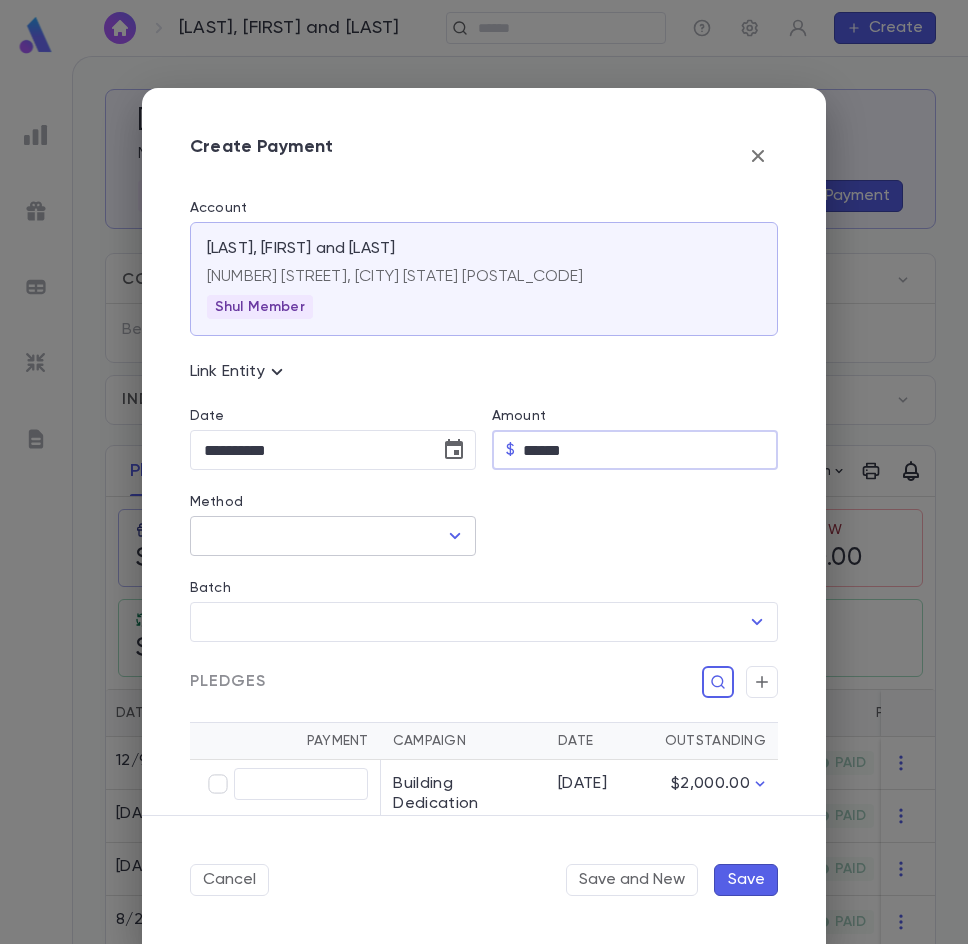 click at bounding box center (455, 536) 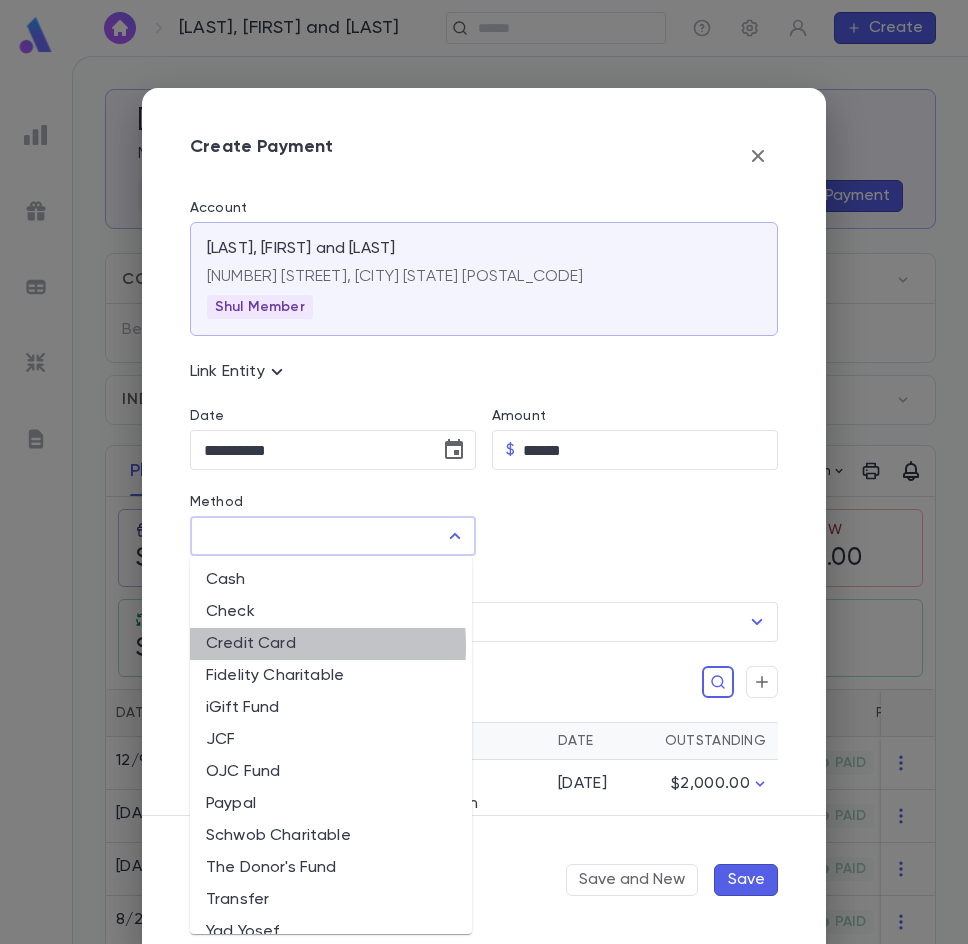 click on "Credit Card" at bounding box center (331, 644) 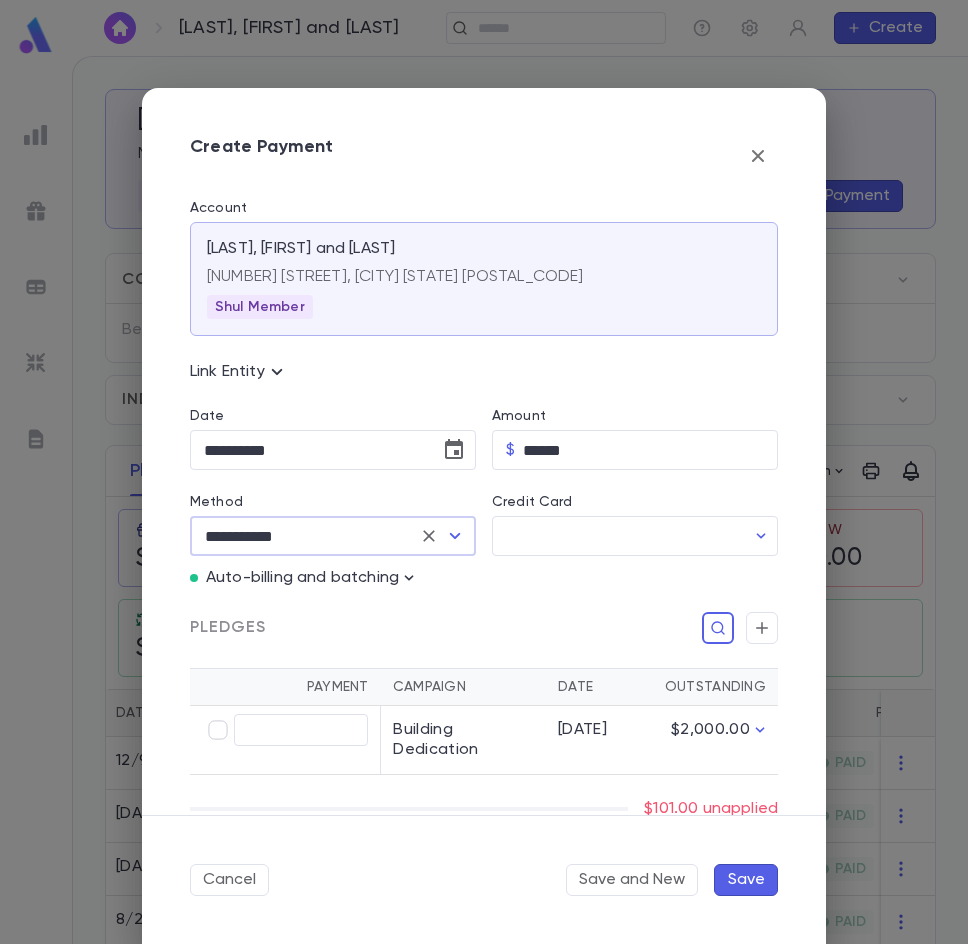 click on "Auto-billing and batching" at bounding box center (302, 578) 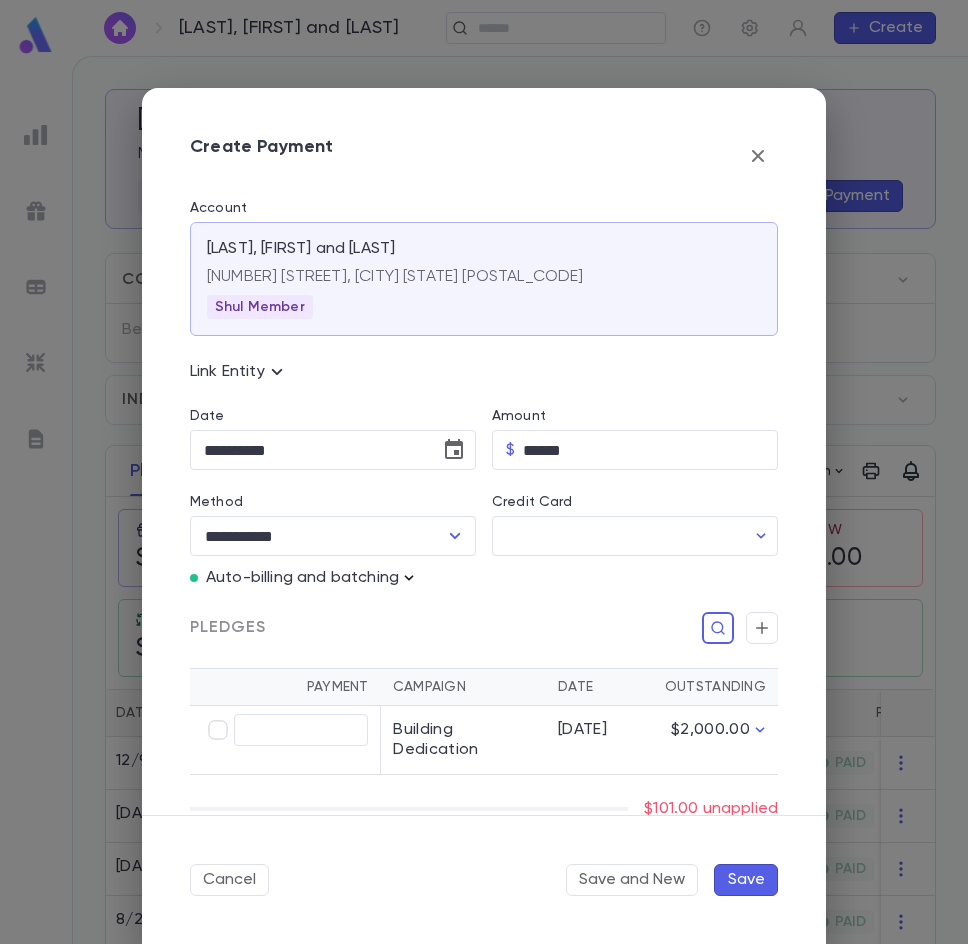 click 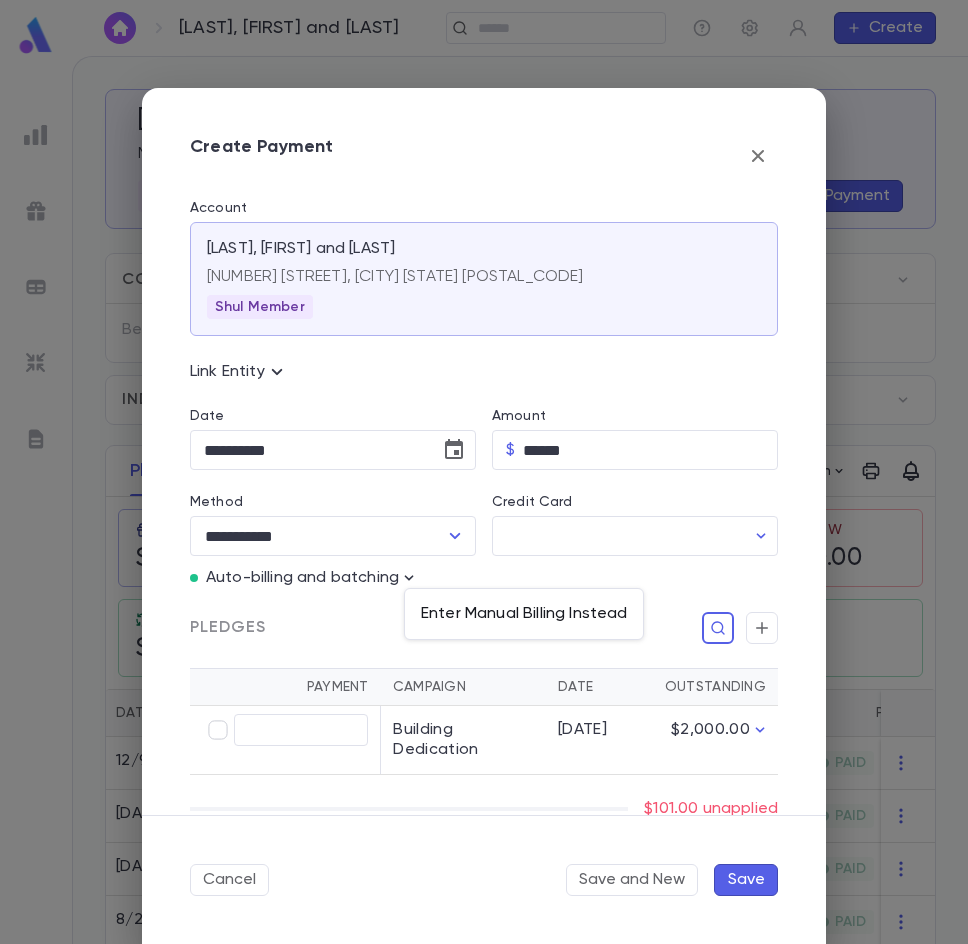 click on "Enter Manual Billing Instead" at bounding box center (524, 614) 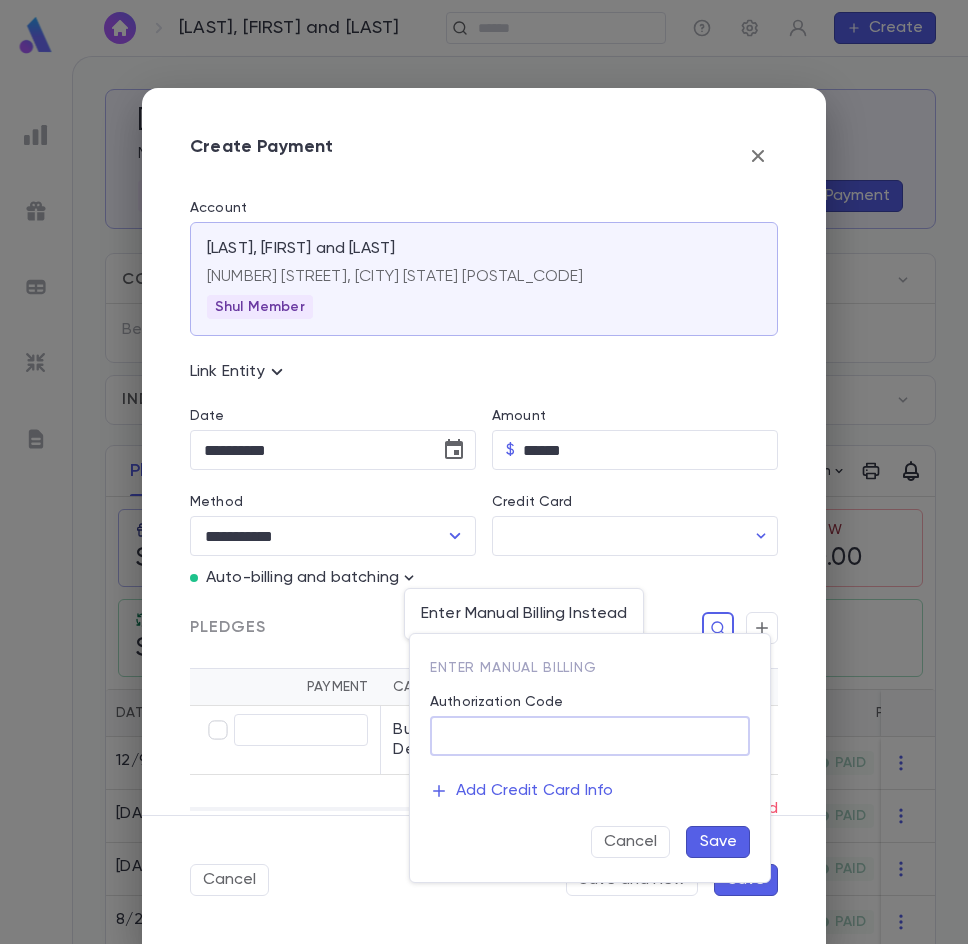 click on "Authorization Code" at bounding box center [590, 736] 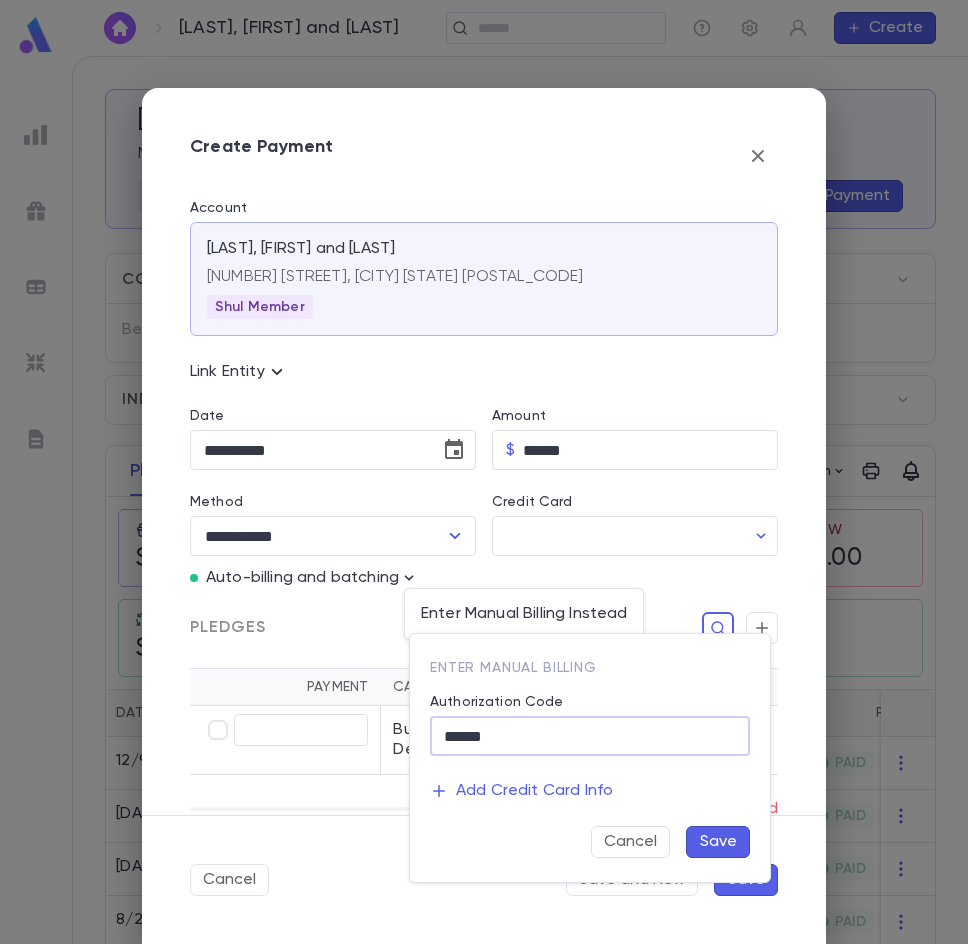 type on "******" 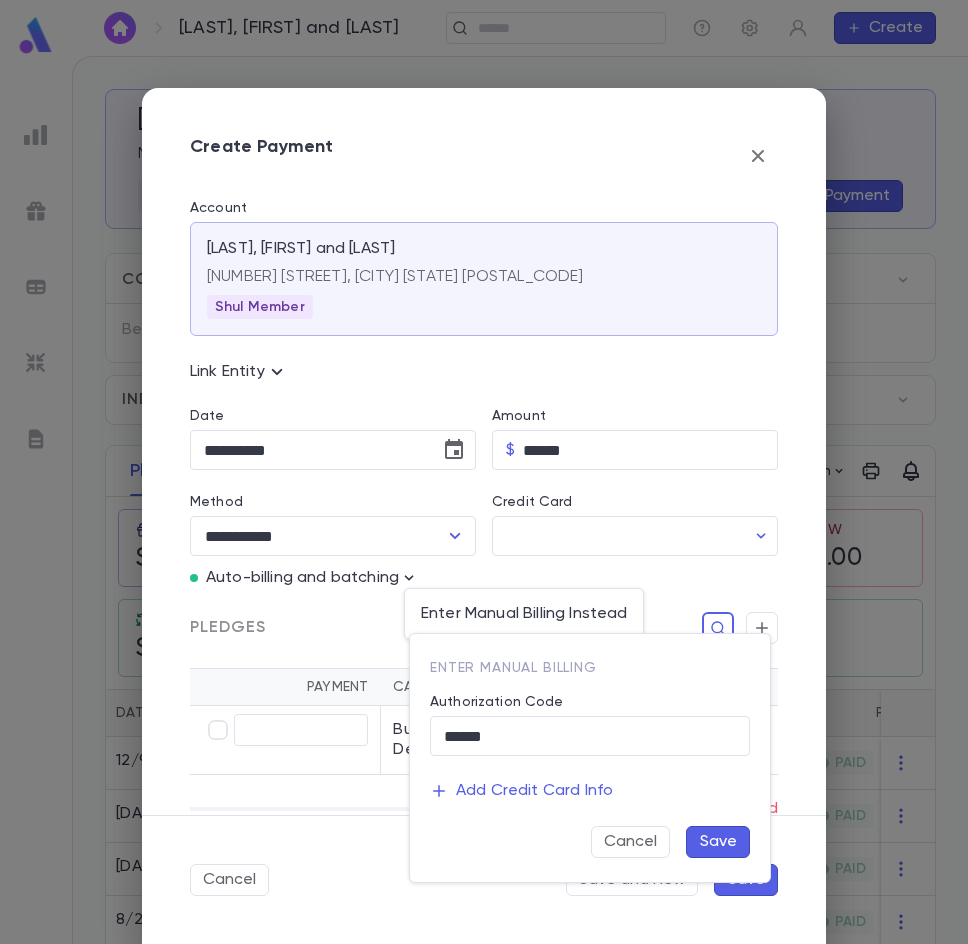 click on "Save" at bounding box center [718, 842] 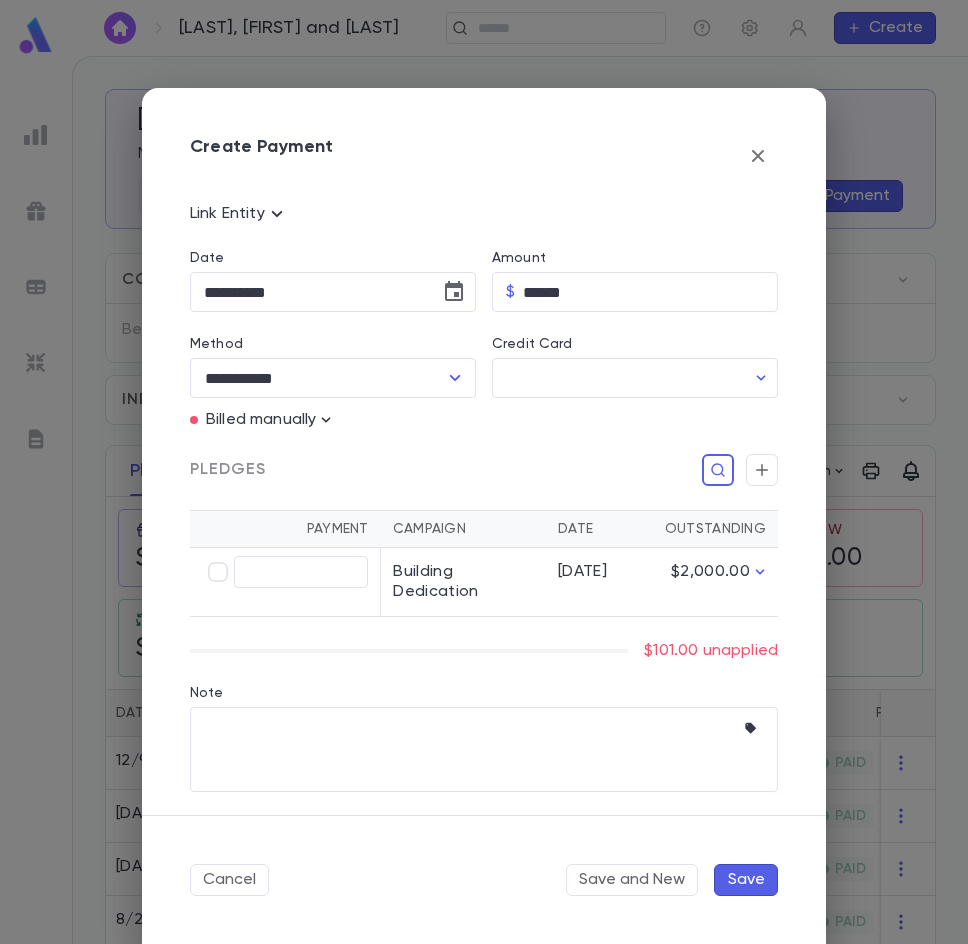 scroll, scrollTop: 159, scrollLeft: 0, axis: vertical 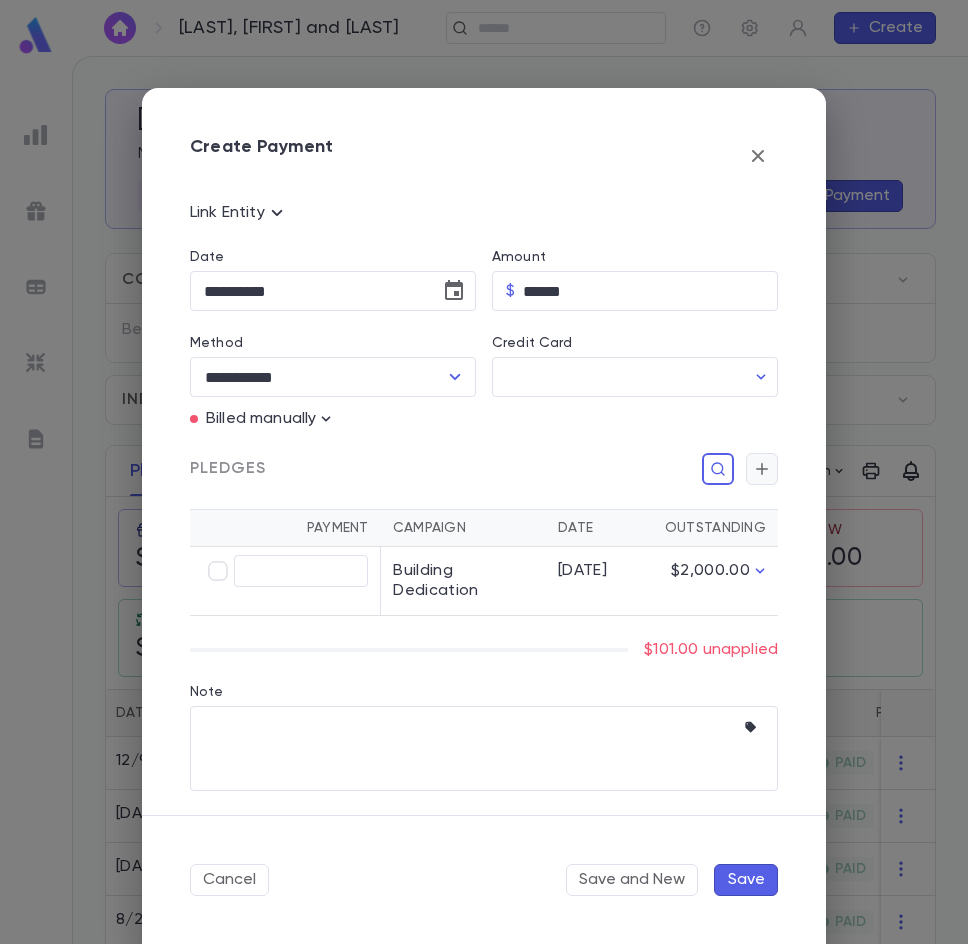 click 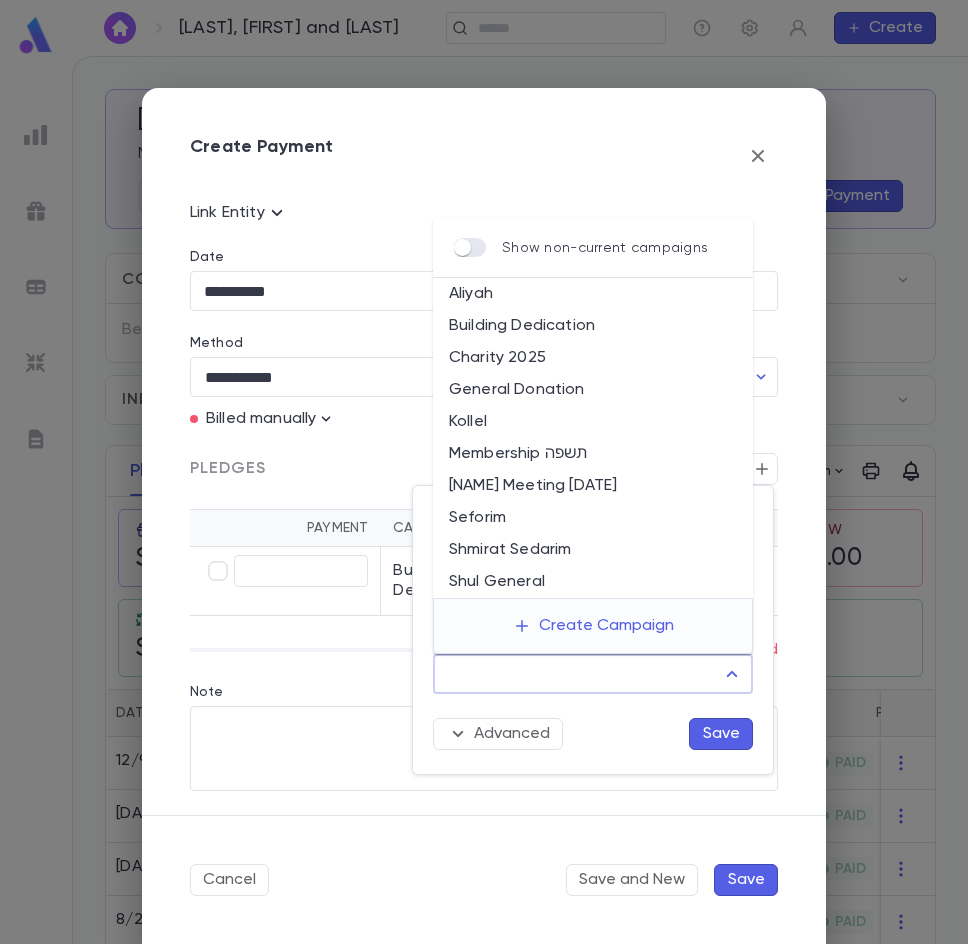 click on "Campaign" at bounding box center [578, 674] 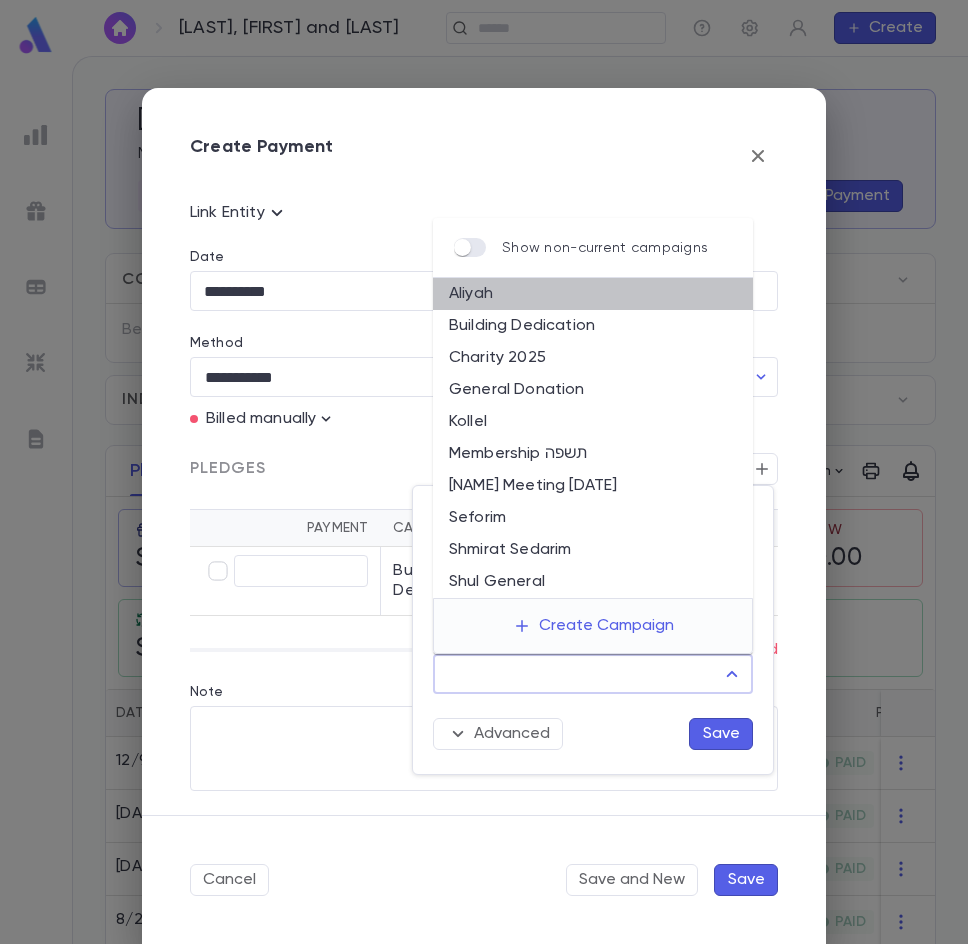 click on "Aliyah" at bounding box center [593, 294] 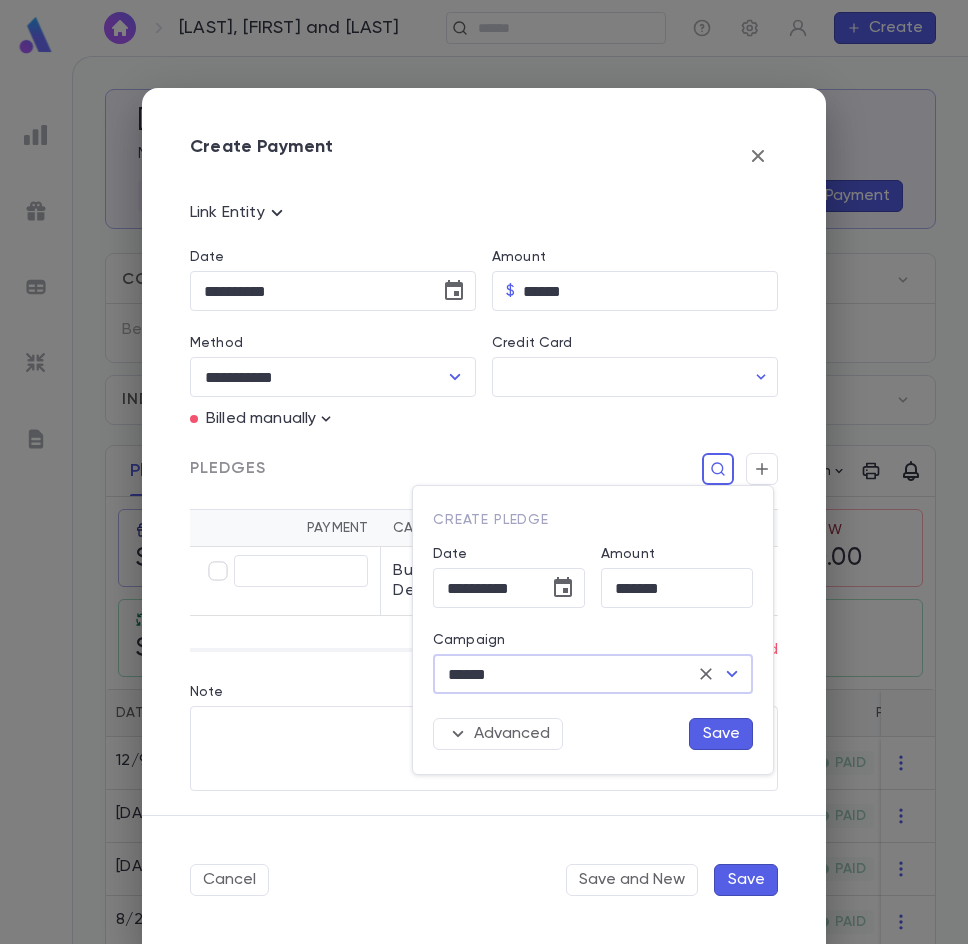 click on "Save" at bounding box center [721, 734] 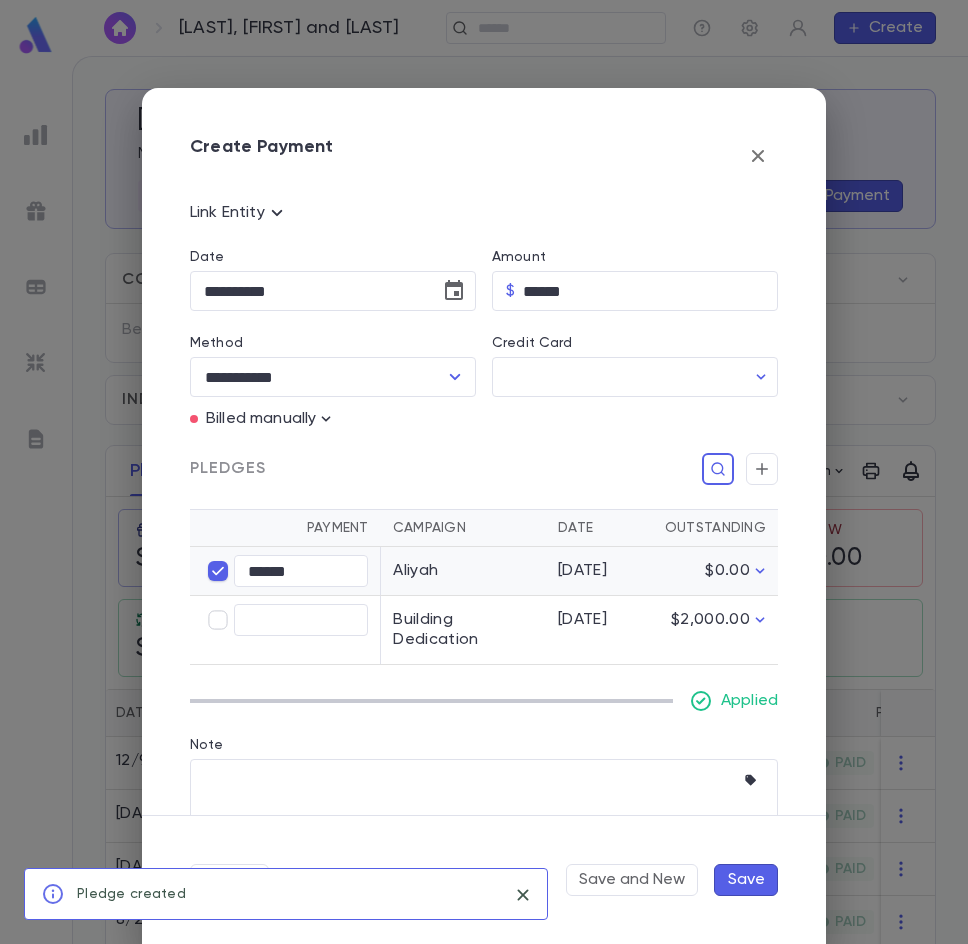 click on "Save" at bounding box center (746, 880) 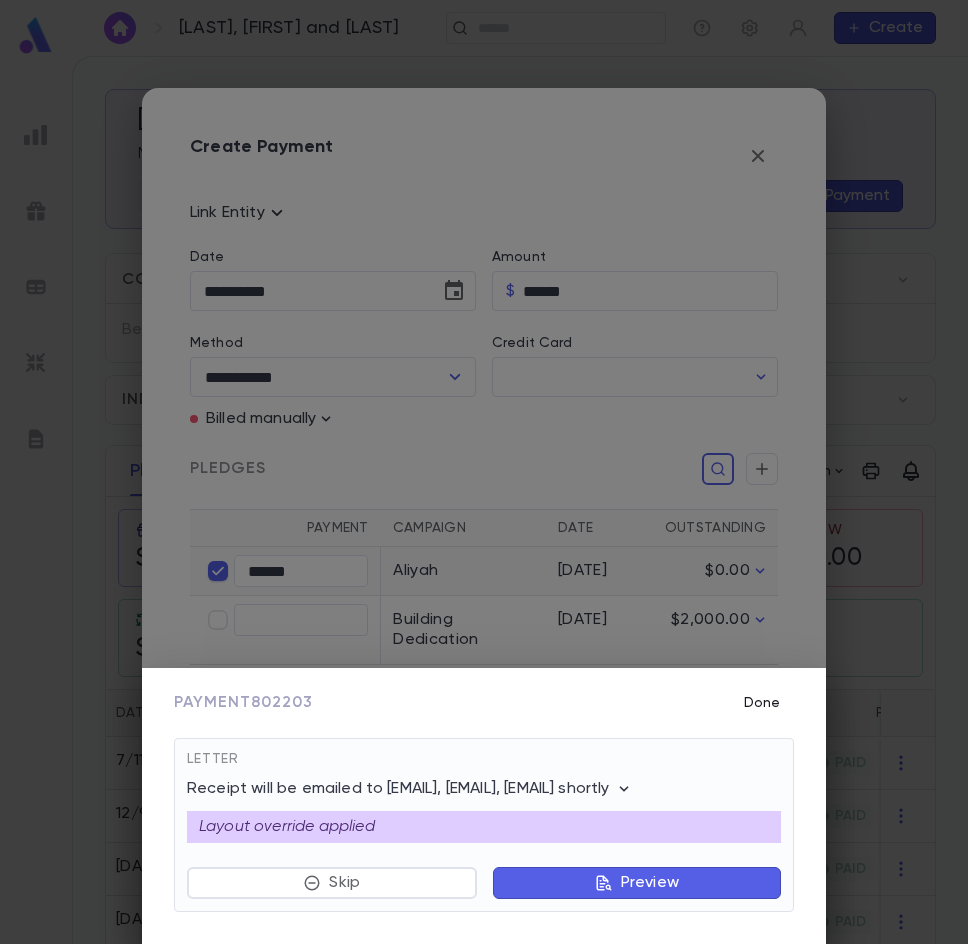click on "Done" at bounding box center [762, 703] 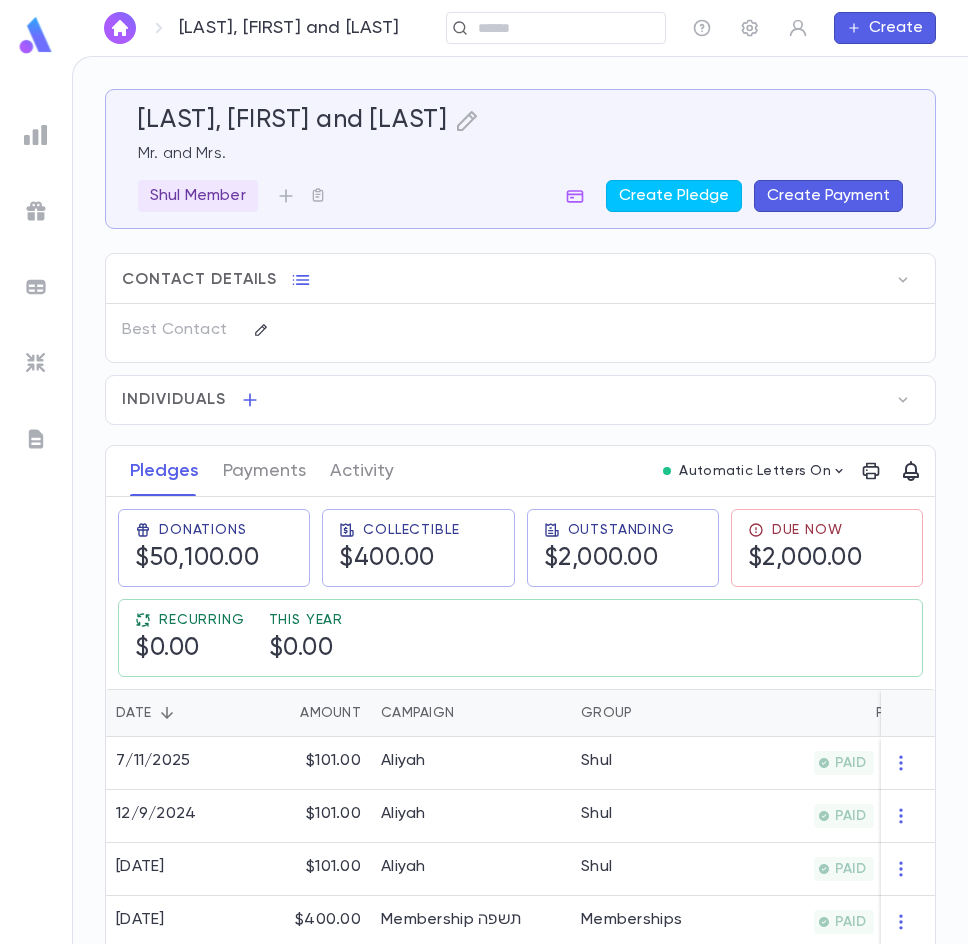 click at bounding box center [120, 28] 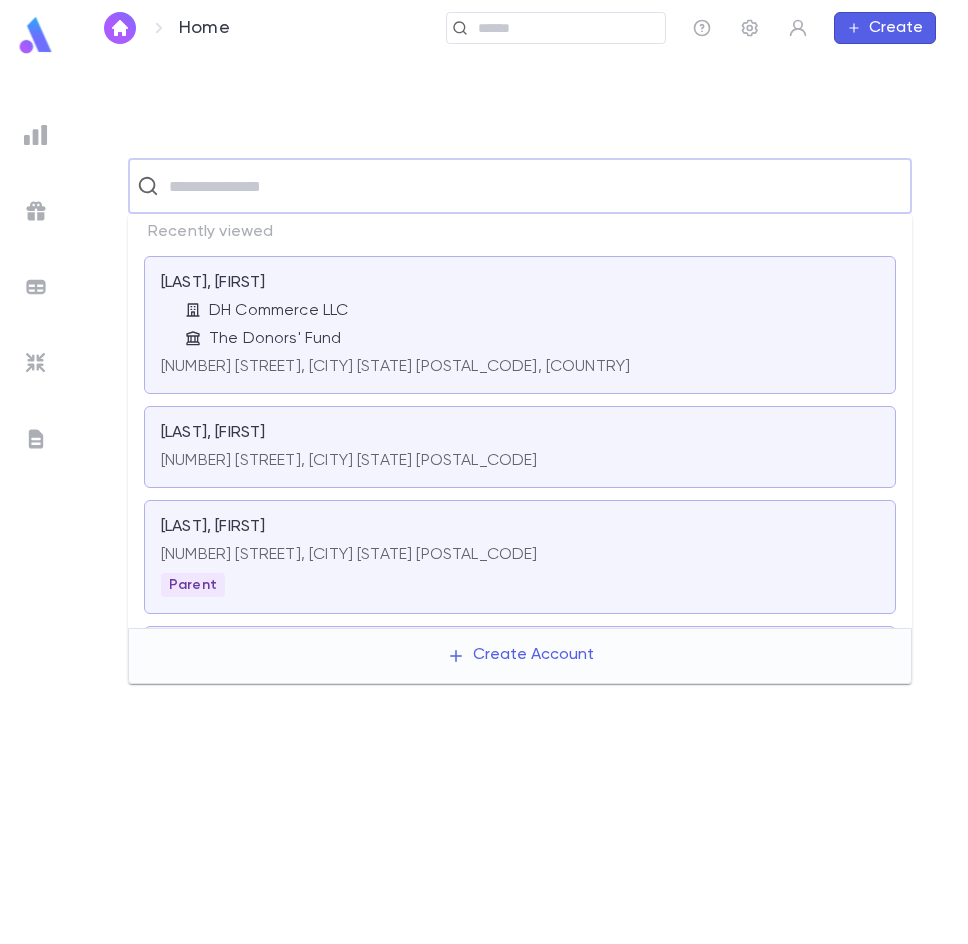 click at bounding box center (533, 186) 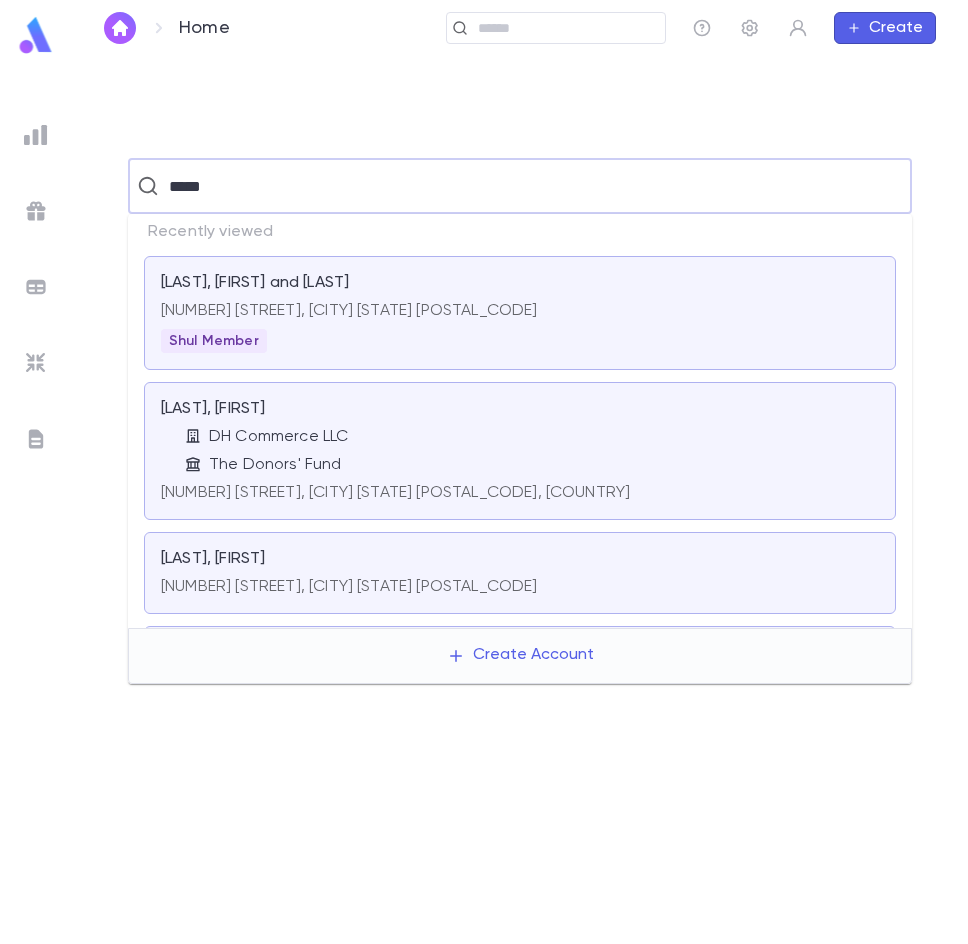 type on "*****" 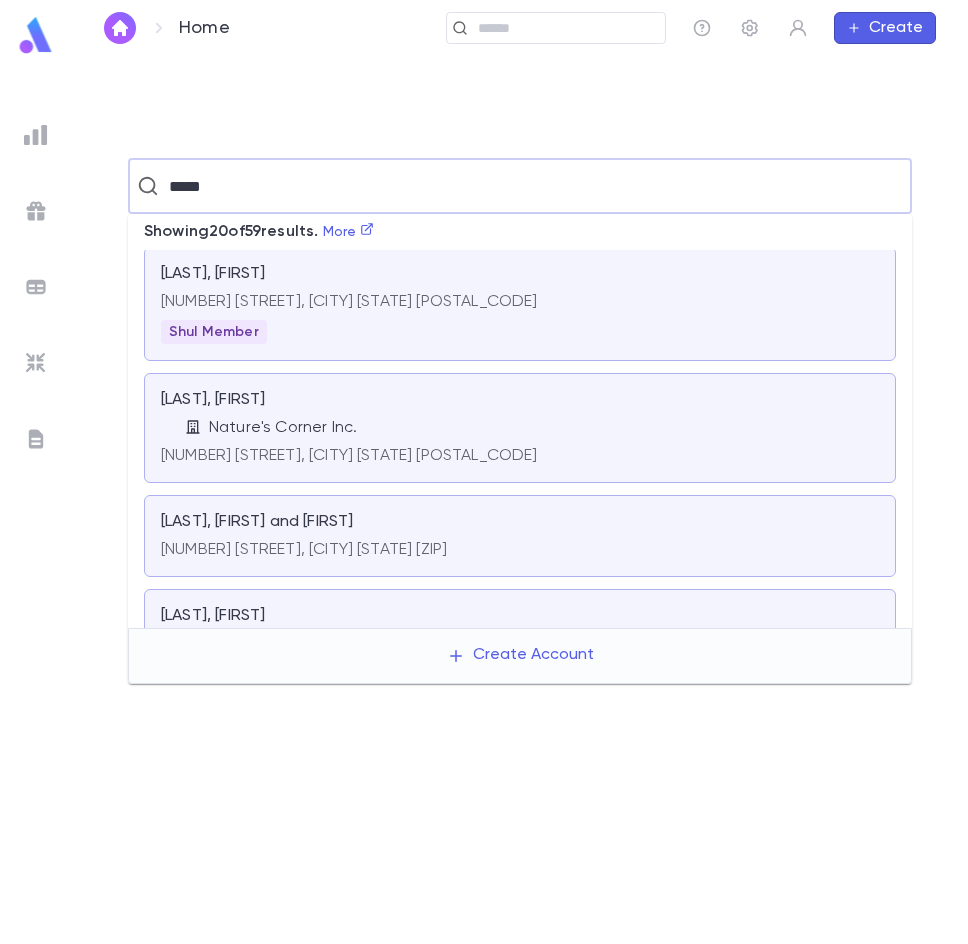 scroll, scrollTop: 1400, scrollLeft: 0, axis: vertical 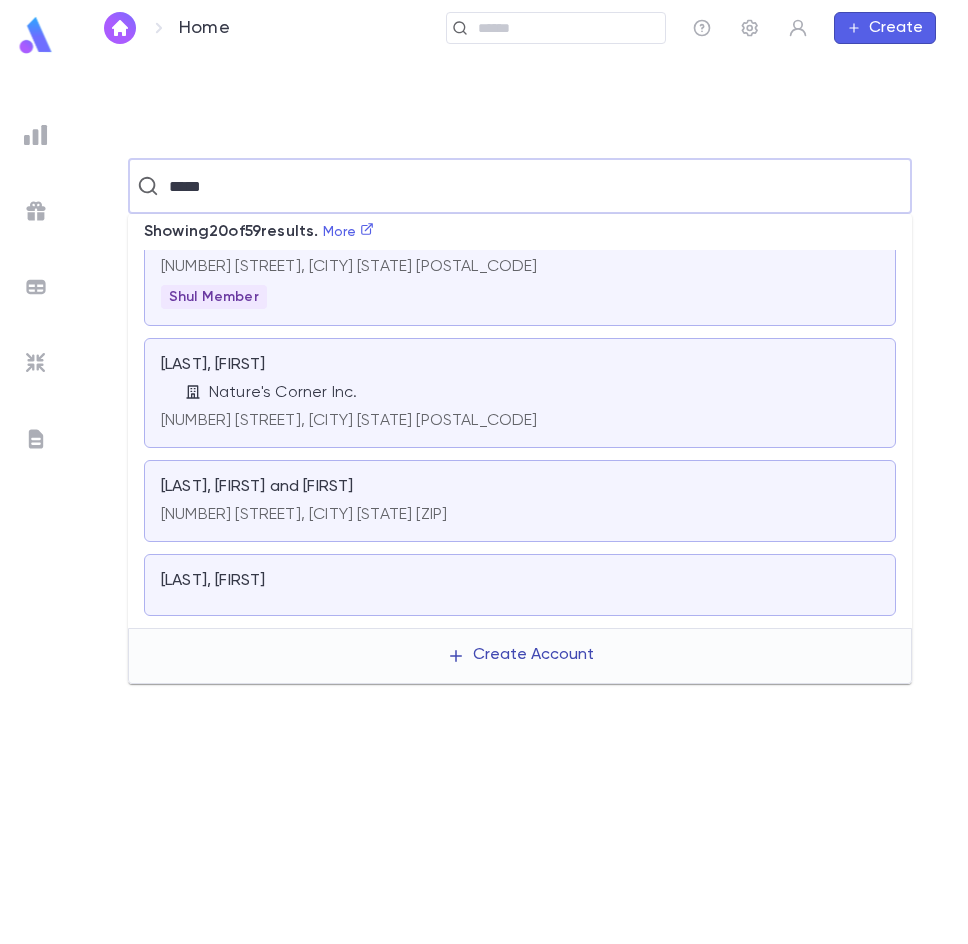 click on "Create Account" at bounding box center [520, 656] 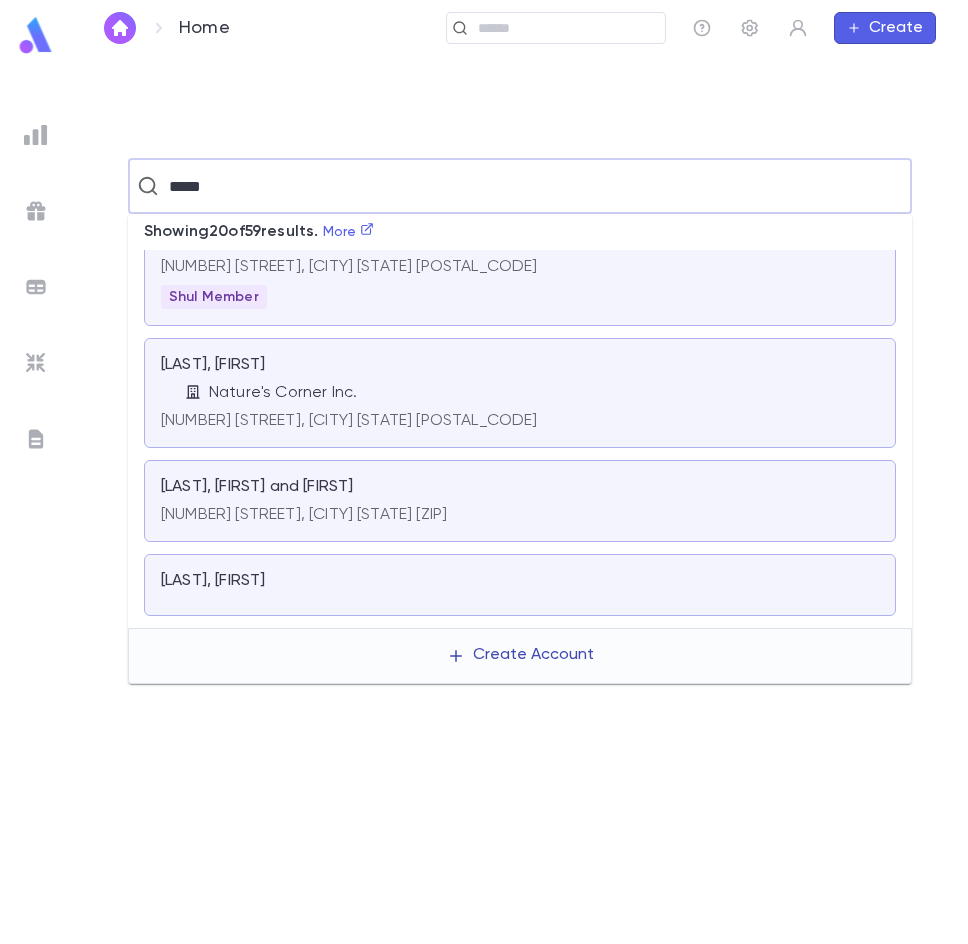 type 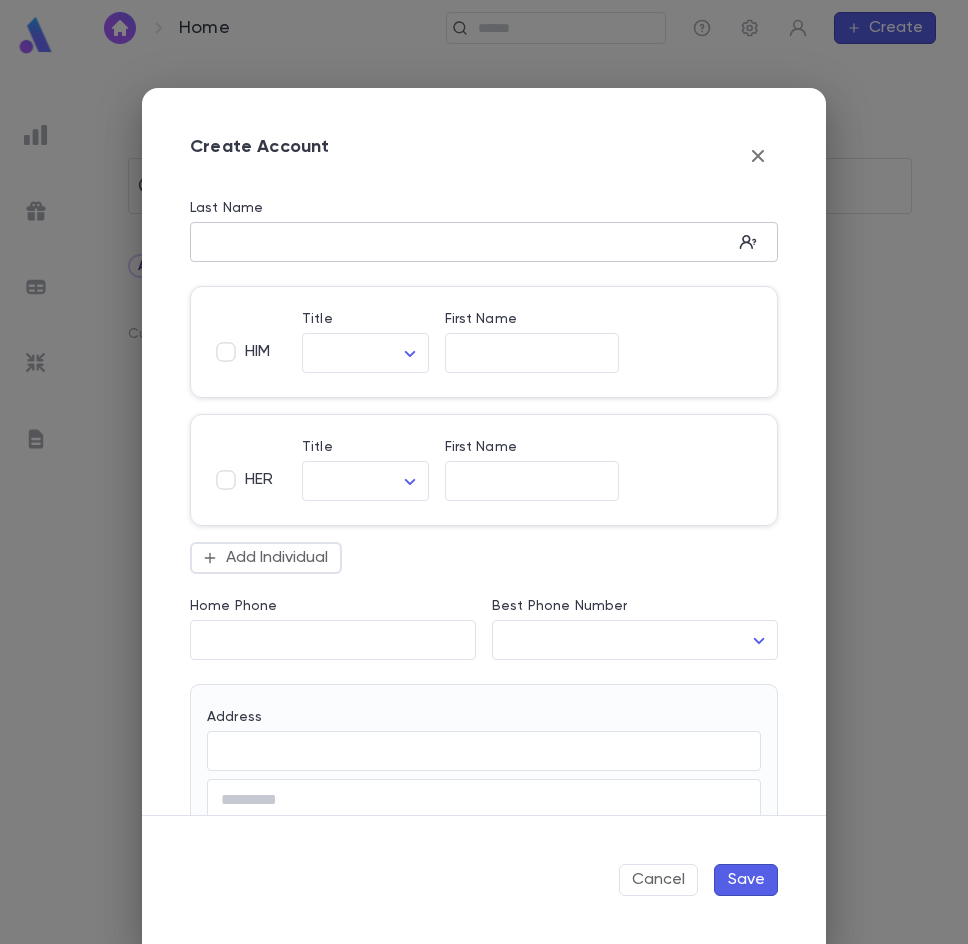 click on "​" at bounding box center (484, 242) 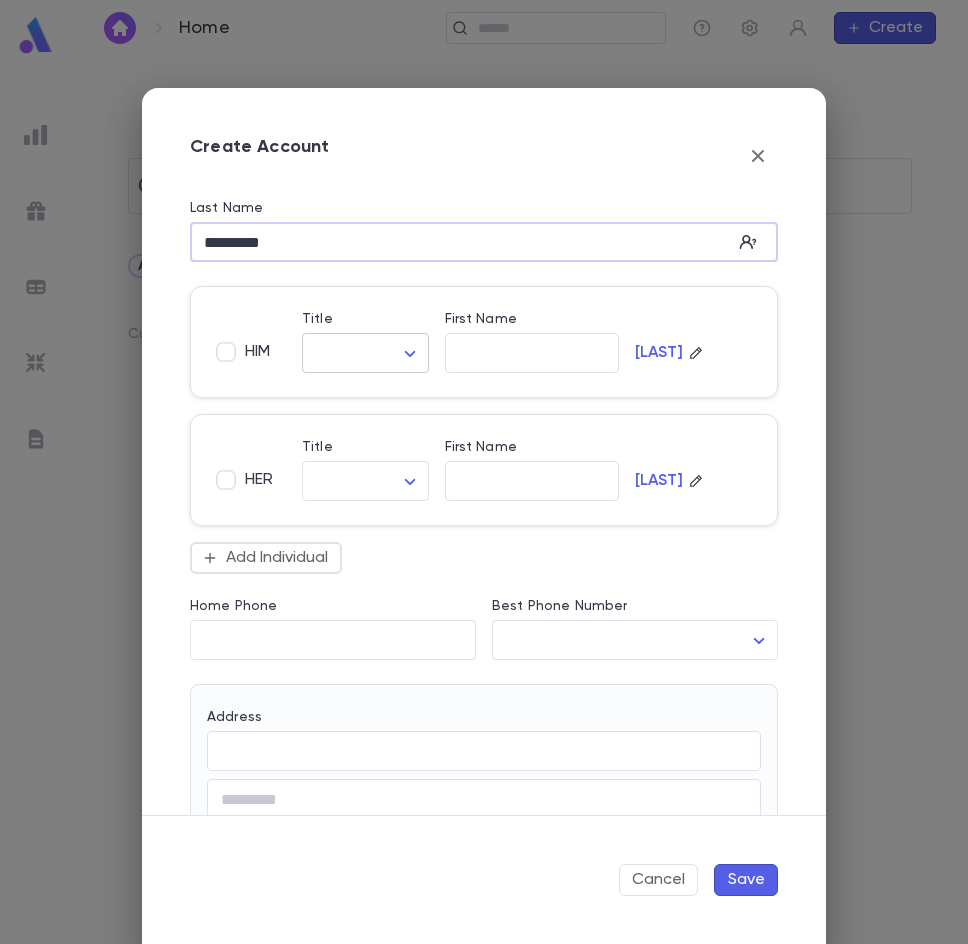 type on "*********" 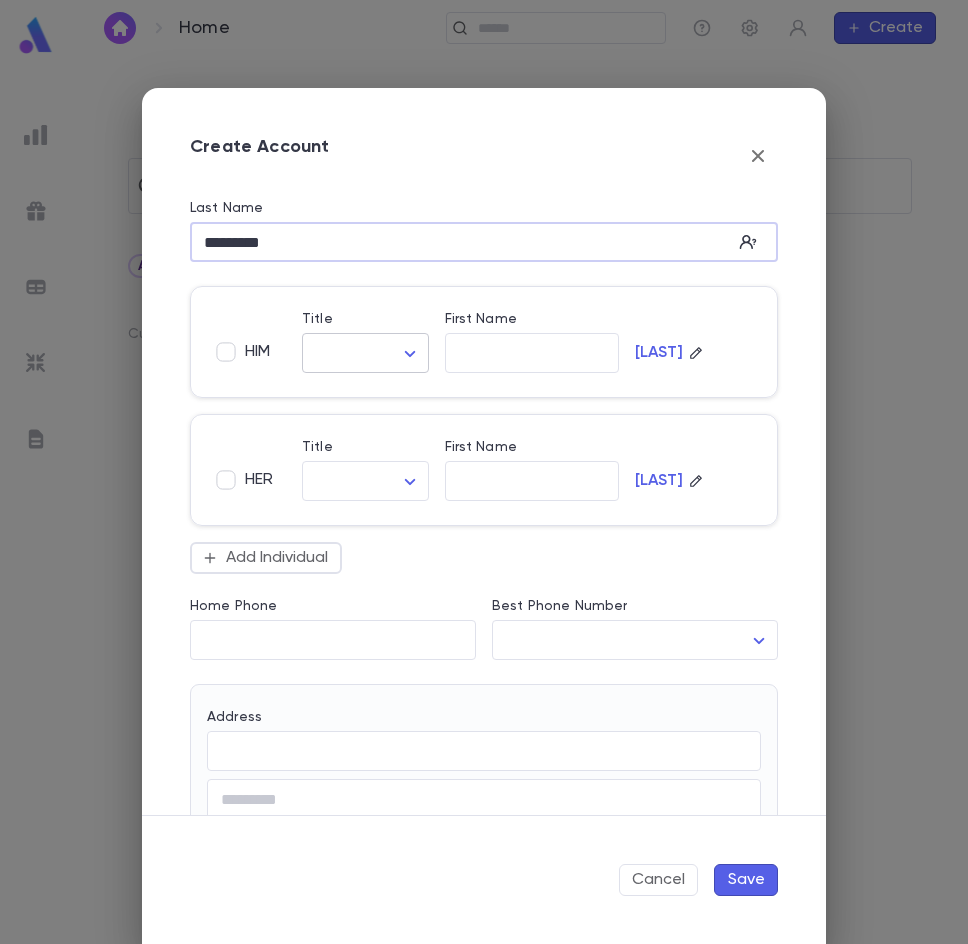 click on "Home Create All Scratch Lists Current Campaign Choose Profile Log out Account Pledge Payment Hide Change Current Campaign Create Account Last Name ********* HIM Title First Name Libersohn HER Title First Name Libersohn Add Individual Home Phone Best Phone Number Address City State Zip Country Note * Add Address Salutation Old Account ID Cancel Save
Powered by Mapbox" at bounding box center (484, 499) 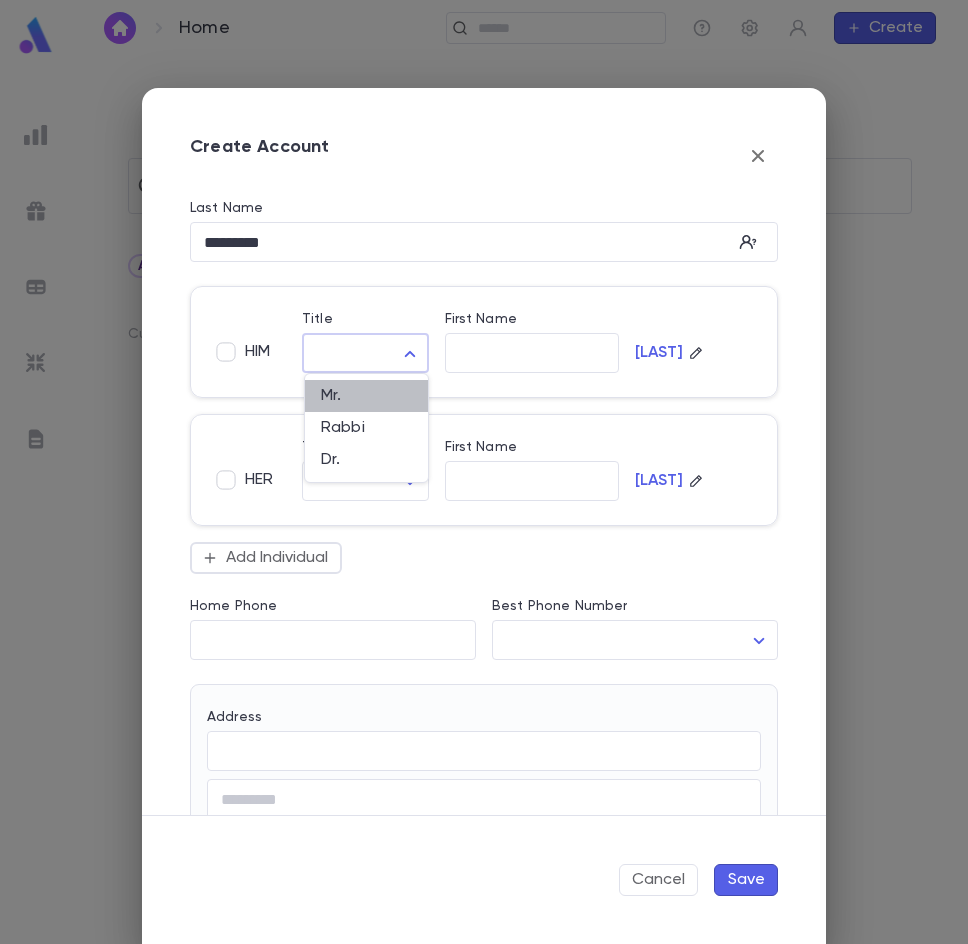 click on "Mr." at bounding box center [366, 396] 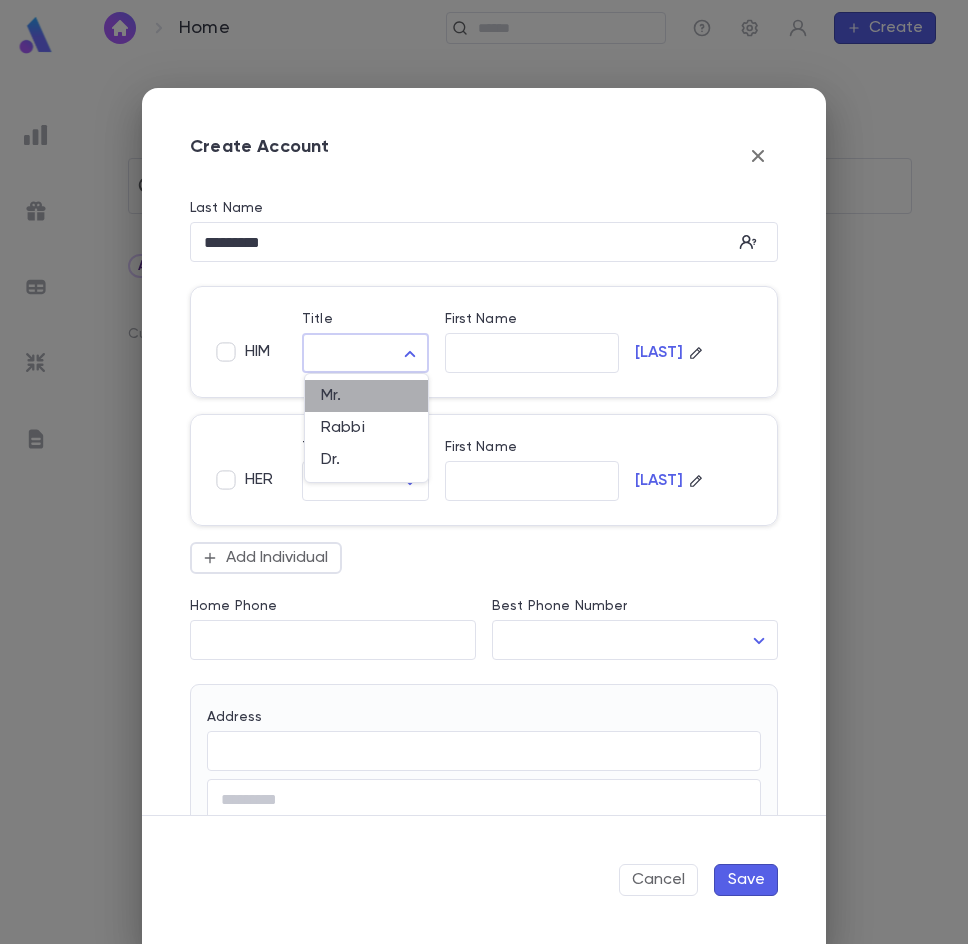 type on "***" 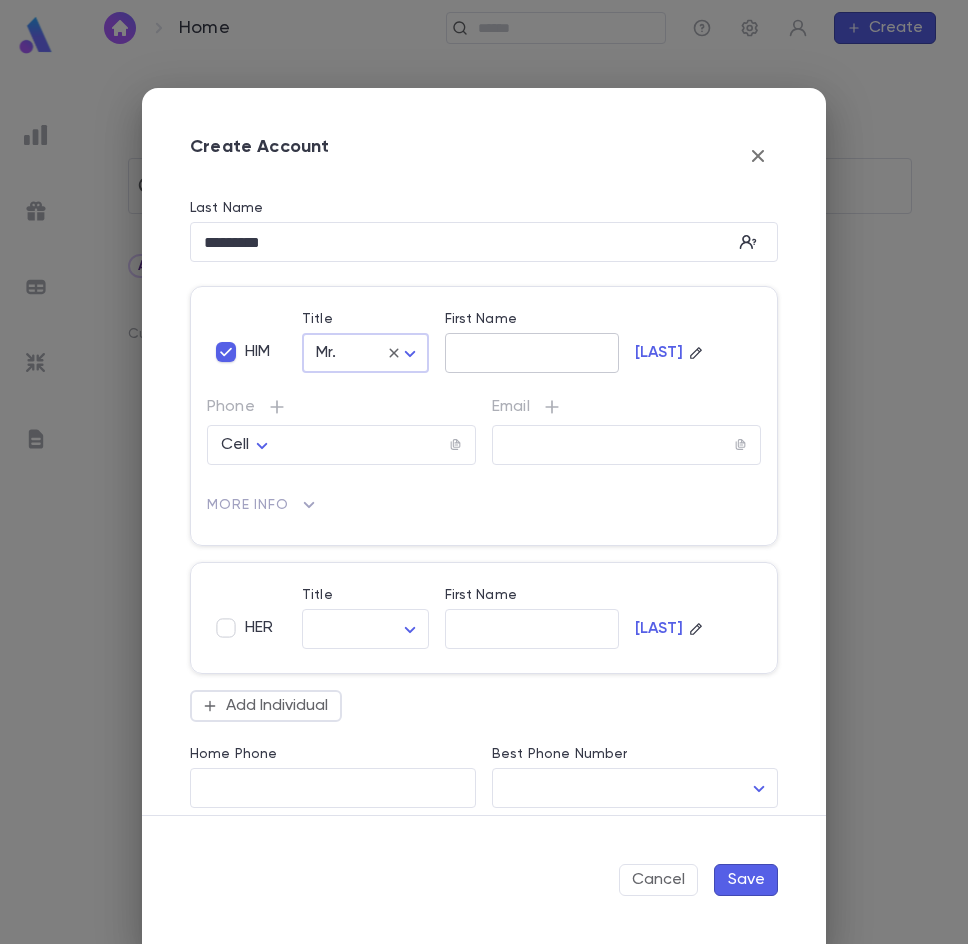 click on "First Name" at bounding box center [532, 353] 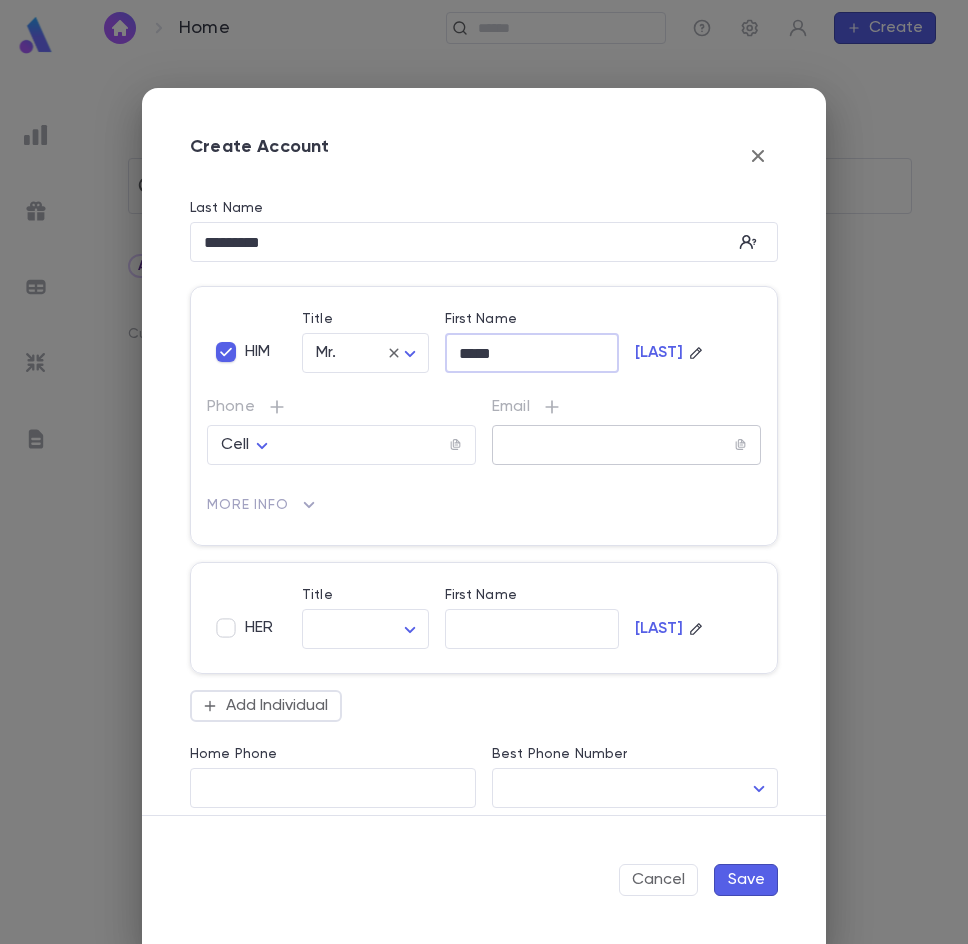 type on "*****" 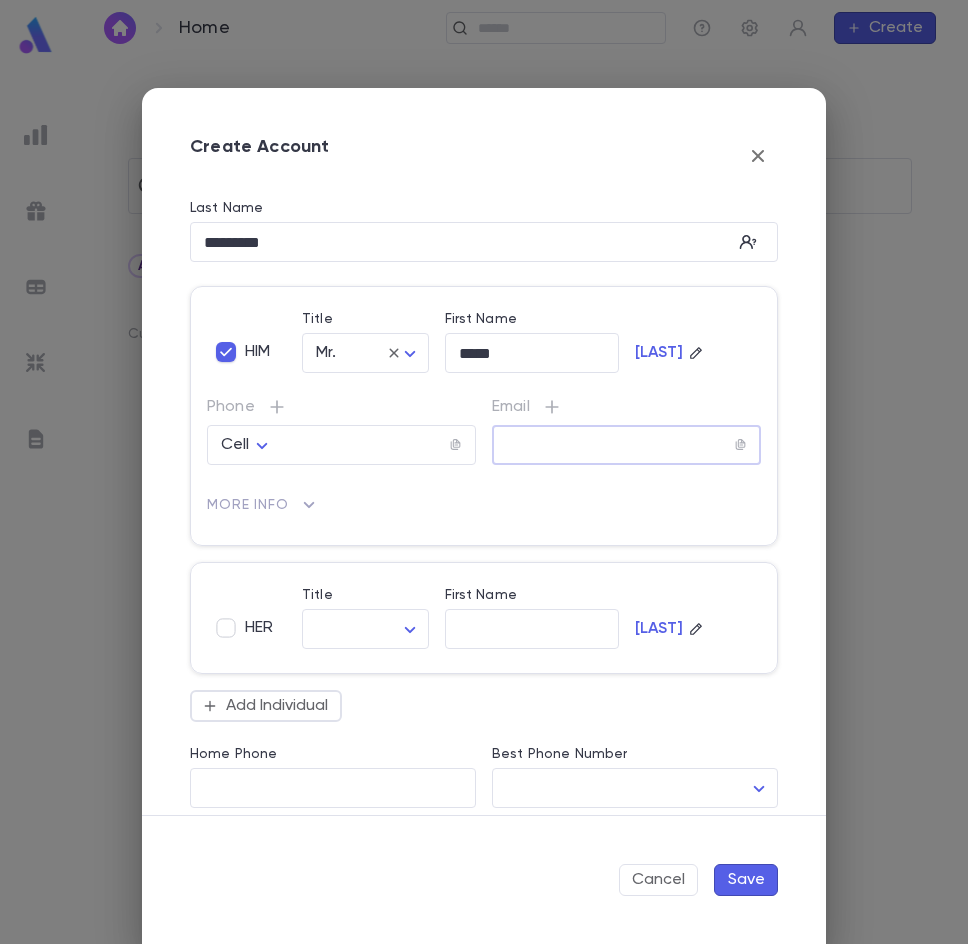 click at bounding box center [613, 445] 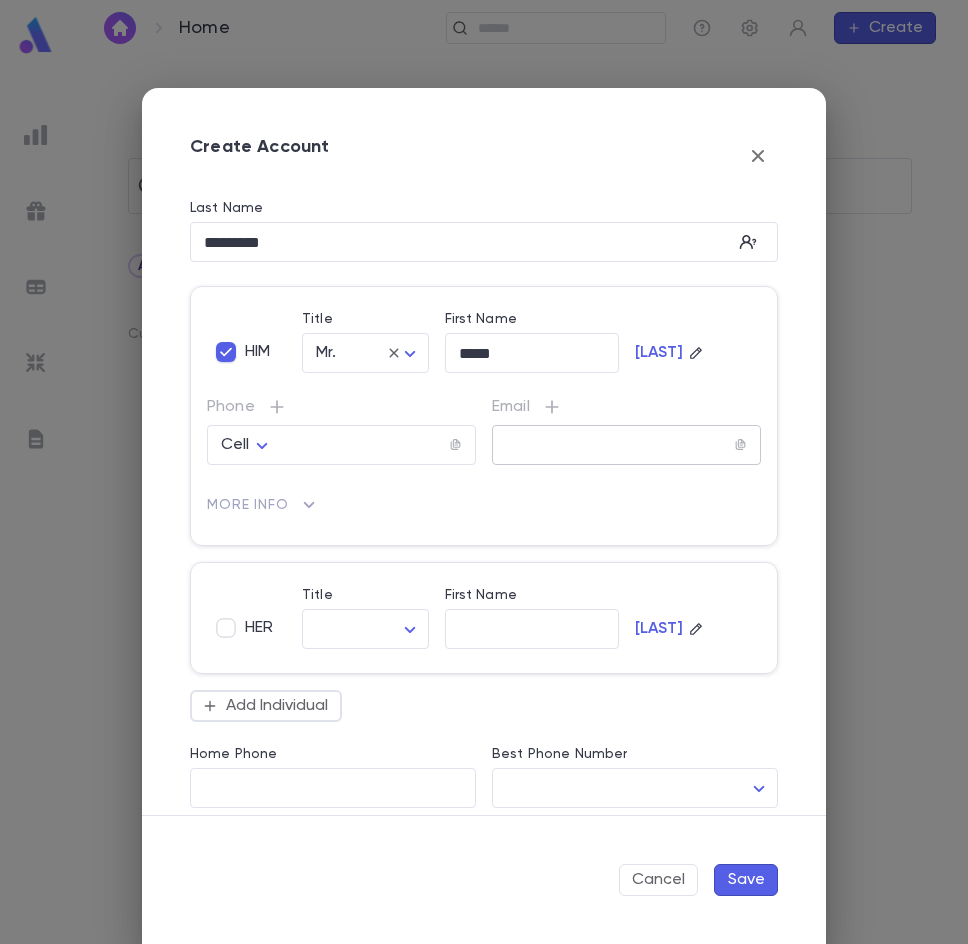 click at bounding box center [613, 445] 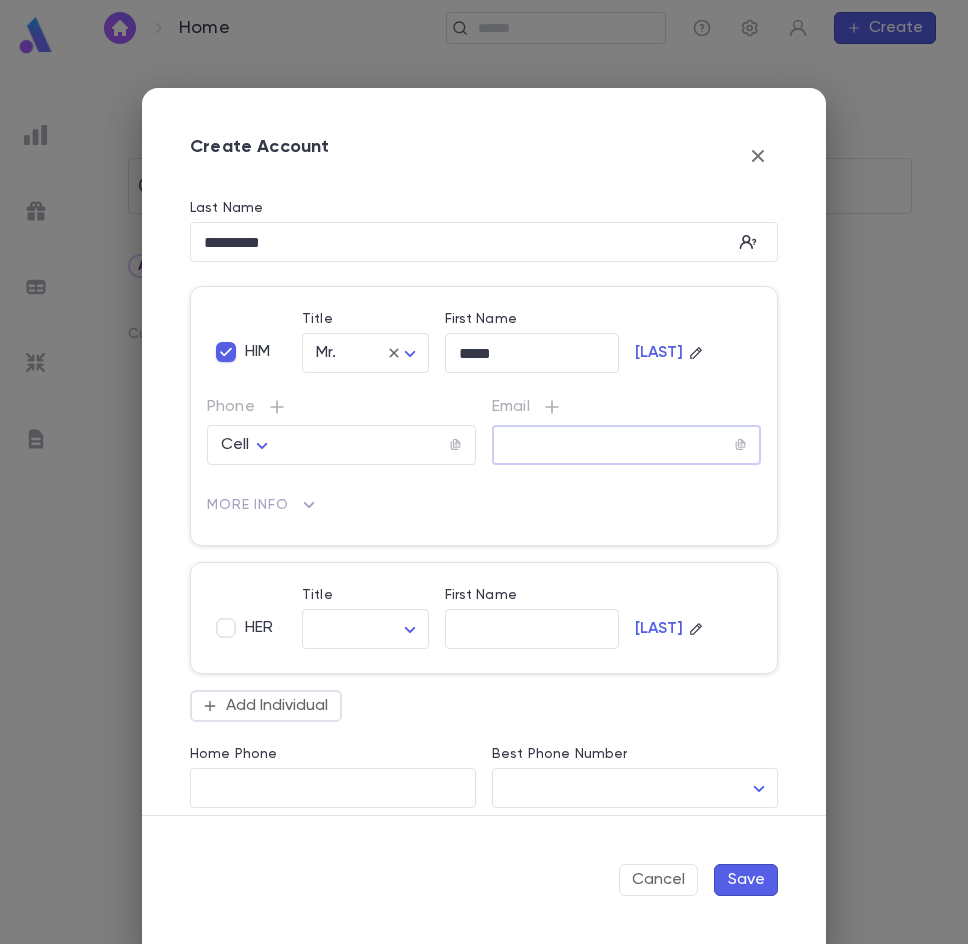 paste on "**********" 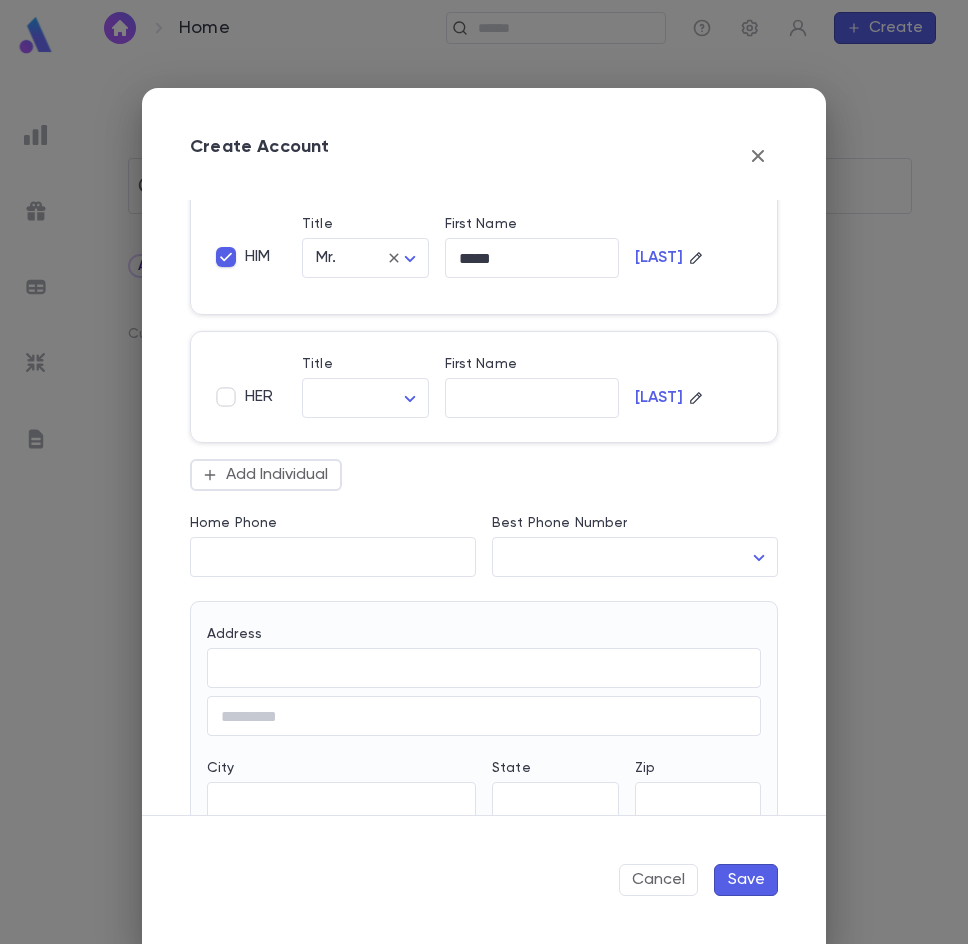 scroll, scrollTop: 300, scrollLeft: 0, axis: vertical 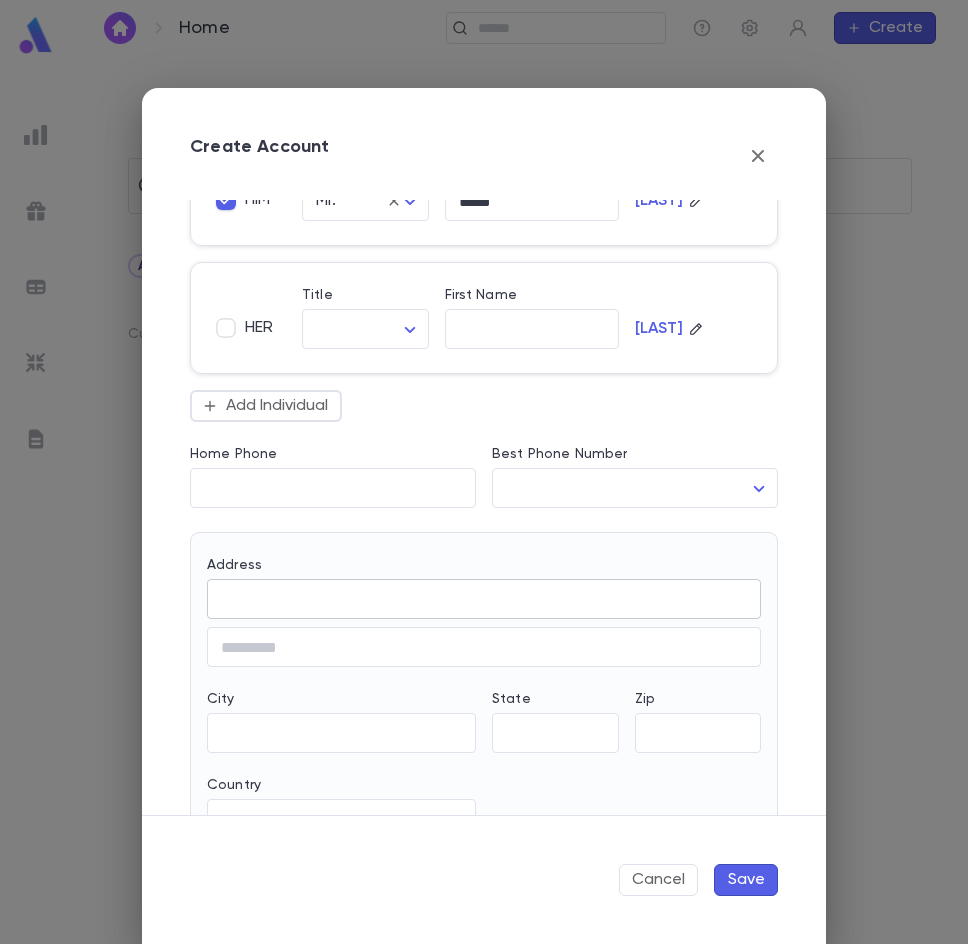 type on "**********" 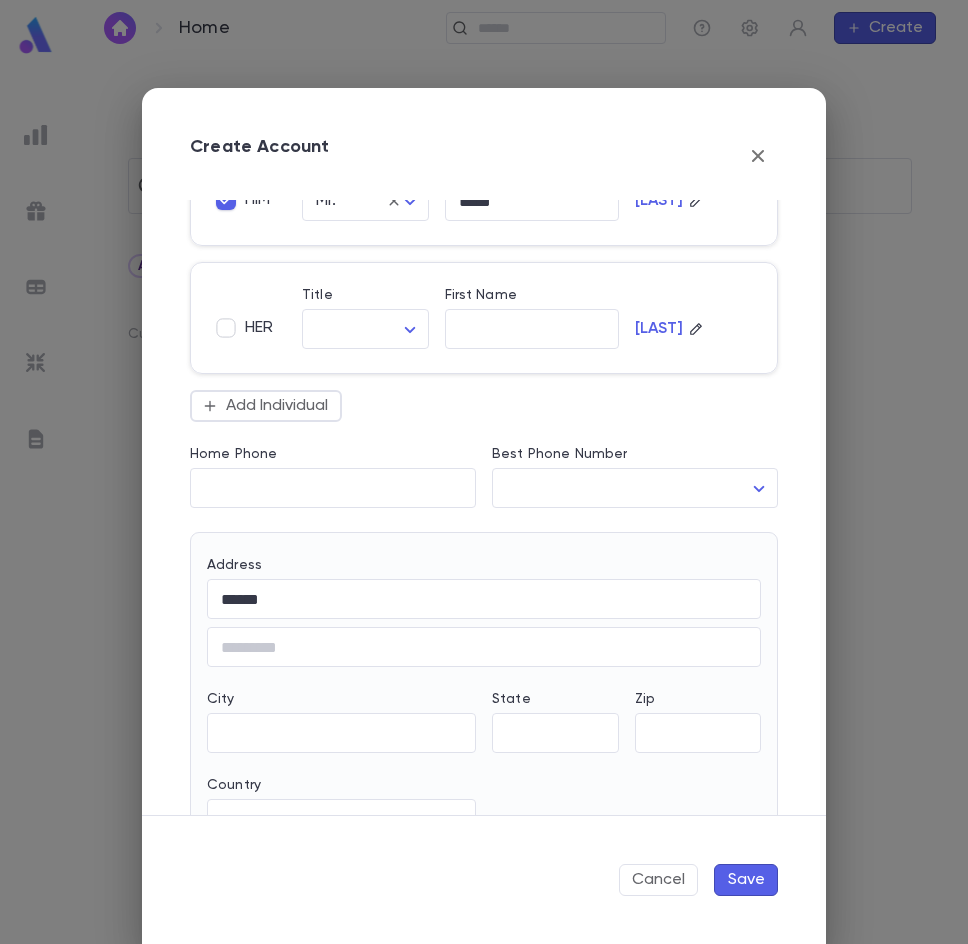 click on "**********" at bounding box center (484, 499) 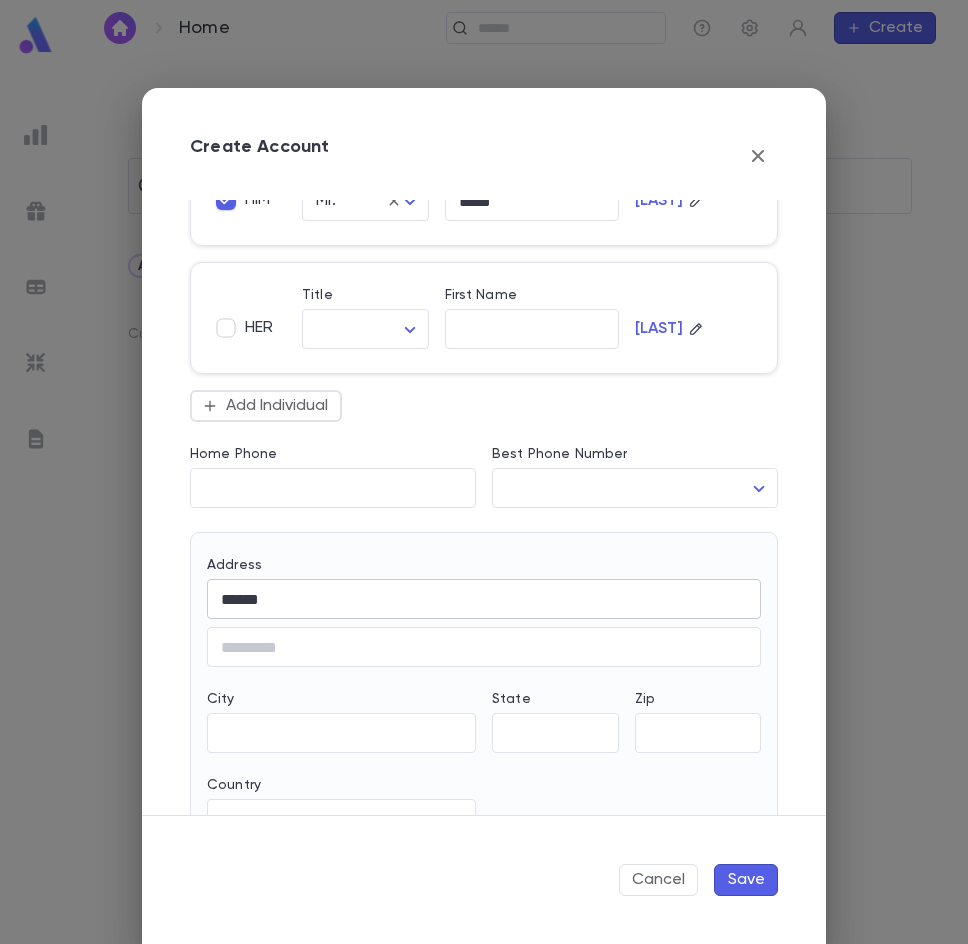 click on "******" at bounding box center [484, 599] 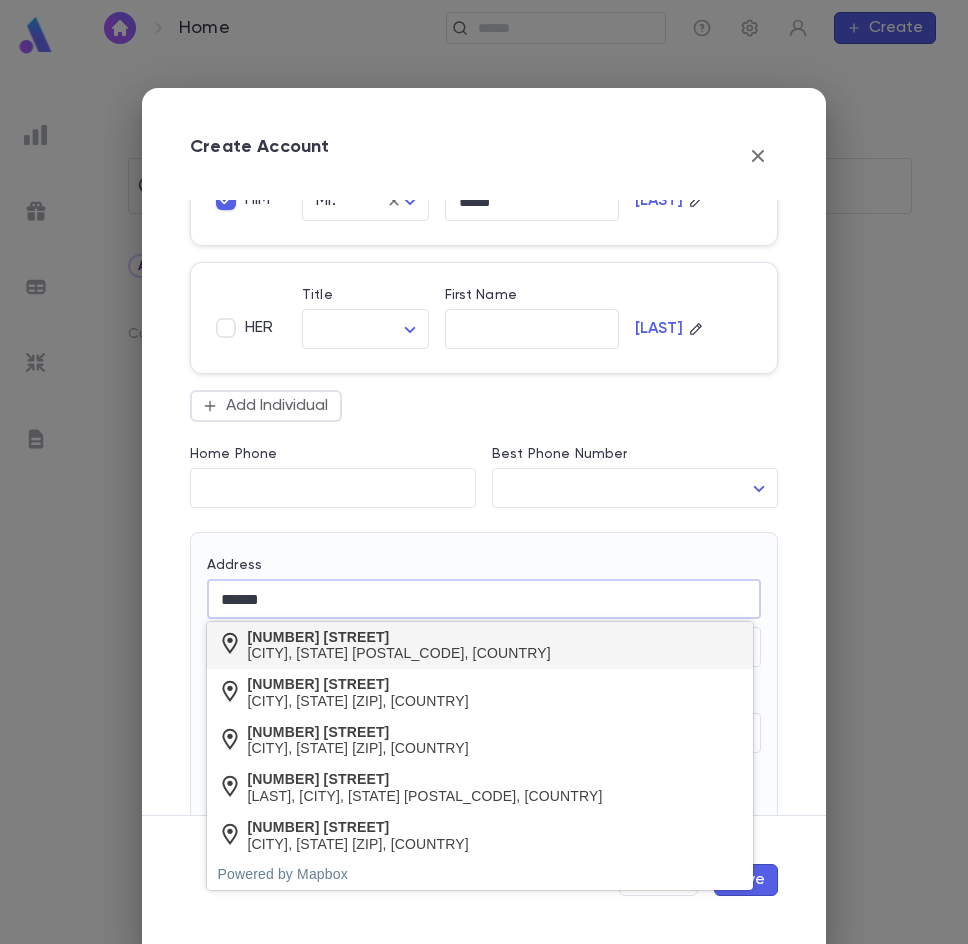 click on "[NUMBER] [STREET]" at bounding box center (399, 637) 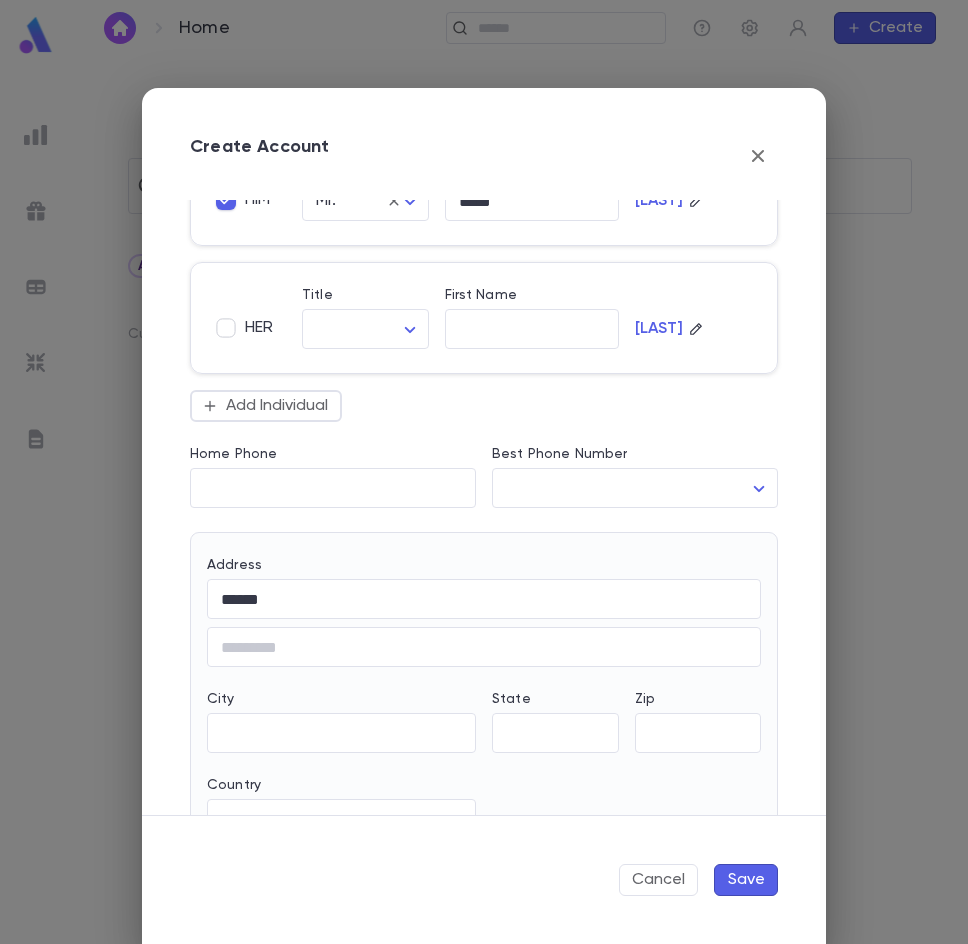type on "**********" 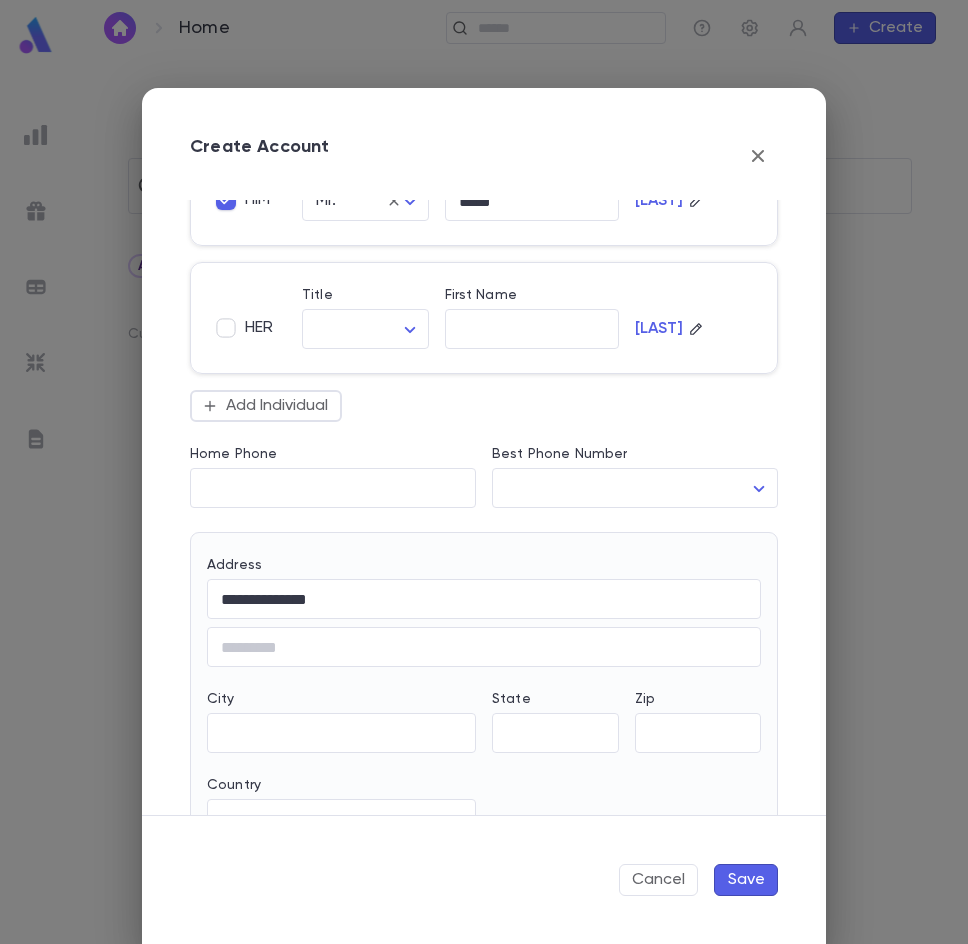 type on "**" 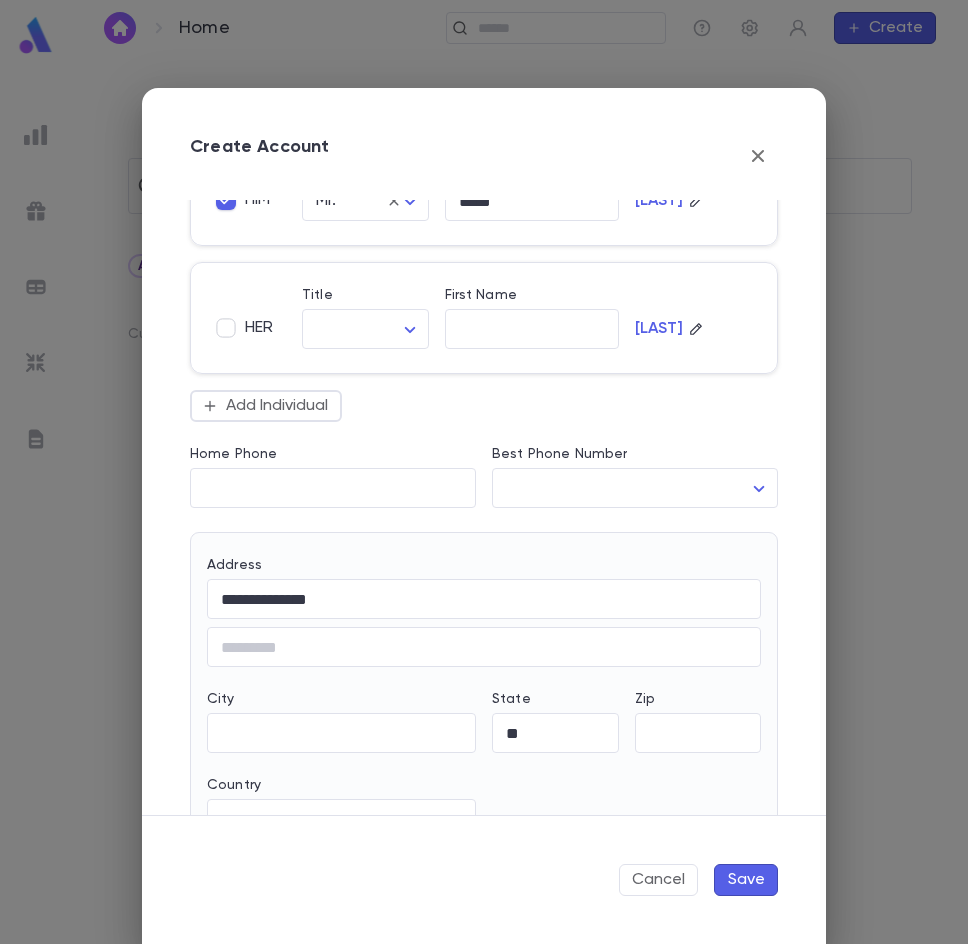 type on "*******" 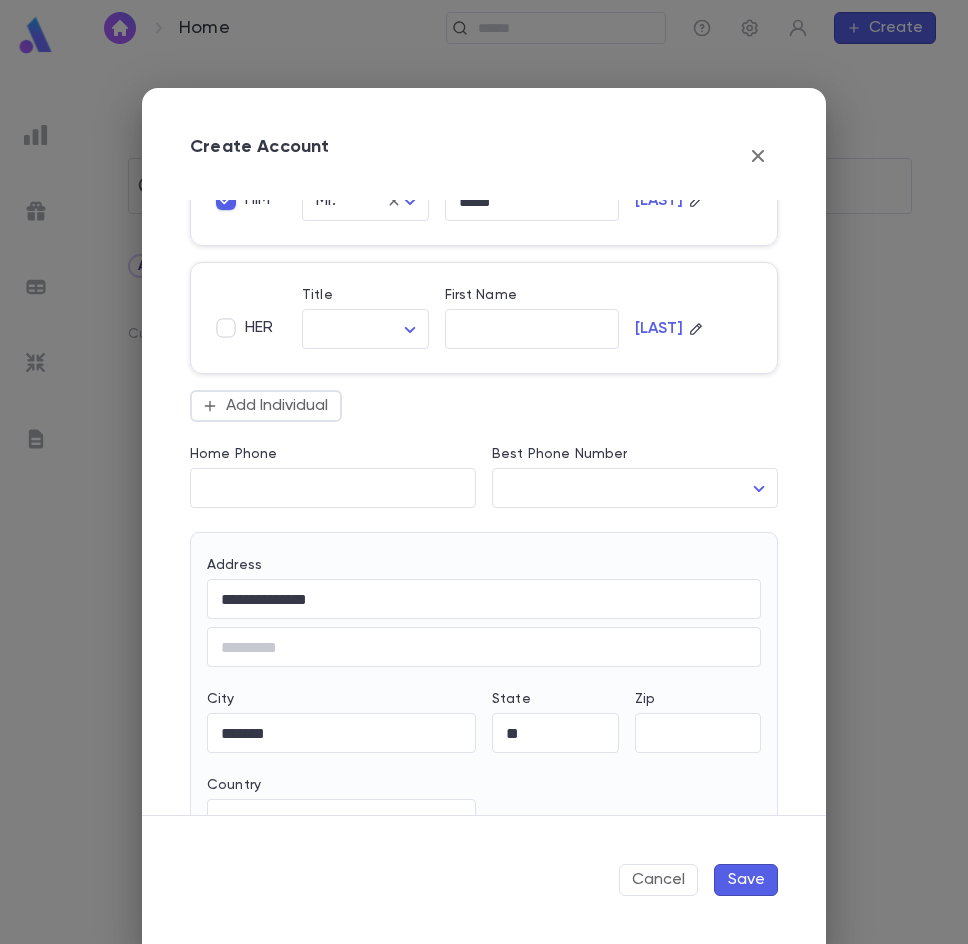type on "**********" 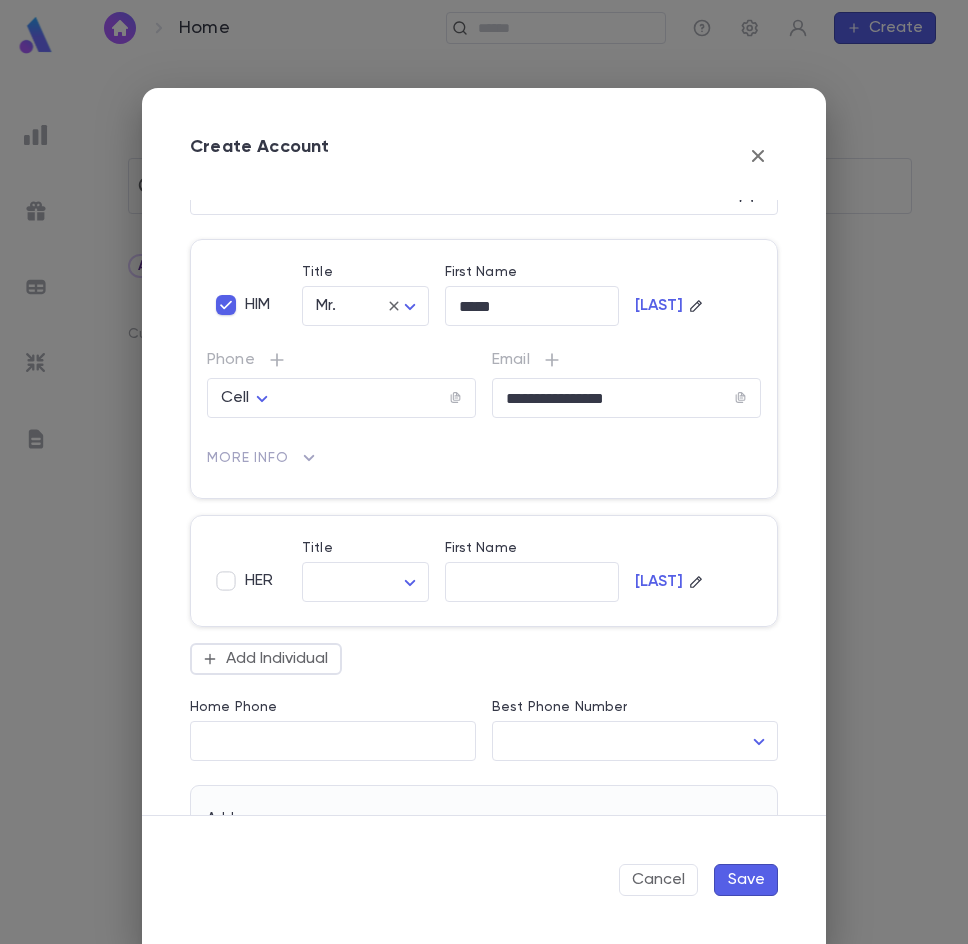 scroll, scrollTop: 0, scrollLeft: 0, axis: both 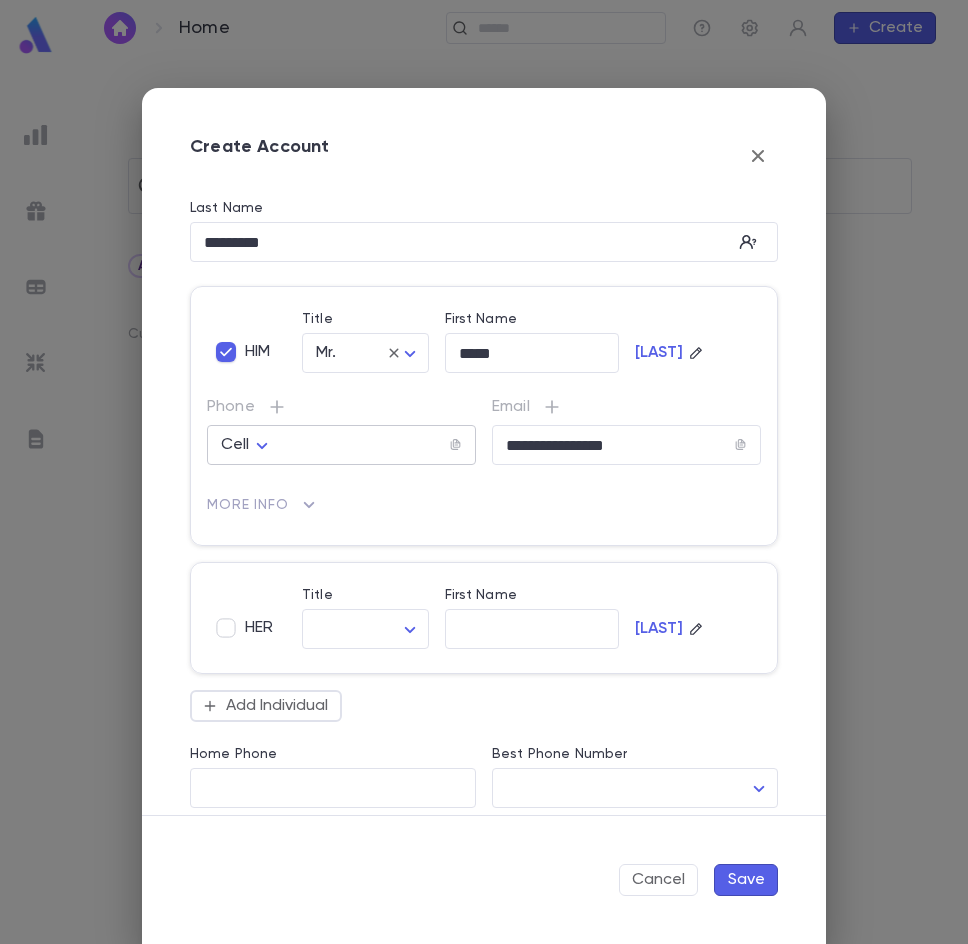 click at bounding box center (364, 445) 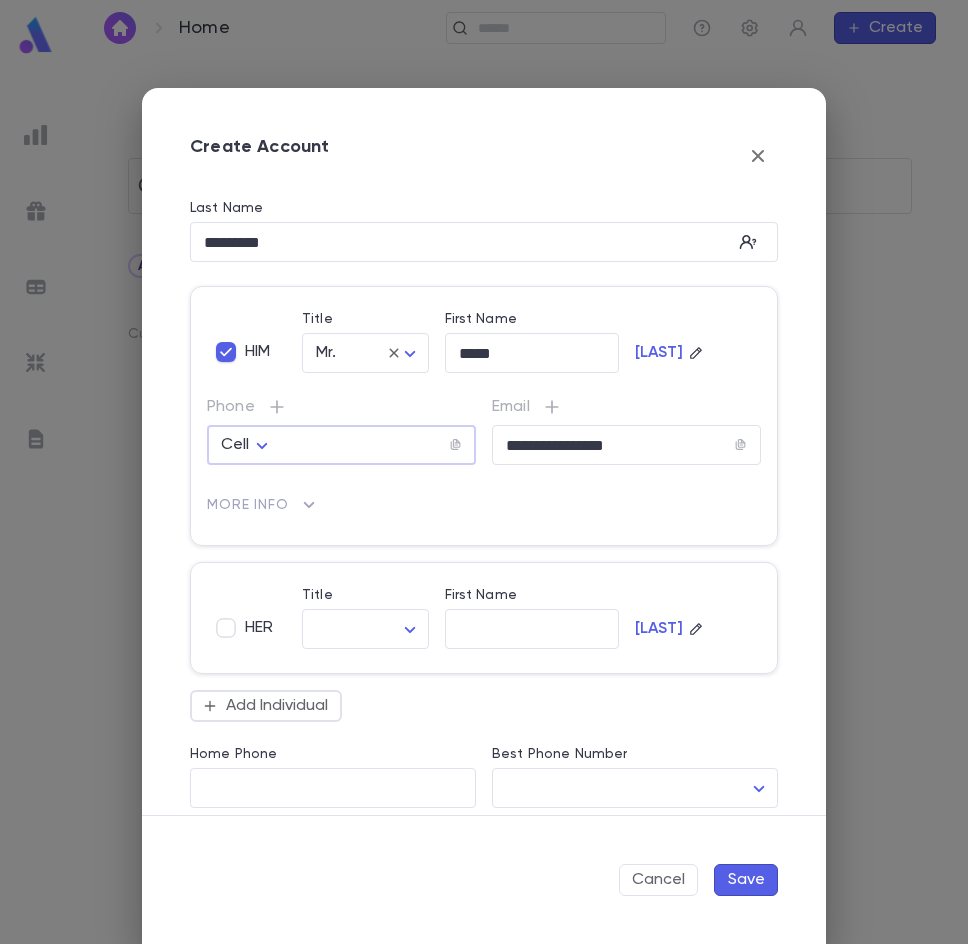 paste on "**********" 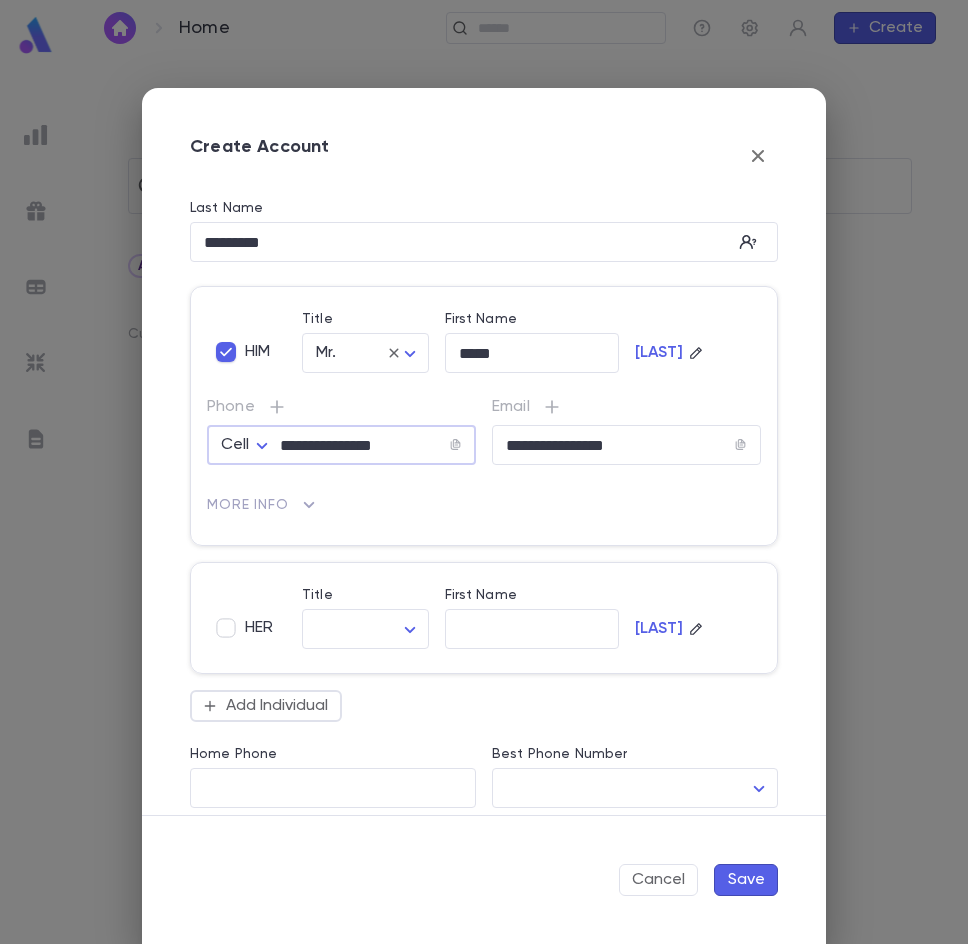 type on "**********" 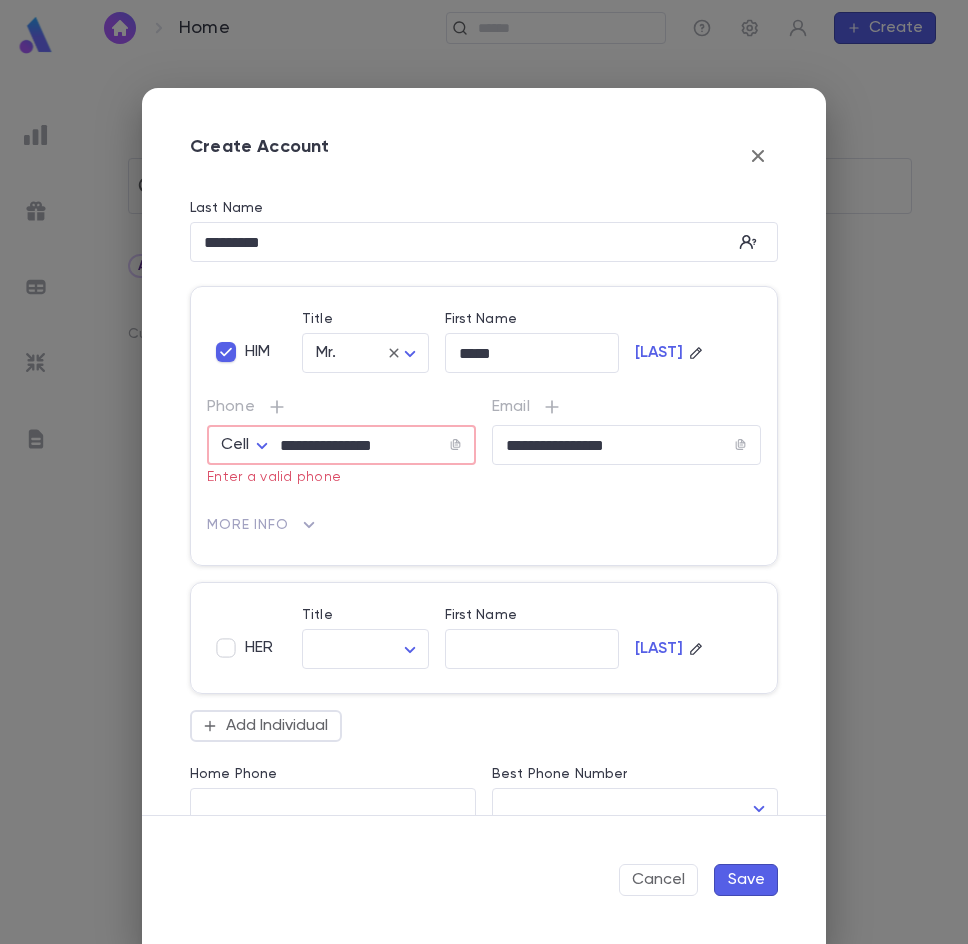 click on "Save" at bounding box center [746, 880] 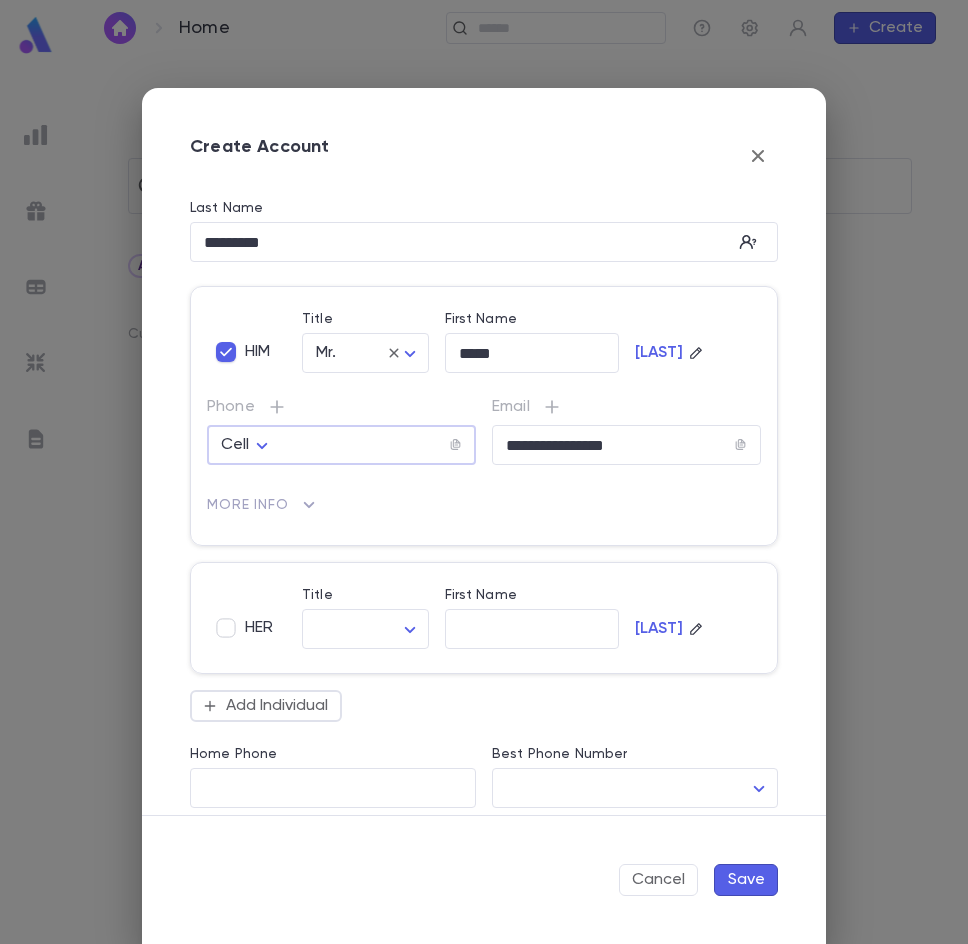 type 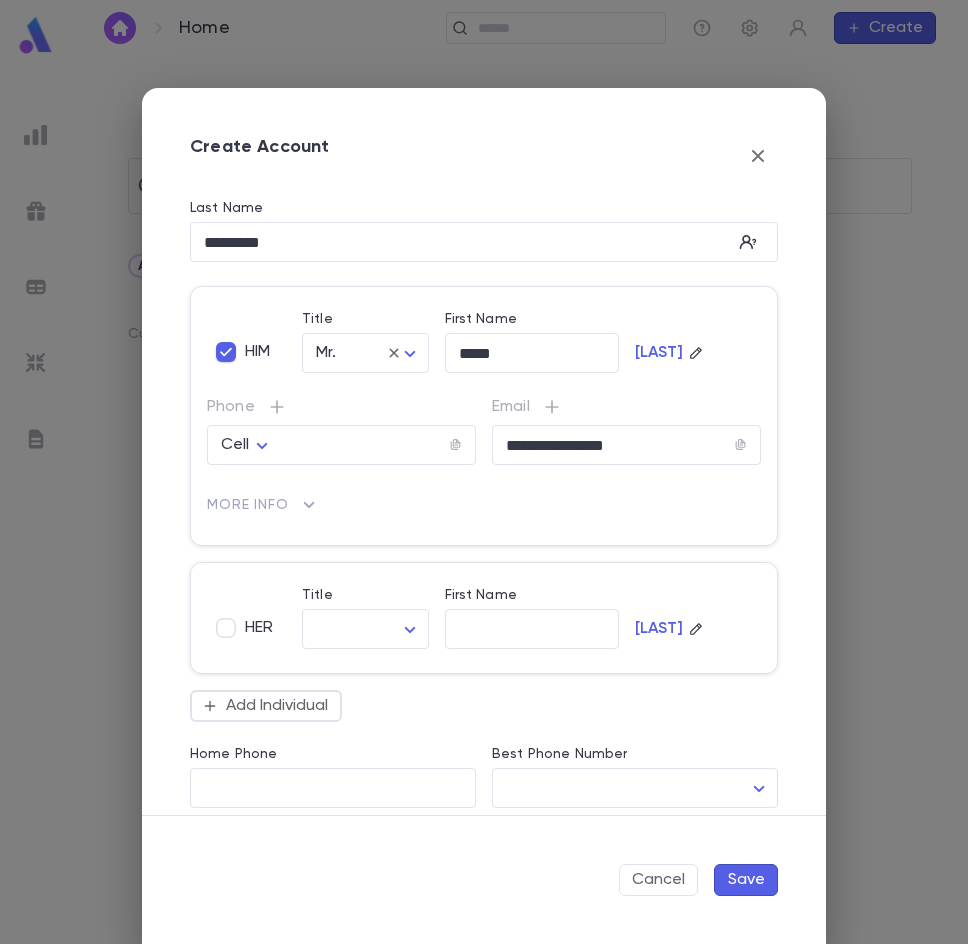 click on "Save" at bounding box center [746, 880] 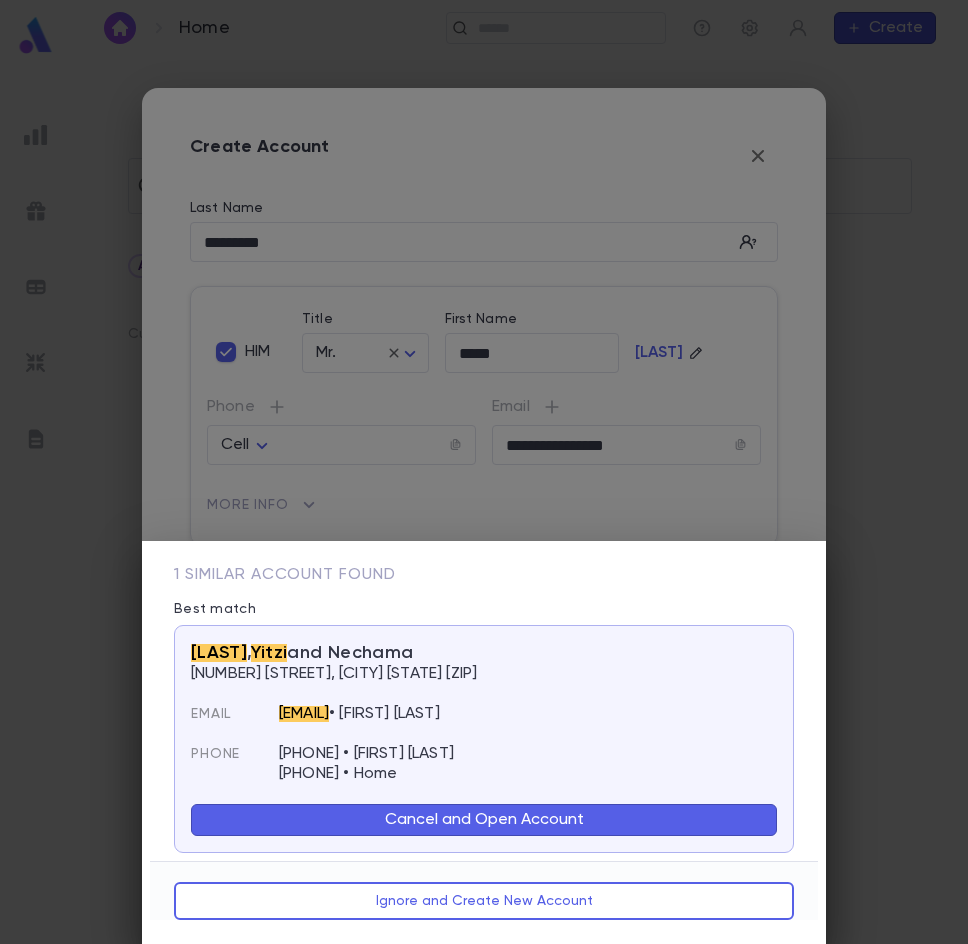 click on "Cancel and Open Account" at bounding box center (484, 820) 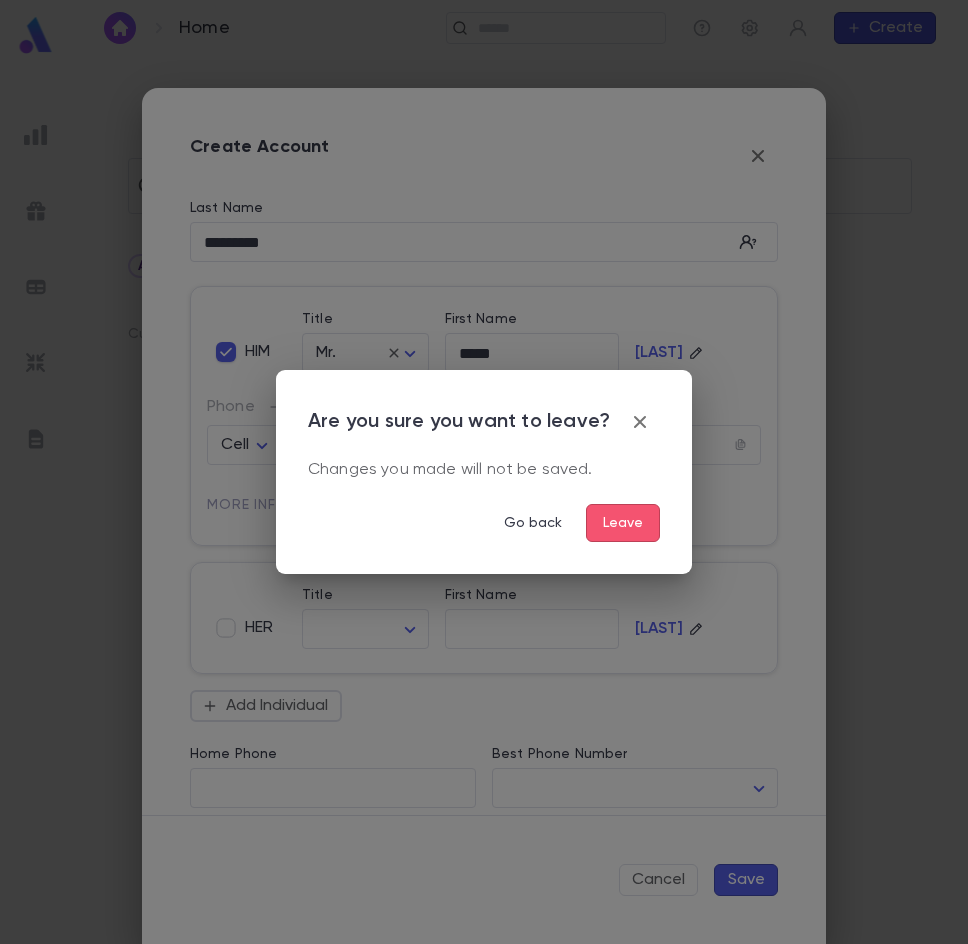 click on "Leave" at bounding box center (623, 523) 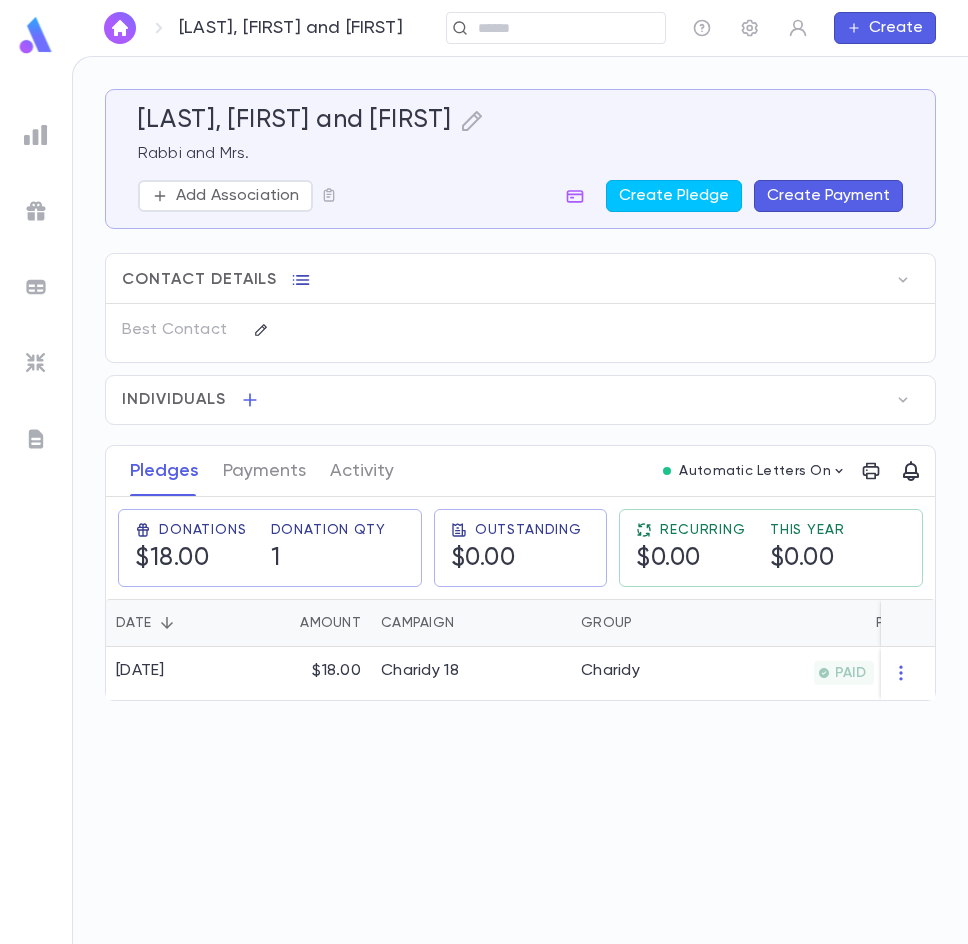 click 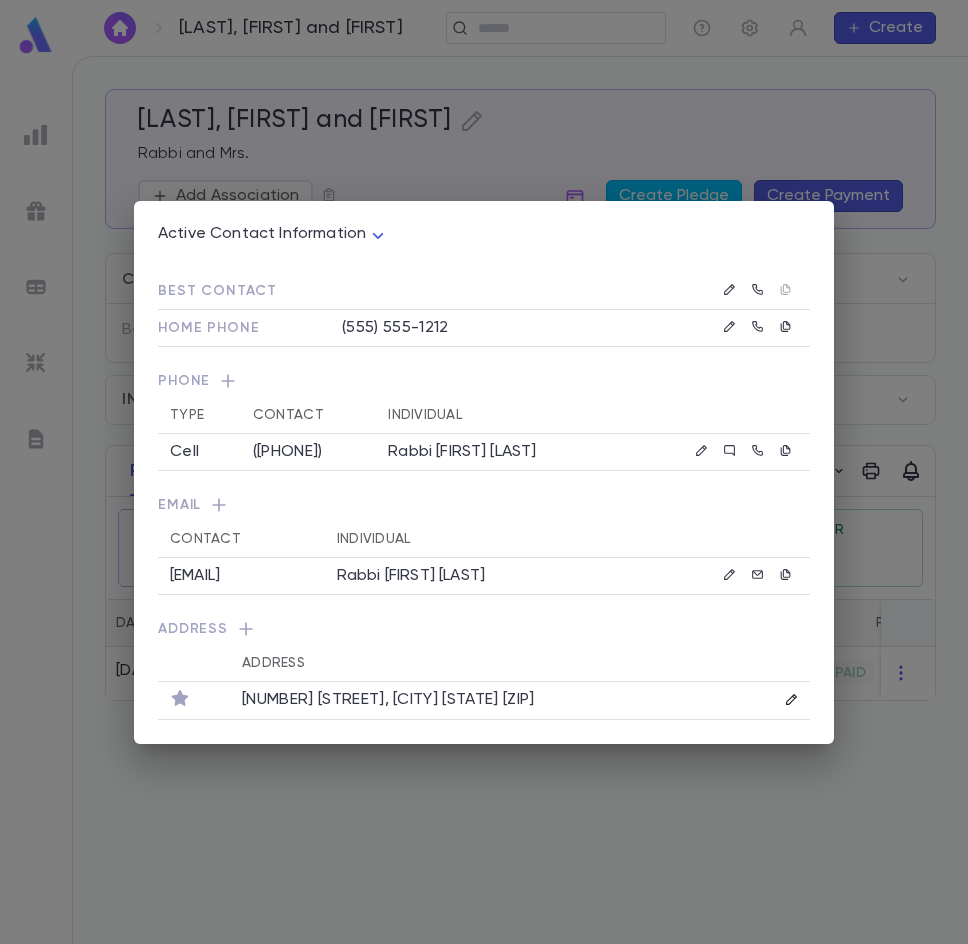 click 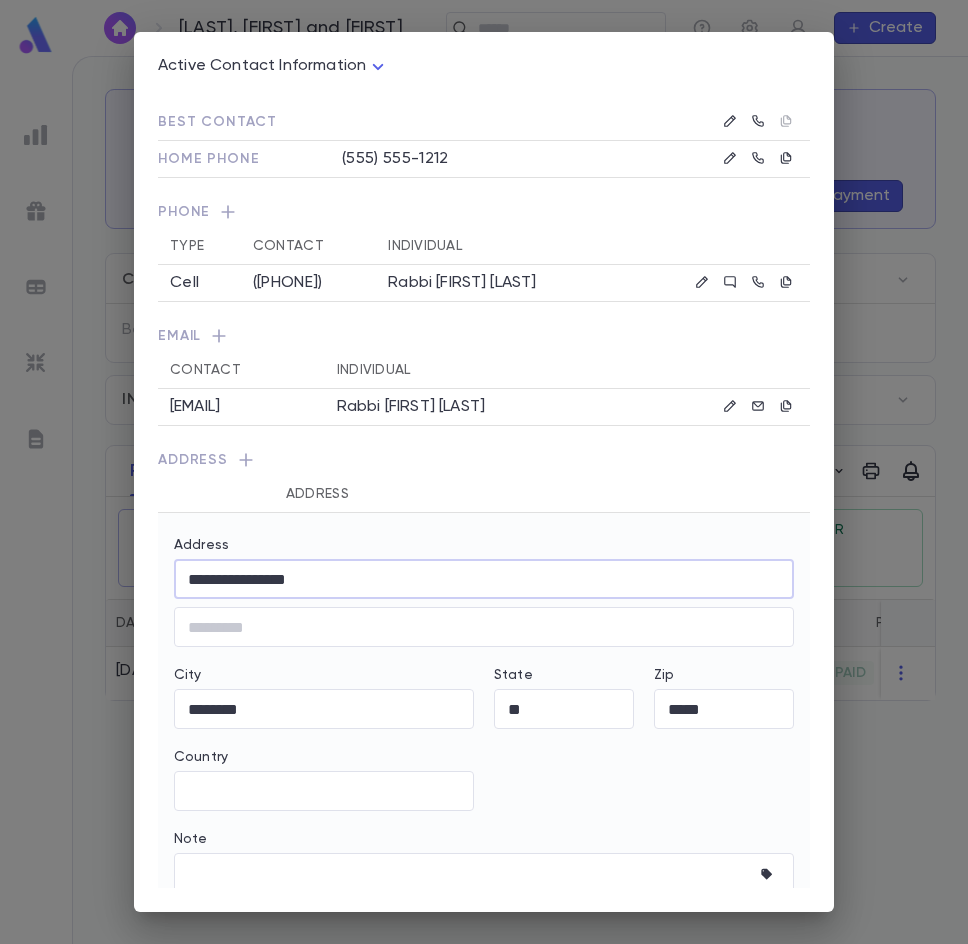 drag, startPoint x: 352, startPoint y: 570, endPoint x: -575, endPoint y: 555, distance: 927.12134 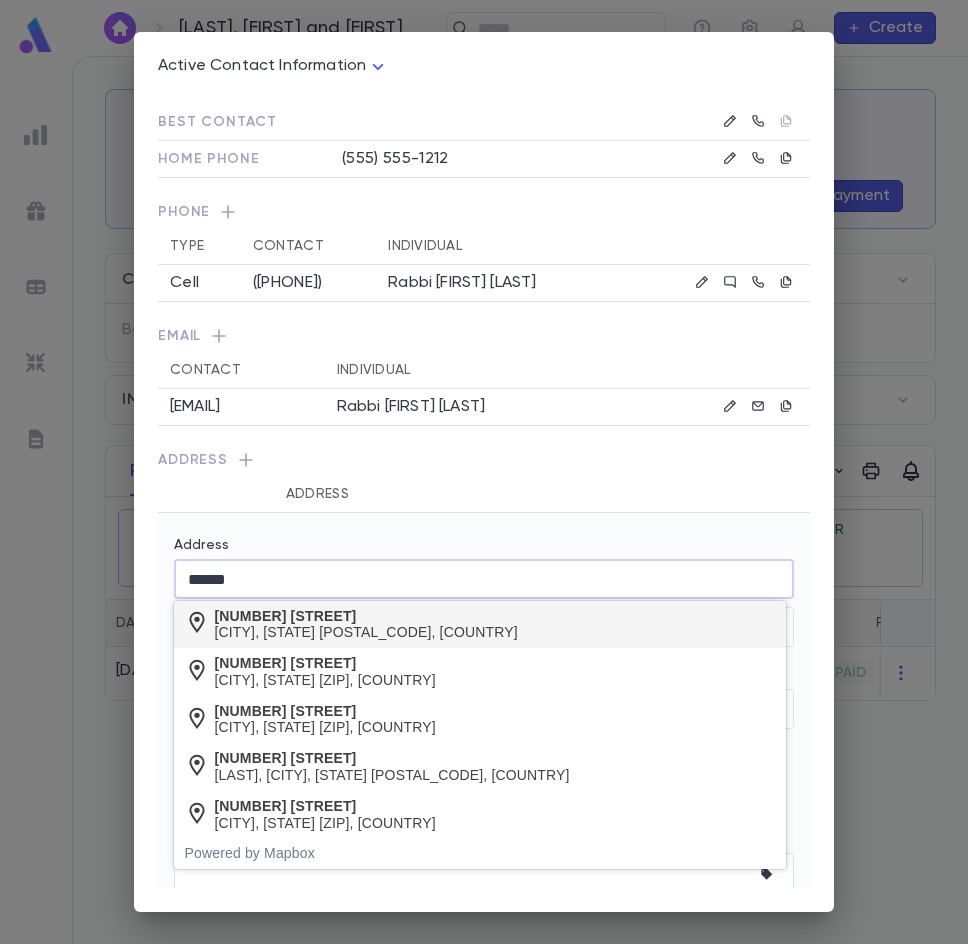 click on "[CITY], [STATE] [POSTAL_CODE], [COUNTRY]" at bounding box center (366, 632) 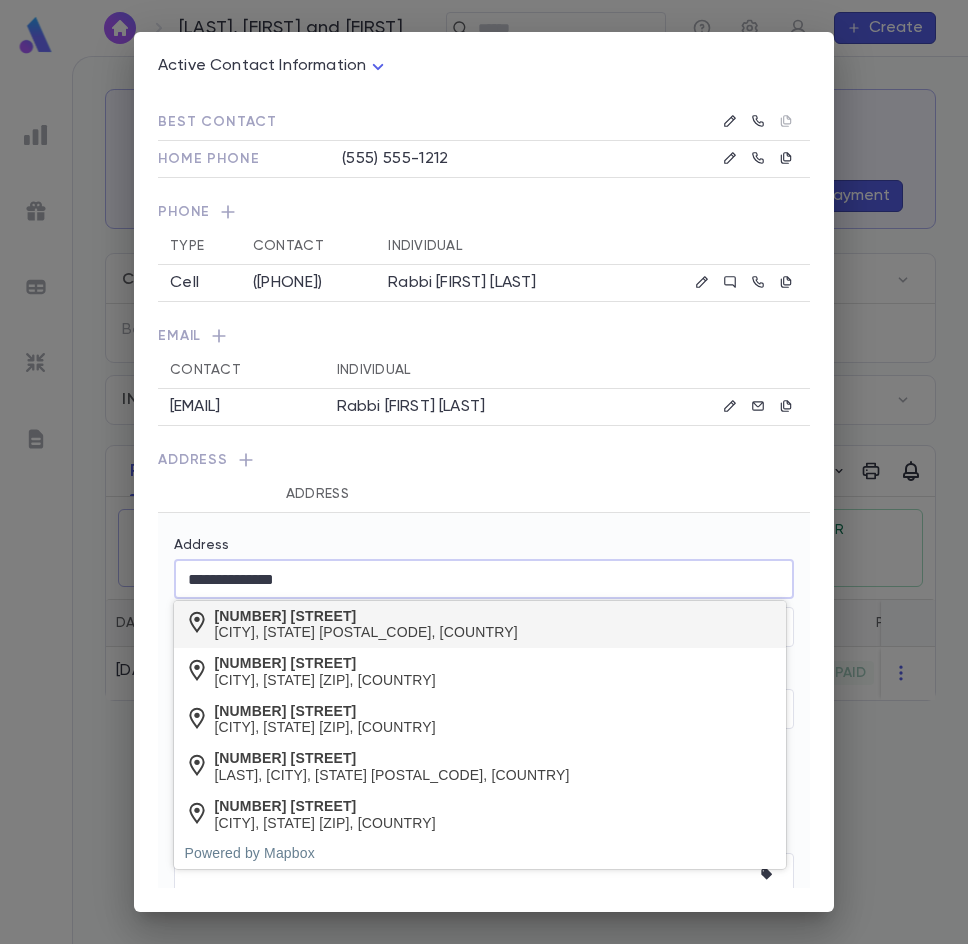 type on "*******" 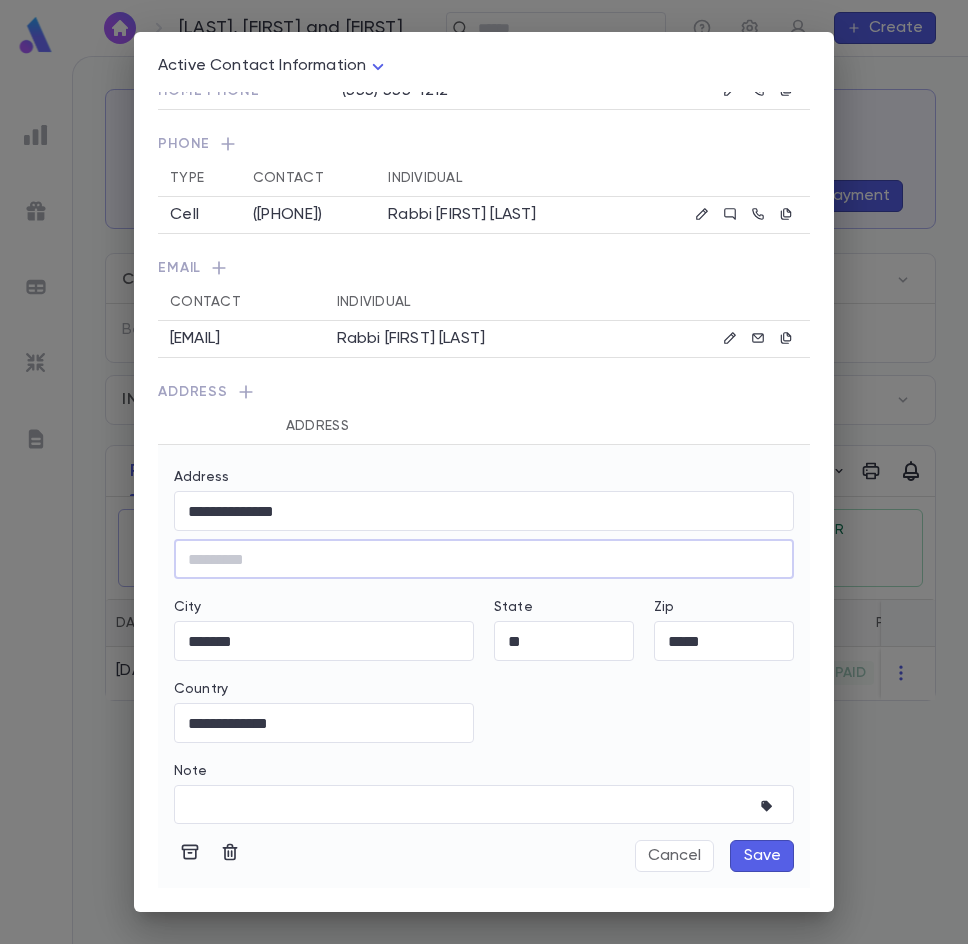 scroll, scrollTop: 69, scrollLeft: 0, axis: vertical 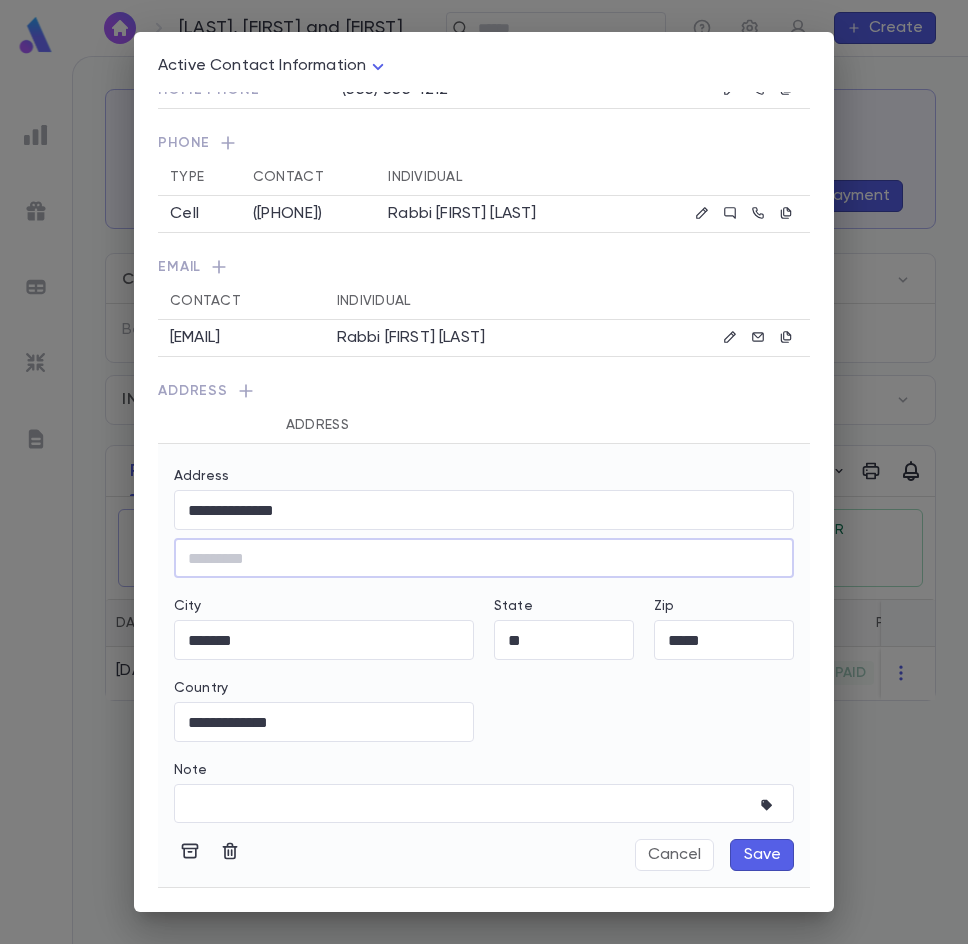 click on "Save" at bounding box center (762, 855) 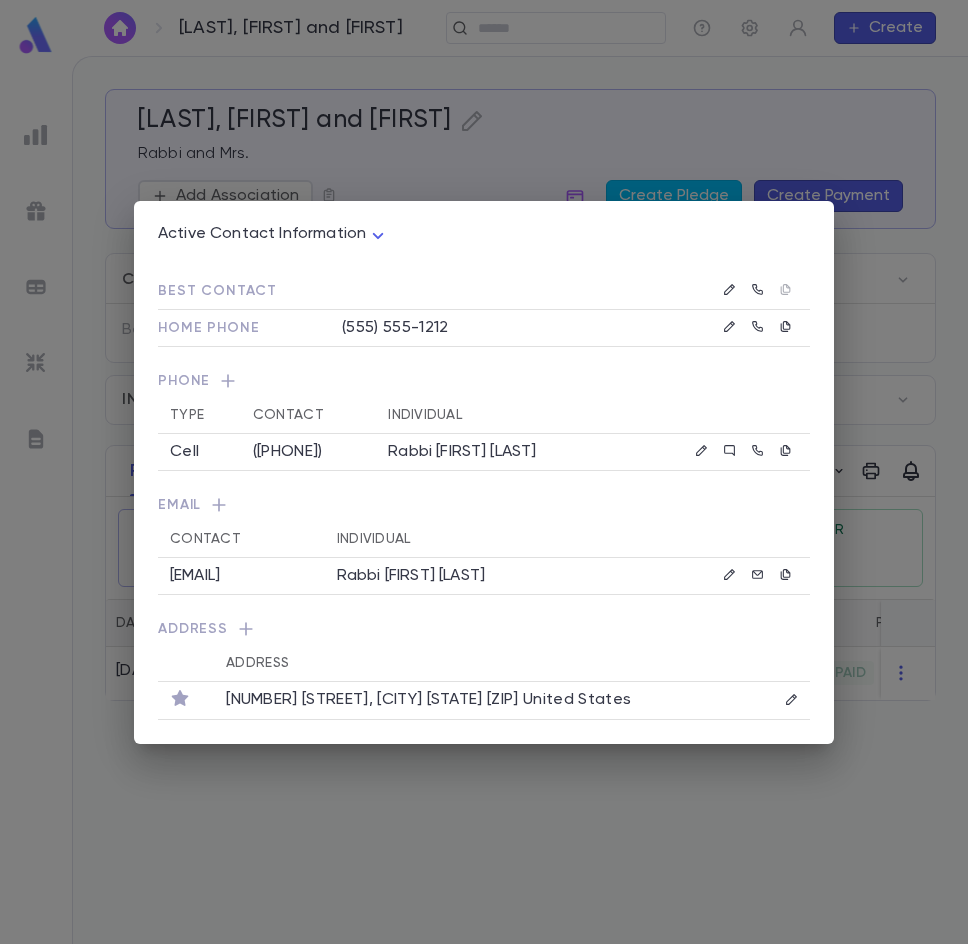 scroll, scrollTop: 0, scrollLeft: 0, axis: both 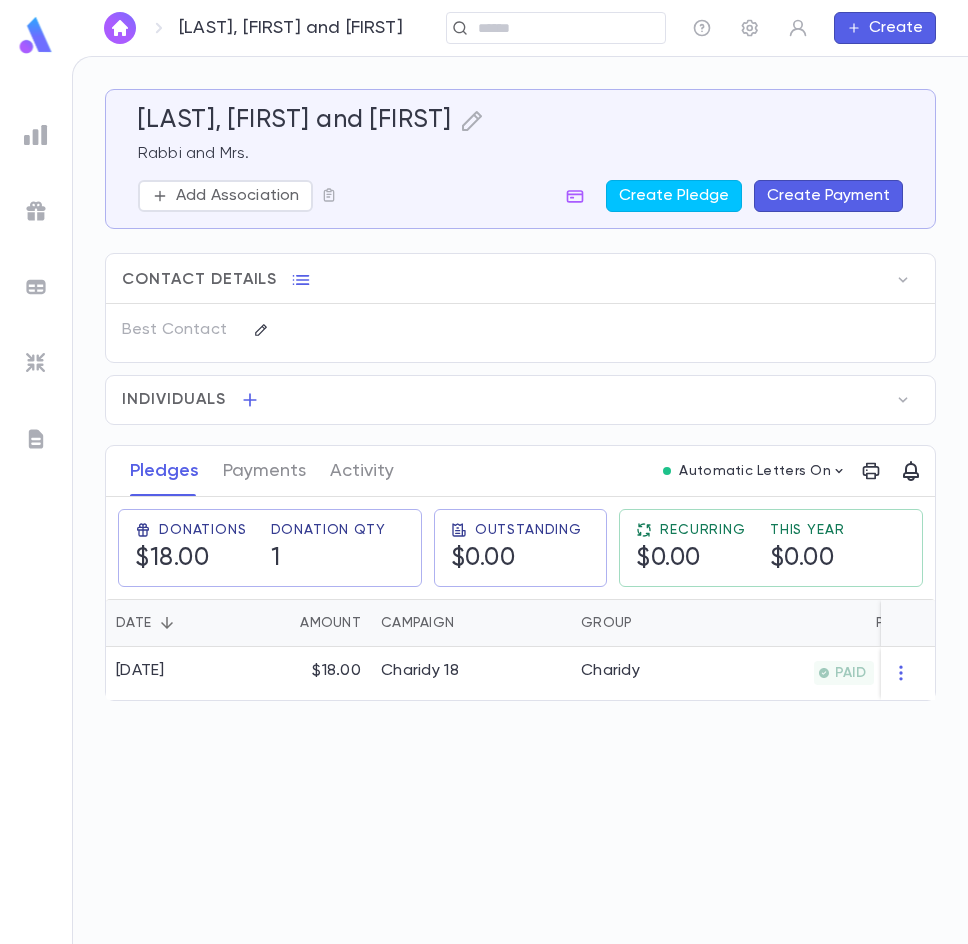 click on "Create Payment" at bounding box center (828, 196) 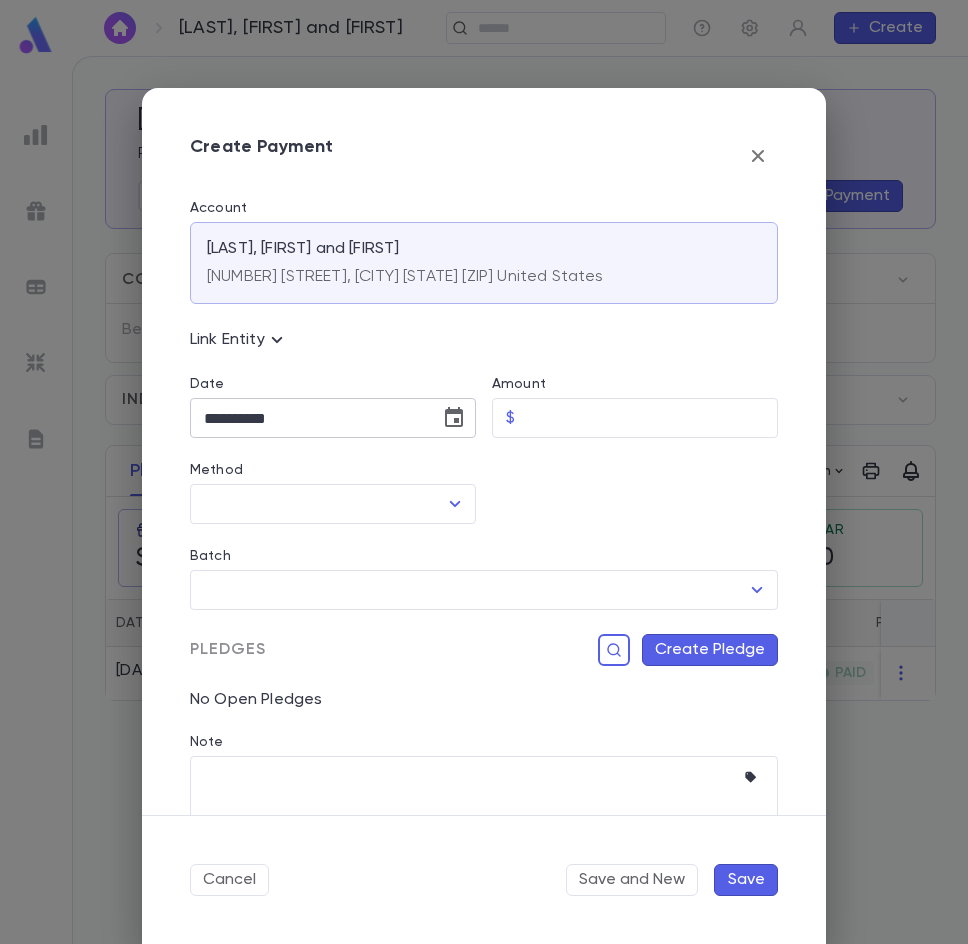 click on "**********" at bounding box center (308, 418) 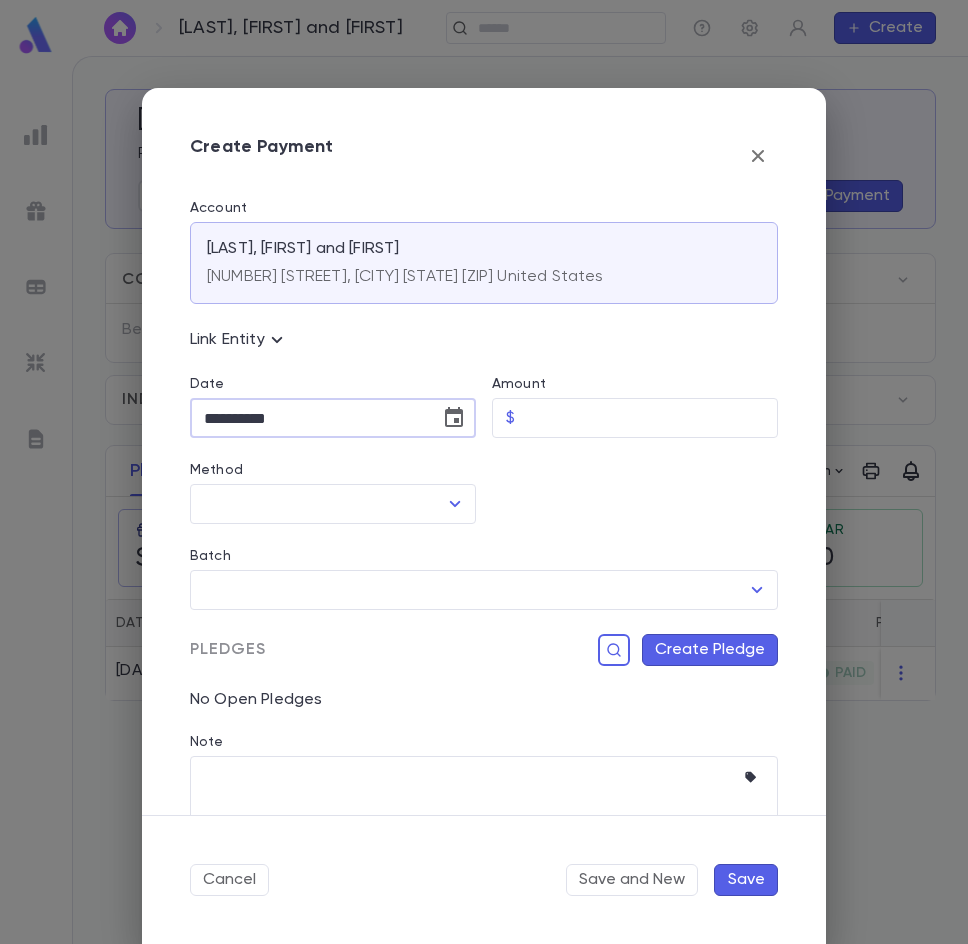 click on "**********" at bounding box center (308, 418) 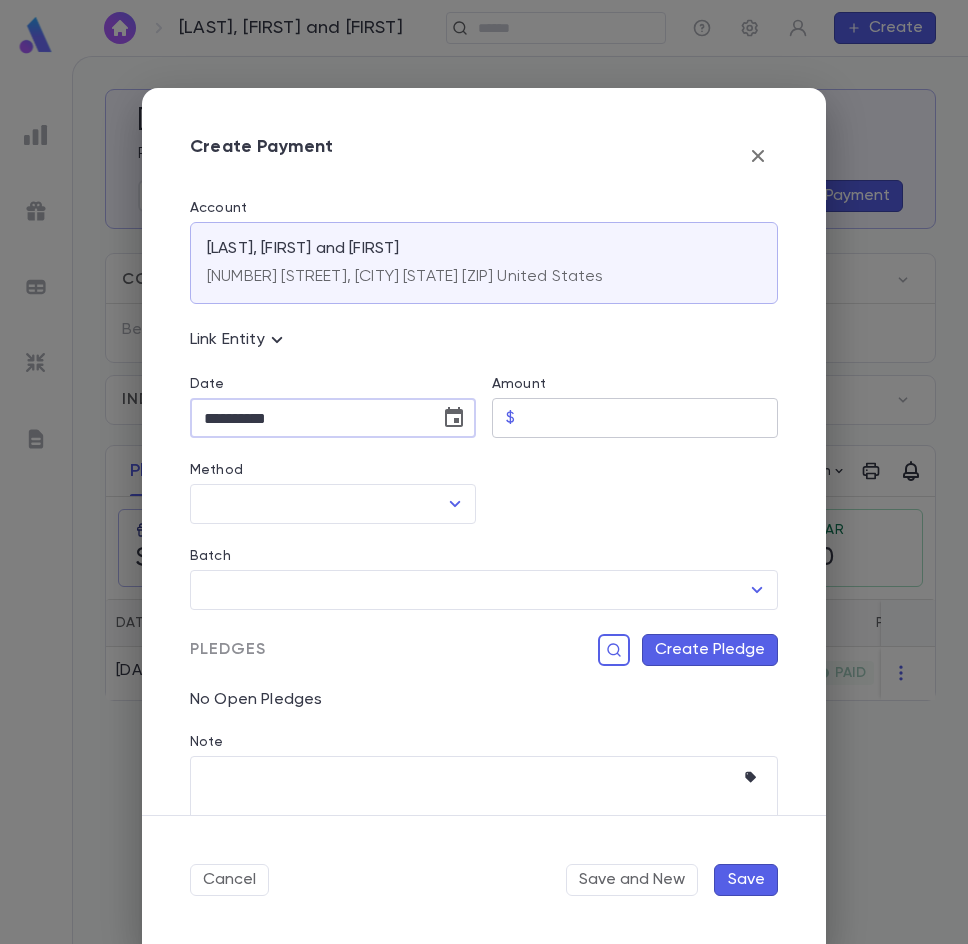 type on "**********" 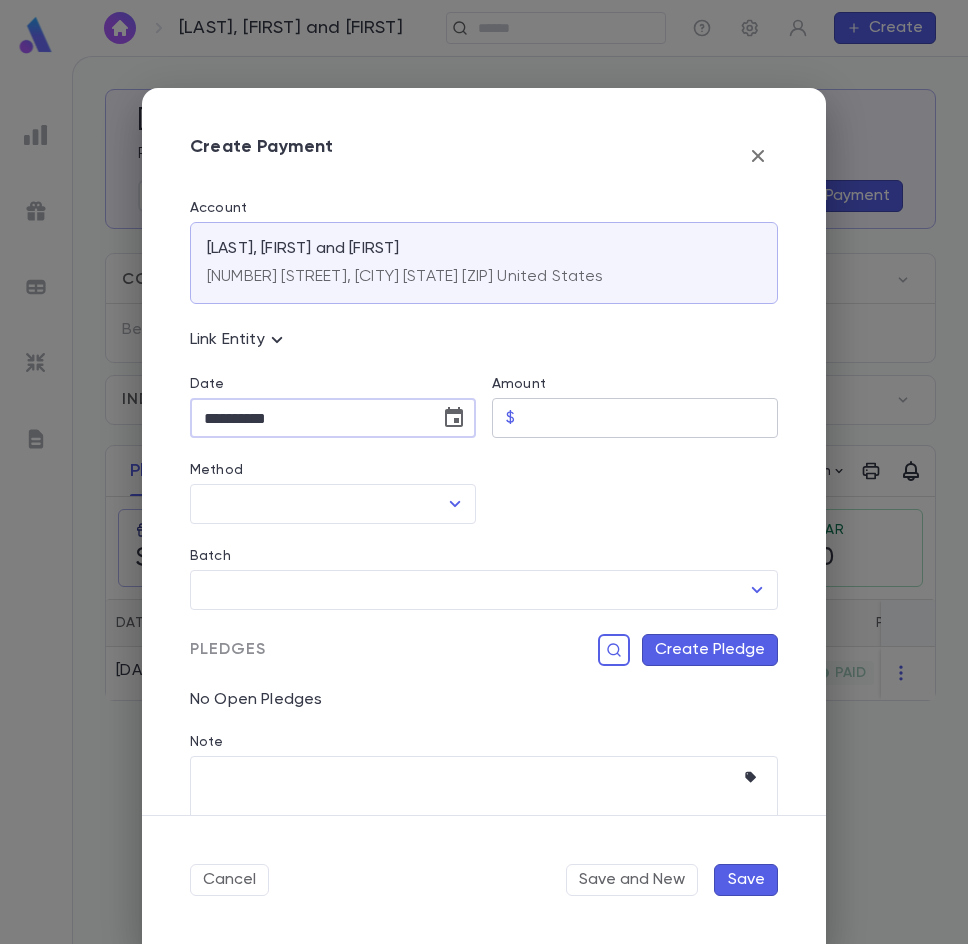 click on "Amount" at bounding box center [650, 418] 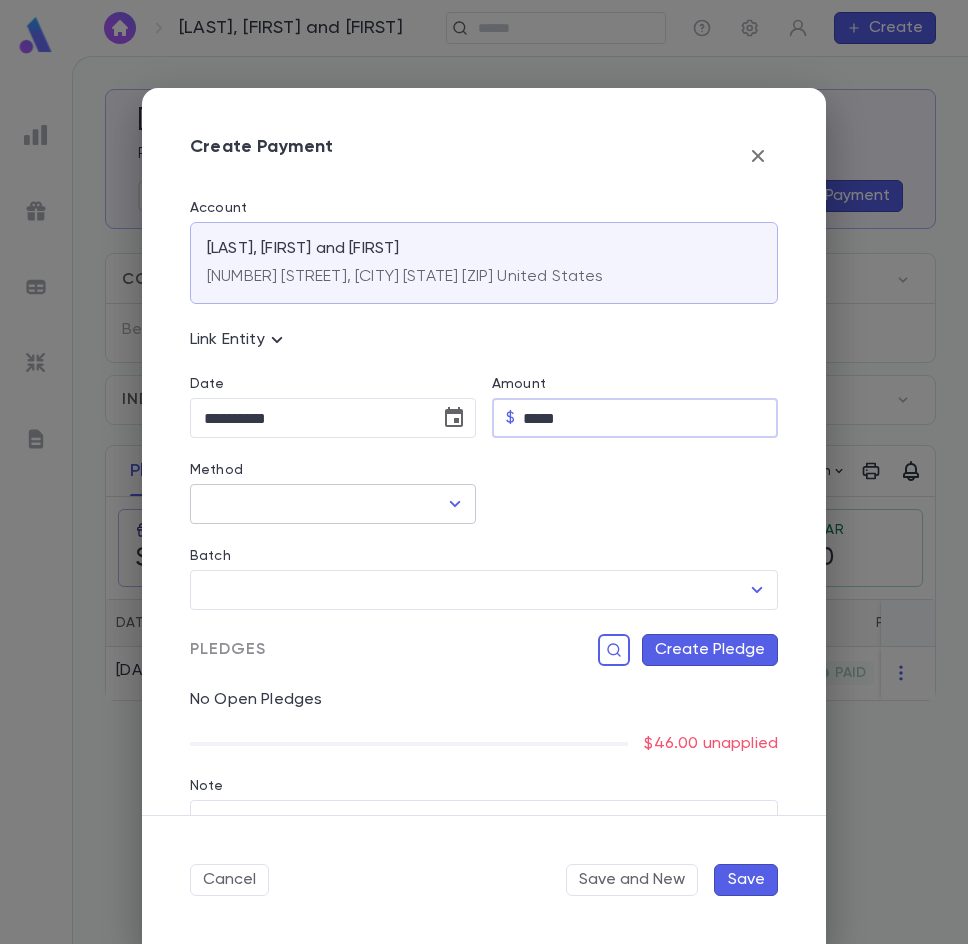 type on "*****" 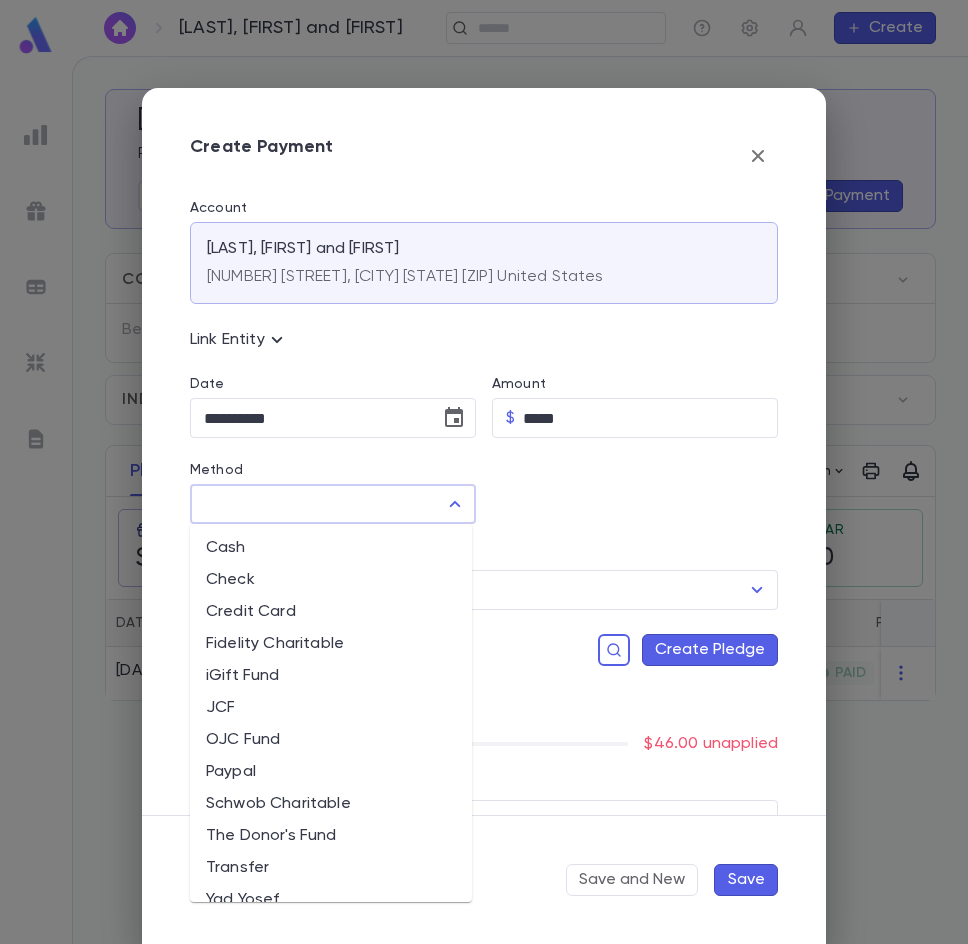click on "Method" at bounding box center [318, 504] 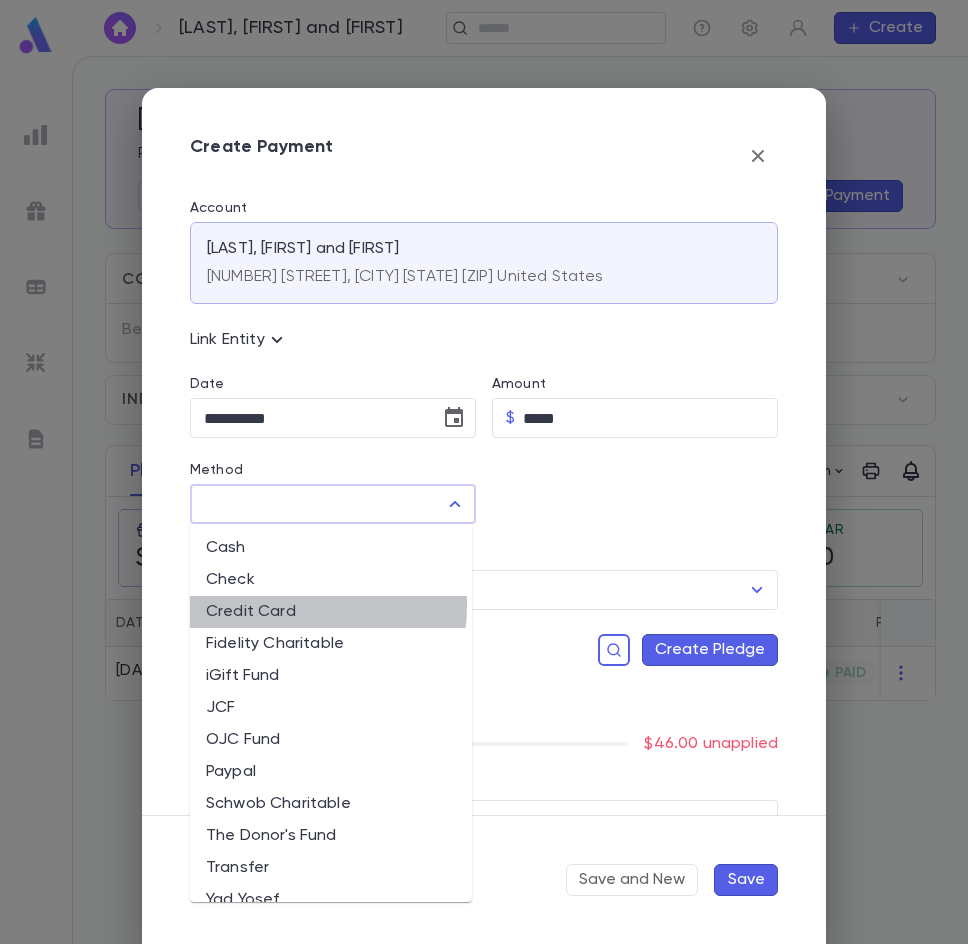 click on "Credit Card" at bounding box center (331, 612) 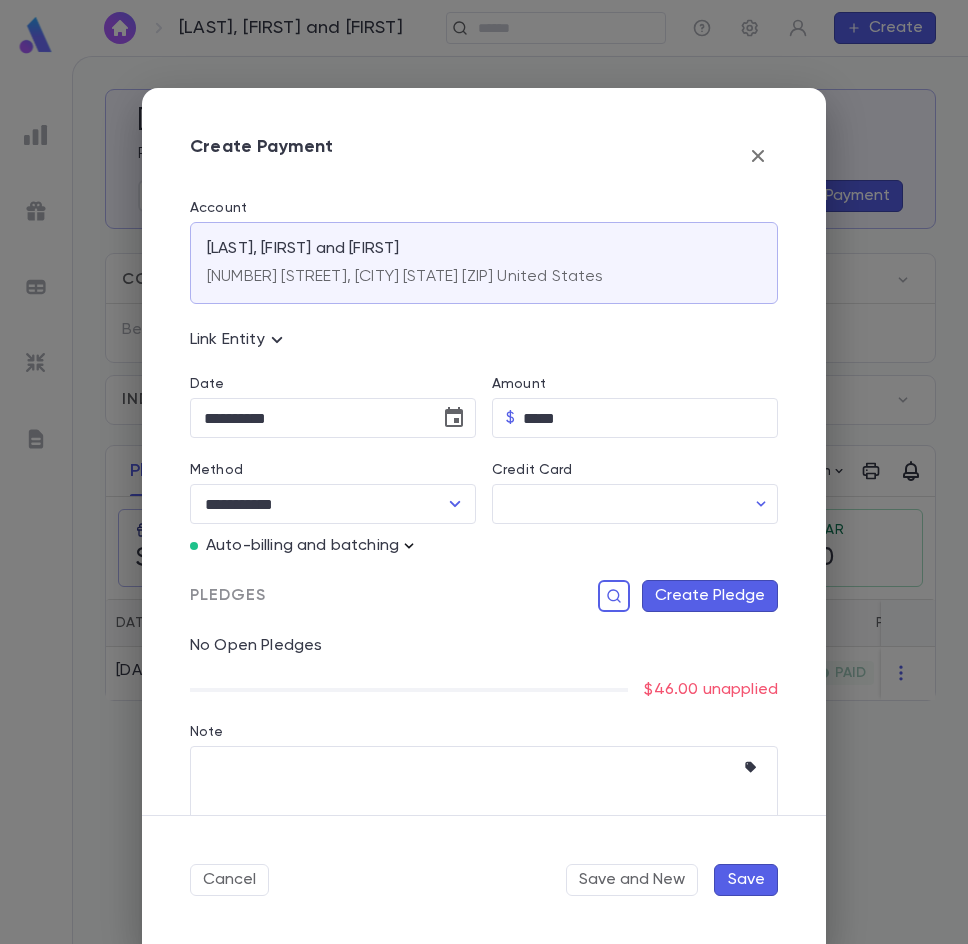 drag, startPoint x: 411, startPoint y: 546, endPoint x: 485, endPoint y: 573, distance: 78.77182 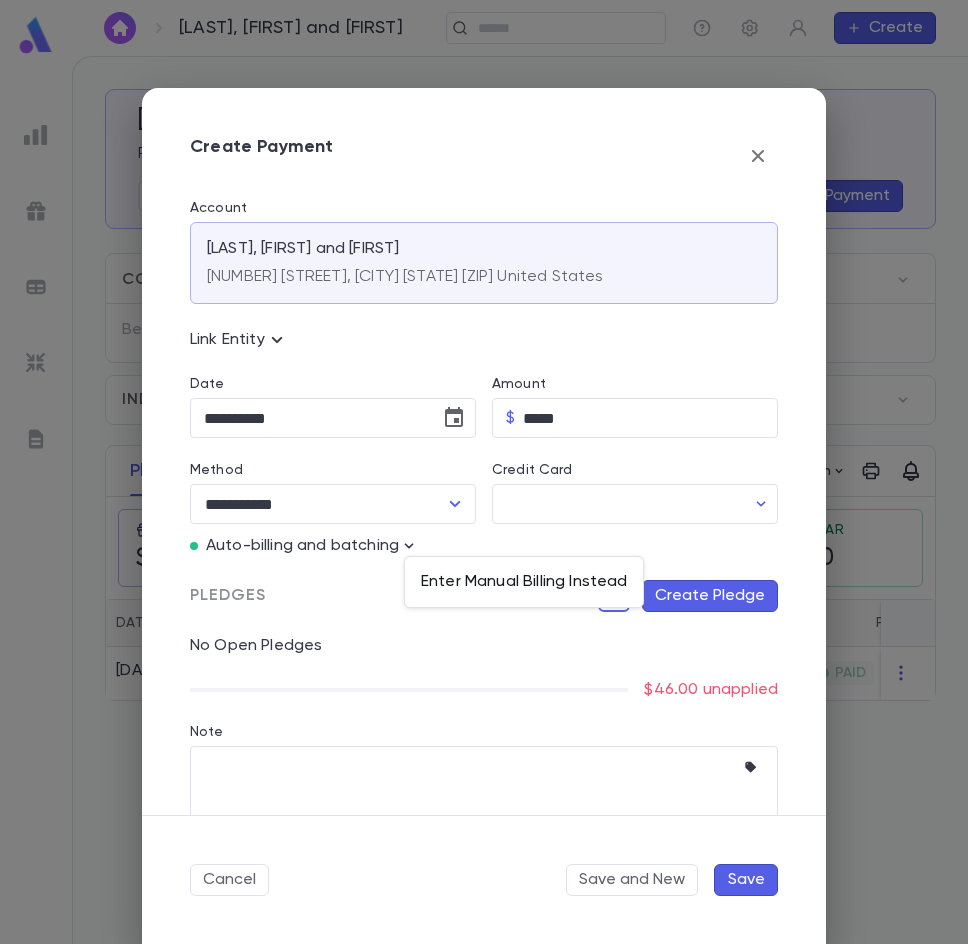 click on "Enter Manual Billing Instead" at bounding box center (524, 582) 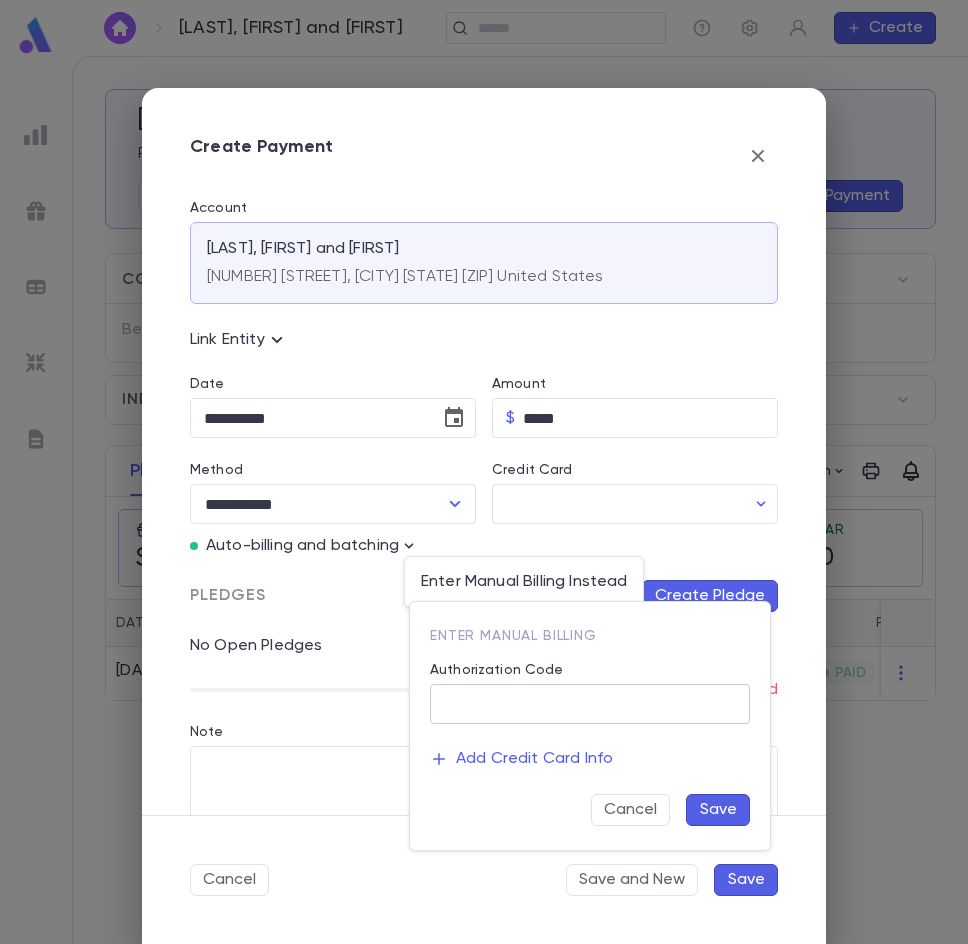 drag, startPoint x: 486, startPoint y: 703, endPoint x: 499, endPoint y: 720, distance: 21.400934 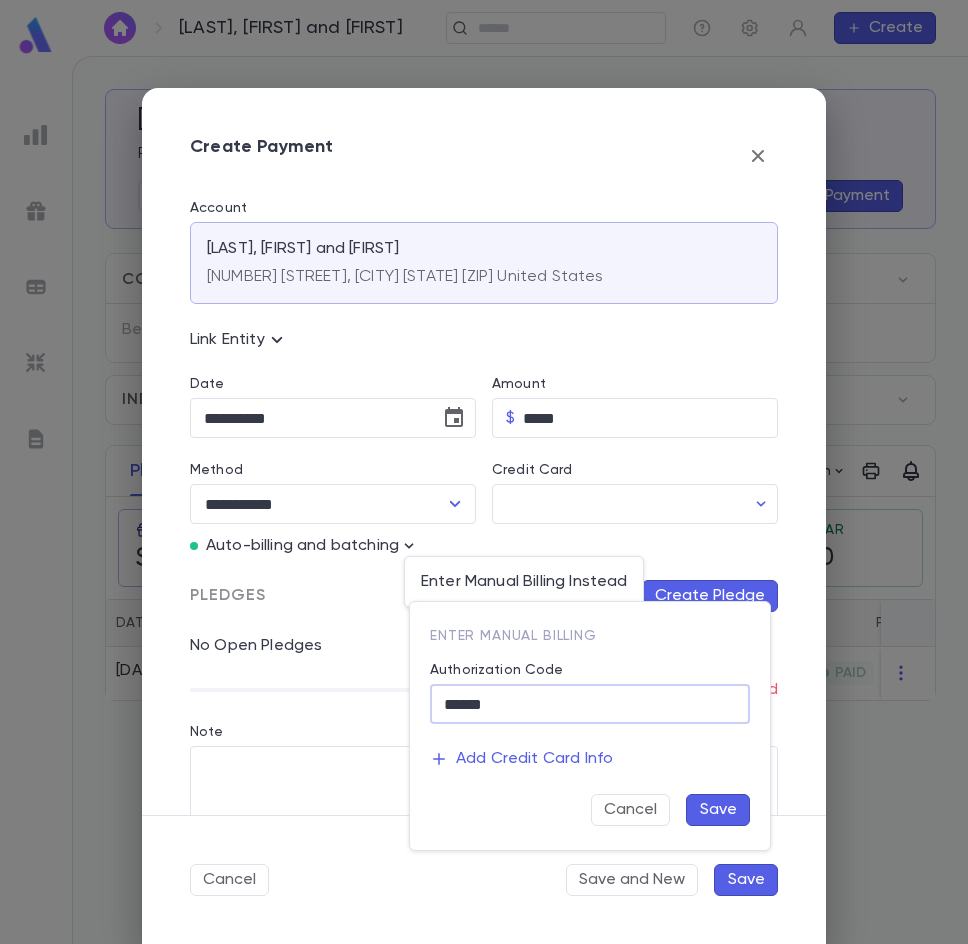 type on "******" 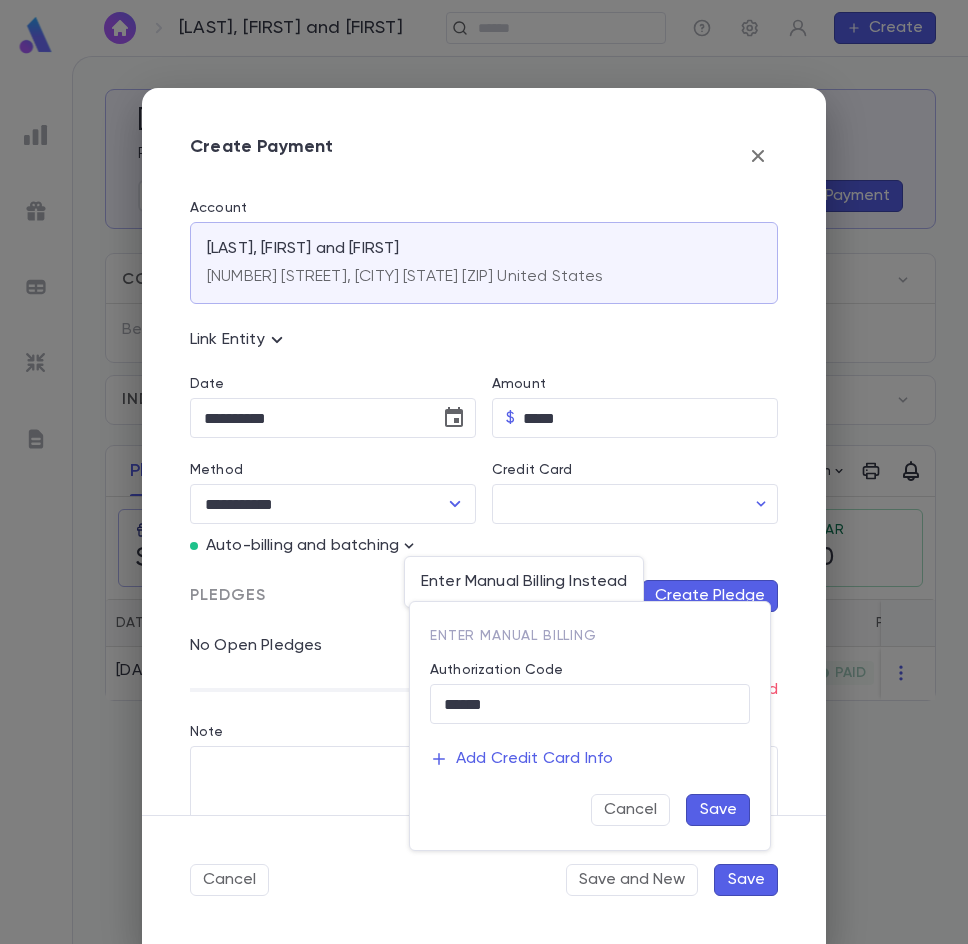 click on "Save" at bounding box center (718, 810) 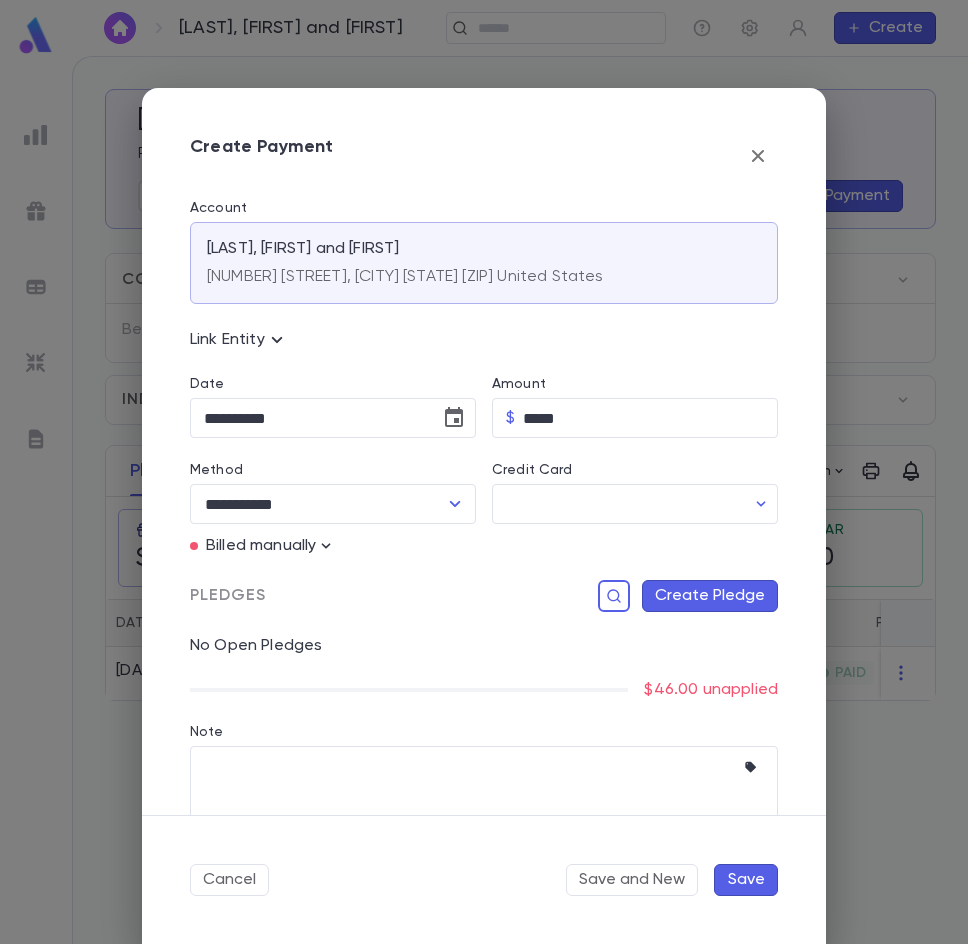 click on "Create Pledge" at bounding box center (710, 596) 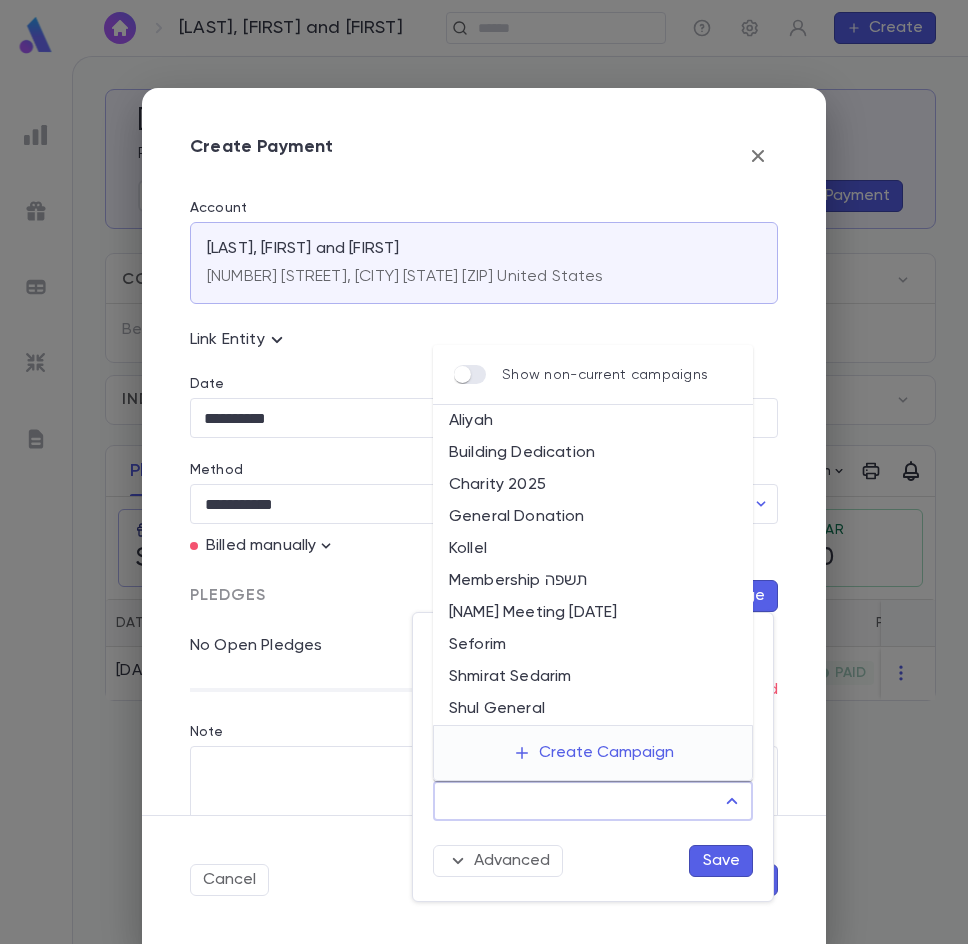 click on "Campaign" at bounding box center [578, 801] 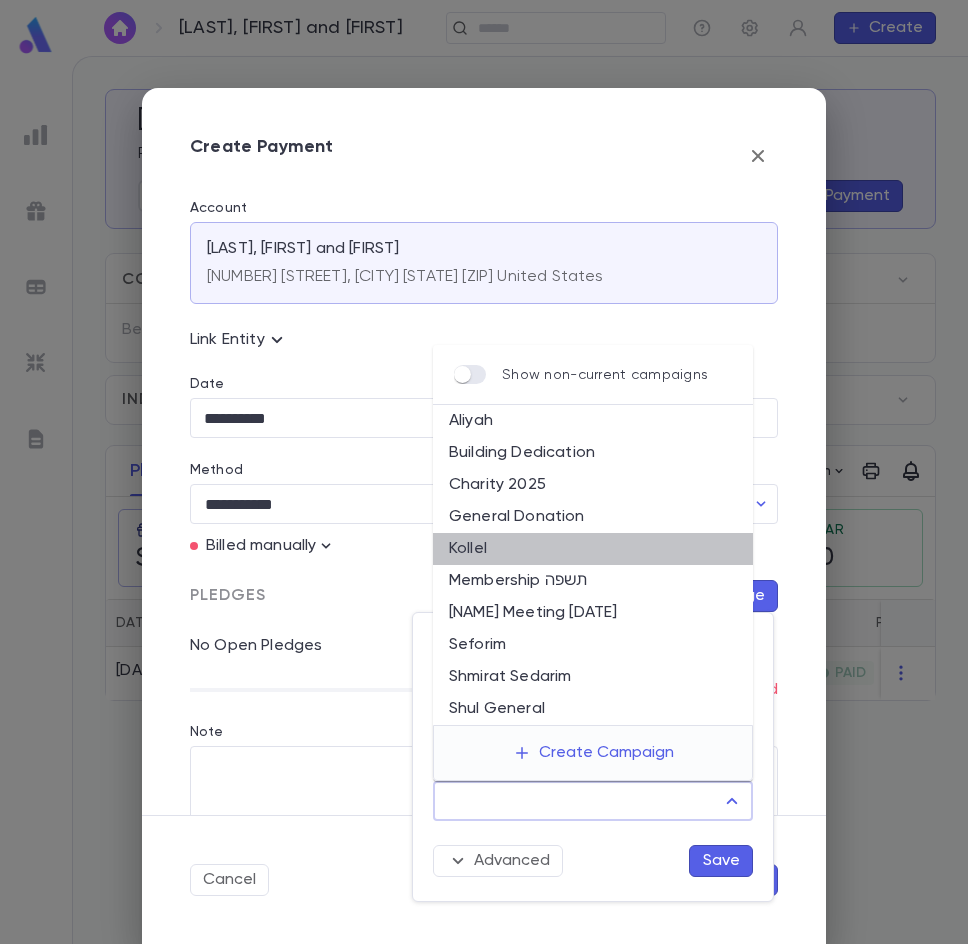 click on "Kollel" at bounding box center (593, 549) 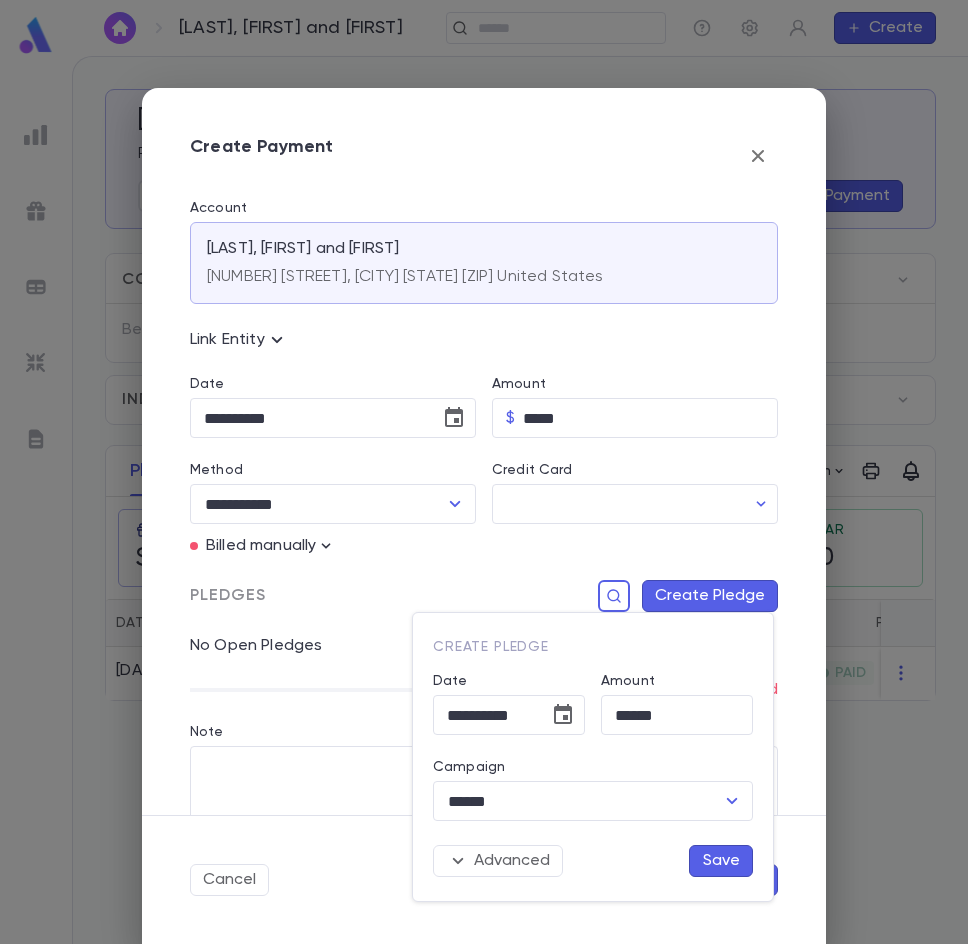 click on "Save" at bounding box center (721, 861) 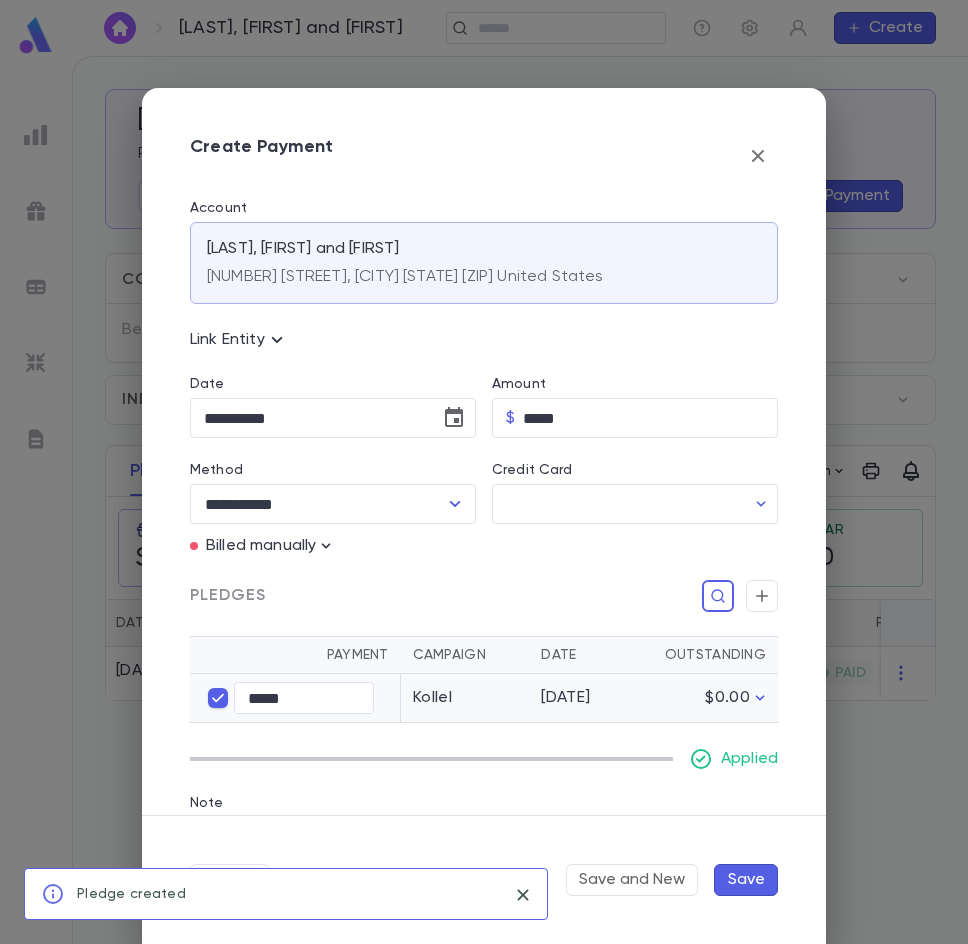click on "Save" at bounding box center [746, 880] 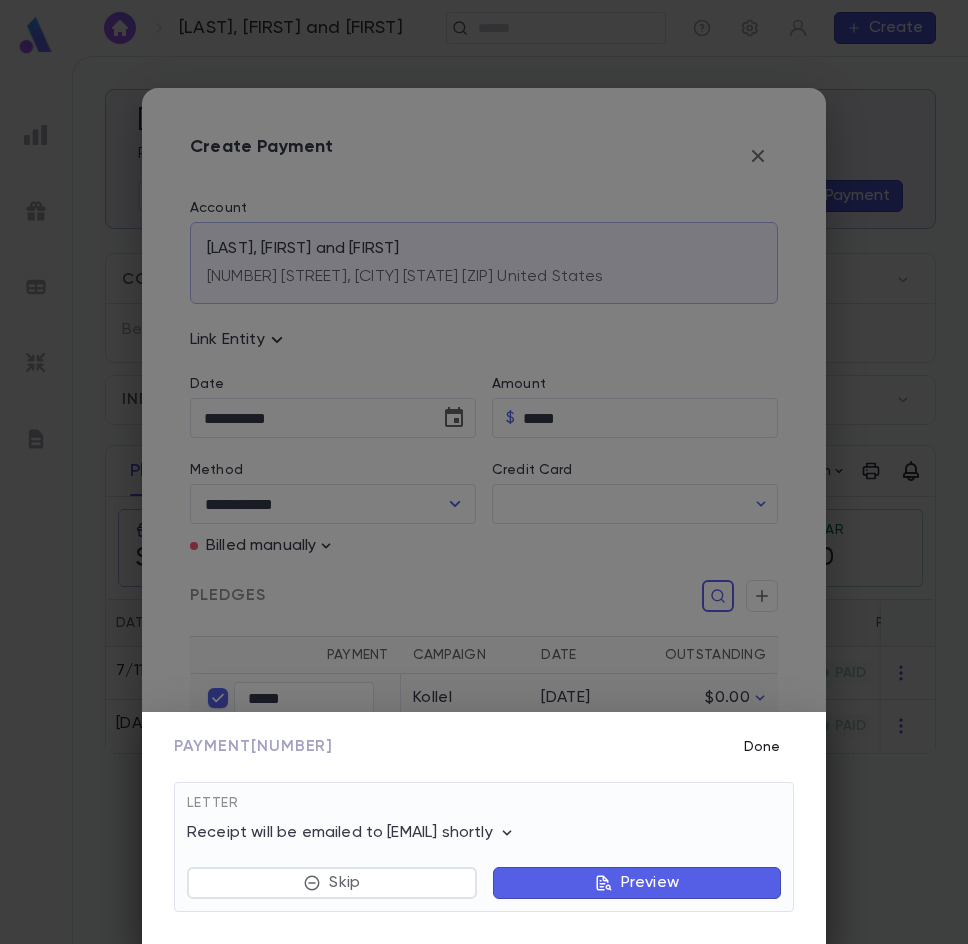 click on "Done" at bounding box center [762, 747] 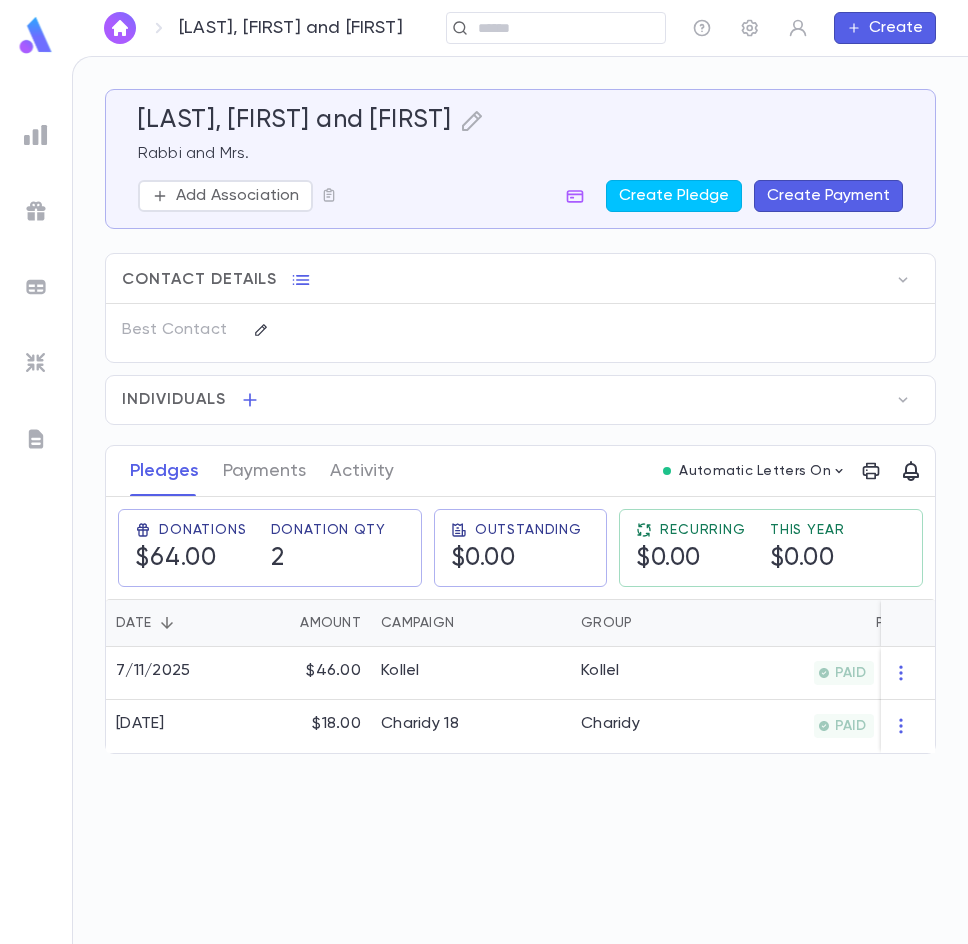 click at bounding box center (120, 28) 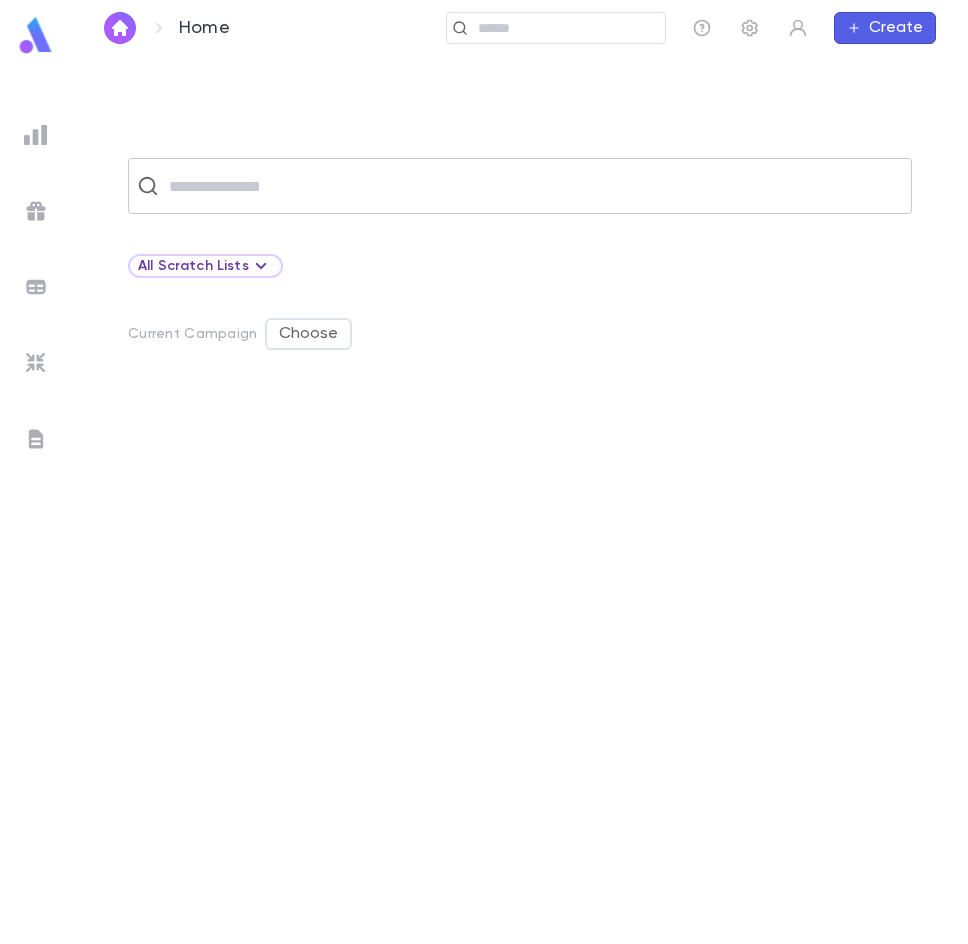 click at bounding box center (533, 186) 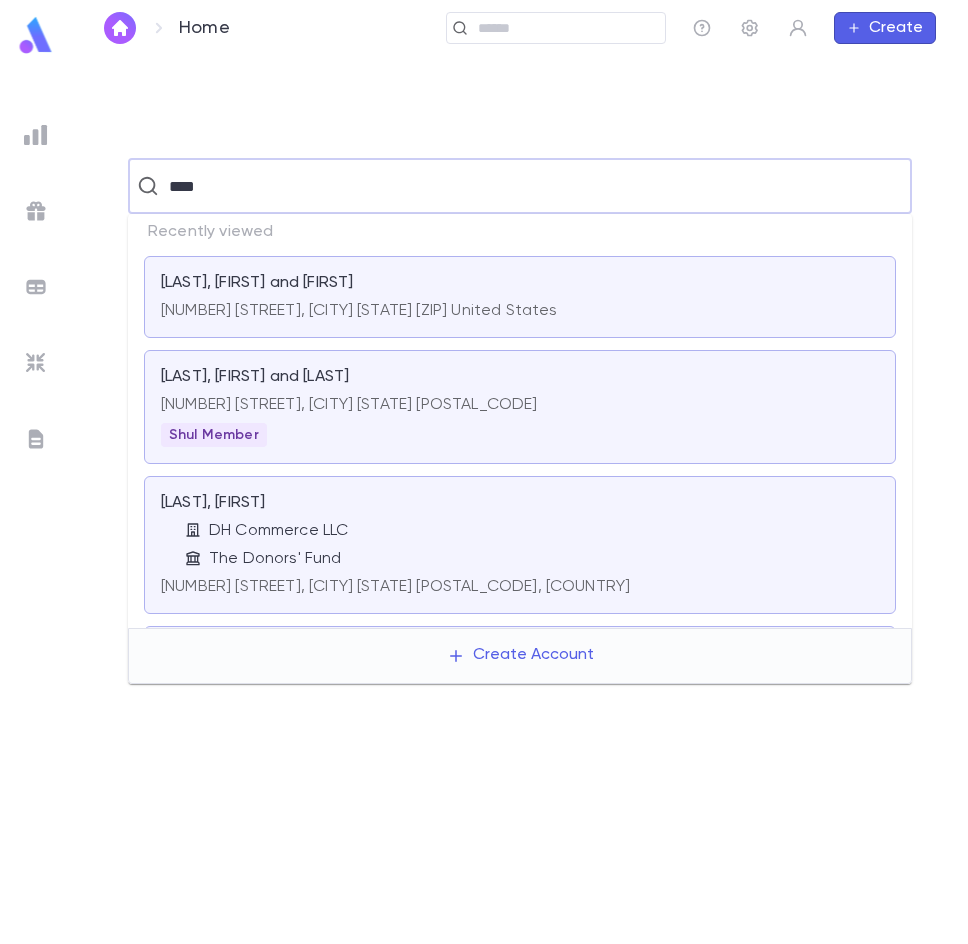 type on "****" 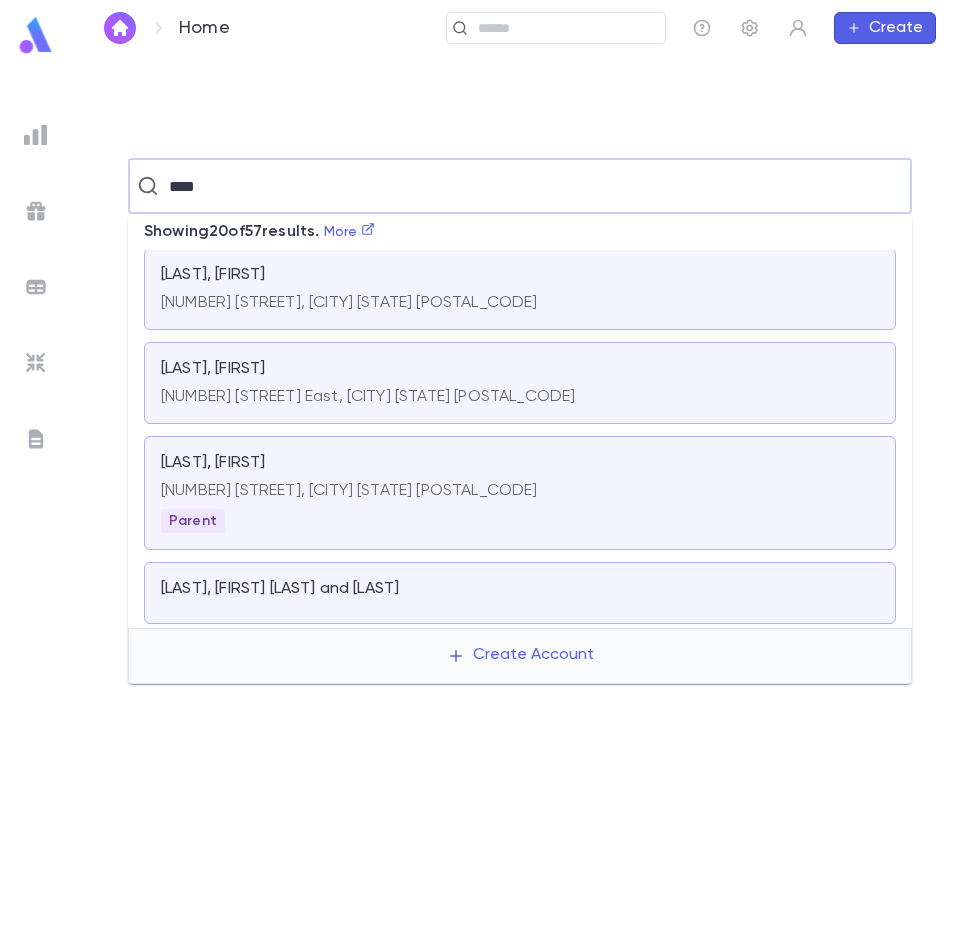 scroll, scrollTop: 600, scrollLeft: 0, axis: vertical 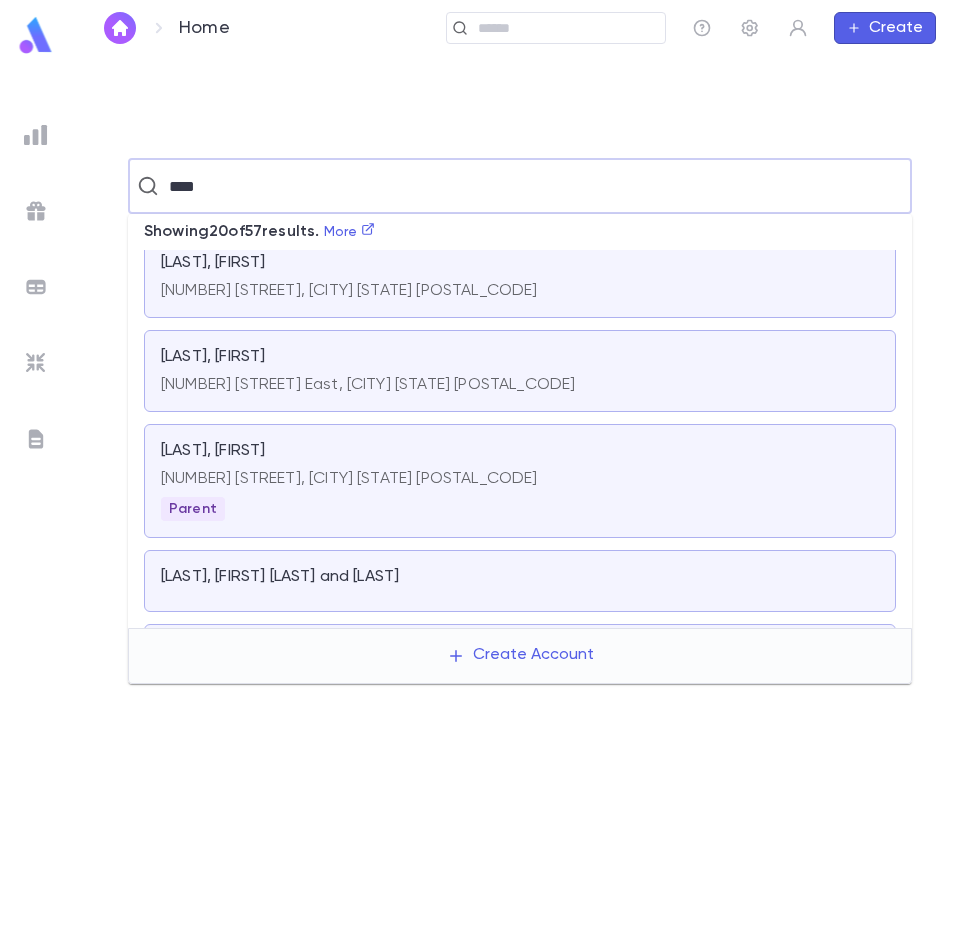 click on "[NUMBER] [STREET] East, [CITY] [STATE] [POSTAL_CODE]" at bounding box center [368, 385] 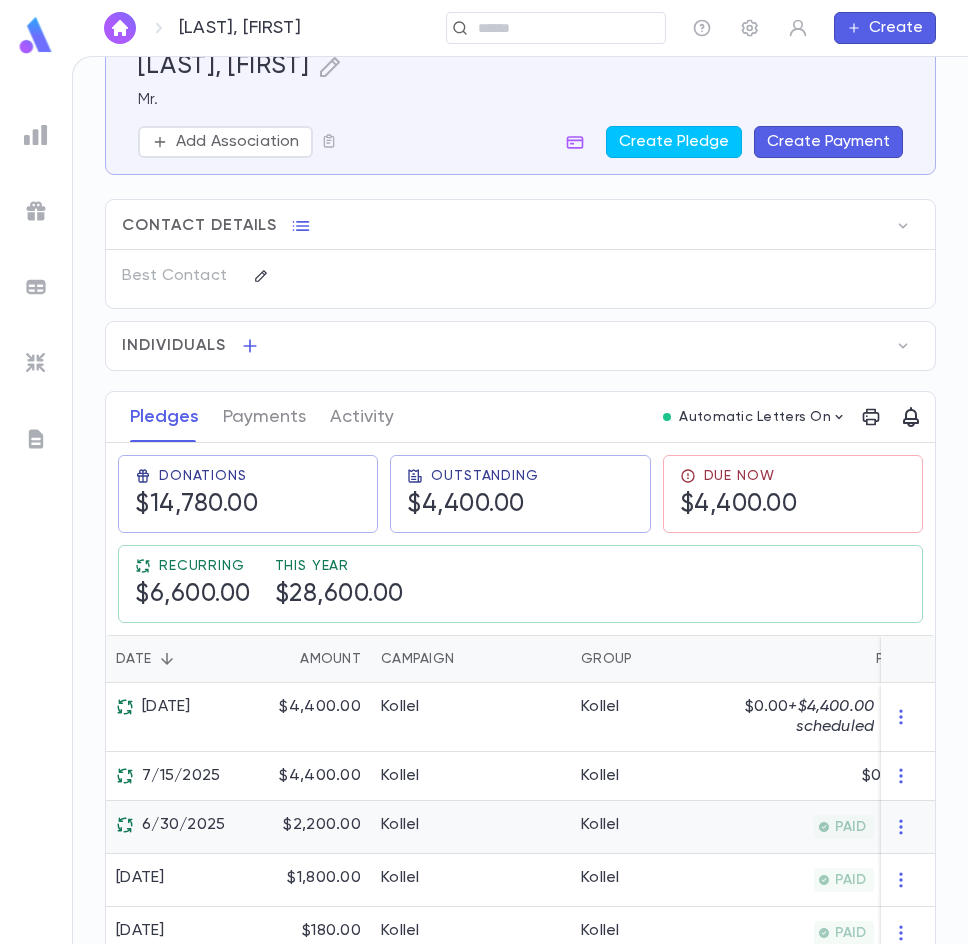 scroll, scrollTop: 132, scrollLeft: 0, axis: vertical 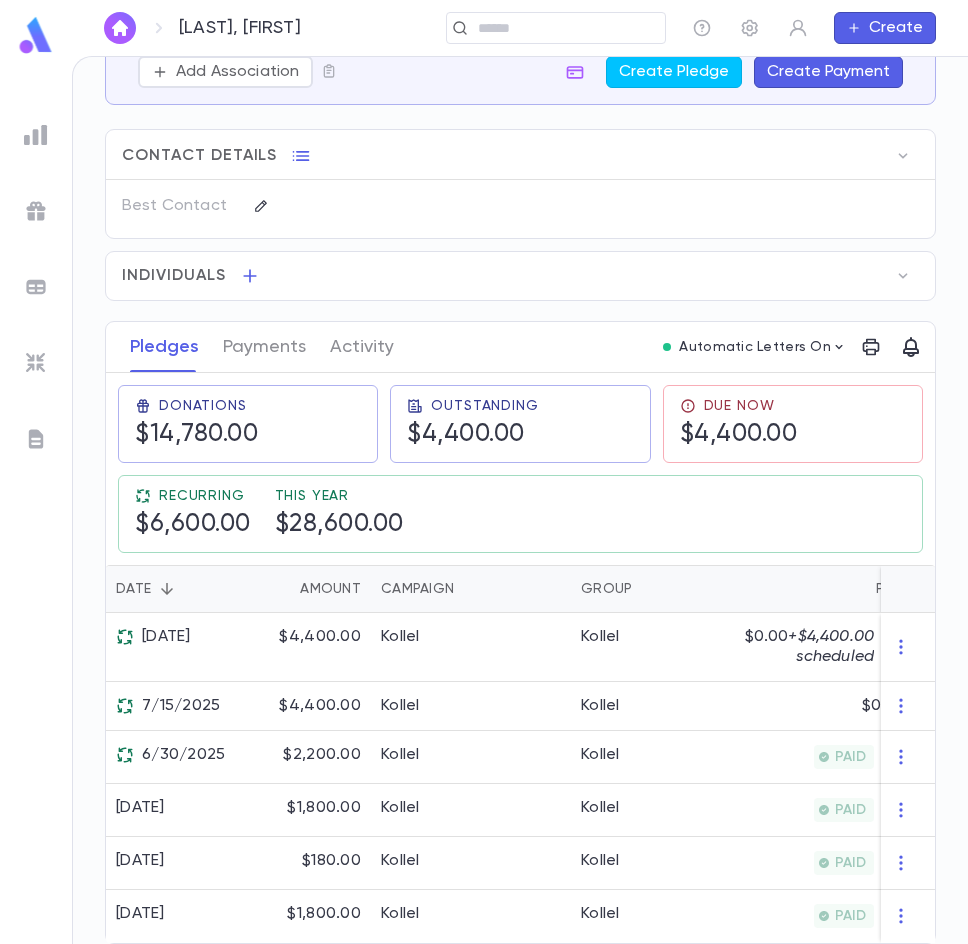 click on "Create Payment" at bounding box center [828, 72] 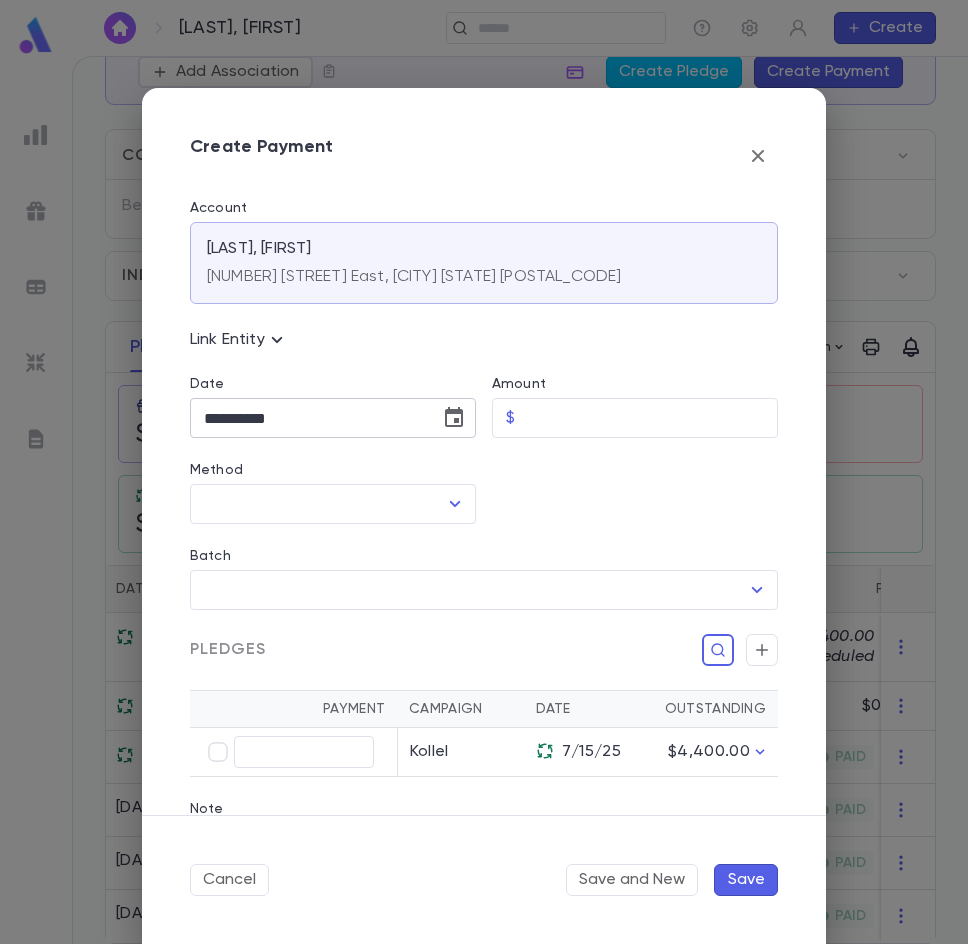 click on "**********" at bounding box center [308, 418] 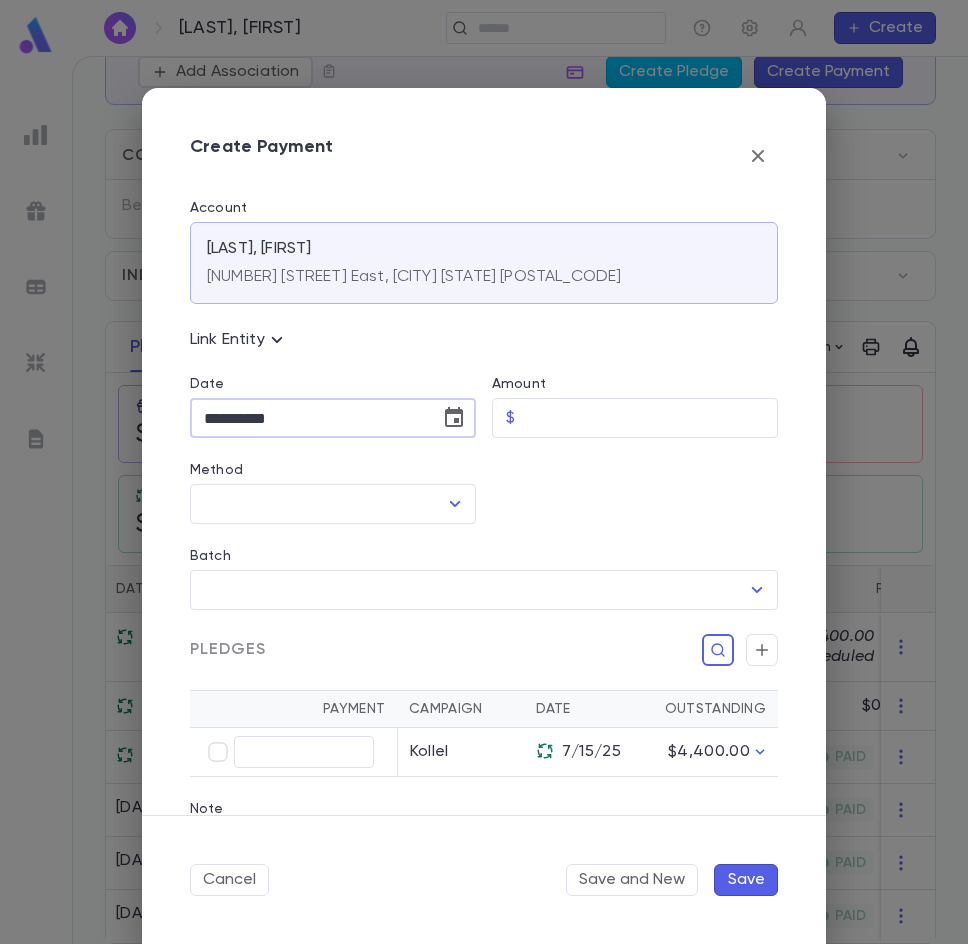 click on "**********" at bounding box center [308, 418] 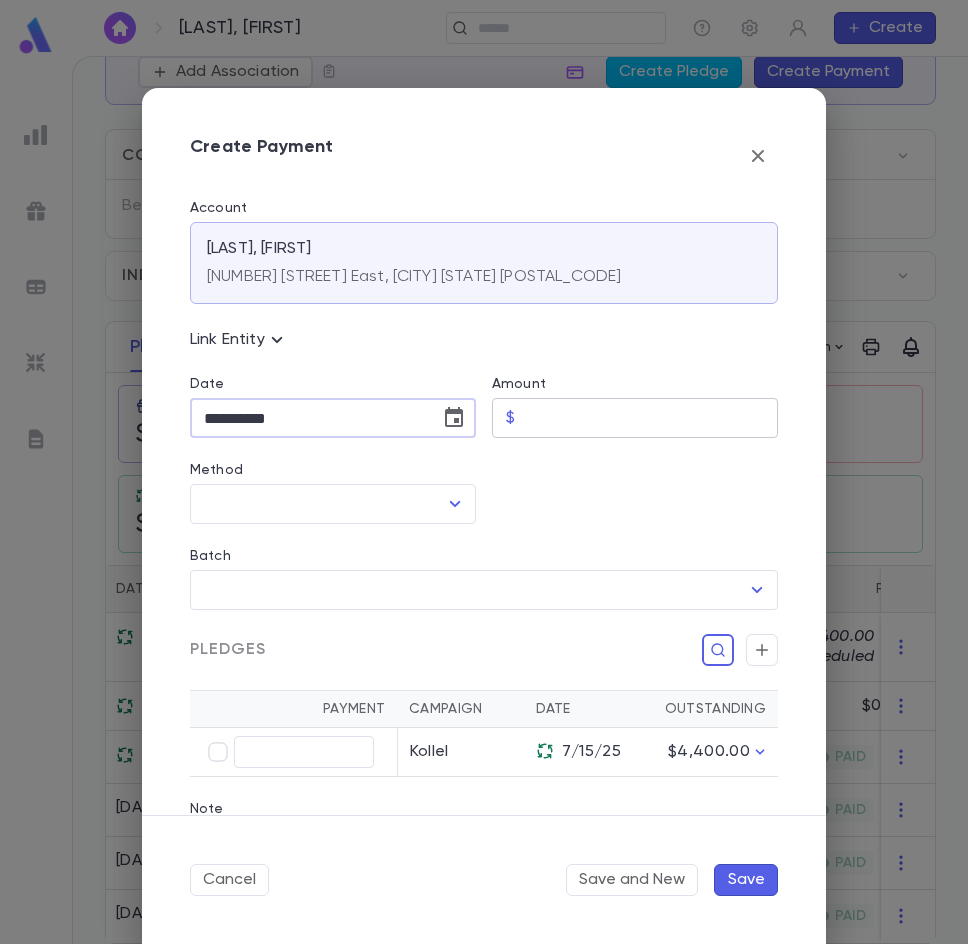type on "**********" 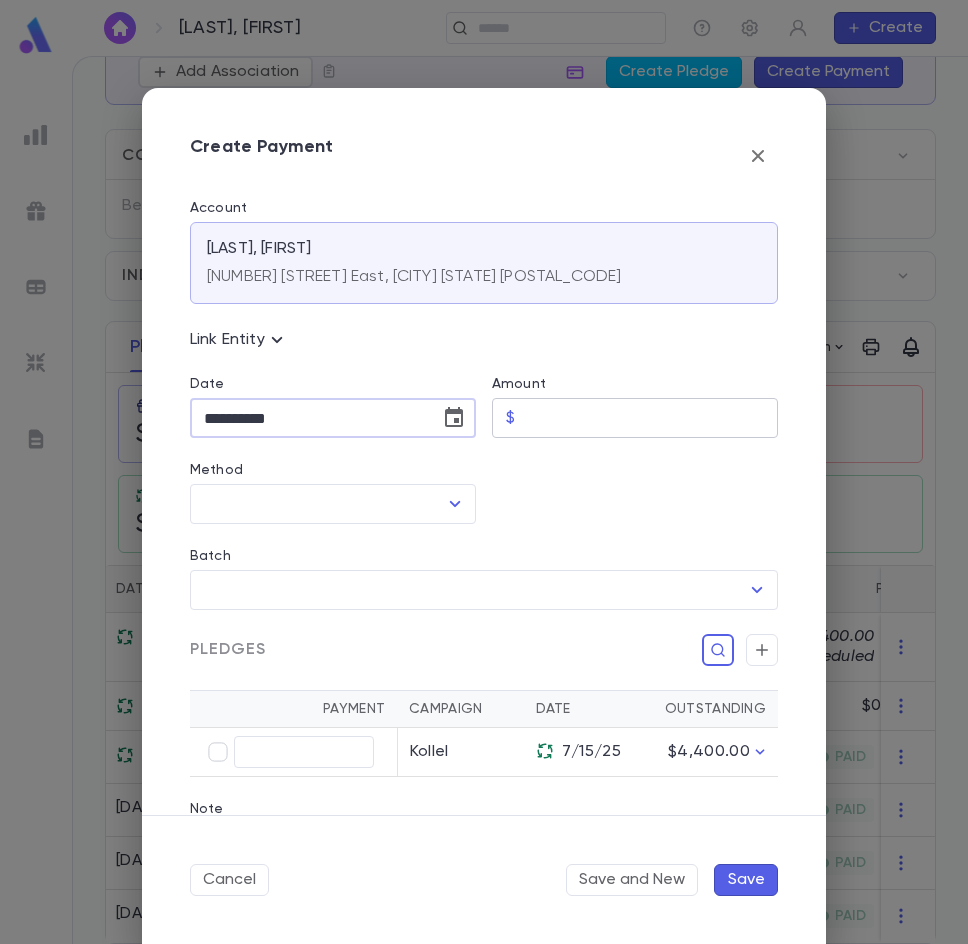 click on "Amount" at bounding box center (650, 418) 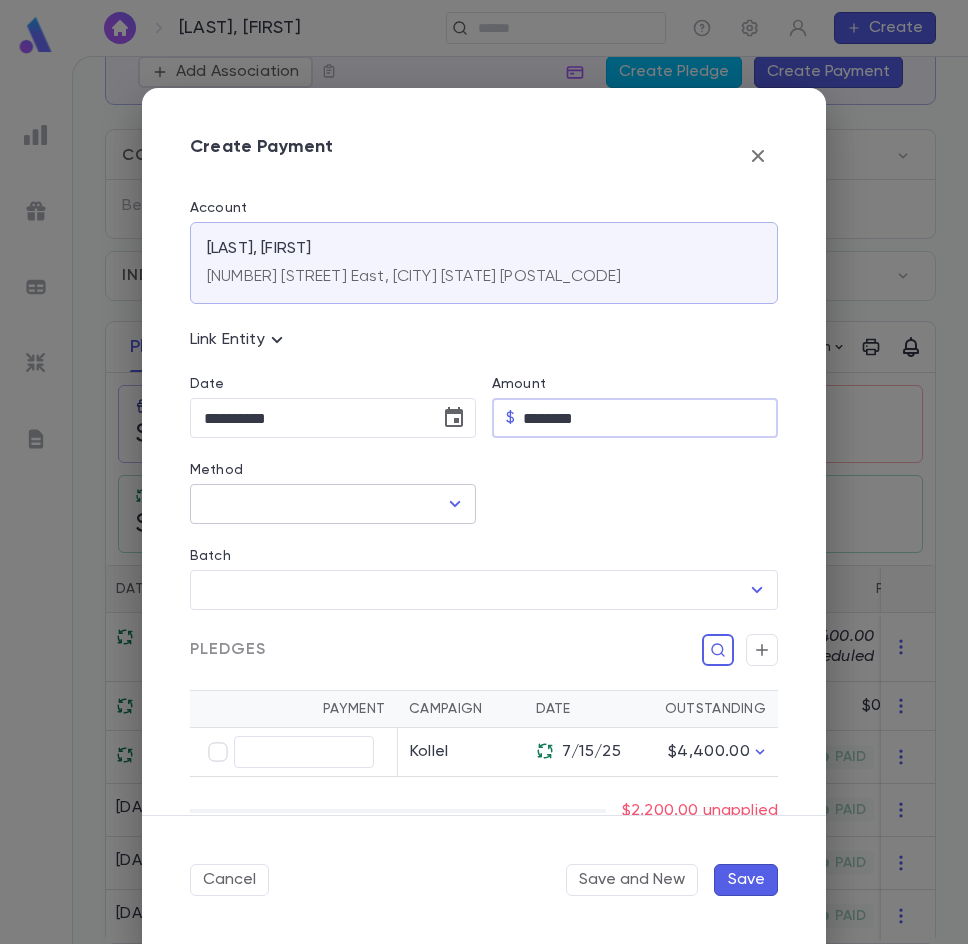 type on "********" 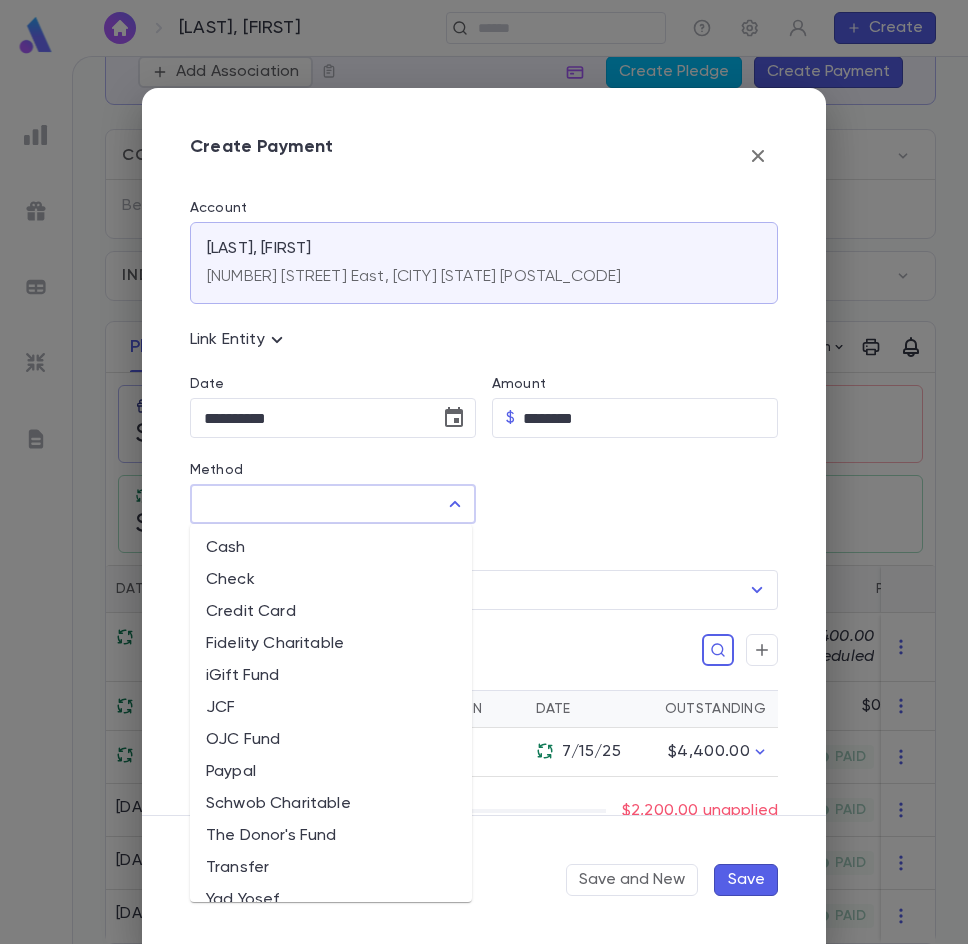 click on "Credit Card" at bounding box center (331, 612) 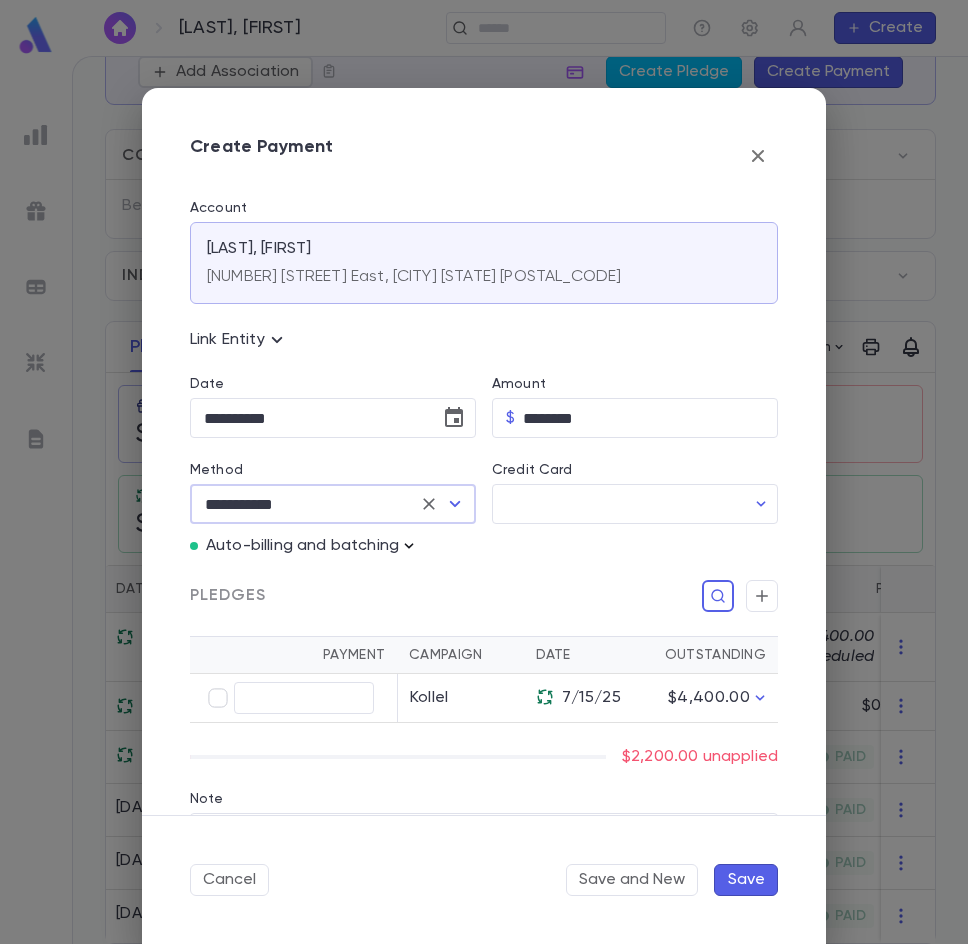 click 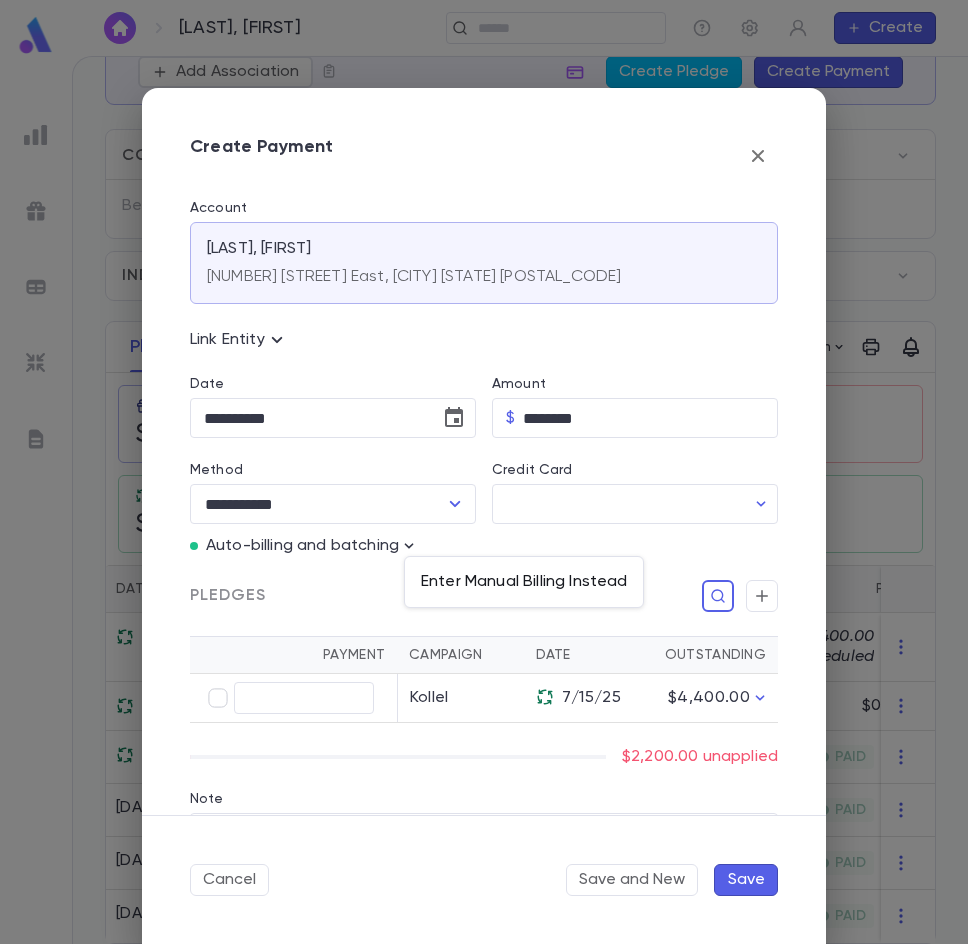 click on "Enter Manual Billing Instead" at bounding box center [524, 582] 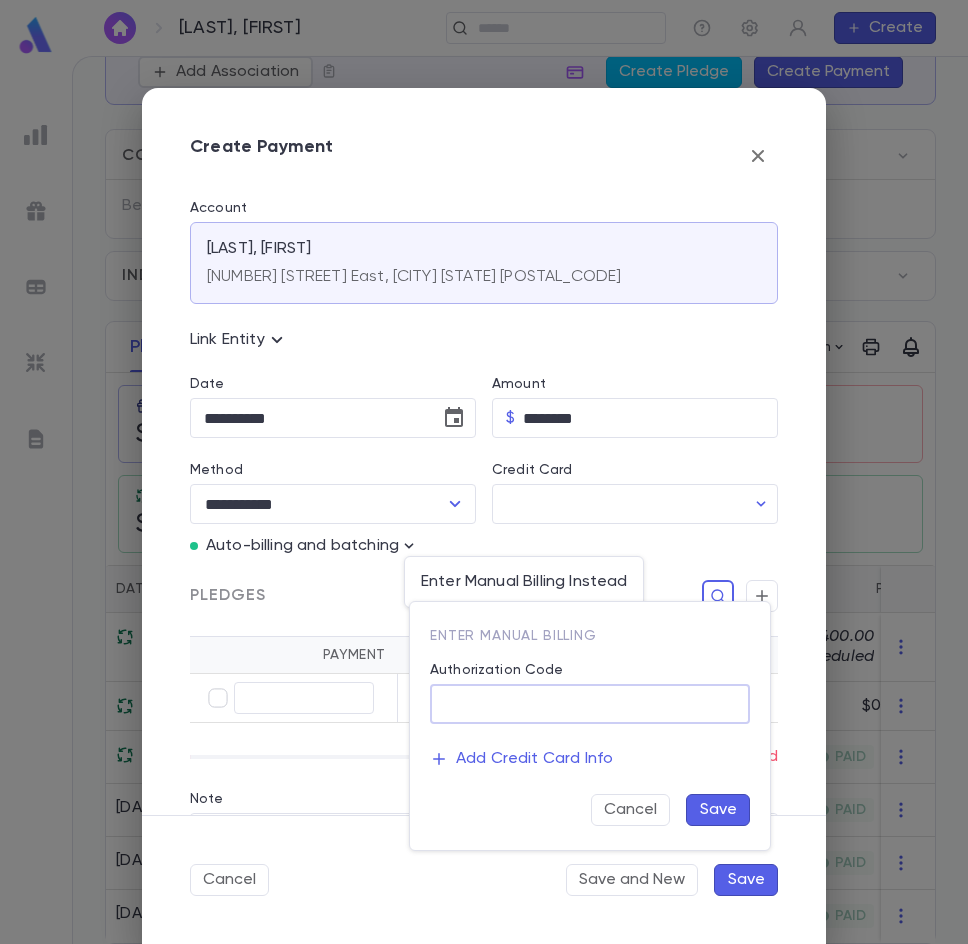 click on "Authorization Code" at bounding box center (590, 704) 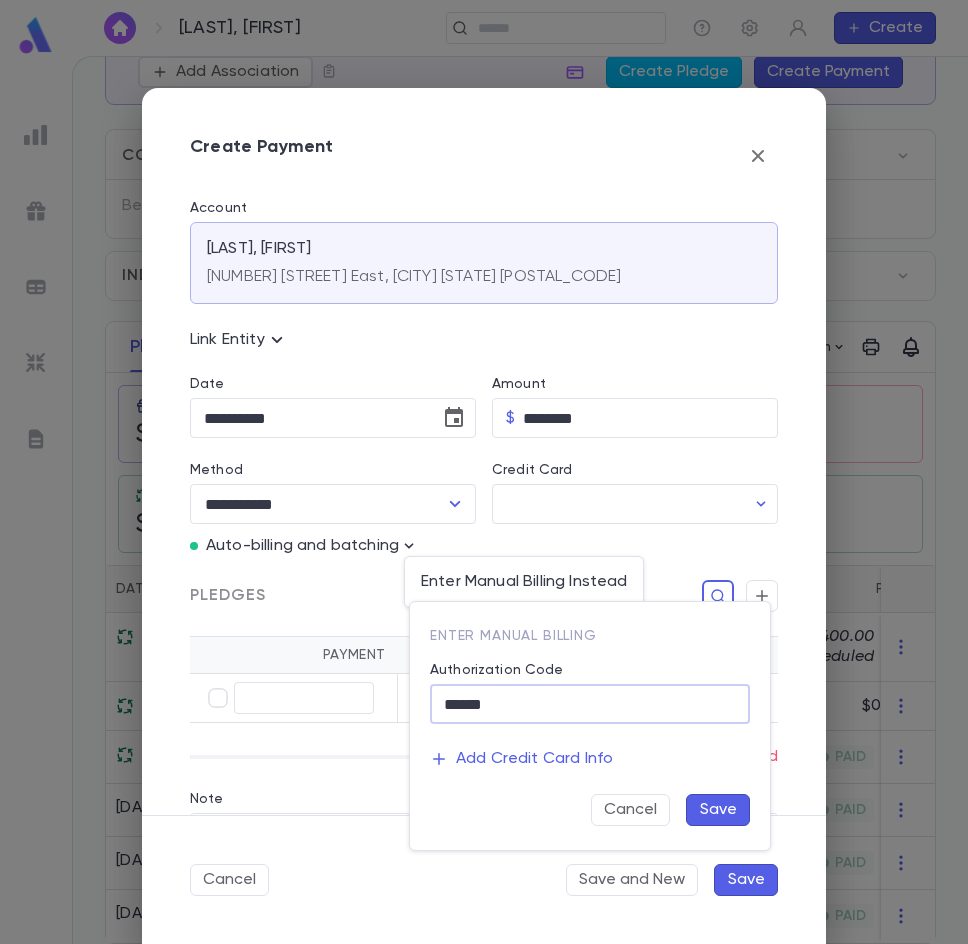 type on "******" 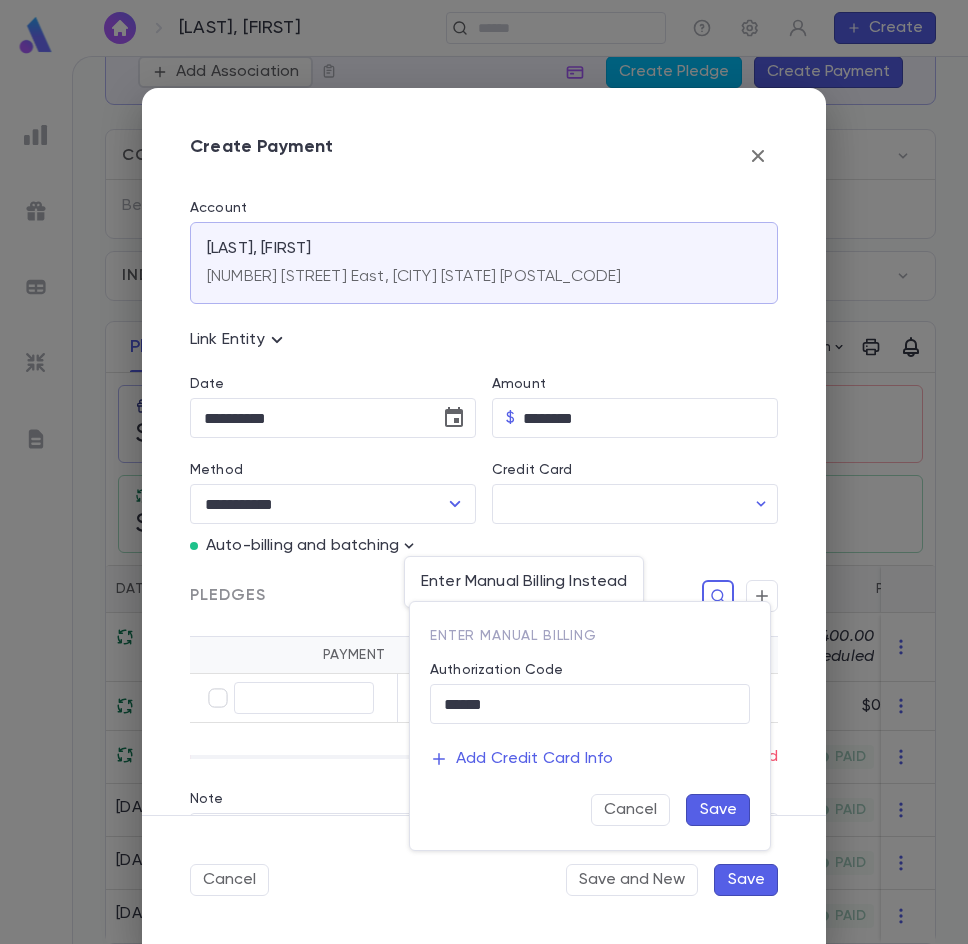 click on "Save" at bounding box center [718, 810] 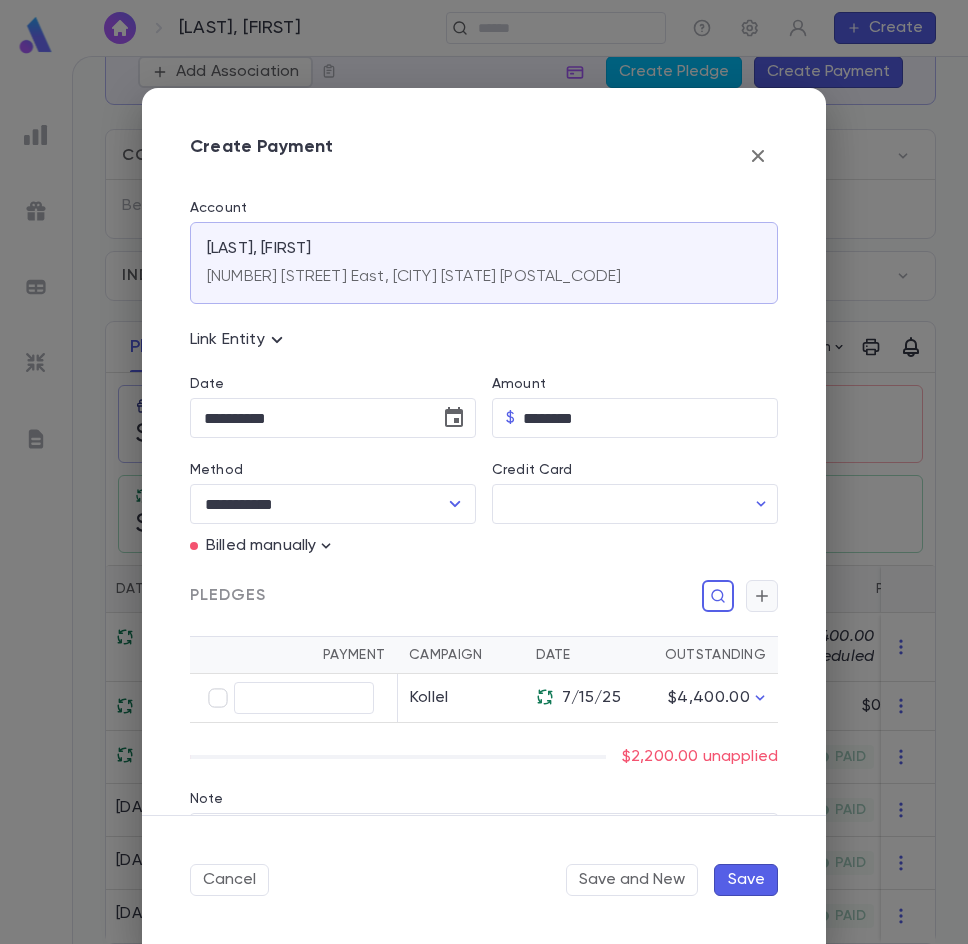 click at bounding box center (762, 596) 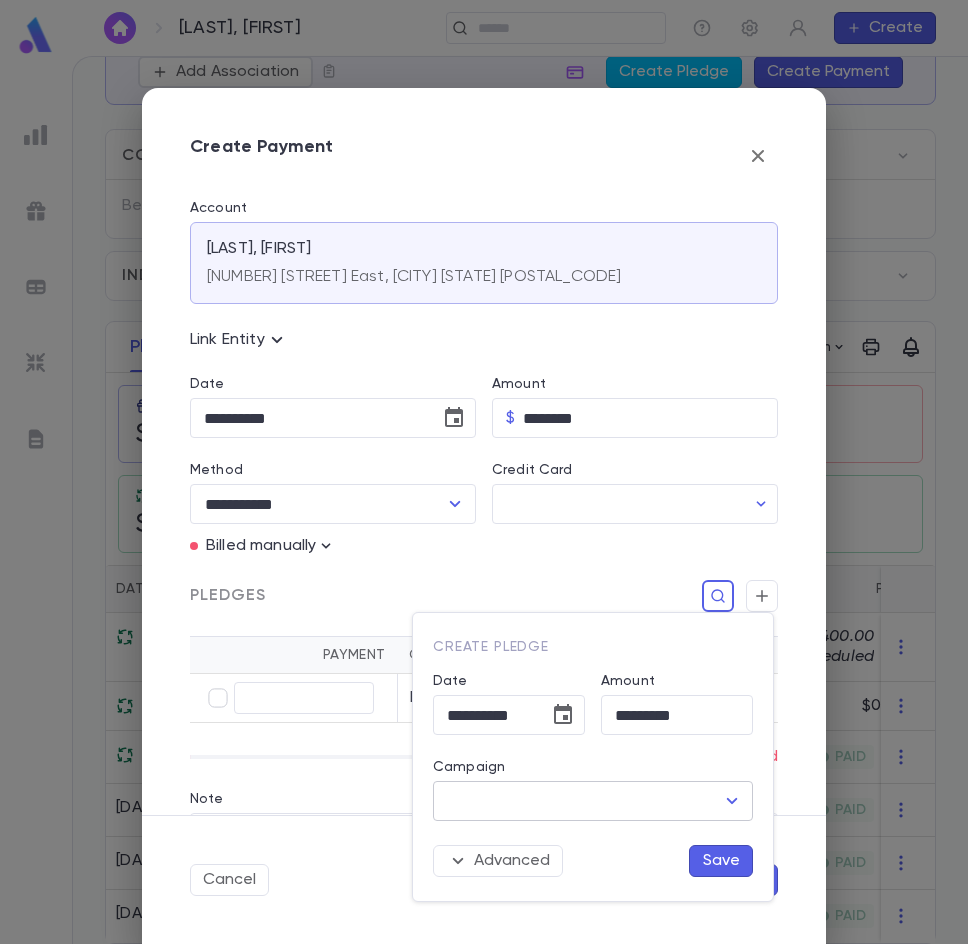 click on "Campaign" at bounding box center [578, 801] 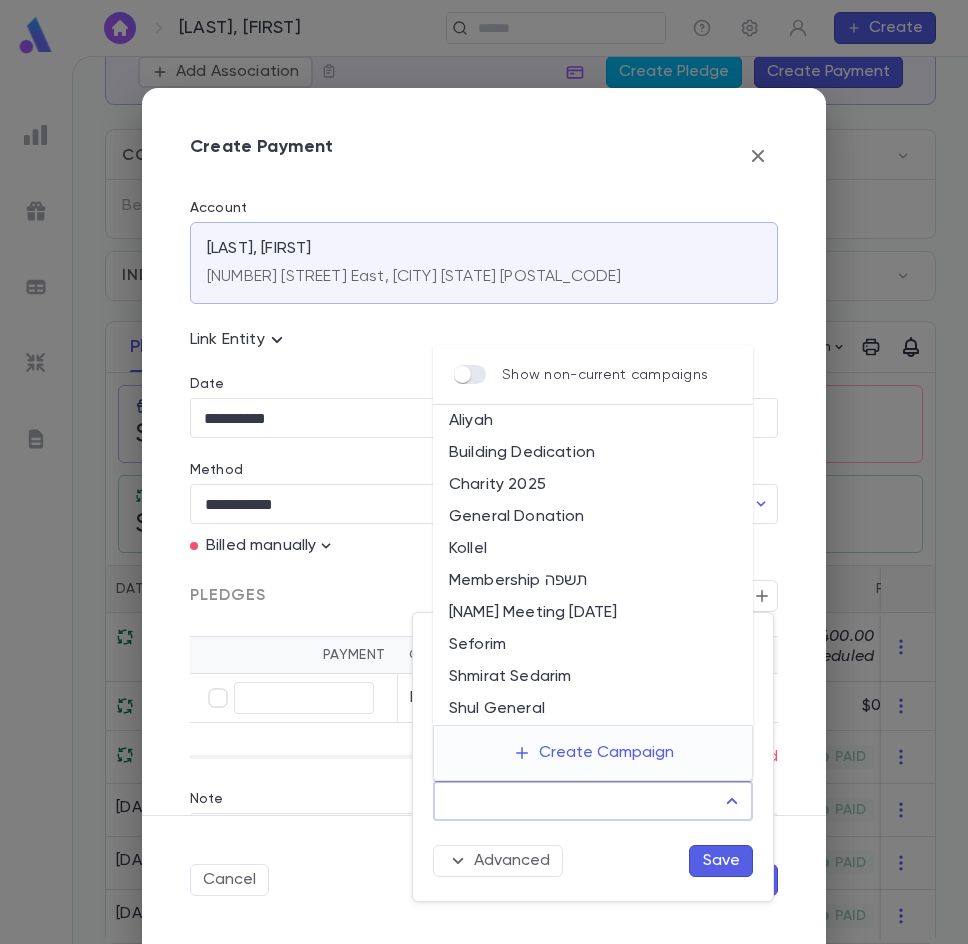 click on "Kollel" at bounding box center [593, 549] 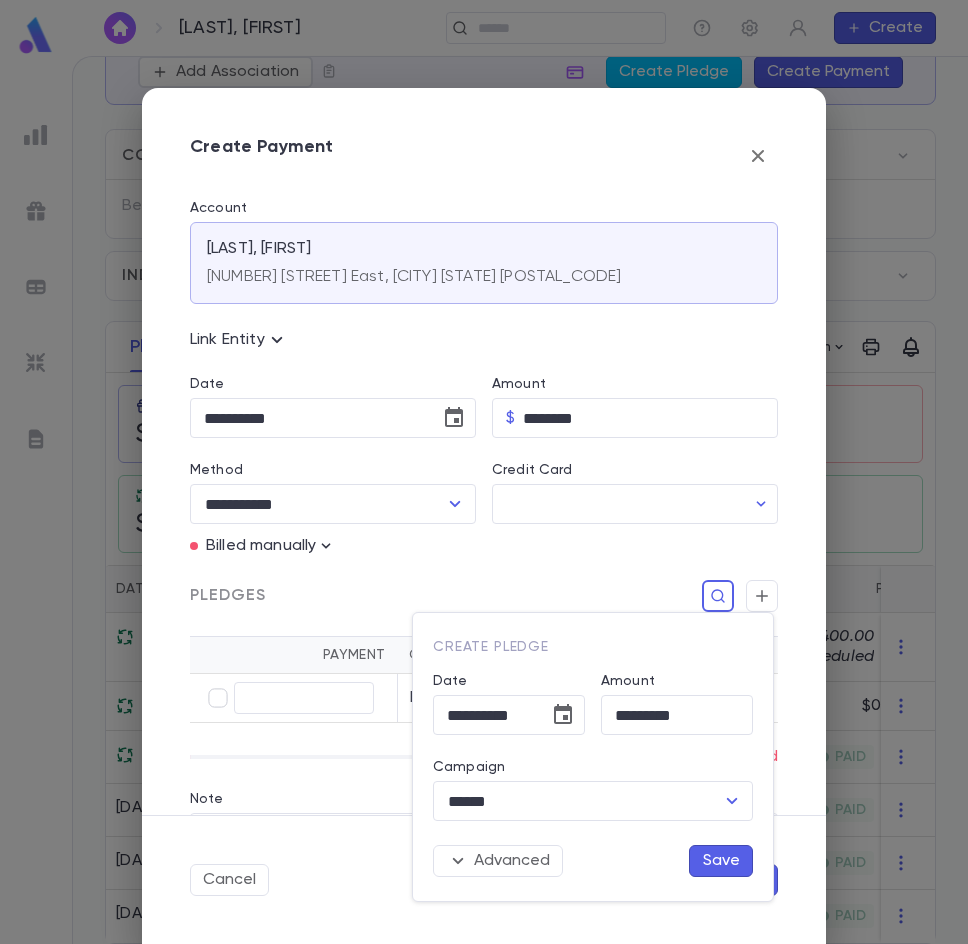 click on "Save" at bounding box center (721, 861) 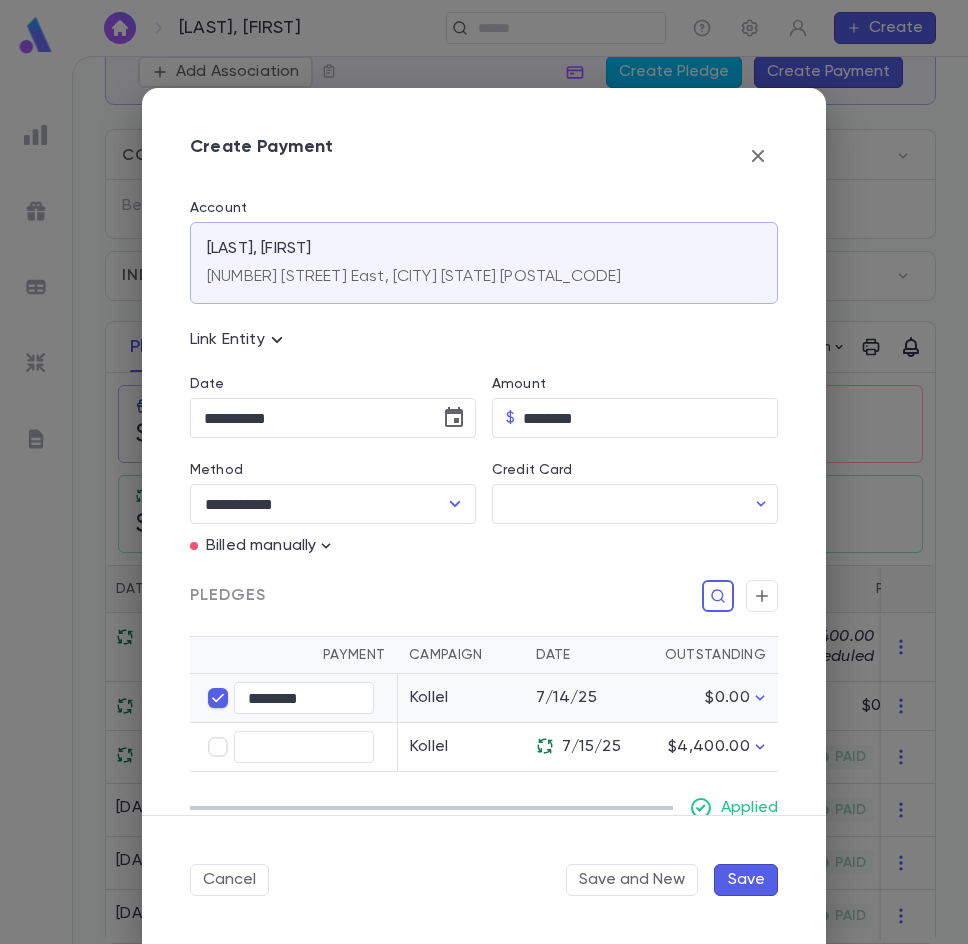 click on "Save" at bounding box center [746, 880] 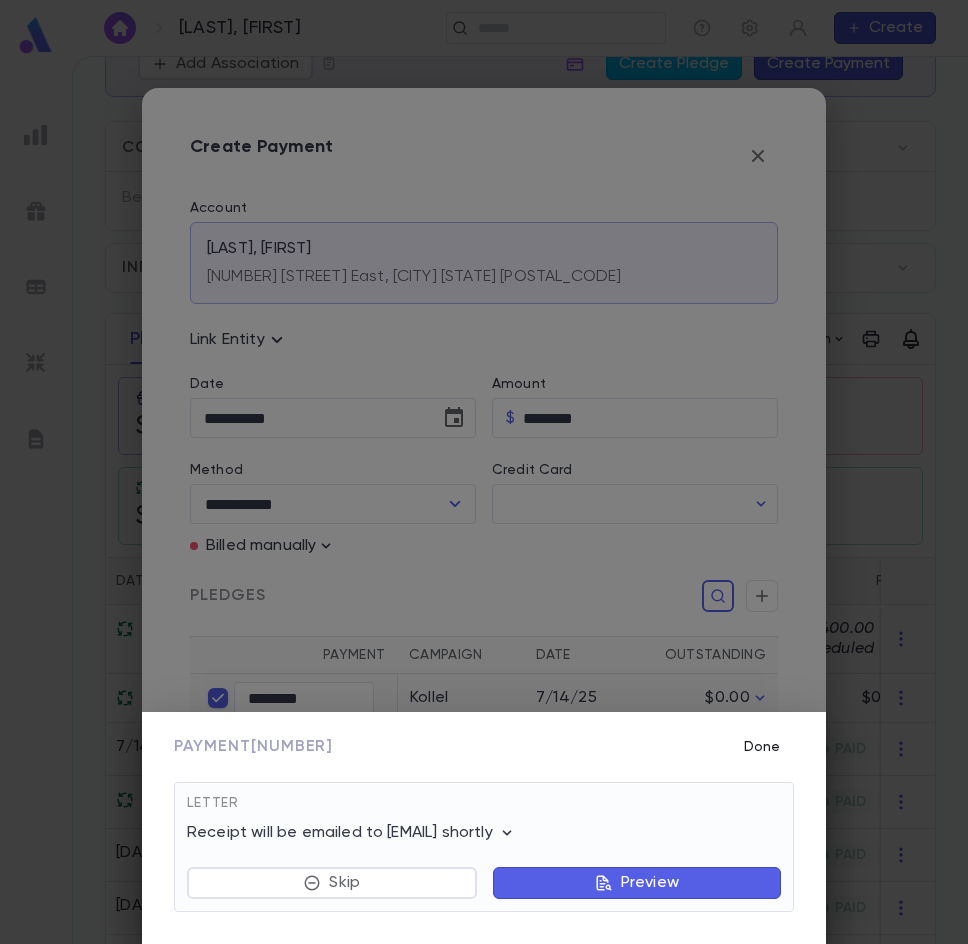 click on "Done" at bounding box center [762, 747] 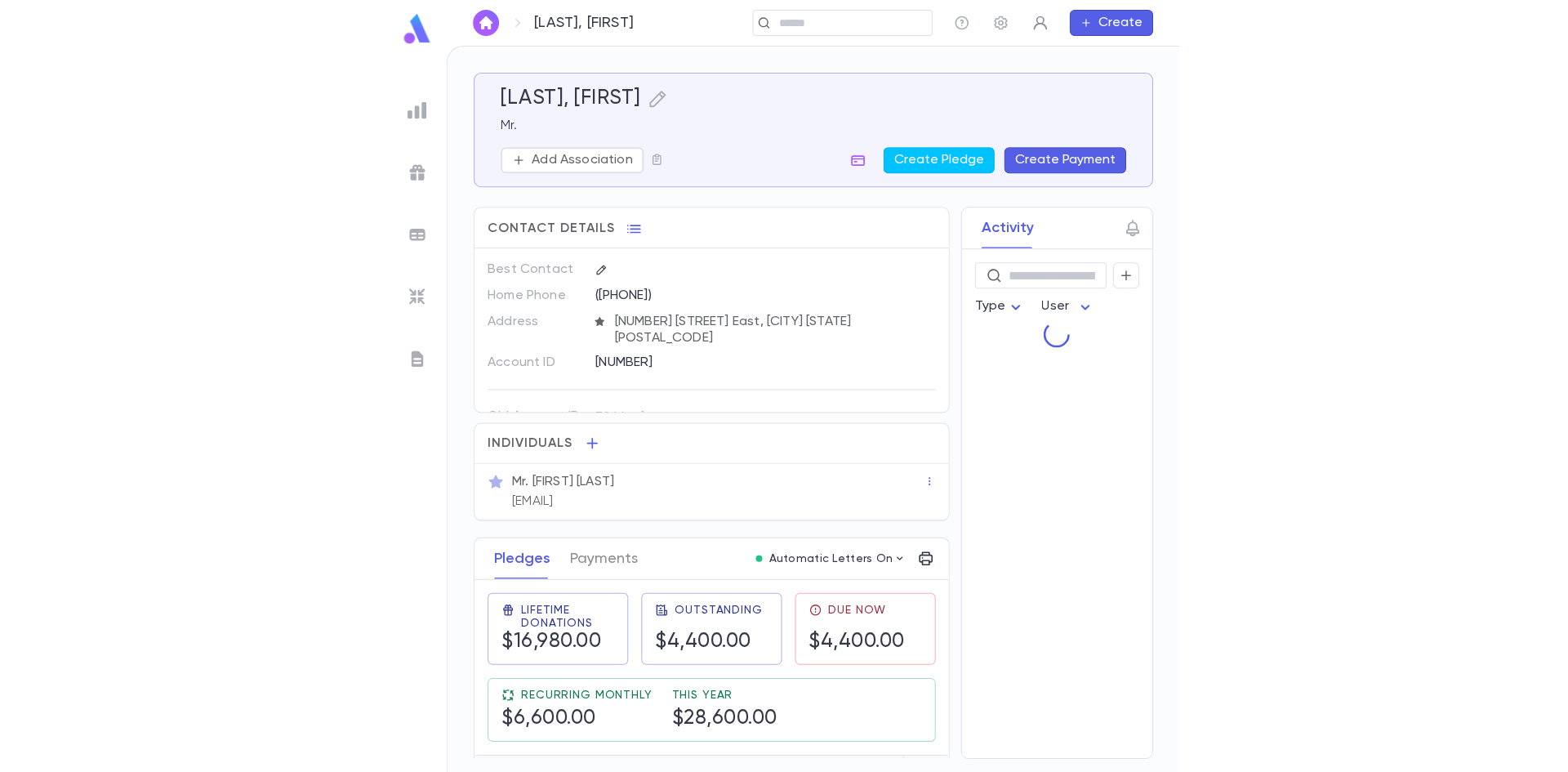 scroll, scrollTop: 0, scrollLeft: 0, axis: both 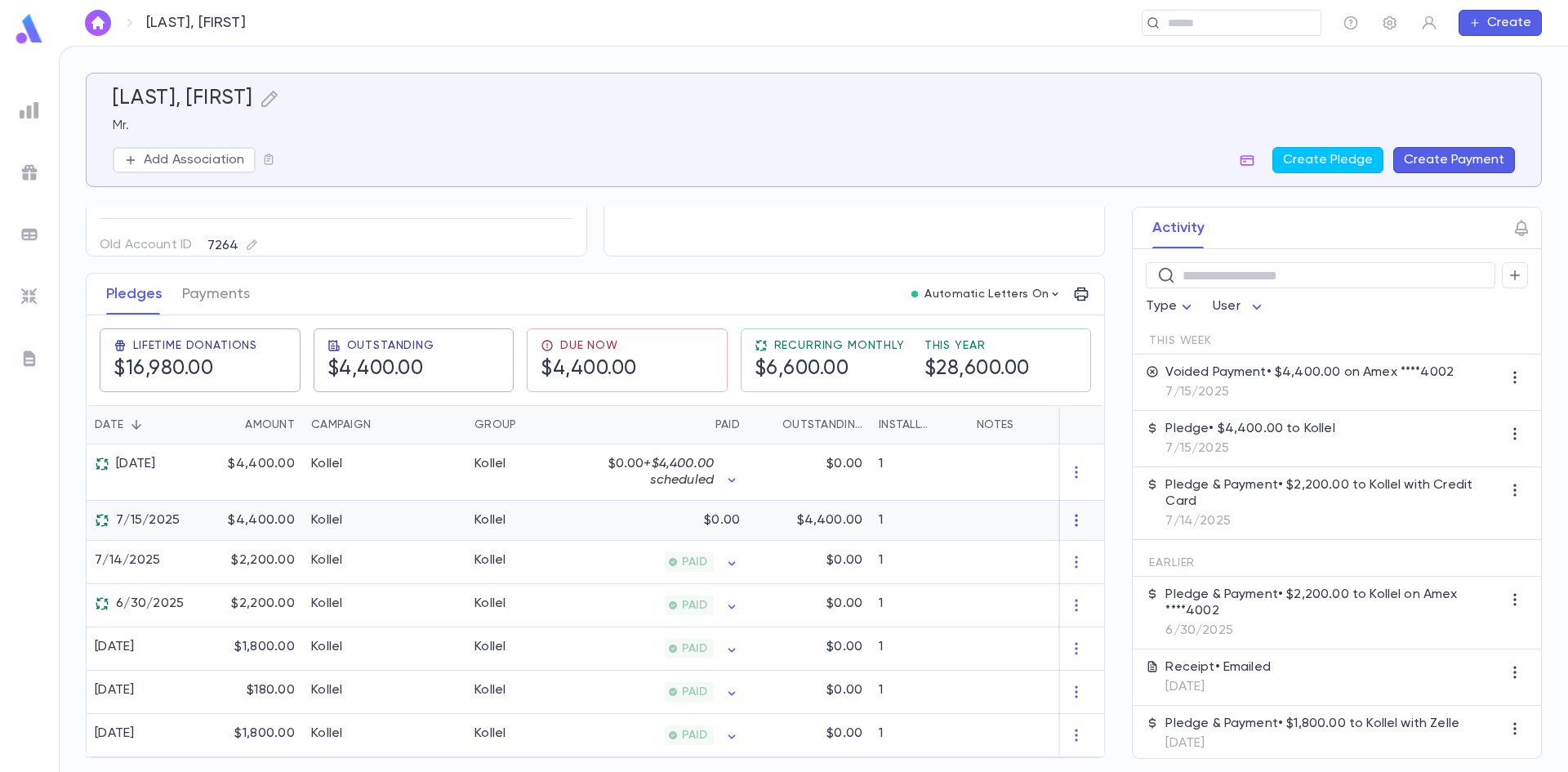 click 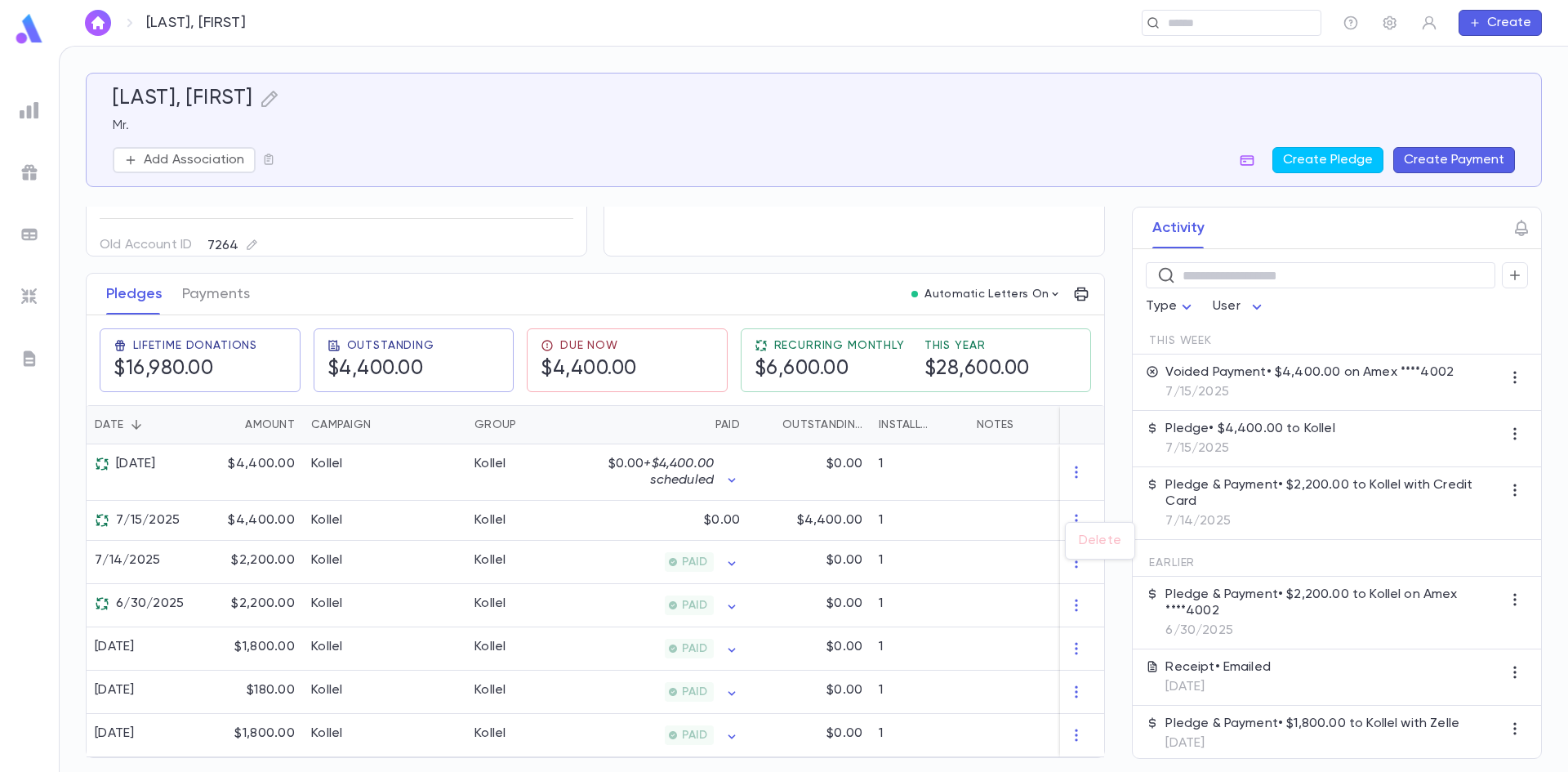 click on "Delete" at bounding box center [1100, 541] 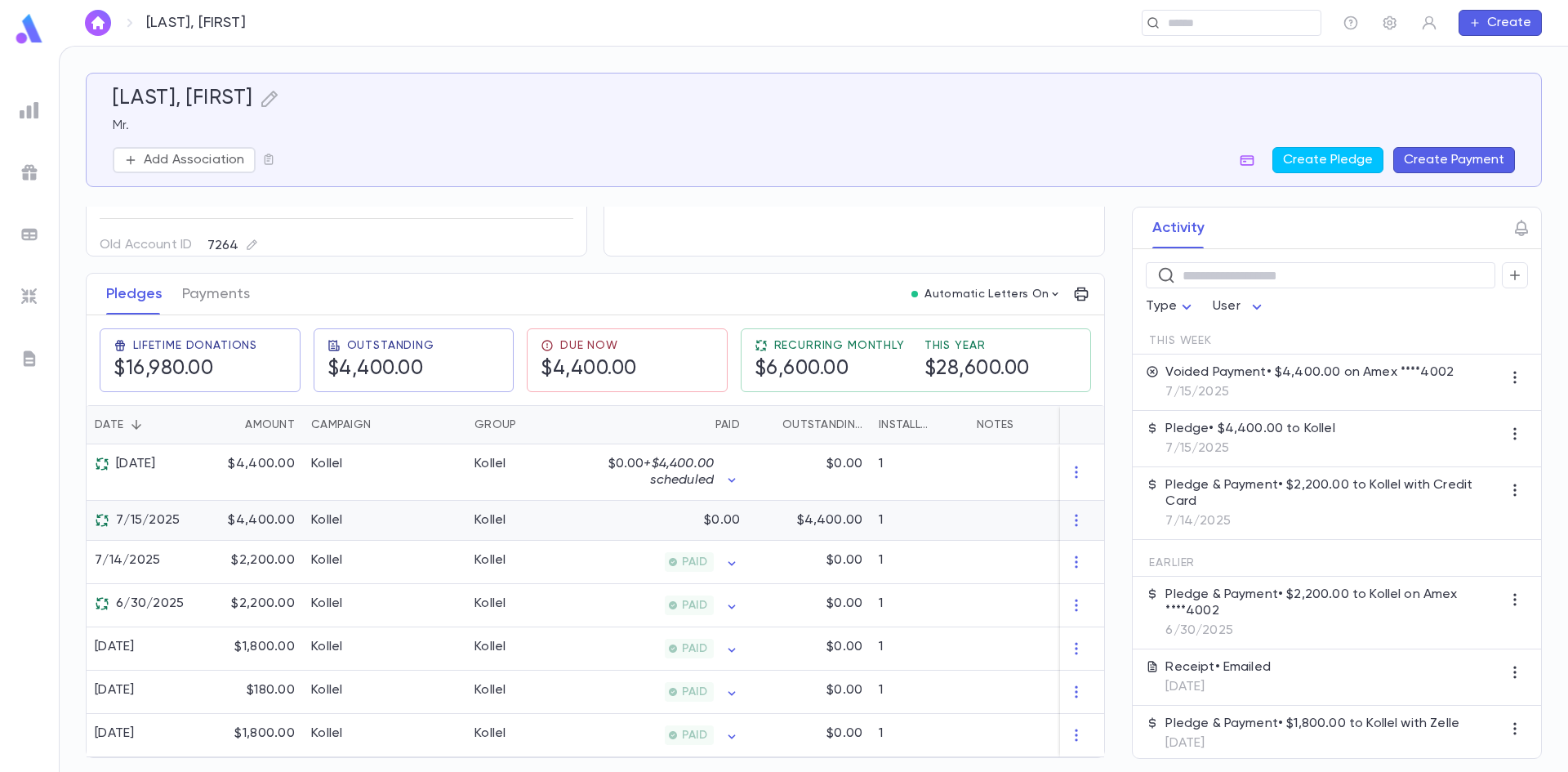 click on "$0.00" at bounding box center [722, 520] 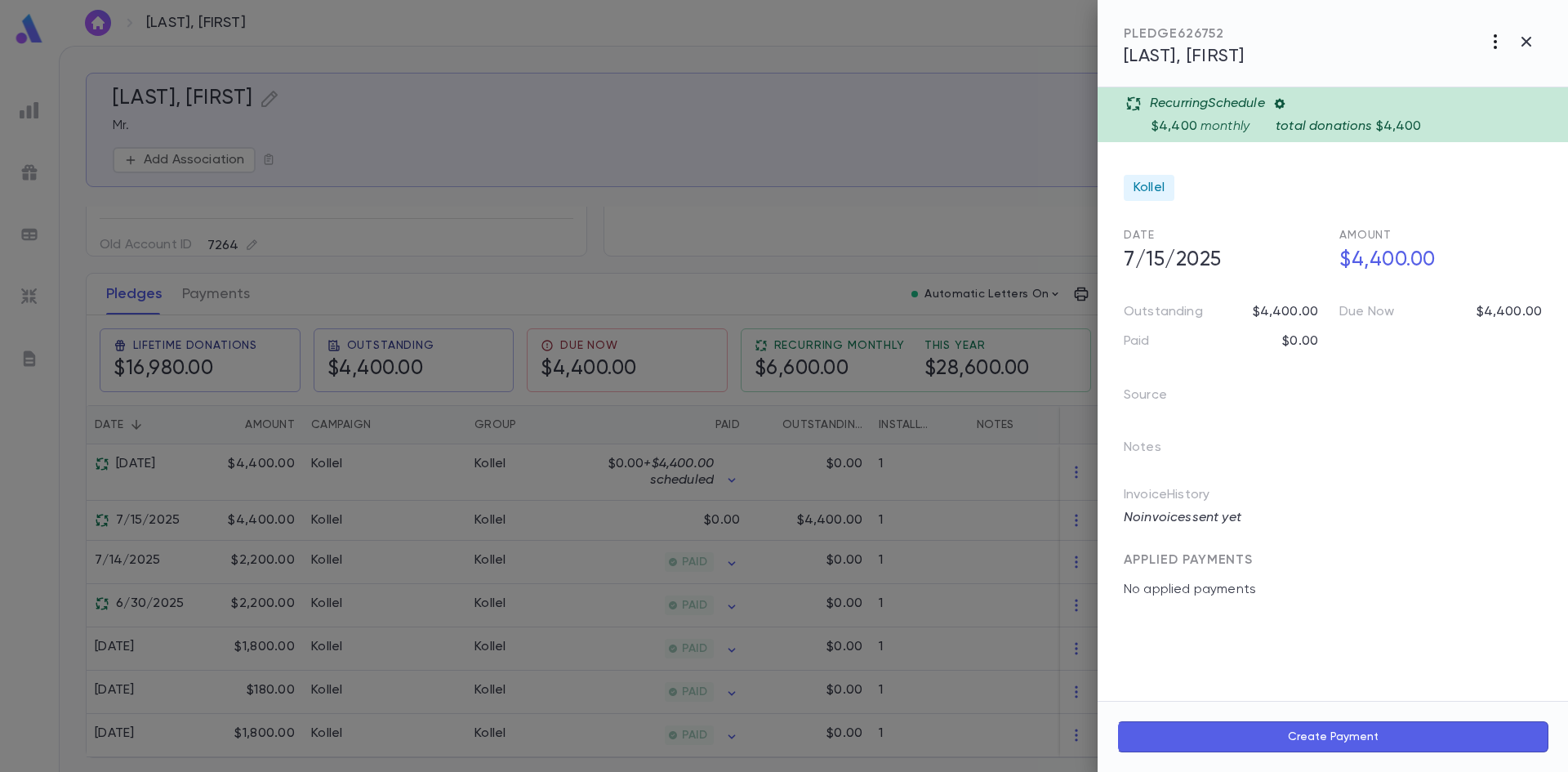 click 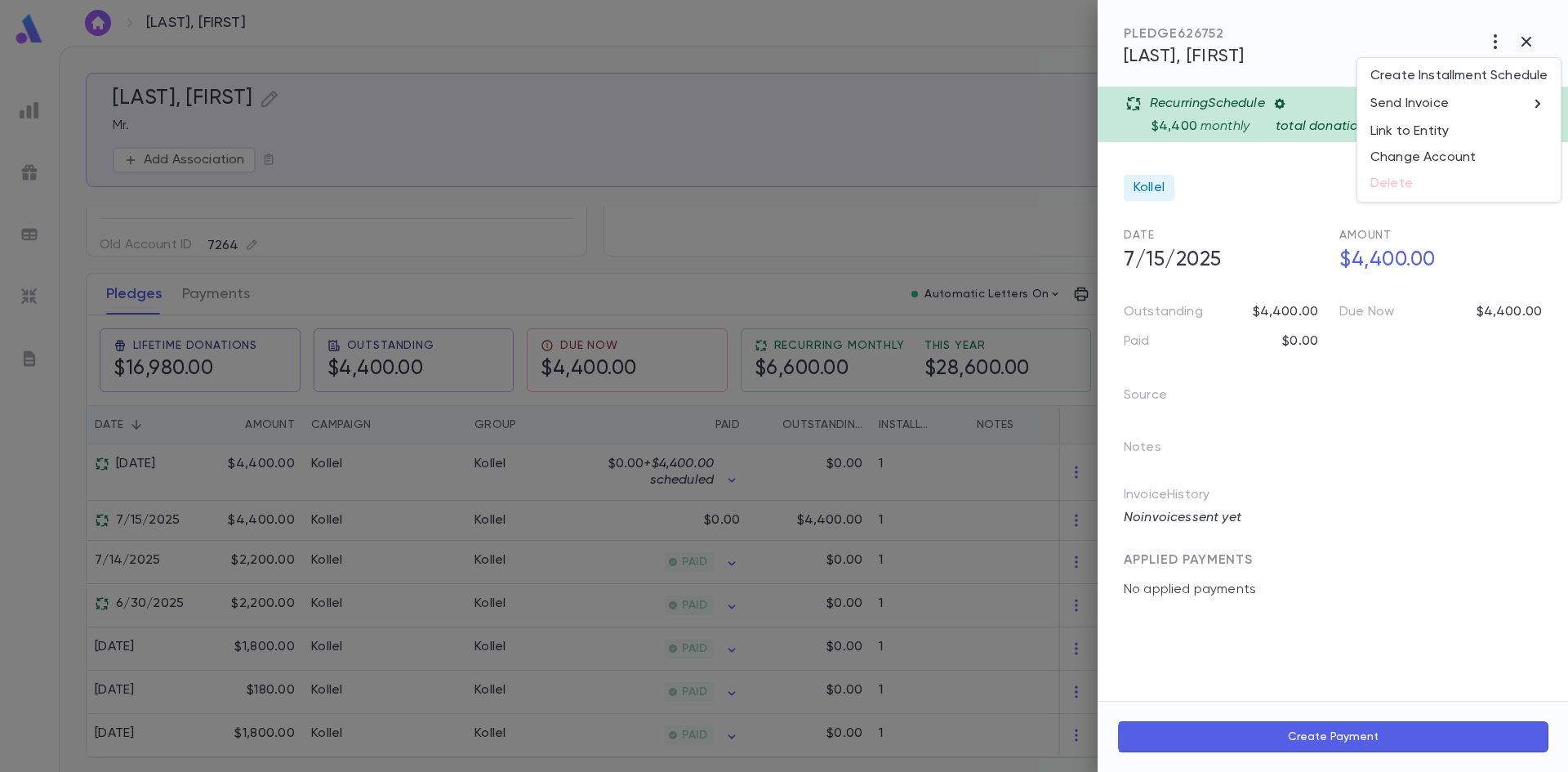 click on "Create Installment Schedule Send   Invoice Link to Entity Change Account Delete" at bounding box center [1459, 130] 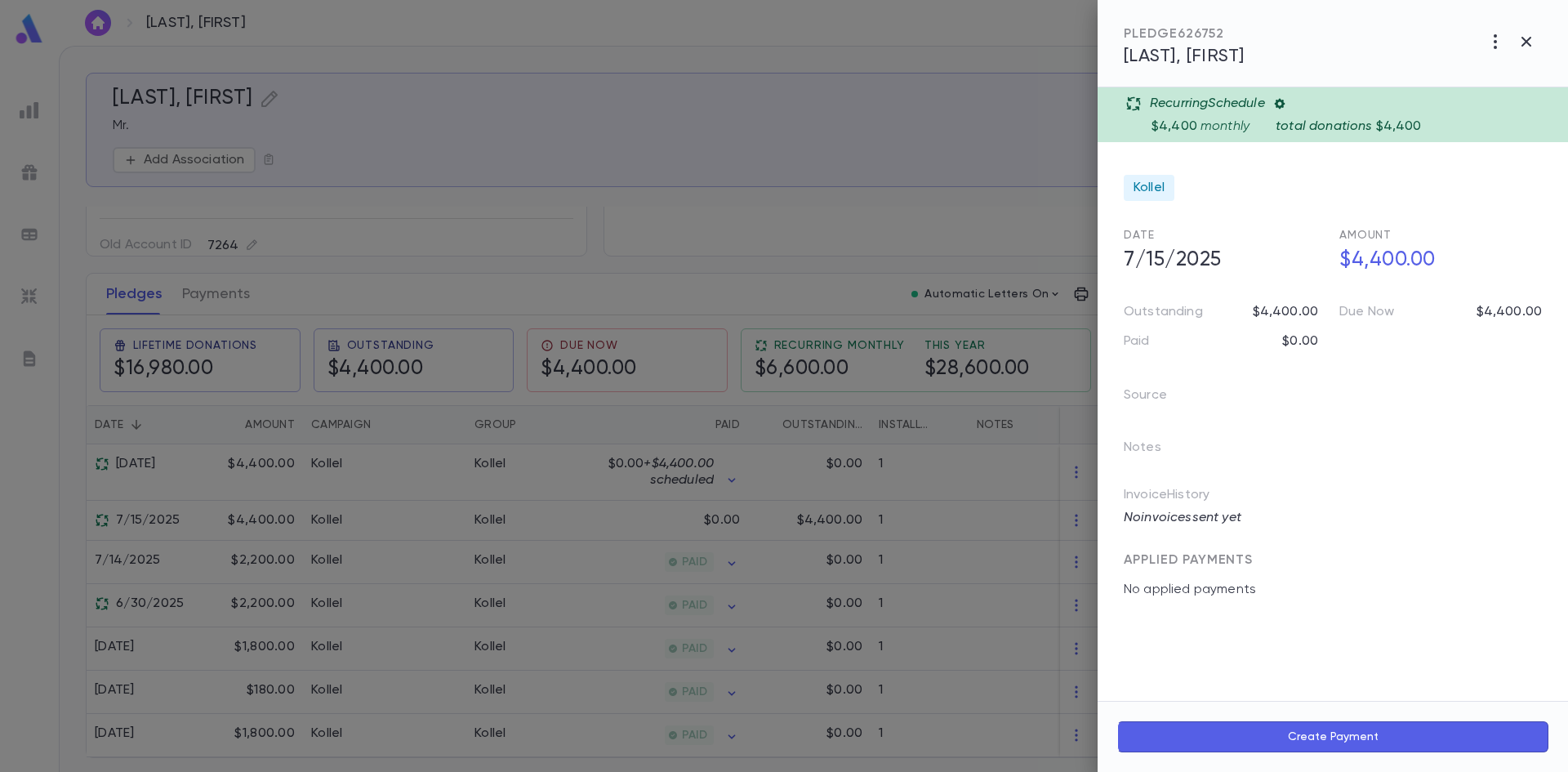 click 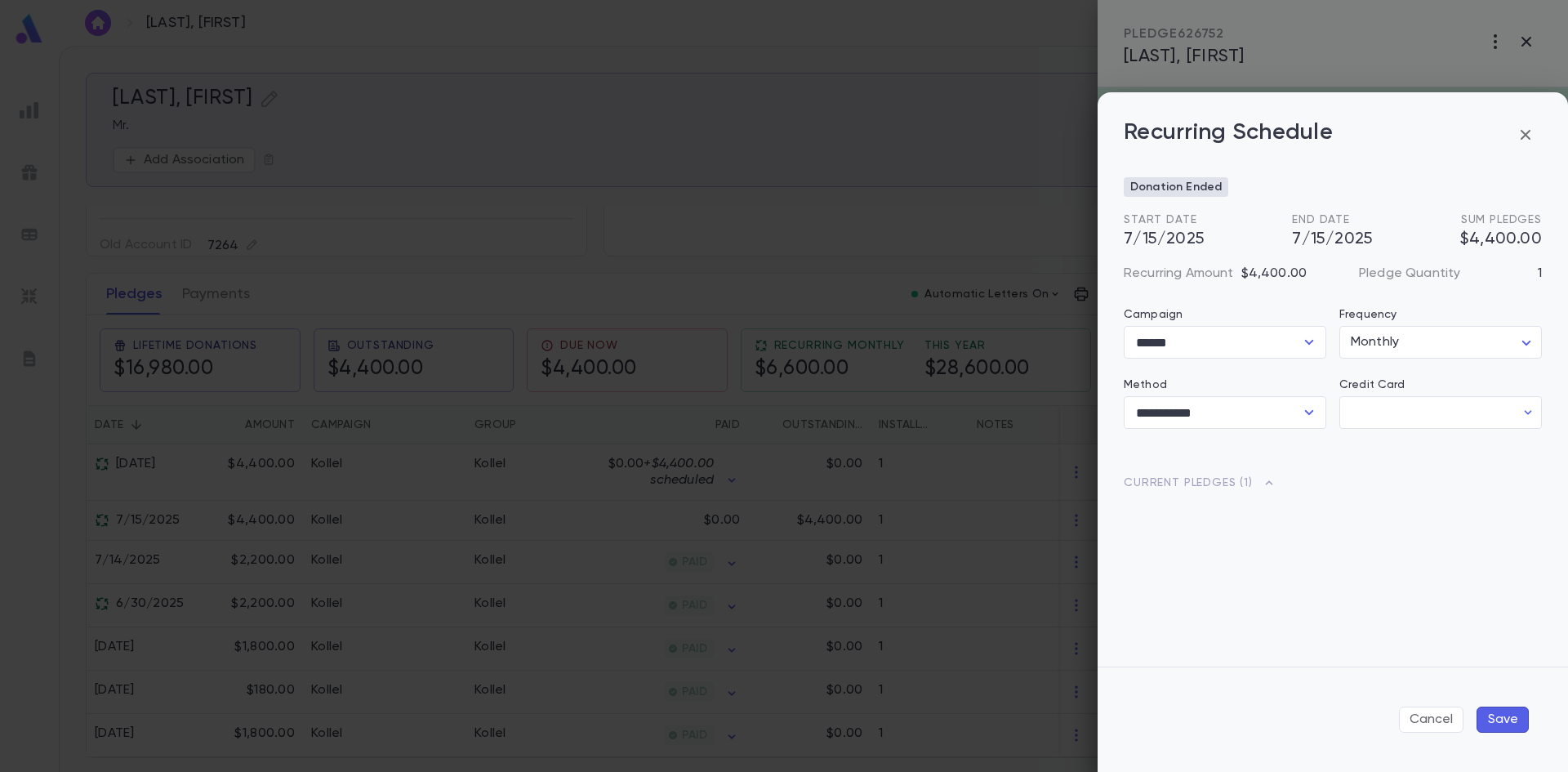 type on "********" 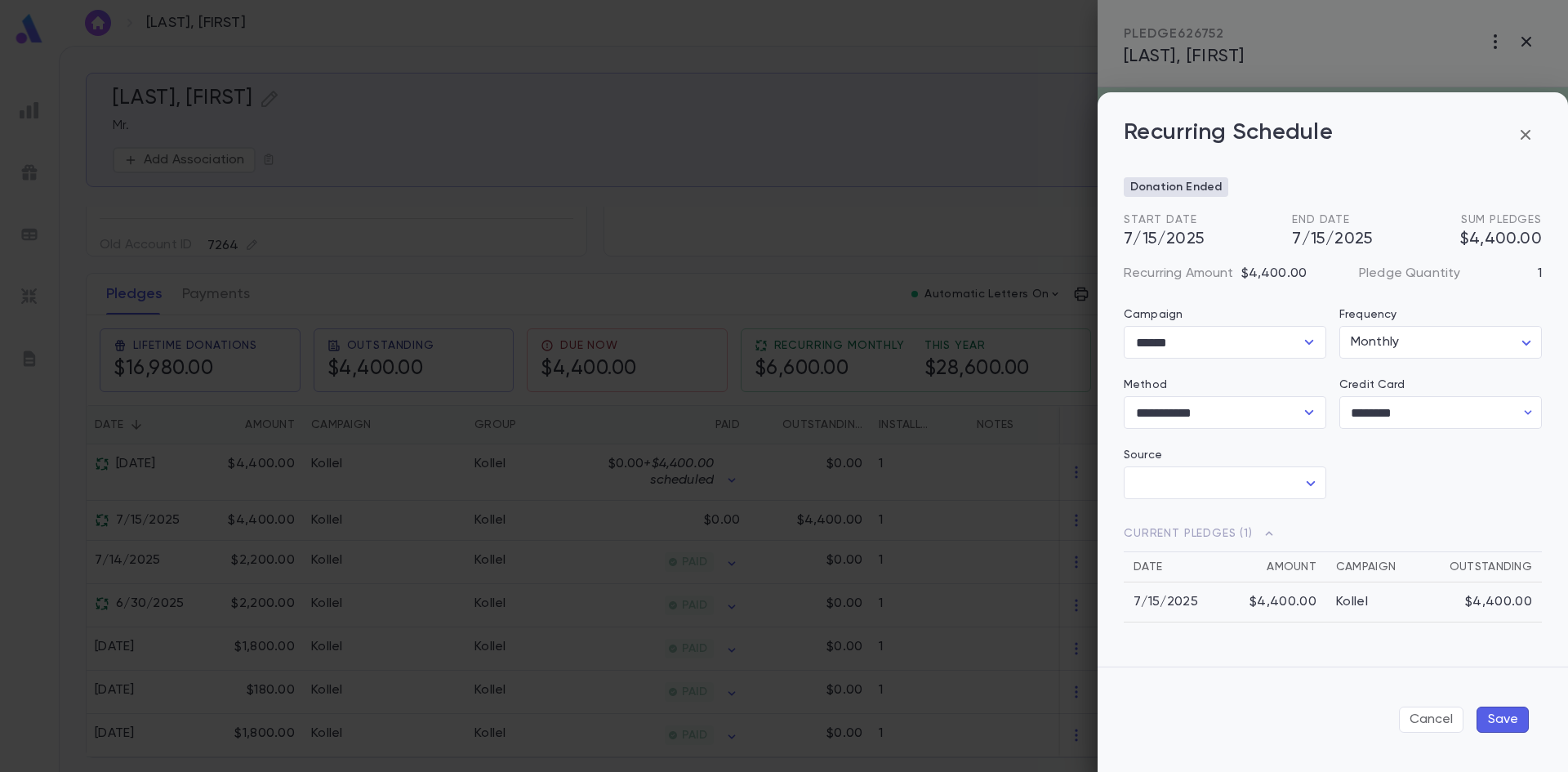 click 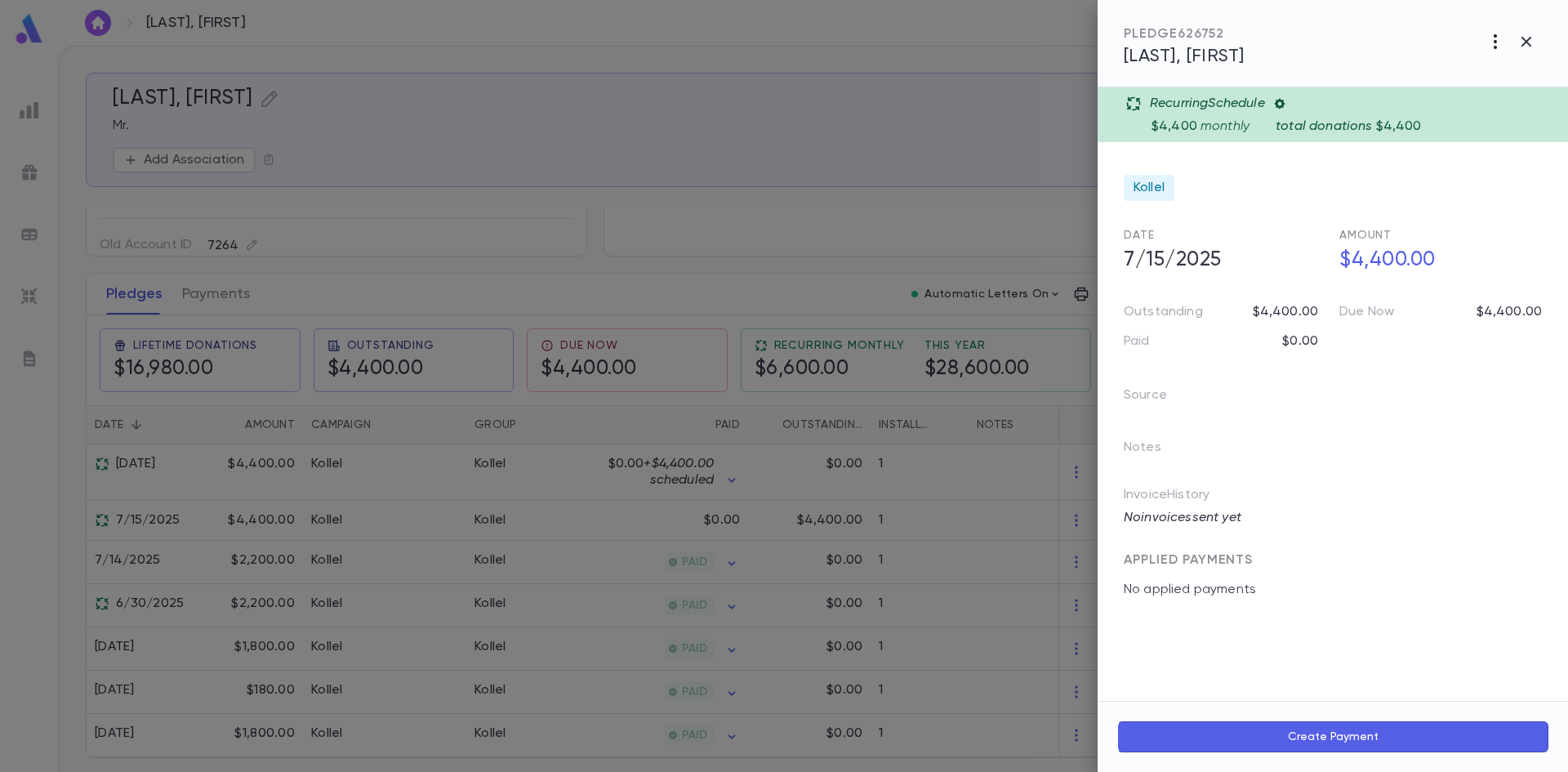 click 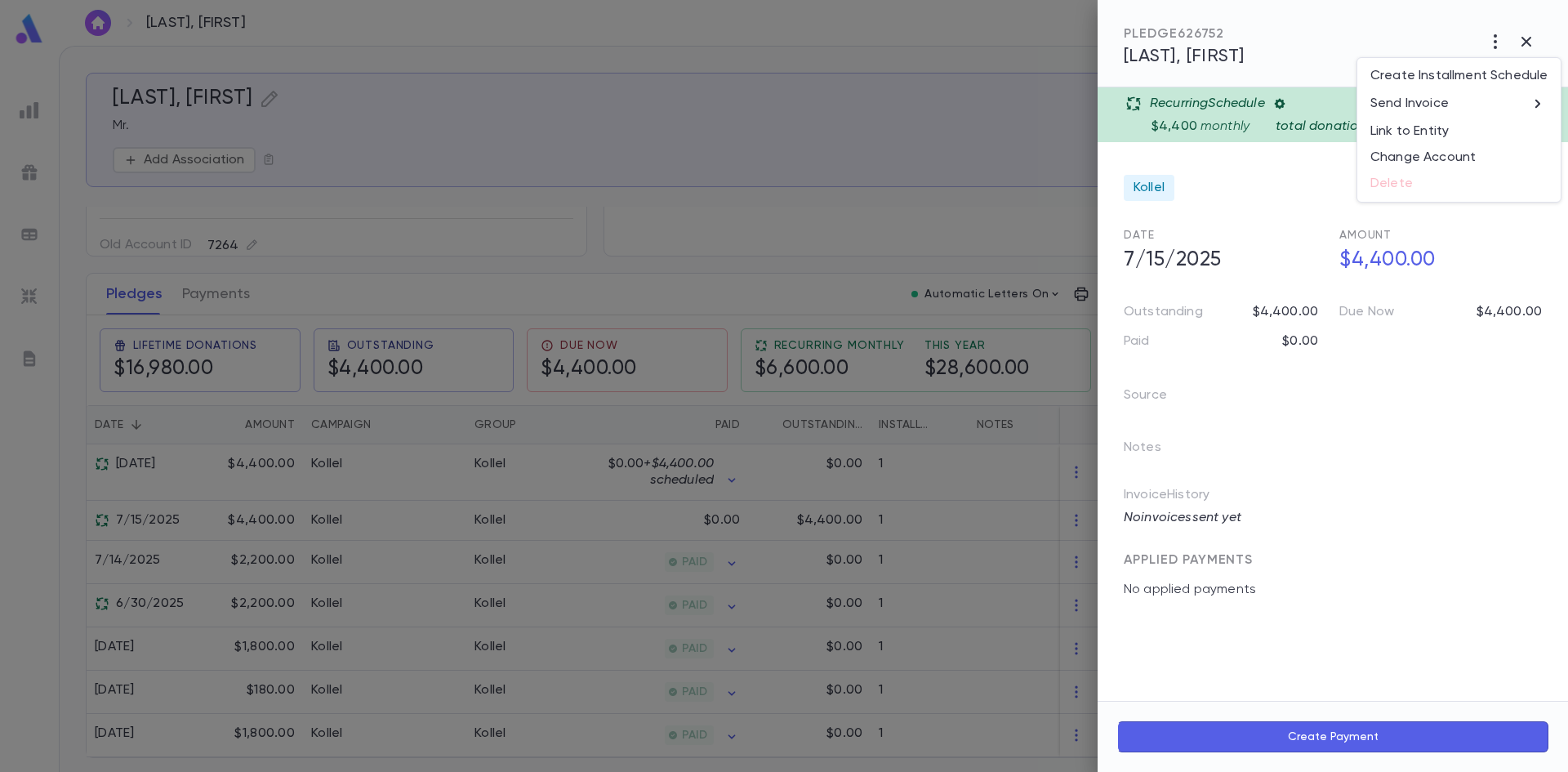 click at bounding box center [784, 386] 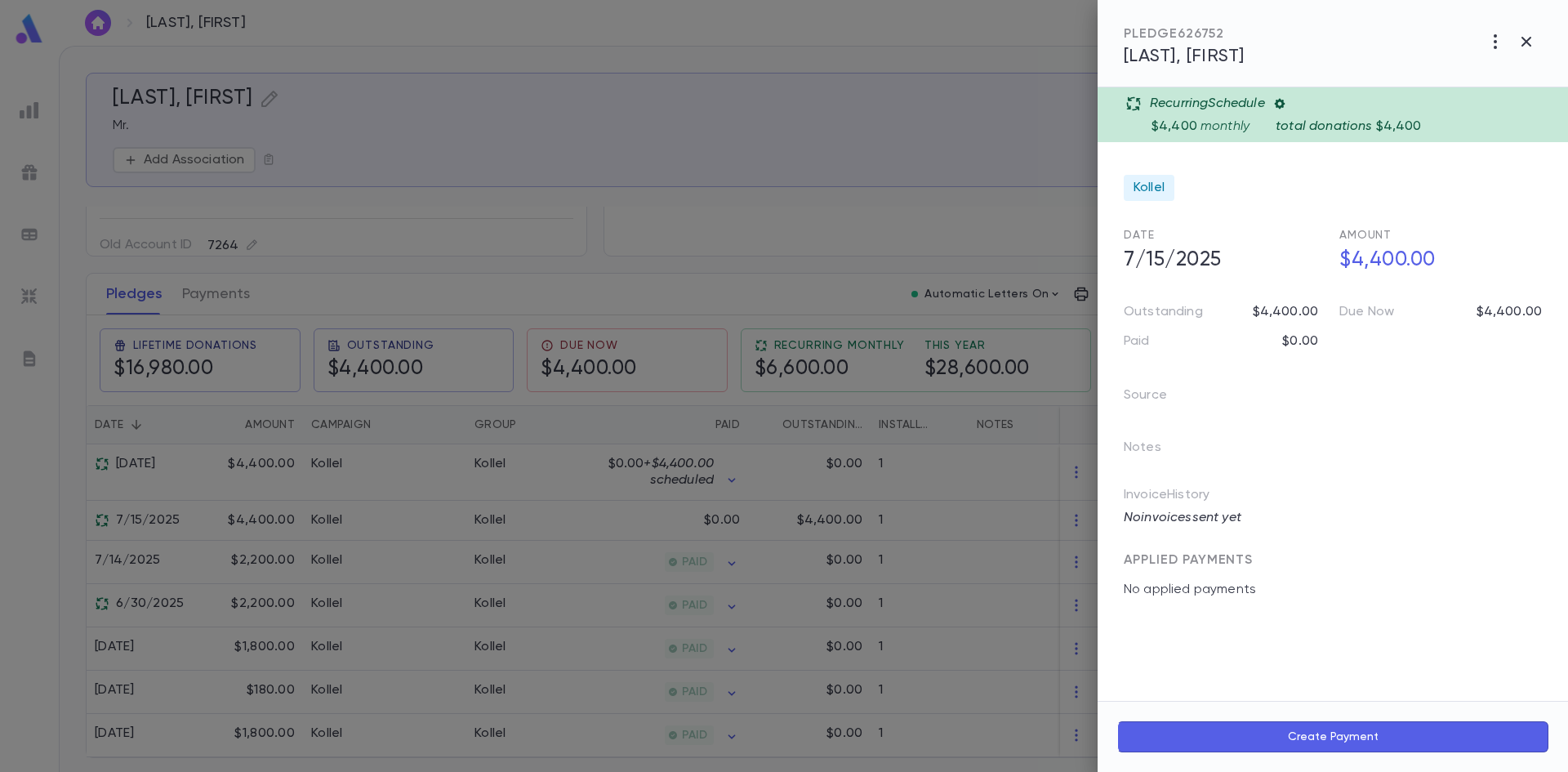 click 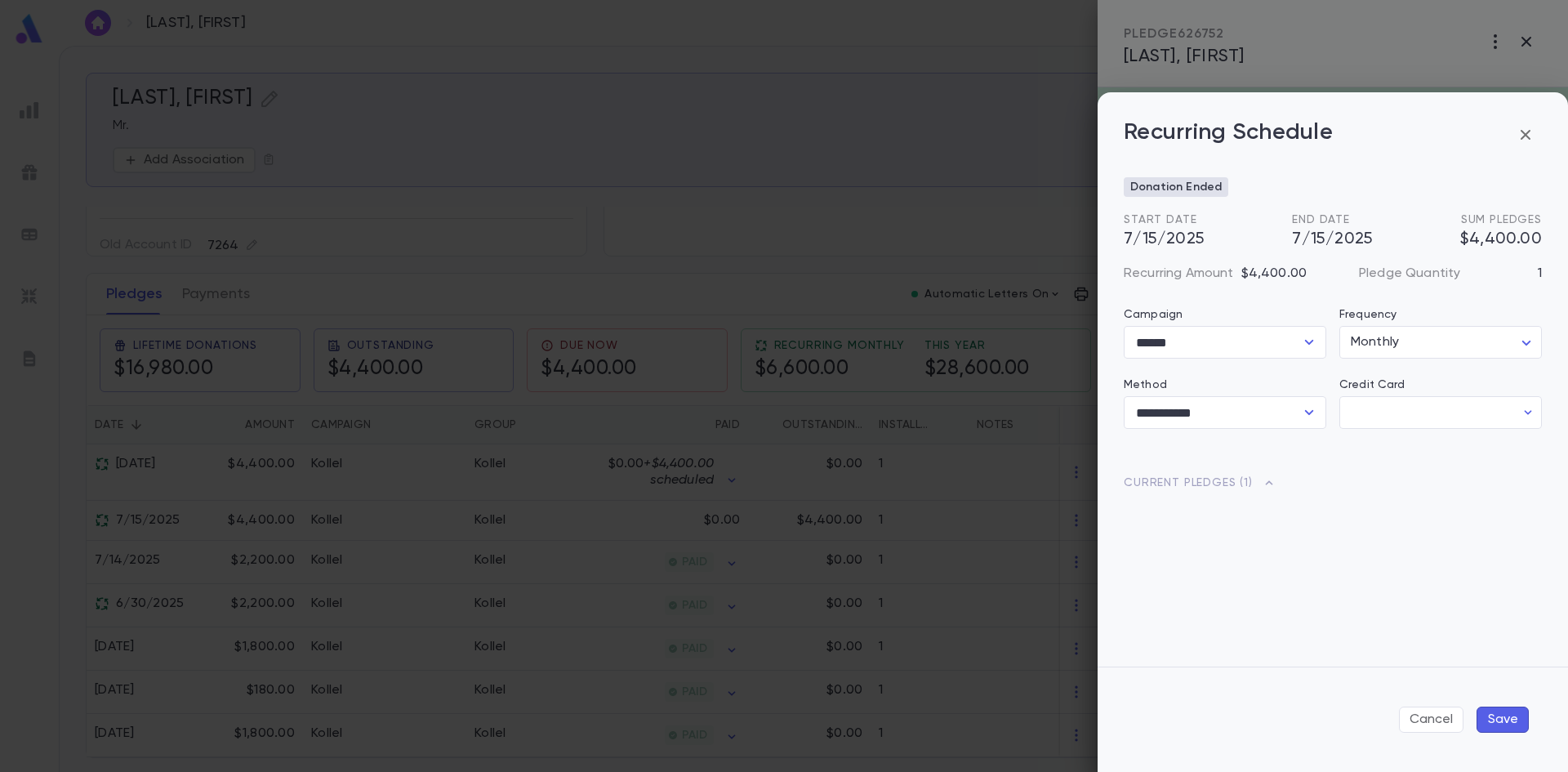 type on "********" 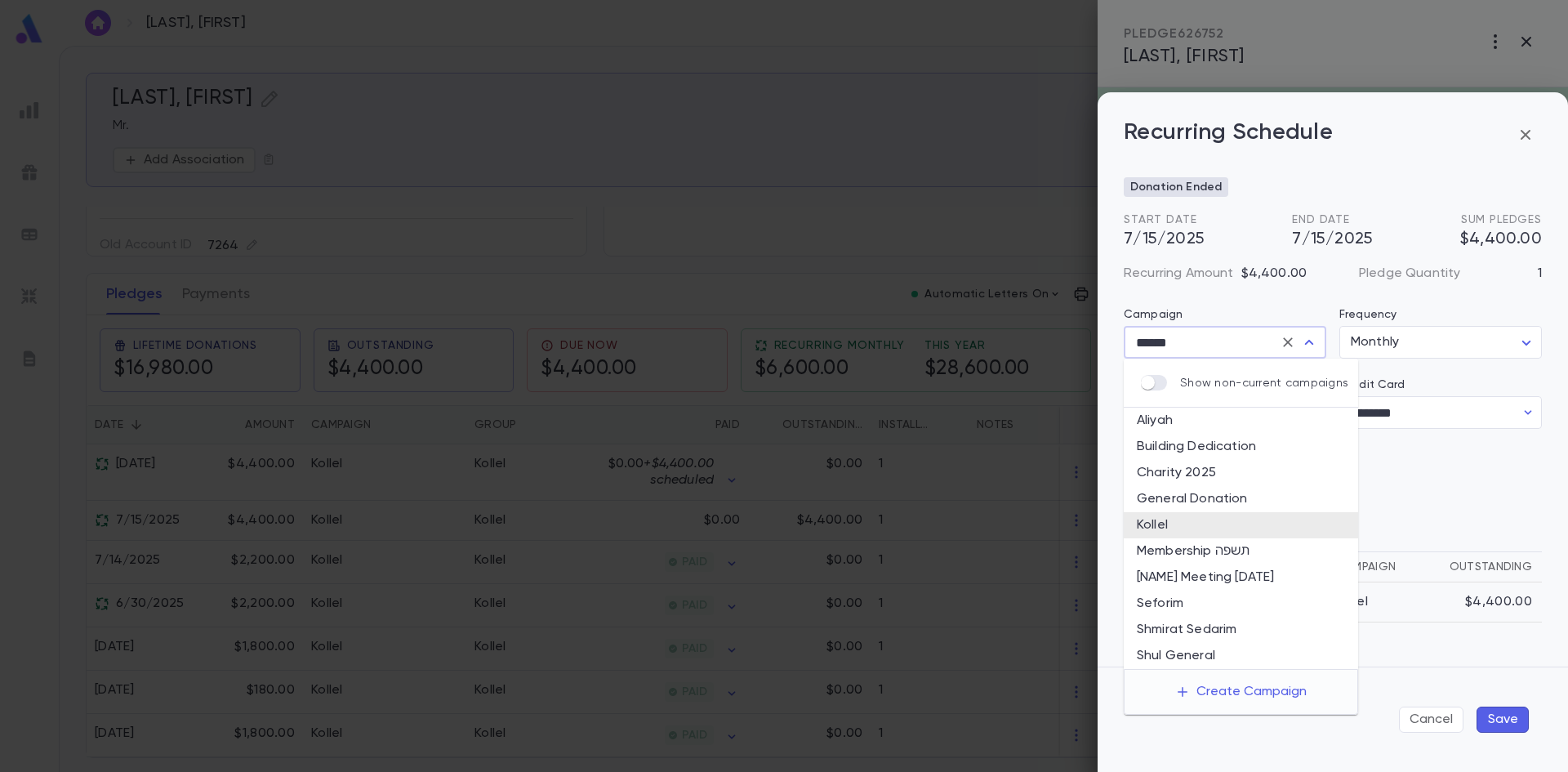 drag, startPoint x: 1229, startPoint y: 341, endPoint x: 1071, endPoint y: 346, distance: 158.07909 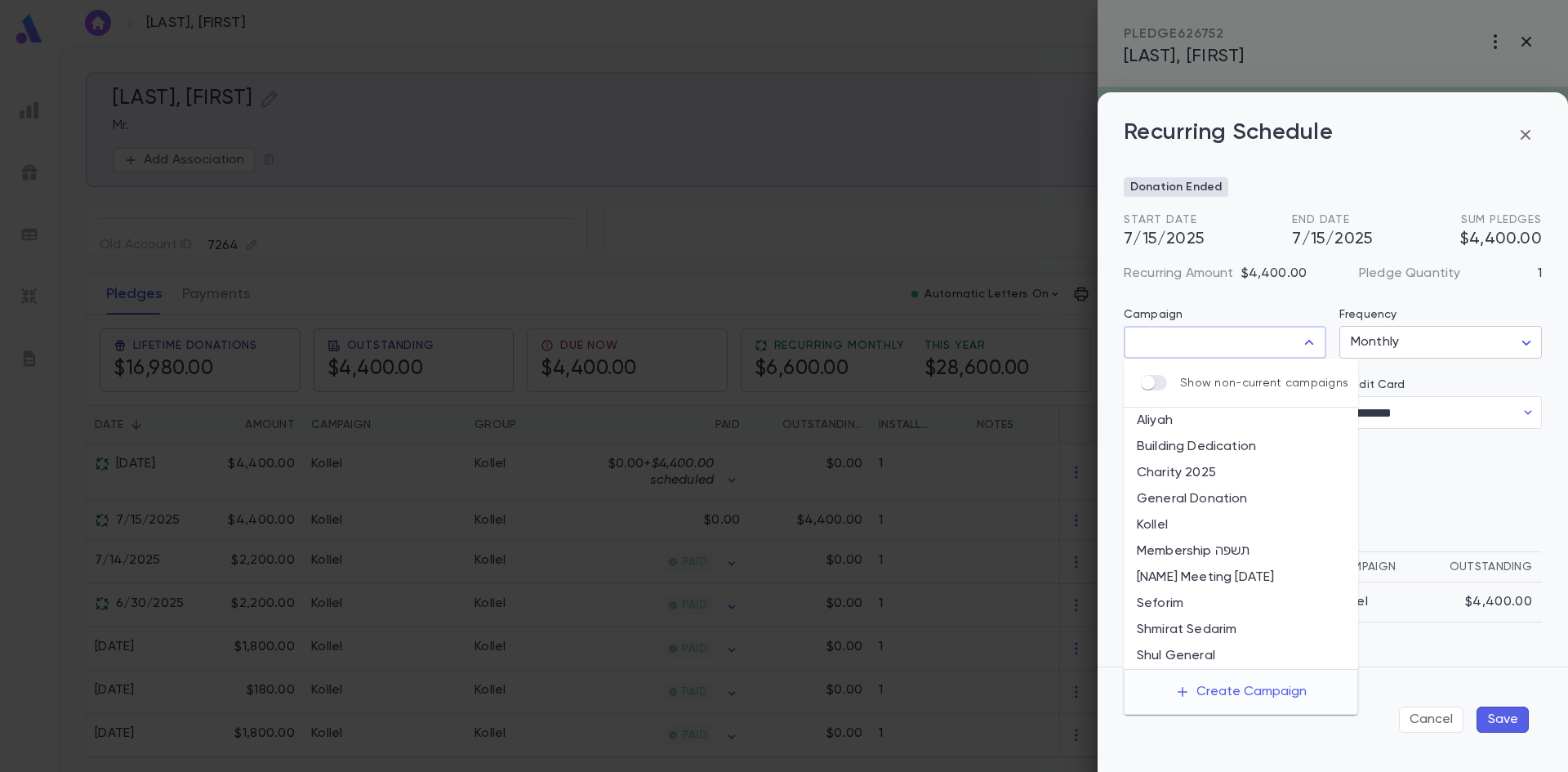 type 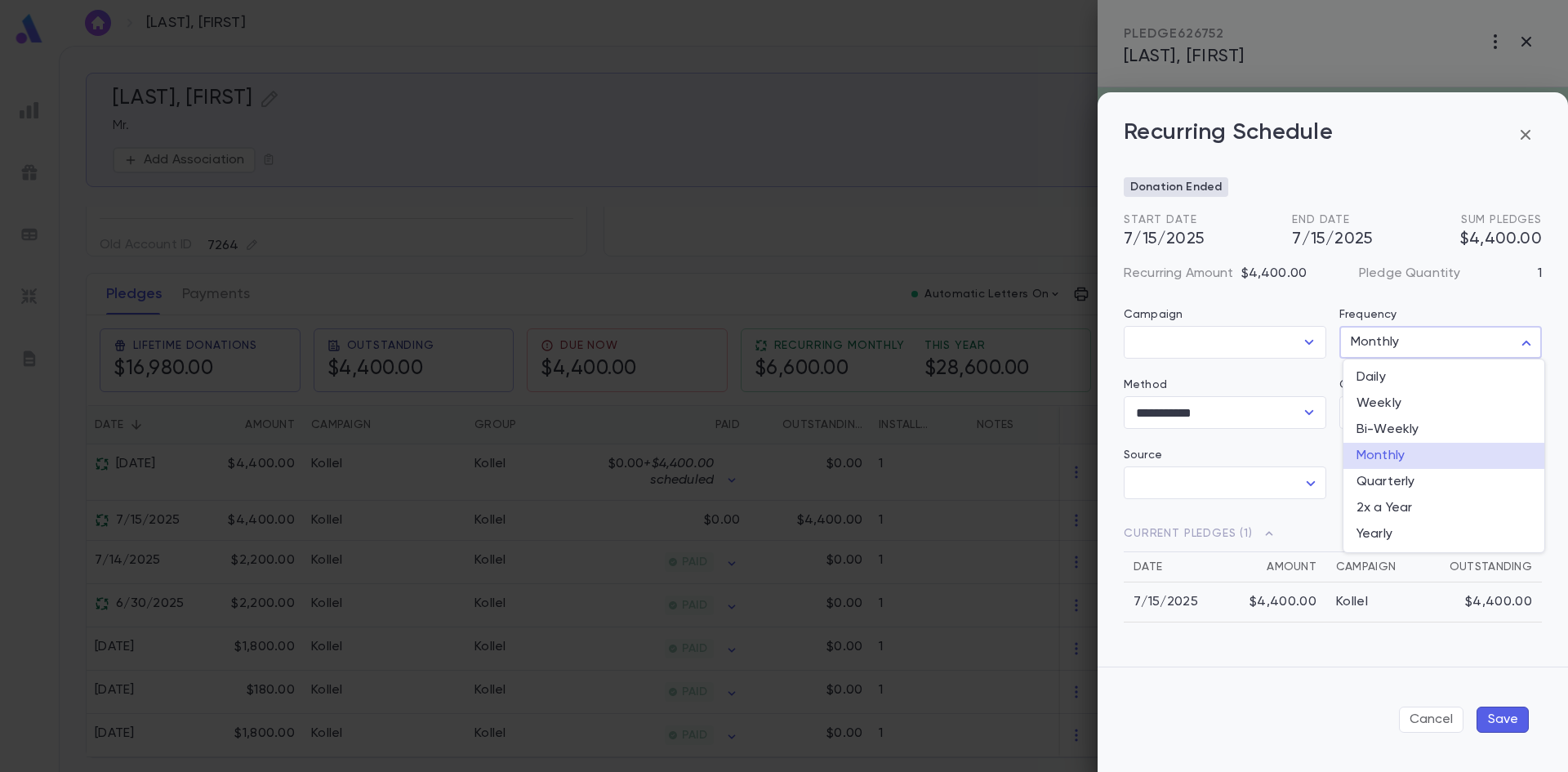 drag, startPoint x: 1430, startPoint y: 344, endPoint x: 1408, endPoint y: 342, distance: 22.090722 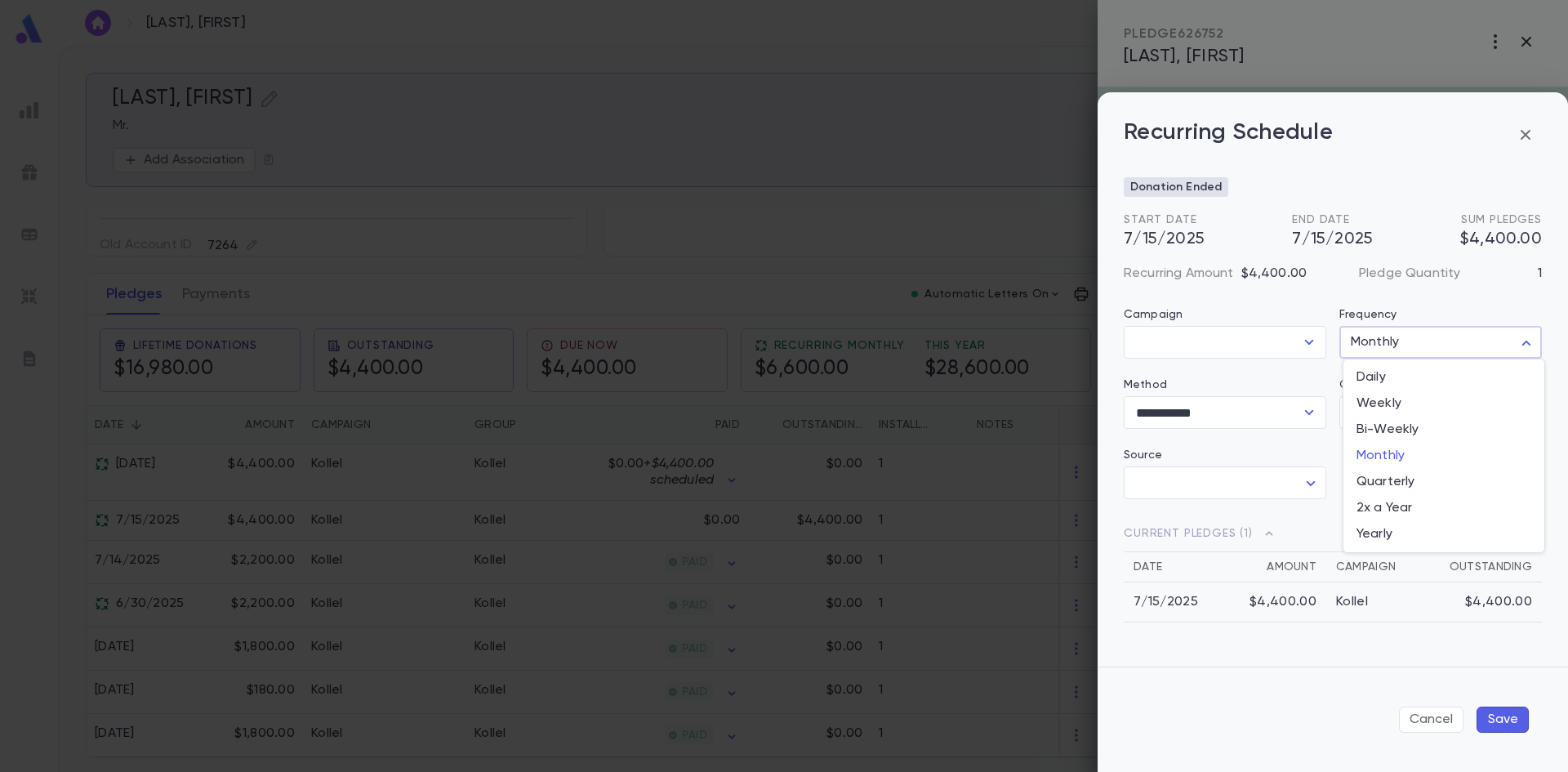 click at bounding box center [784, 386] 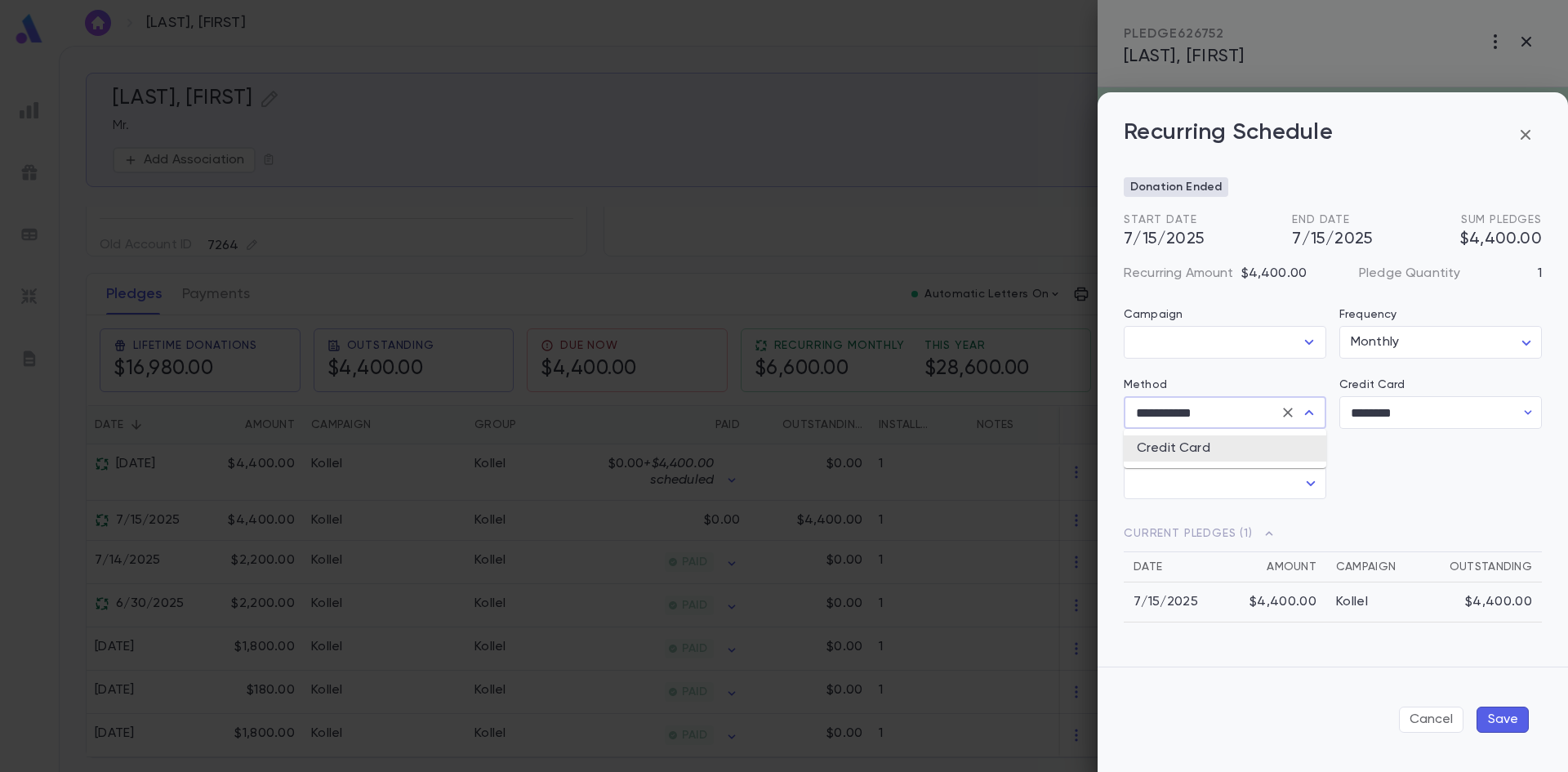 click on "**********" at bounding box center (1202, 413) 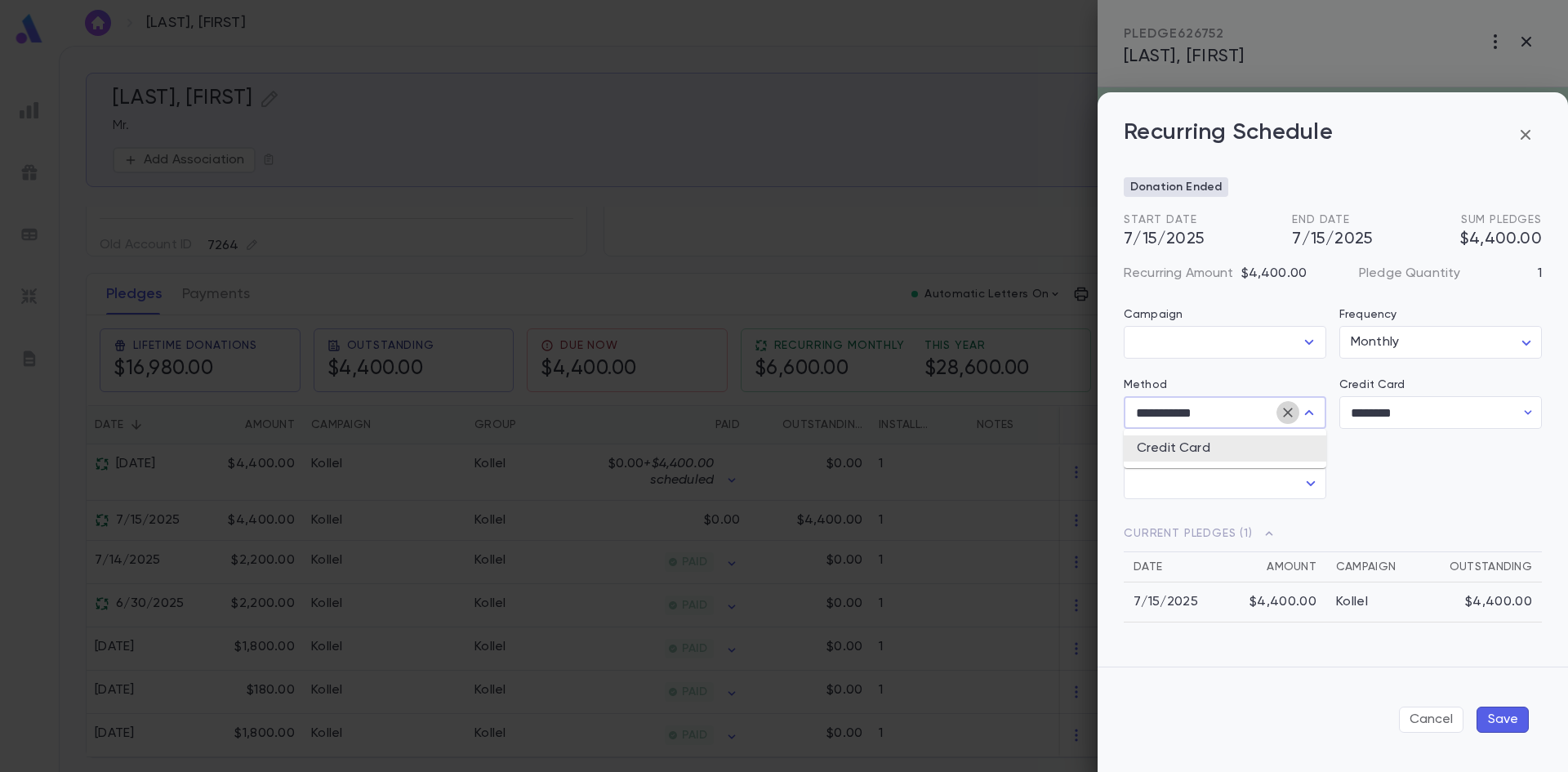 click 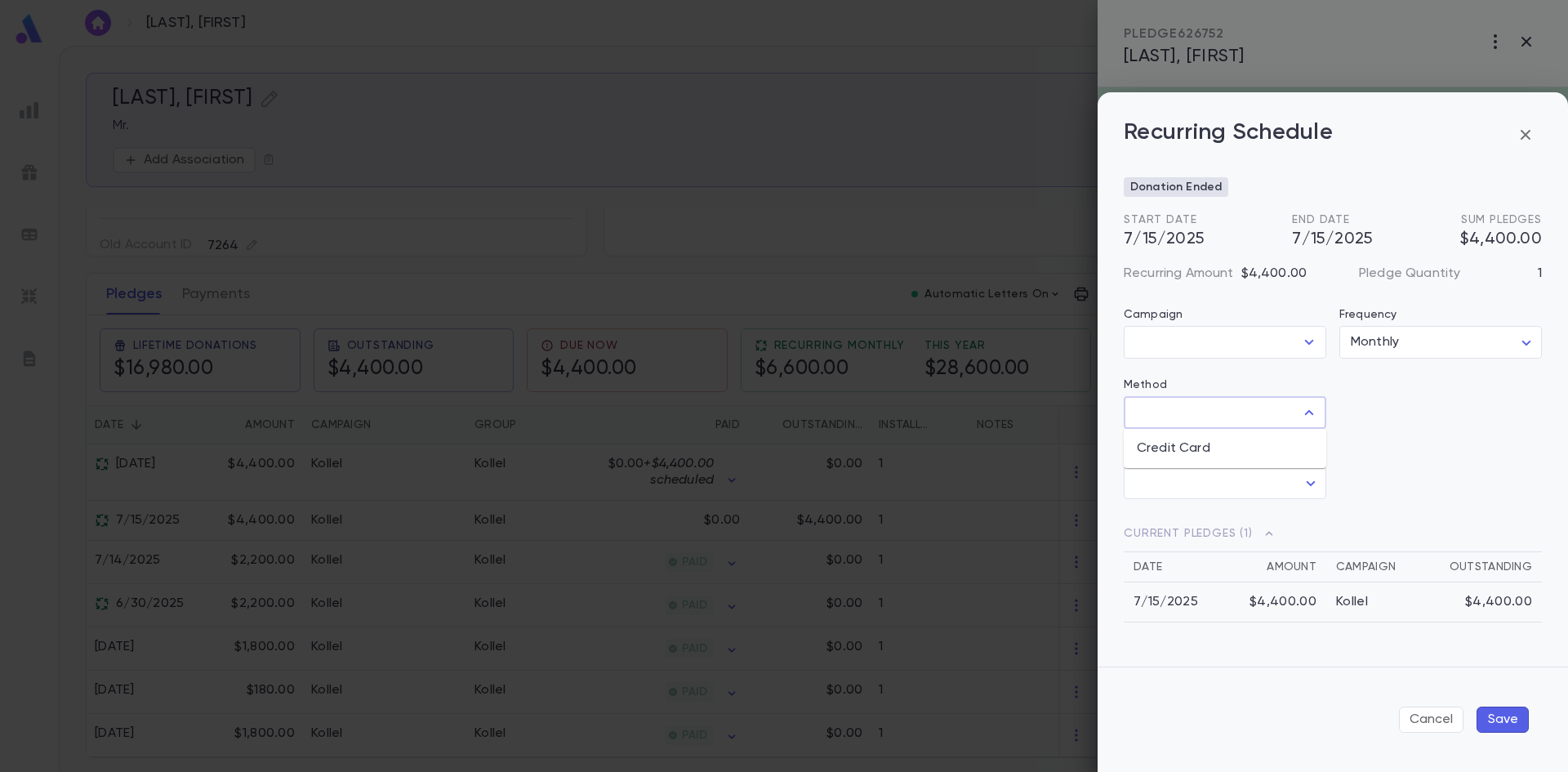 click at bounding box center (1434, 397) 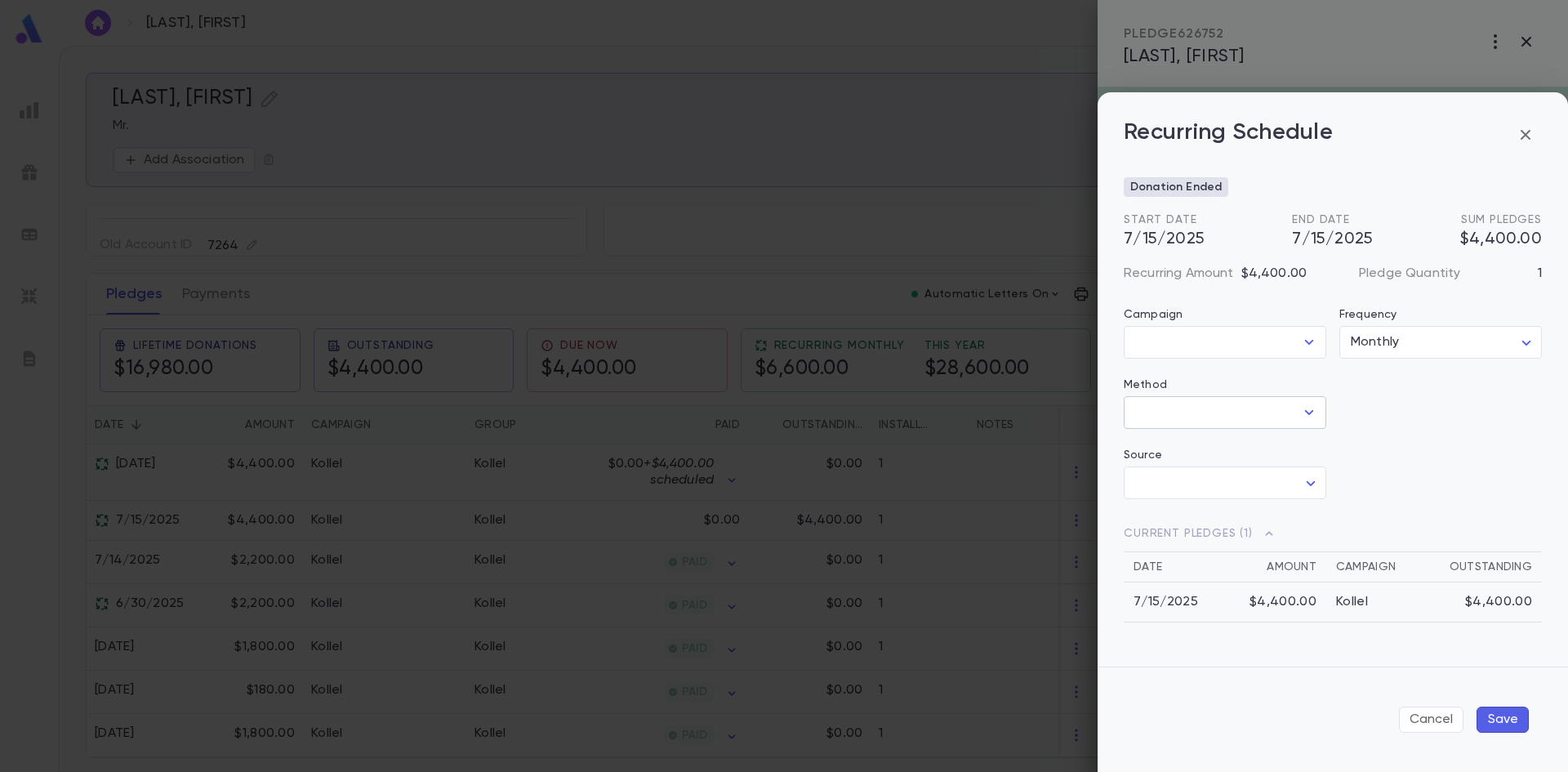 click on "Save" at bounding box center [1503, 720] 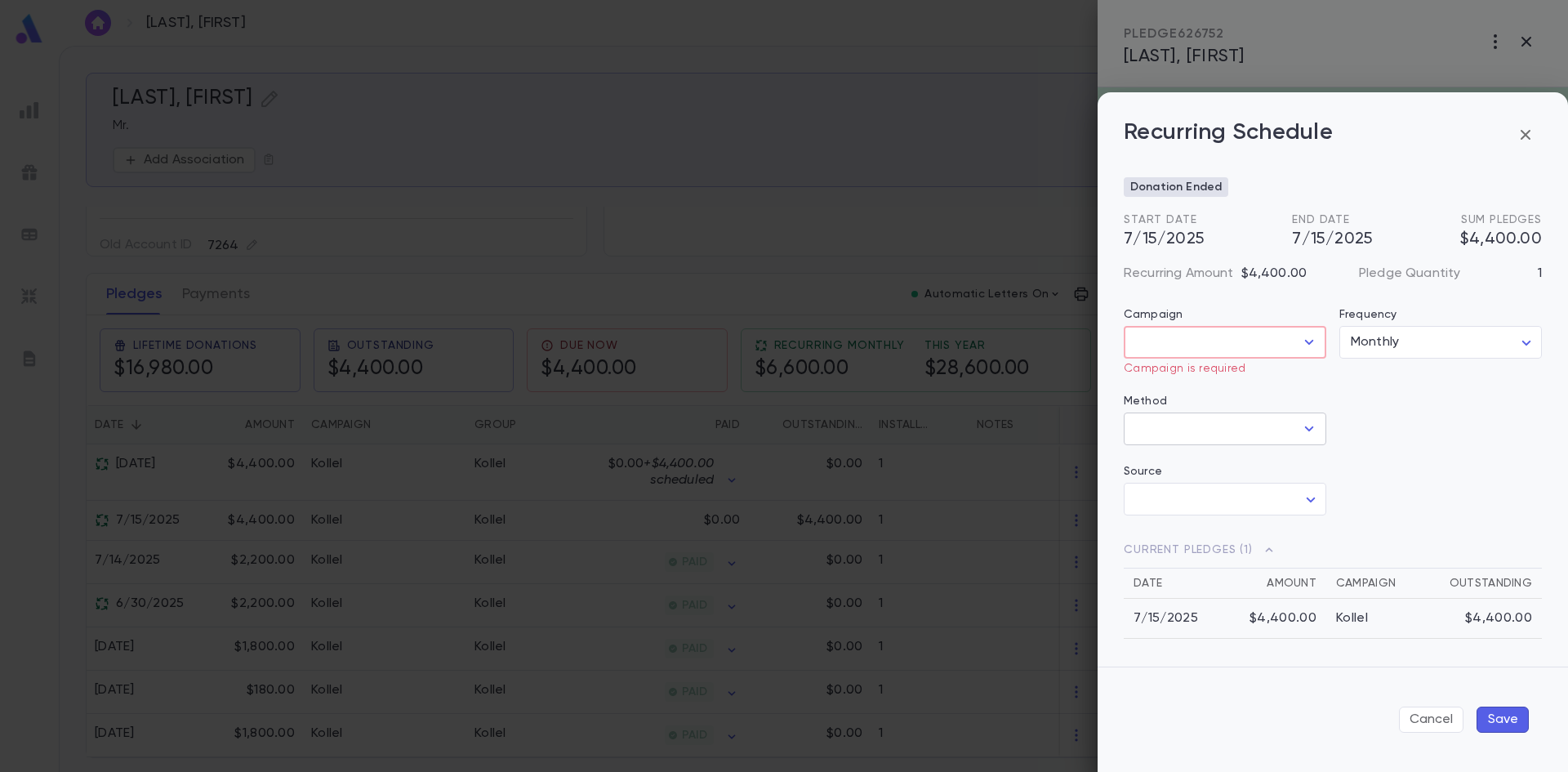click on "Campaign" at bounding box center [1213, 342] 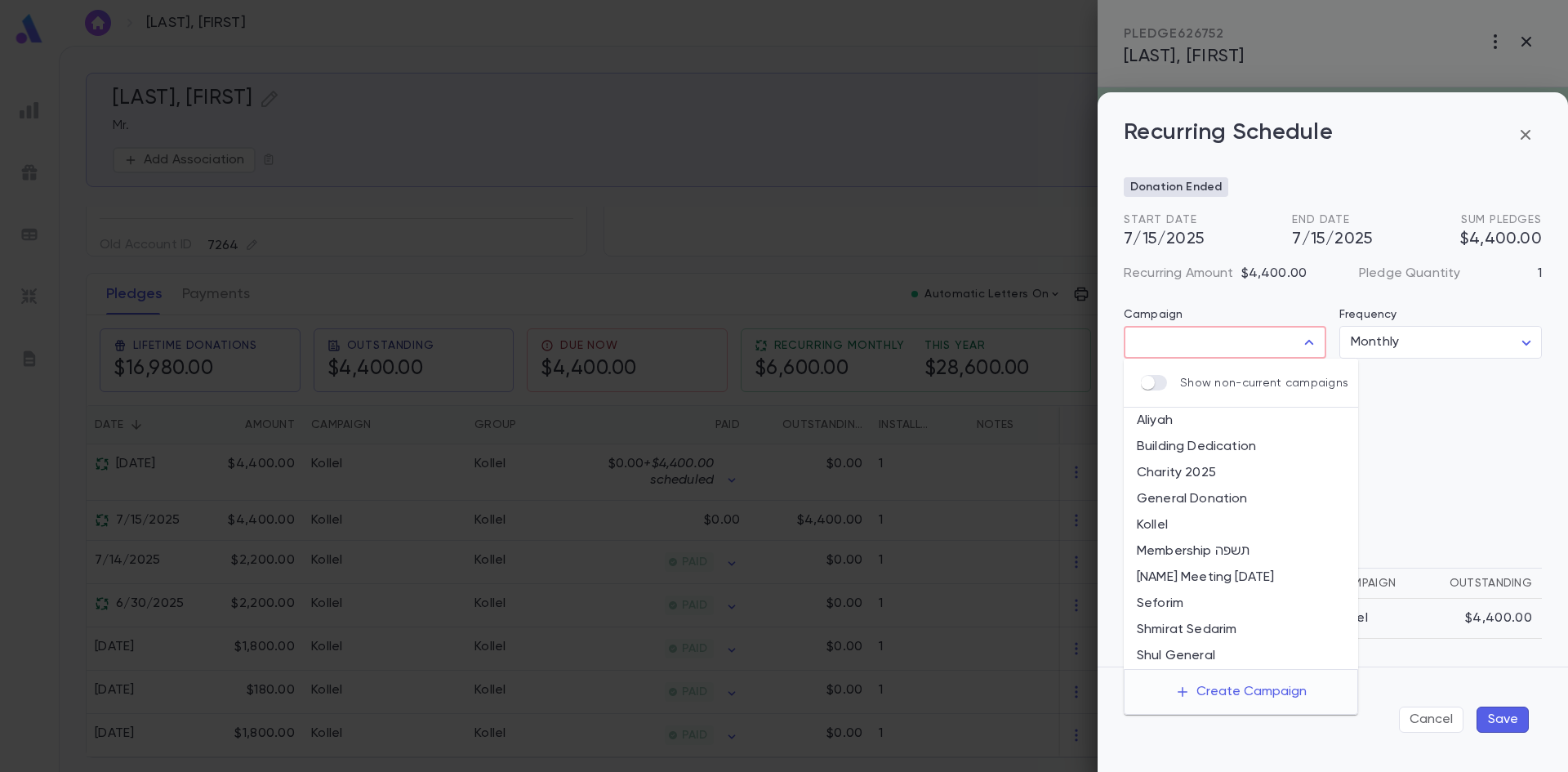 click 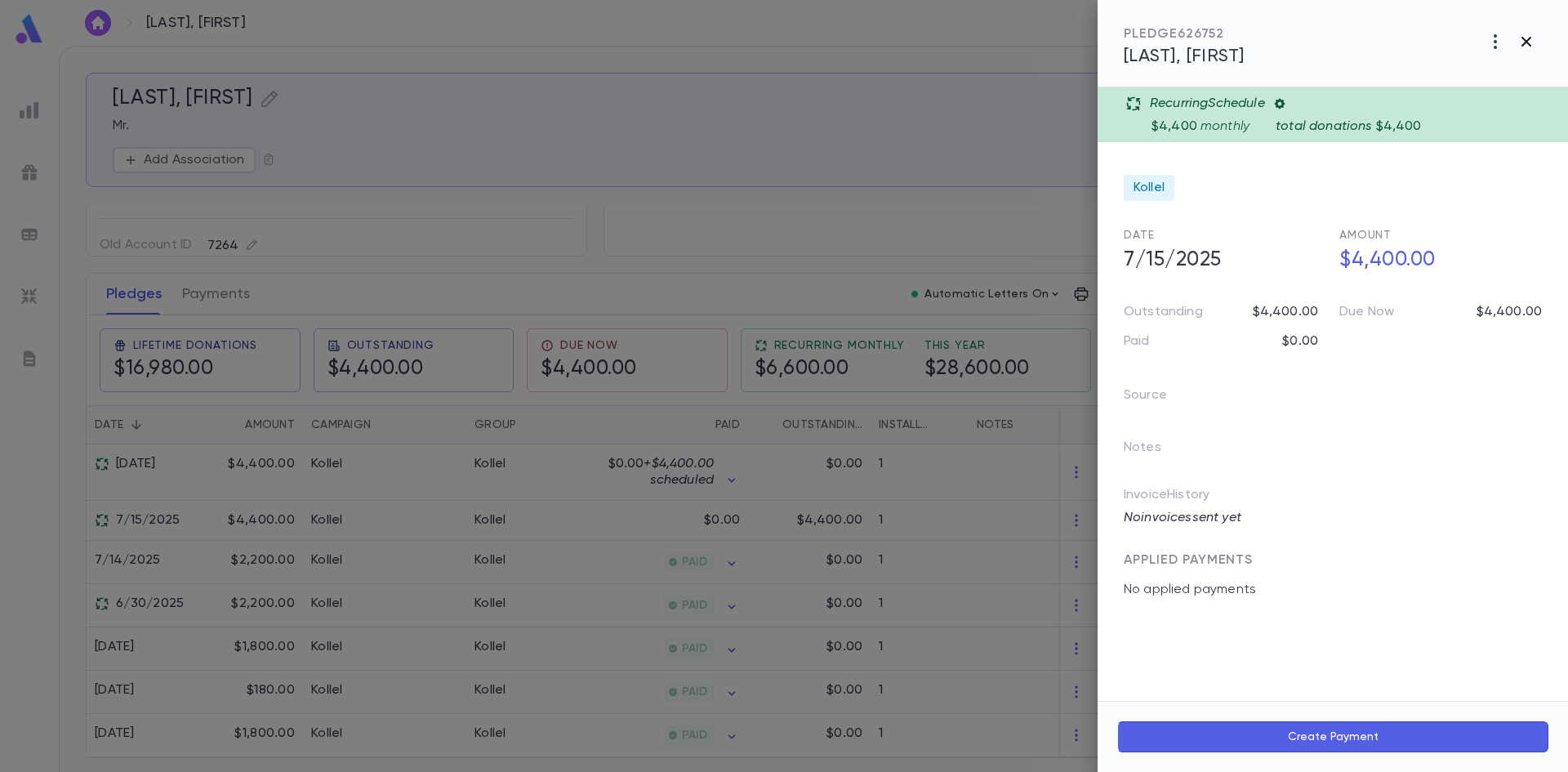 click 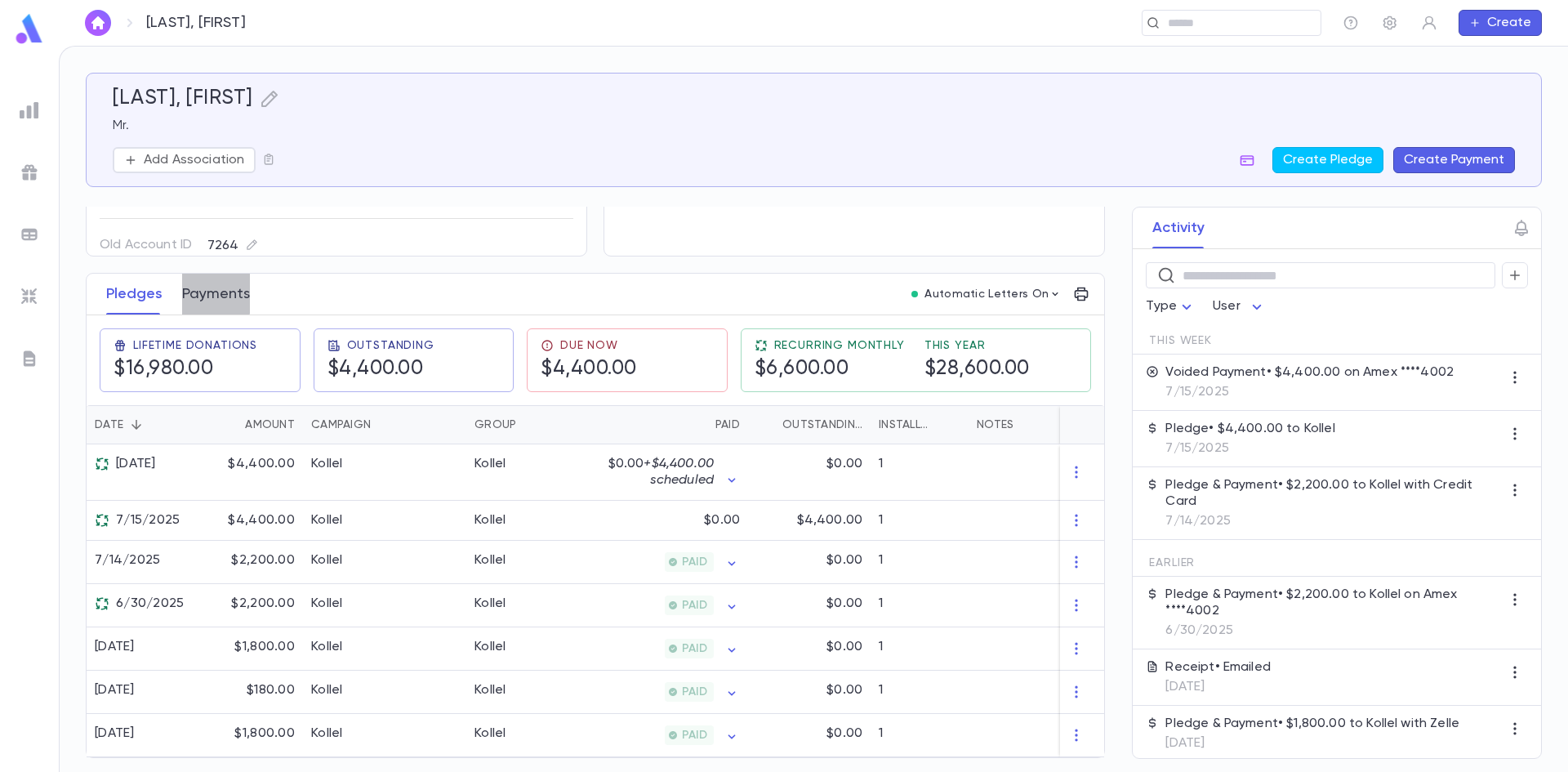 click on "Payments" at bounding box center [216, 294] 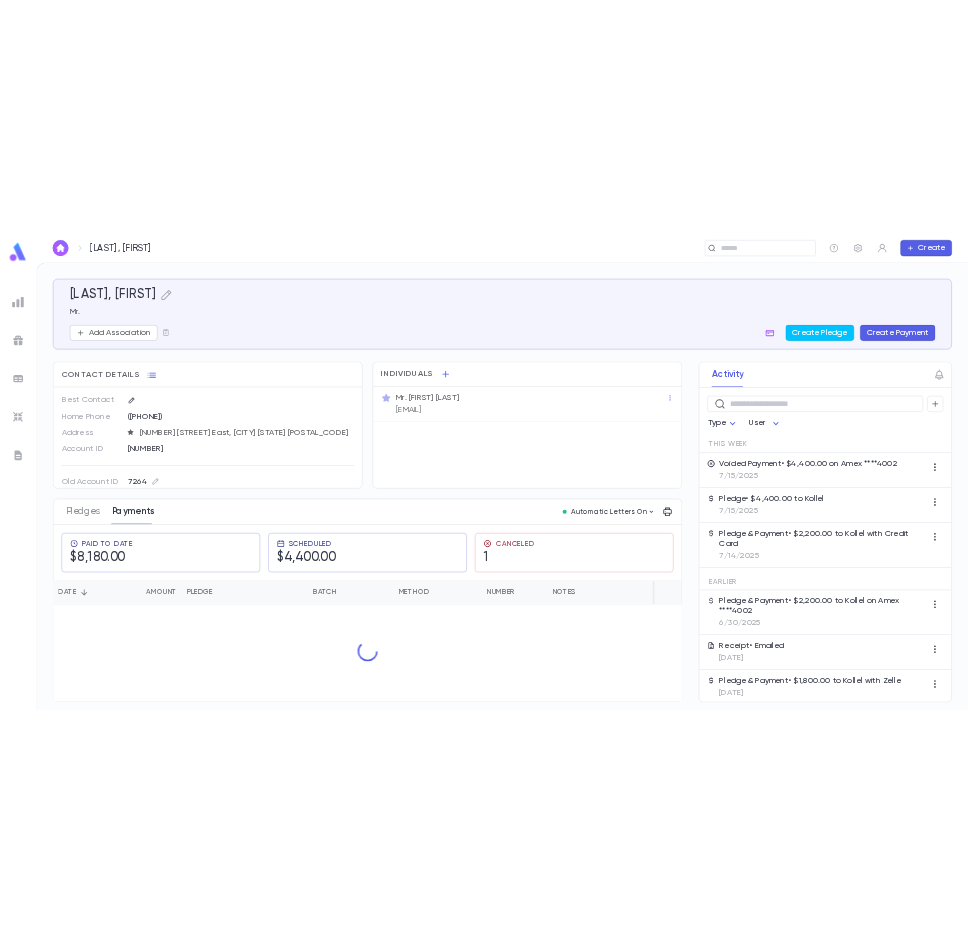 scroll, scrollTop: 0, scrollLeft: 0, axis: both 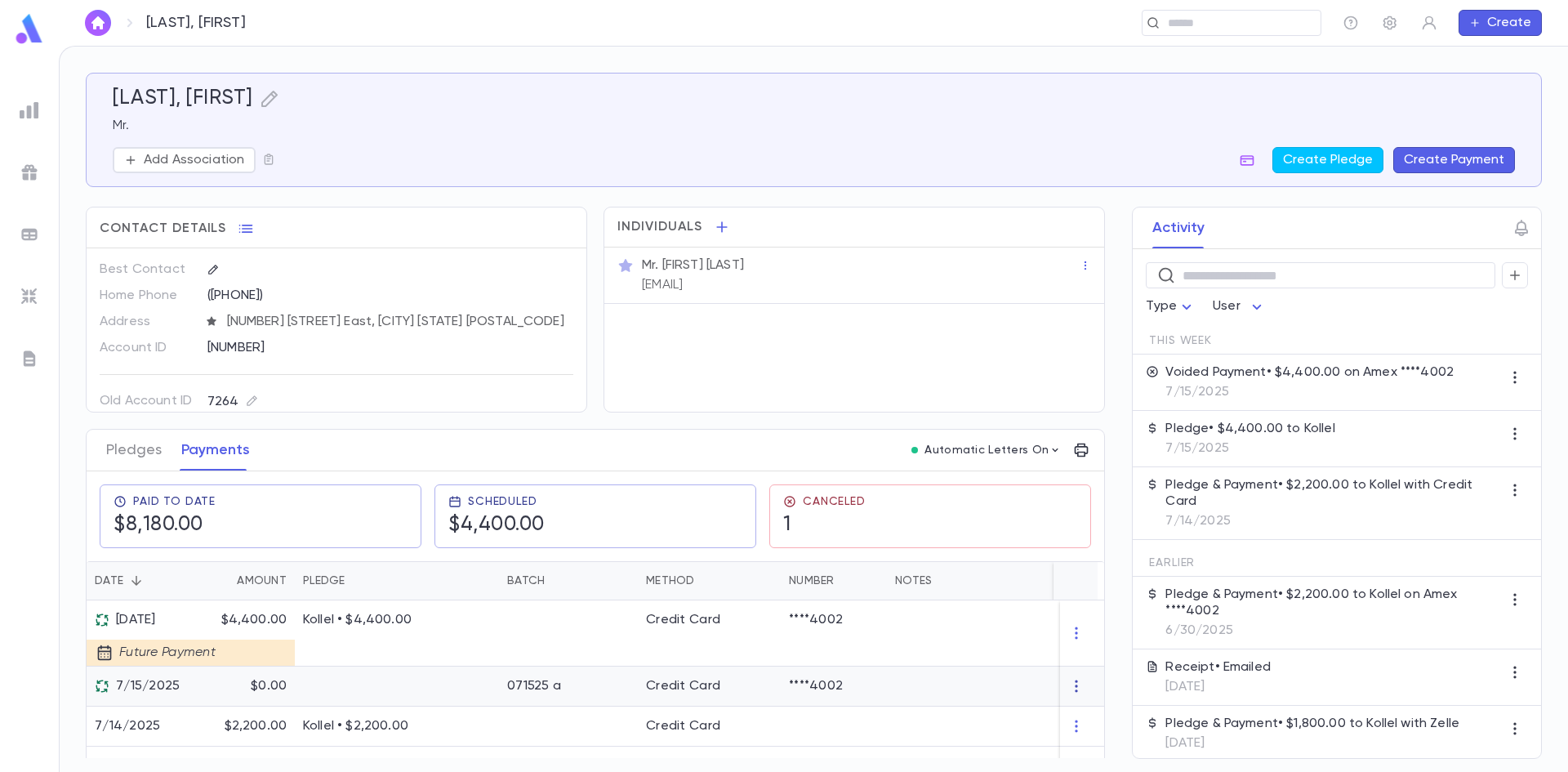 click 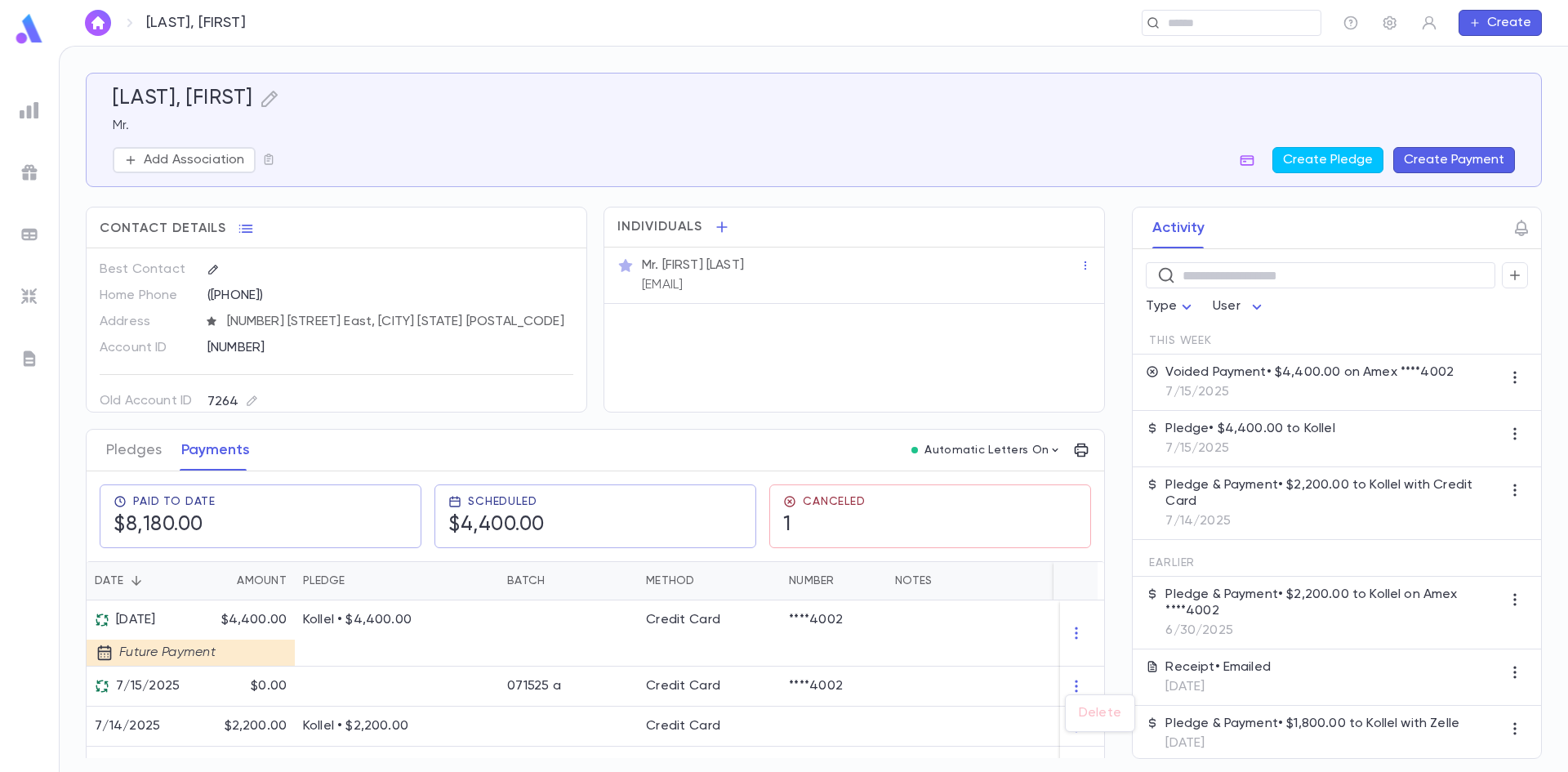 click at bounding box center [784, 386] 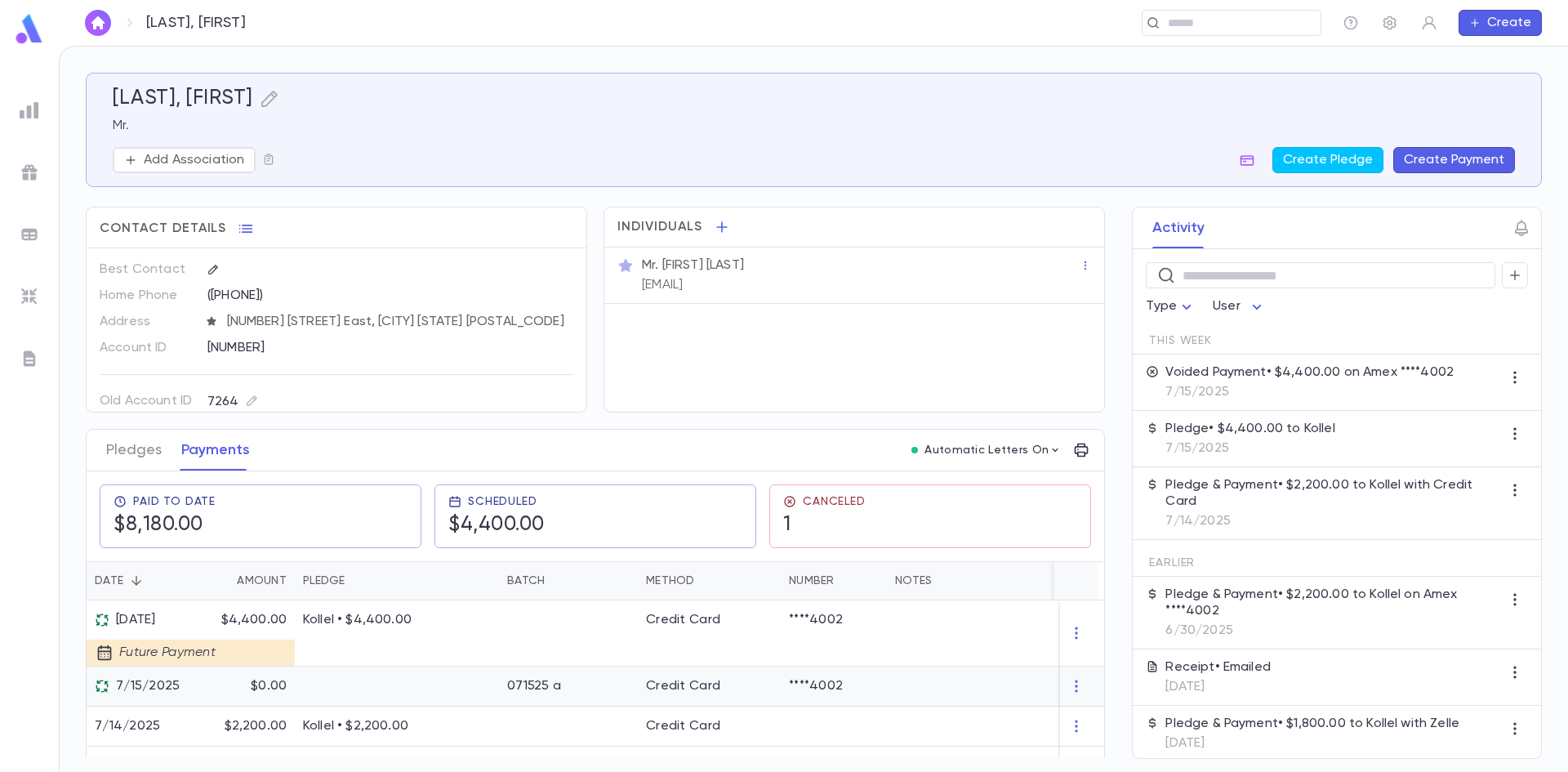 click on "071525 a" at bounding box center [534, 686] 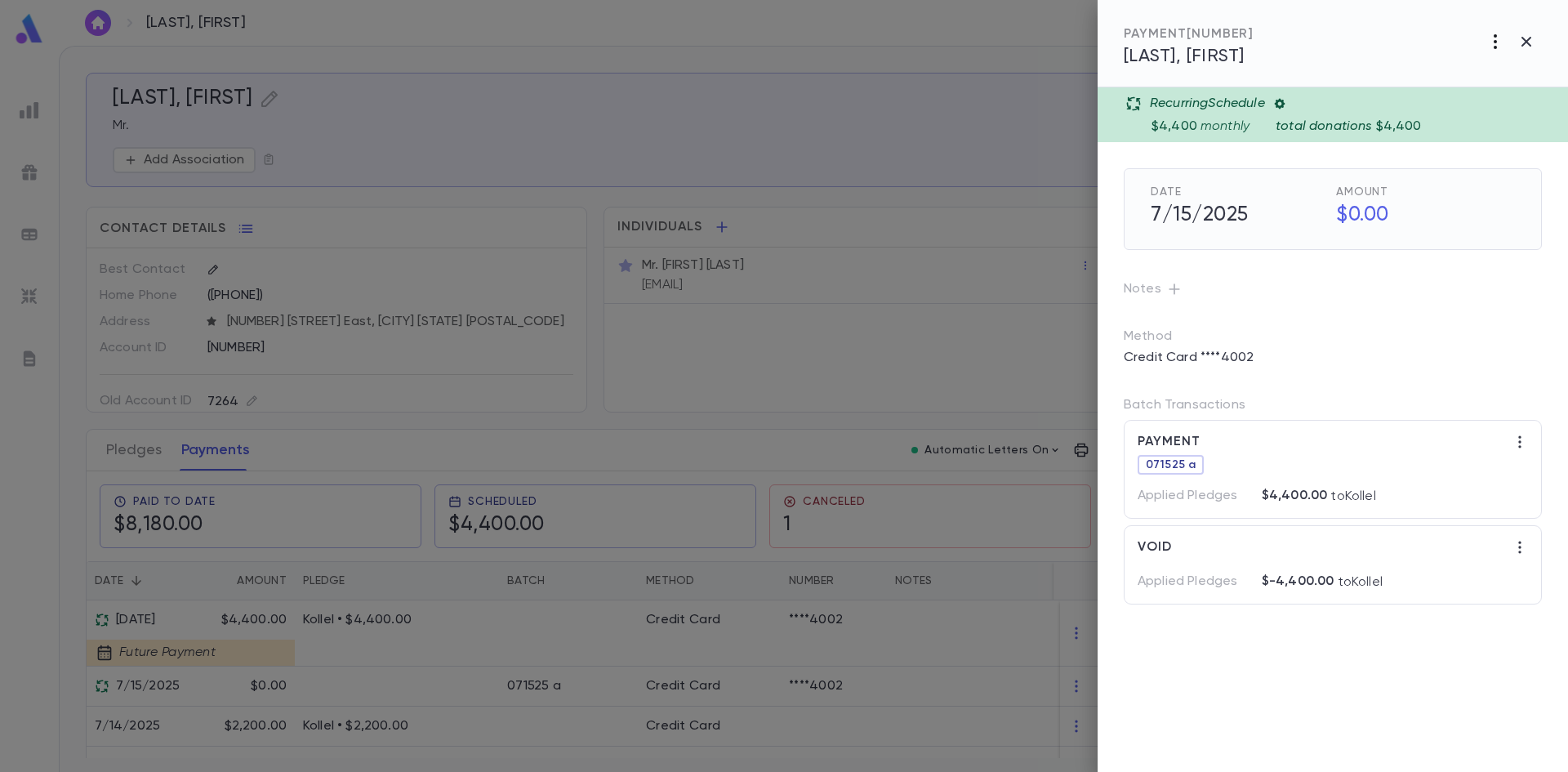 click 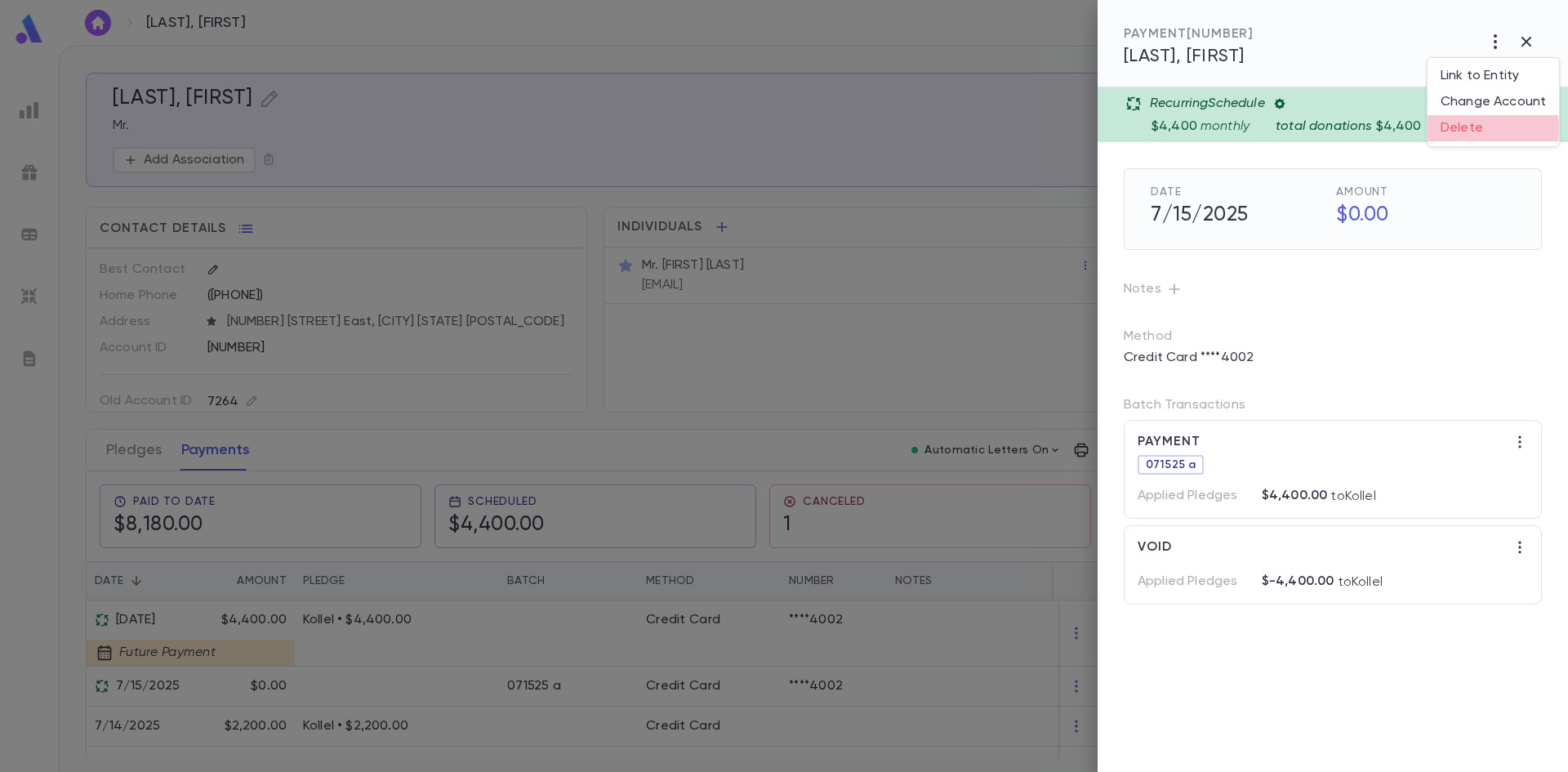 click on "Delete" at bounding box center [1493, 128] 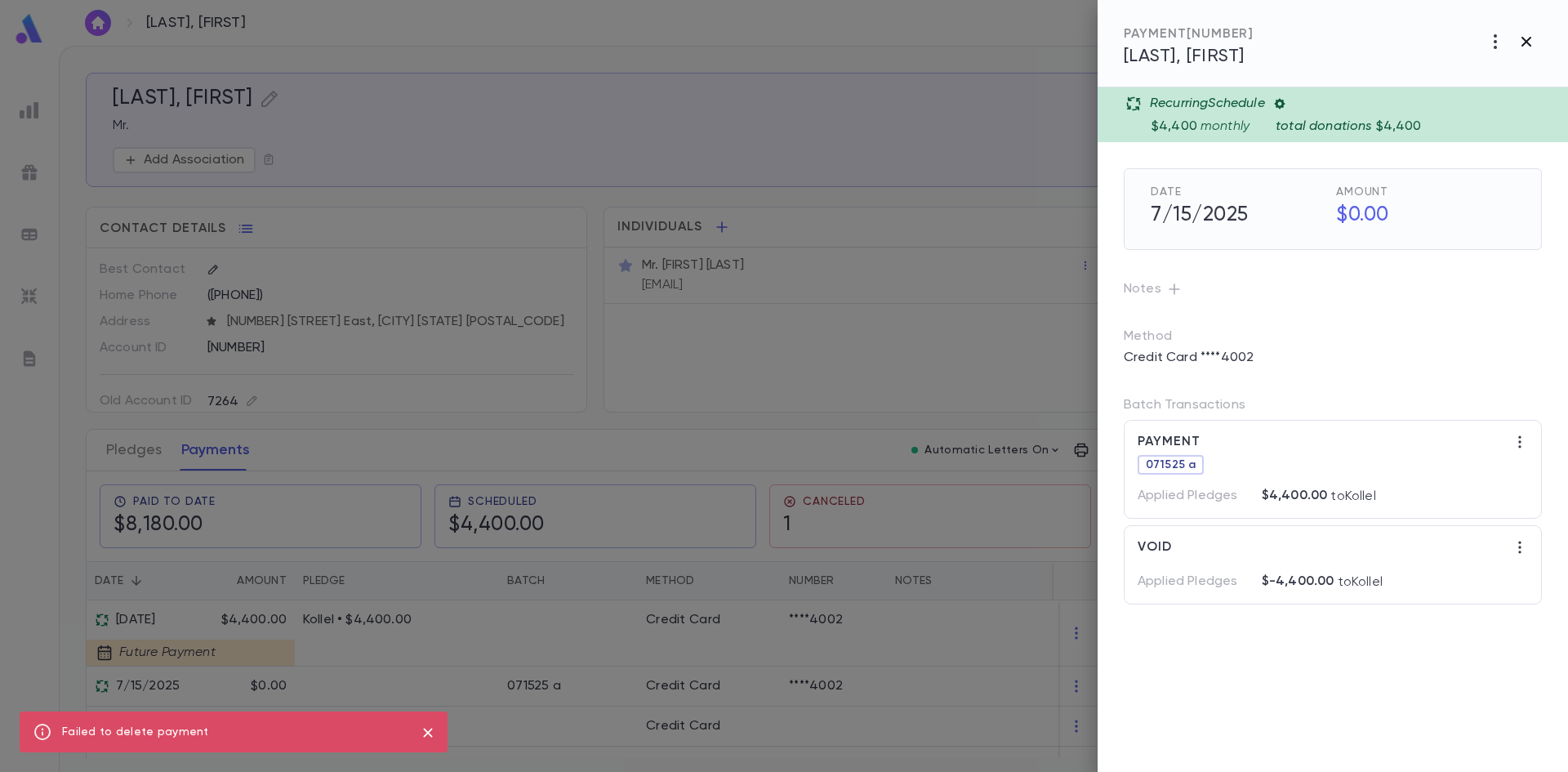 click 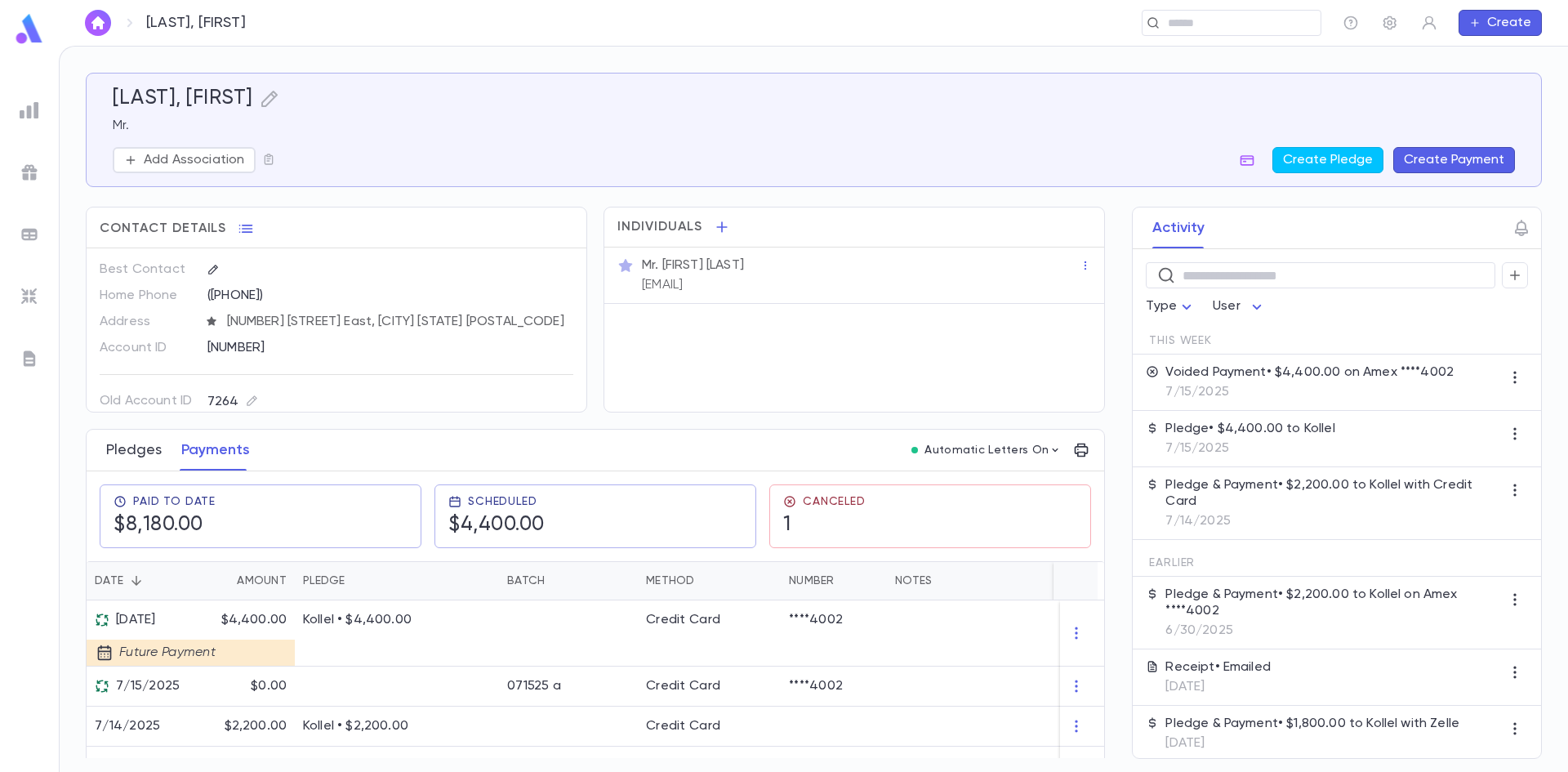 click on "Pledges" at bounding box center (134, 450) 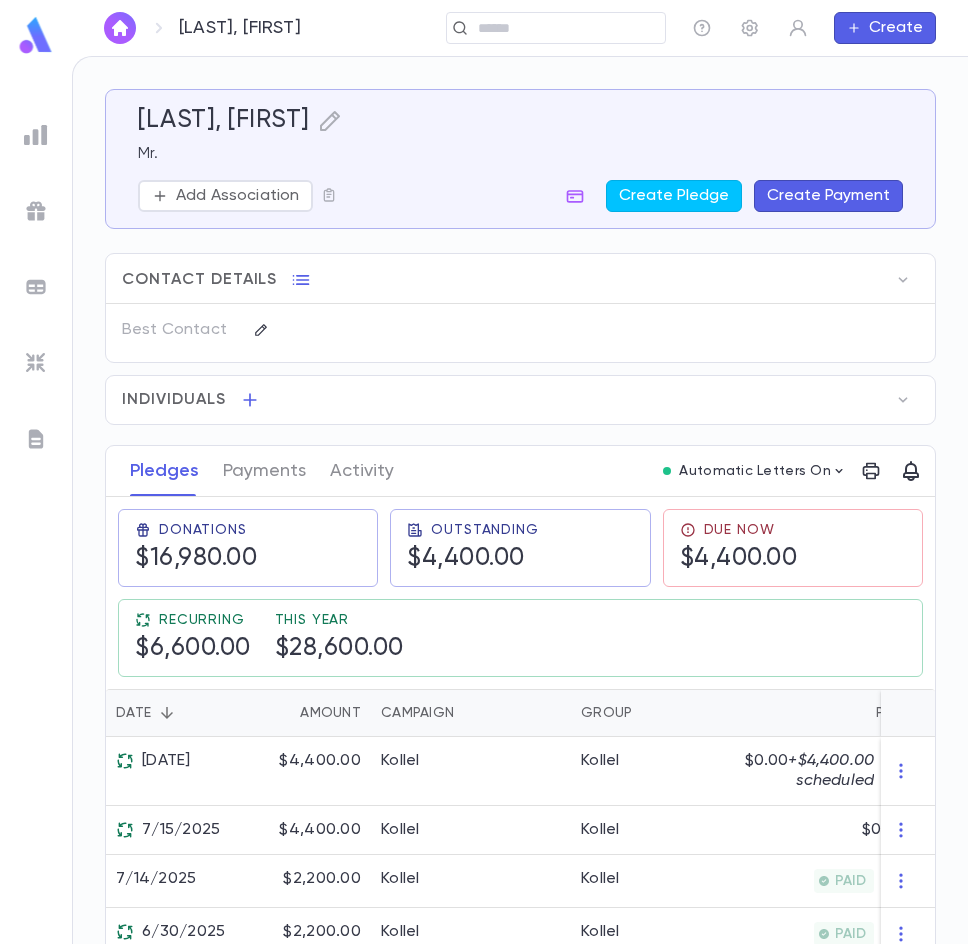 click at bounding box center (120, 28) 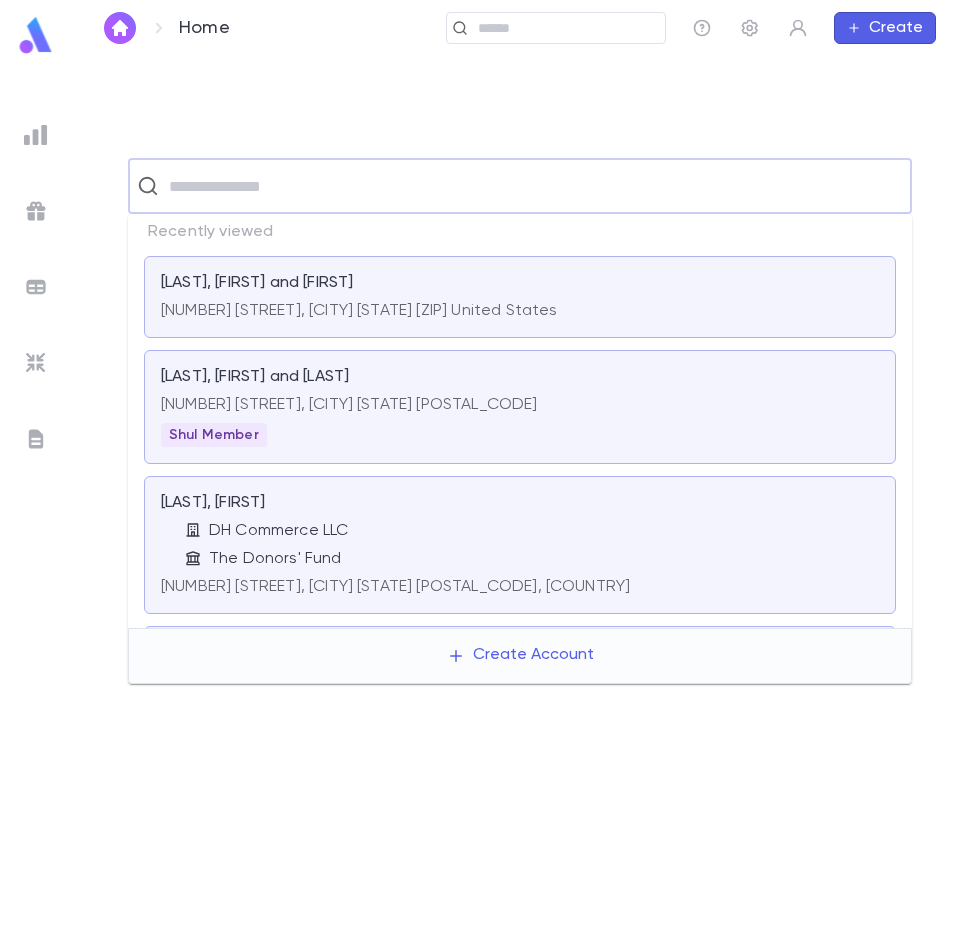 click at bounding box center (533, 186) 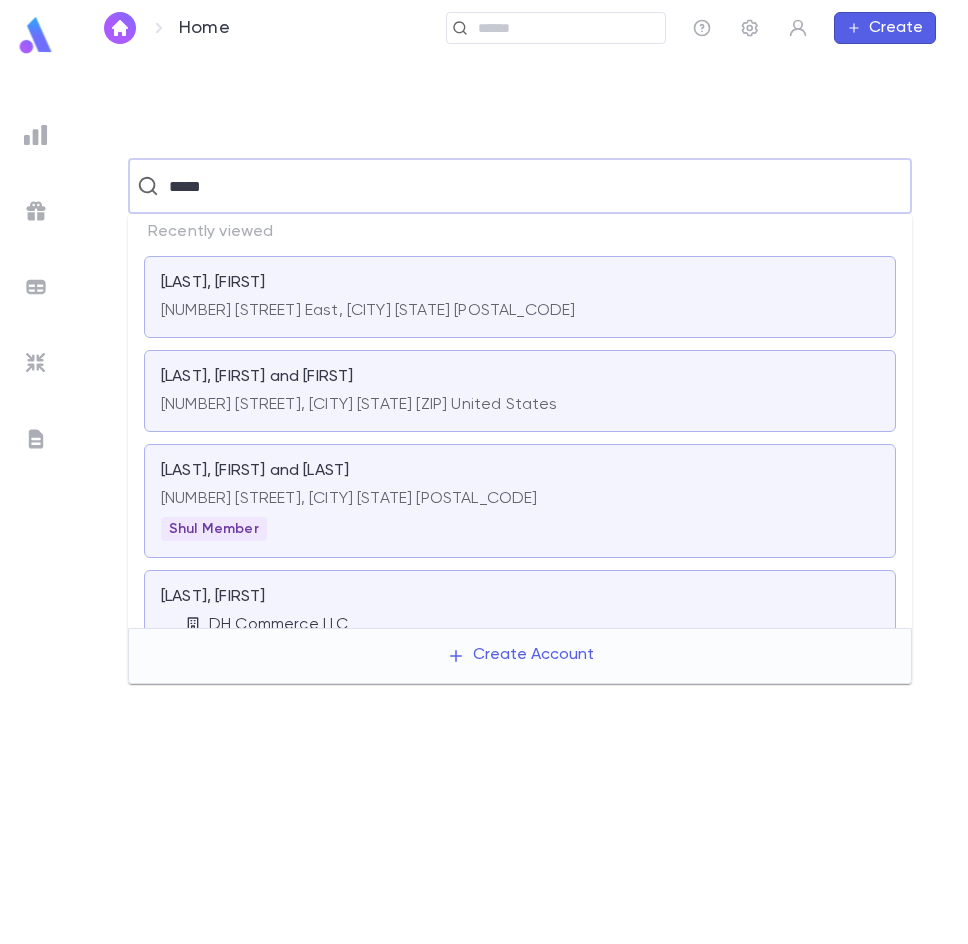 type on "*****" 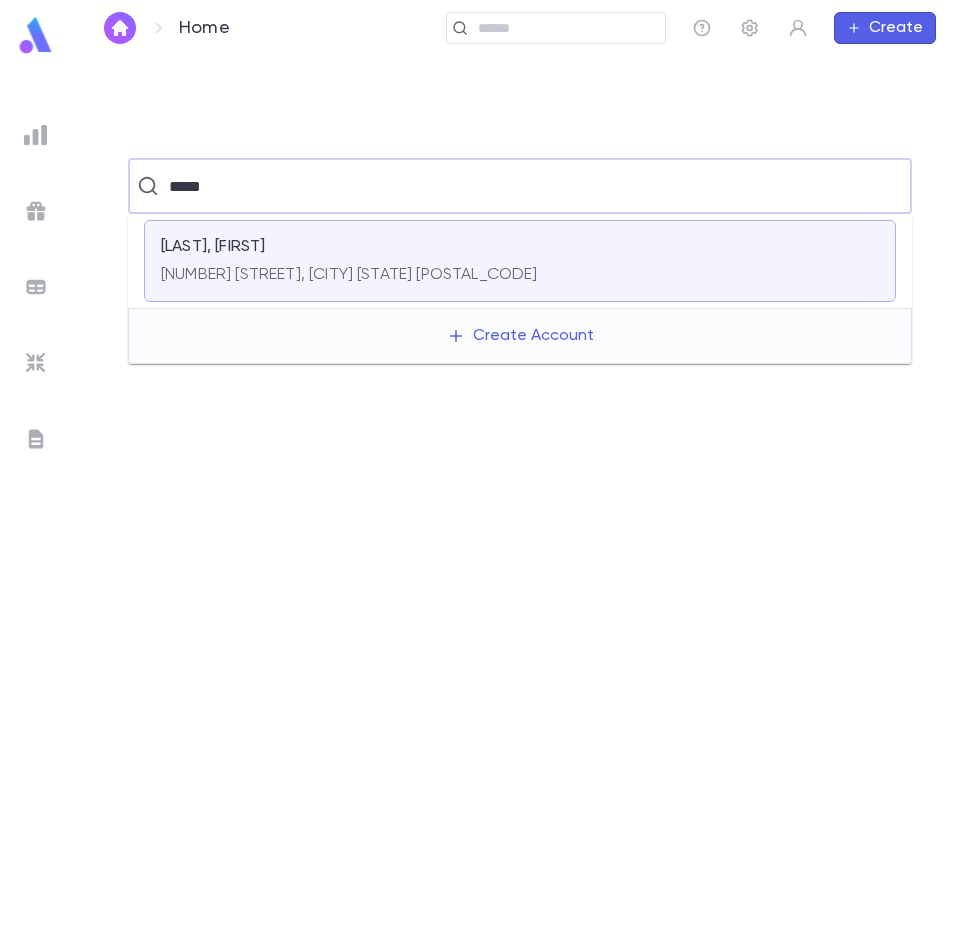 click on "[NUMBER] [STREET], [CITY] [STATE] [POSTAL_CODE]" at bounding box center (349, 271) 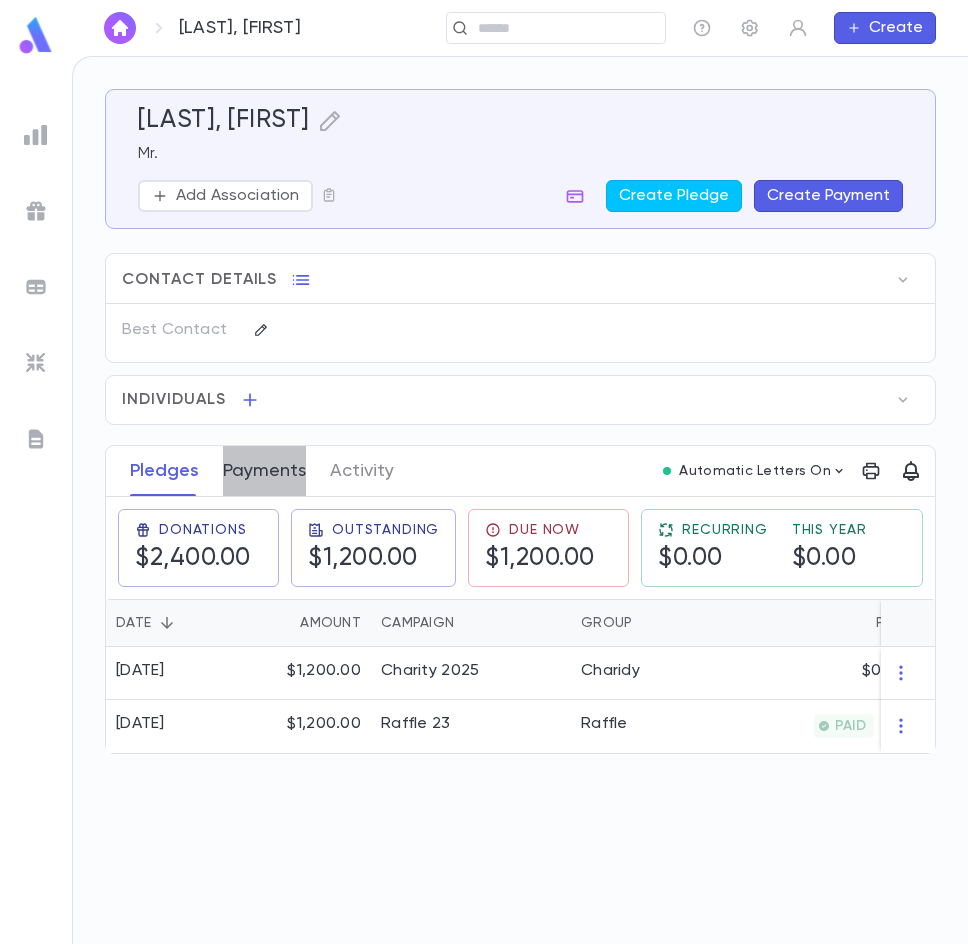click on "Payments" at bounding box center (264, 471) 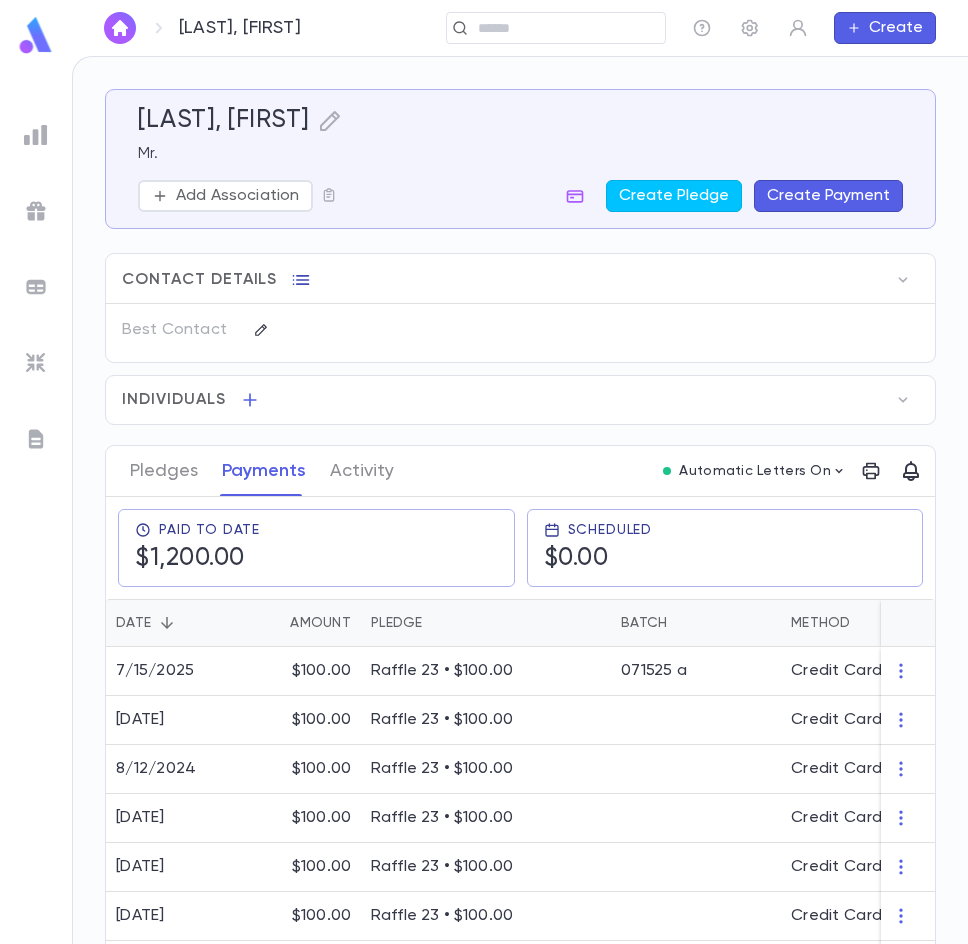 click 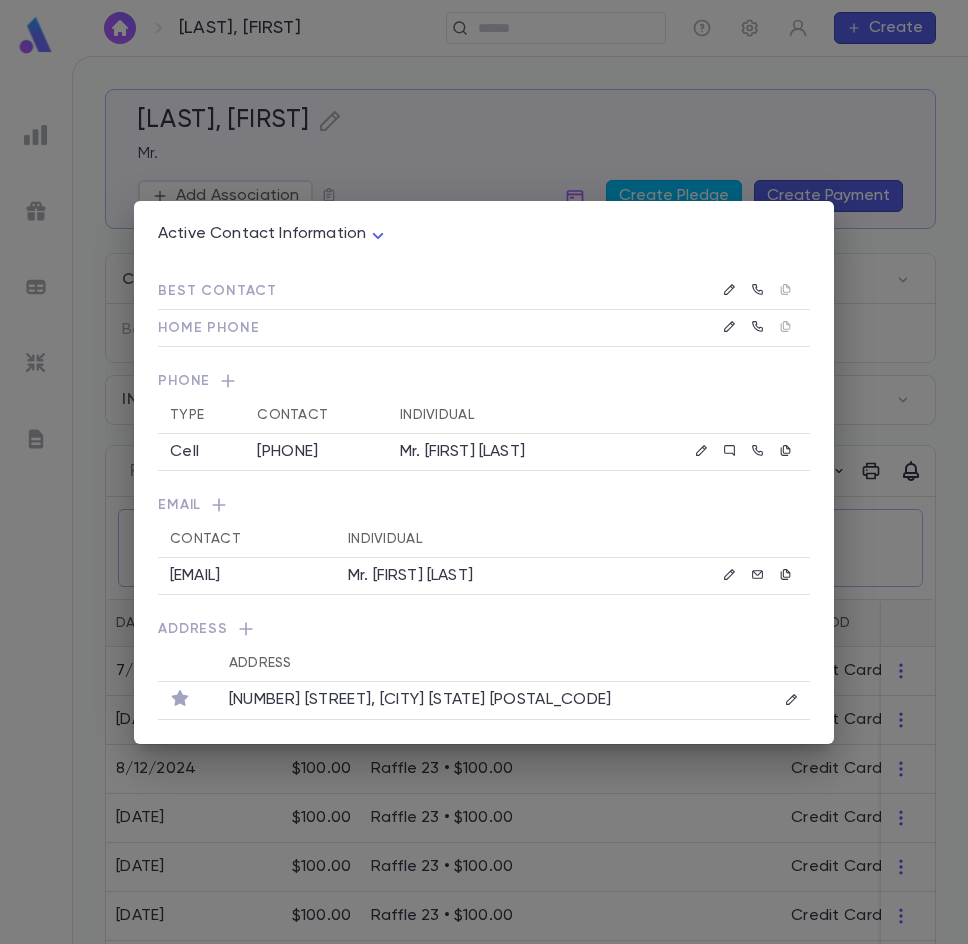 drag, startPoint x: 788, startPoint y: 700, endPoint x: 642, endPoint y: 708, distance: 146.21901 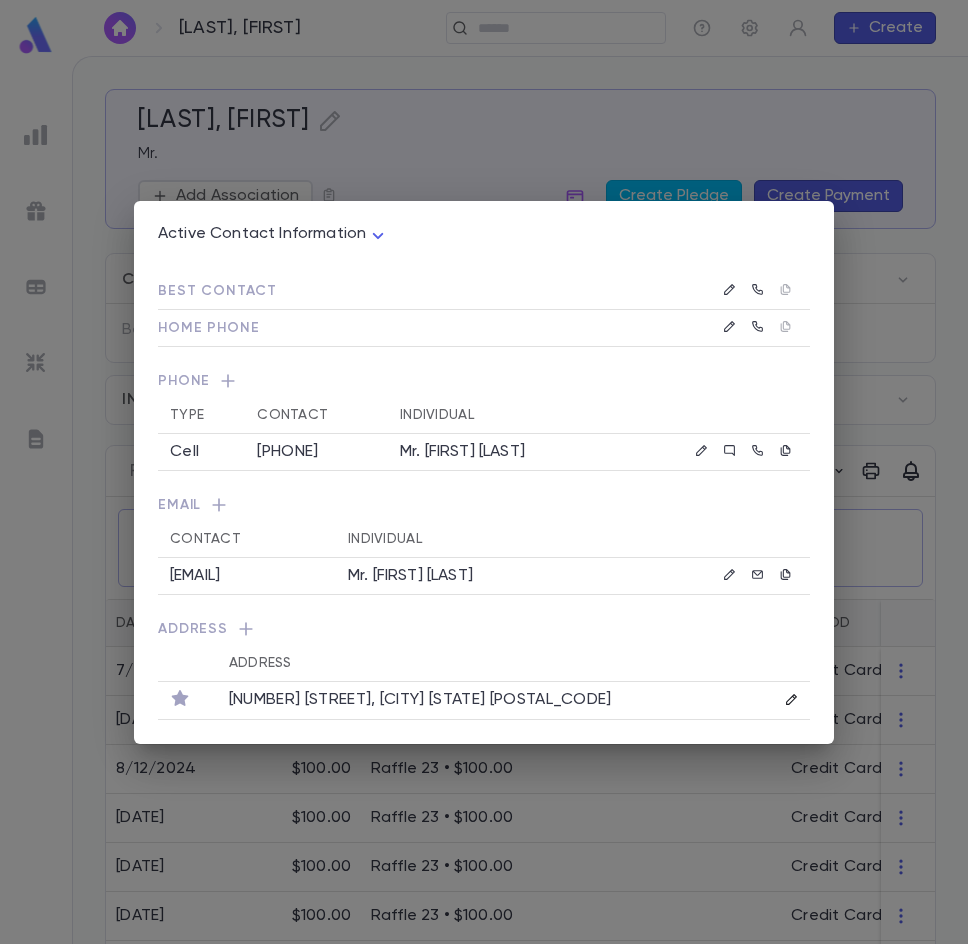 click 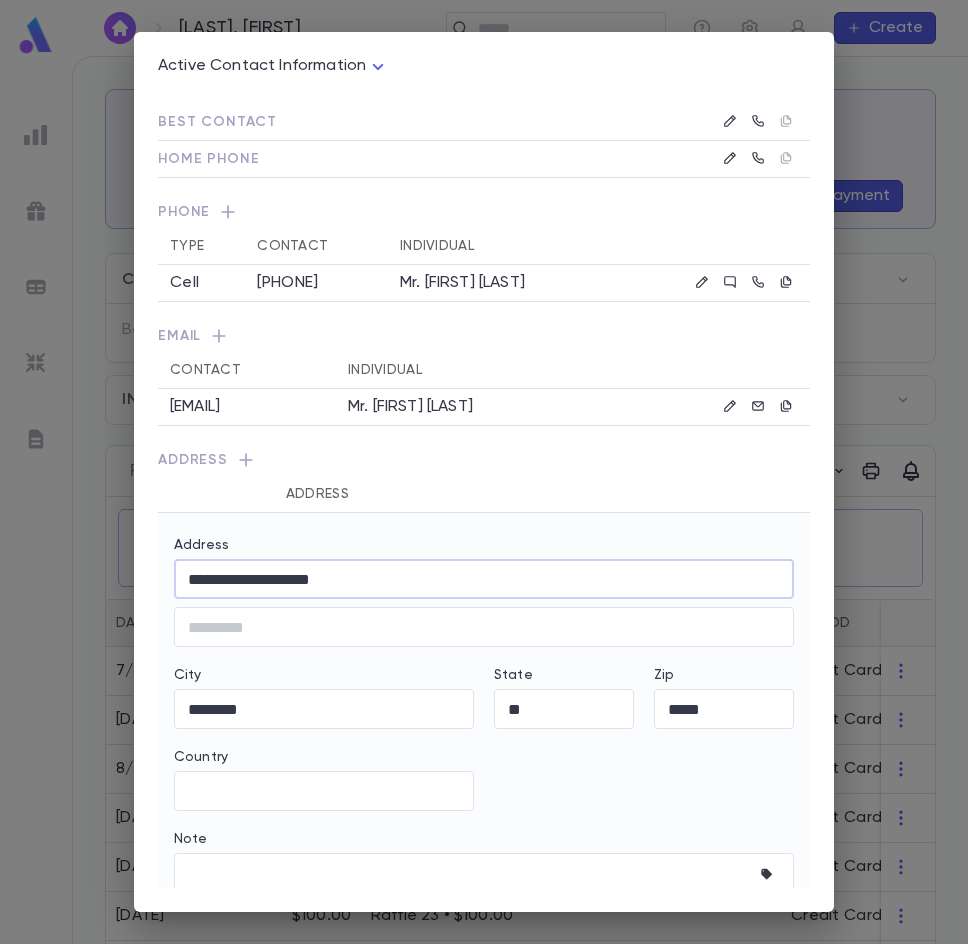 drag, startPoint x: 362, startPoint y: 573, endPoint x: -96, endPoint y: 587, distance: 458.21393 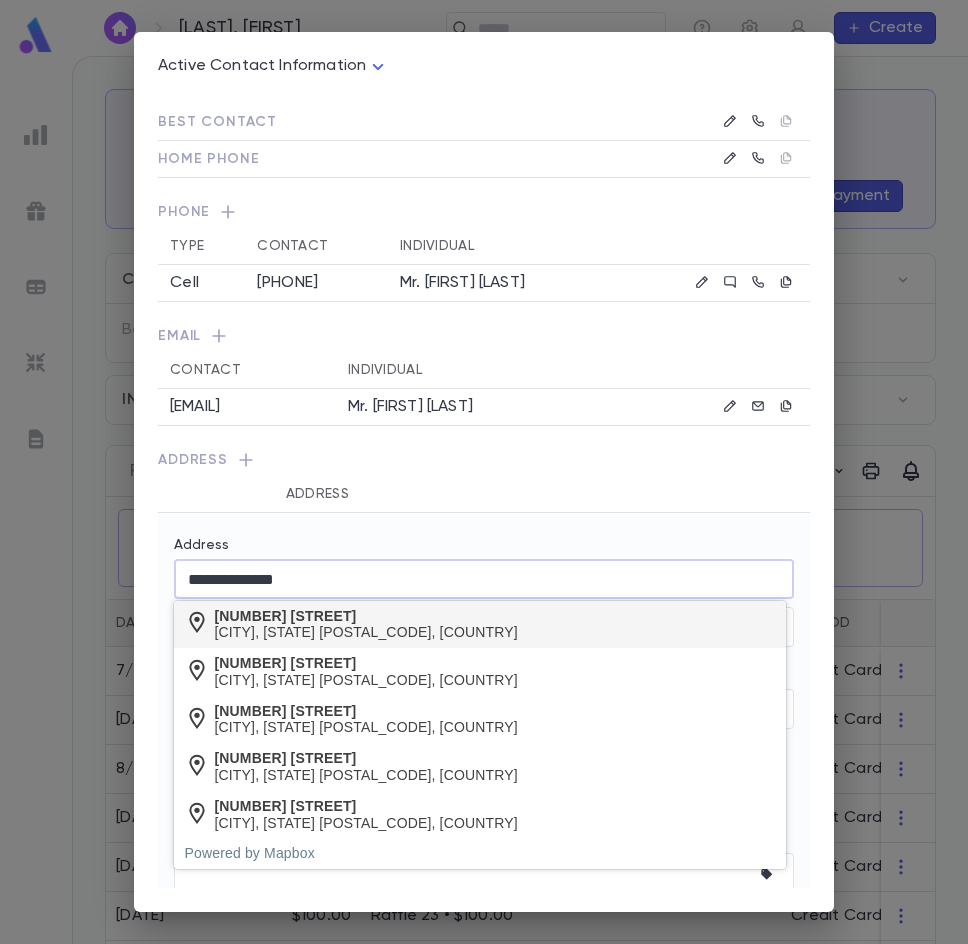 click on "[NUMBER] [STREET]" at bounding box center [366, 616] 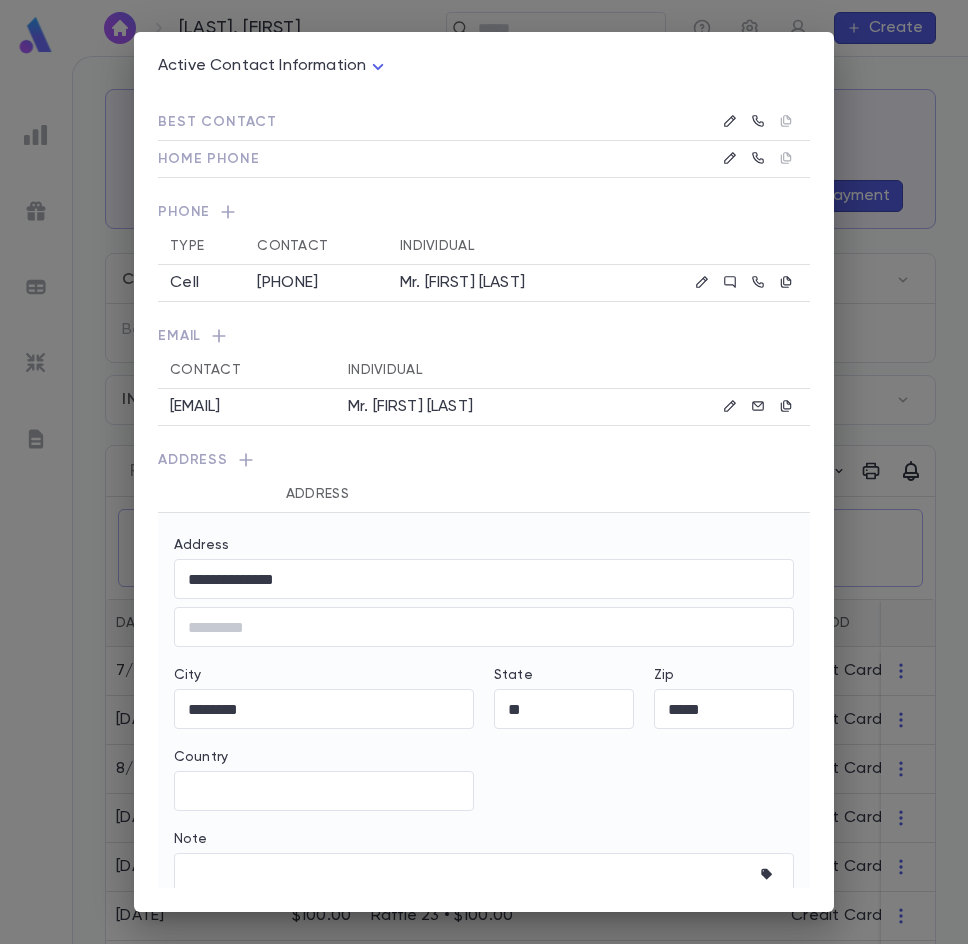type on "**********" 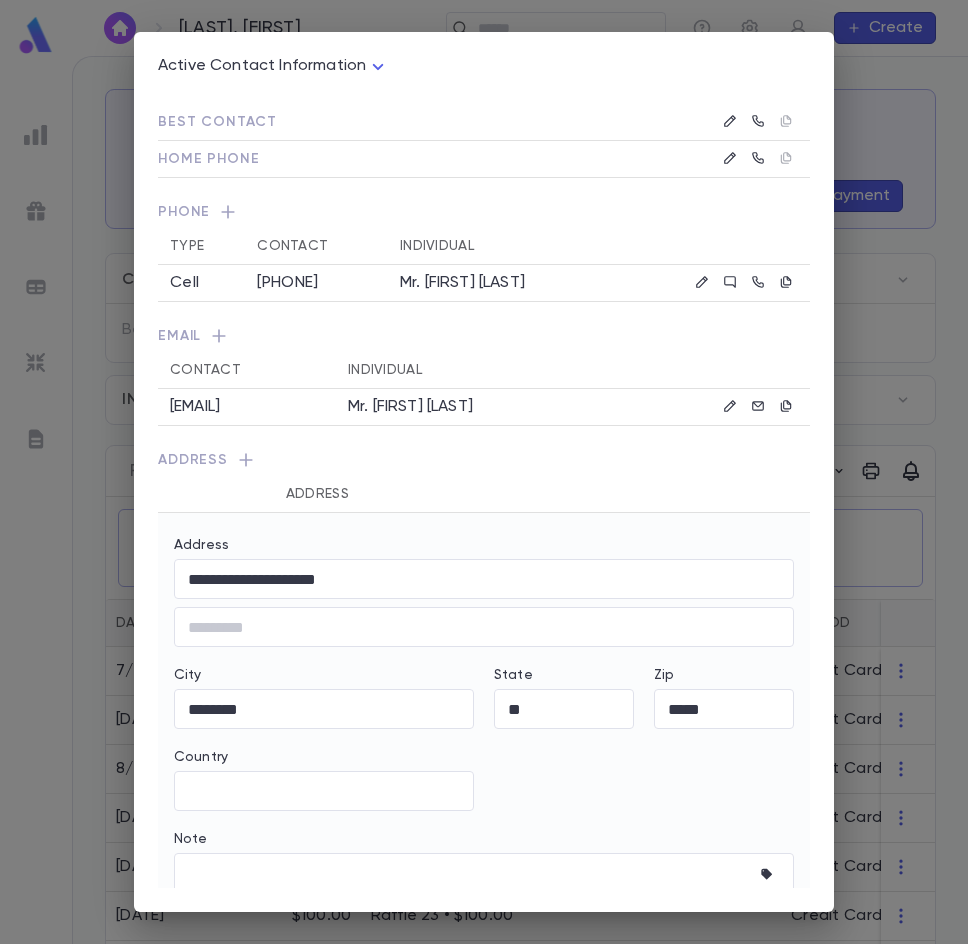 type on "**********" 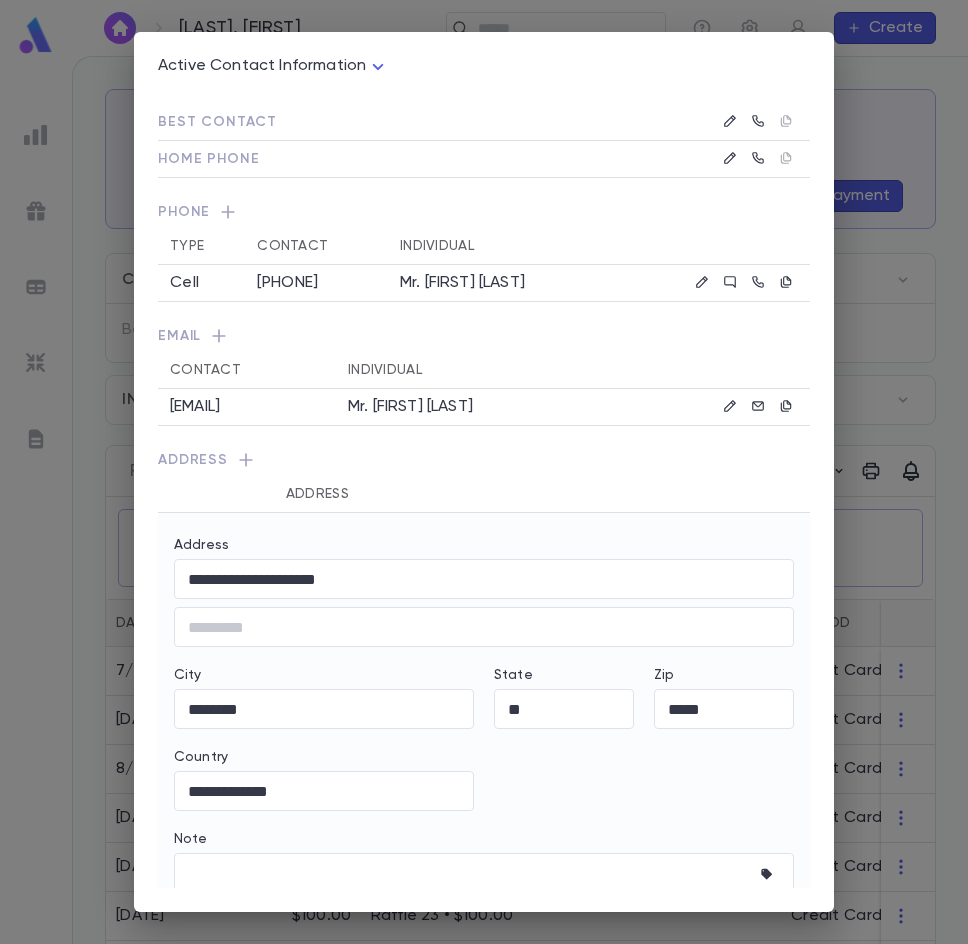 type on "*****" 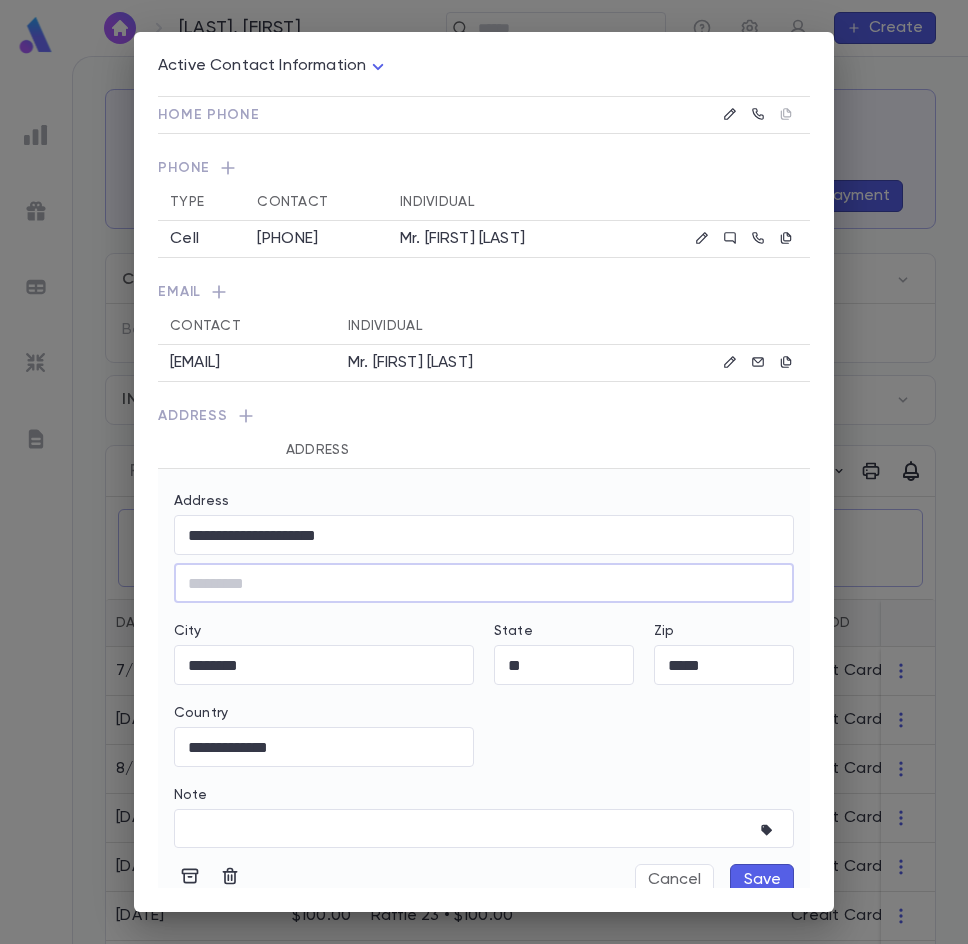 scroll, scrollTop: 69, scrollLeft: 0, axis: vertical 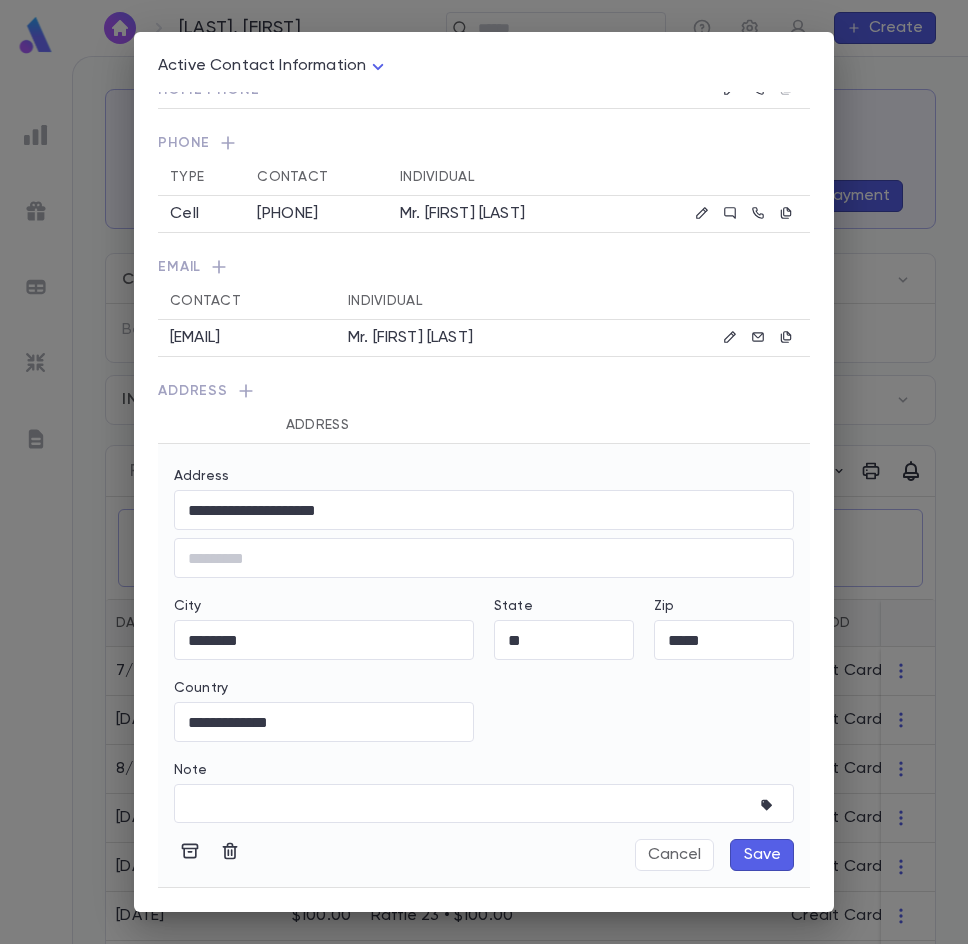 click on "Save" at bounding box center (762, 855) 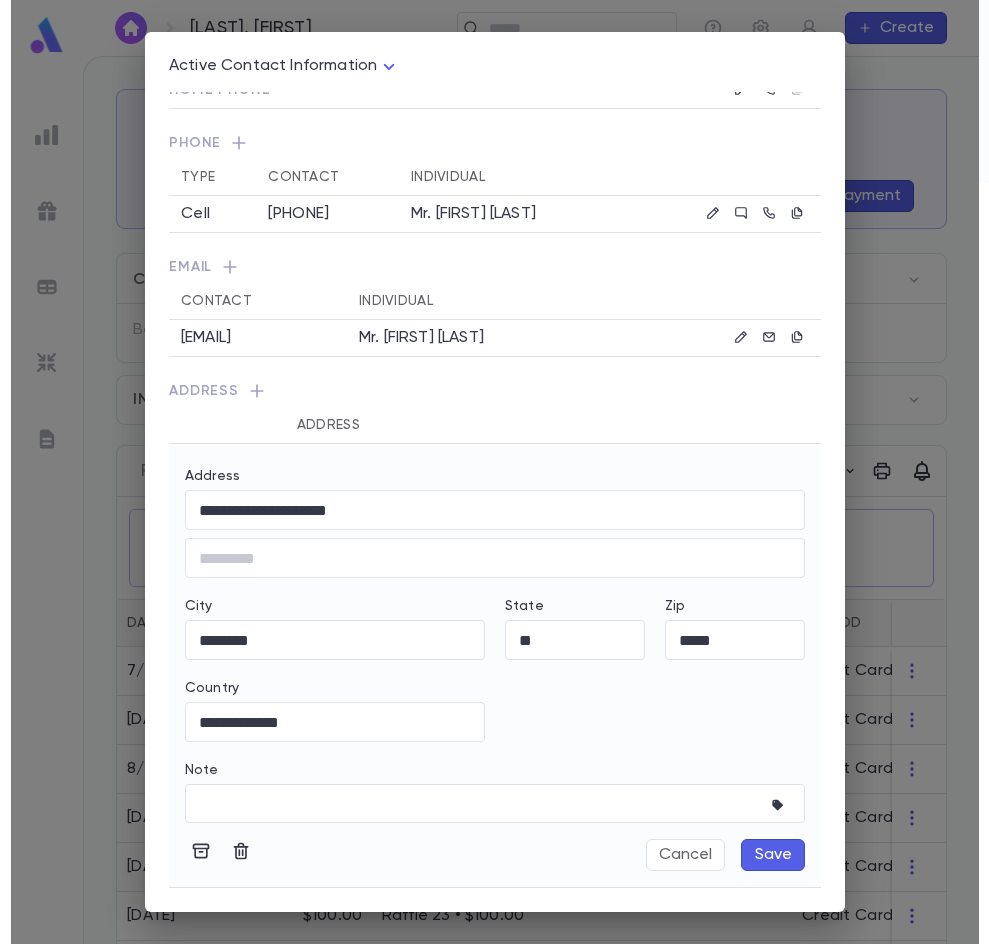 scroll, scrollTop: 0, scrollLeft: 0, axis: both 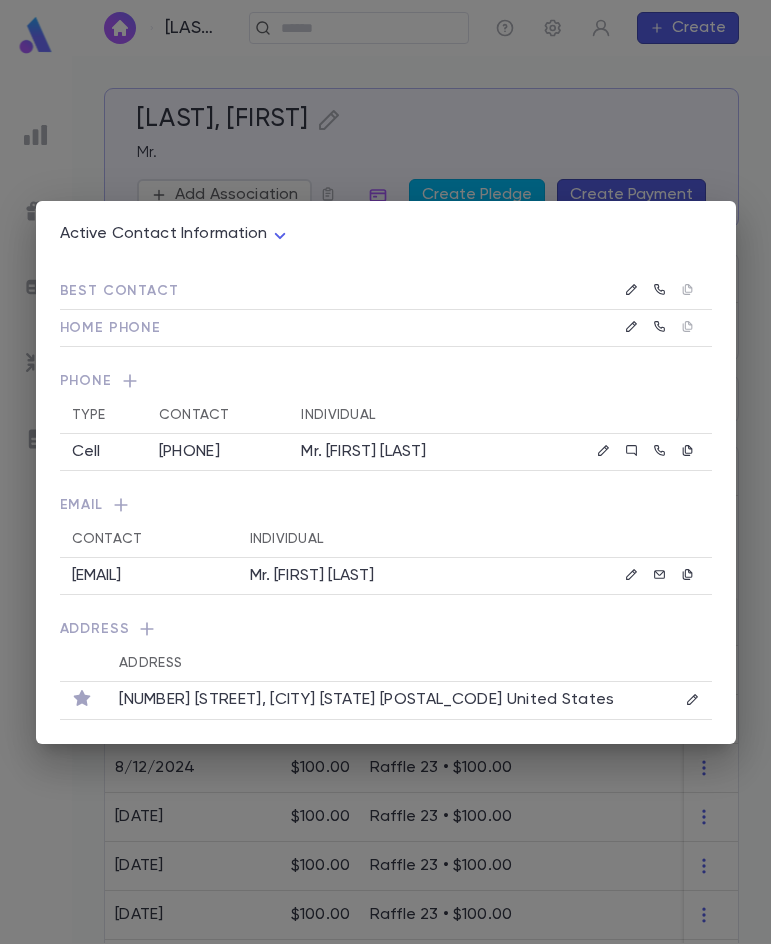 click on "Active Contact Information **** Best Contact Home Phone ([PHONE]) Phone Type Contact Individual Cell ([PHONE]) Mr. [FIRST] [LAST] Email Contact Individual [EMAIL] Mr. [FIRST] [LAST] Address Address [NUMBER] [STREET], [CITY] [STATE] [ZIP] United States" at bounding box center (385, 472) 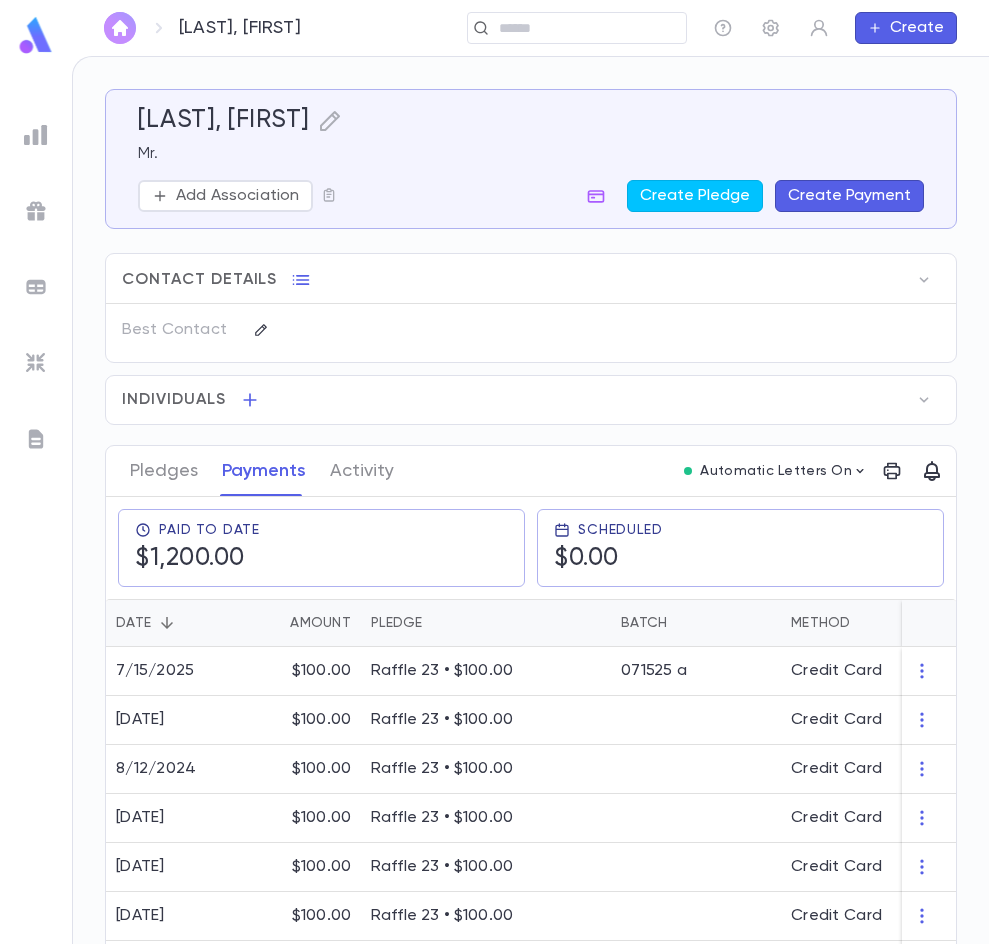 click at bounding box center (120, 28) 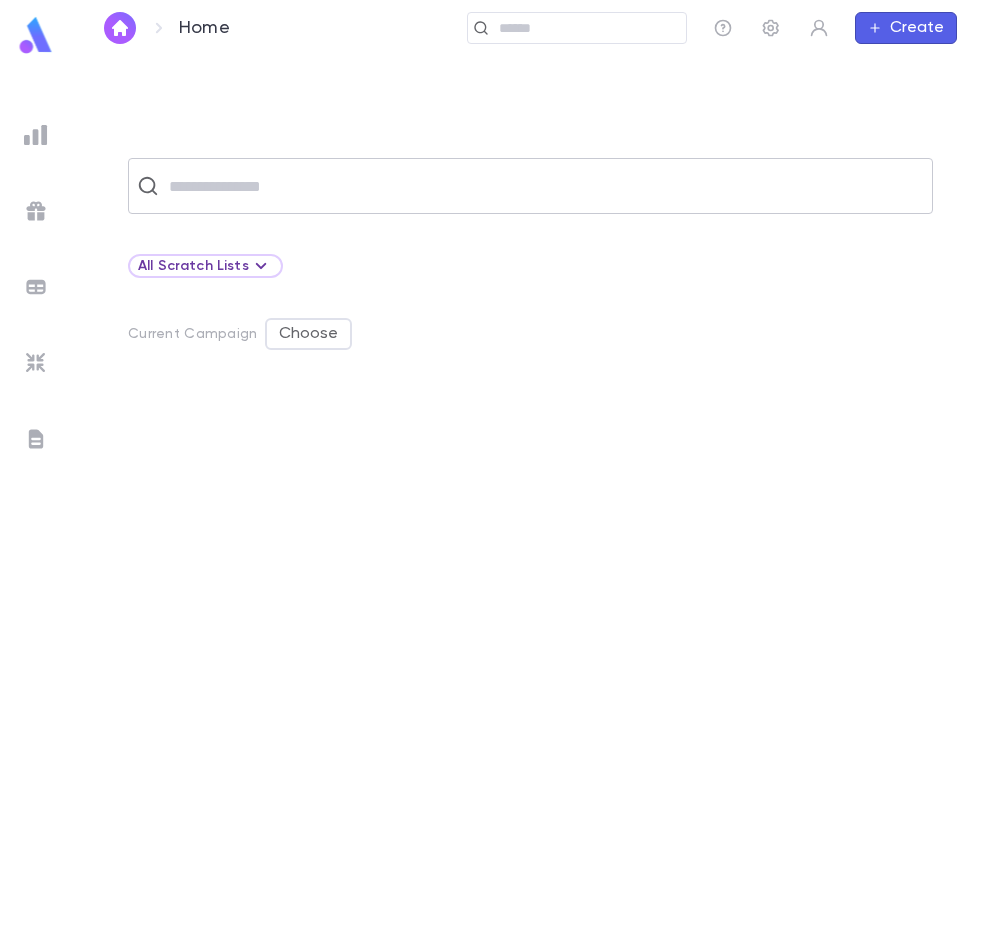 click at bounding box center [543, 186] 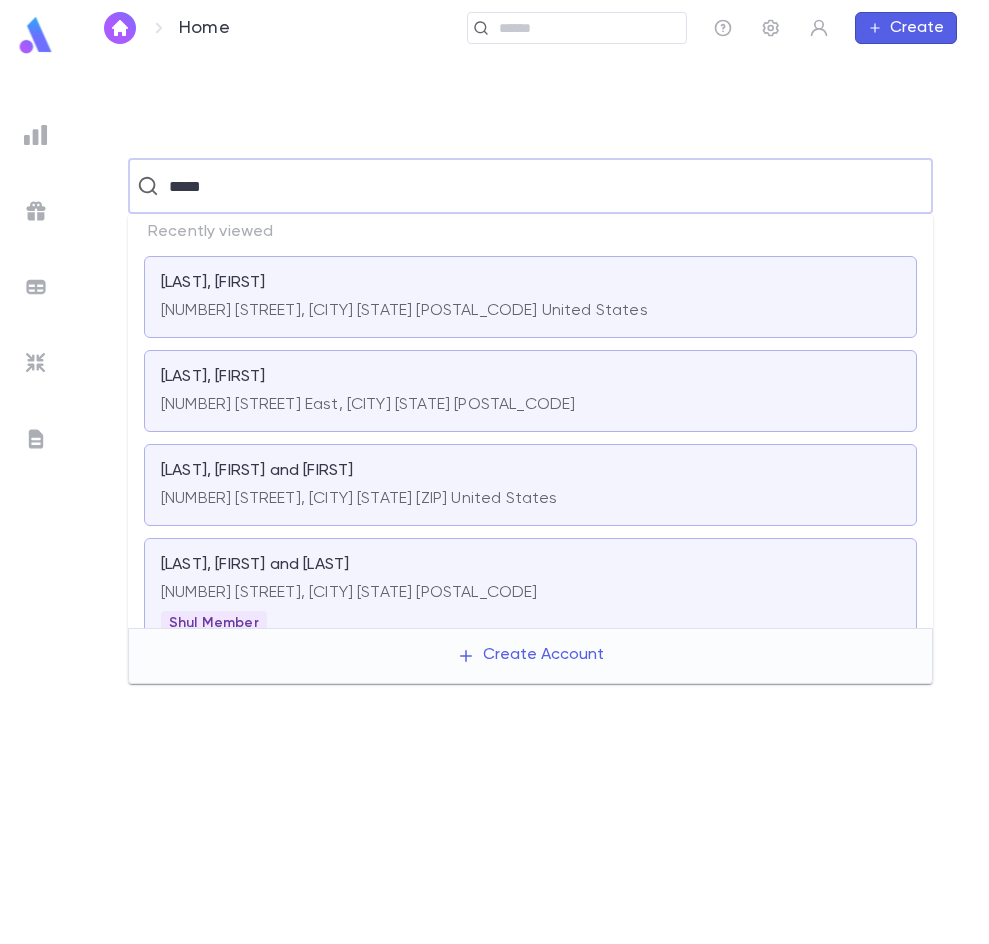 type on "*****" 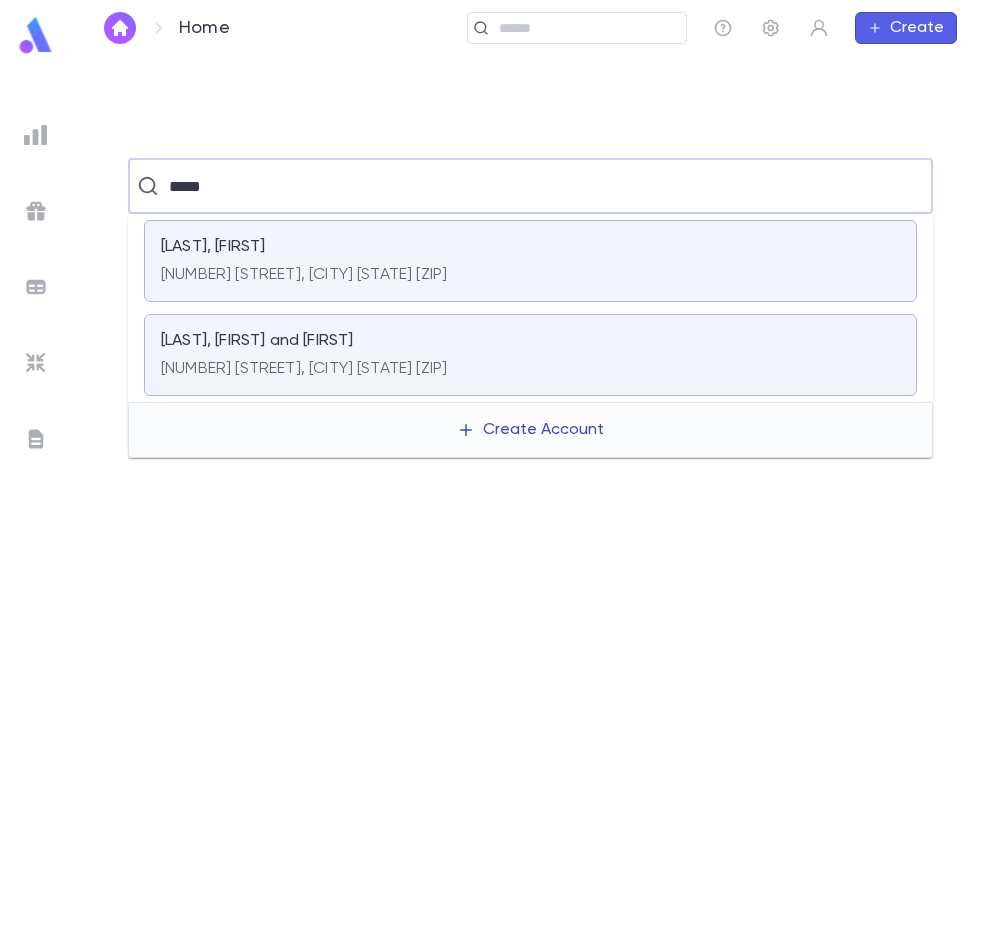 click on "Create Account" at bounding box center [530, 430] 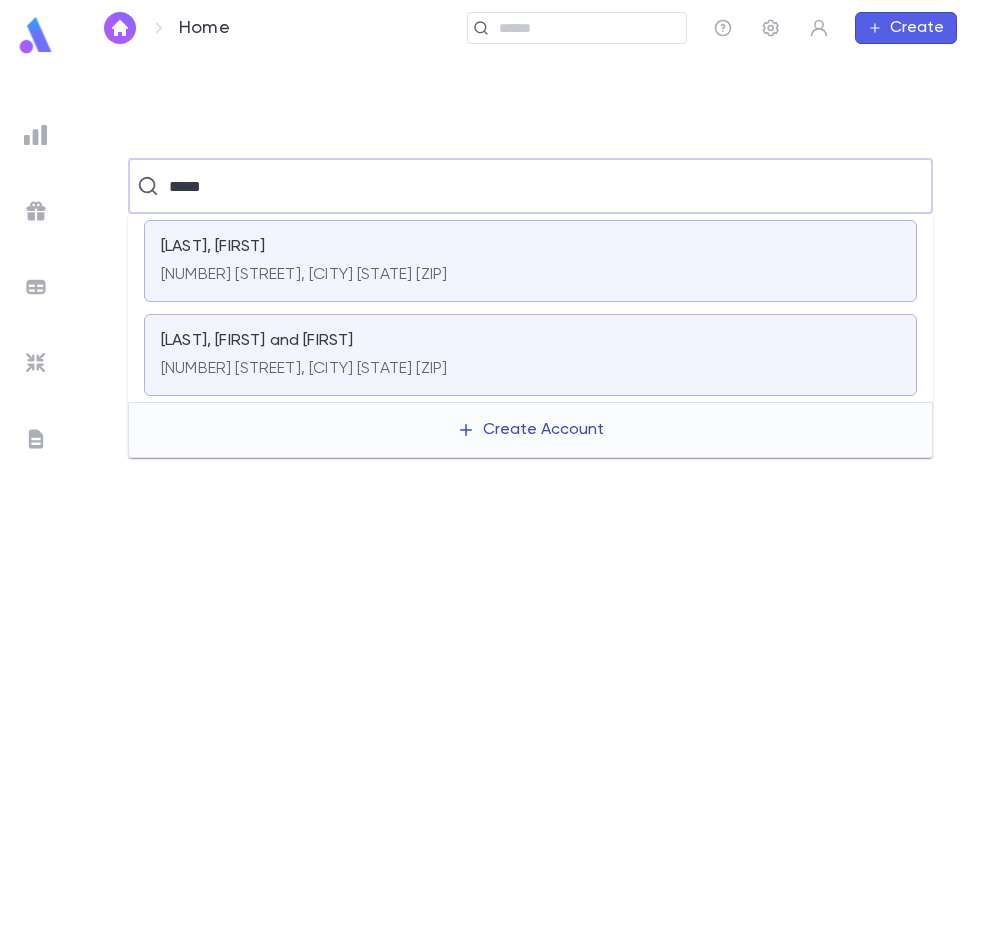 type 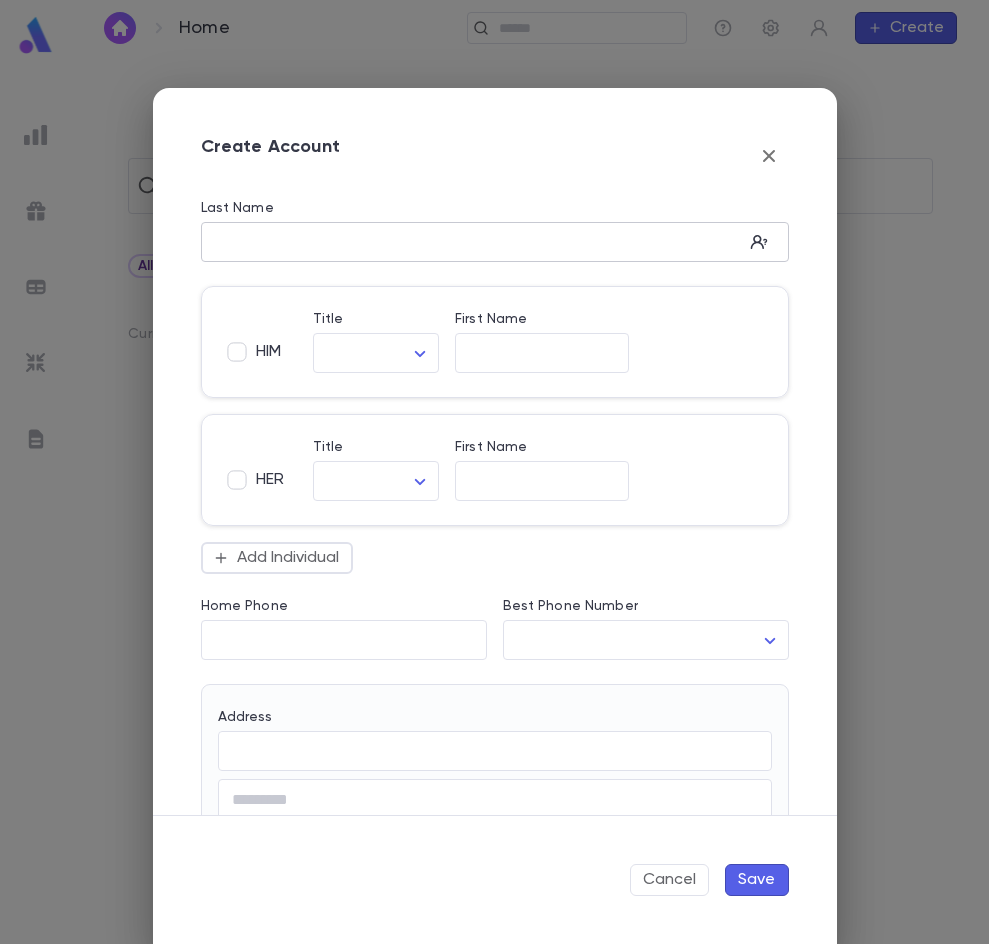 click on "Last Name" at bounding box center (472, 242) 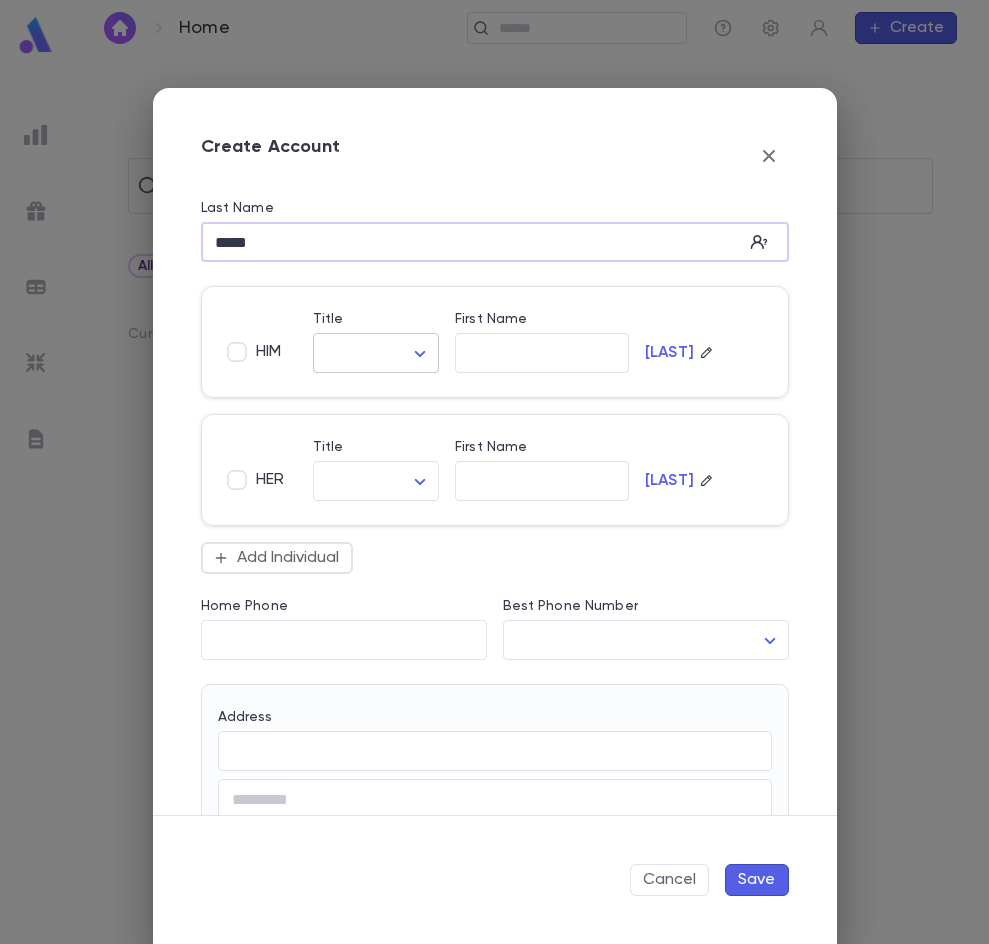 type on "*****" 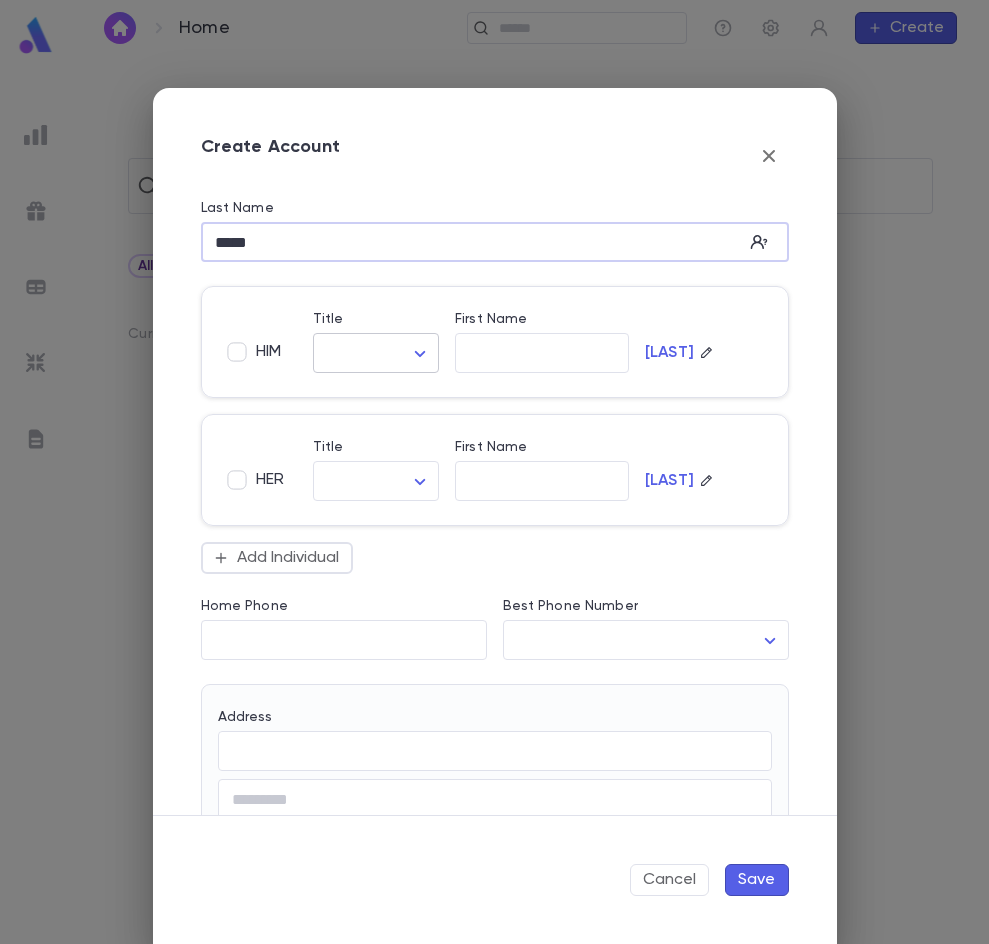 click on "Home ​ Create ​ All Scratch Lists Current Campaign Choose Profile Log out Account Pledge Payment Hide Change Current Campaign Create Account Last Name ***** HIM Title ​ First Name ​ [LAST] HER Title ​ First Name ​ [LAST] Add Individual Home Phone ​ Best Phone Number ​ ​ Address ​ ​ City ​ State ​ Zip ​ Country ​ Note * ​ Add Address Salutation ​ Old Account ID ​ Cancel Save Powered by Mapbox" at bounding box center (494, 499) 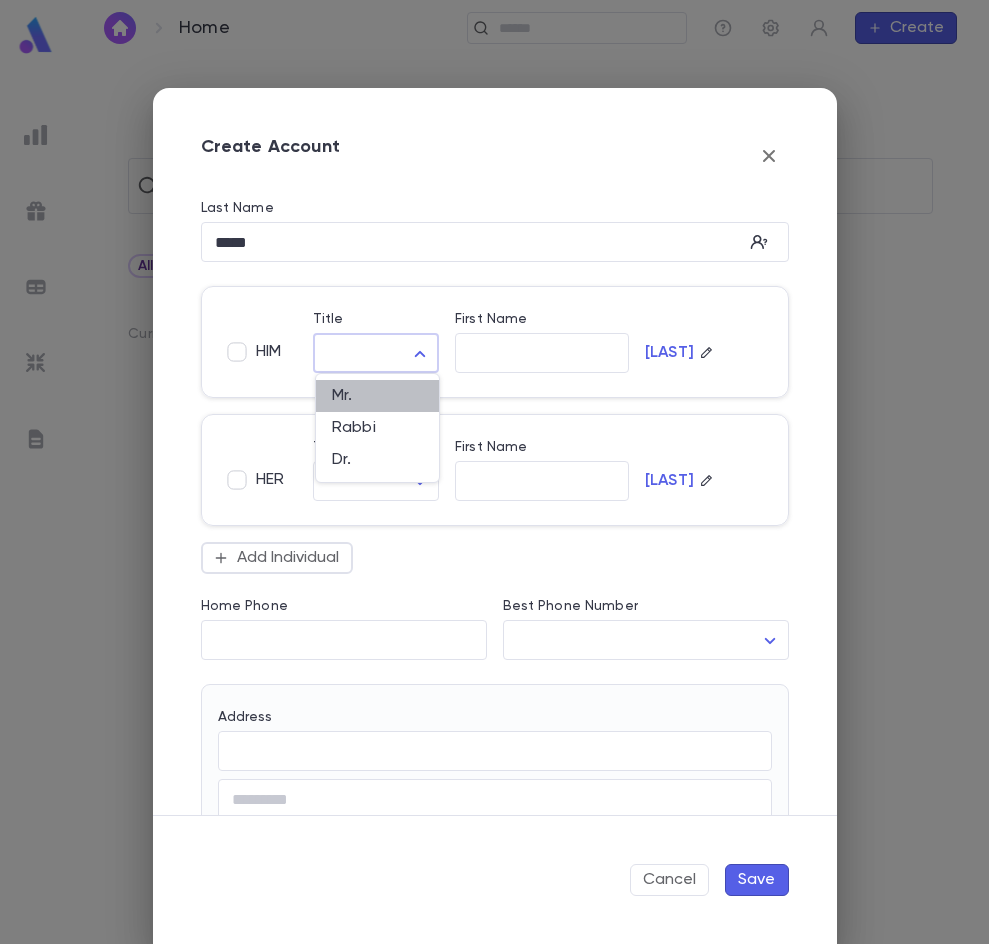 click on "Mr." at bounding box center (377, 396) 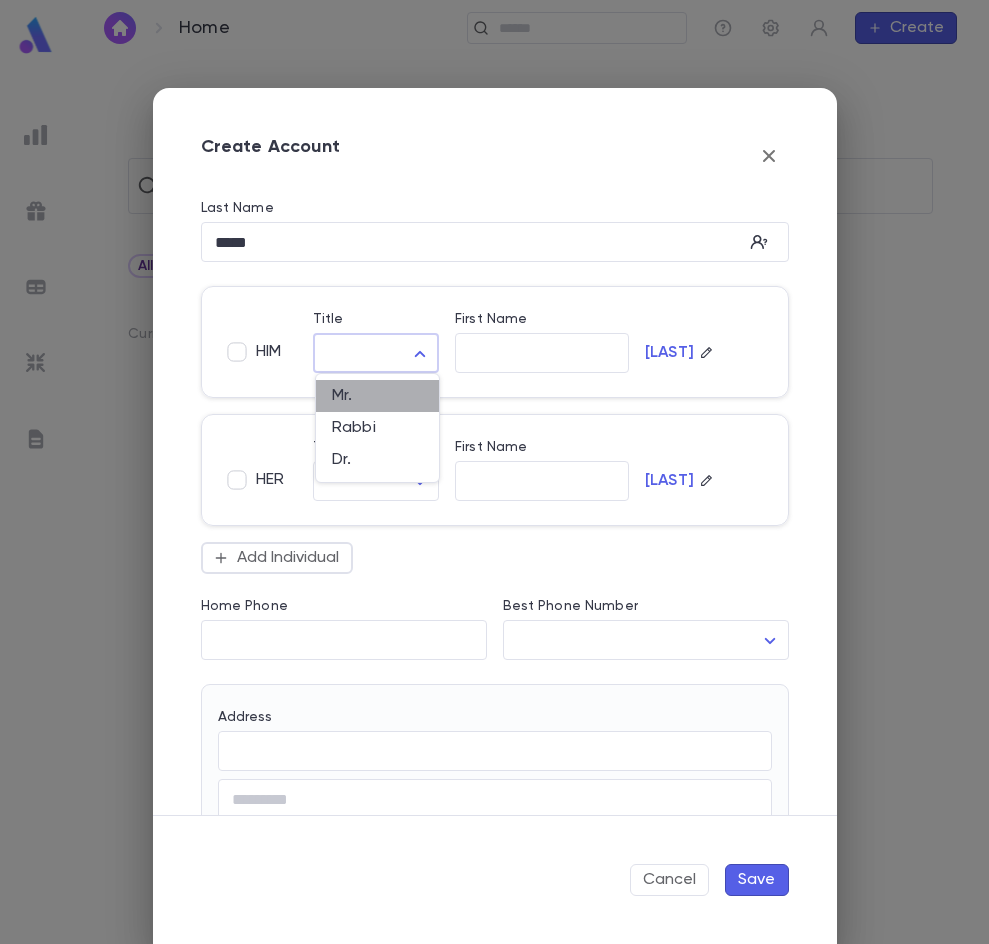 type on "***" 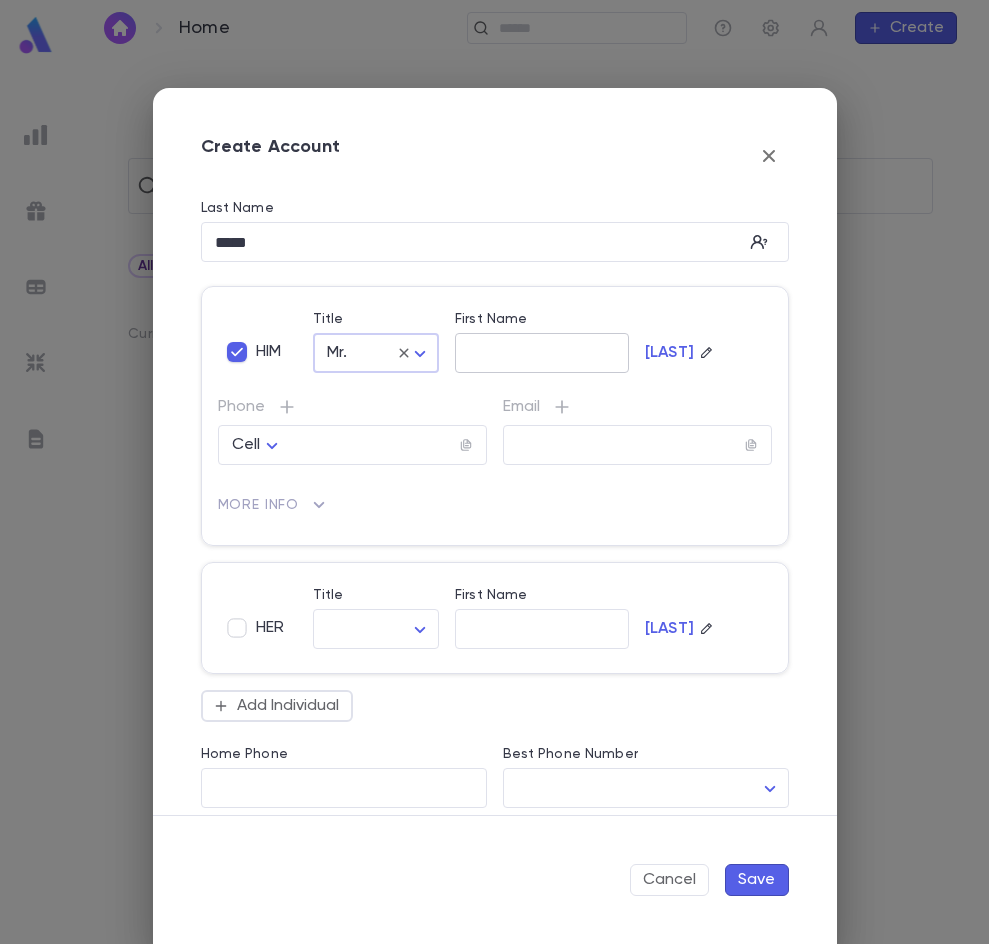 click on "First Name" at bounding box center [542, 353] 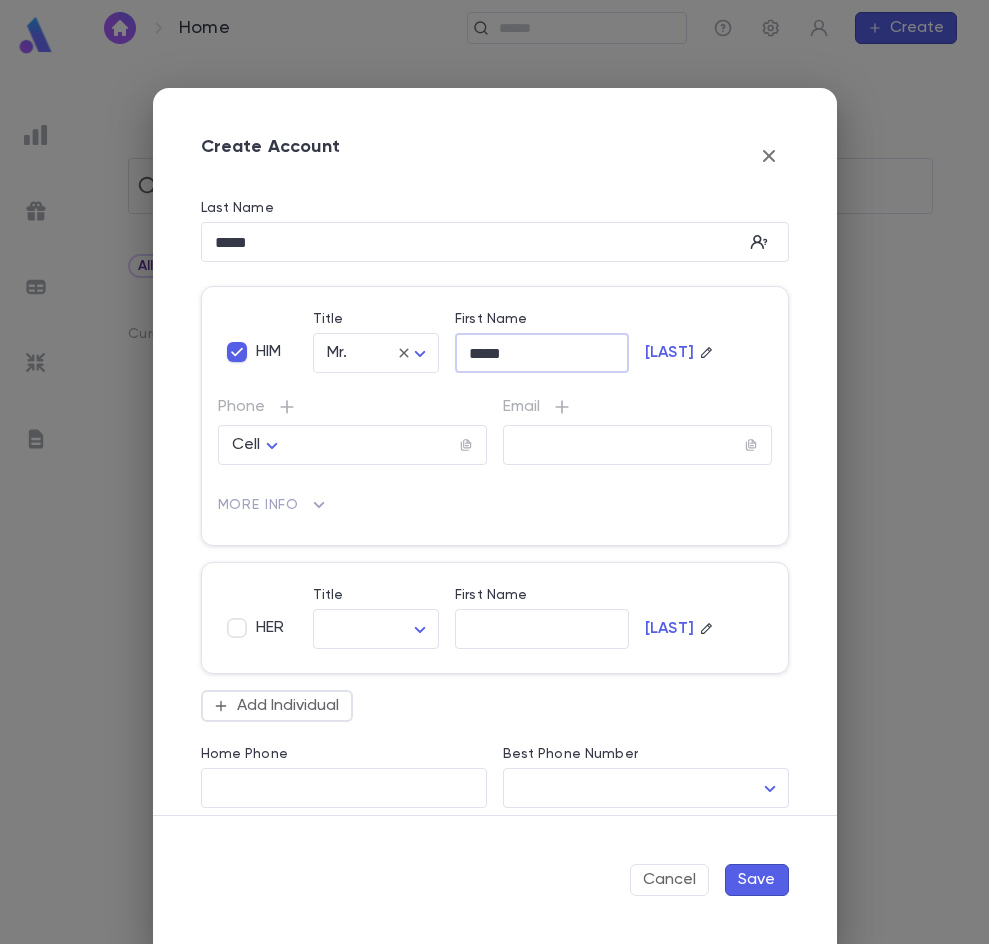 type on "*****" 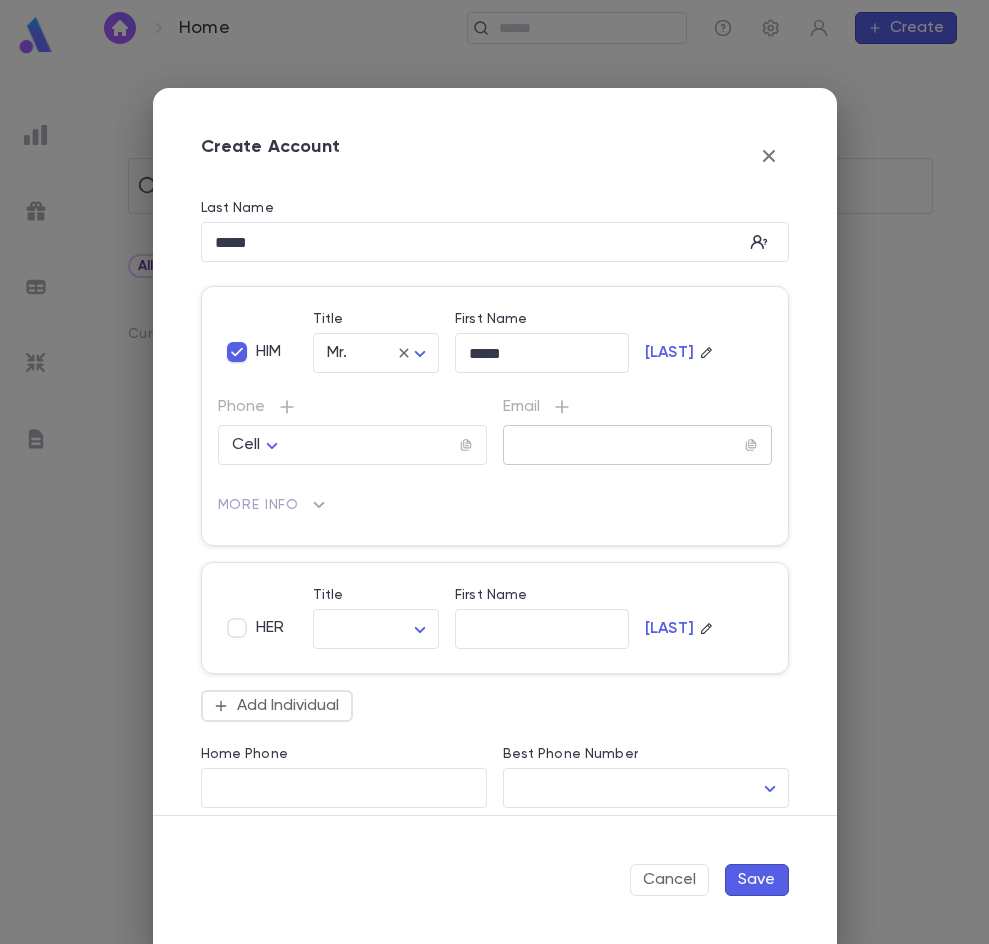 click at bounding box center (624, 445) 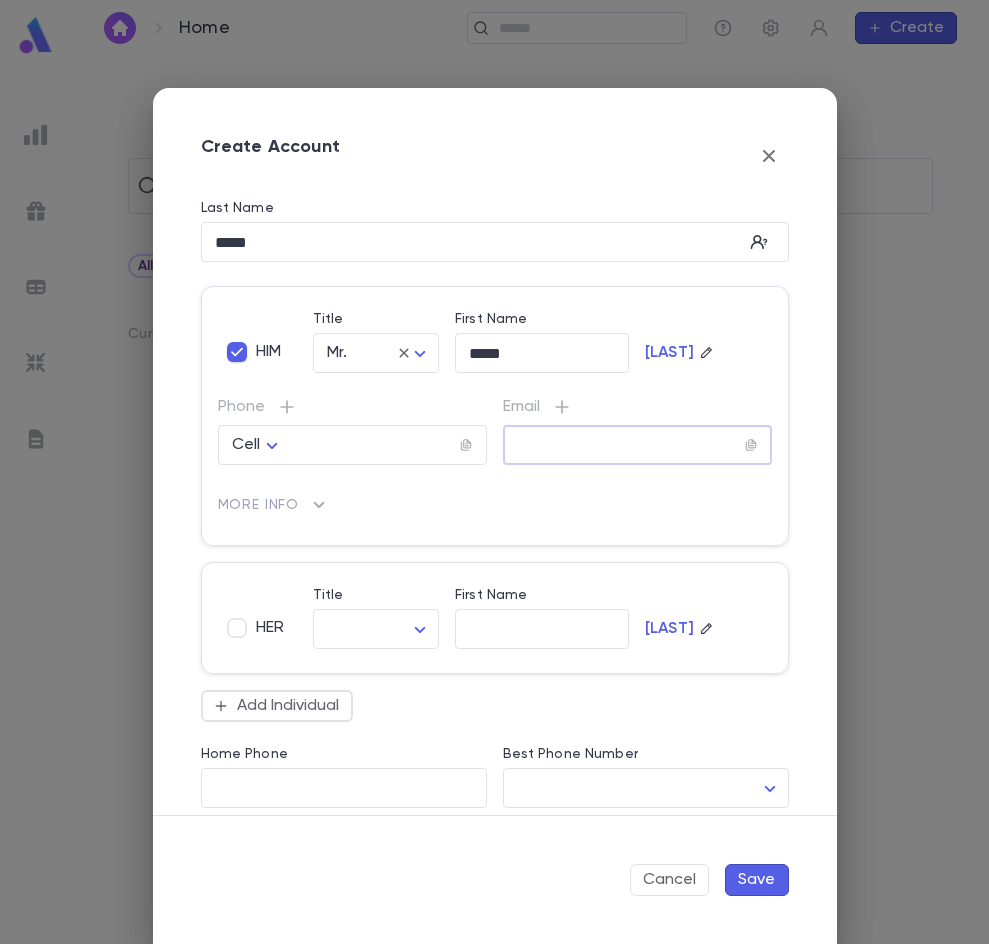 paste on "**********" 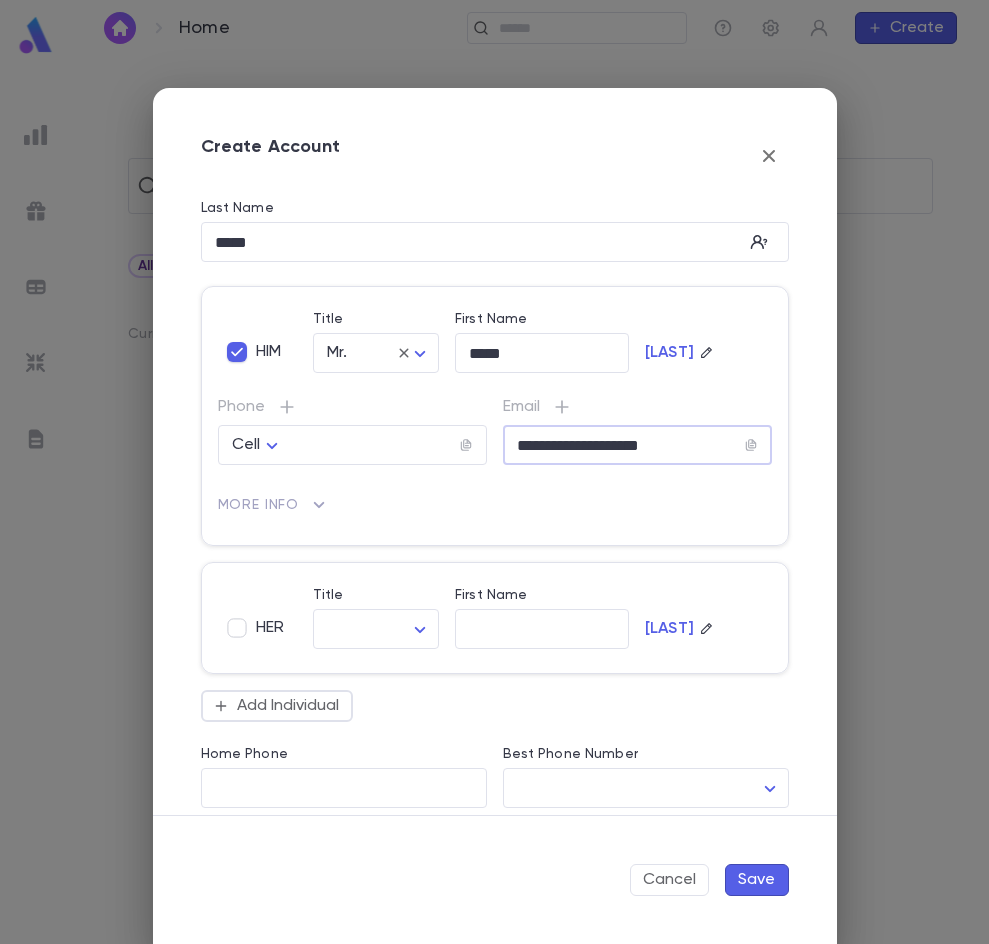 type on "**********" 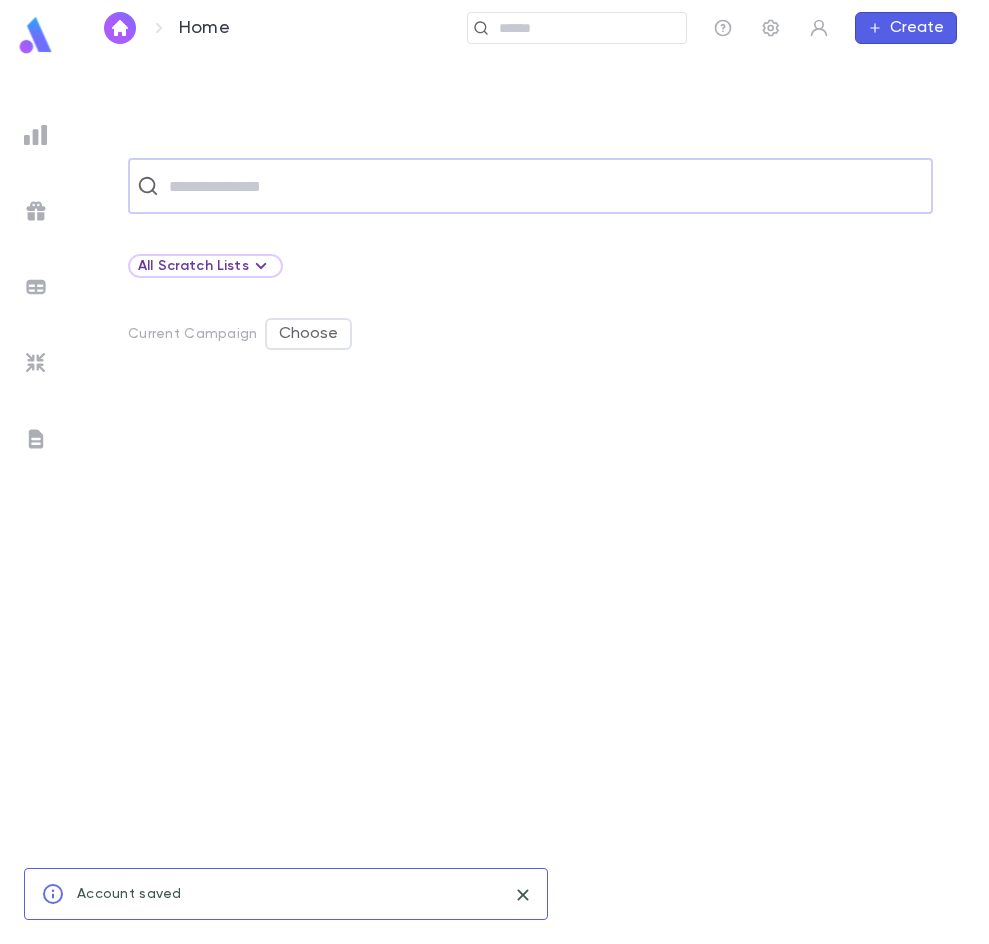 click at bounding box center [543, 186] 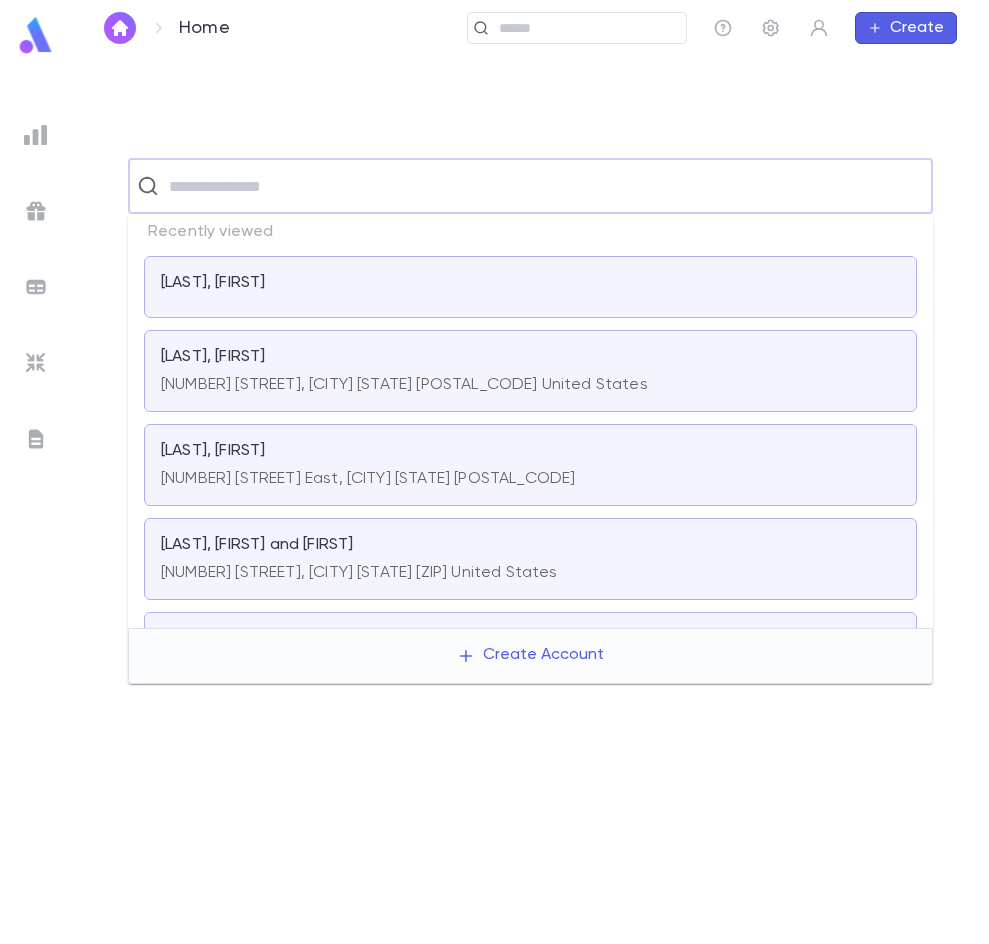 click on "[LAST], [FIRST]" at bounding box center (530, 283) 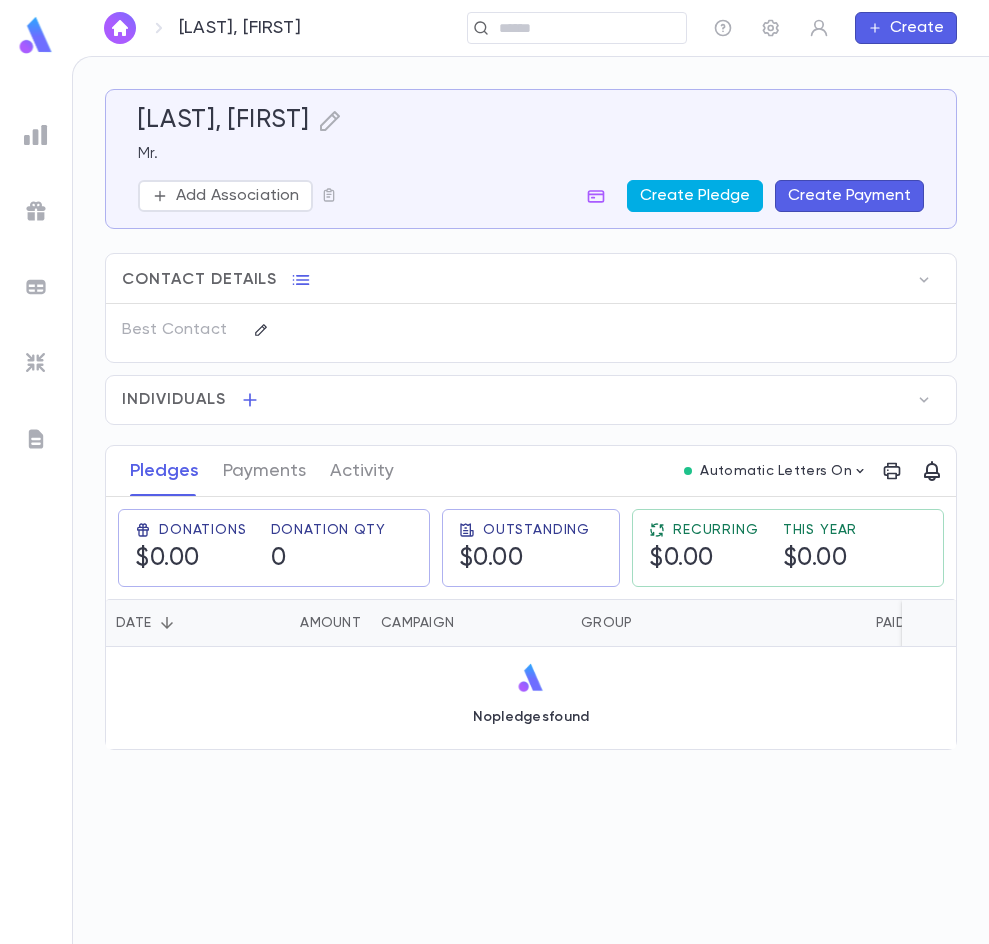 click on "Create Pledge" at bounding box center (695, 196) 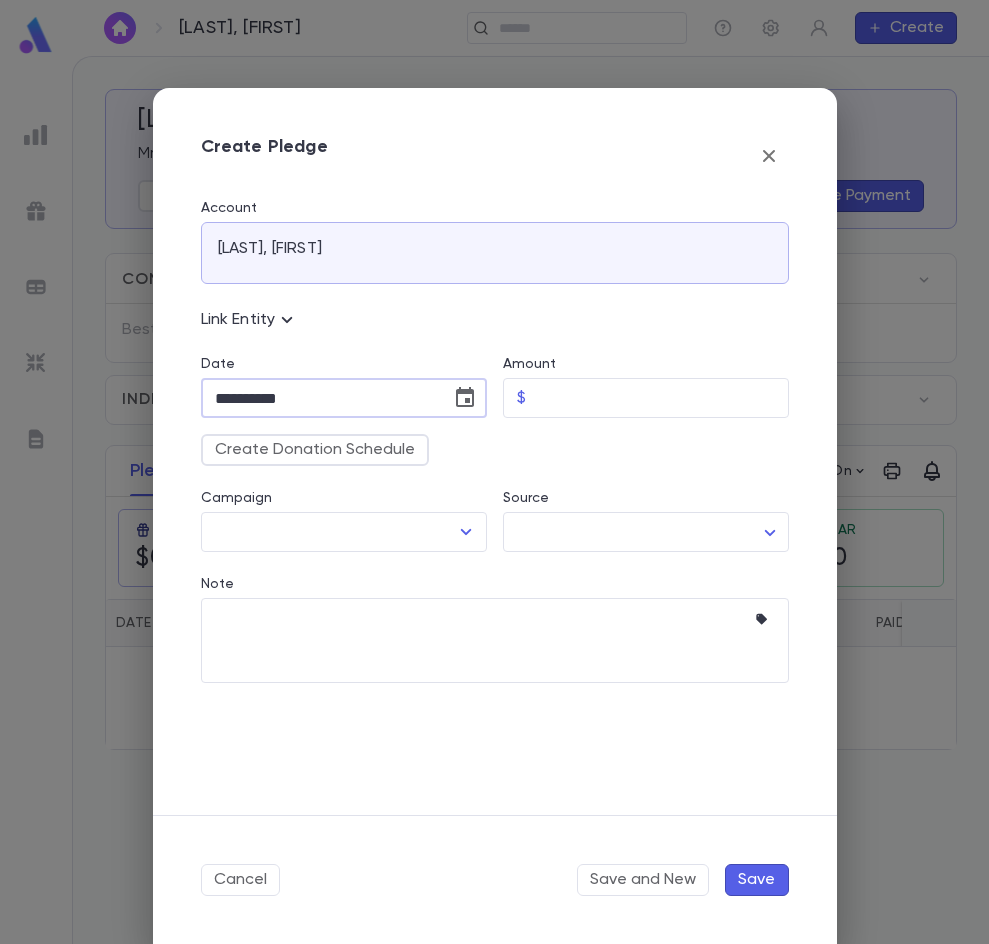 click on "**********" at bounding box center (319, 398) 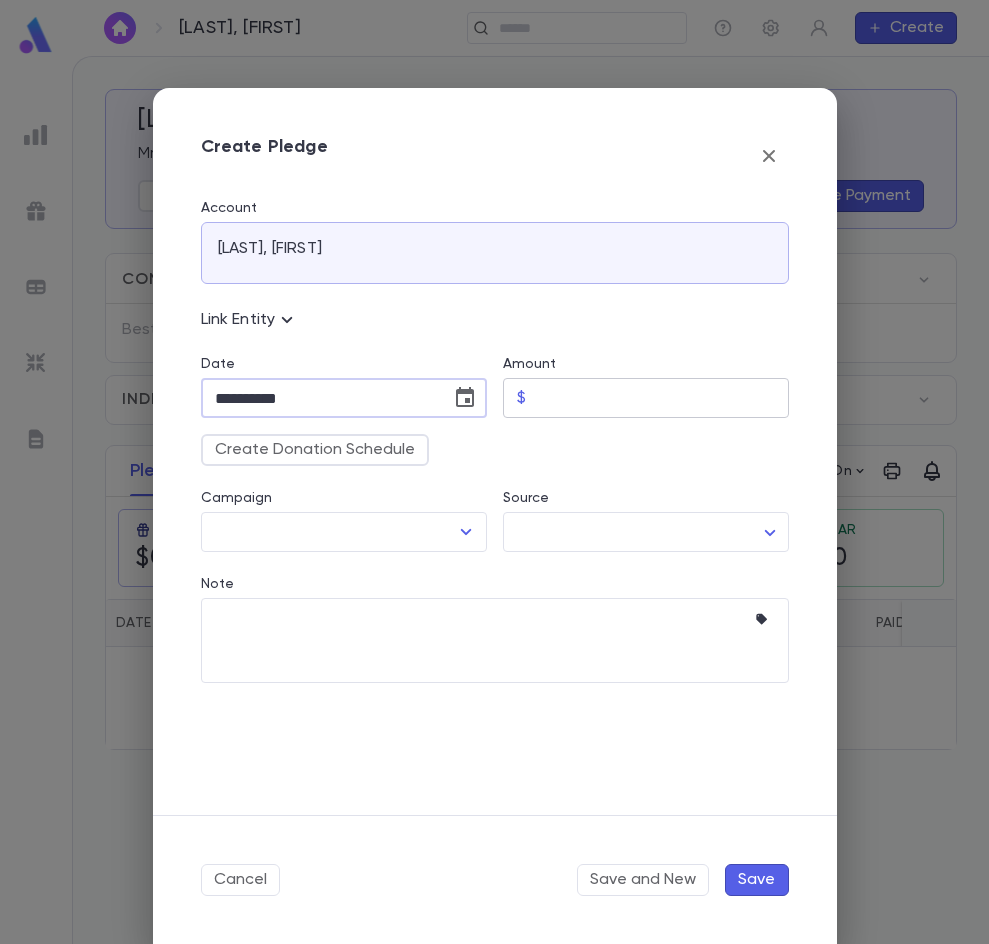 type on "**********" 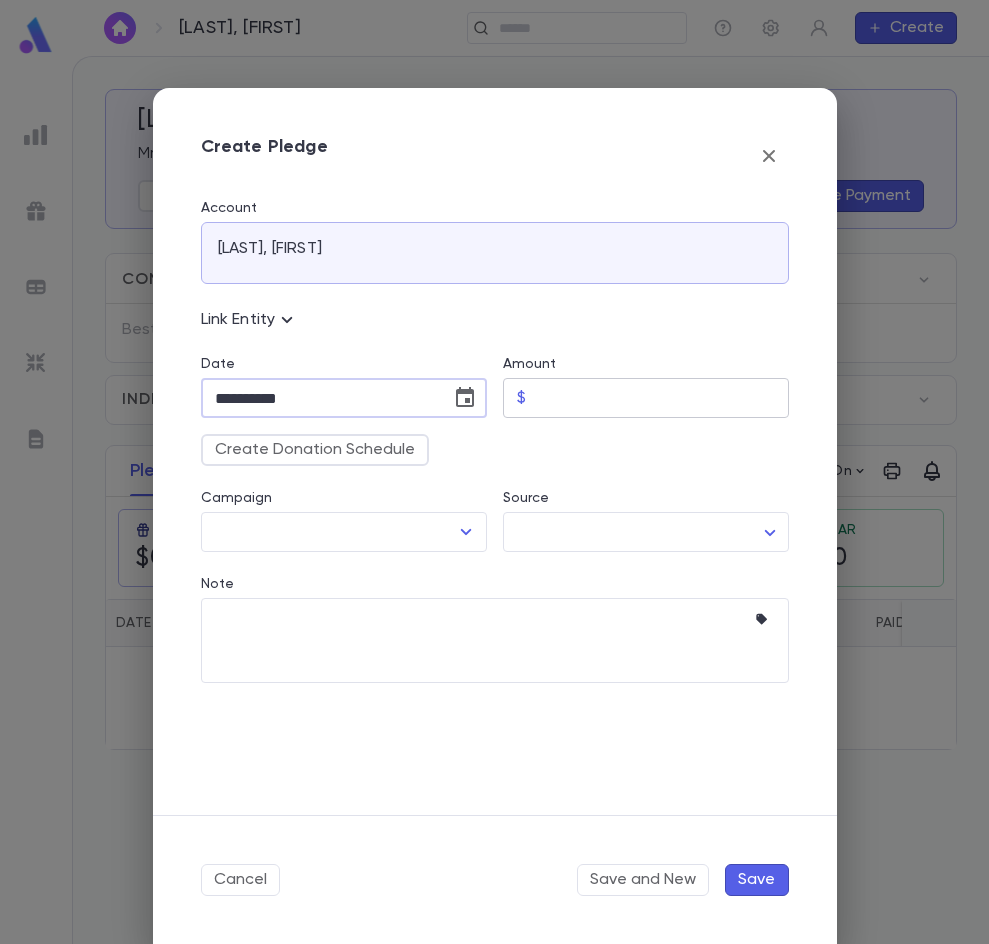 click on "Amount" at bounding box center (661, 398) 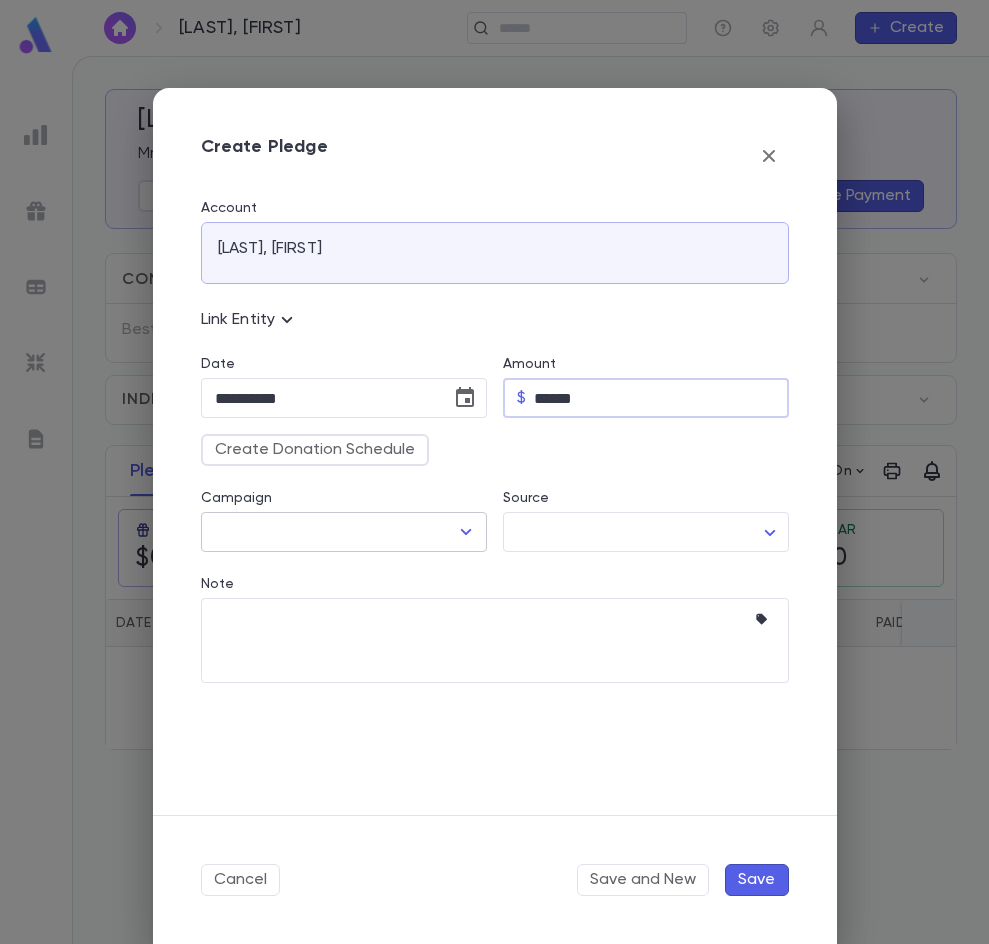 type on "******" 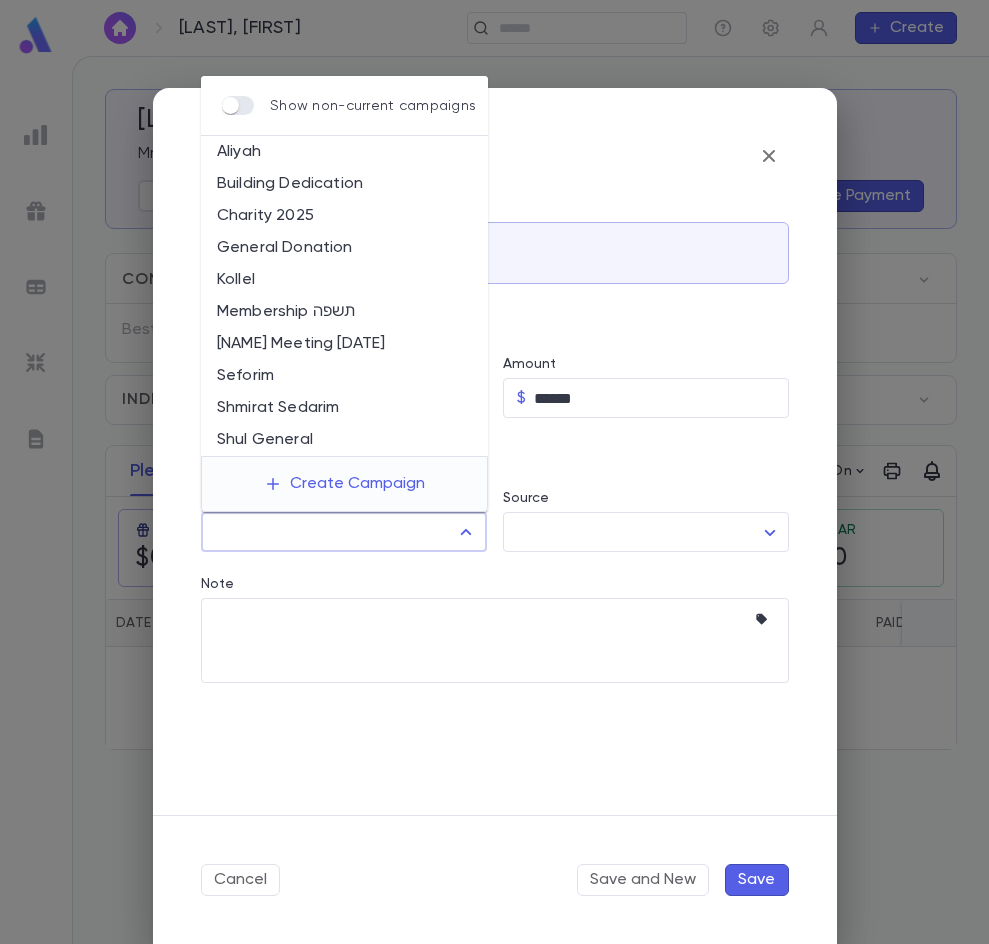 click on "Campaign" at bounding box center (329, 532) 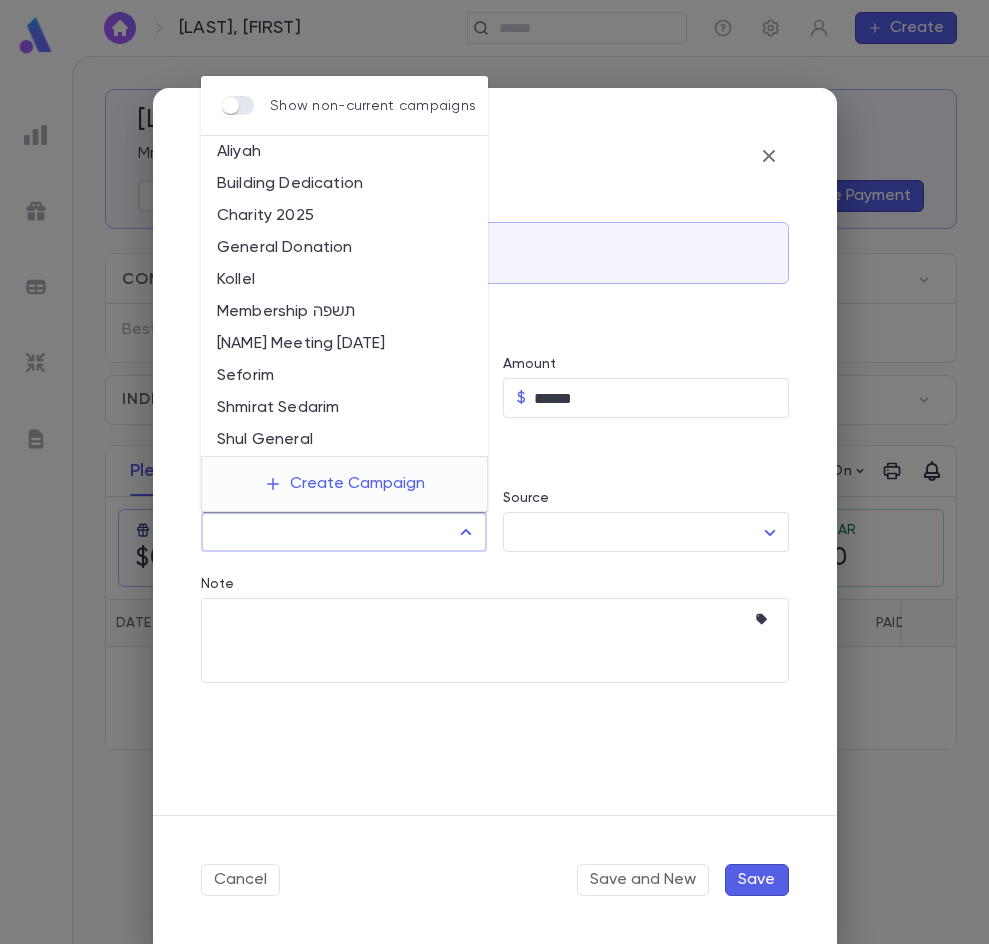 click on "[NAME] Meeting [DATE]" at bounding box center [344, 344] 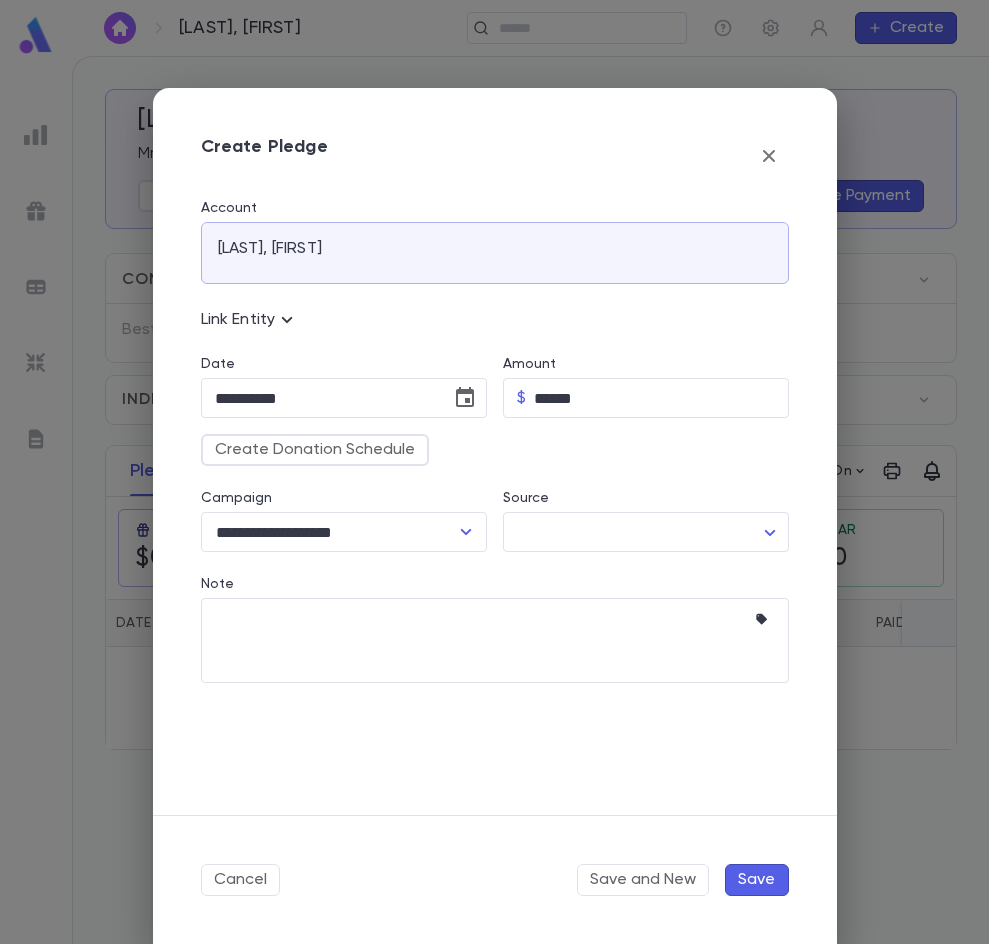 click on "Save" at bounding box center (757, 880) 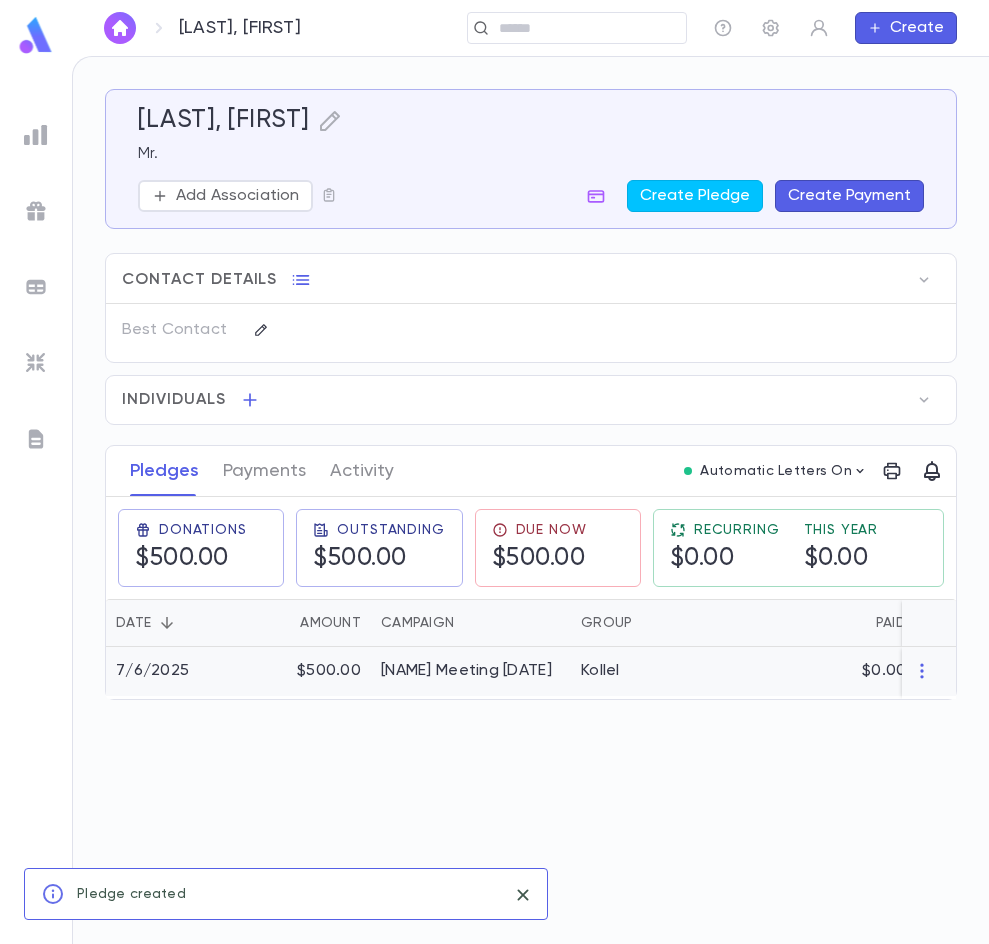 click on "$500.00" at bounding box center [306, 671] 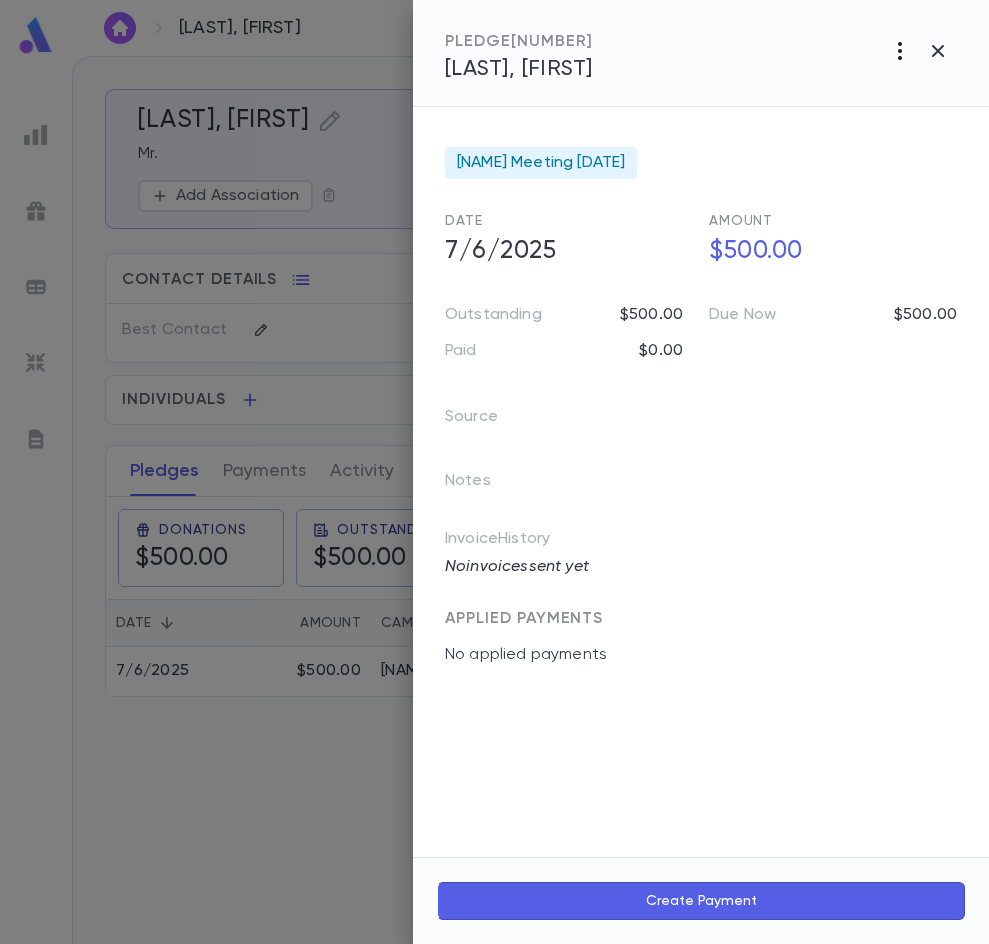 click 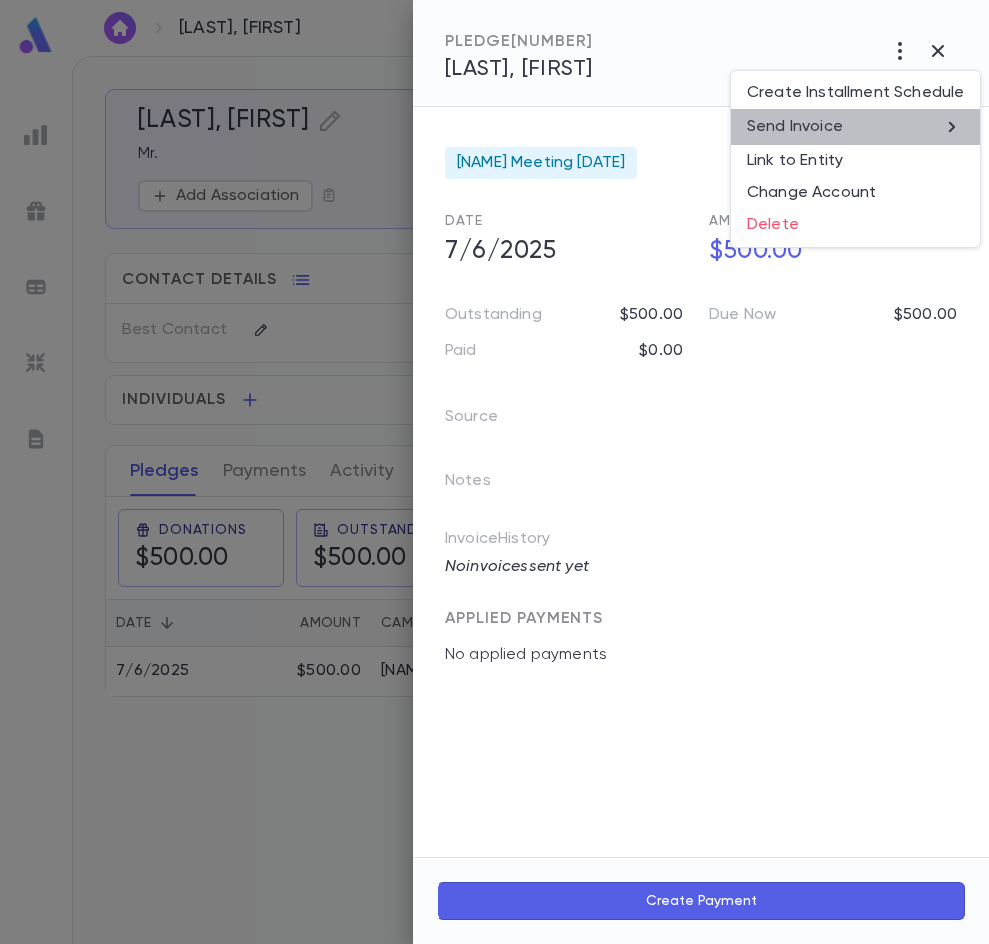 click on "Send   Invoice" at bounding box center (855, 127) 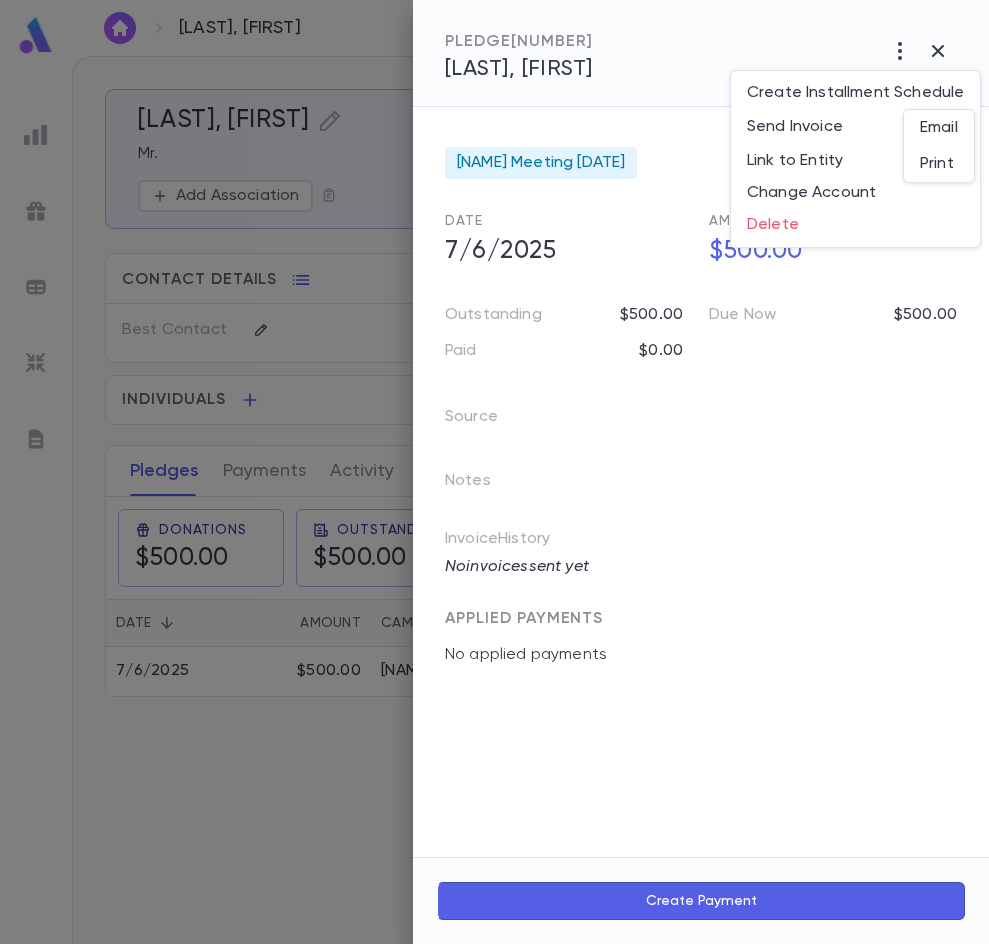 click on "Email" at bounding box center [939, 128] 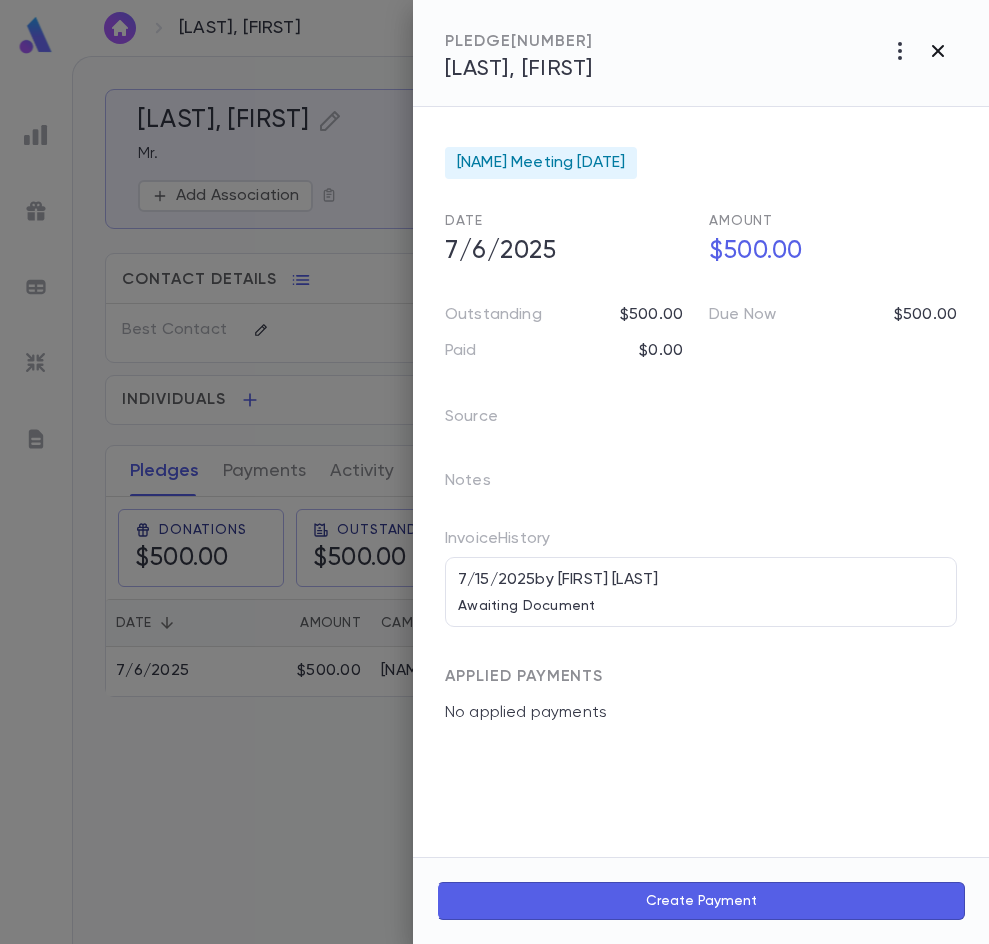 click 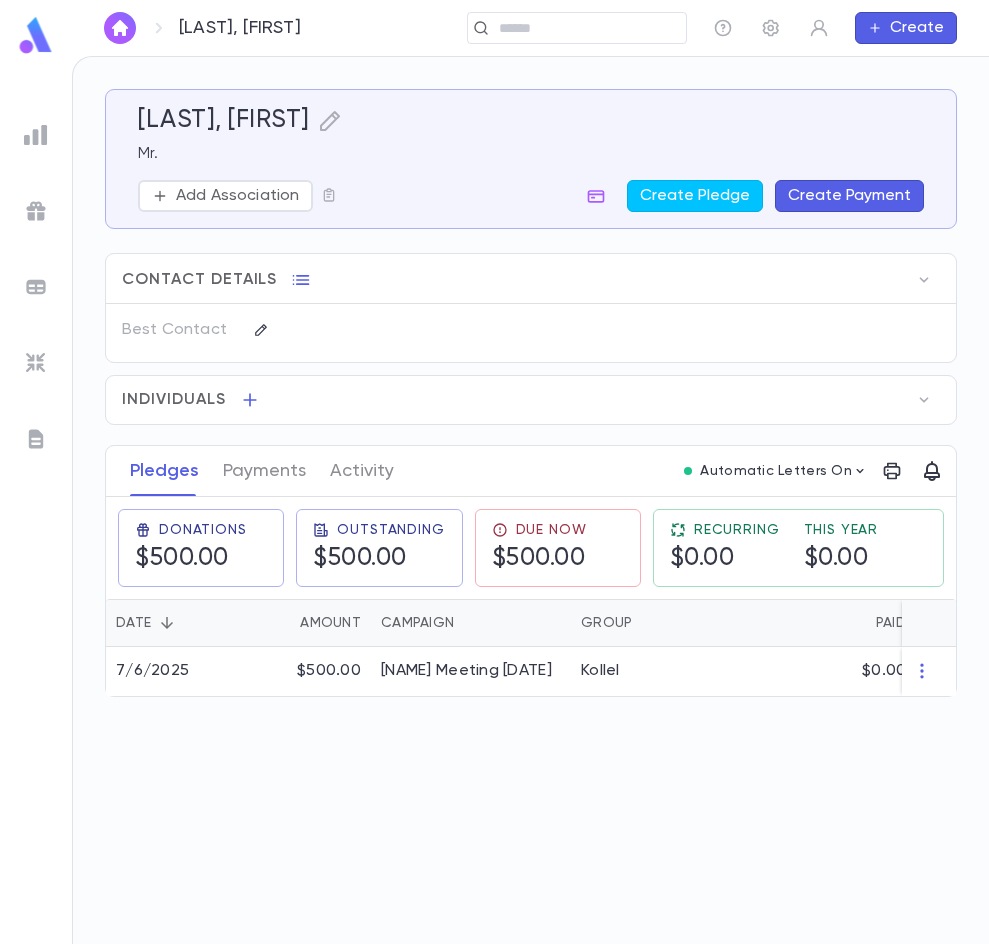 click at bounding box center (120, 28) 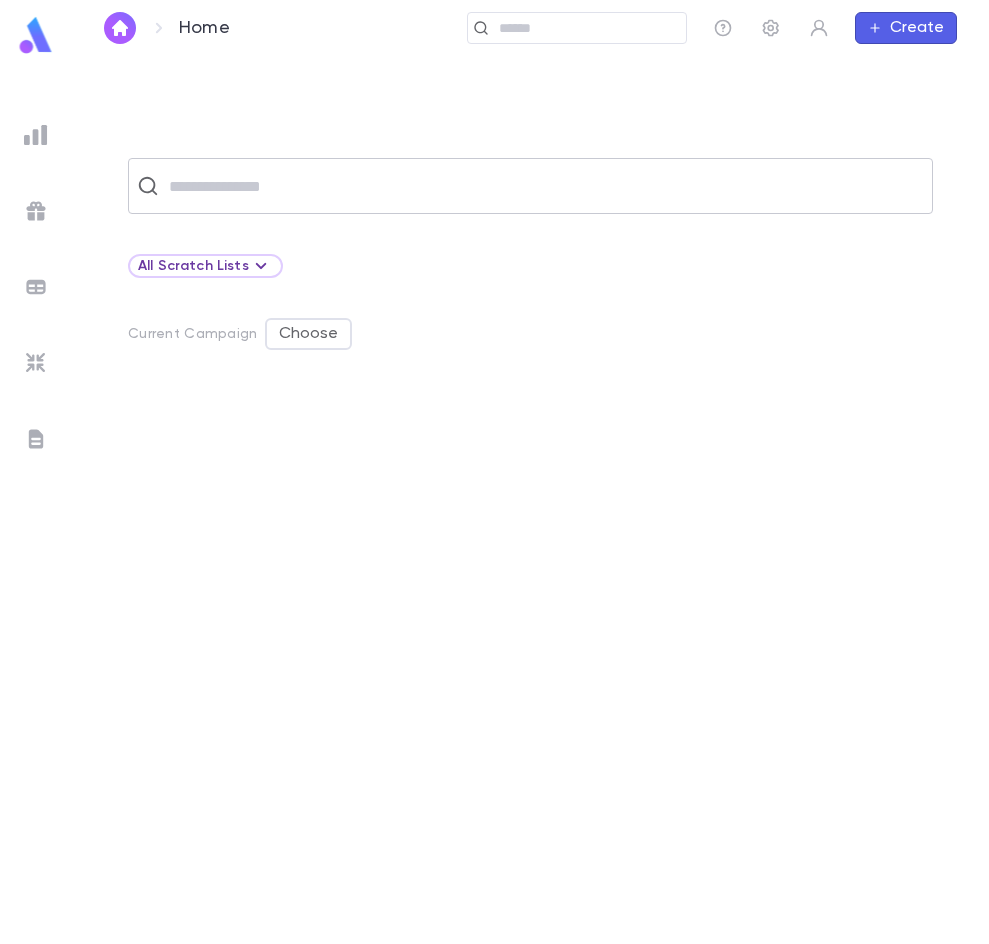 click at bounding box center [543, 186] 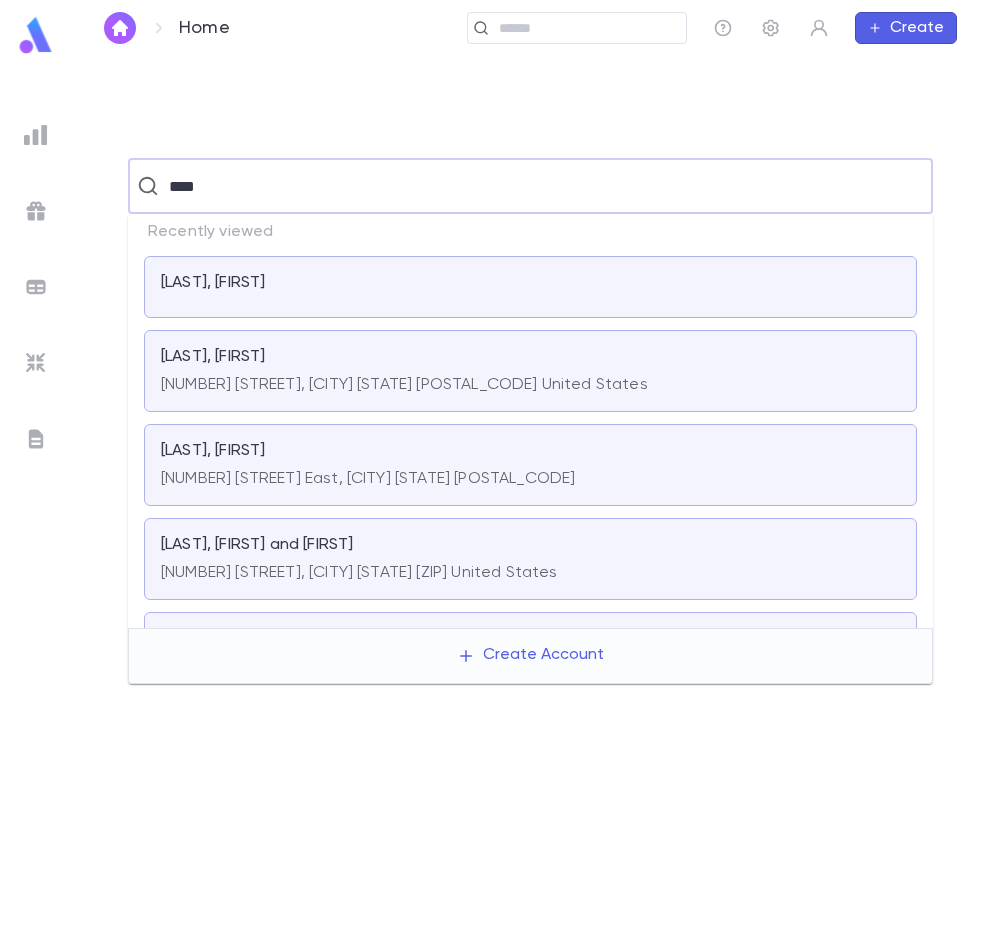 type on "****" 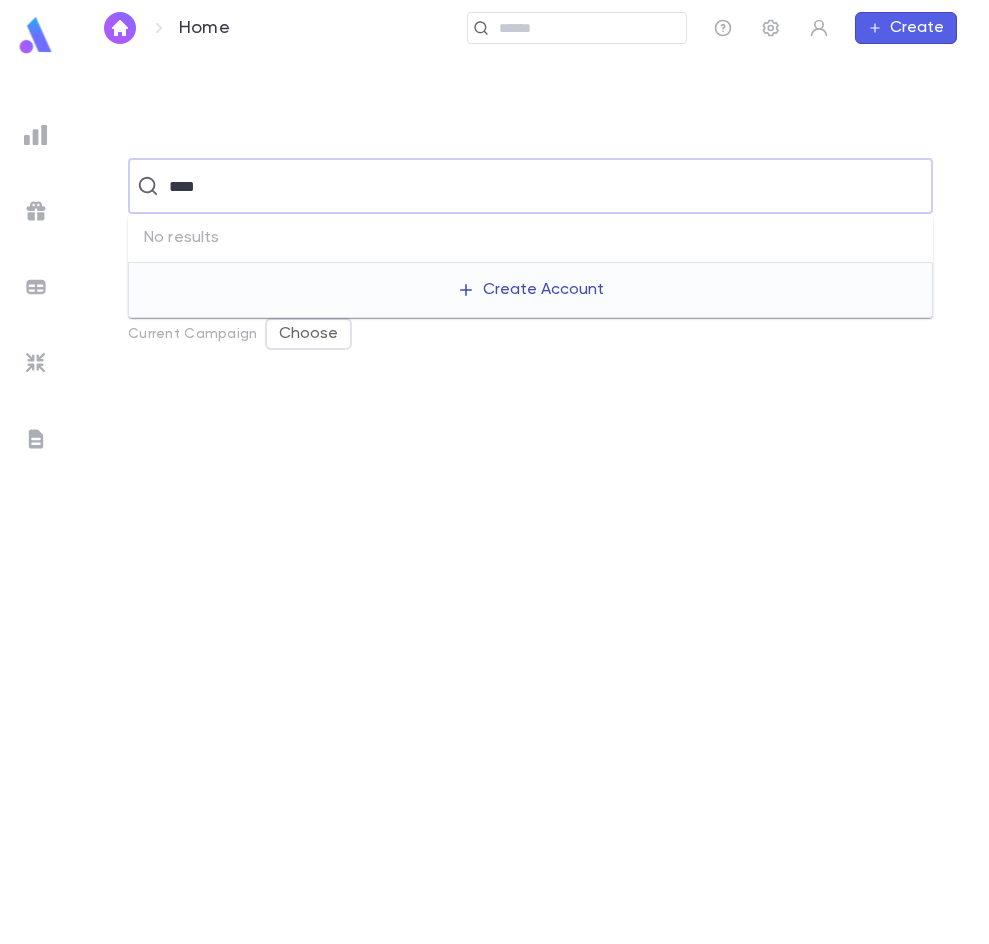 click on "Create Account" at bounding box center (530, 290) 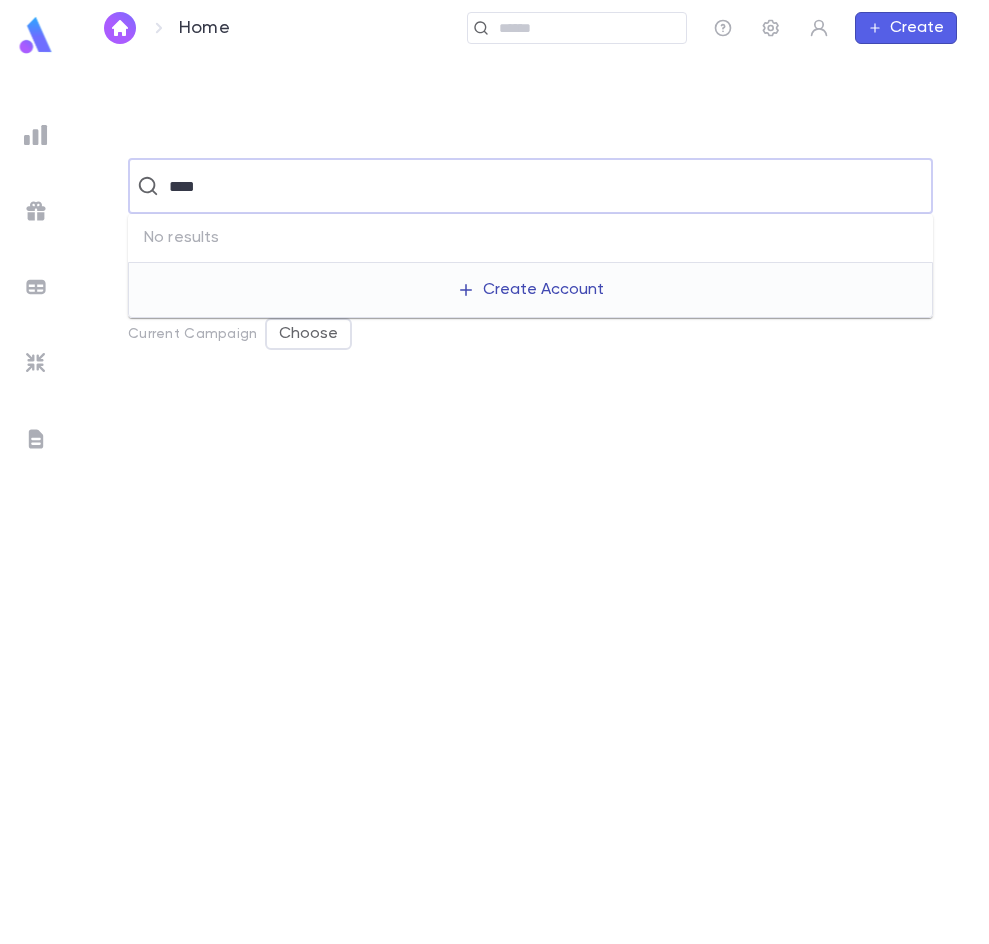 type 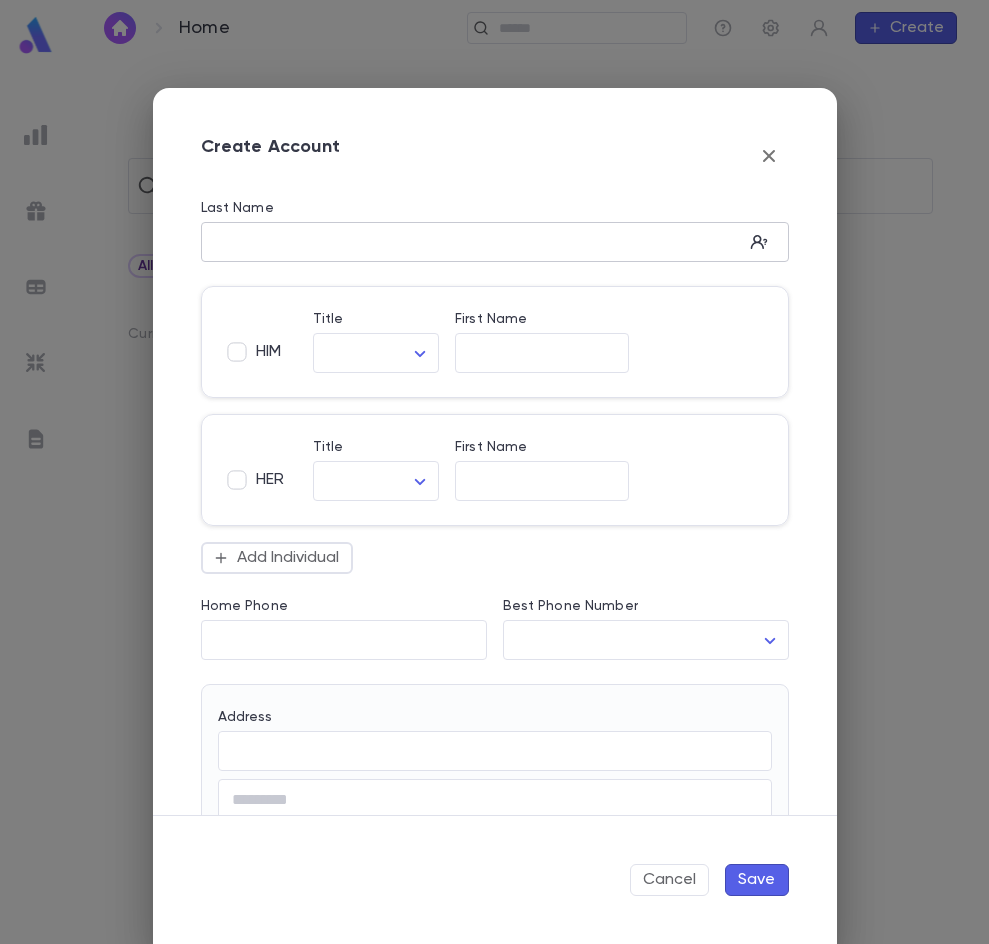 click on "Last Name" at bounding box center [472, 242] 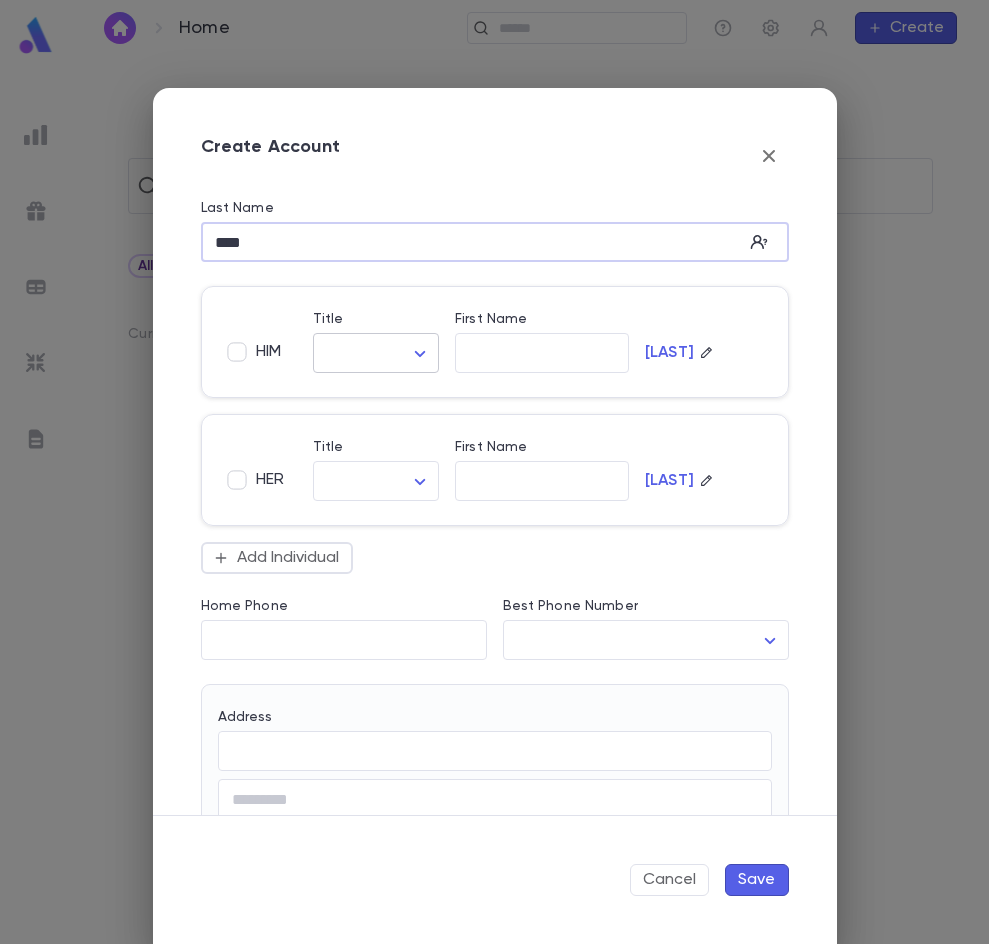 type on "****" 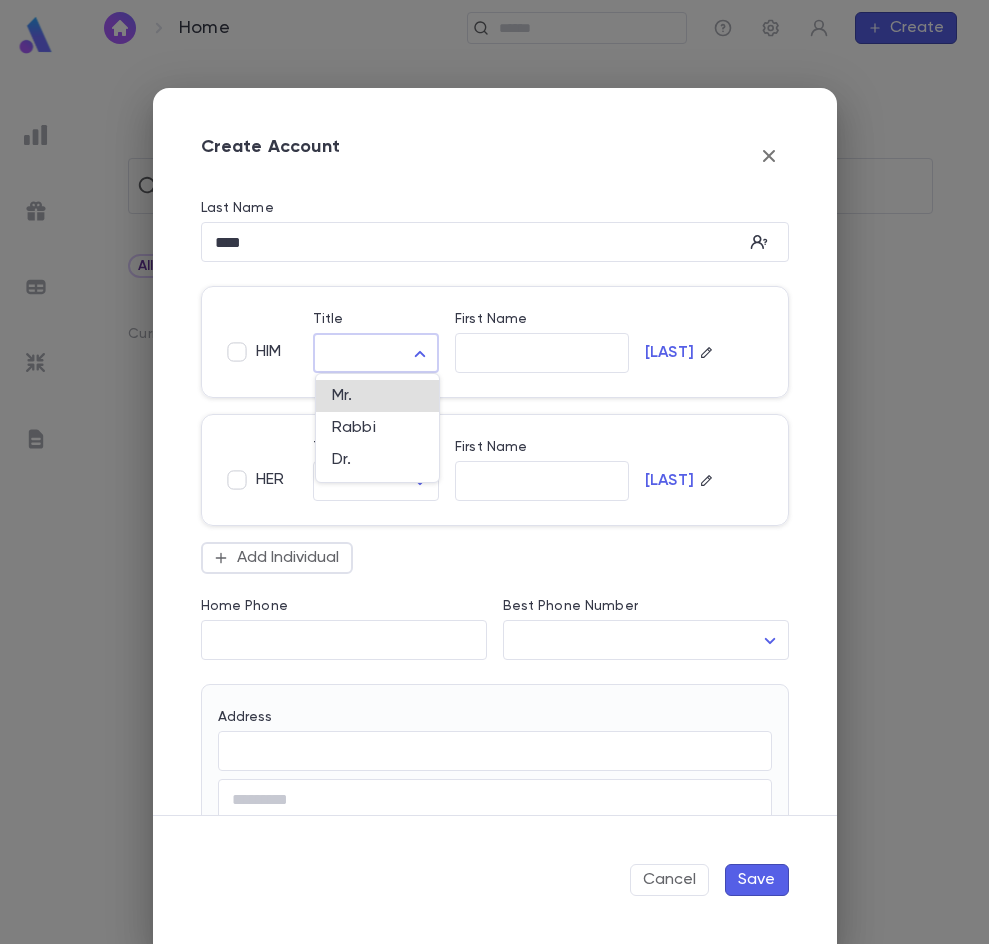 click on "Home ​  Create ​ All Scratch Lists  Current Campaign Choose Profile Log out Account Pledge Payment Hide Change Current Campaign Create Account Last Name **** ​ HIM Title ​ ​ First Name ​ [LAST] HER Title ​ ​ First Name ​ [LAST] Add Individual Home Phone ​ Best Phone Number ​ ​ Address ​ ​ City ​ State ​ Zip ​ Country ​ Note * ​ Add Address Salutation ​ Old Account ID ​ Cancel Save
Powered by Mapbox
Mr. Rabbi Dr." at bounding box center (494, 499) 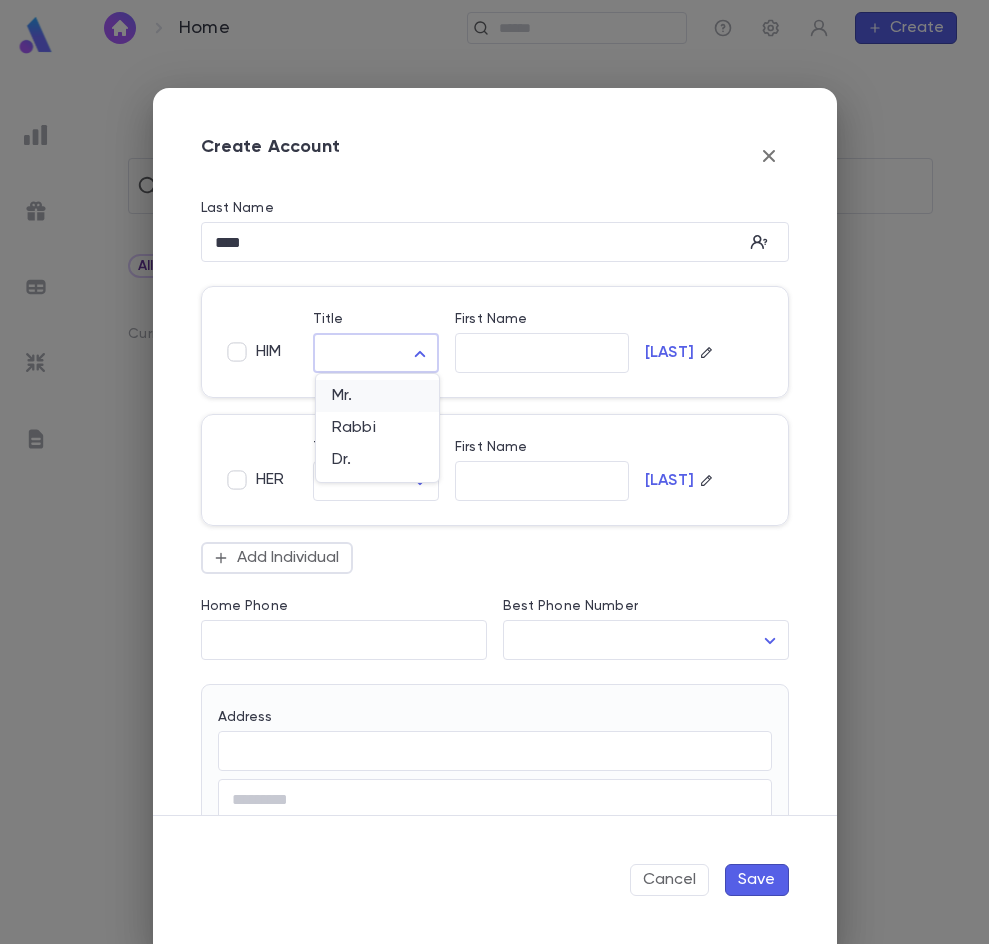 drag, startPoint x: 355, startPoint y: 392, endPoint x: 464, endPoint y: 399, distance: 109.22454 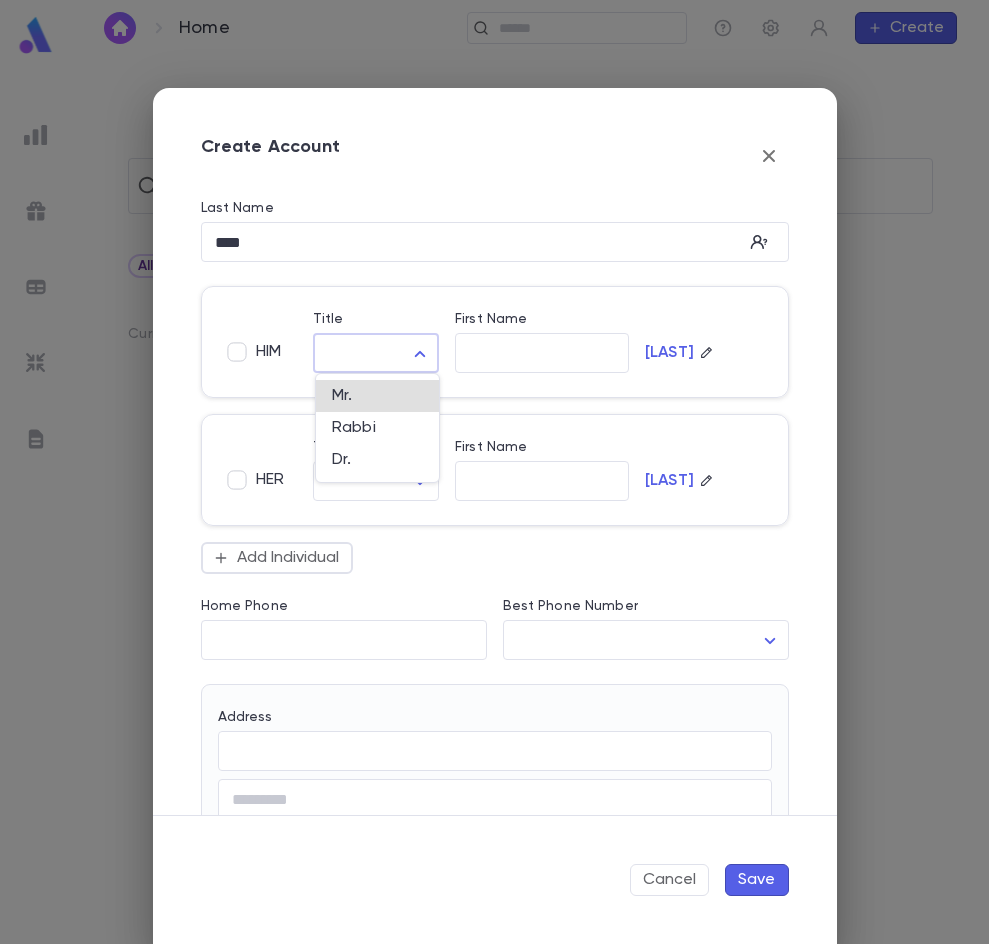 click on "Mr." at bounding box center [377, 396] 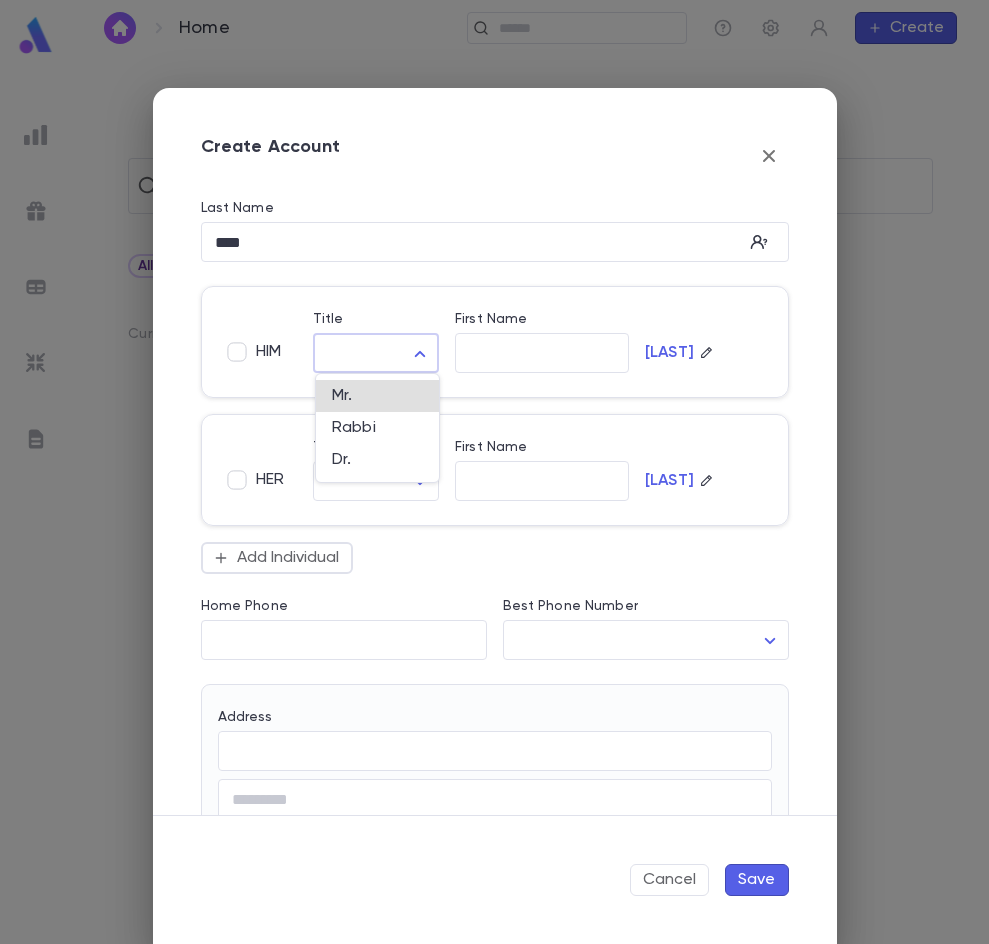 type on "***" 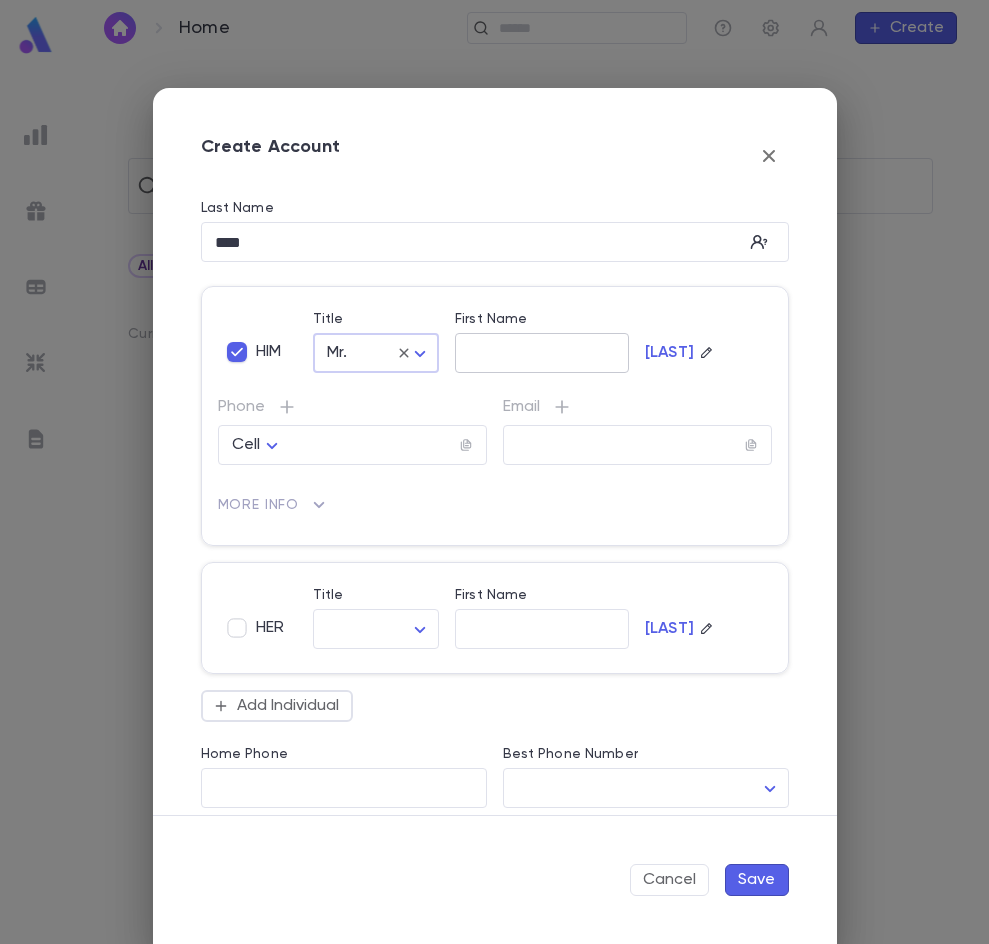 click on "First Name" at bounding box center (542, 353) 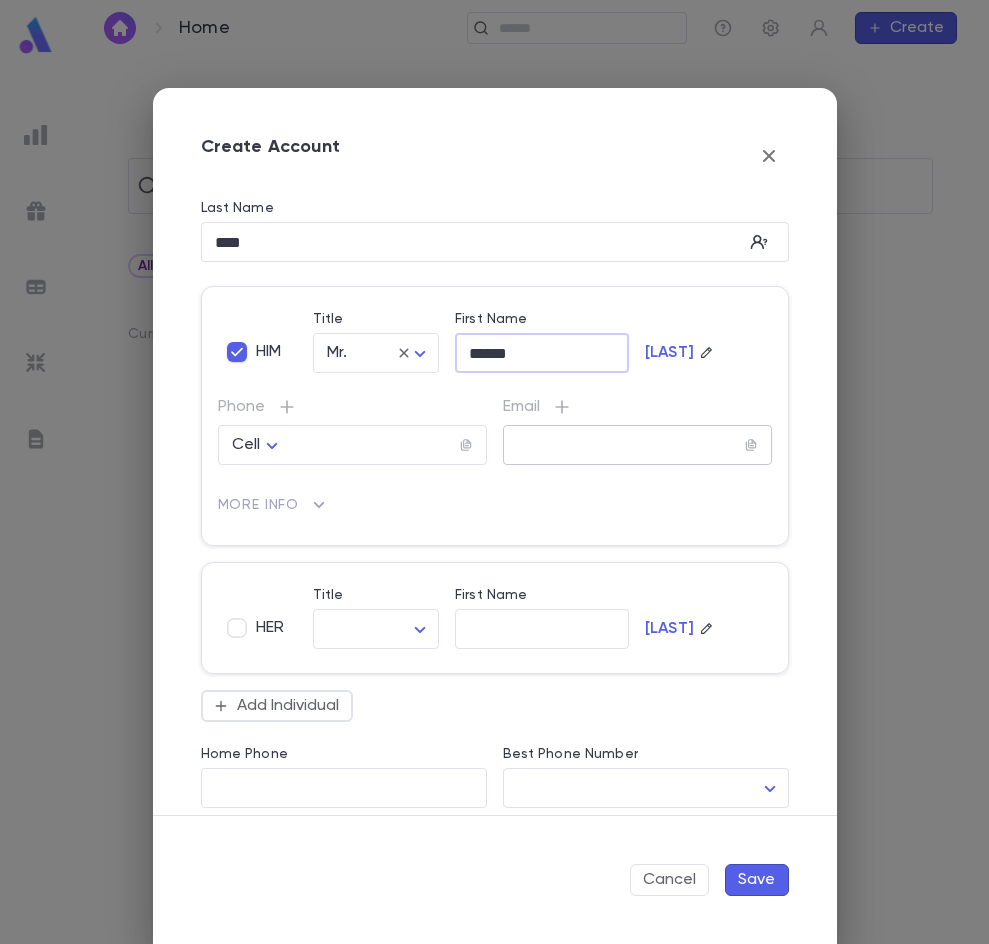 type on "******" 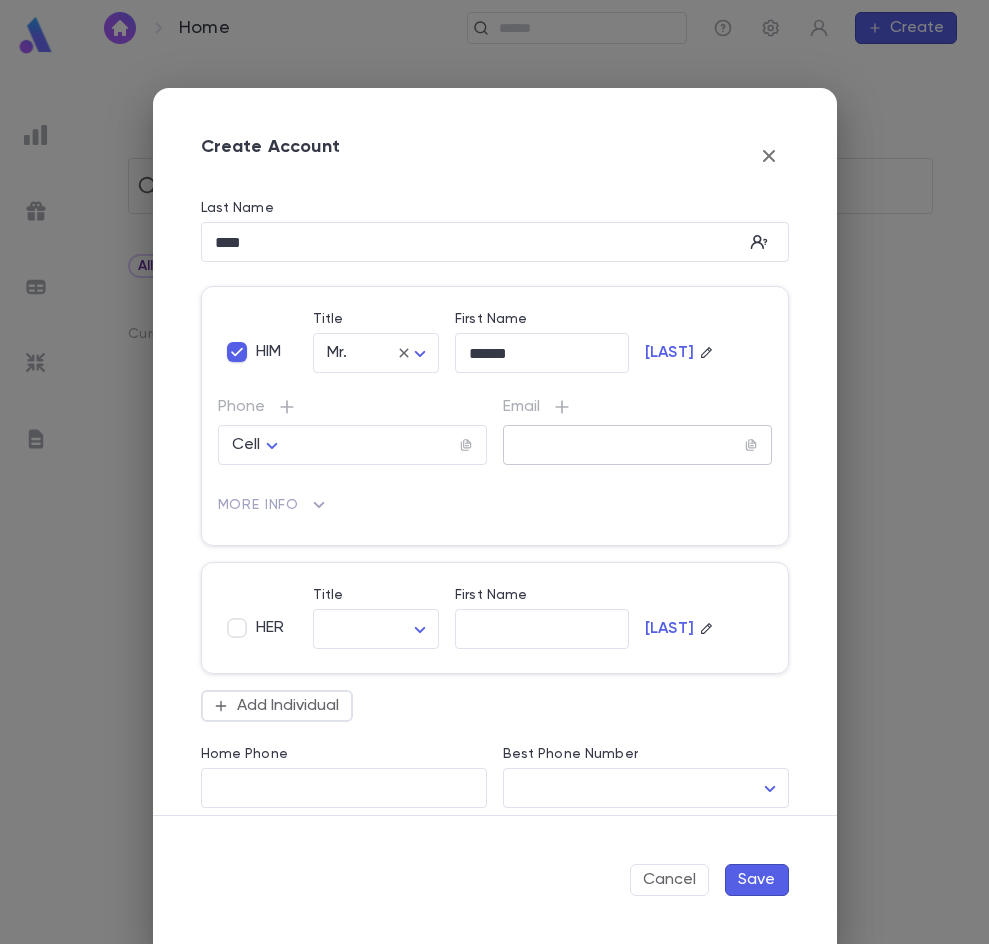 click at bounding box center [624, 445] 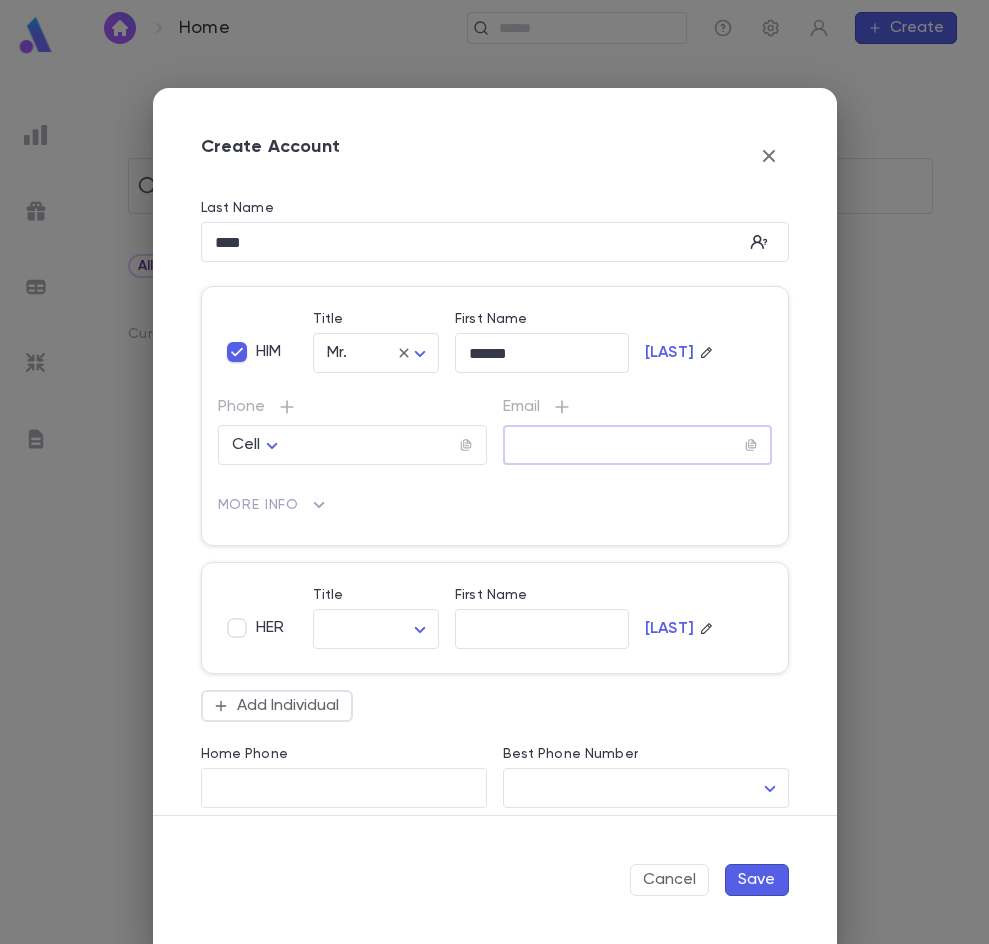 paste on "**********" 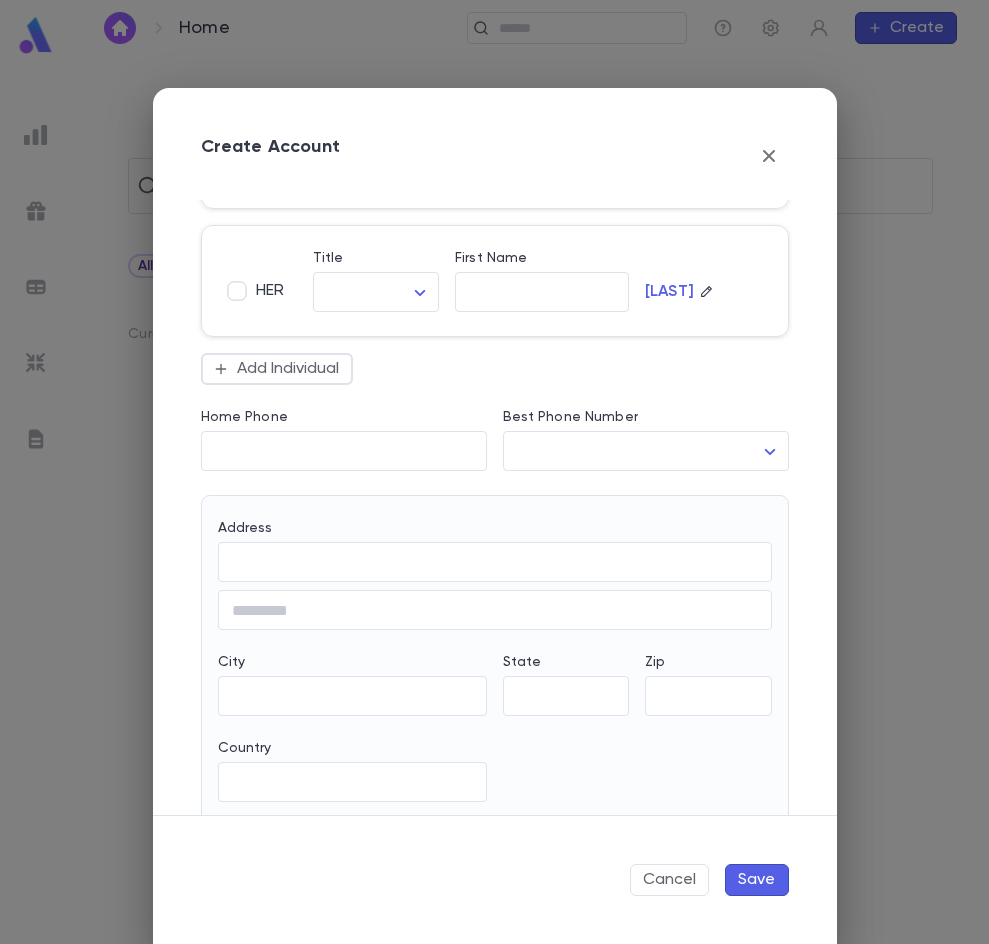 scroll, scrollTop: 400, scrollLeft: 0, axis: vertical 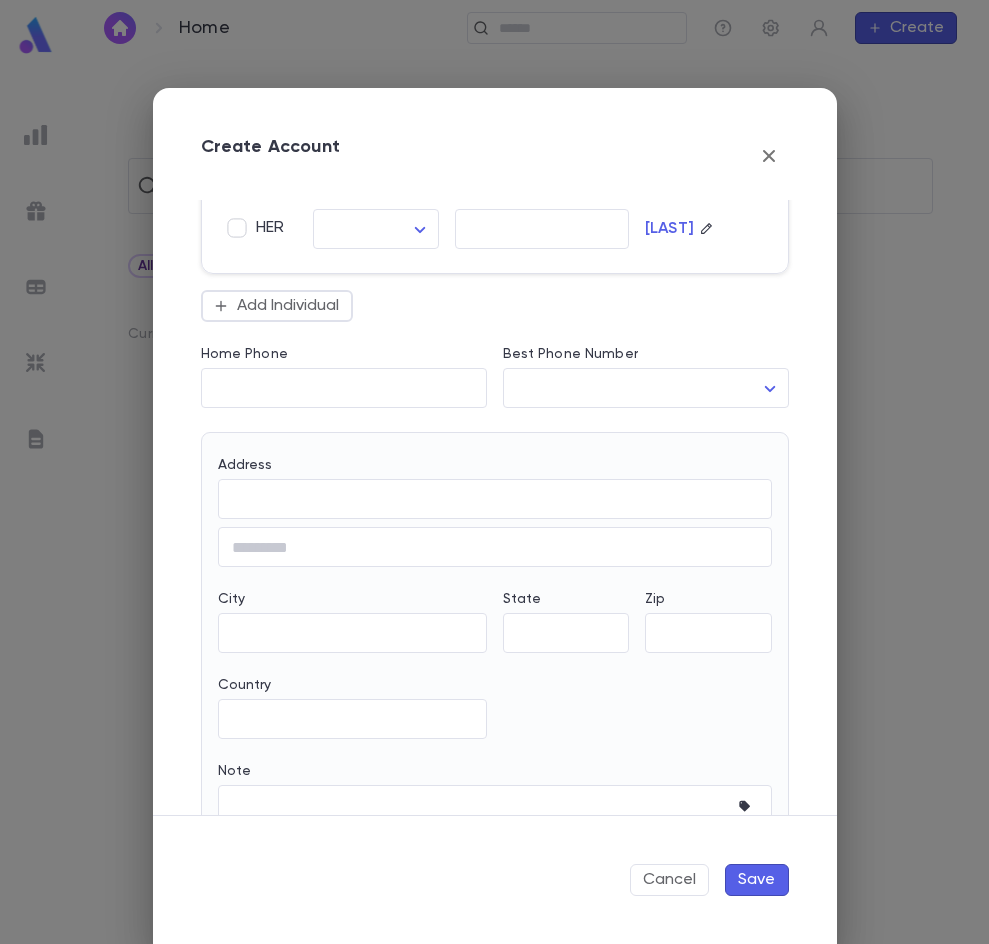 type on "**********" 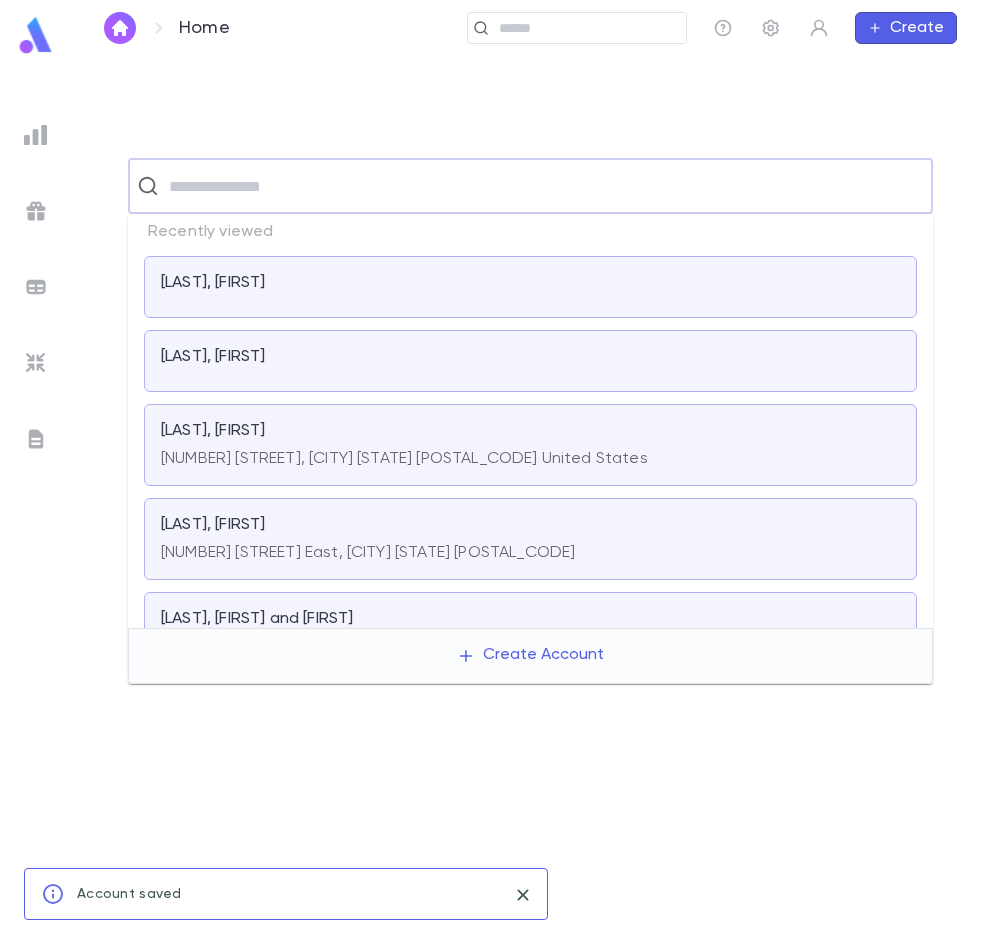click at bounding box center (543, 186) 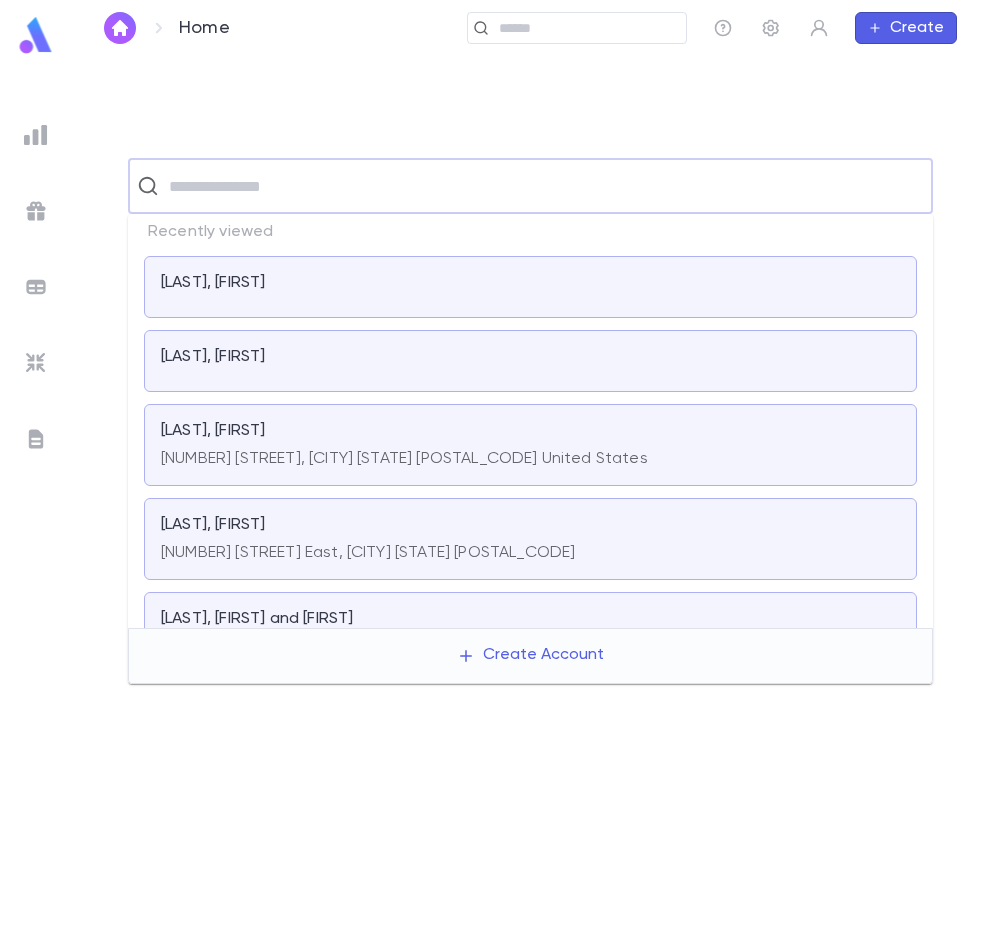 click on "[LAST], [FIRST]" at bounding box center (530, 283) 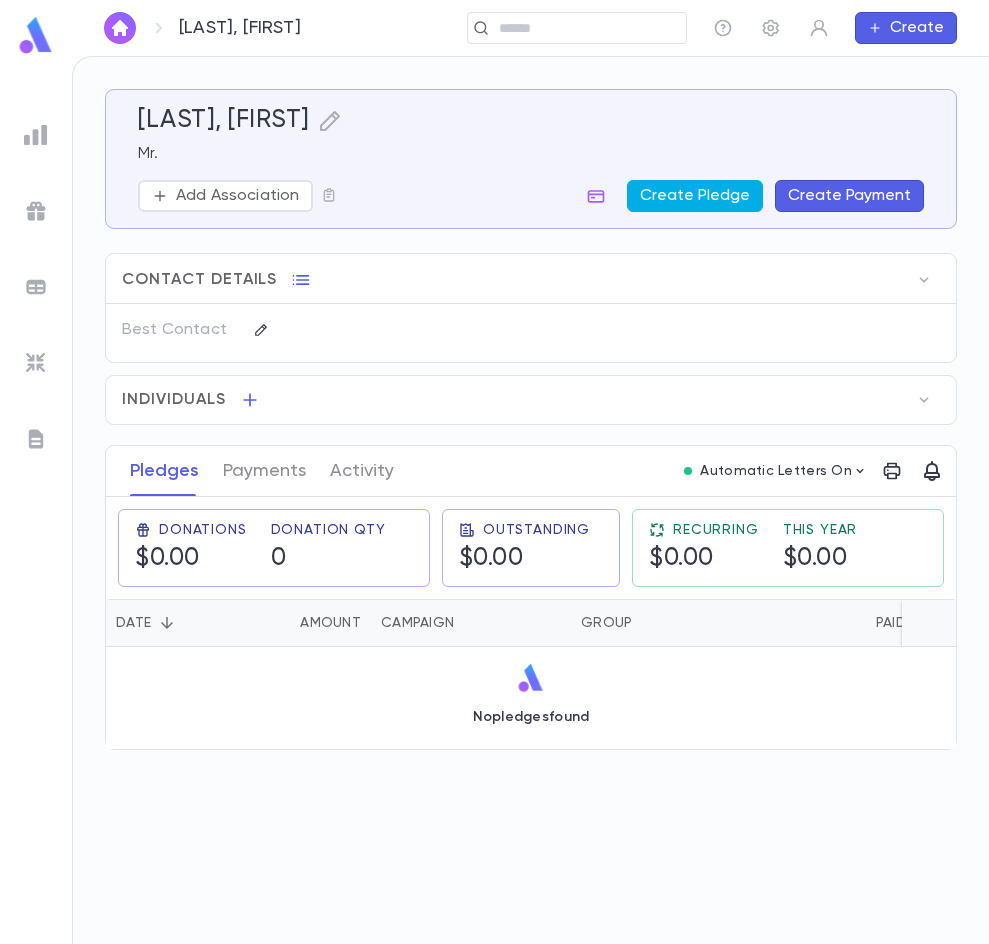 click on "Create Pledge" at bounding box center [695, 196] 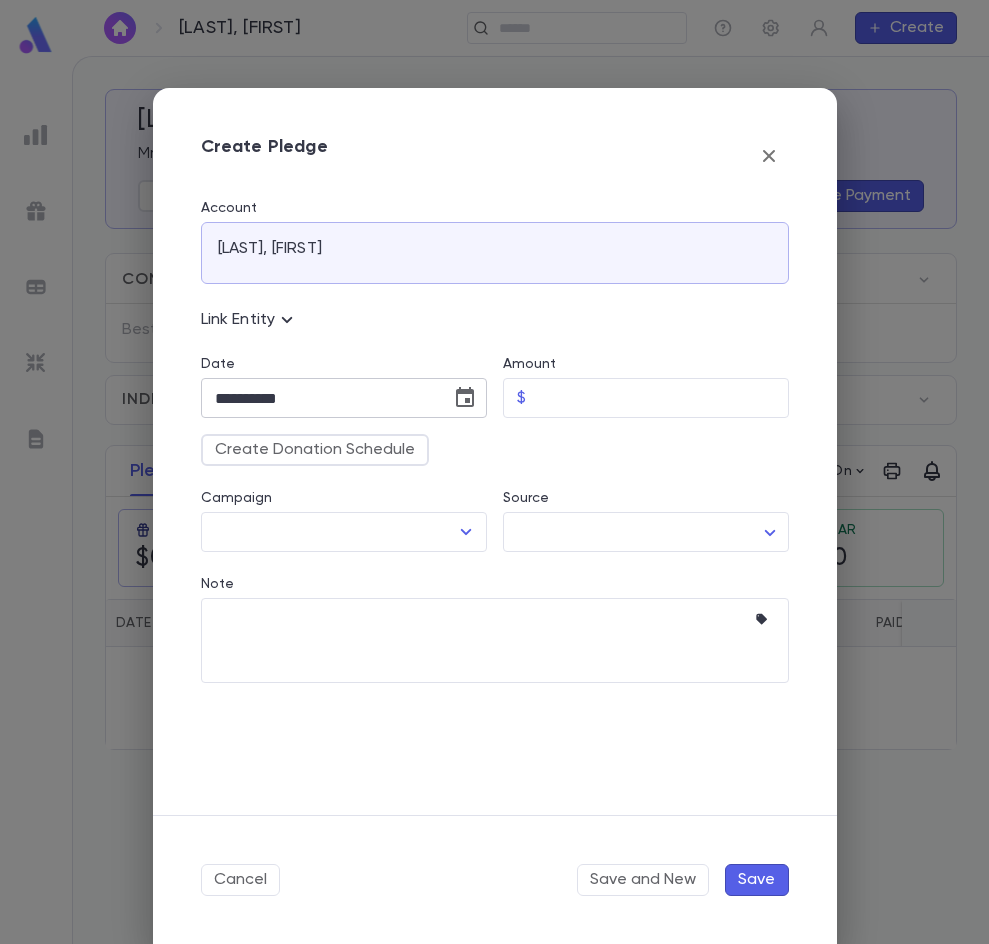 click on "**********" at bounding box center [319, 398] 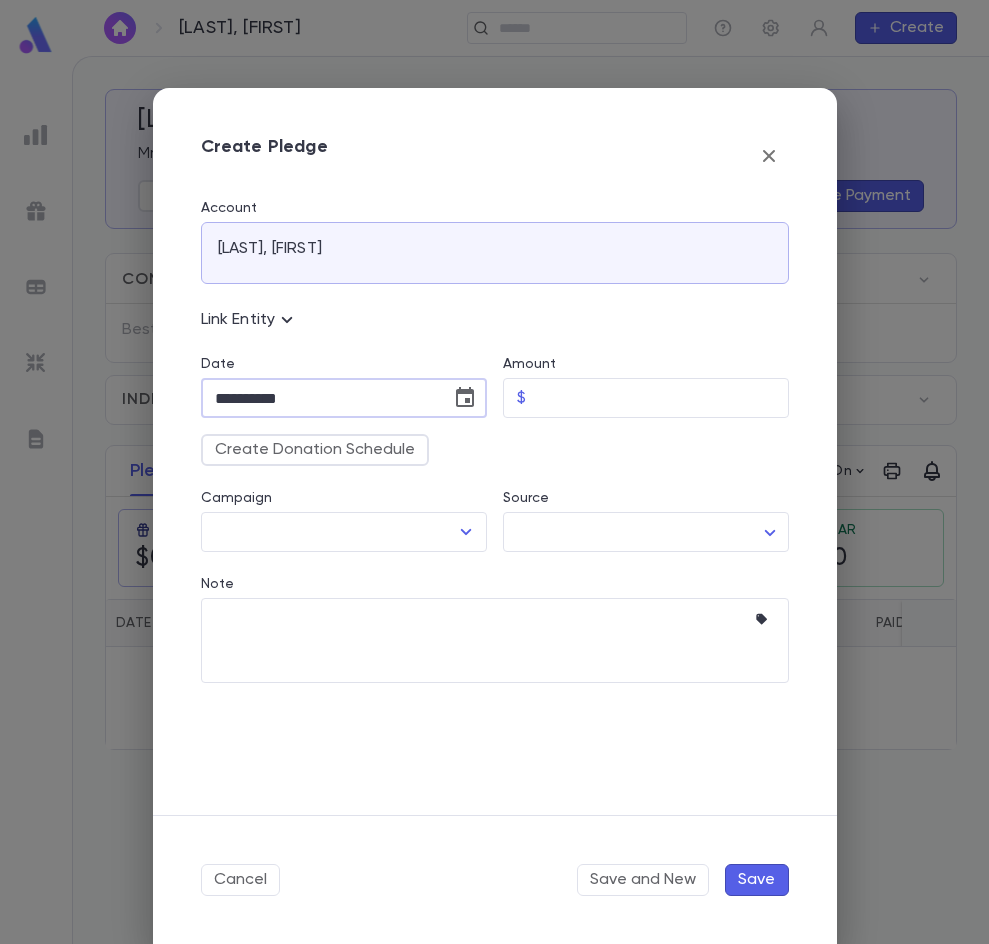 click on "**********" at bounding box center [319, 398] 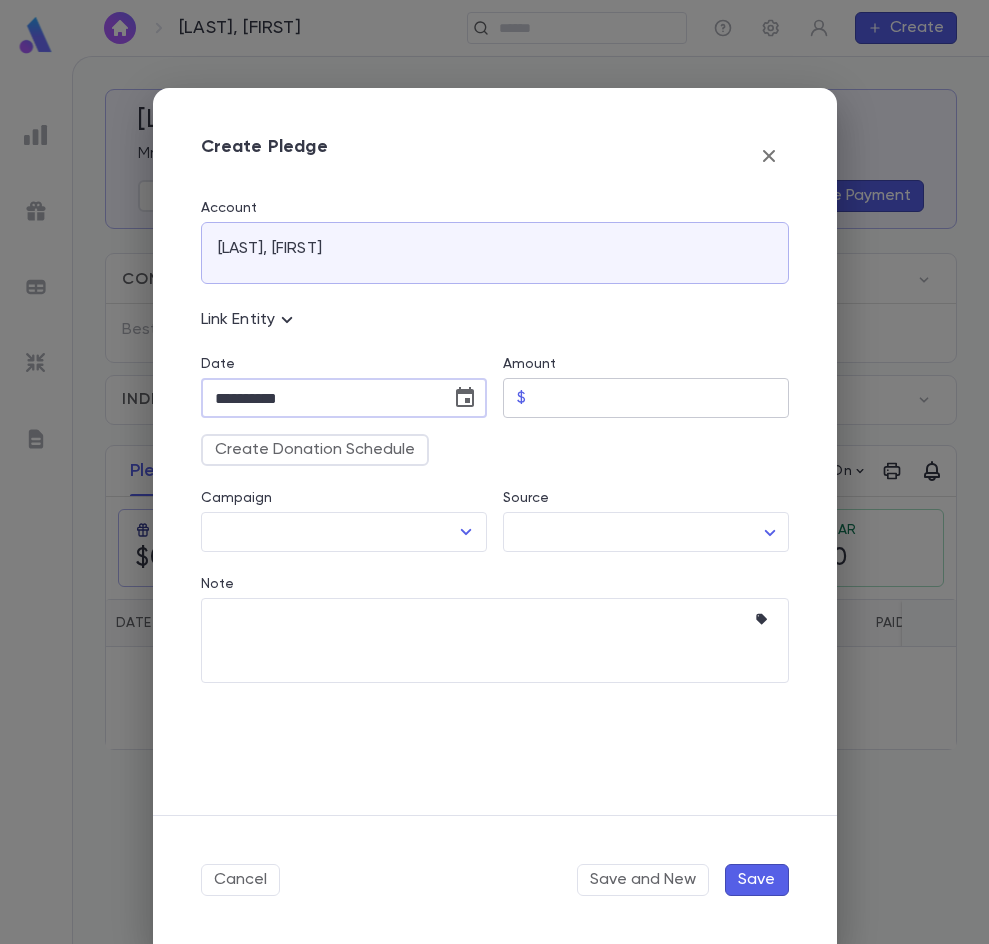 type on "**********" 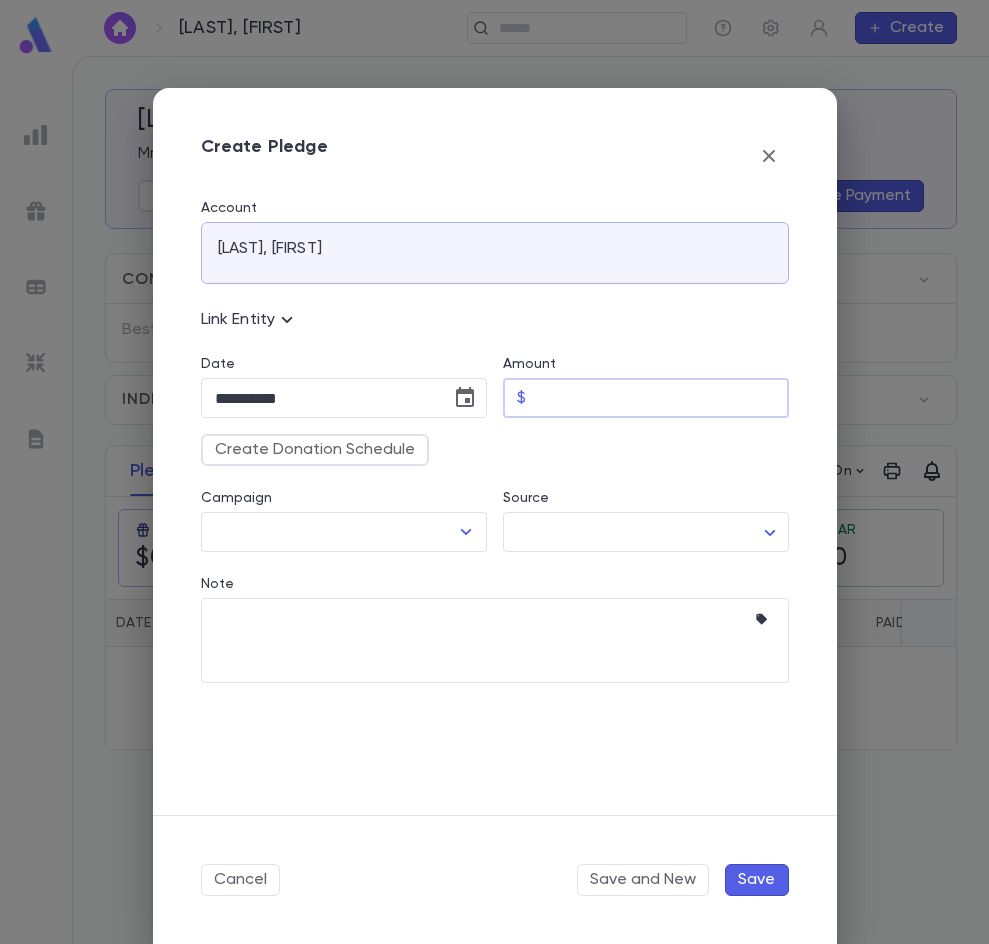 click on "Amount" at bounding box center (661, 398) 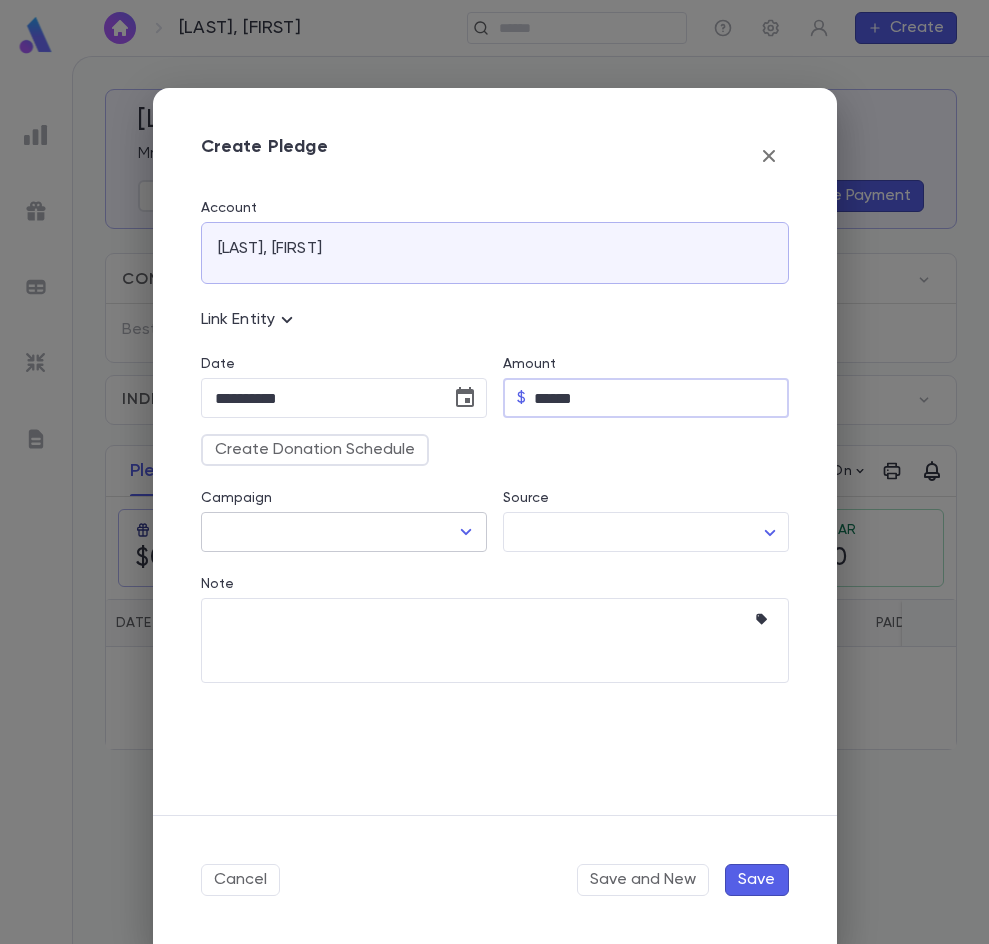 type on "******" 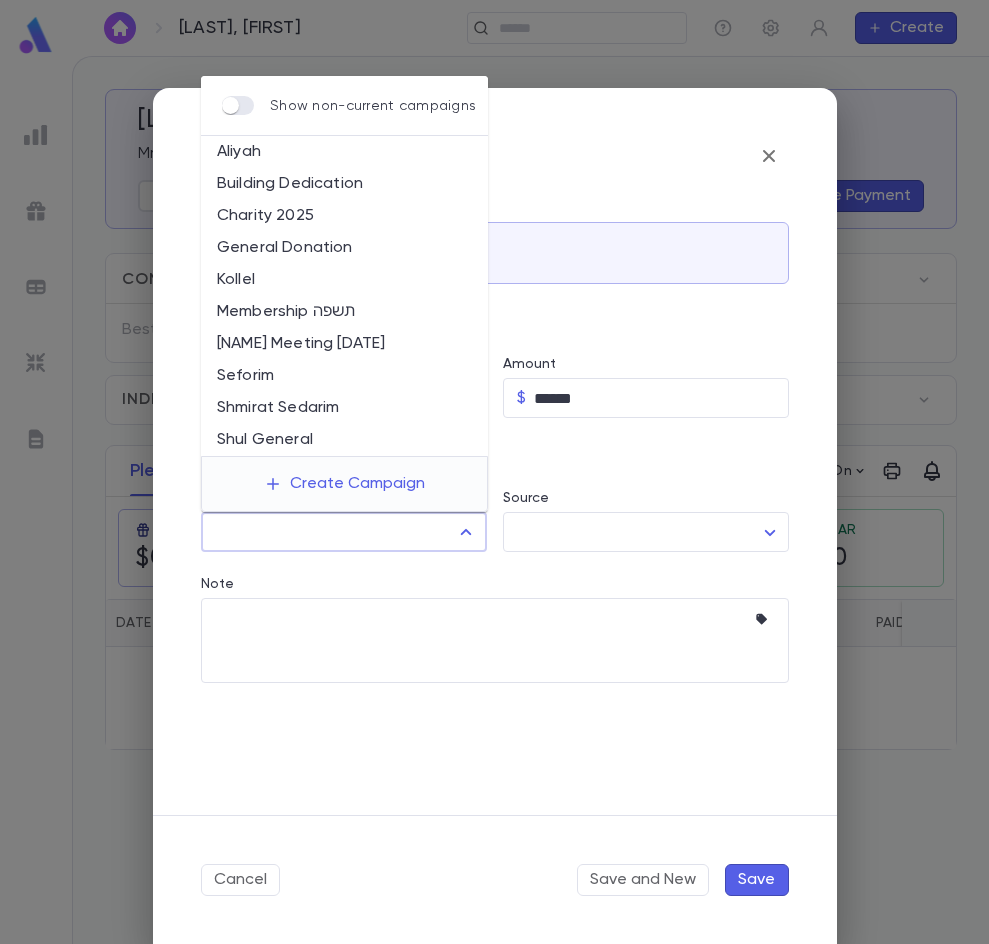 click on "Campaign" at bounding box center (329, 532) 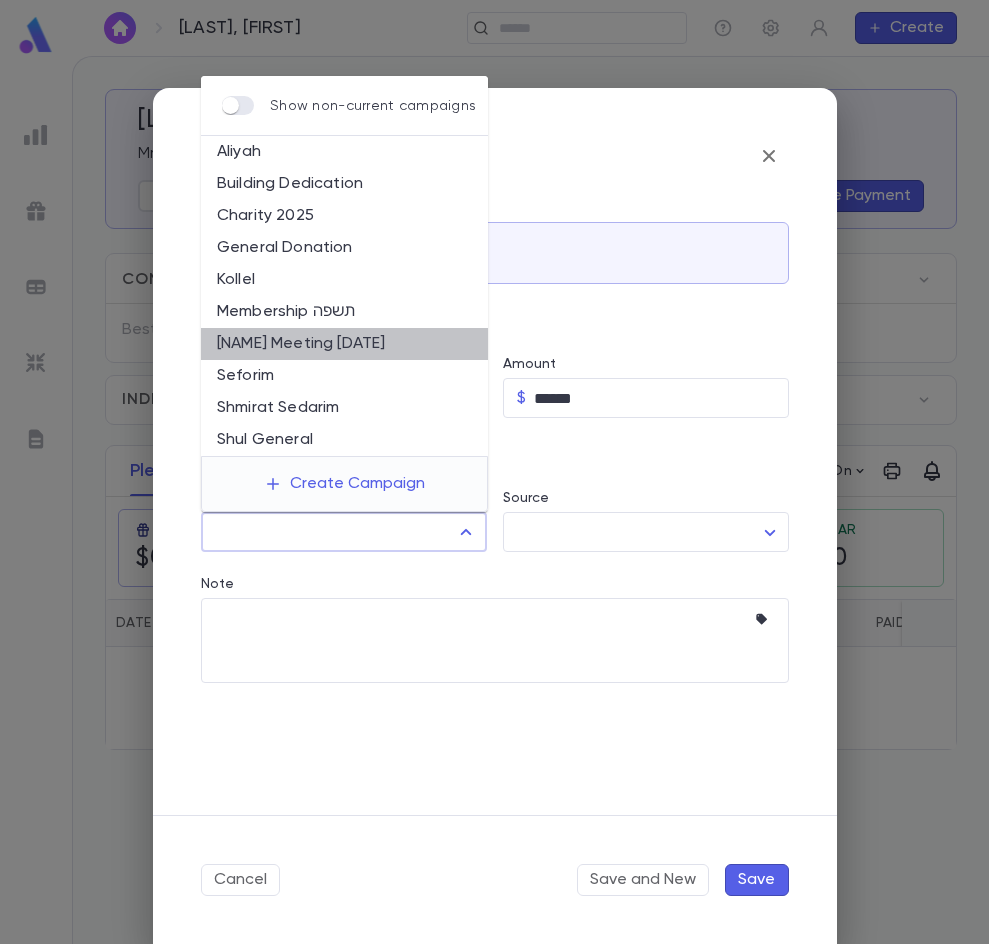 click on "[NAME] Meeting [DATE]" at bounding box center [344, 344] 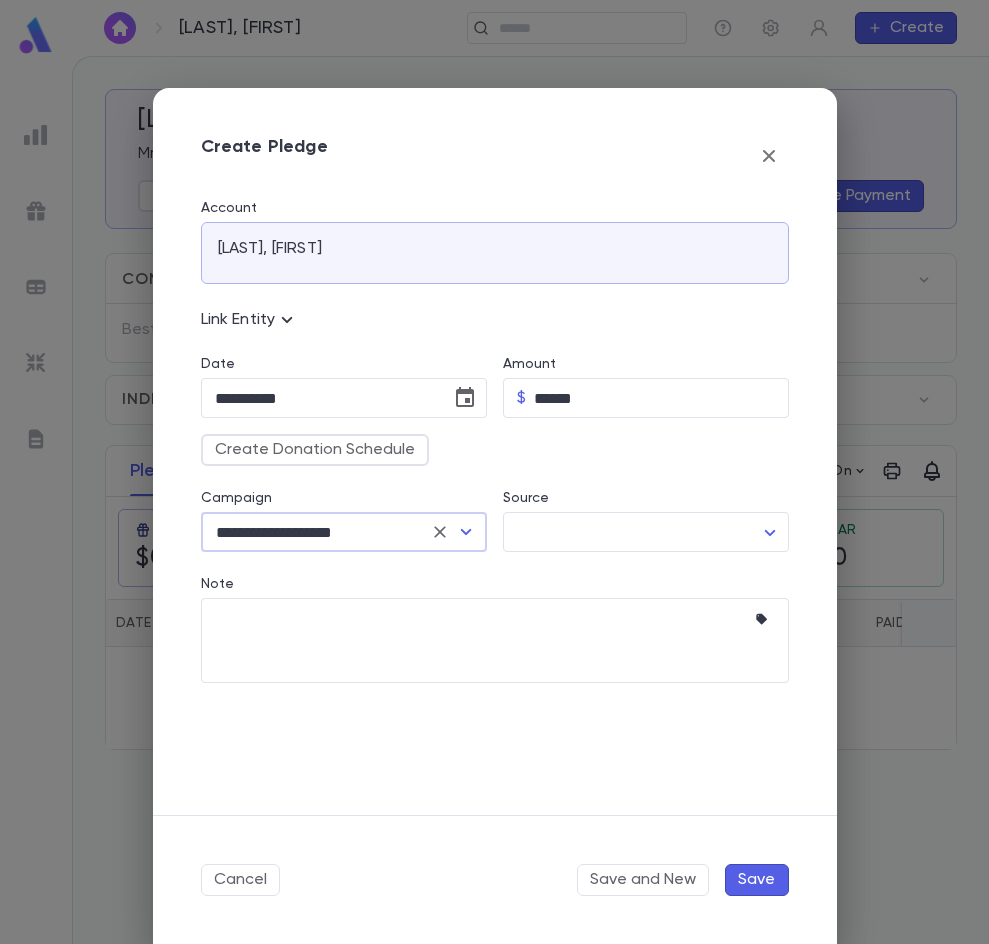 click on "Save" at bounding box center (757, 880) 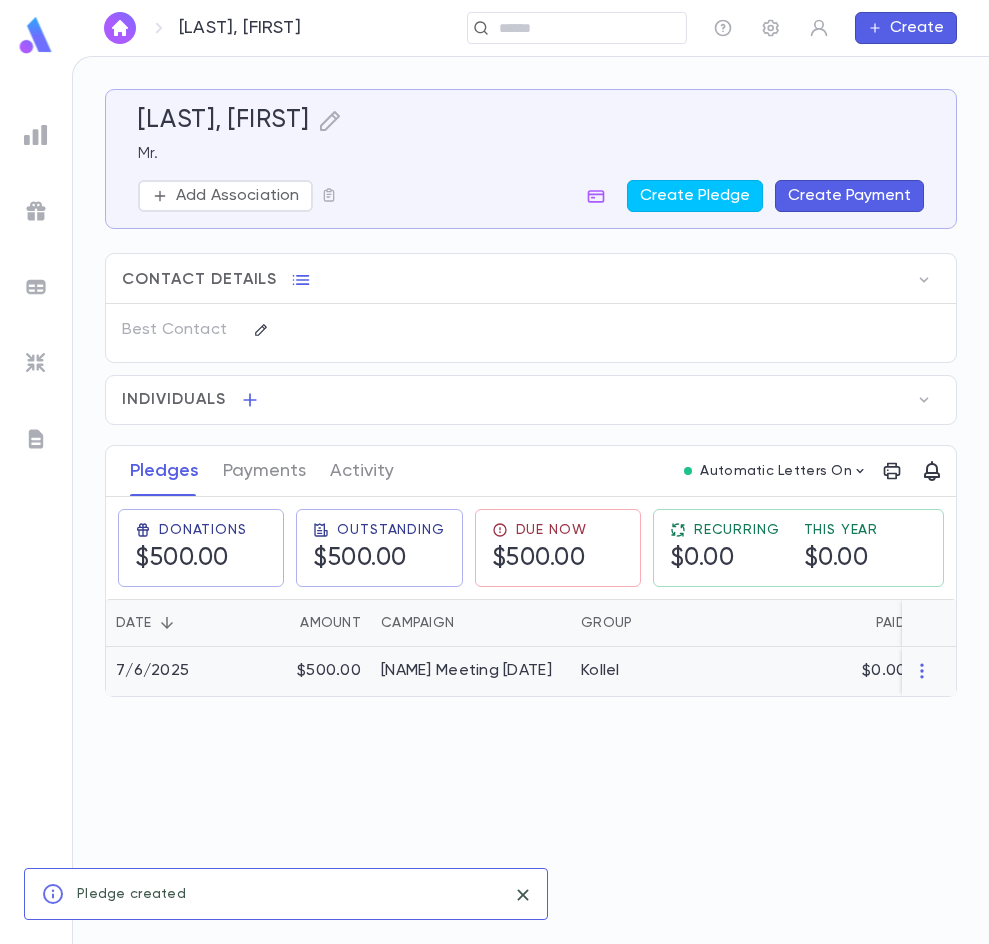click on "[NAME] Meeting [DATE]" at bounding box center (466, 671) 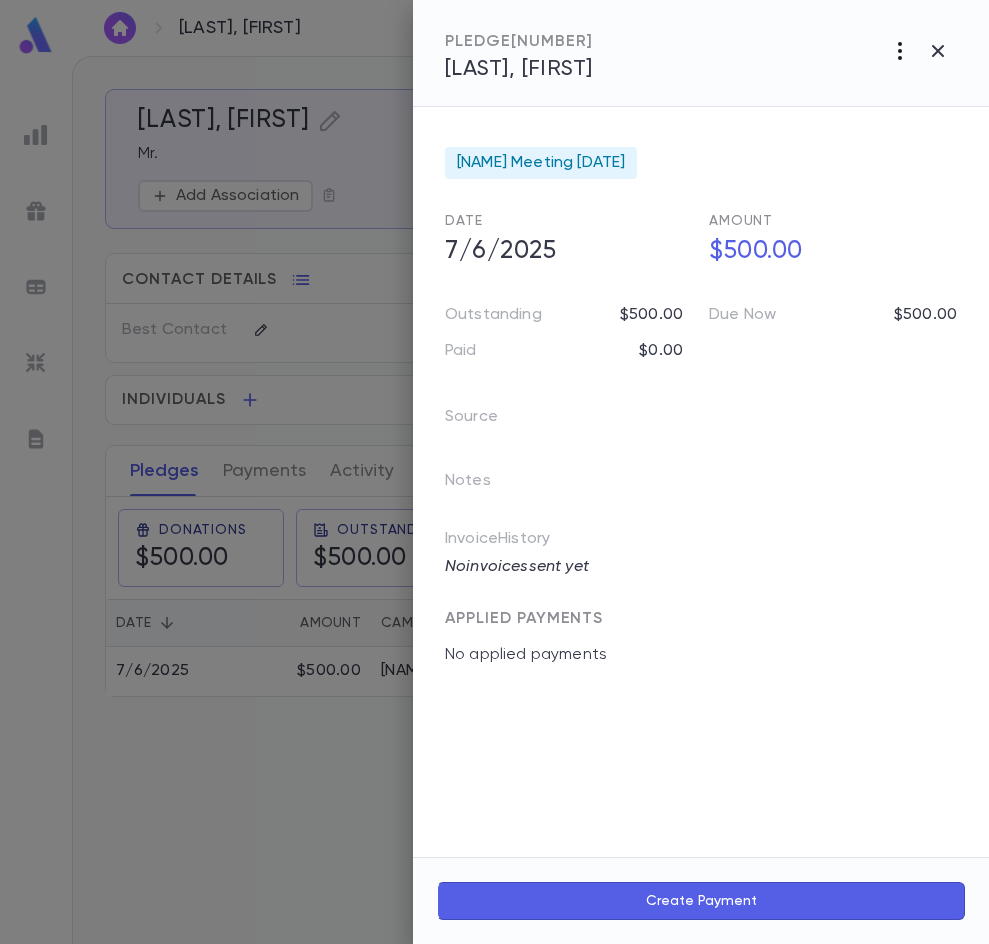 click 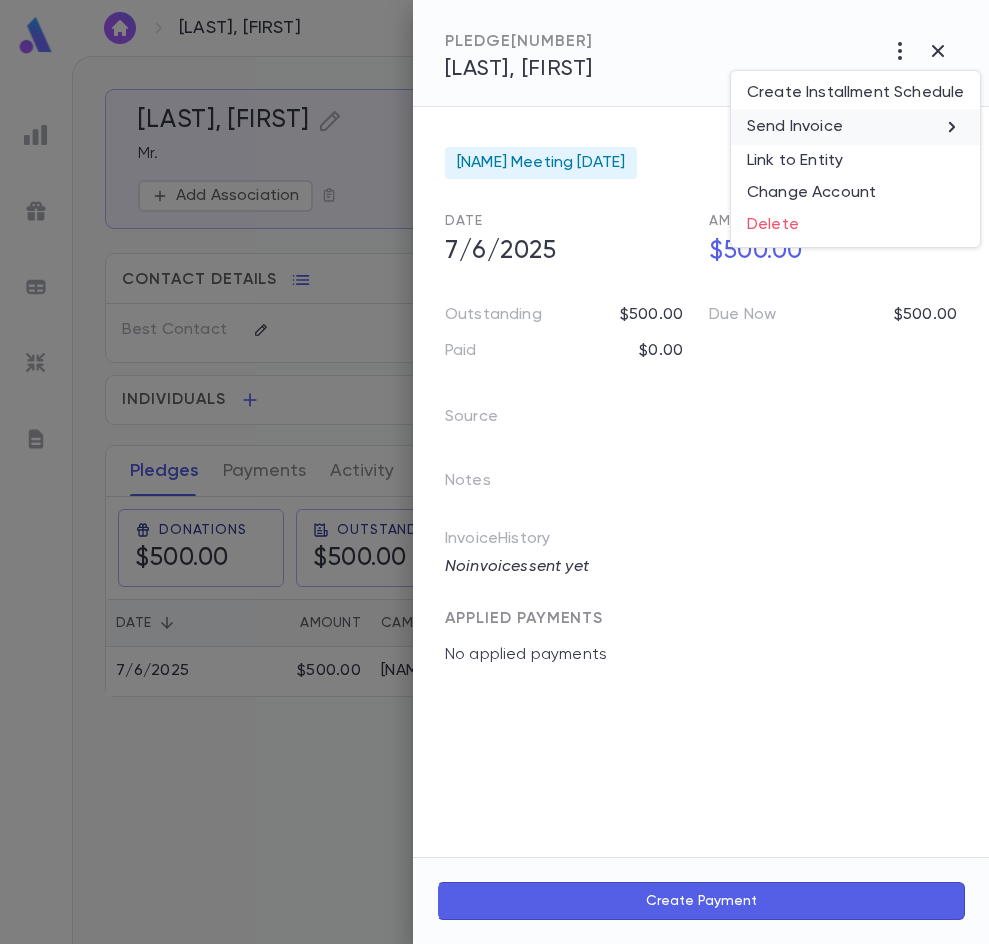 click on "Send   Invoice" at bounding box center (855, 127) 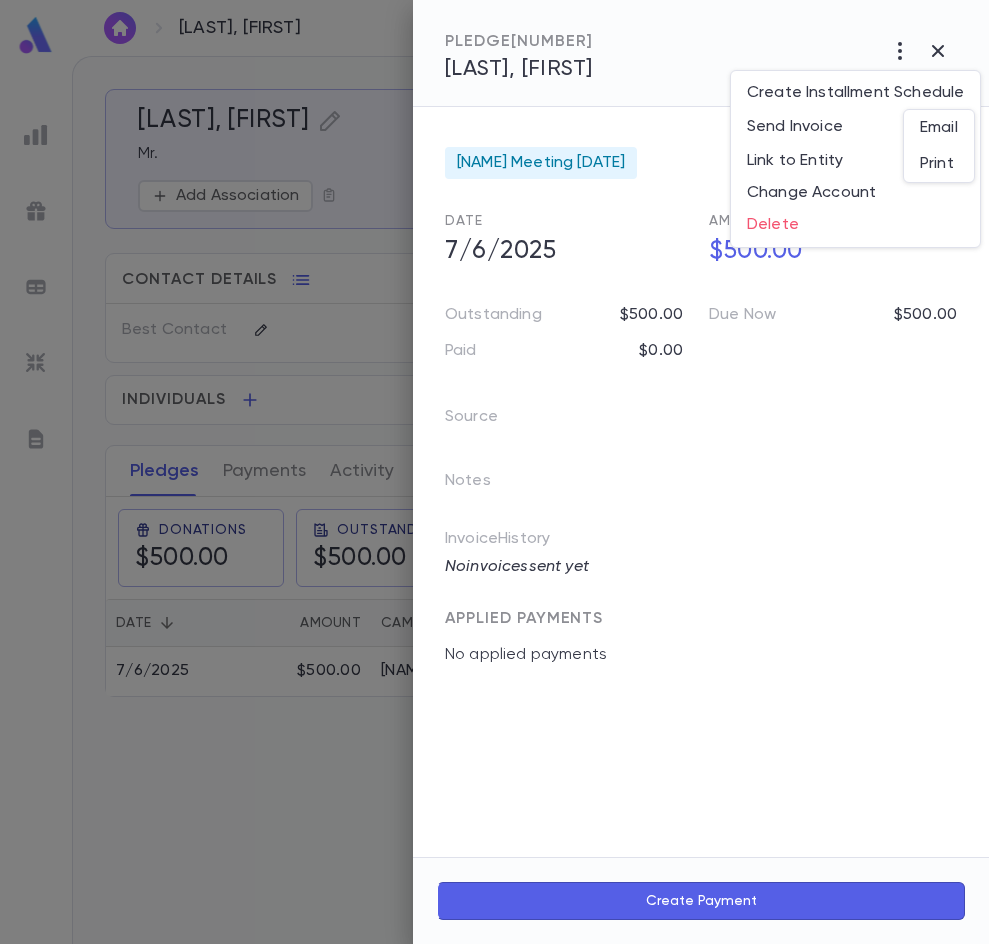 click on "Email" at bounding box center [939, 128] 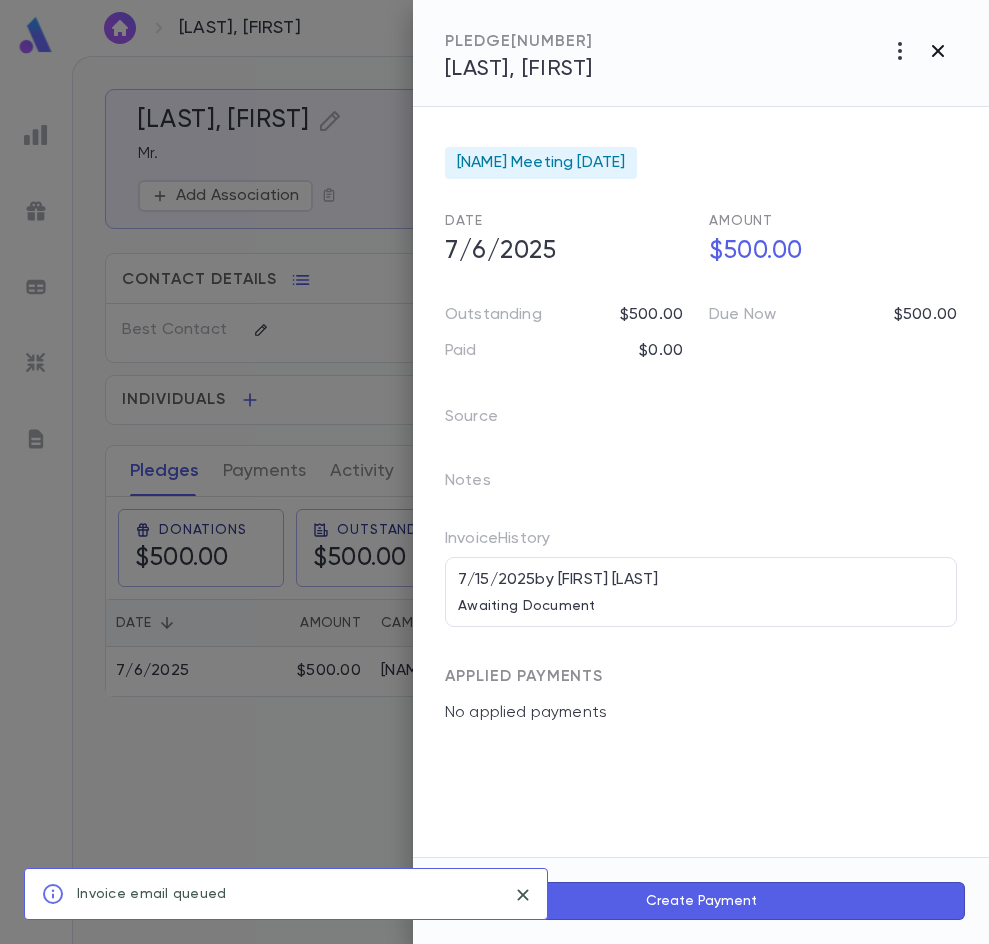 click 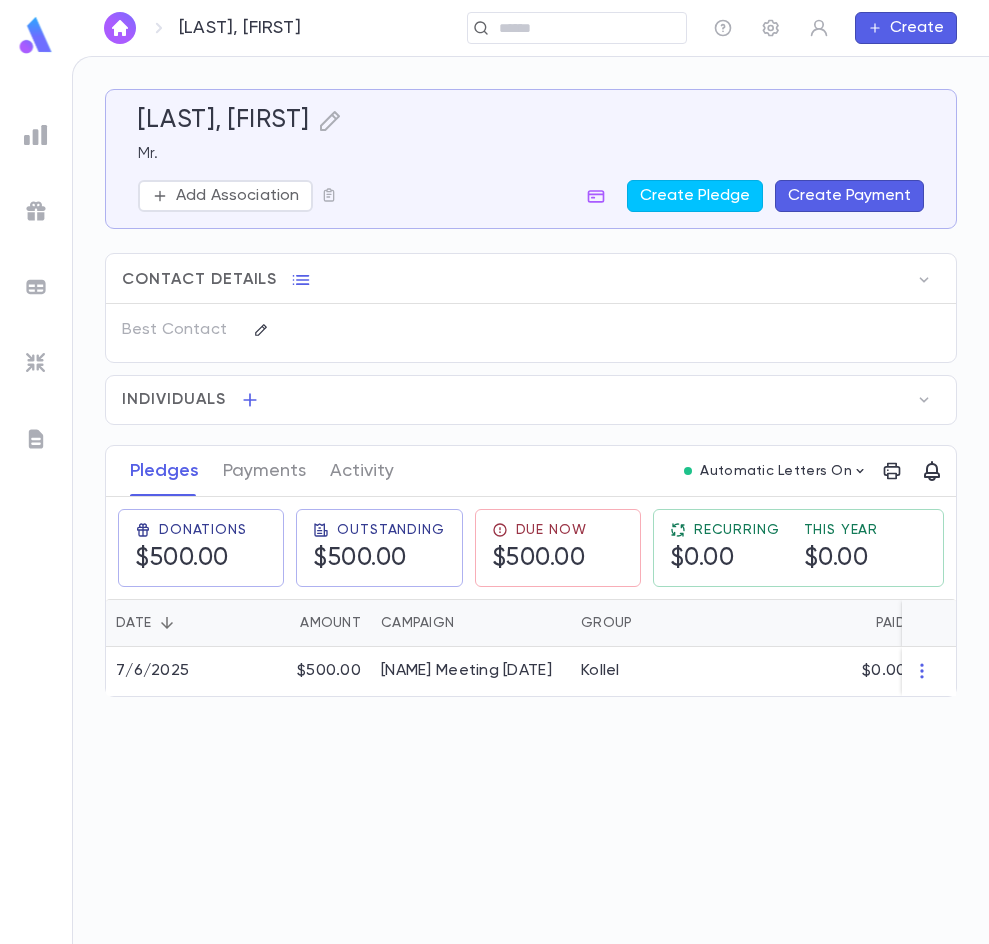 click at bounding box center [120, 28] 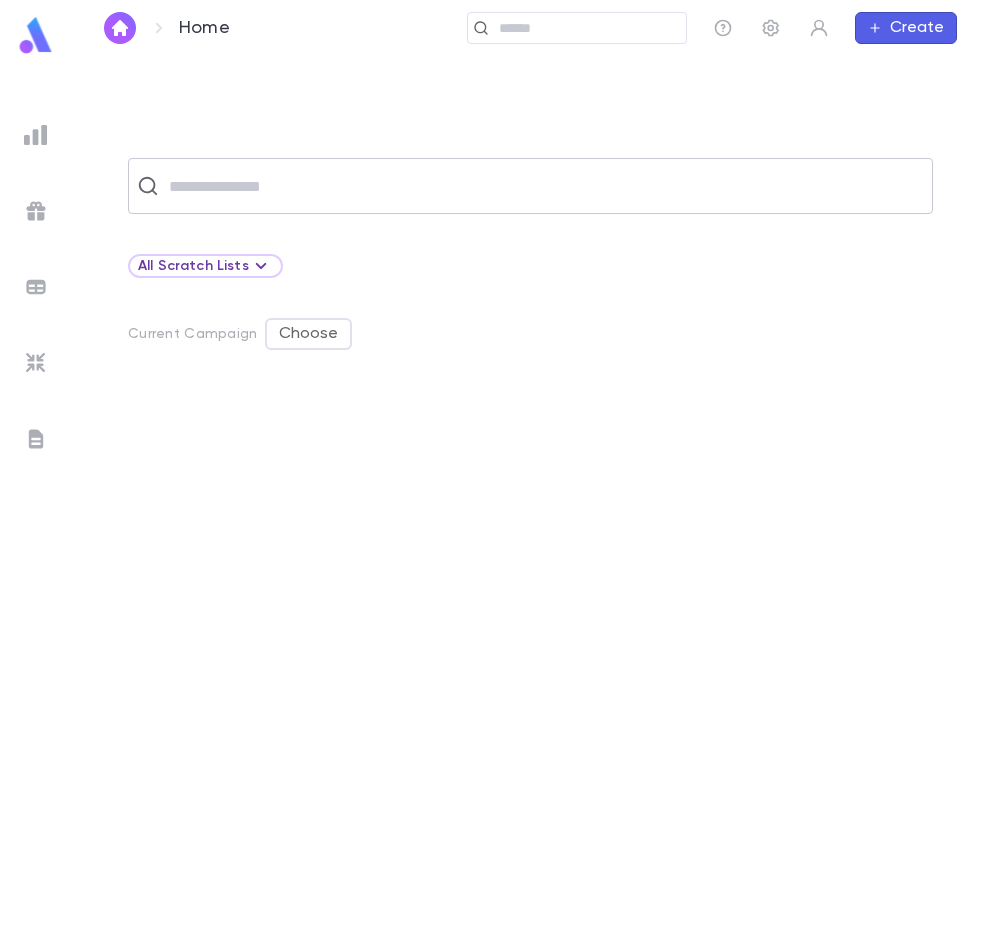 click at bounding box center [543, 186] 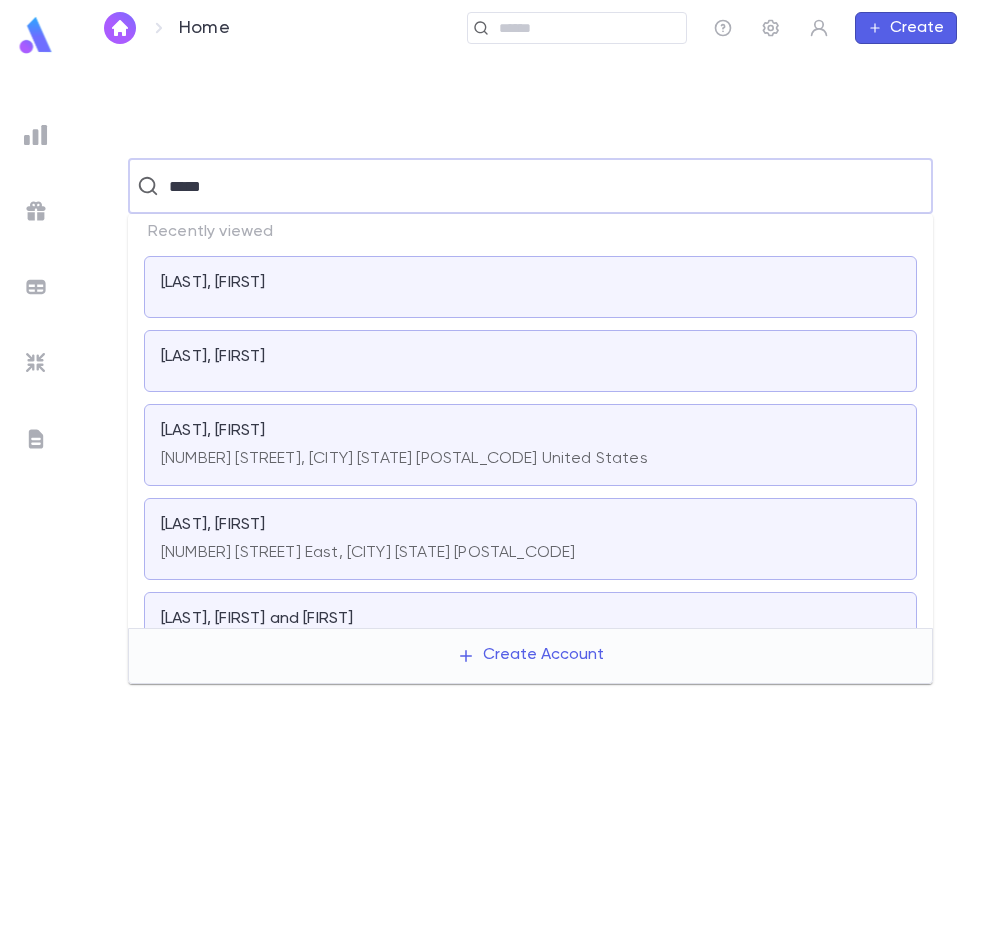 type on "*****" 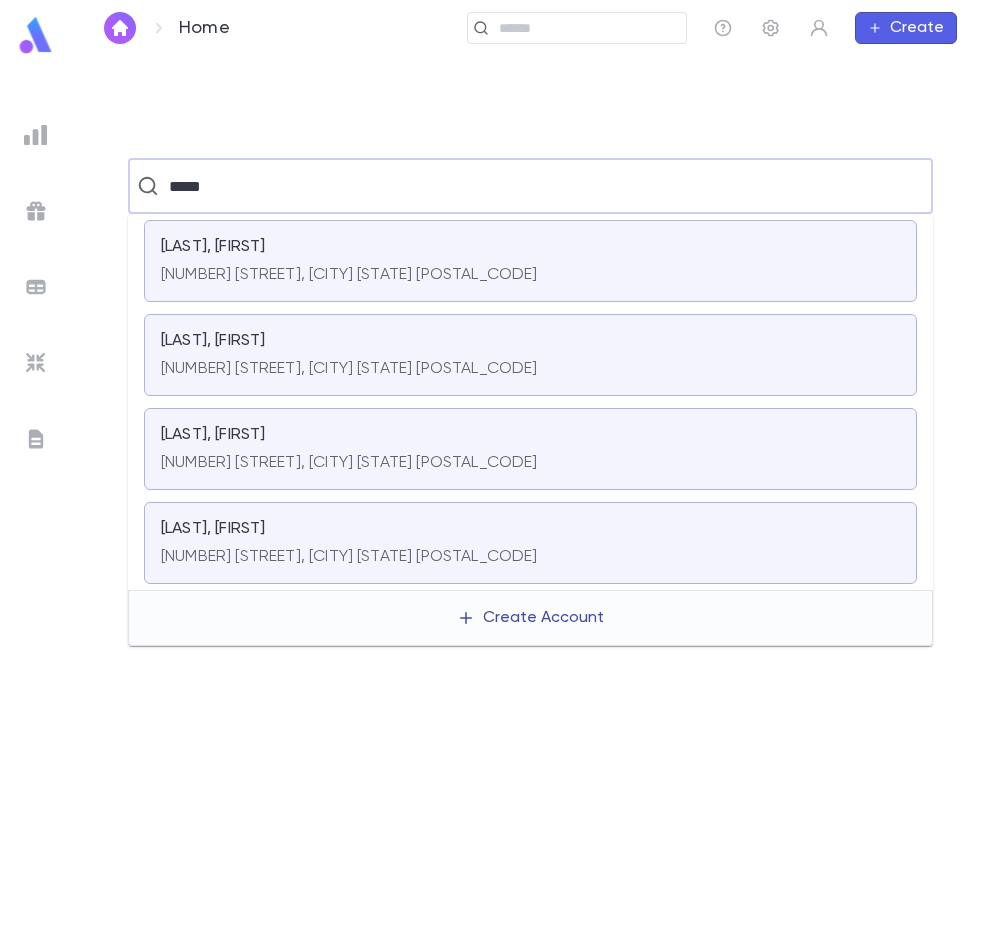 click on "Create Account" at bounding box center [530, 618] 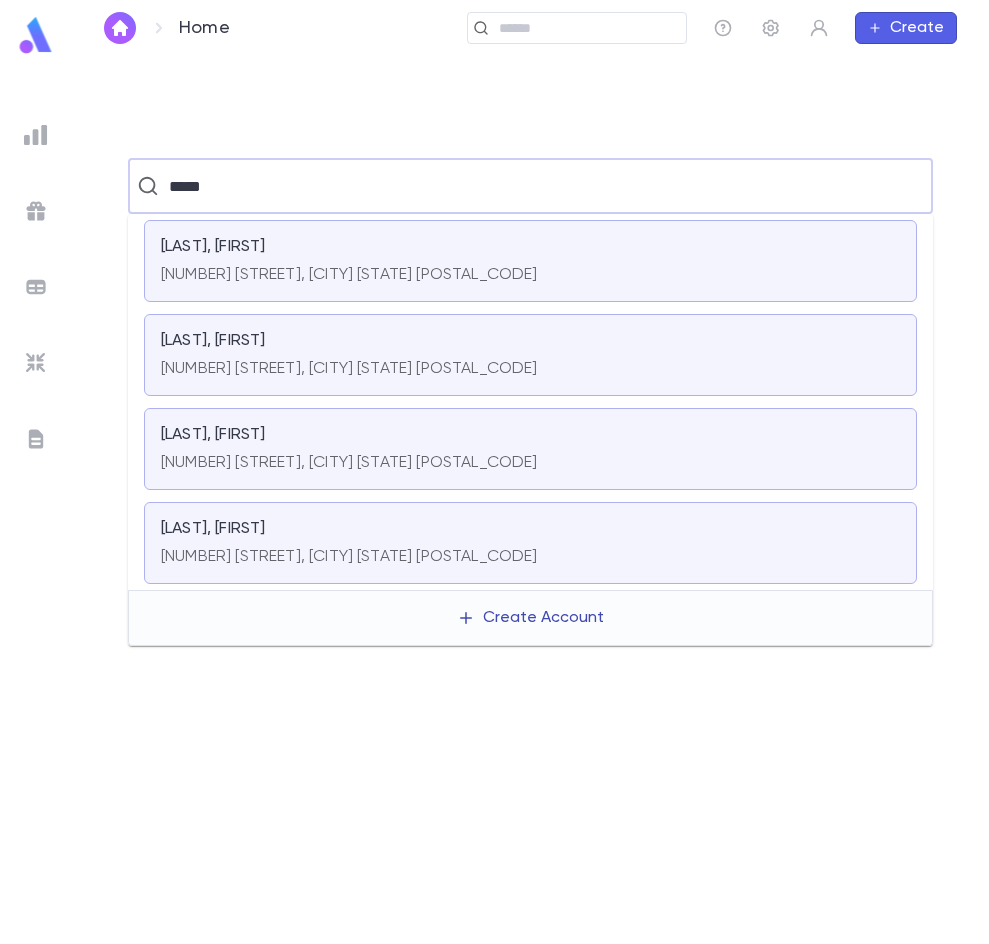 type 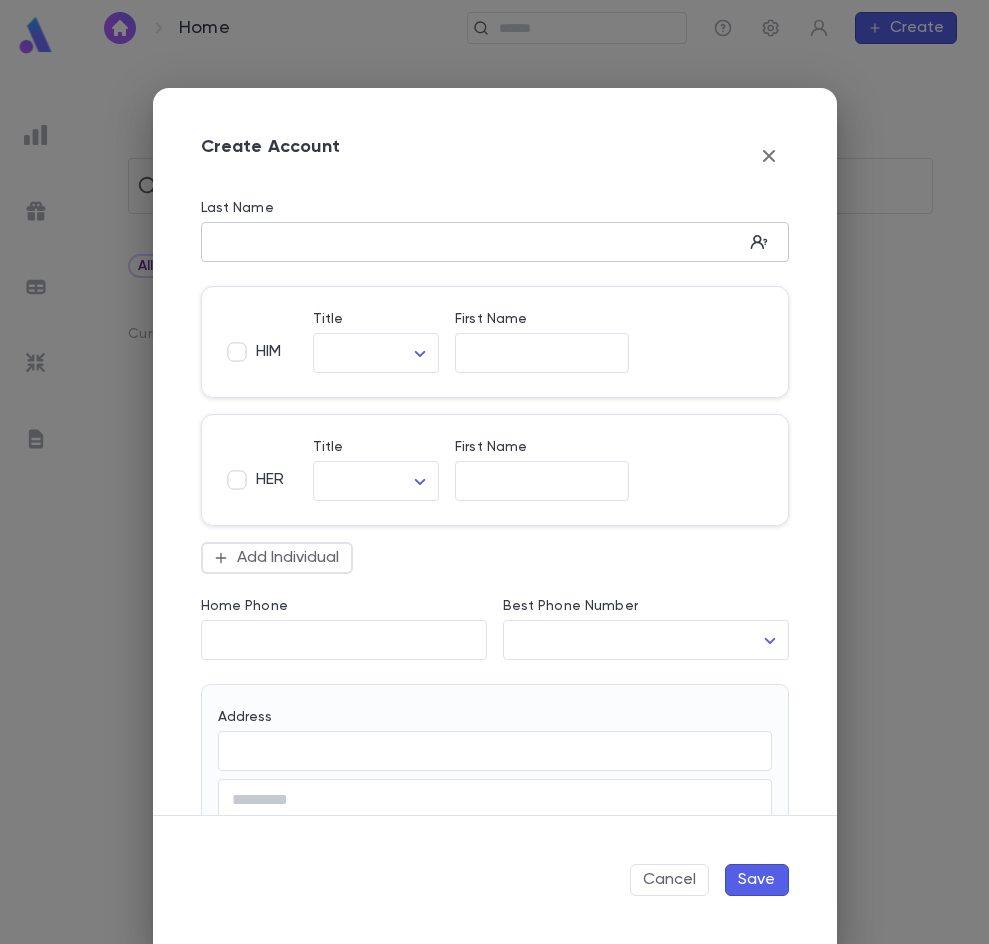 click on "​" at bounding box center [495, 242] 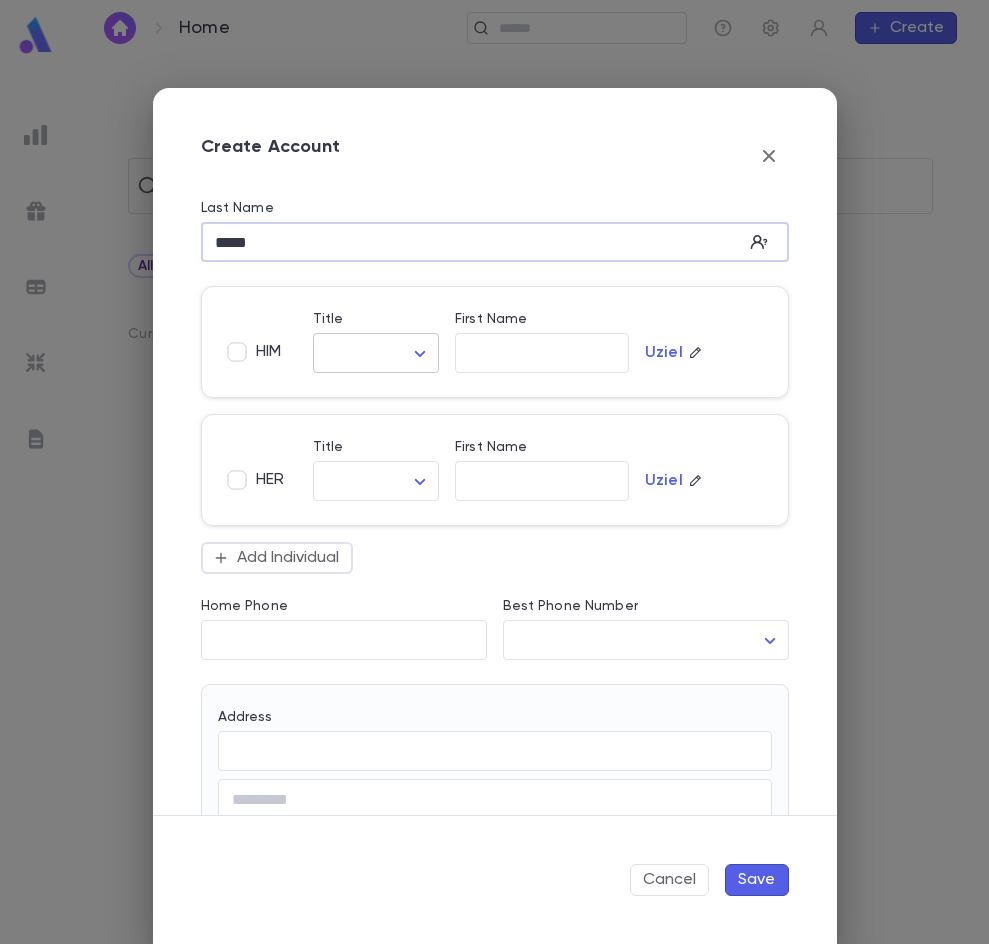 type on "*****" 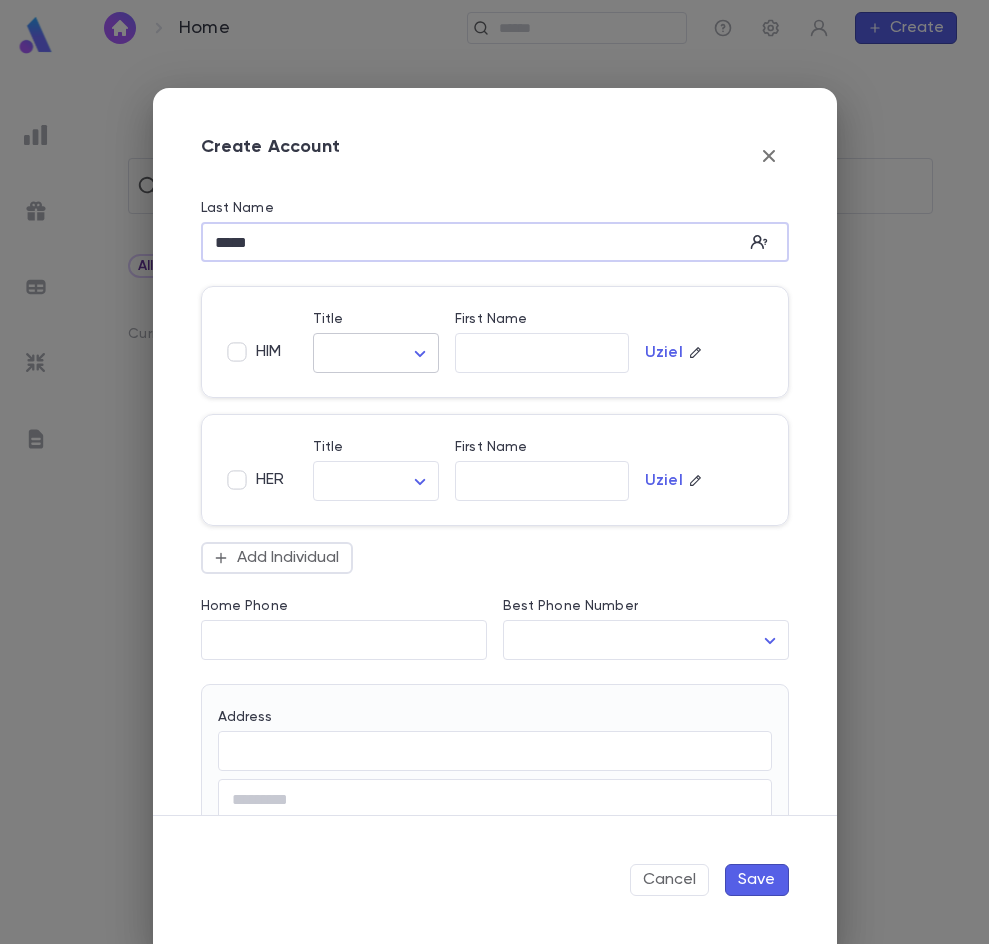 click on "Home ​  Create ​ All Scratch Lists  Current Campaign Choose Profile Log out Account Pledge Payment Hide Change Current Campaign Create Account Last Name ***** ​ HIM Title ​ ​ First Name ​ [LAST] HER Title ​ ​ First Name ​ [LAST] Add Individual Home Phone ​ Best Phone Number ​ ​ Address ​ ​ City ​ State ​ Zip ​ Country ​ Note * ​ Add Address Salutation ​ Old Account ID ​ Cancel Save
Powered by Mapbox" at bounding box center [494, 499] 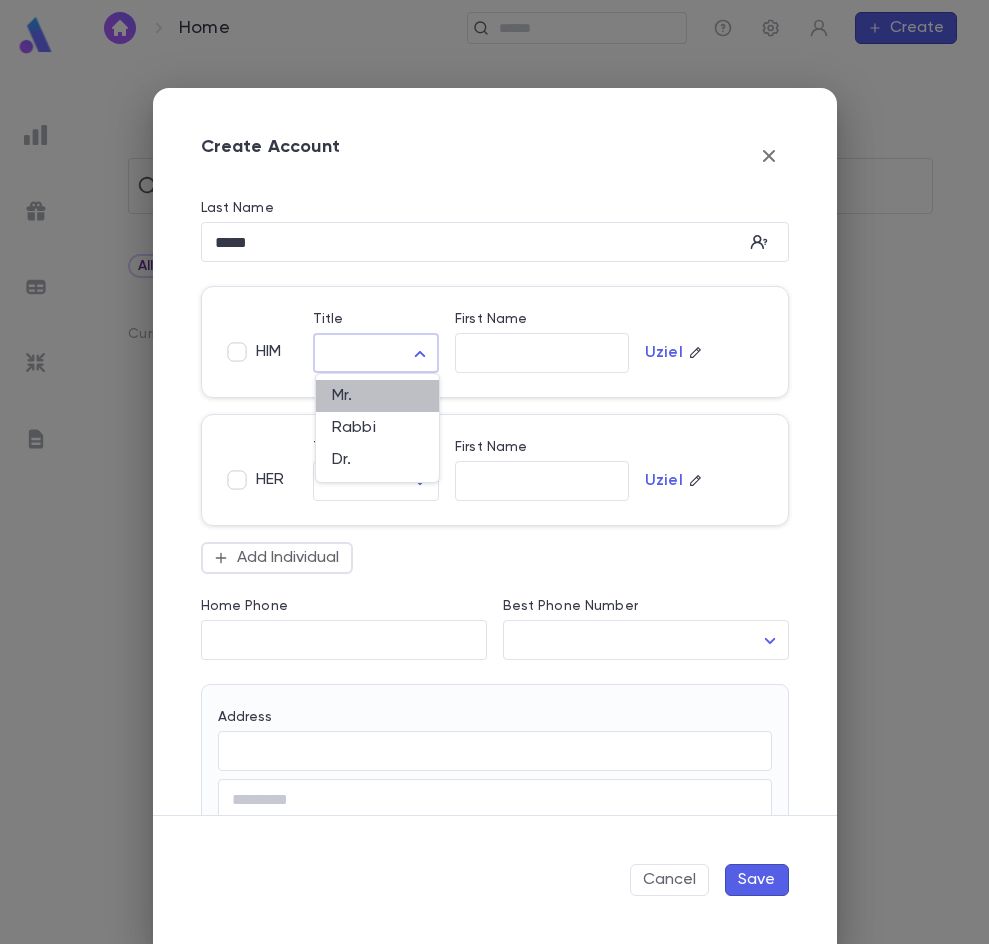 click on "Mr." at bounding box center (377, 396) 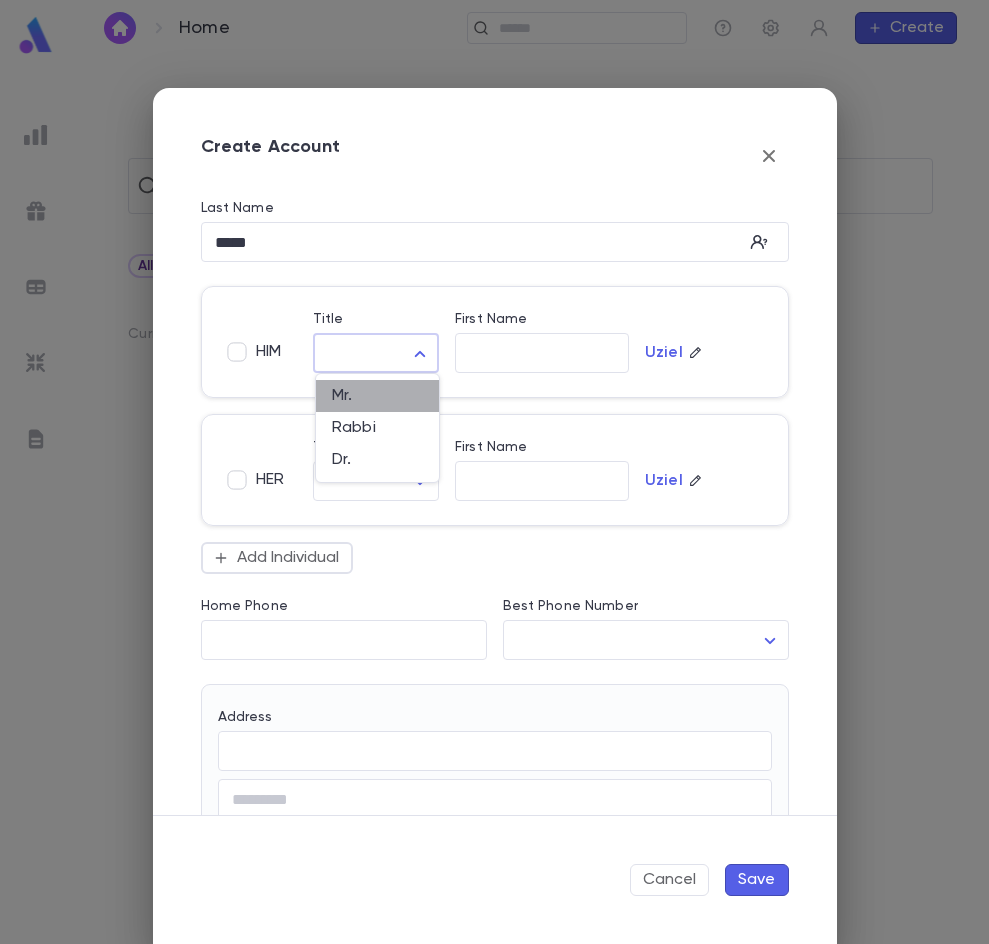 type on "***" 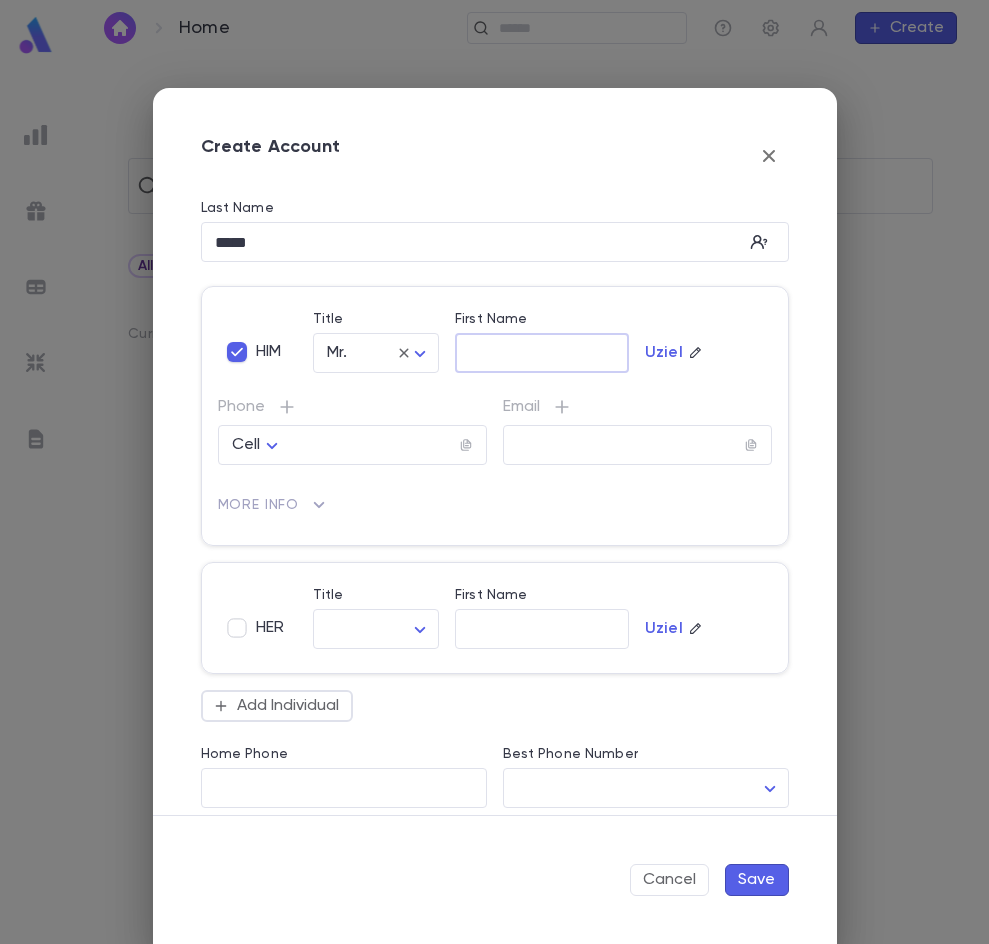 click on "First Name" at bounding box center (542, 353) 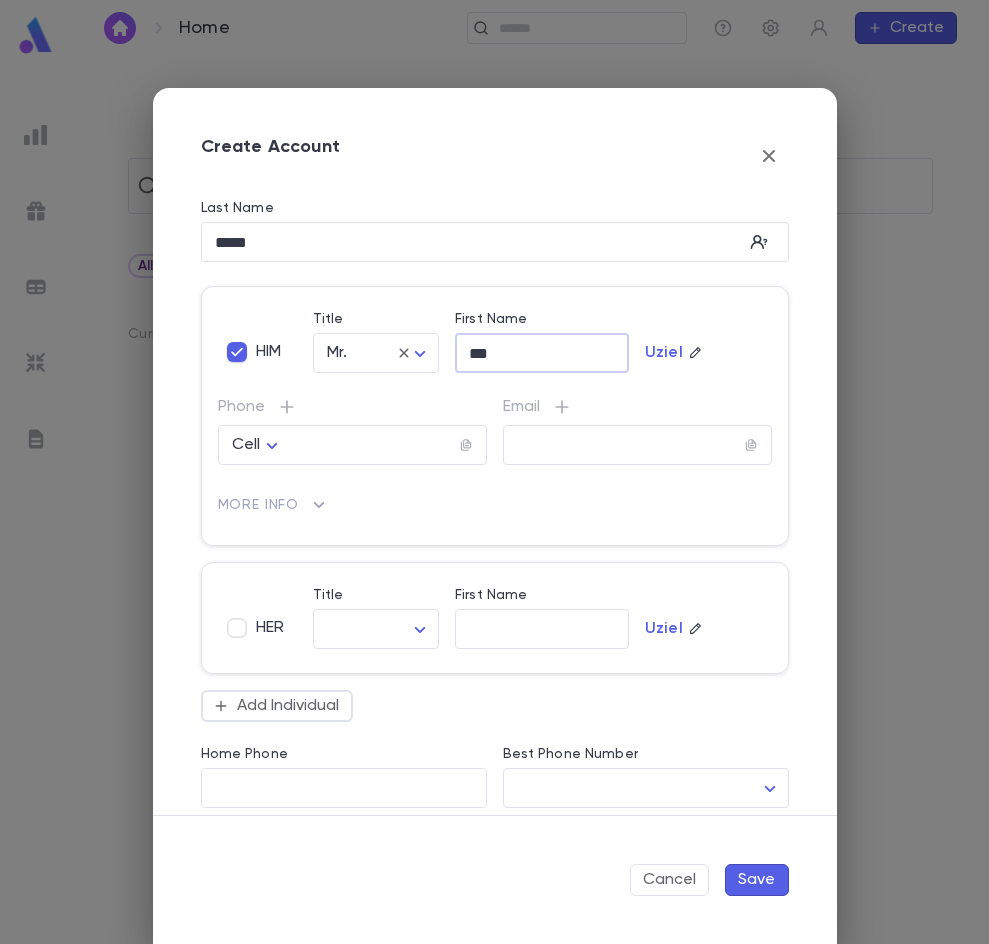 type on "***" 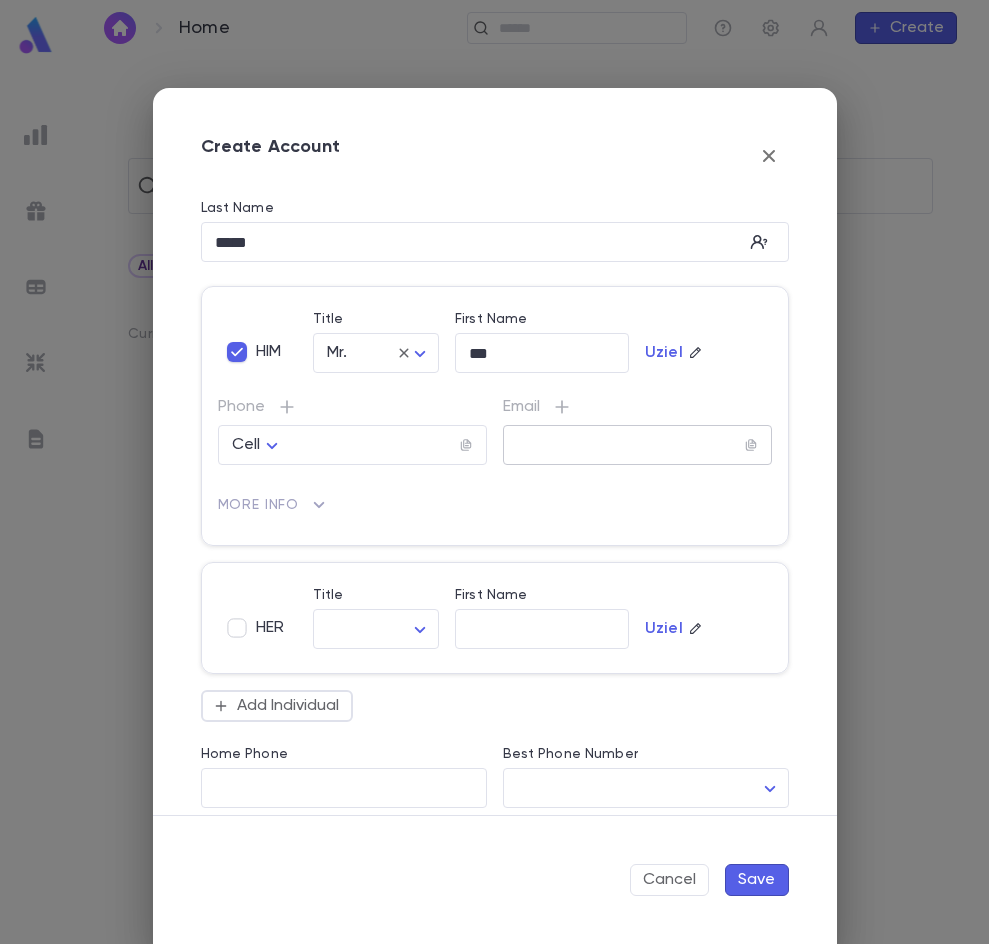 click at bounding box center (624, 445) 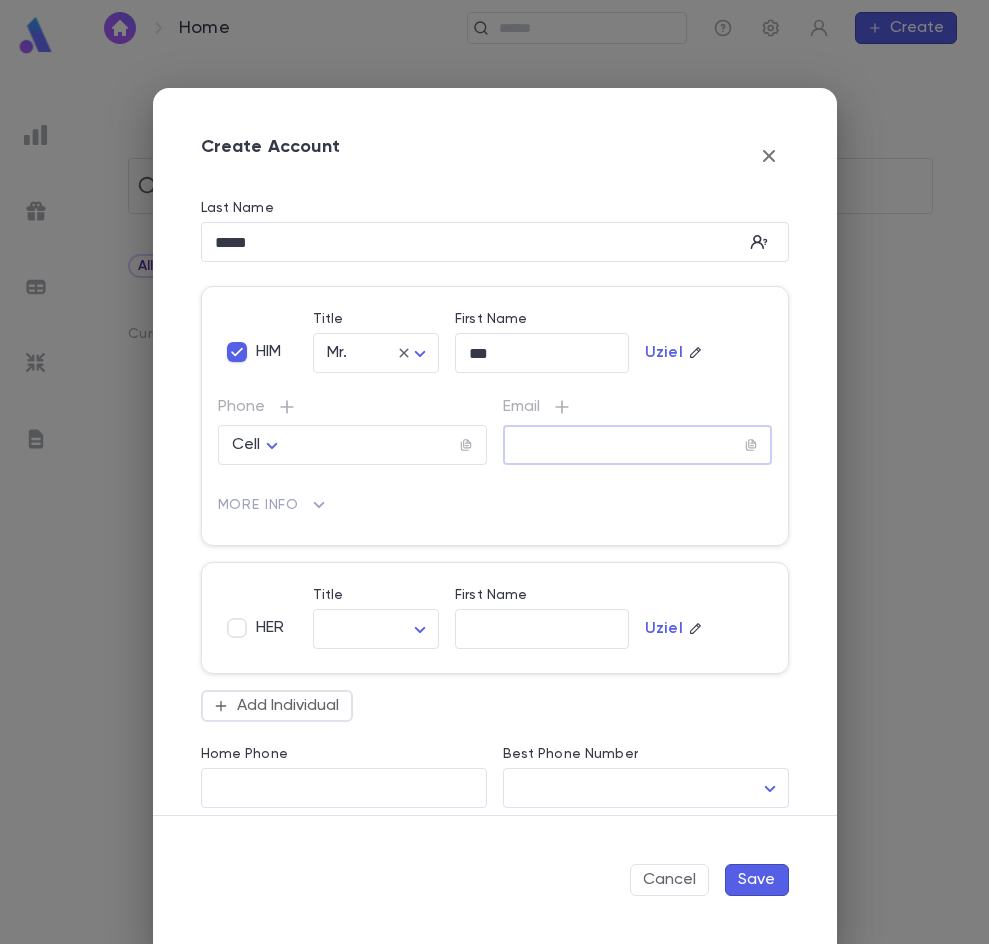 paste on "**********" 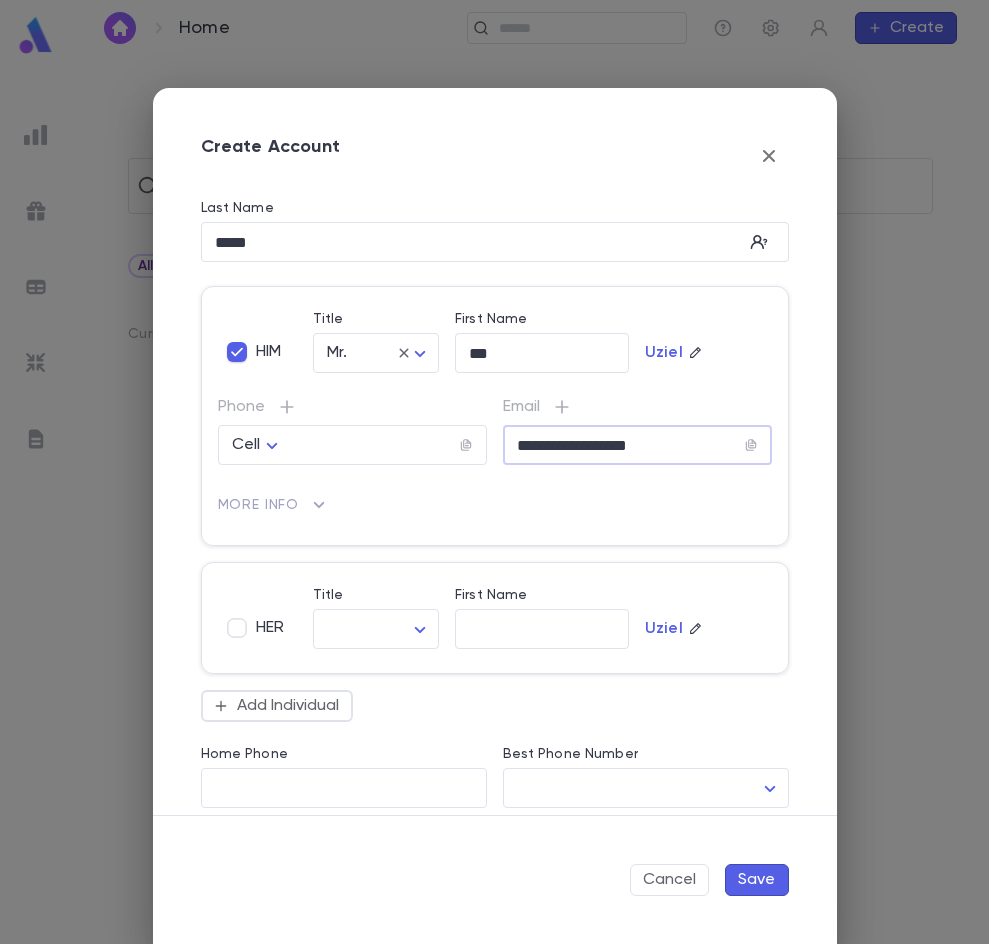 type on "**********" 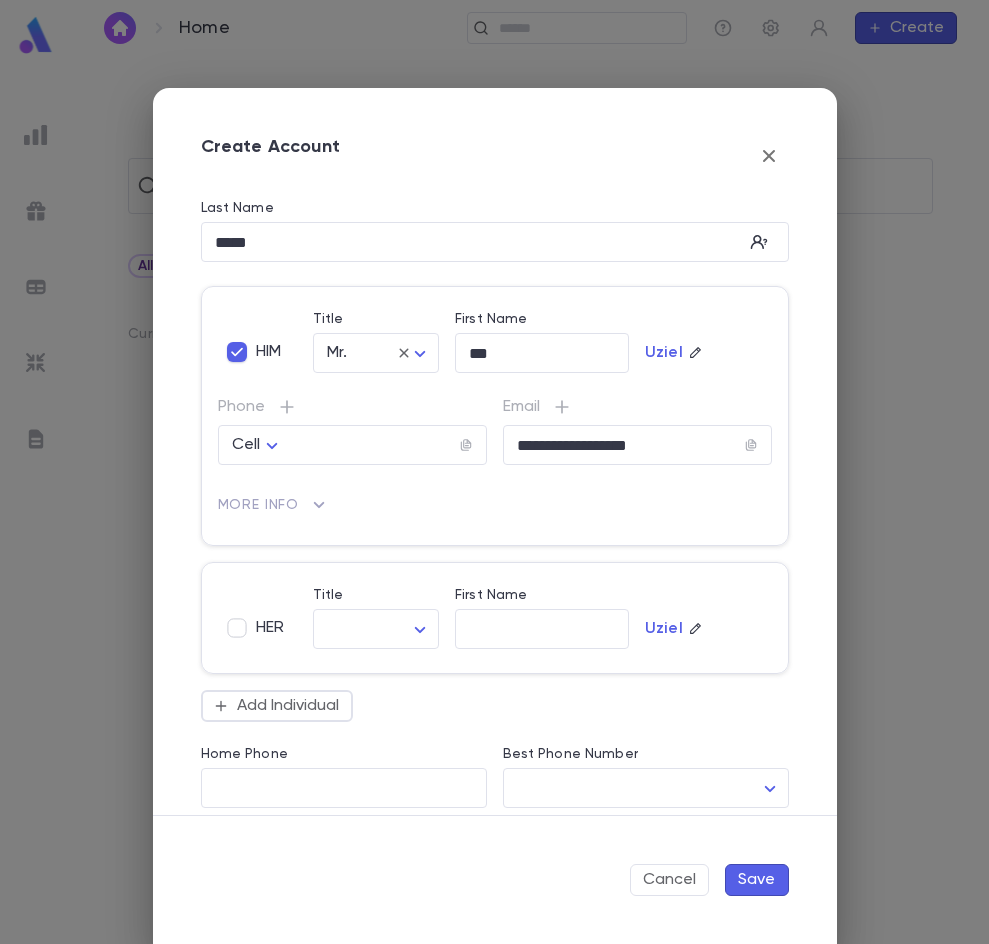 click on "Save" at bounding box center (757, 880) 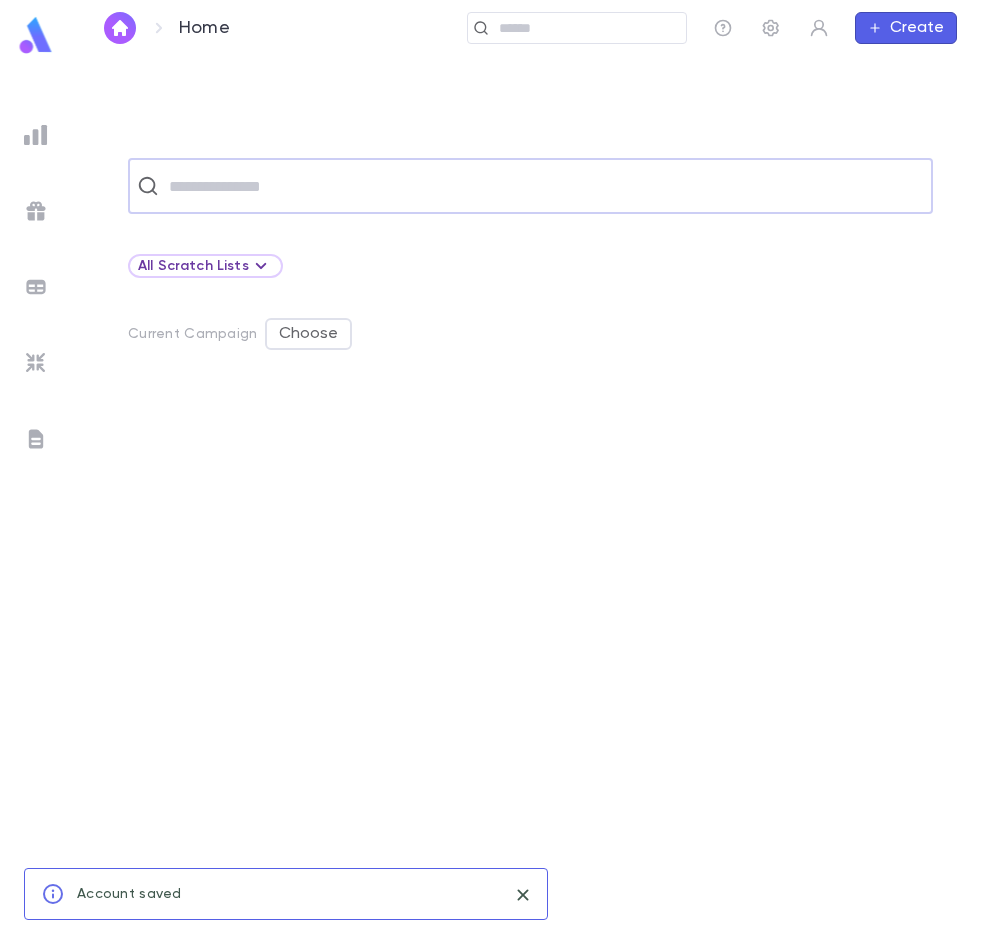 click at bounding box center [543, 186] 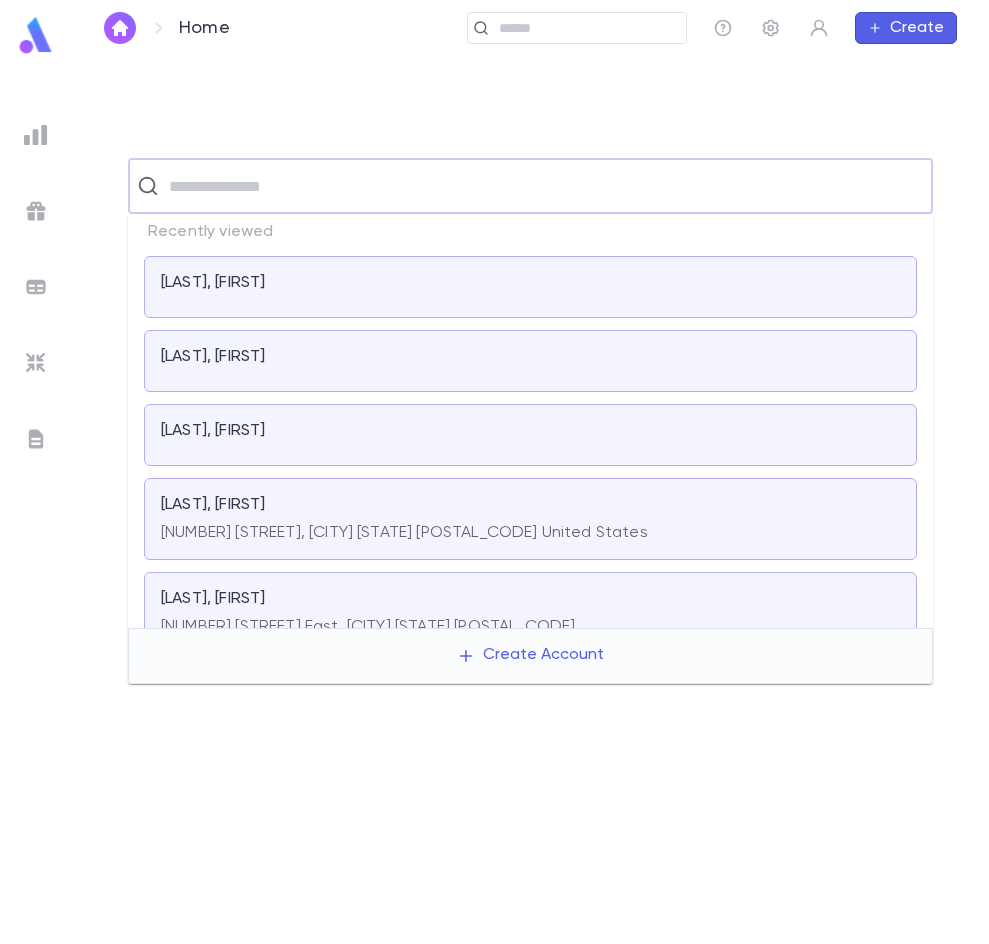 click on "[LAST], [FIRST]" at bounding box center (530, 287) 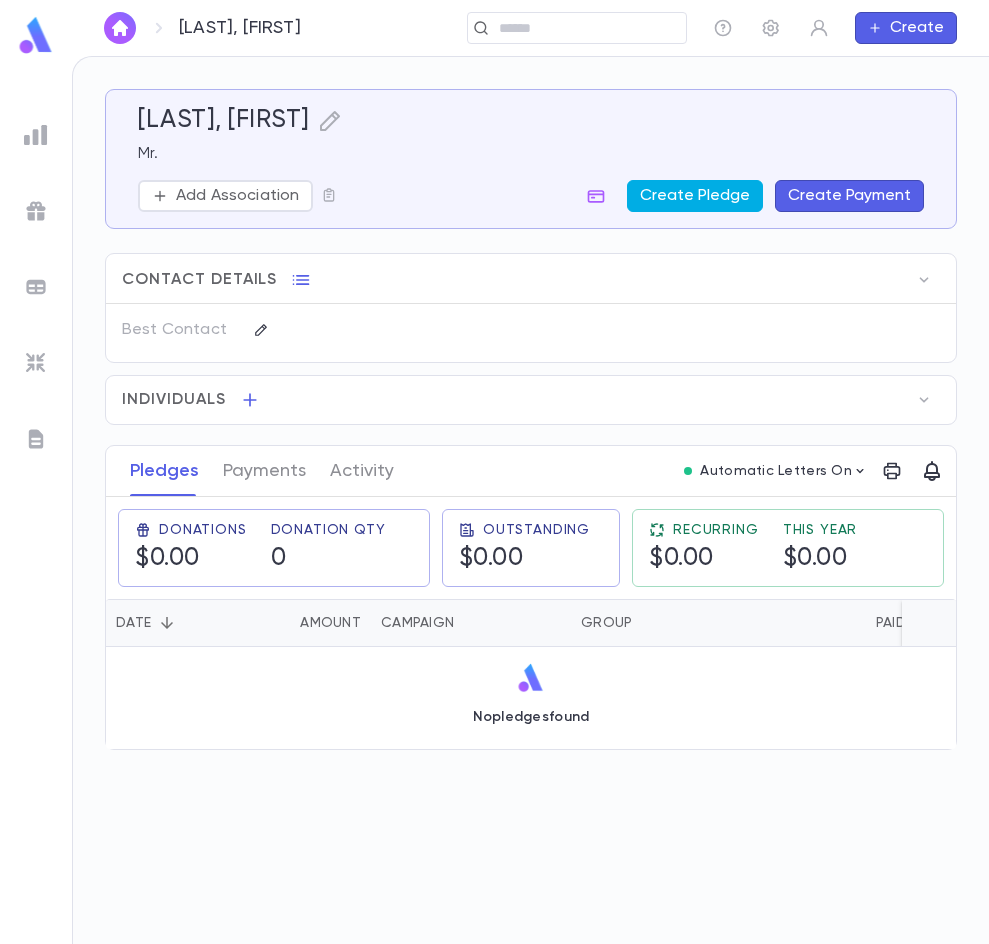 click on "Create Pledge" at bounding box center [695, 196] 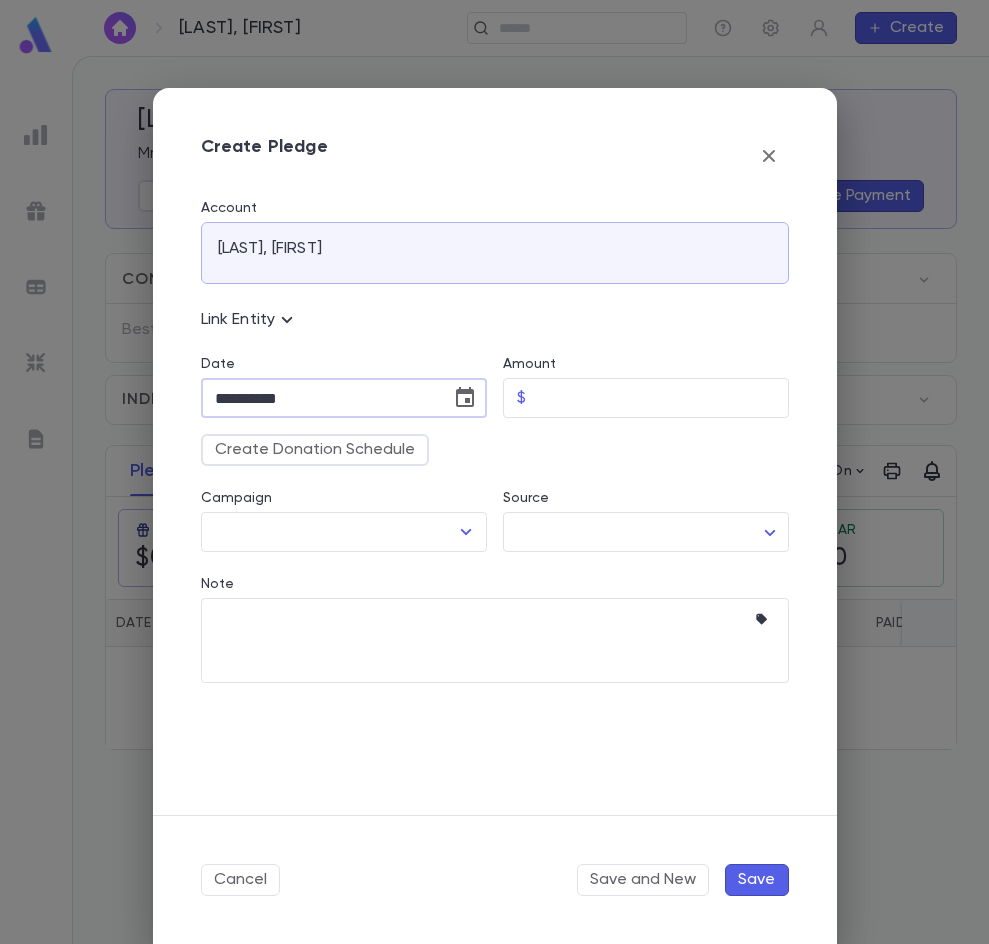 click on "**********" at bounding box center [319, 398] 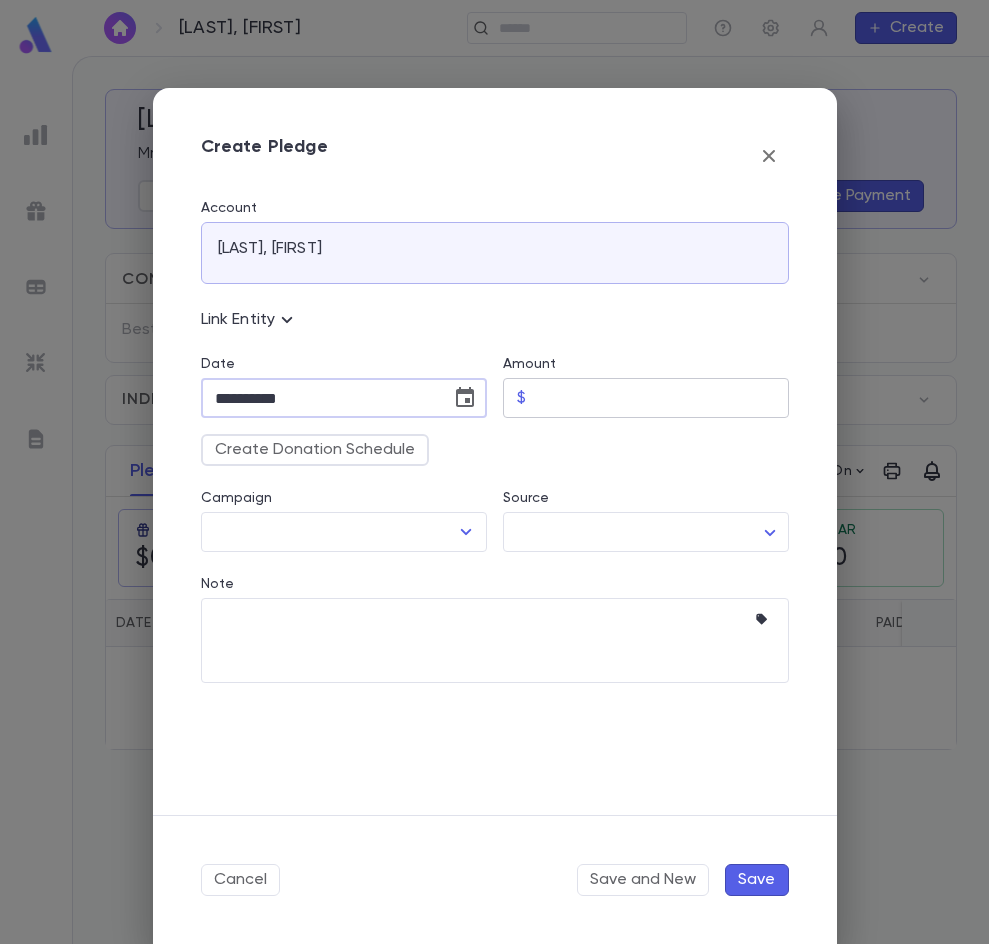 type on "**********" 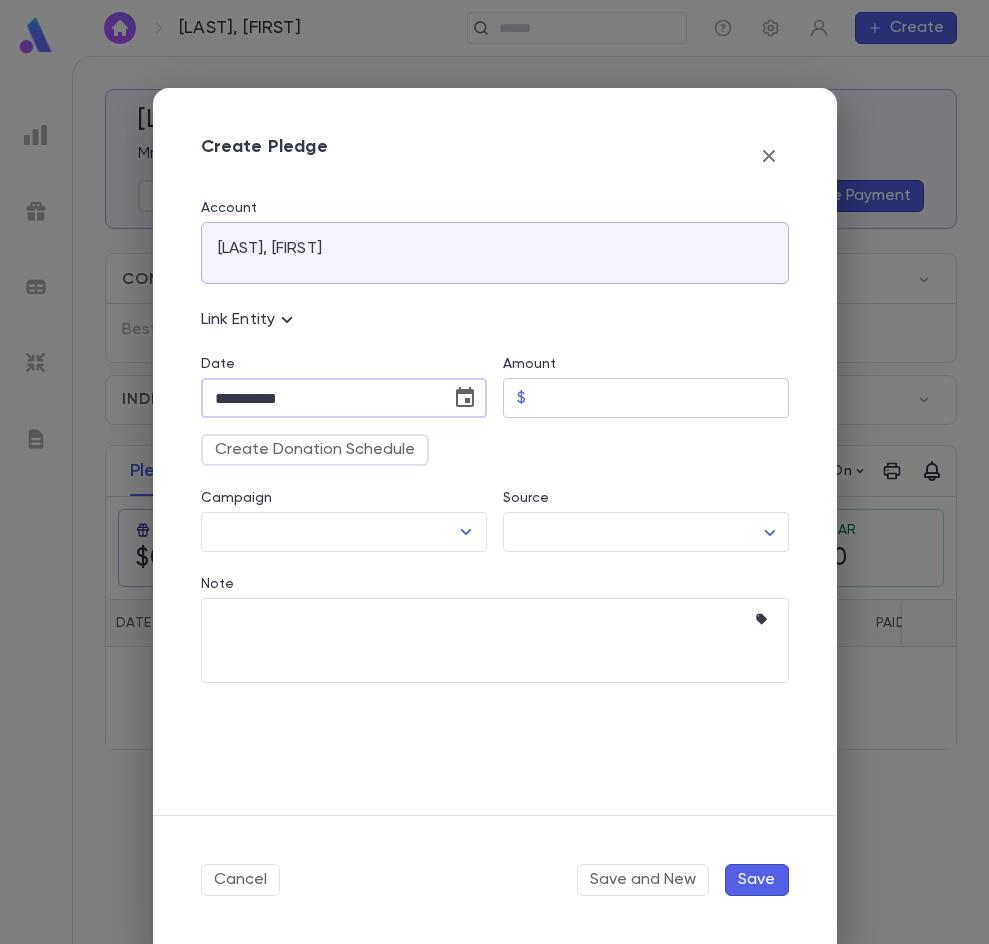 click on "Amount" at bounding box center [661, 398] 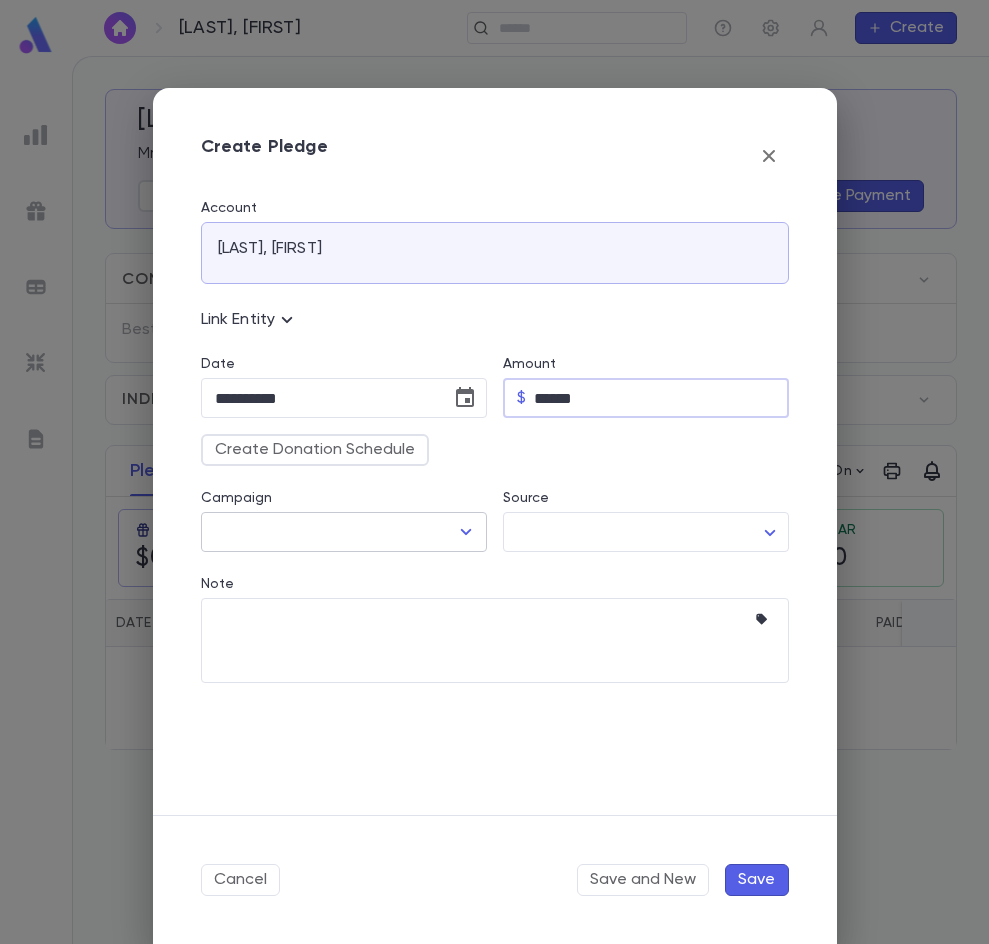type on "******" 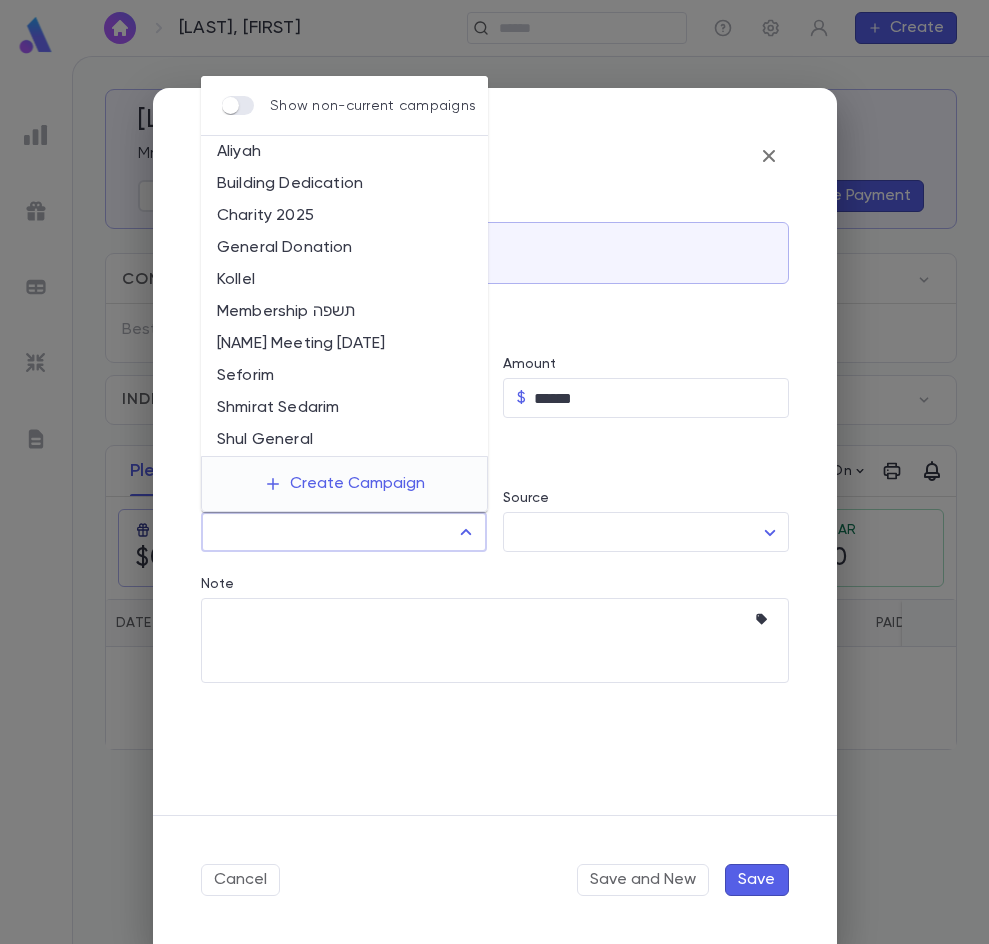 click on "[NAME] Meeting [DATE]" at bounding box center (344, 344) 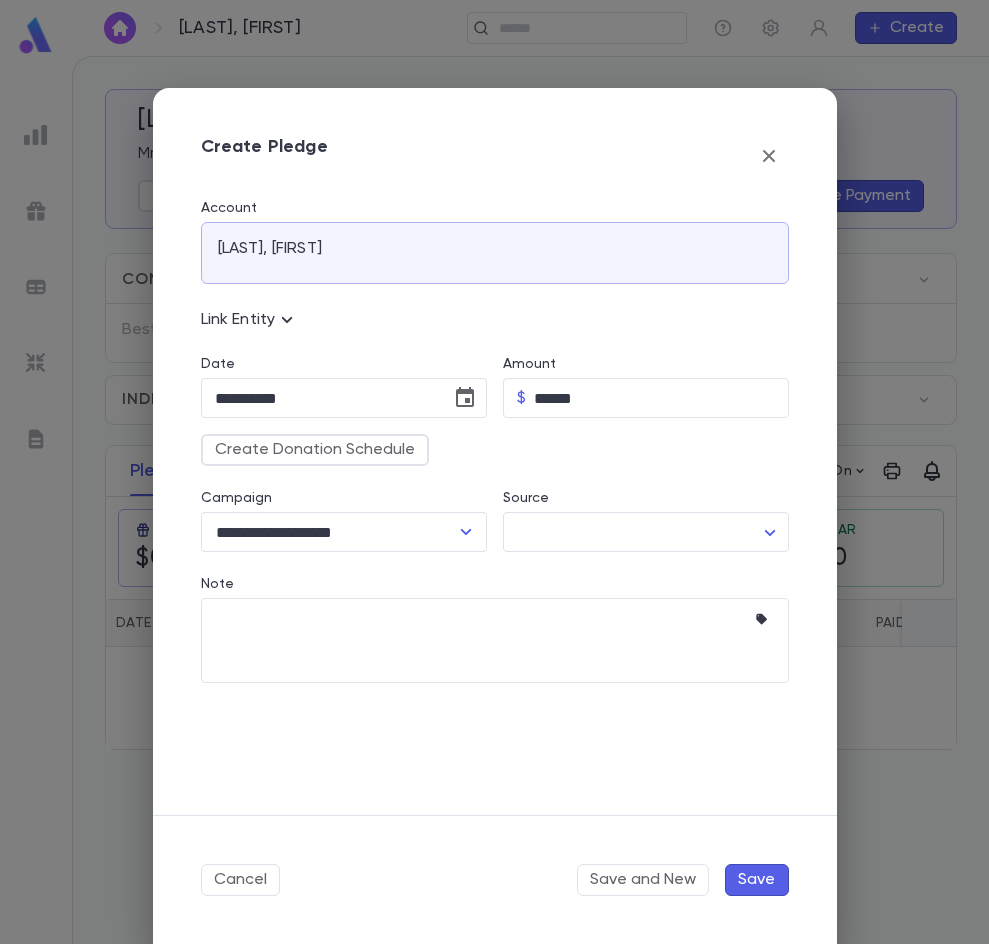 click on "Save" at bounding box center (757, 880) 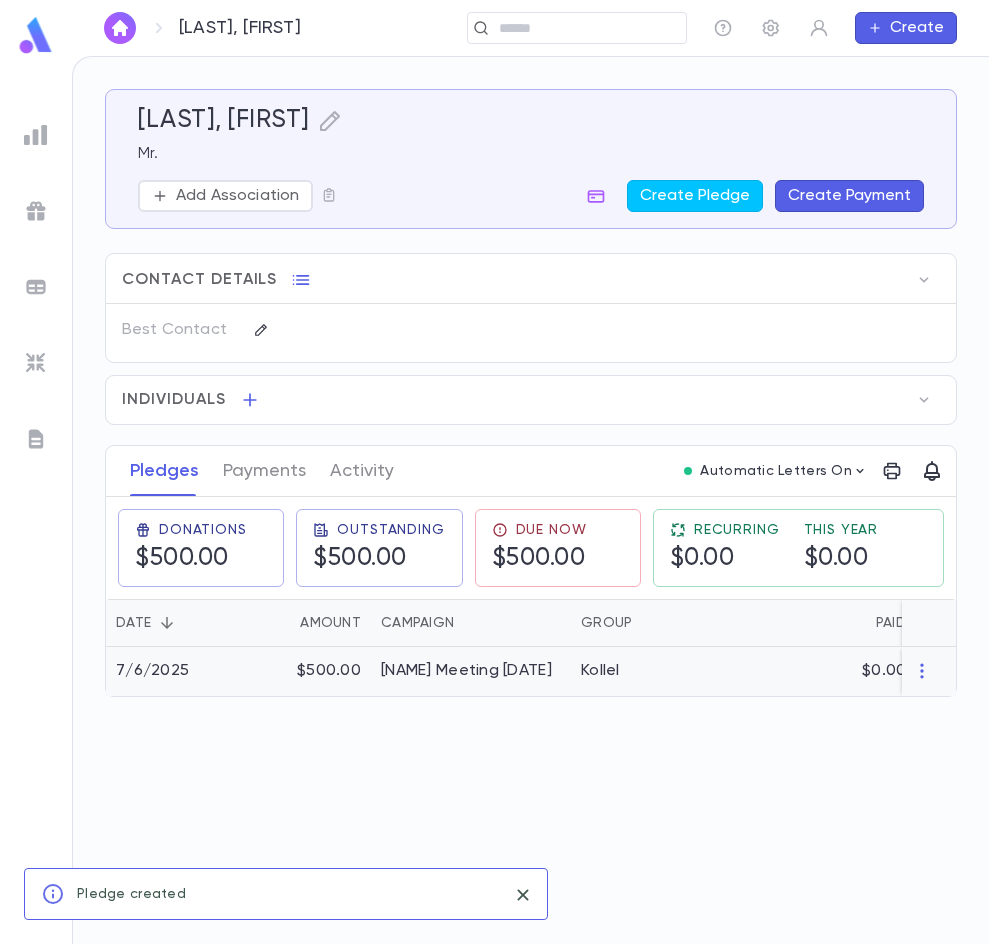 click on "[NAME] Meeting [DATE]" at bounding box center [466, 671] 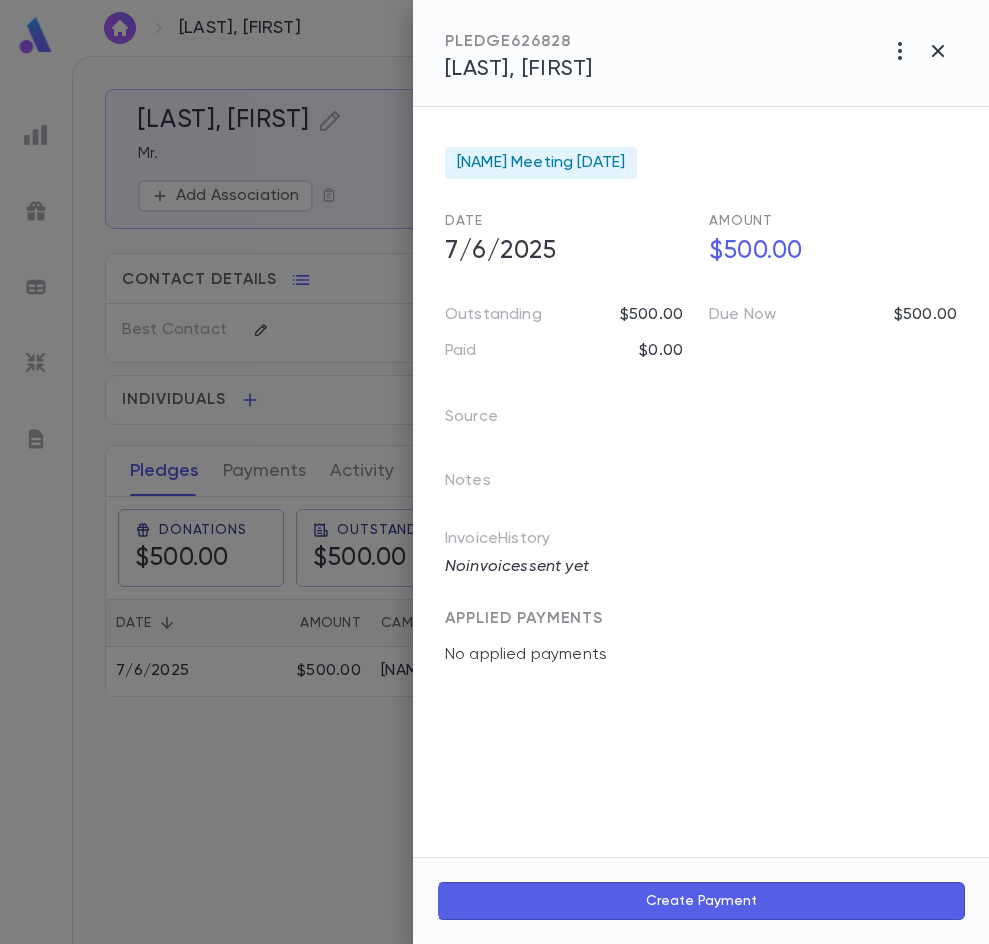 click 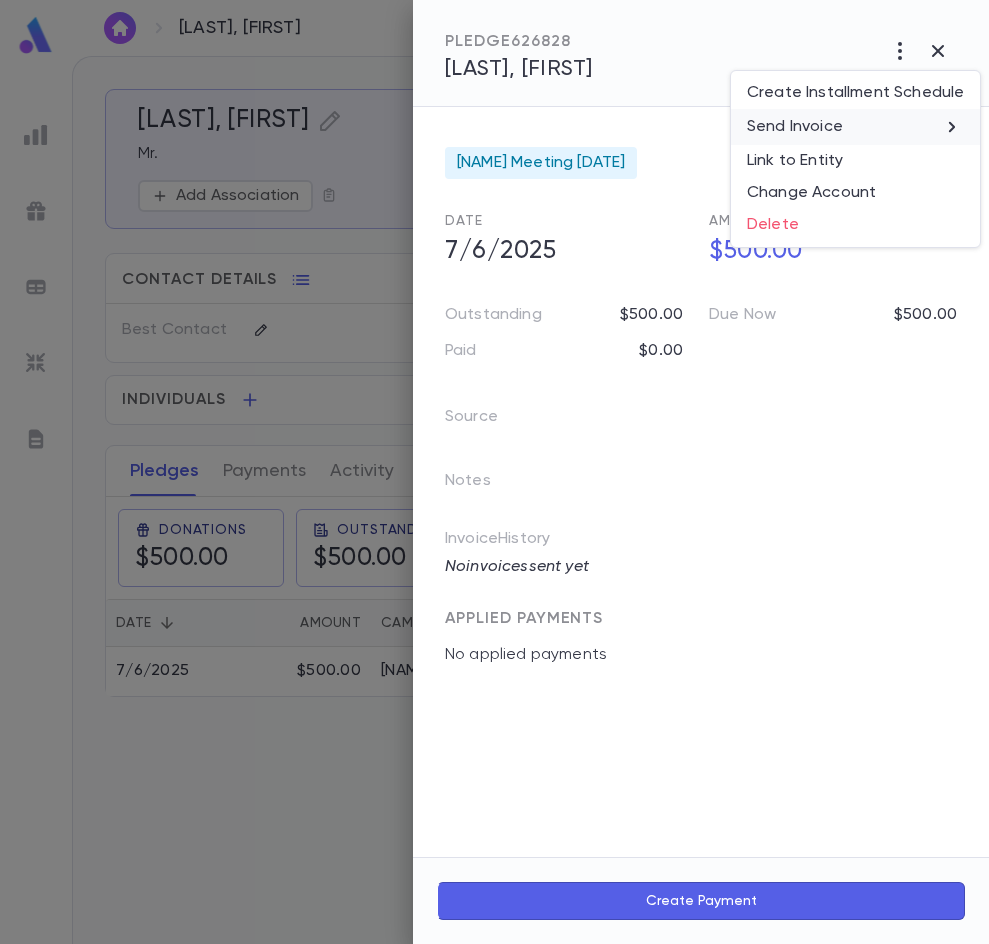 click on "Send   Invoice" at bounding box center [855, 127] 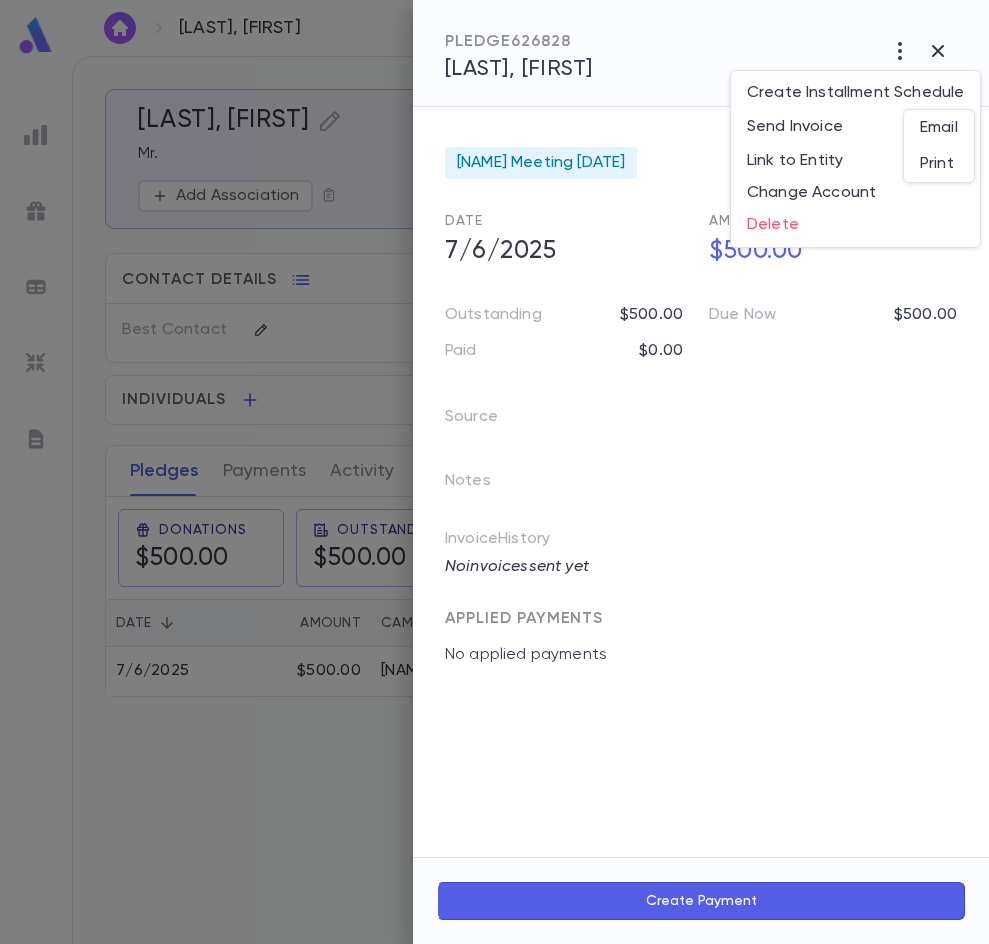 click on "Email" at bounding box center [939, 128] 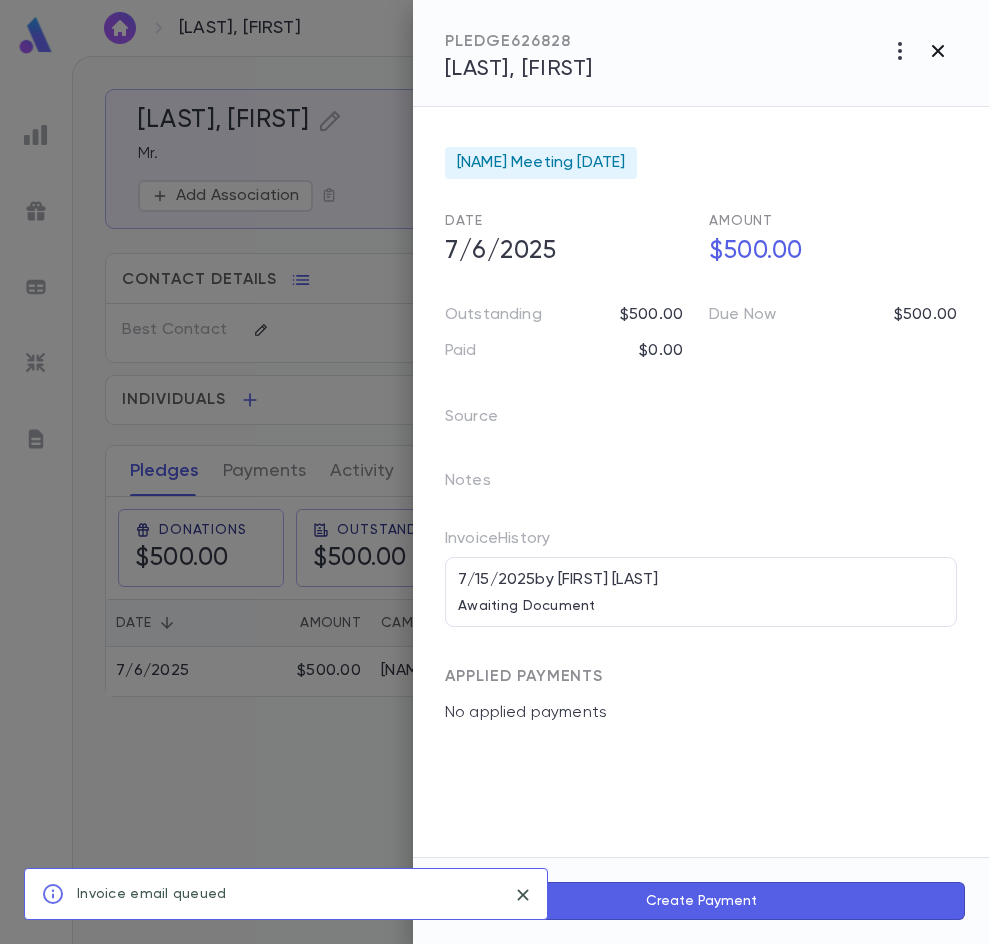 click 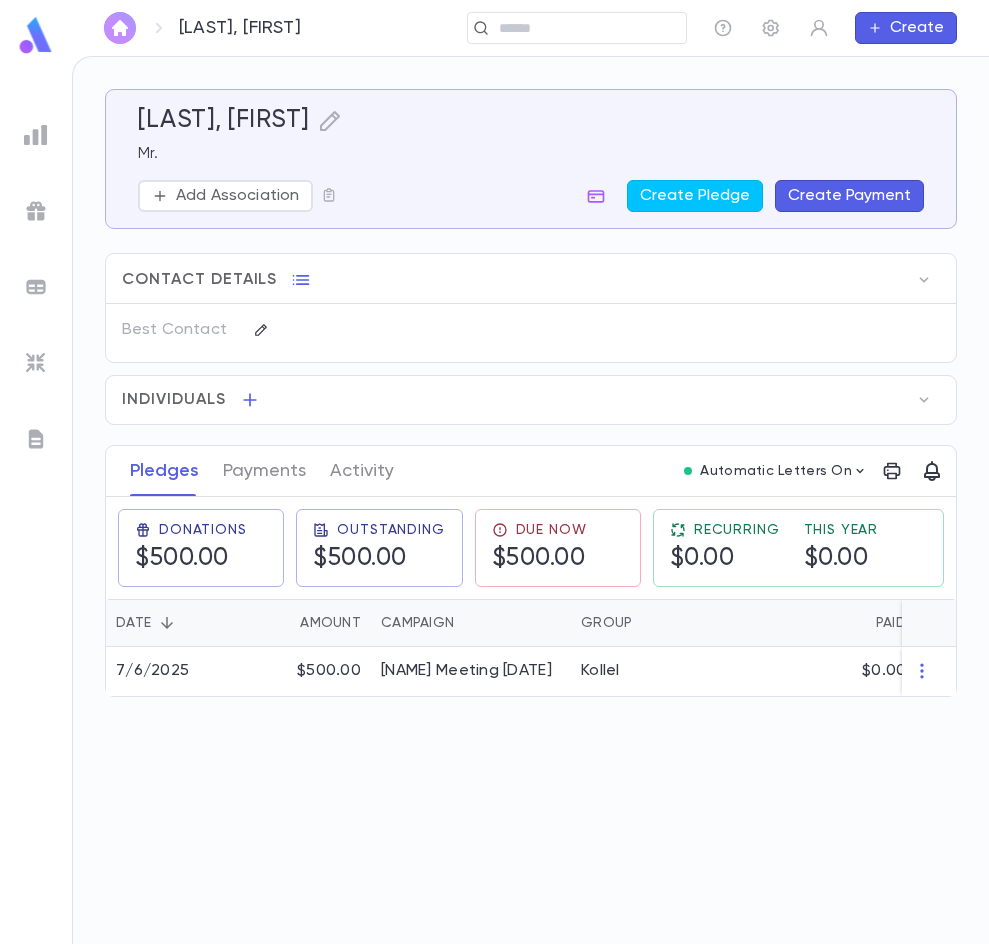 click at bounding box center (120, 28) 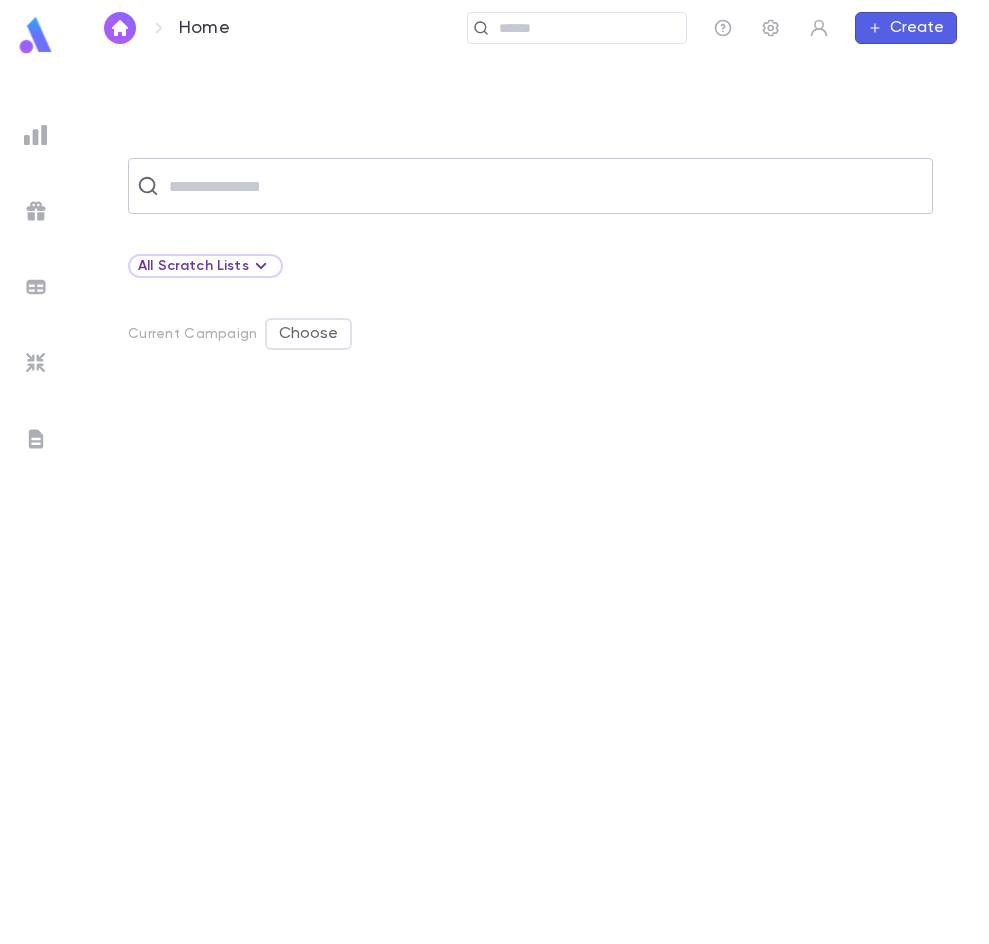 click at bounding box center [543, 186] 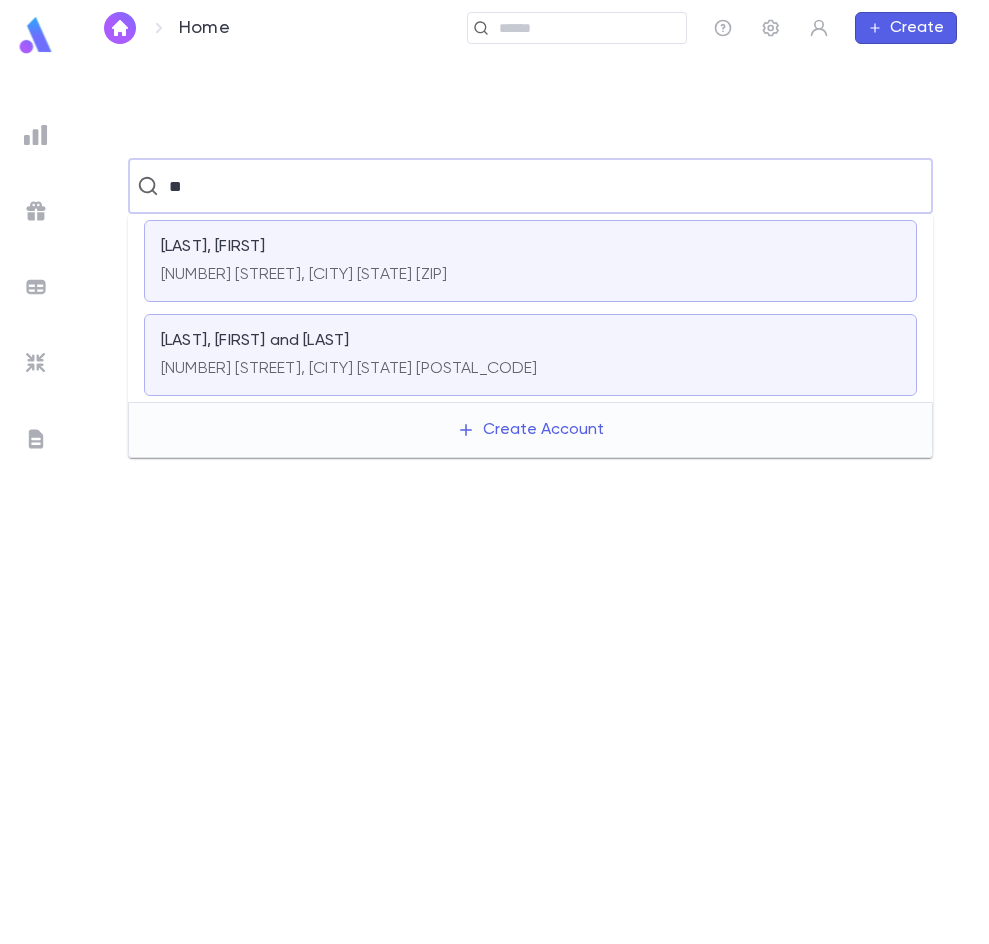 type on "*" 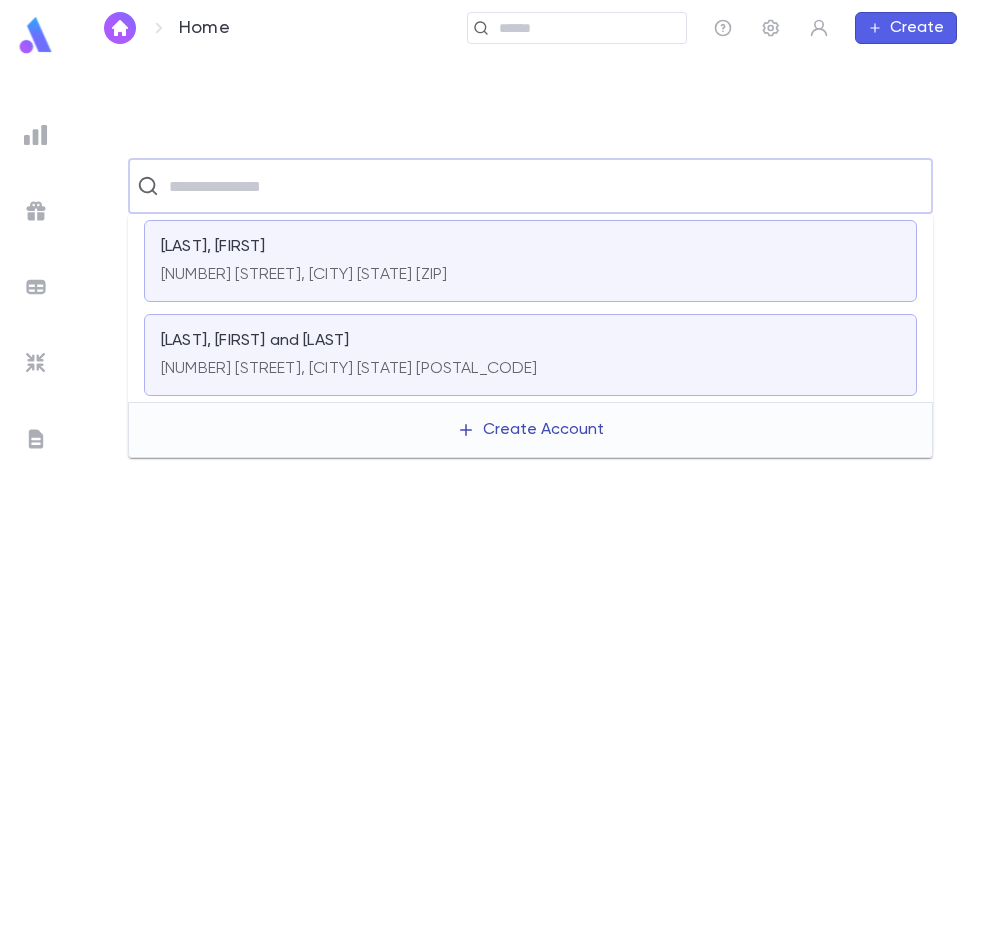 click on "Create Account" at bounding box center [530, 430] 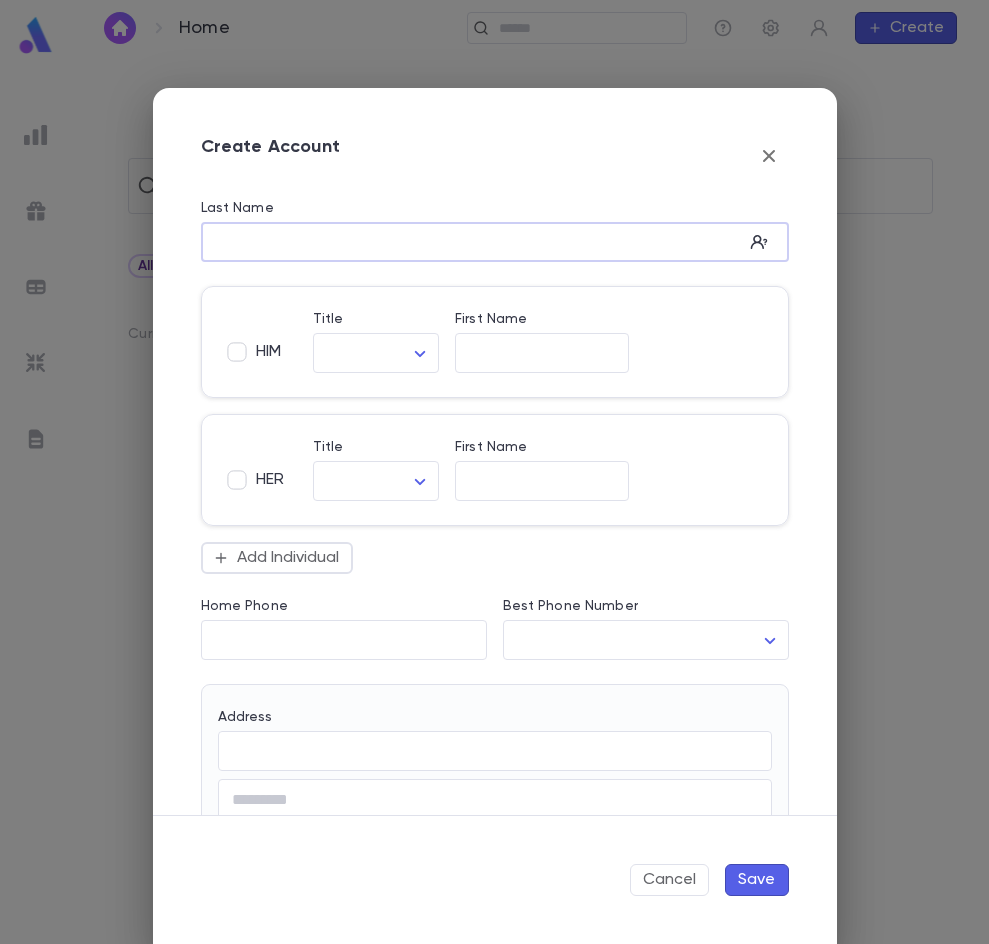 click on "Last Name" at bounding box center (472, 242) 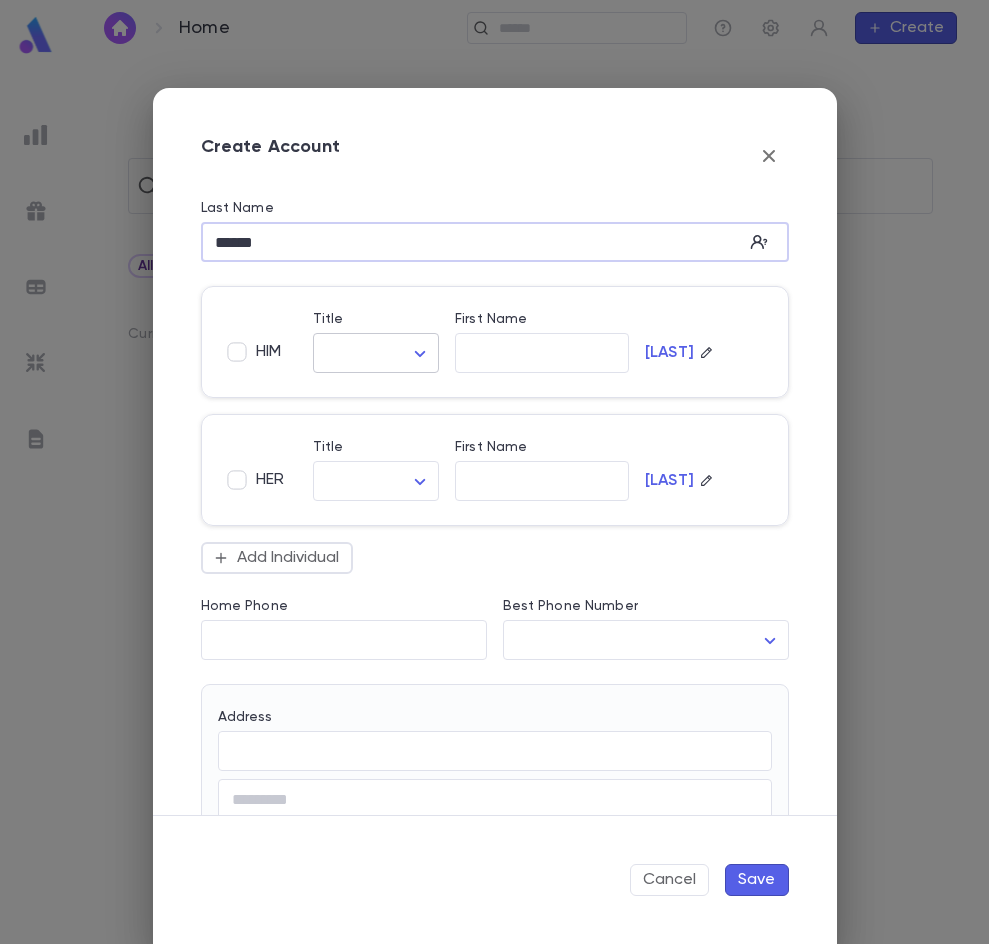 type on "******" 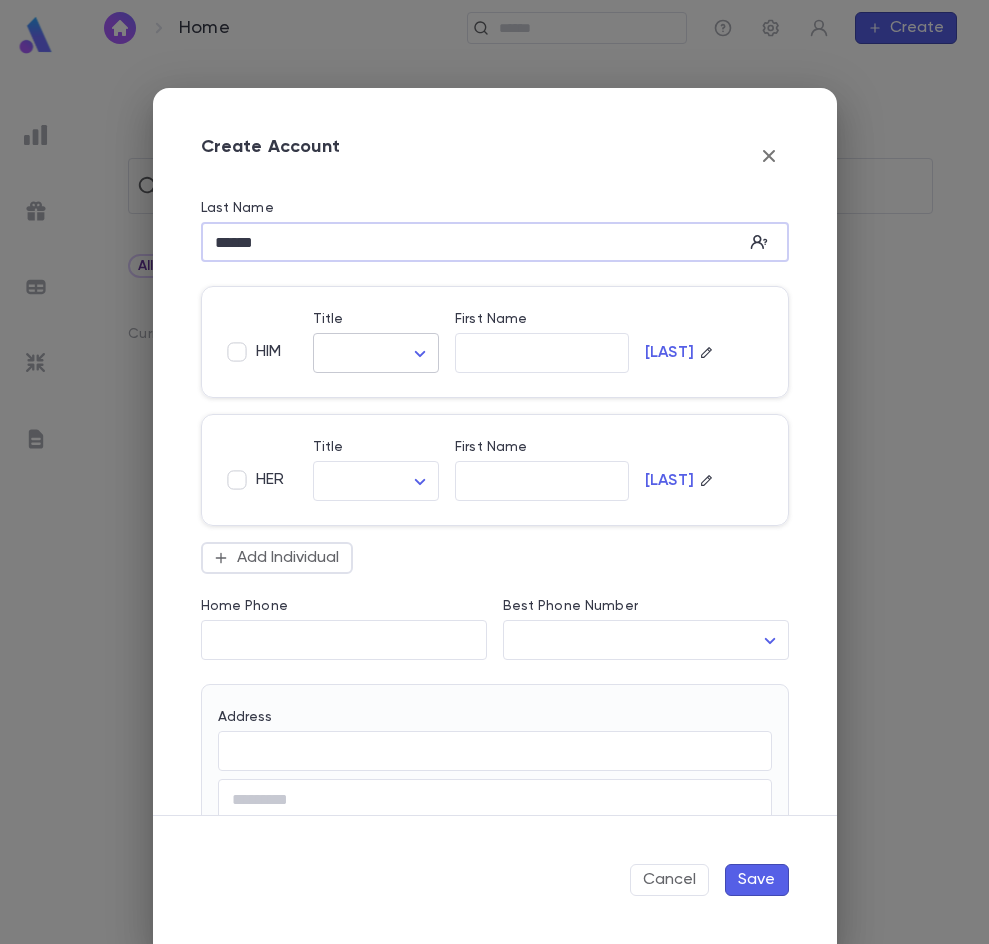 click on "Home ​  Create ​ All Scratch Lists  Current Campaign Choose Profile Log out Account Pledge Payment Hide Change Current Campaign Create Account Last Name ****** ​ HIM Title ​ ​ First Name ​ [LAST] HER Title ​ ​ First Name ​ [LAST] Add Individual Home Phone ​ Best Phone Number ​ ​ Address ​ ​ City ​ State ​ Zip ​ Country ​ Note * ​ Add Address Salutation ​ Old Account ID ​ Cancel Save
Powered by Mapbox" at bounding box center [494, 499] 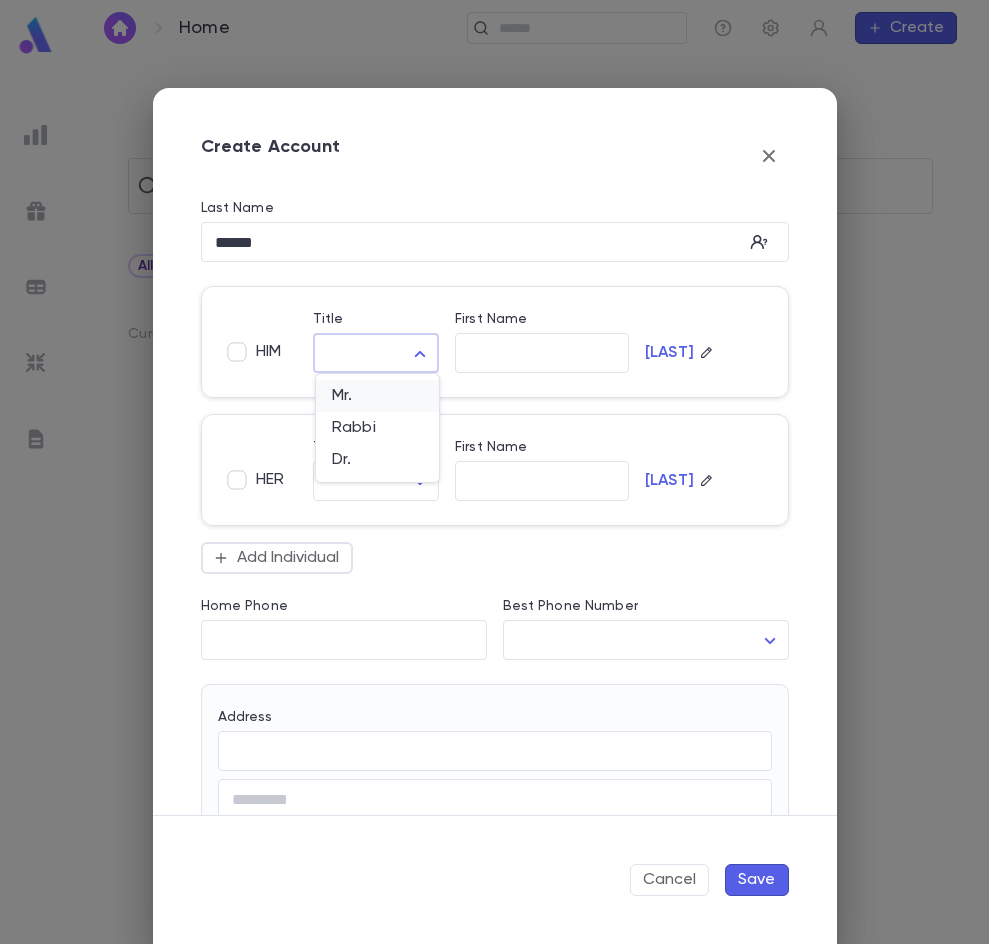click on "Mr." at bounding box center [377, 396] 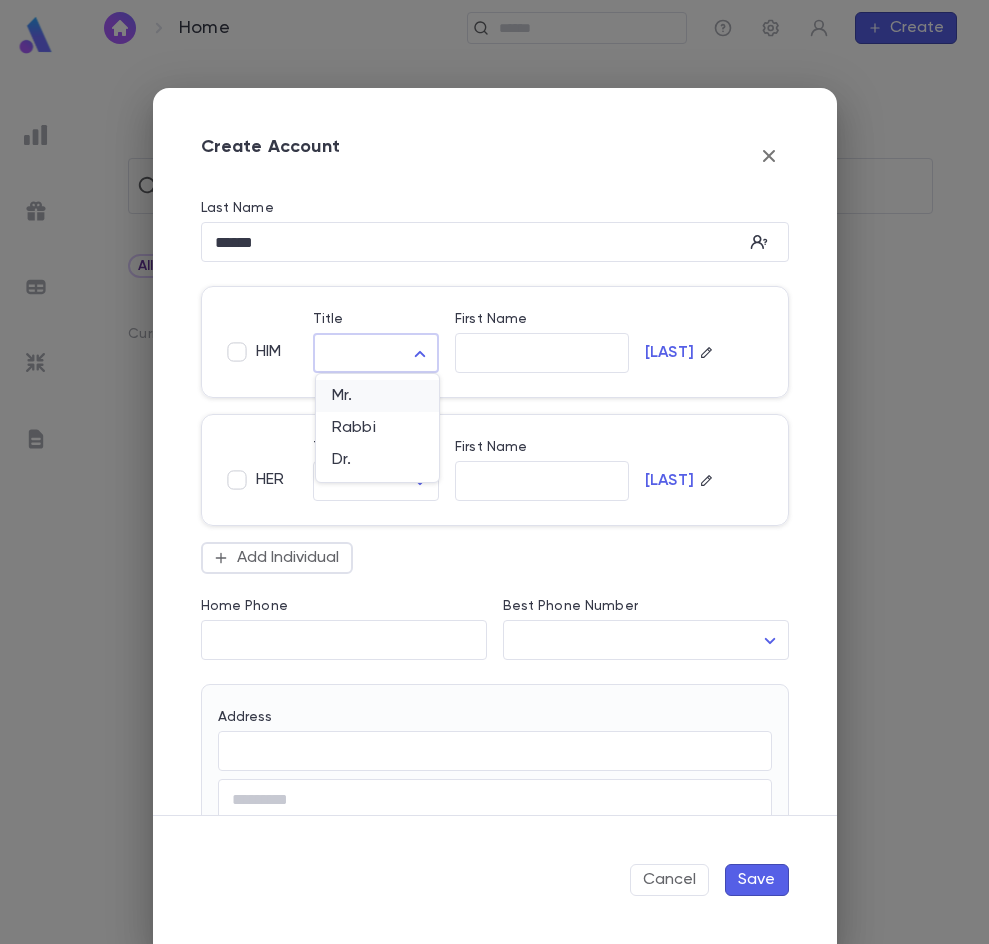 type on "***" 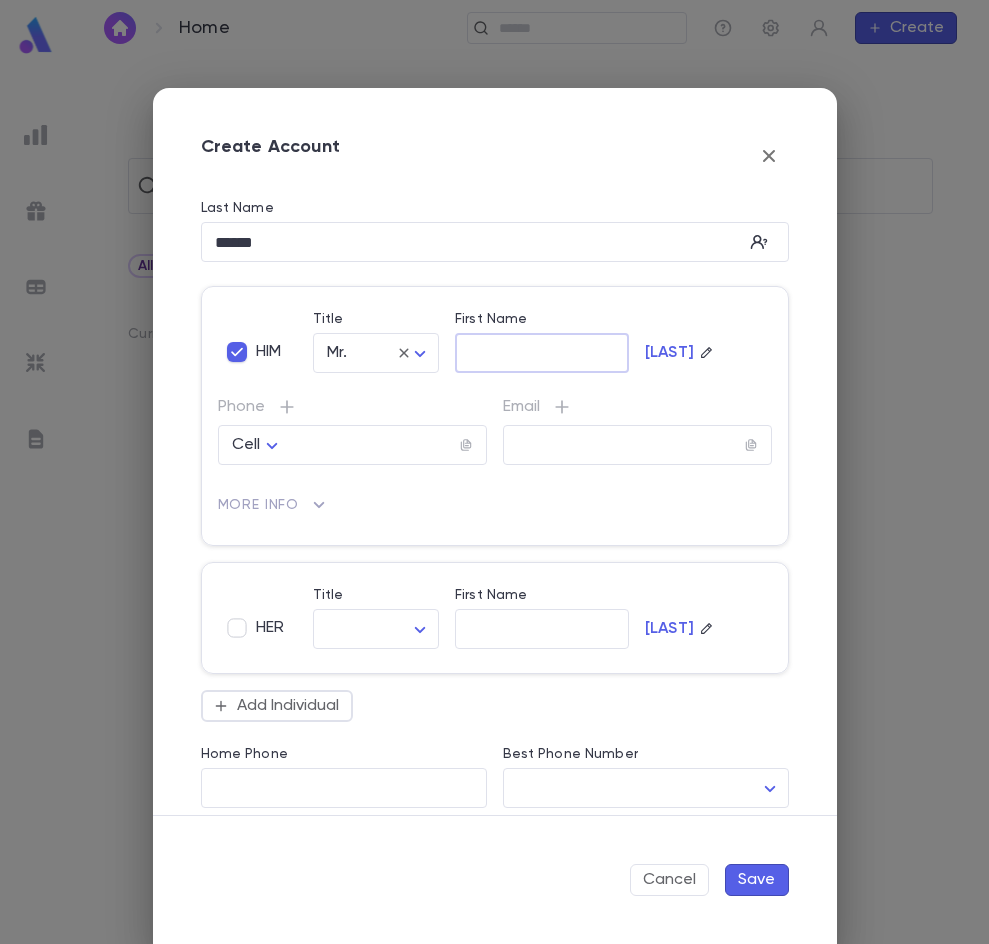 click on "First Name" at bounding box center [542, 353] 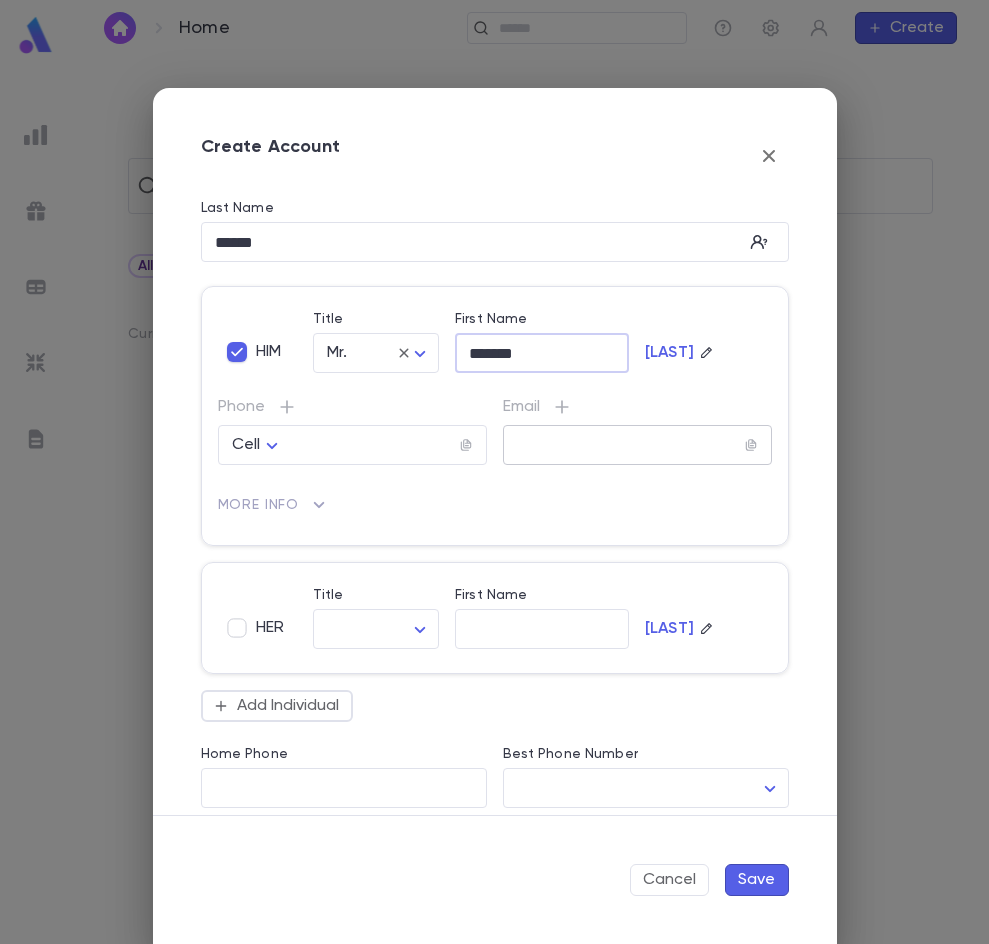 type on "*******" 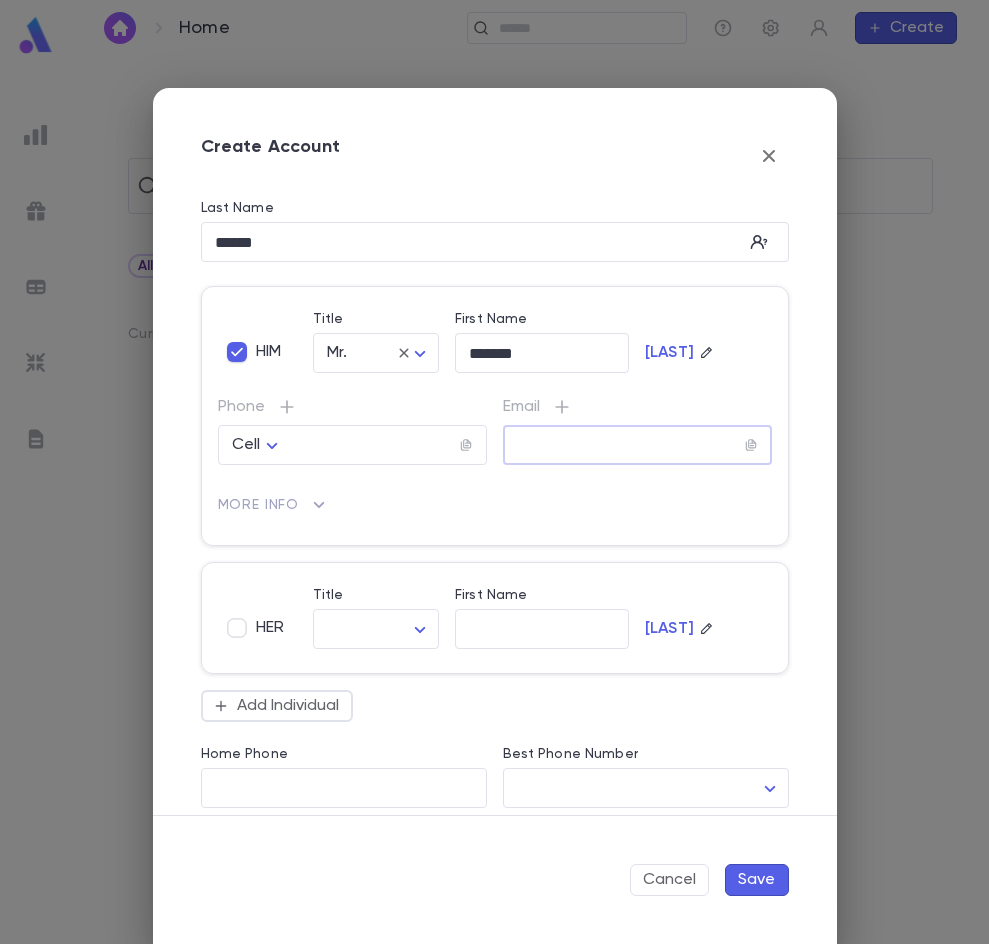 click at bounding box center [624, 445] 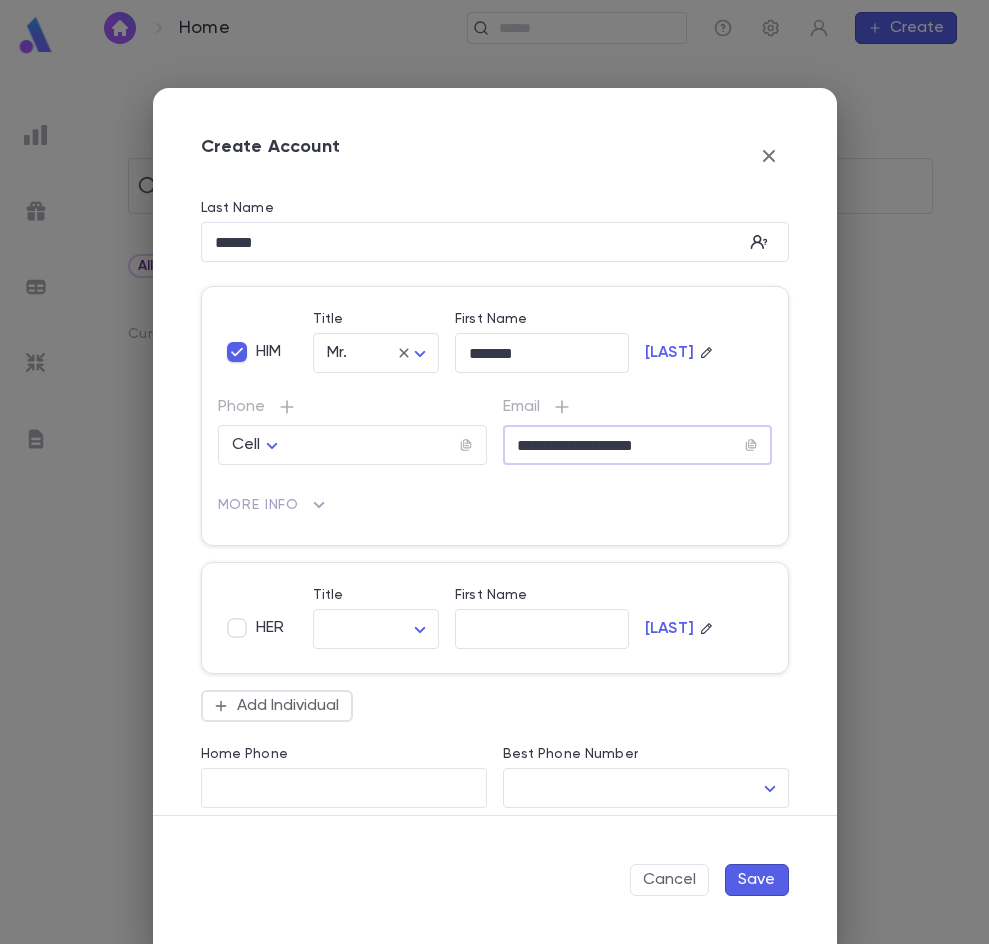type on "**********" 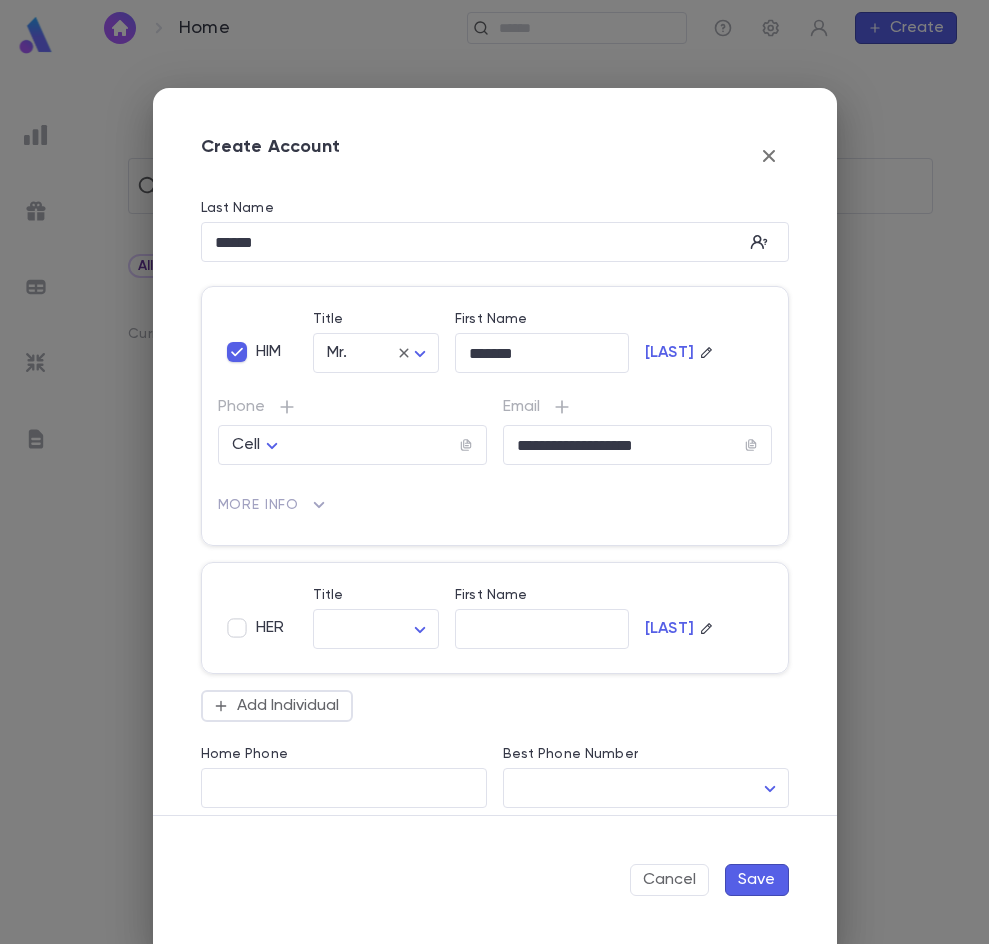 click on "Save" at bounding box center (757, 880) 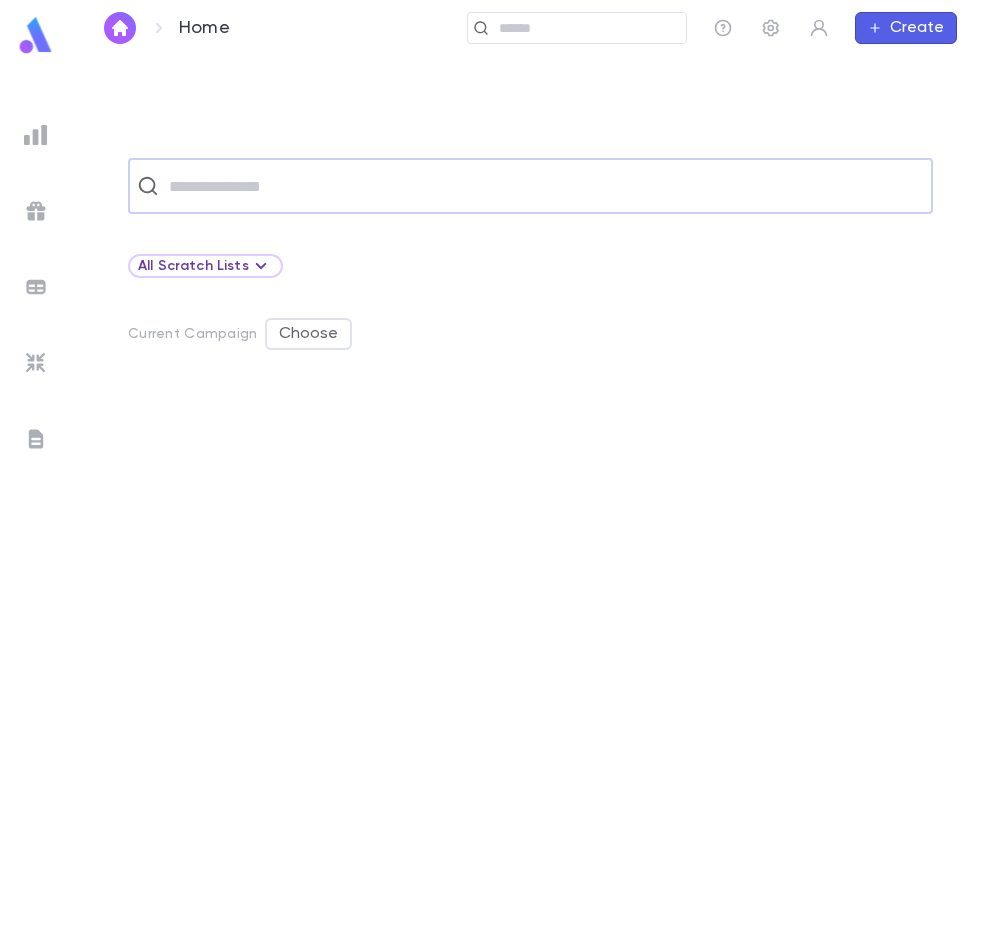 click at bounding box center (543, 186) 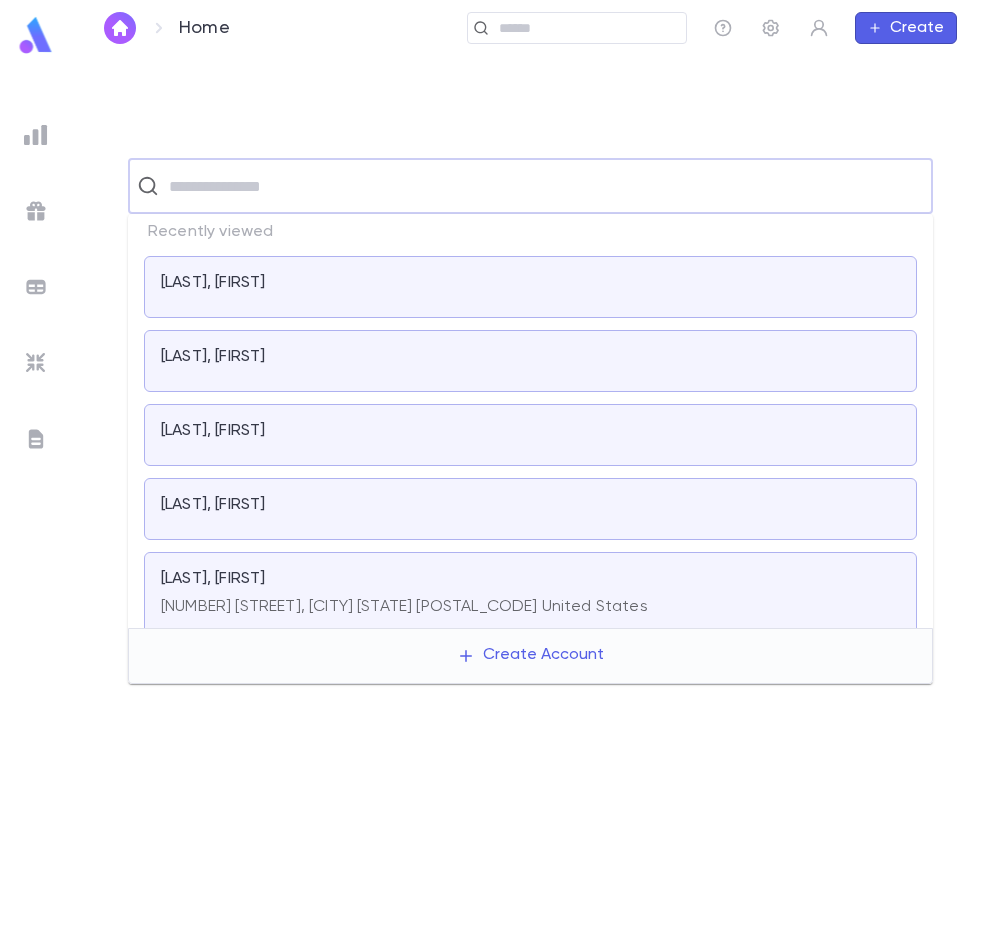 click on "[LAST], [FIRST]" at bounding box center [213, 283] 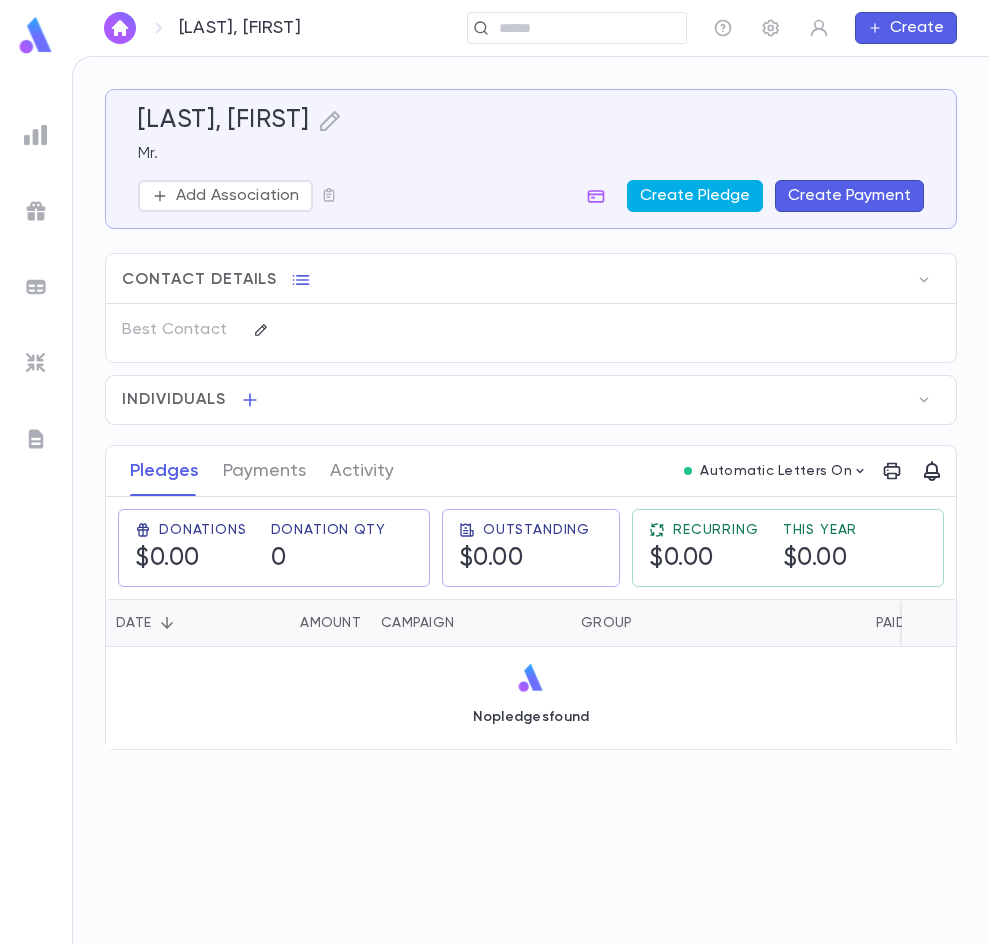 click on "Create Pledge" at bounding box center (695, 196) 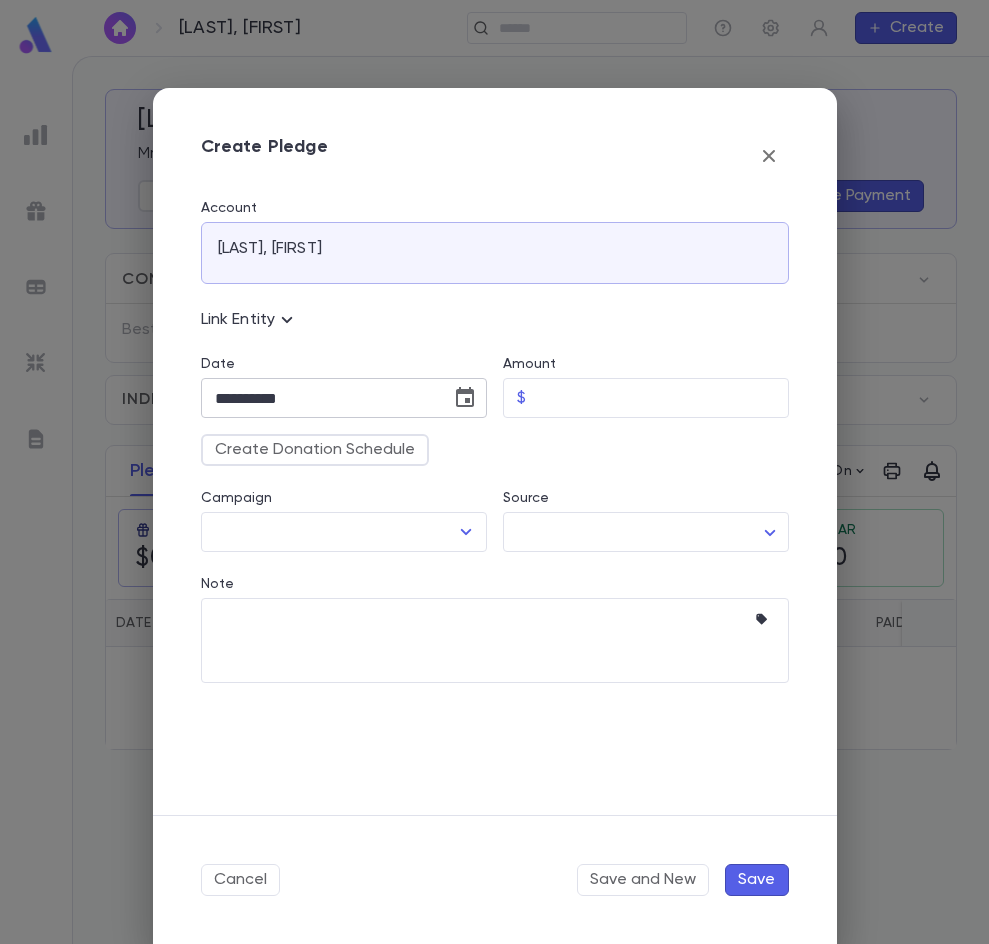 click on "**********" at bounding box center [319, 398] 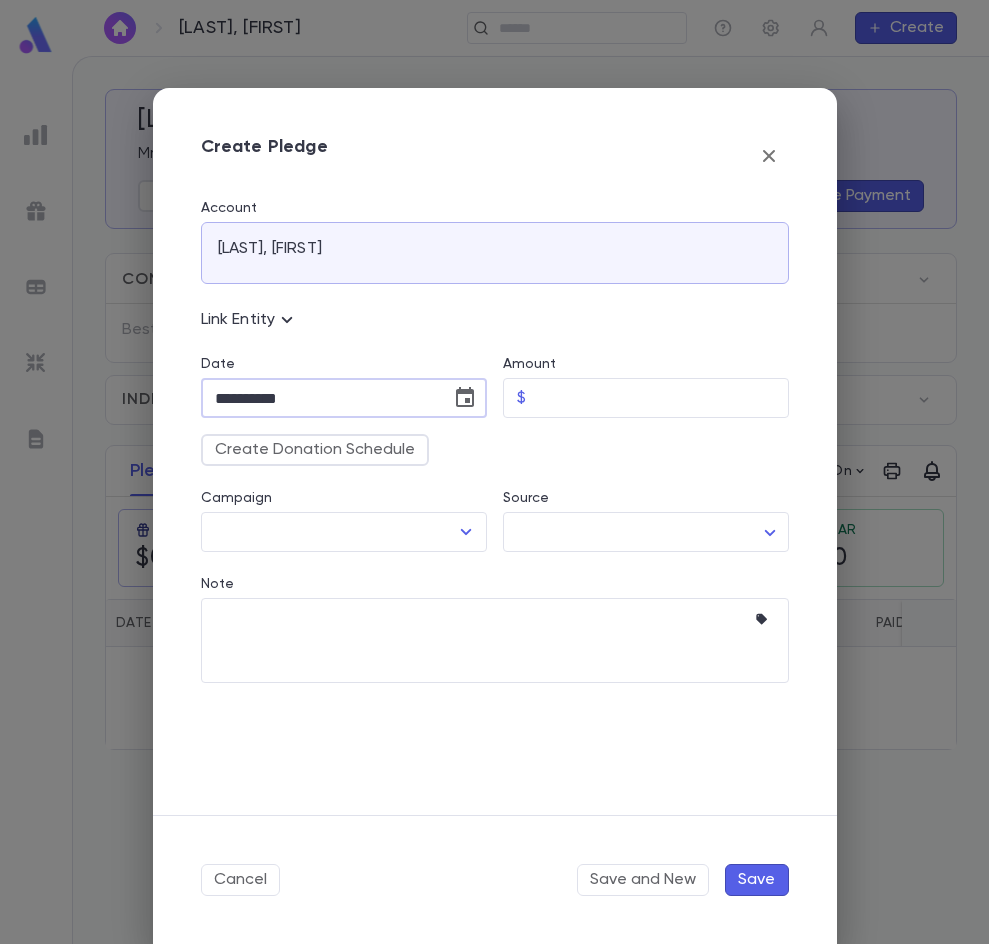 click on "**********" at bounding box center (319, 398) 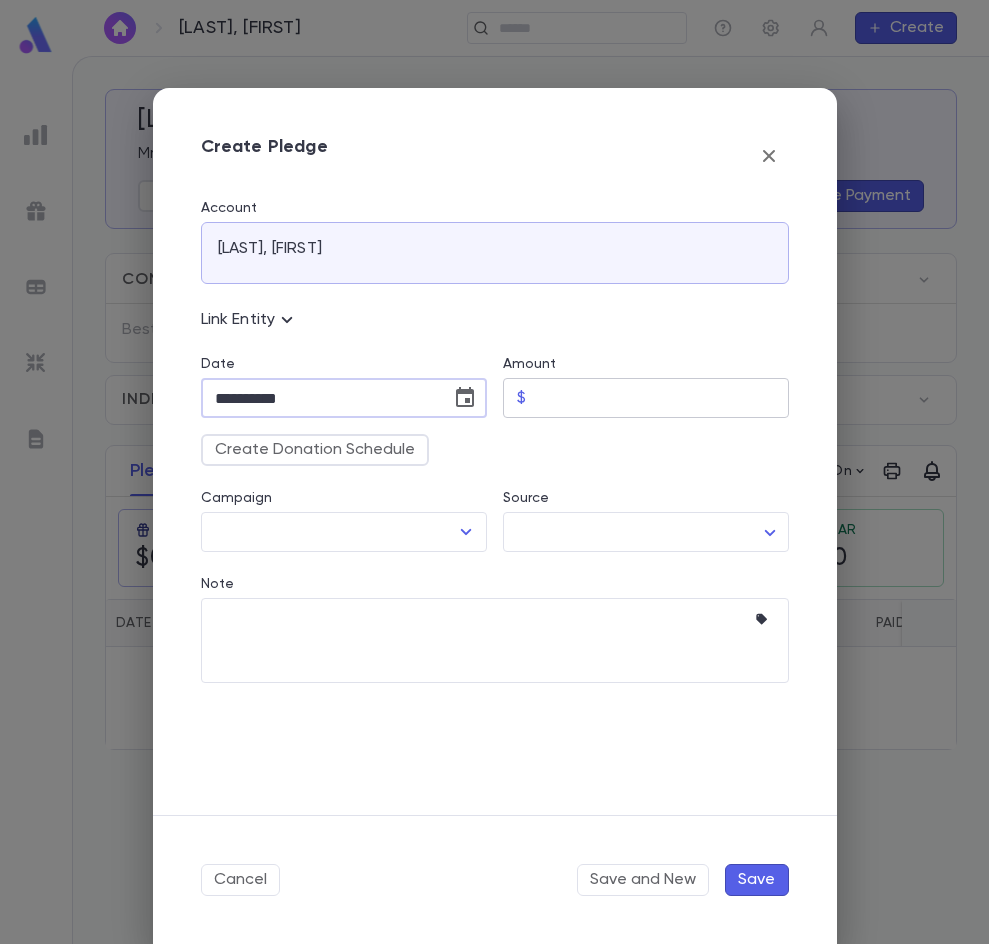 type on "**********" 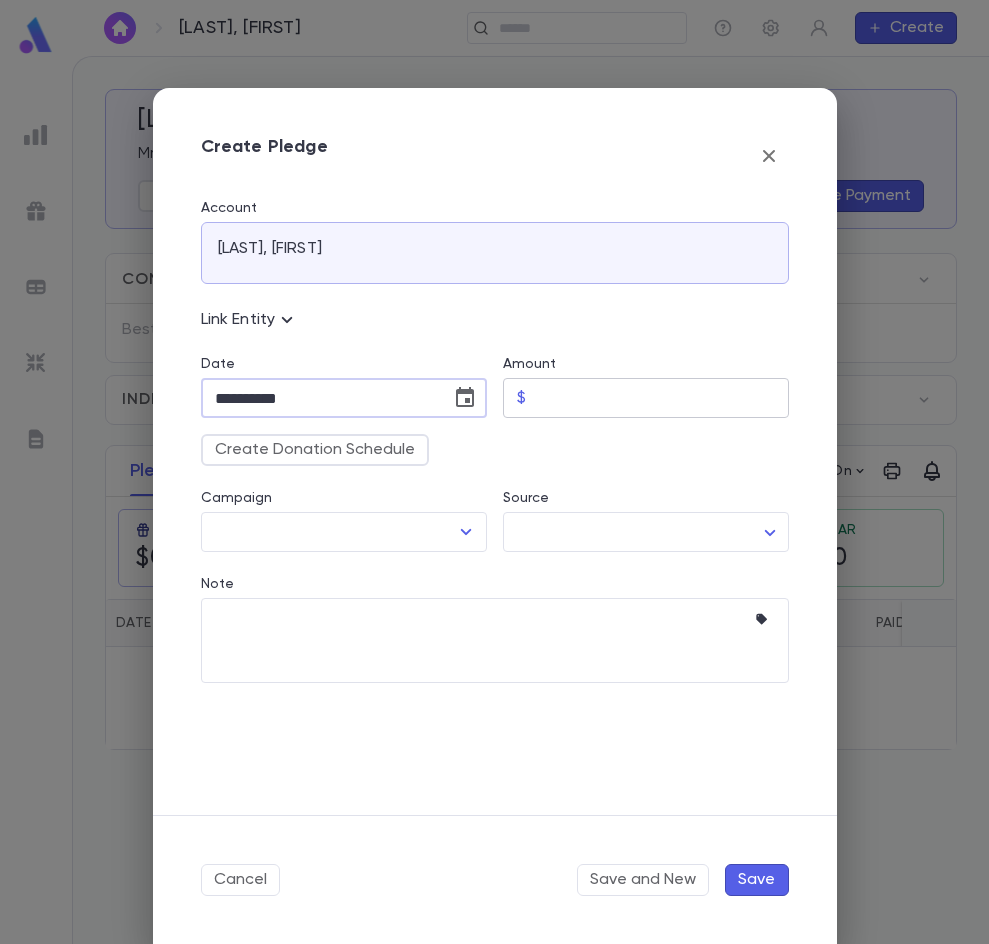 click on "Amount" at bounding box center (661, 398) 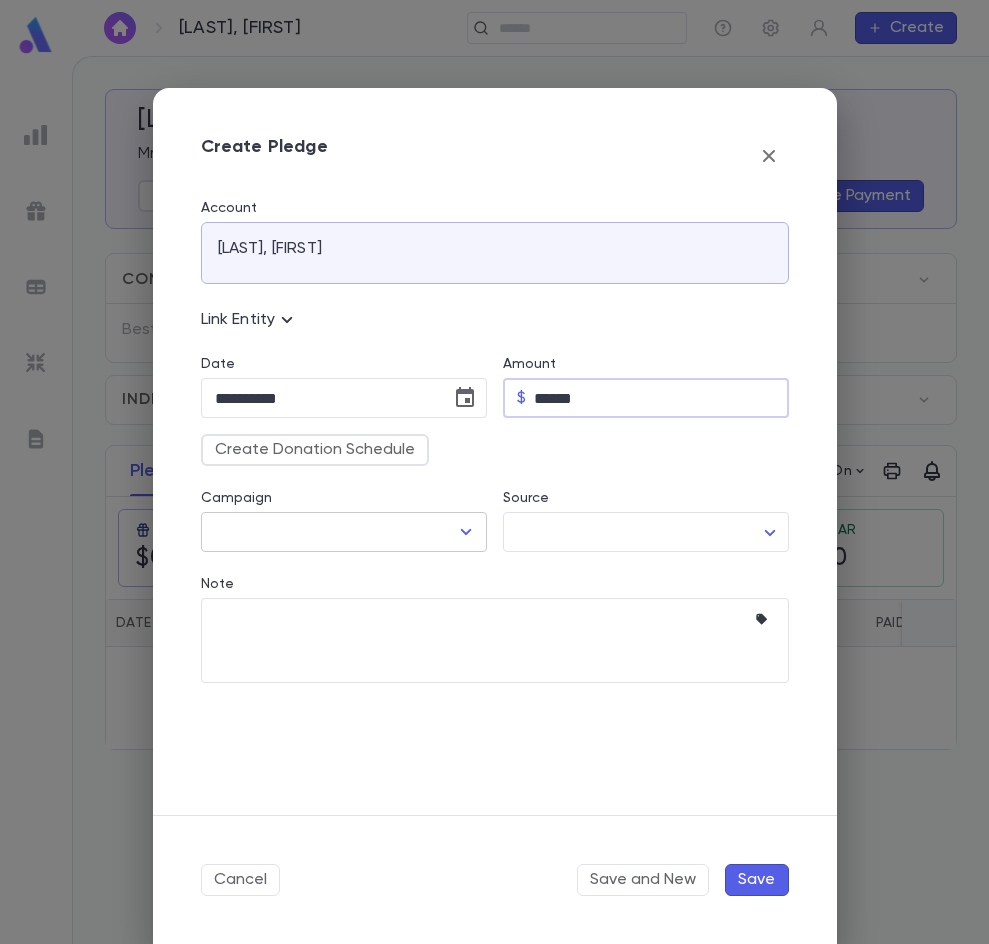 type on "******" 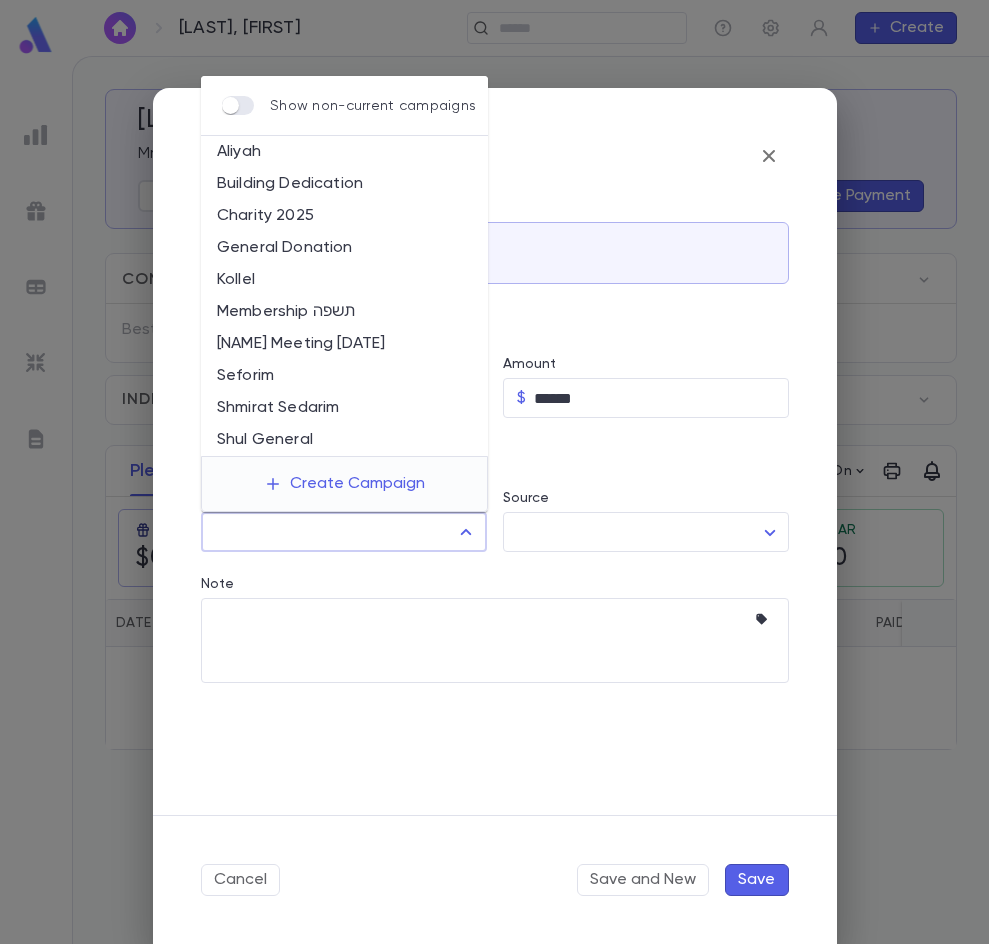 click on "[NAME] Meeting [DATE]" at bounding box center [344, 344] 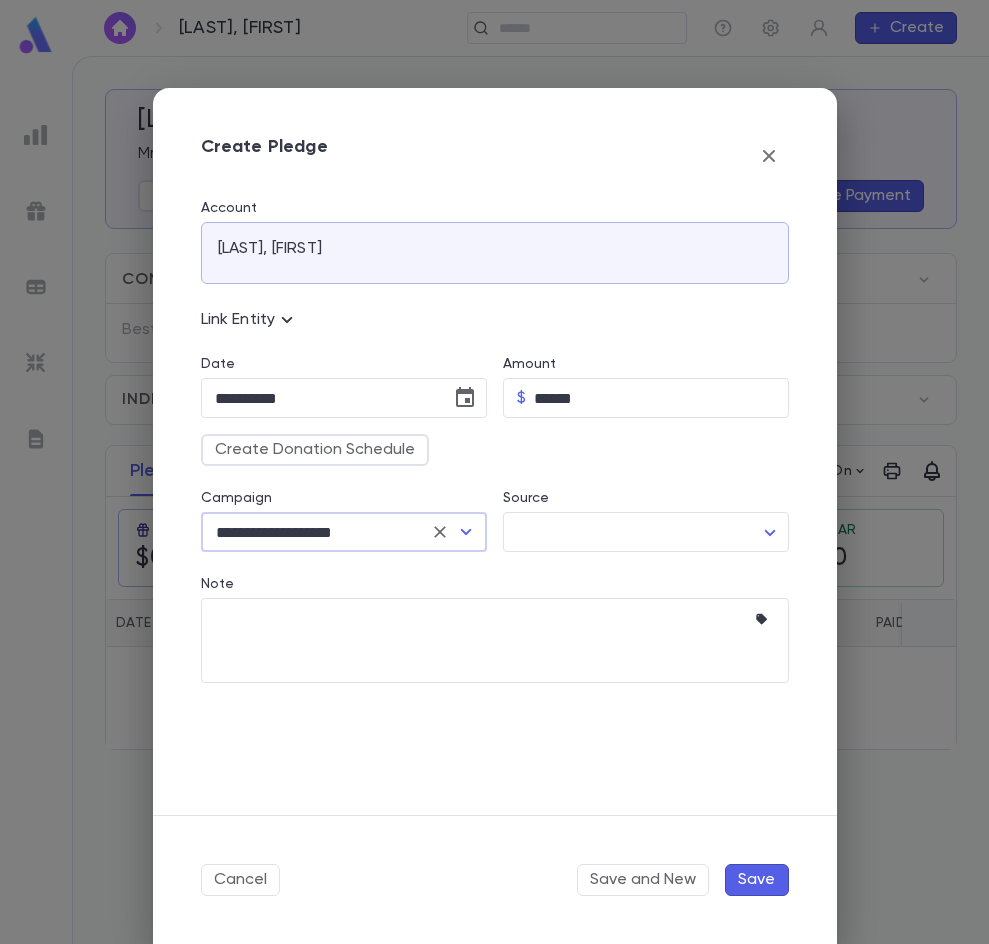 click on "Save" at bounding box center [757, 880] 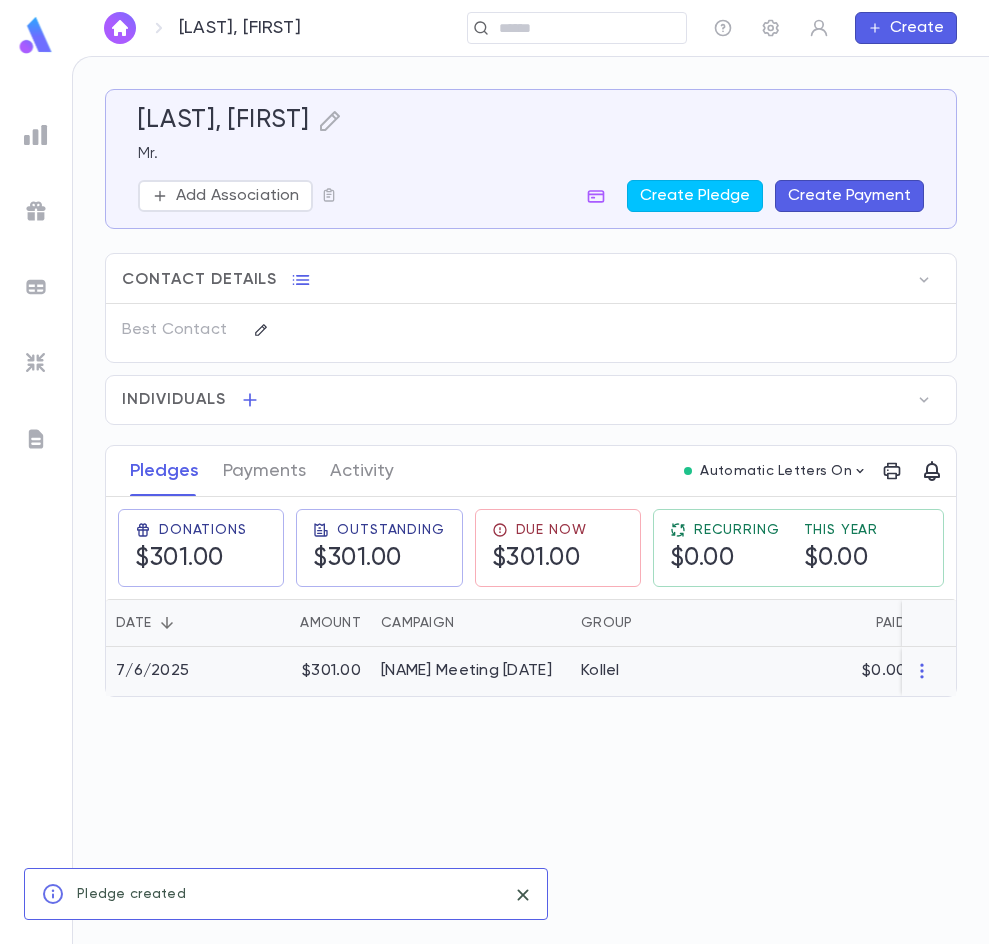 click on "[NAME] Meeting [DATE]" at bounding box center [466, 671] 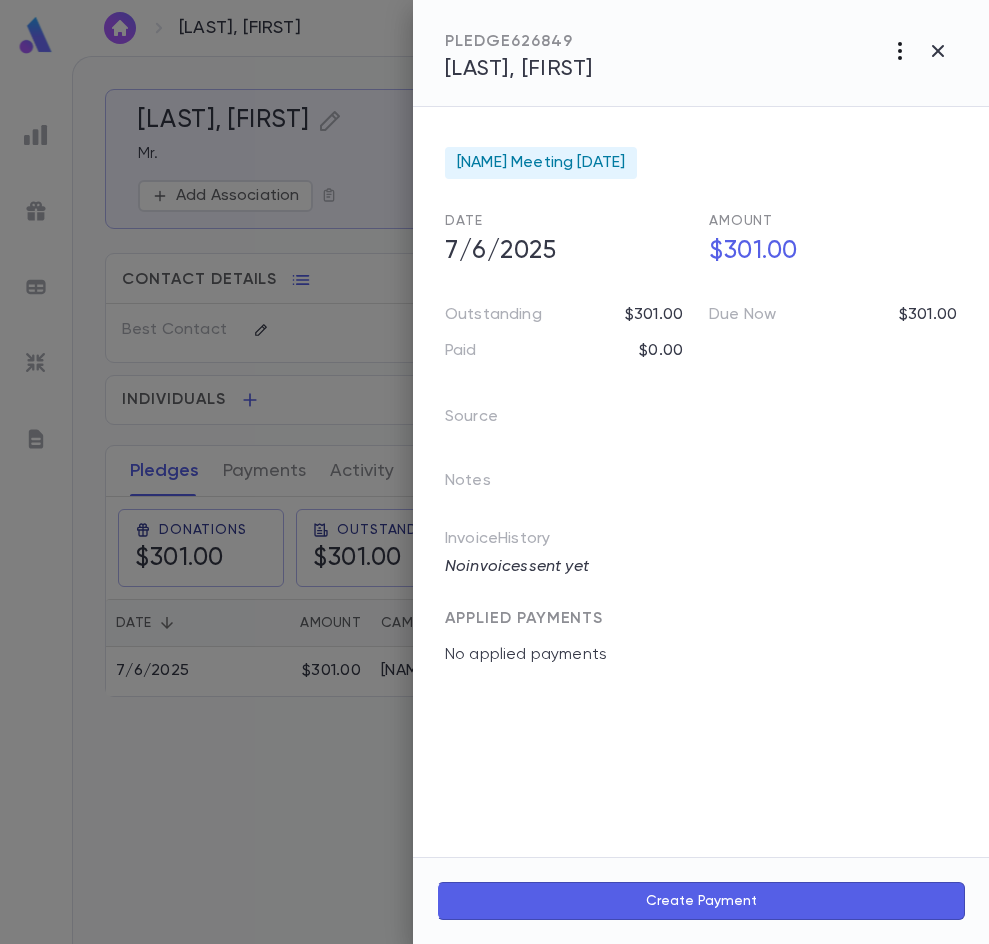 click 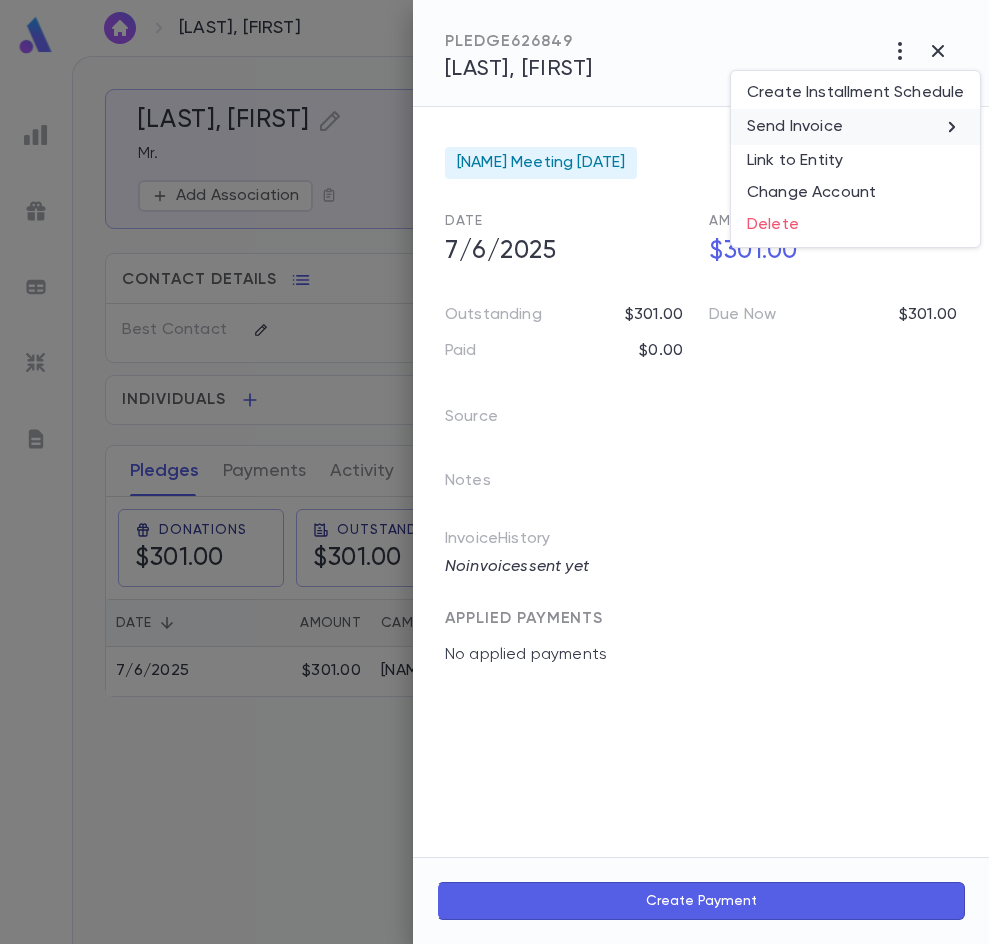 click on "Send   Invoice" at bounding box center (795, 127) 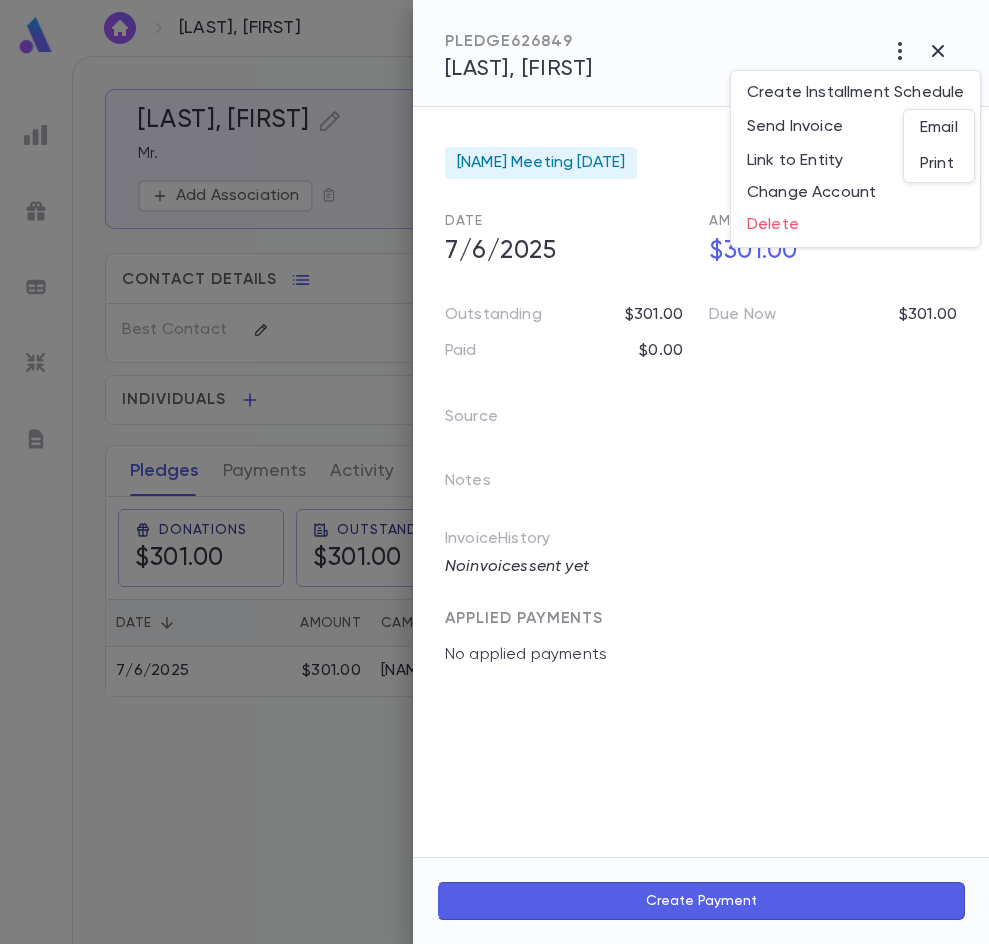 click on "Email" at bounding box center [939, 128] 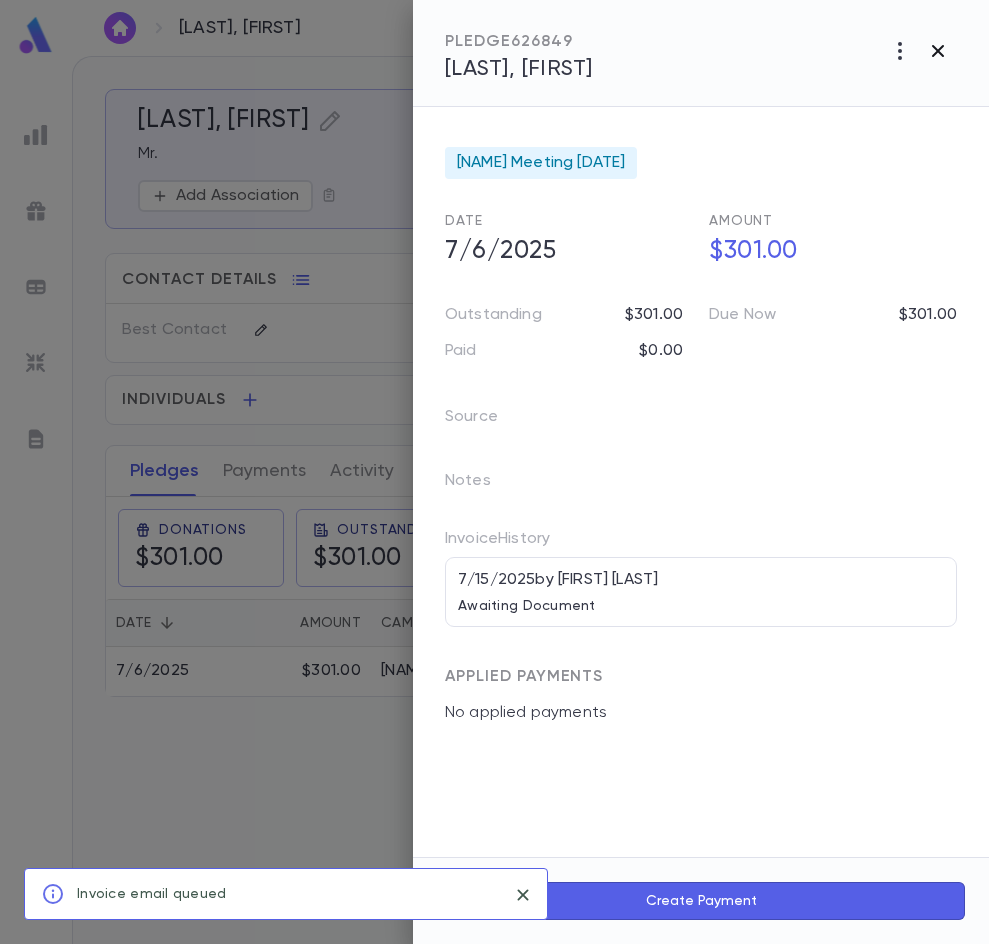click 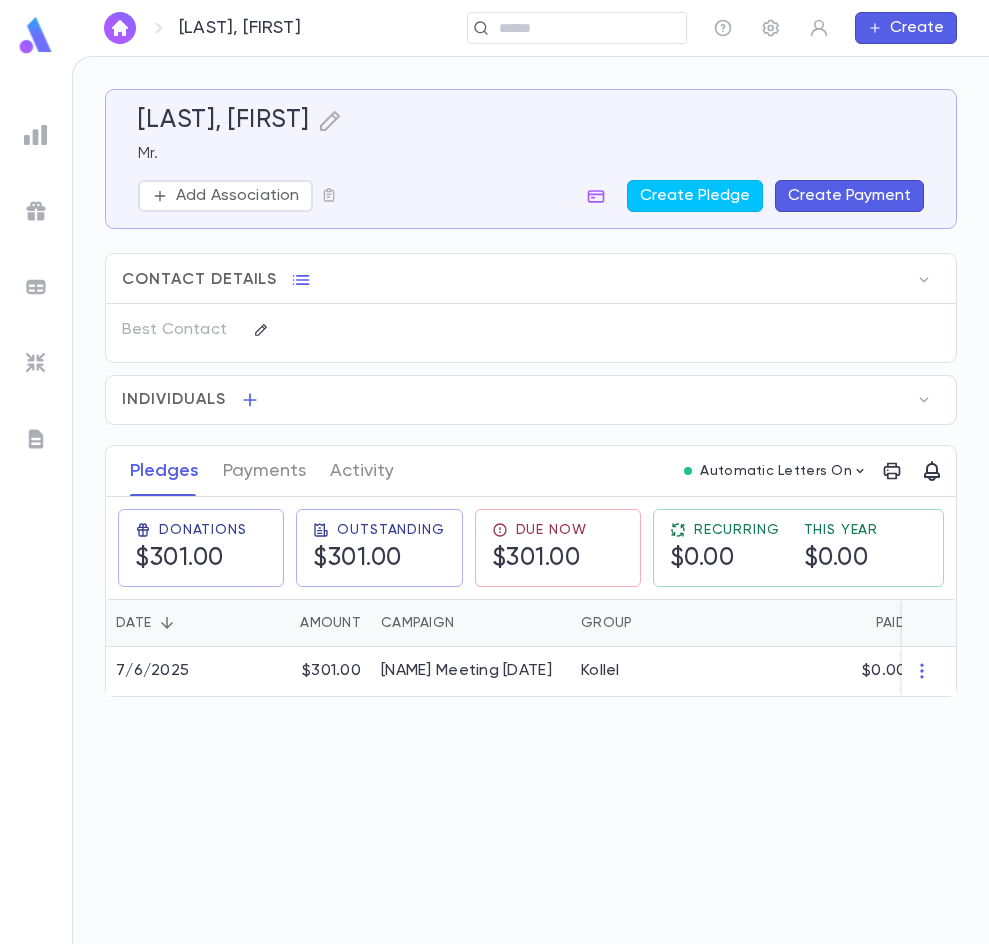 click at bounding box center [120, 28] 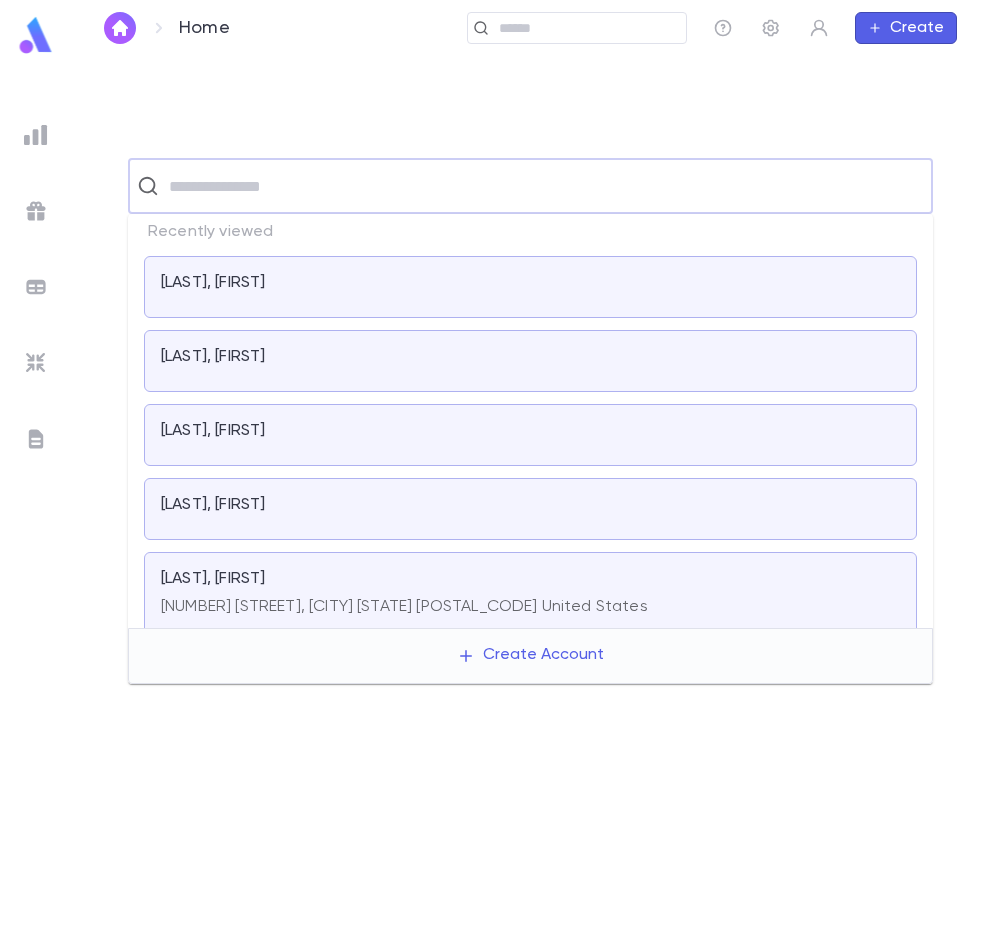 click at bounding box center [543, 186] 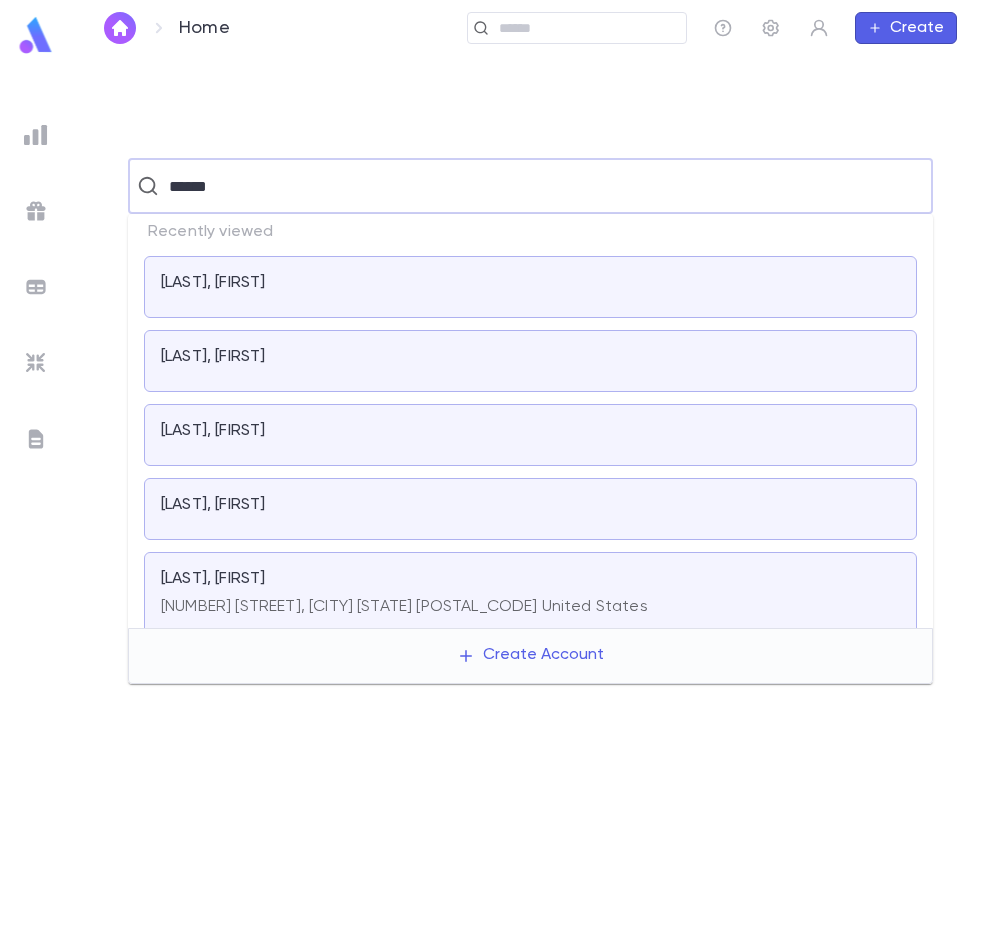 type on "******" 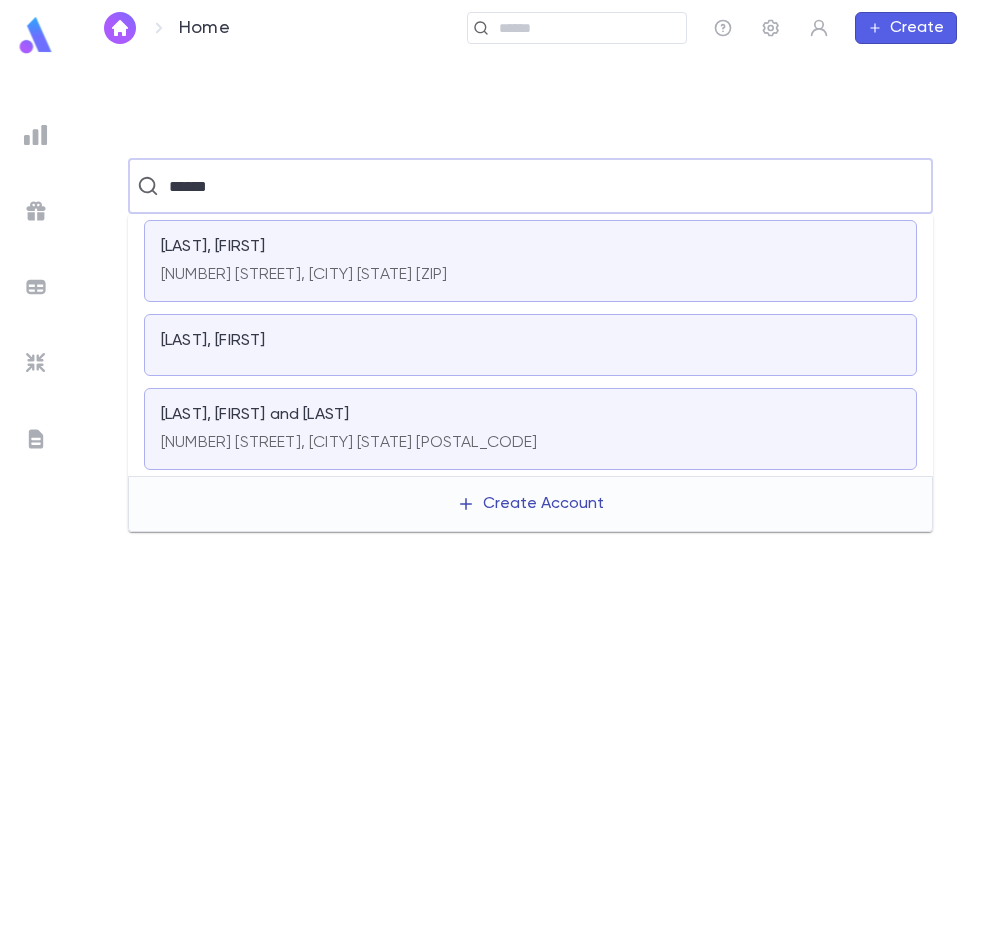 click on "Create Account" at bounding box center (530, 504) 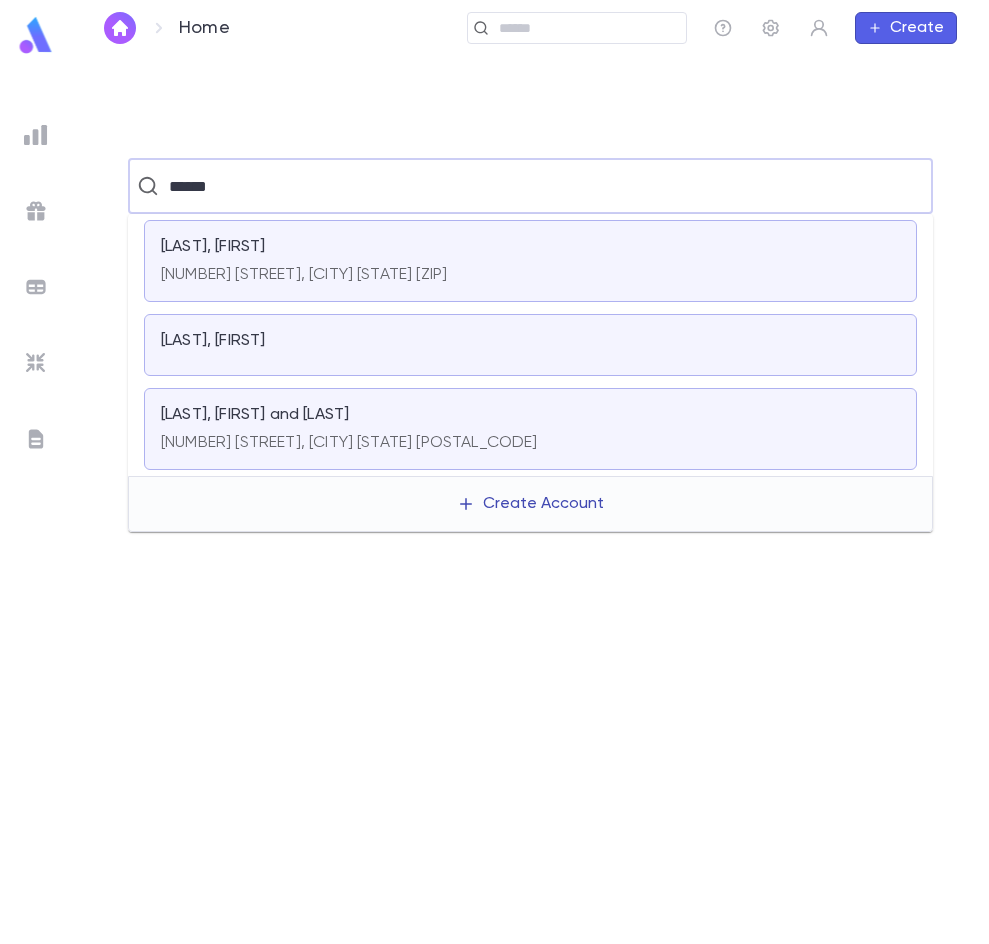 type 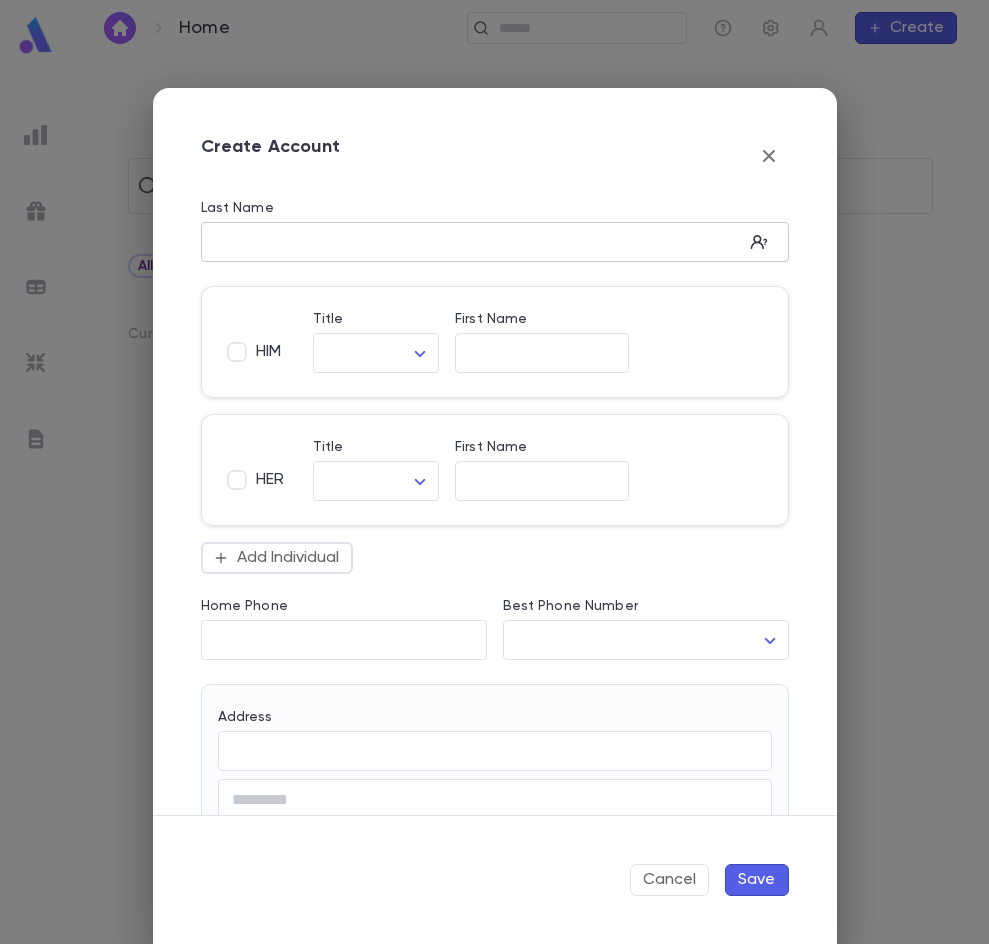 click on "Last Name" at bounding box center [472, 242] 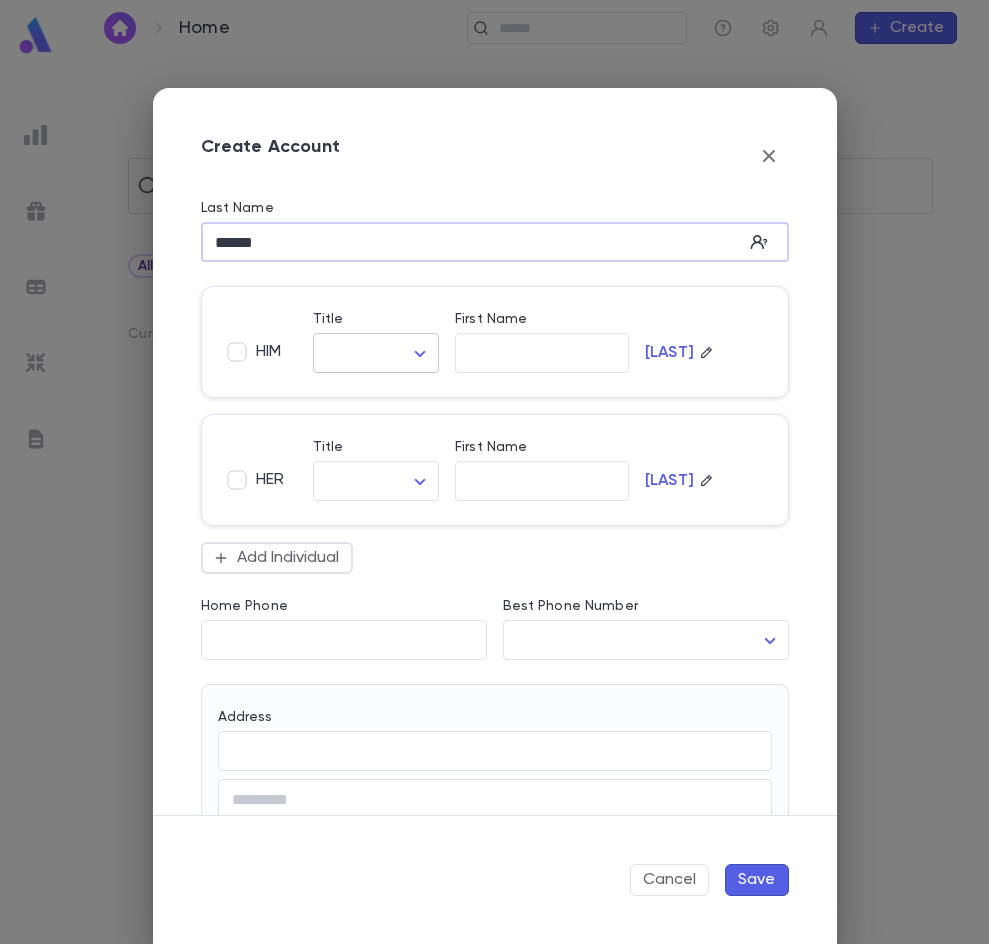 type on "******" 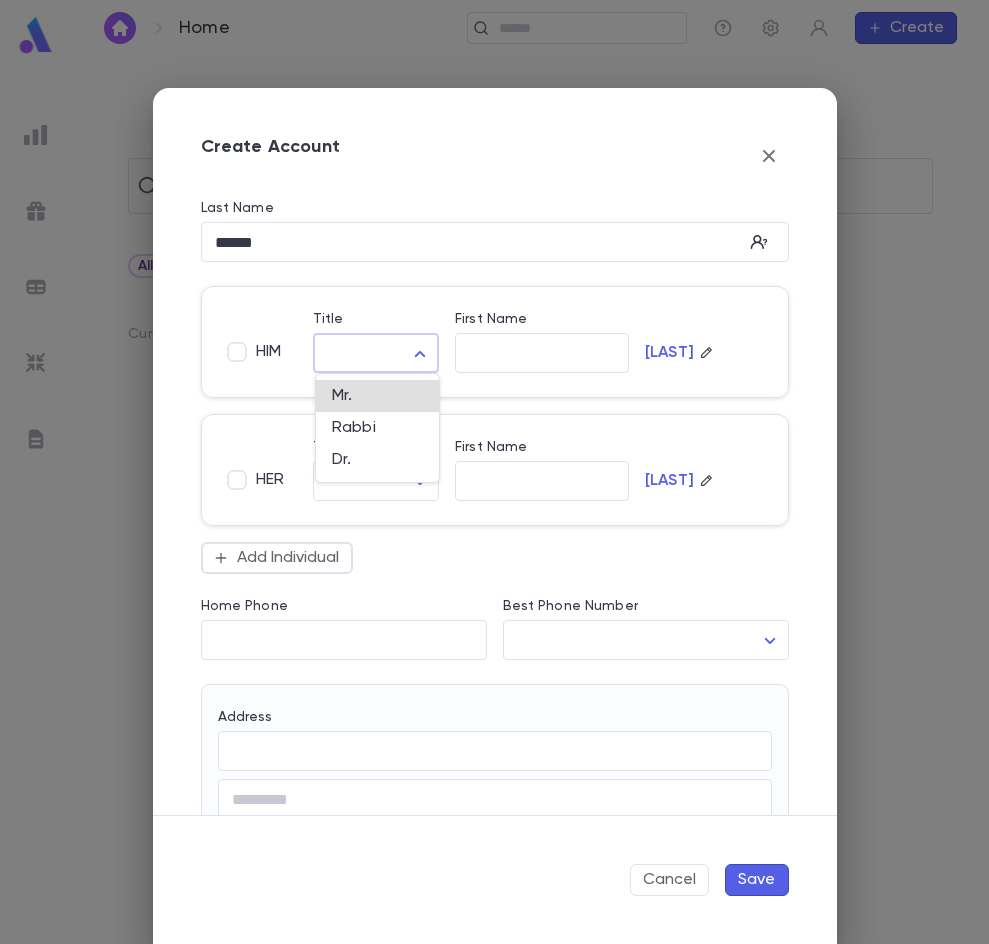 click on "Home ​  Create ​ All Scratch Lists  Current Campaign Choose Profile Log out Account Pledge Payment Hide Change Current Campaign Create Account Last Name ****** ​ HIM Title ​ ​ First Name ​ ****** HER Title ​ ​ First Name ​ ****** Add Individual Home Phone ​ Best Phone Number ​ ​ Address ​ ​ City ​ State ​ Zip ​ Country ​ Note * ​ Add Address Salutation ​ Old Account ID ​ Cancel Save
Powered by Mapbox
Mr. Rabbi Dr." at bounding box center (494, 499) 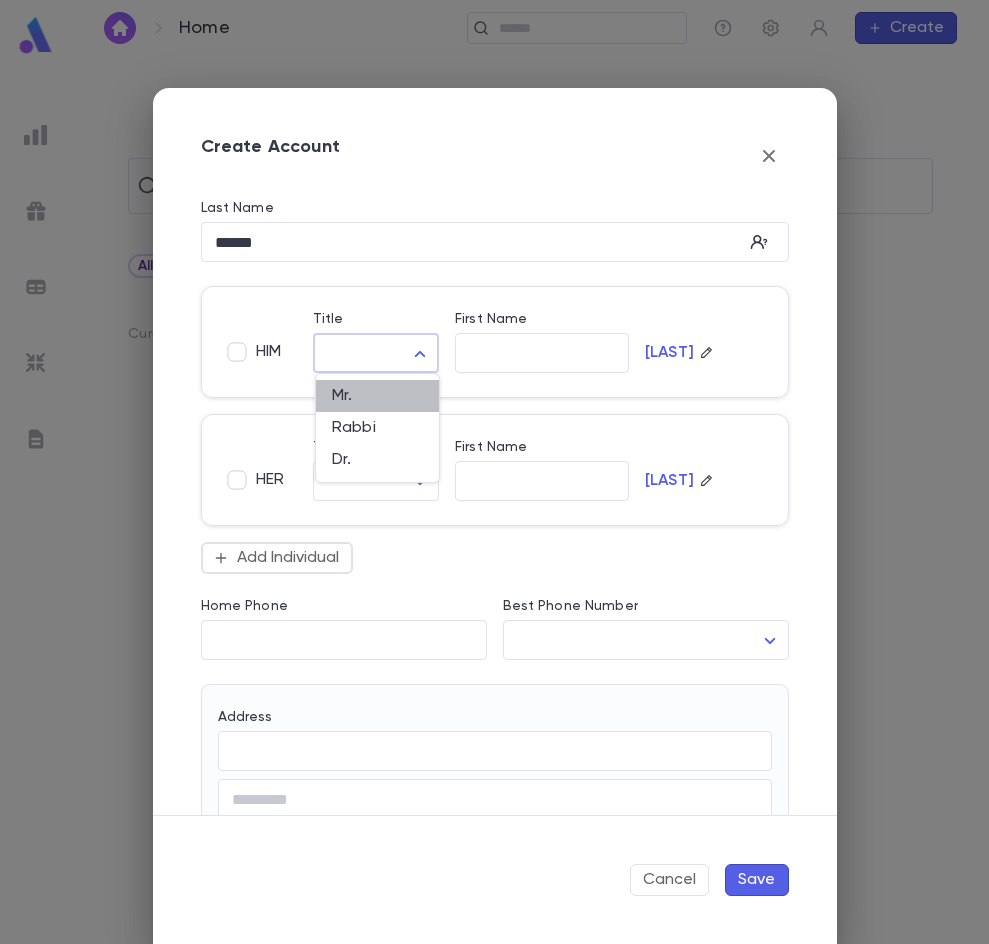 click on "Mr." at bounding box center [377, 396] 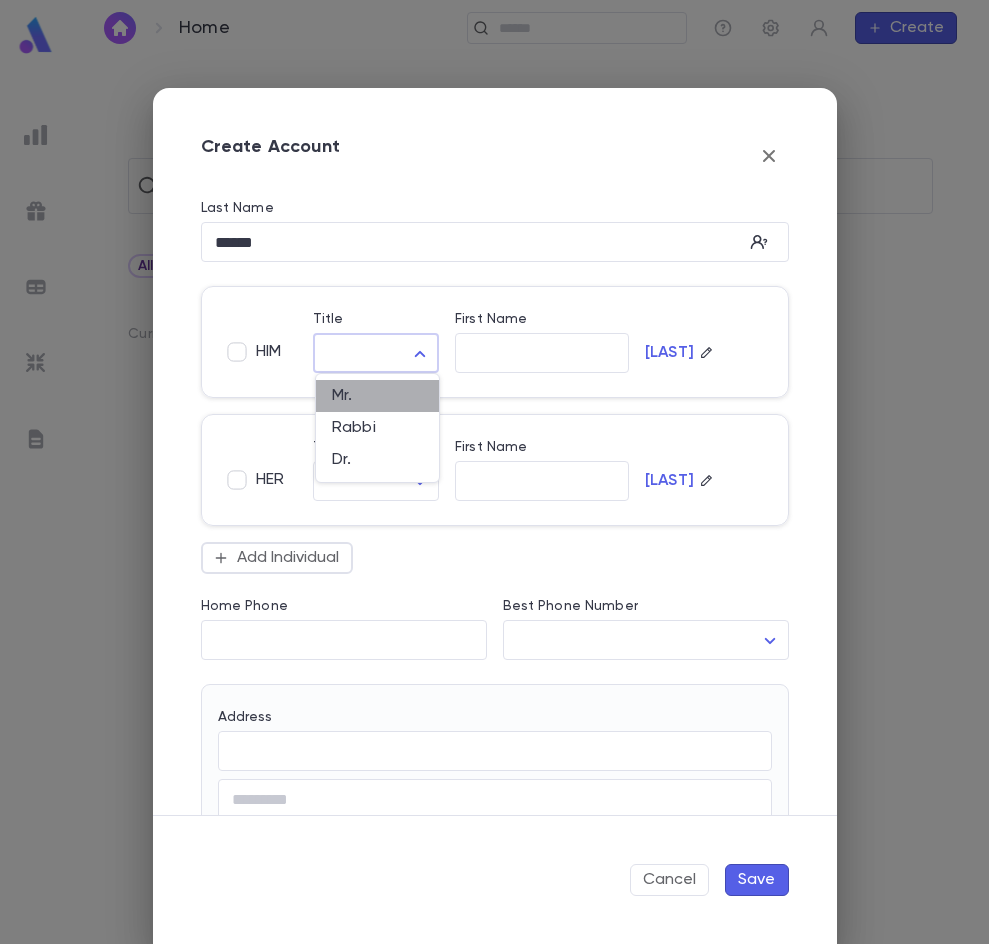 type on "***" 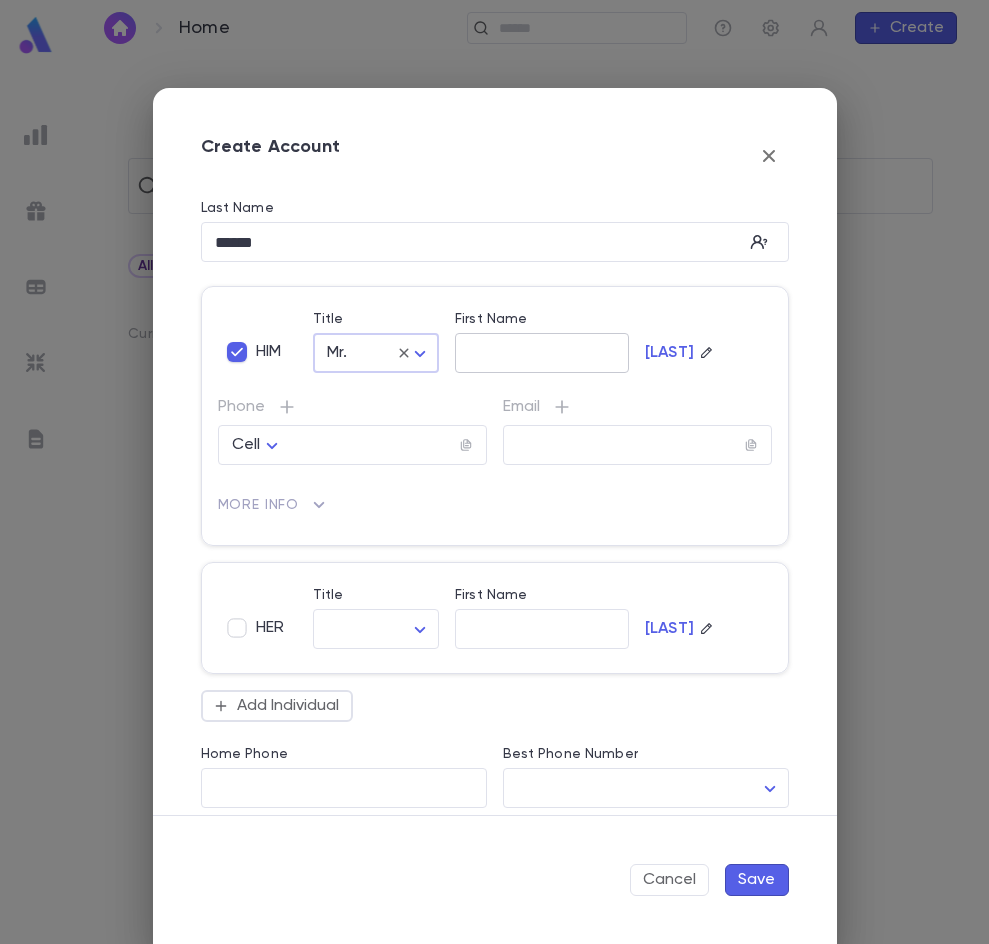 click on "First Name" at bounding box center (542, 353) 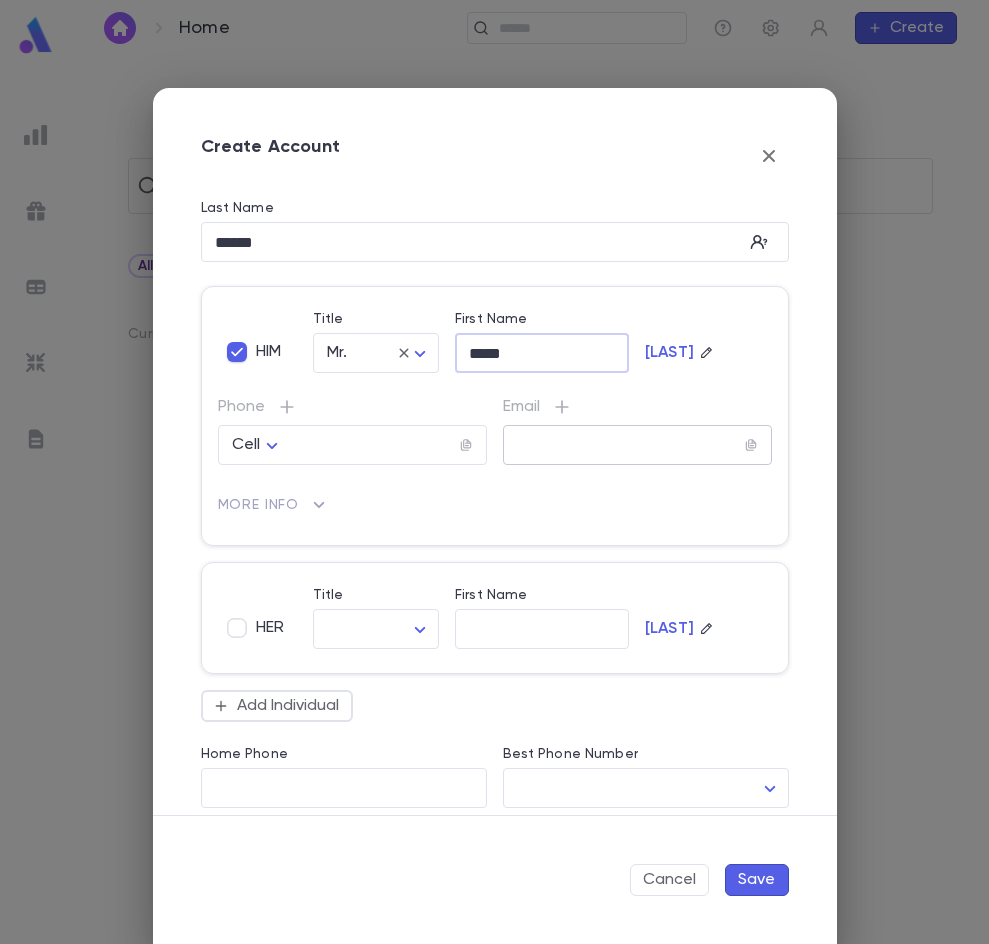 type on "*****" 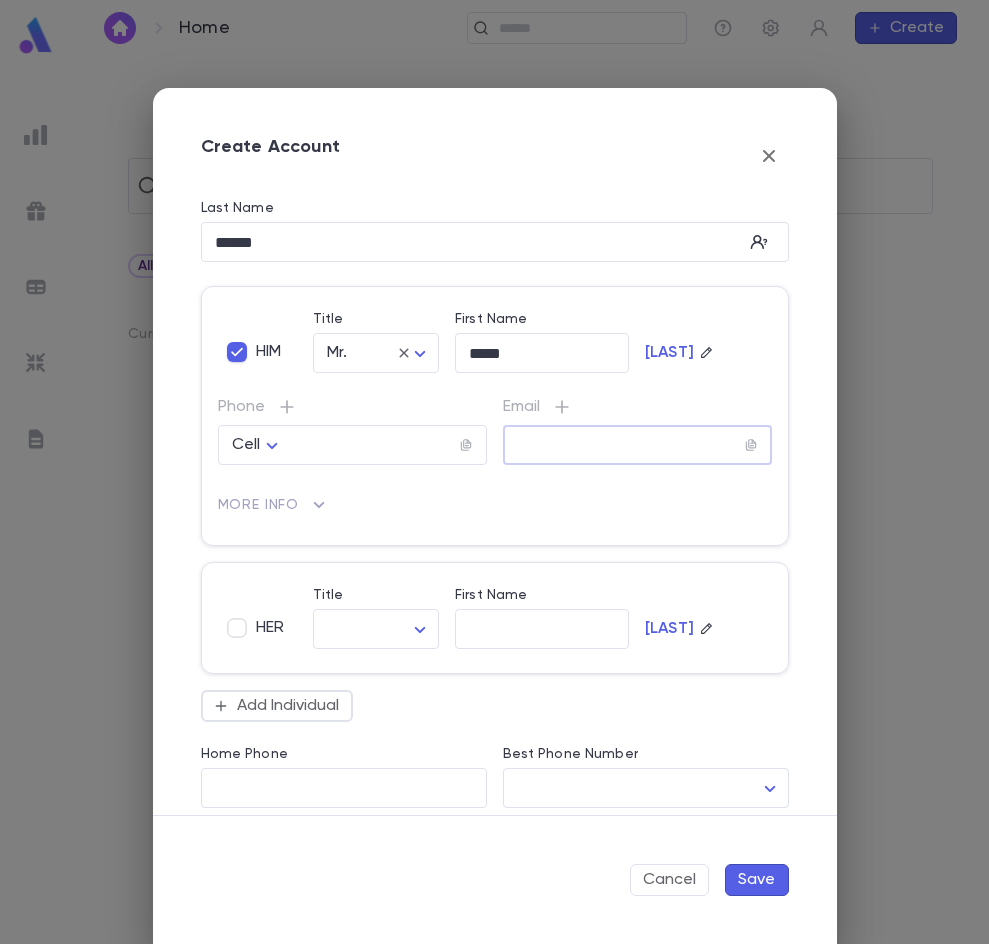 click at bounding box center (624, 445) 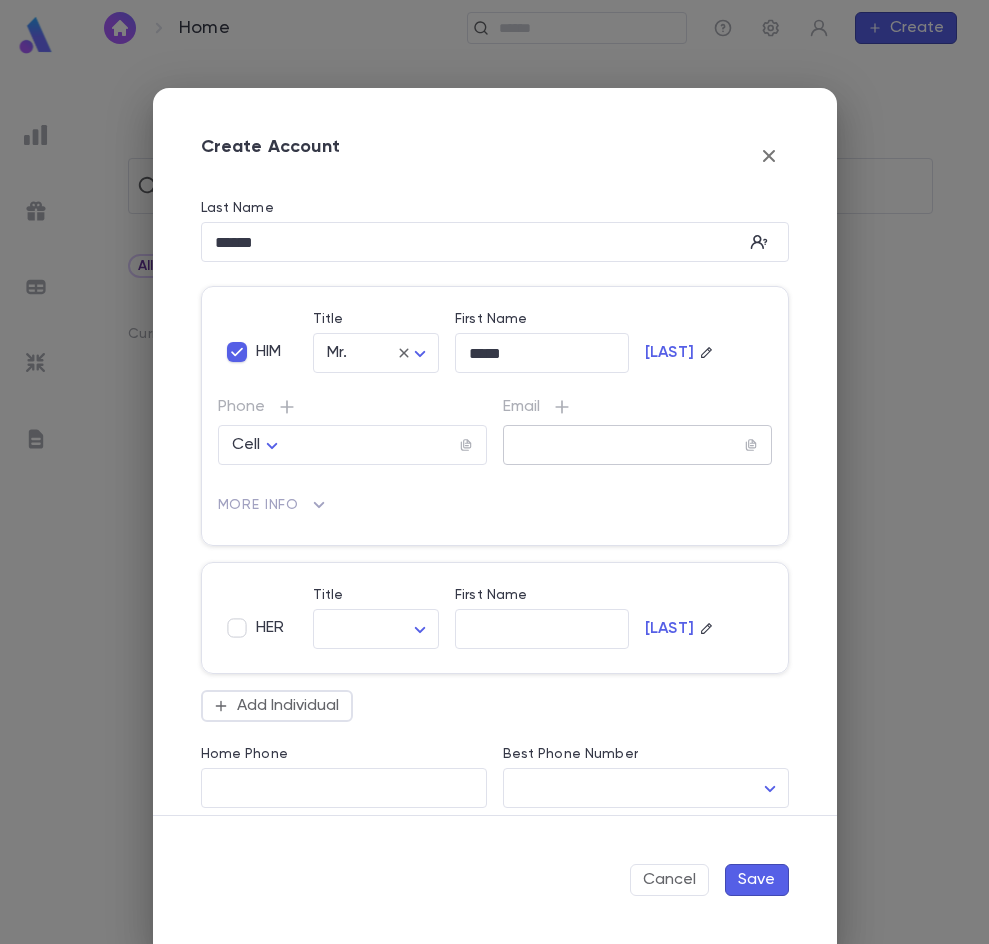 click at bounding box center [624, 445] 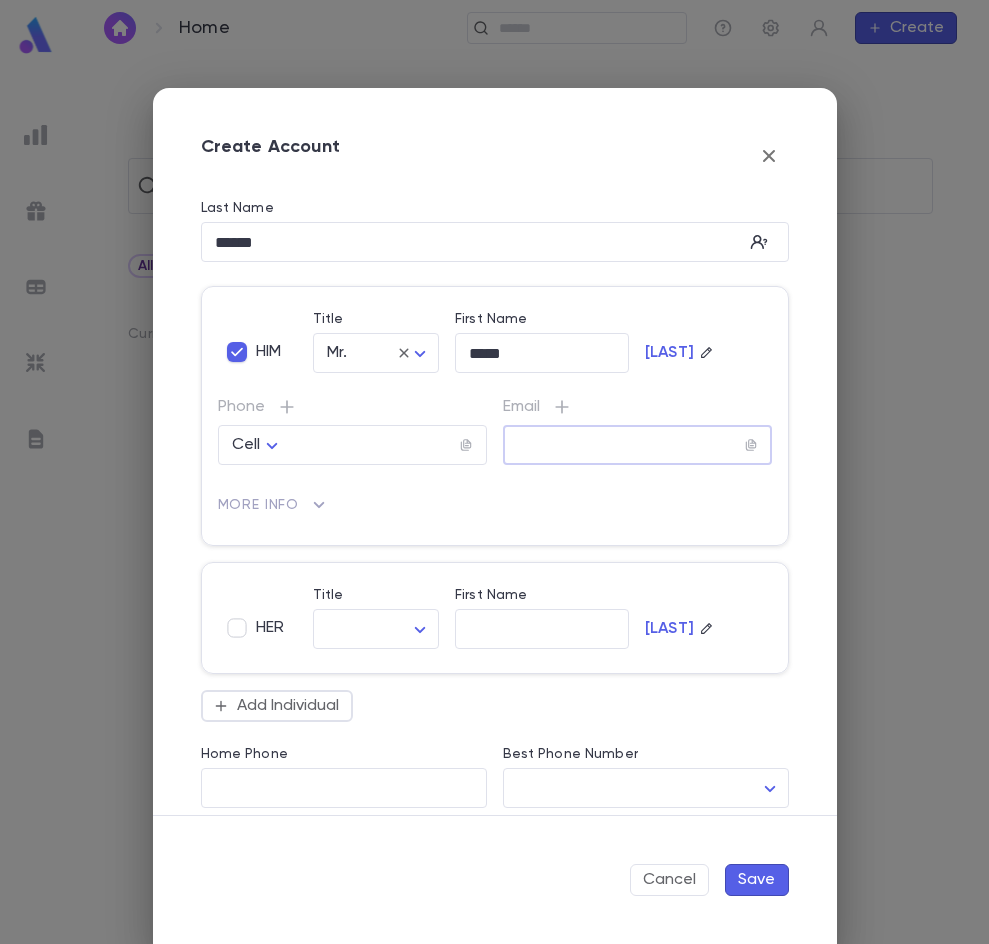 paste on "**********" 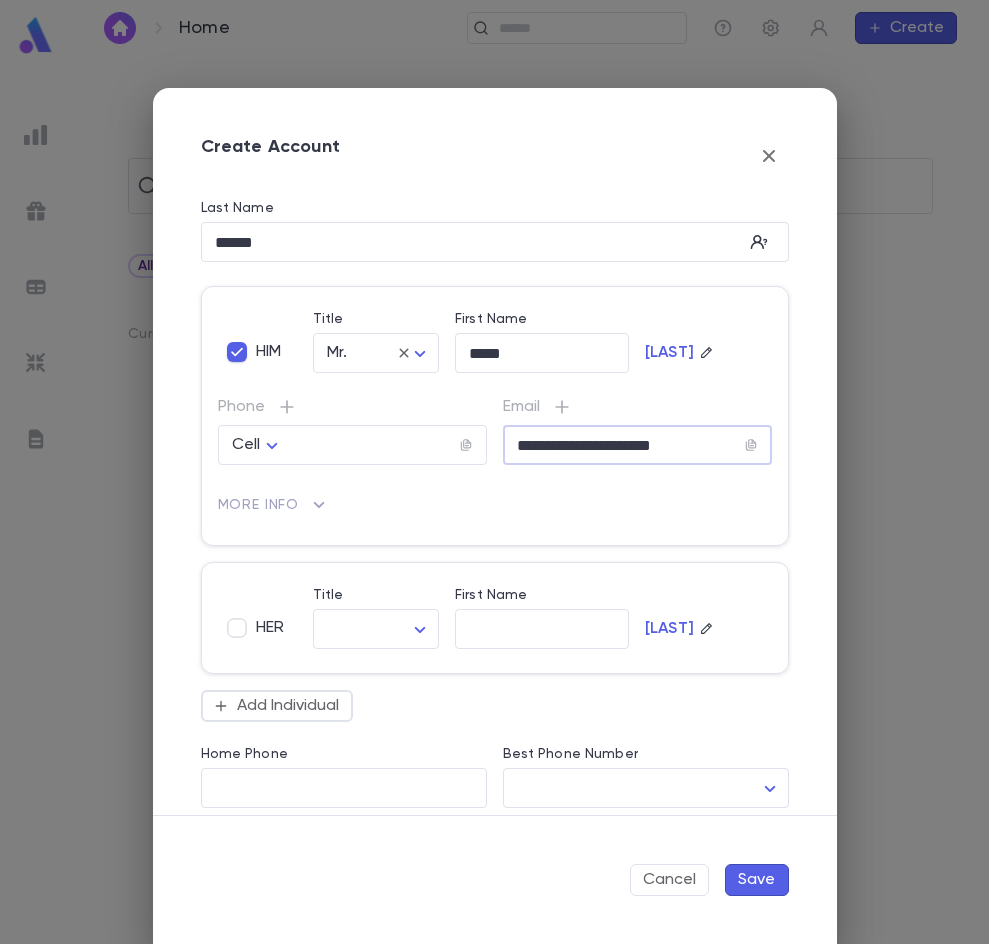 type on "**********" 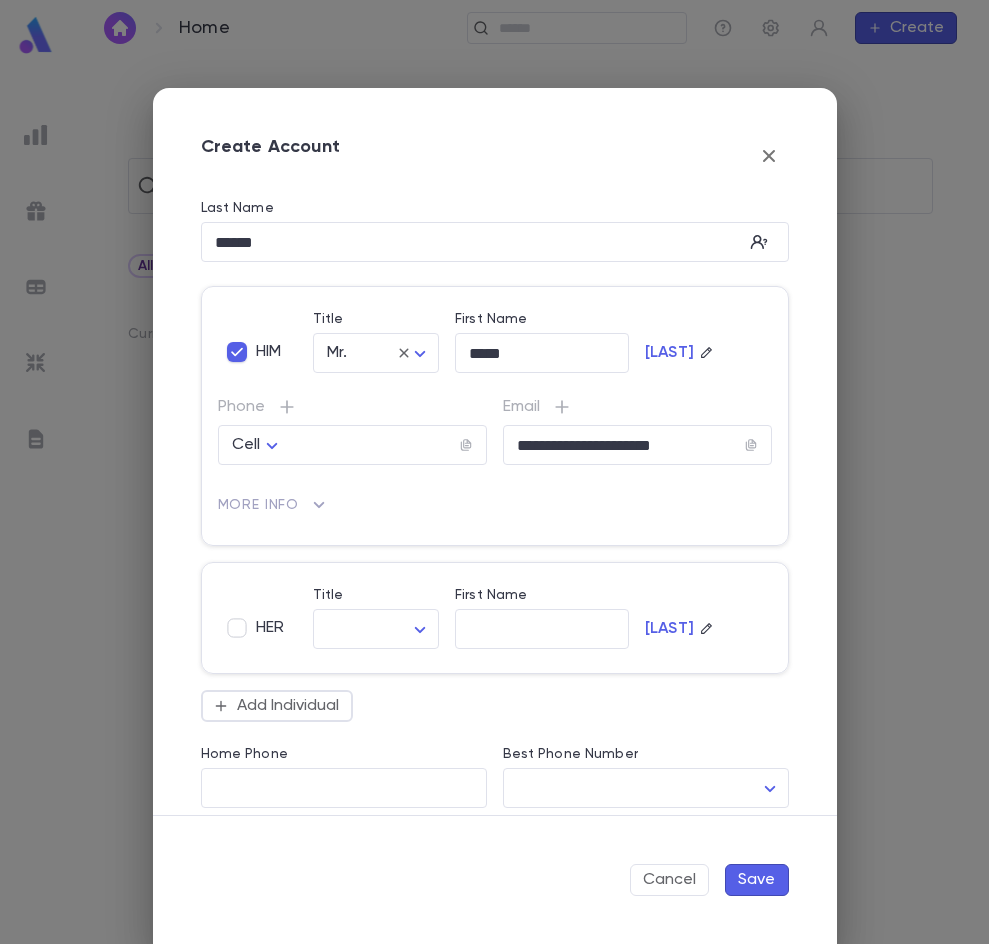 click on "Save" at bounding box center [757, 880] 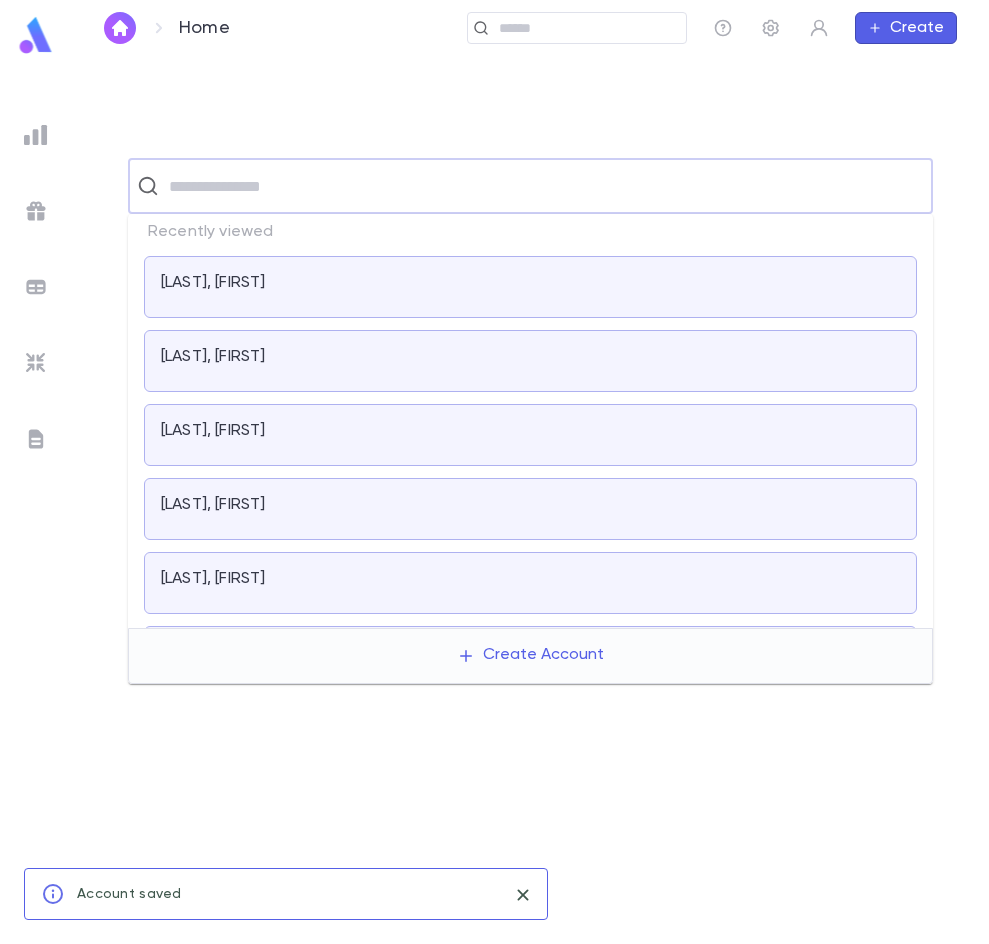 click at bounding box center [543, 186] 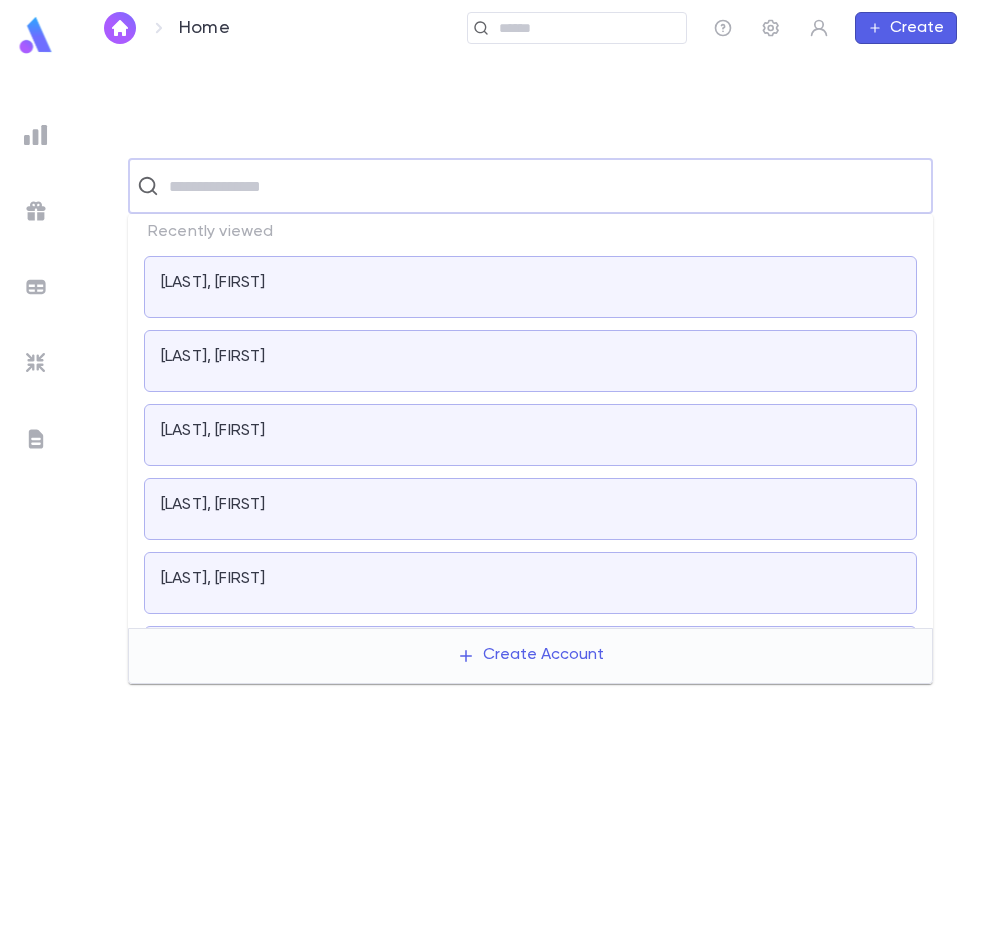 click on "[LAST], [FIRST]" at bounding box center [530, 283] 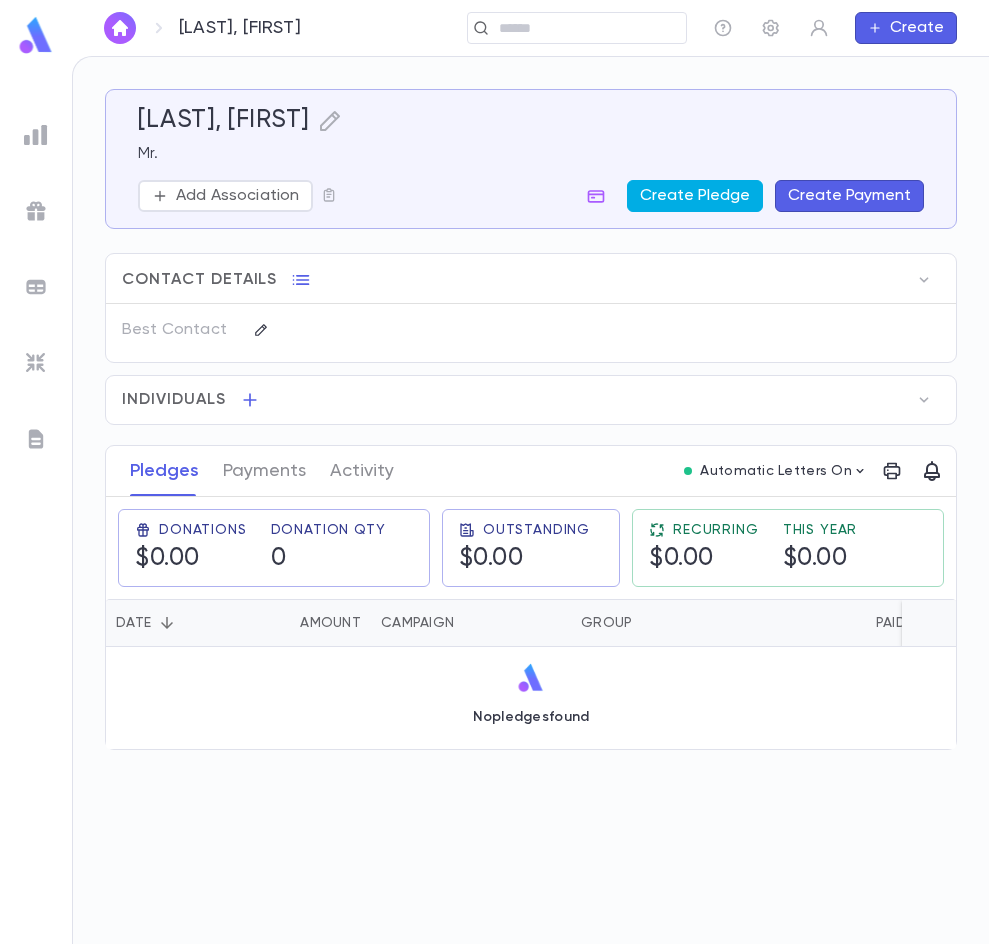 click on "Create Pledge" at bounding box center (695, 196) 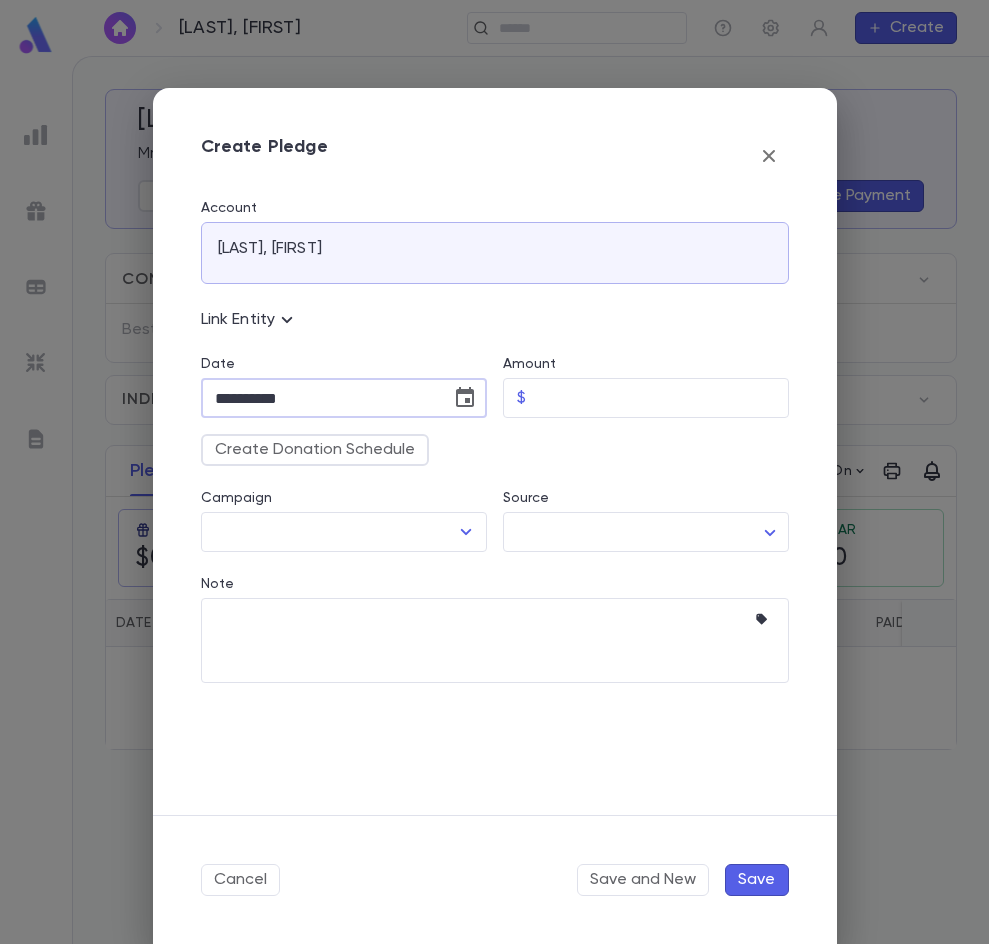 click on "**********" at bounding box center (319, 398) 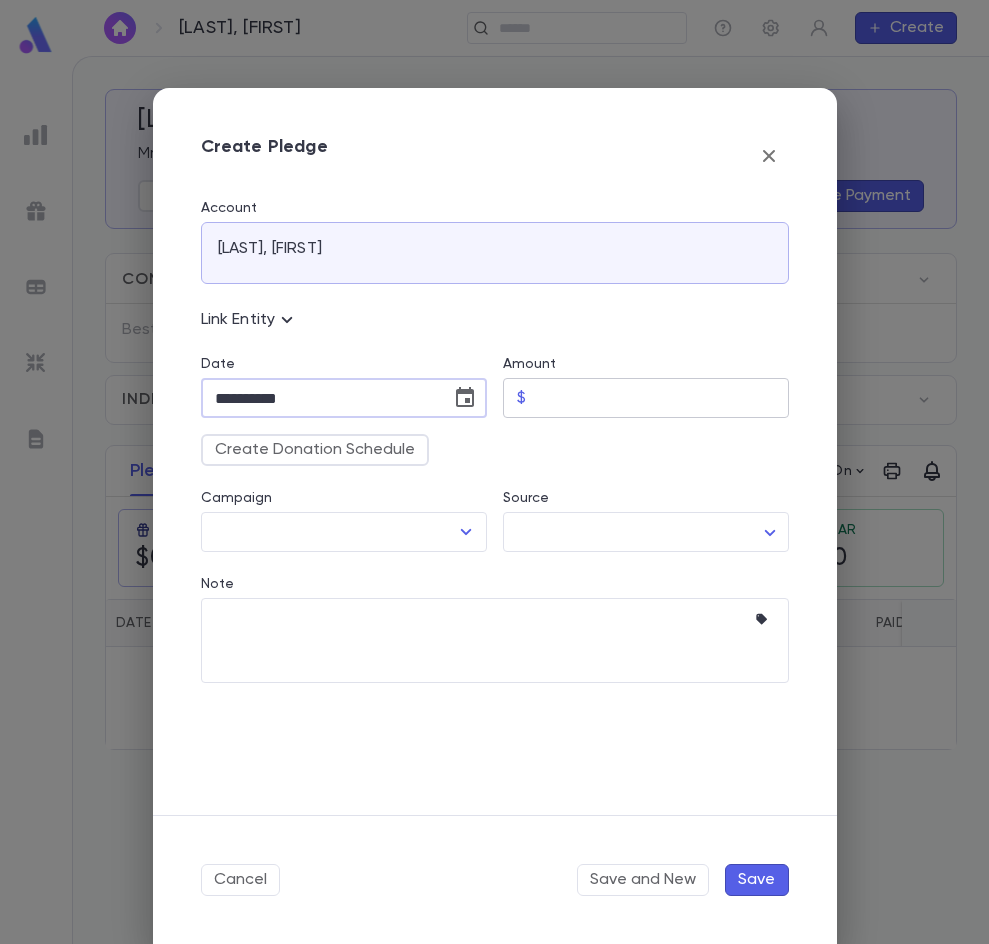 type on "**********" 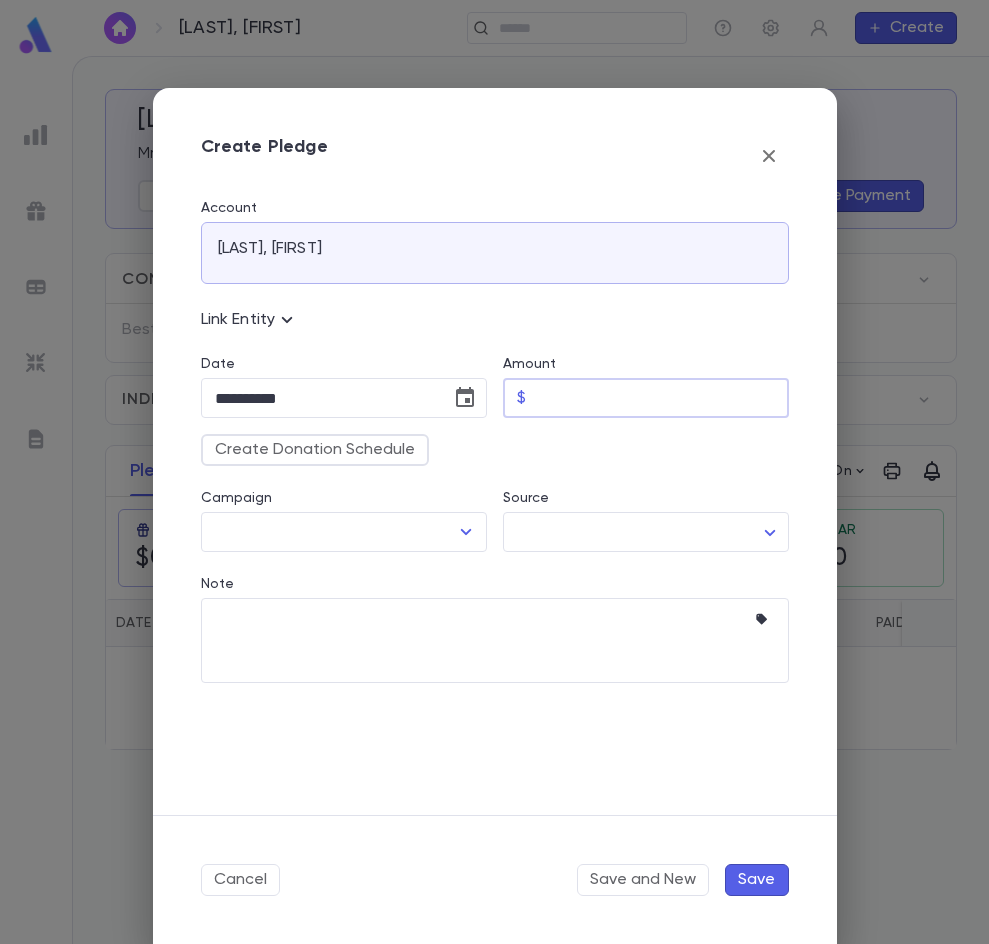 click on "Amount" at bounding box center (661, 398) 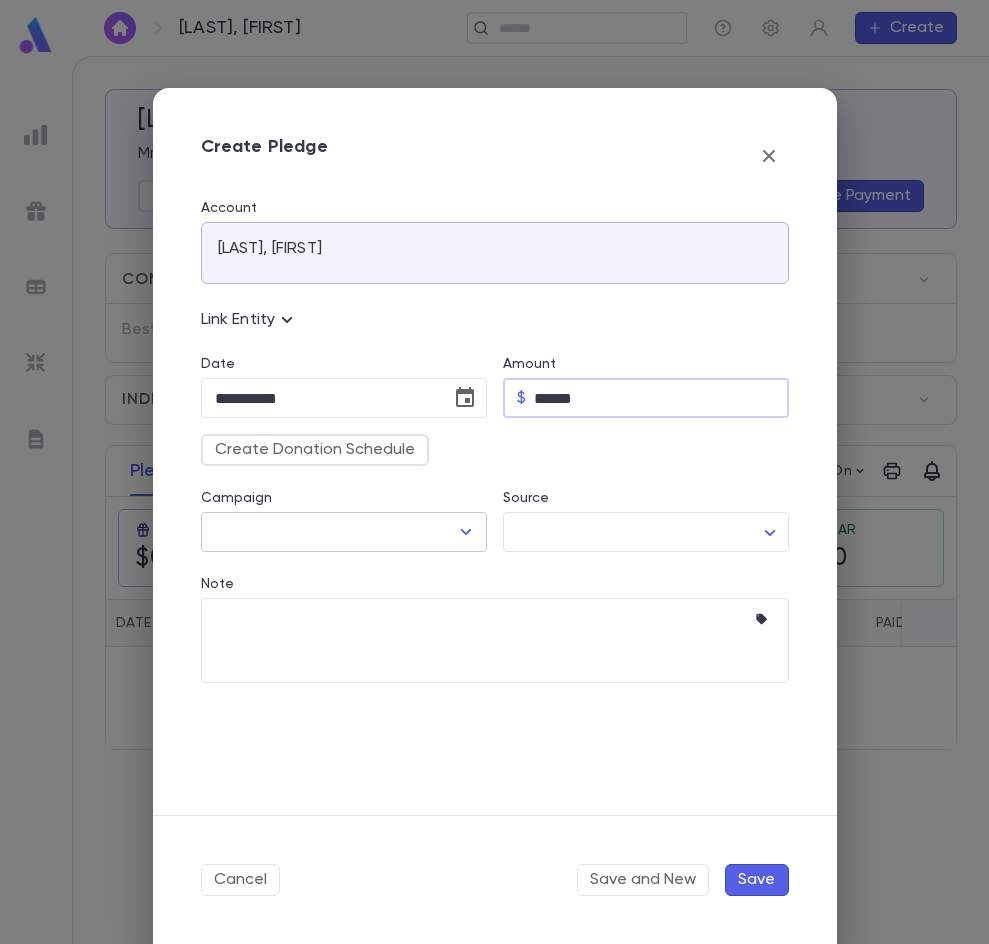 type on "******" 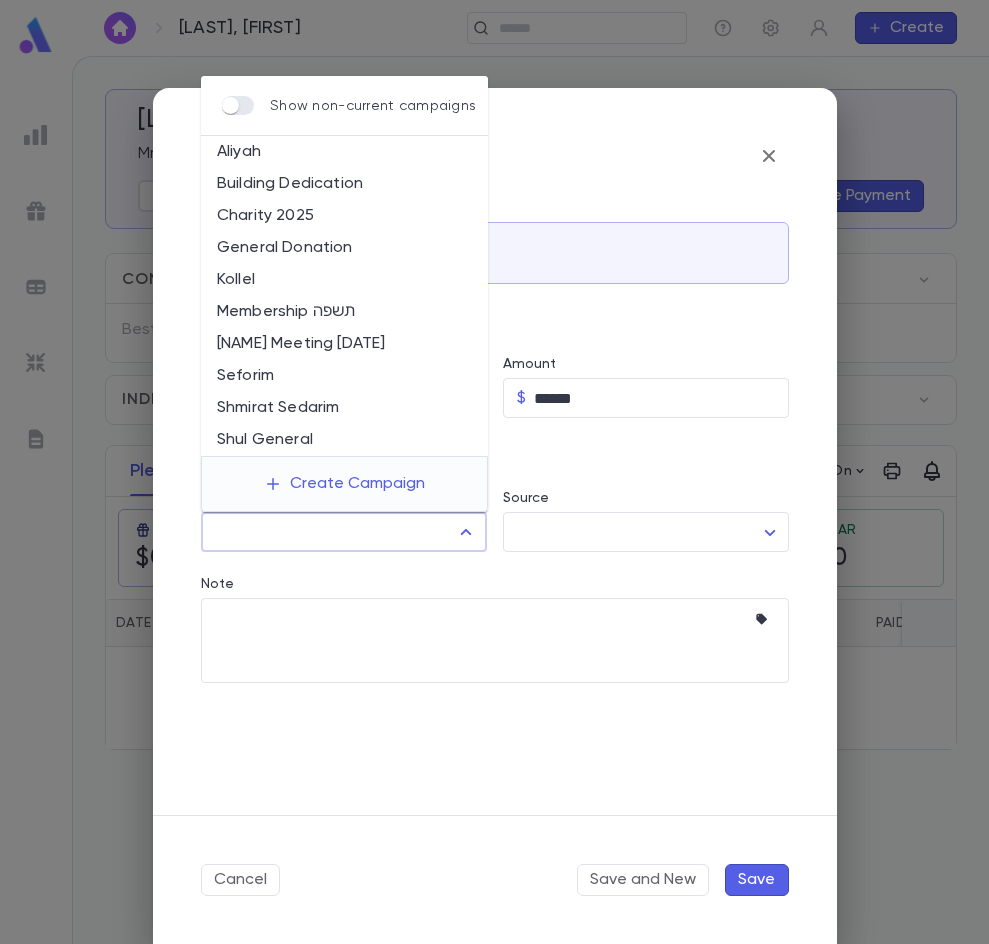 click on "Campaign" at bounding box center (329, 532) 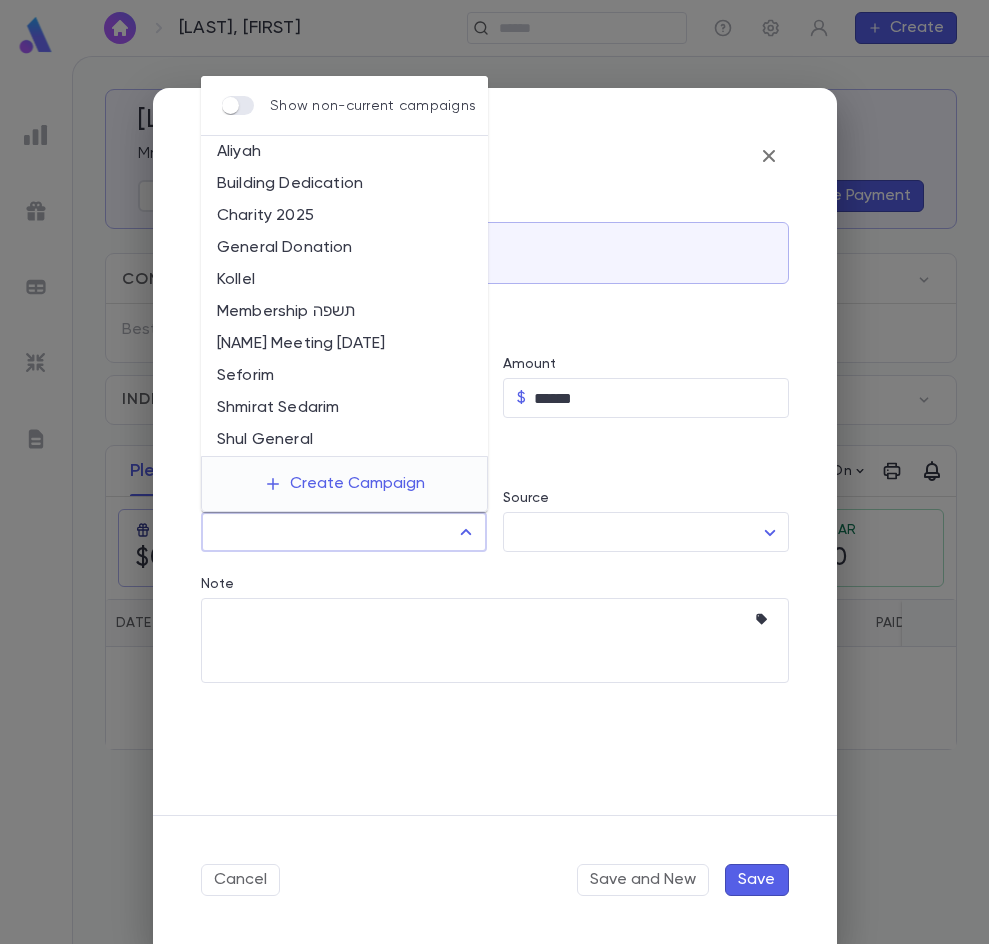 click on "[NAME] Meeting [DATE]" at bounding box center (344, 344) 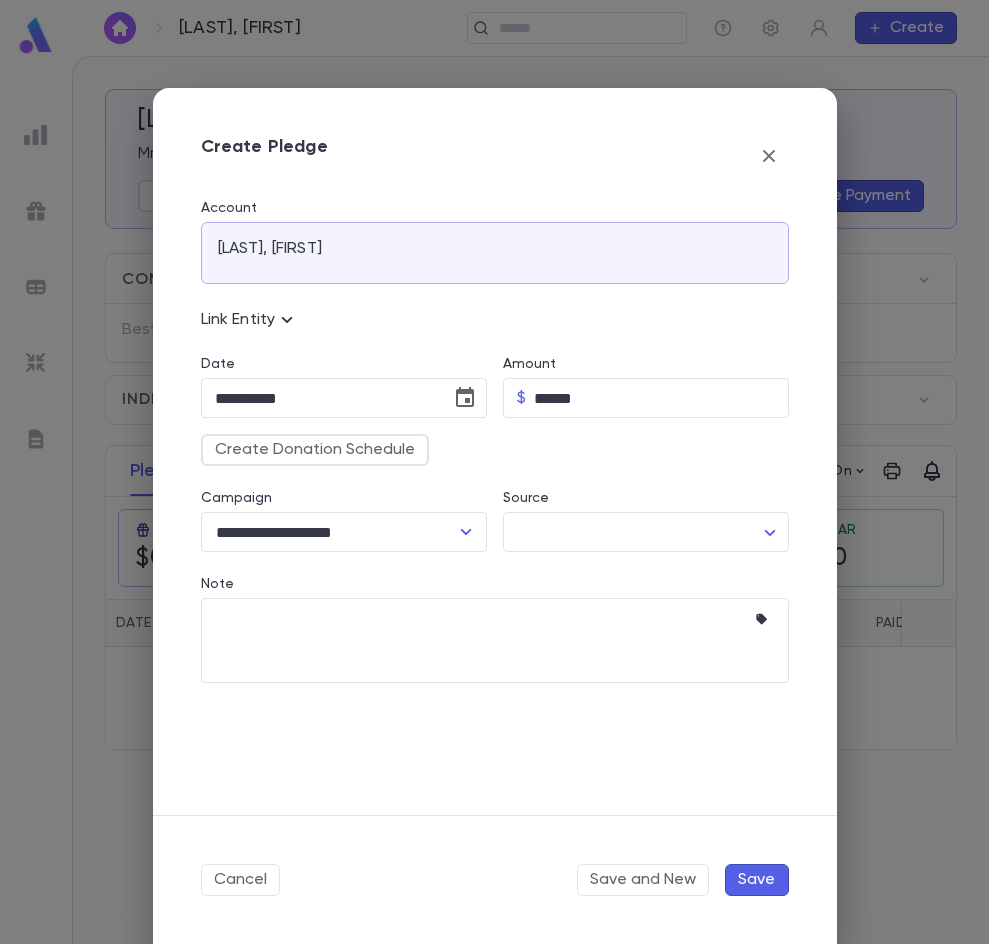 click on "Save" at bounding box center (757, 880) 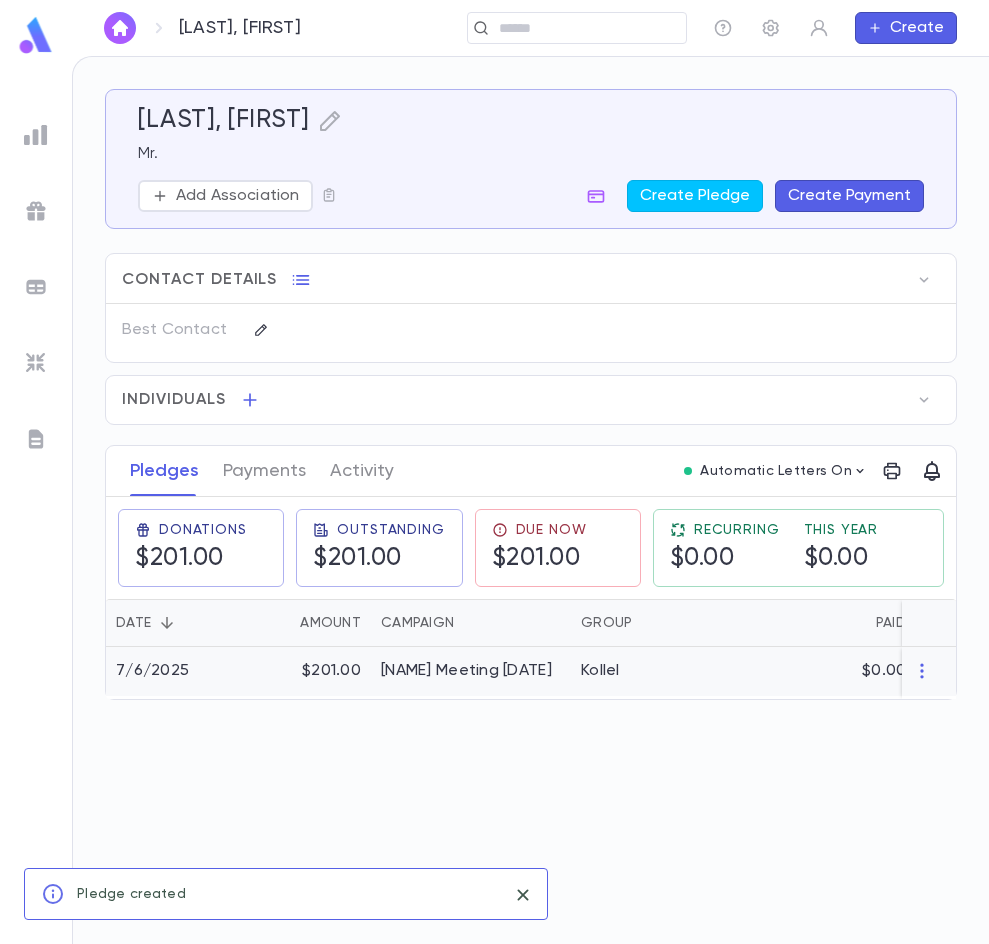 click on "$201.00" at bounding box center (306, 671) 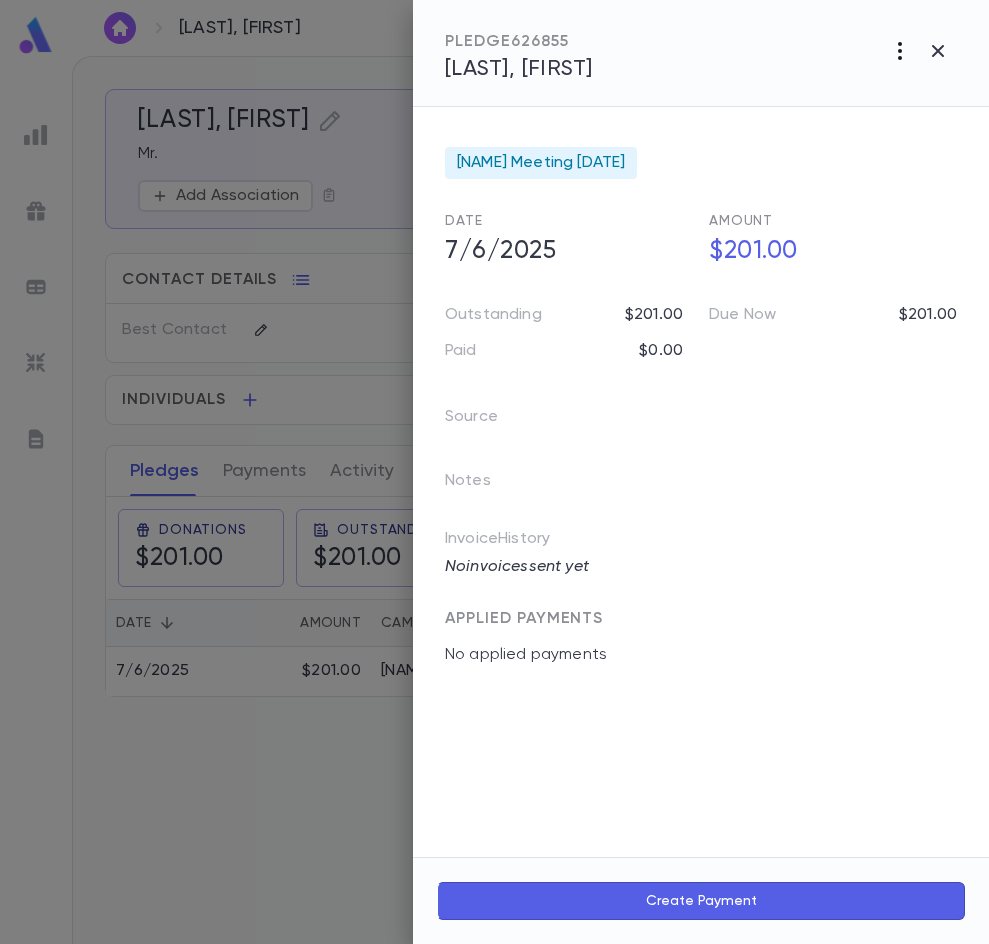 click 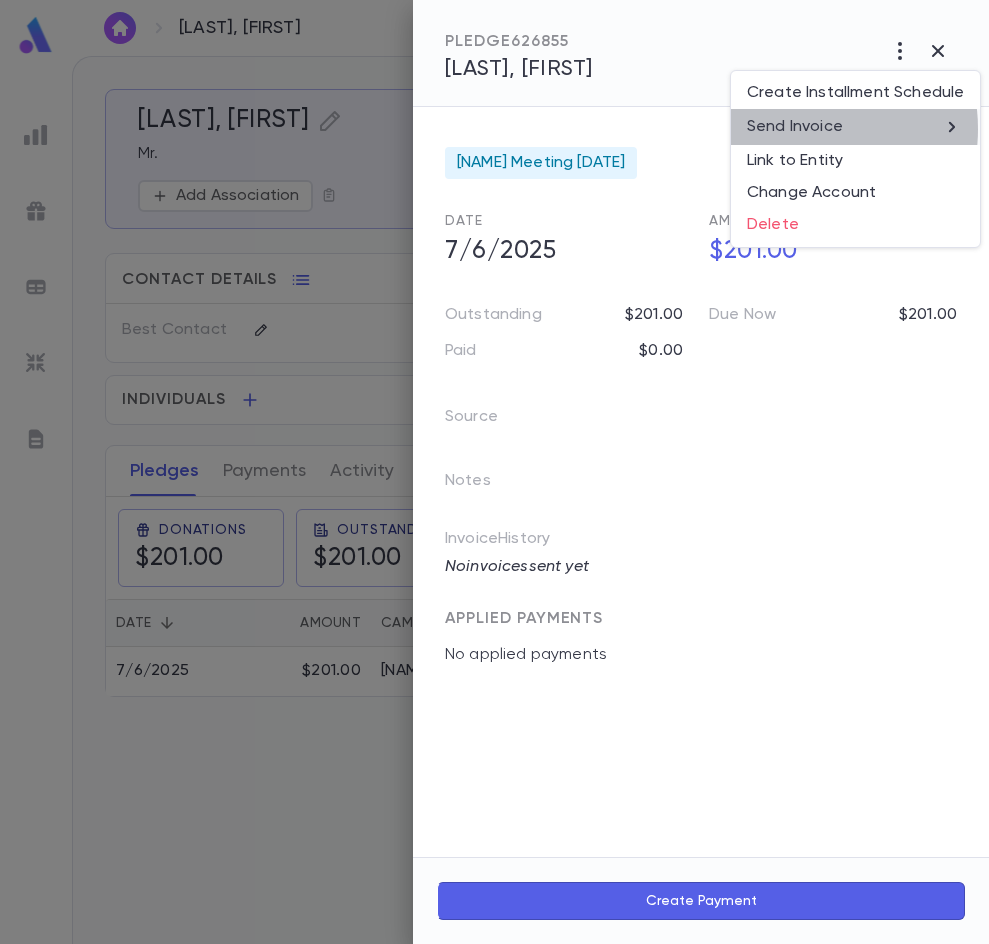 click on "Send   Invoice" at bounding box center [795, 127] 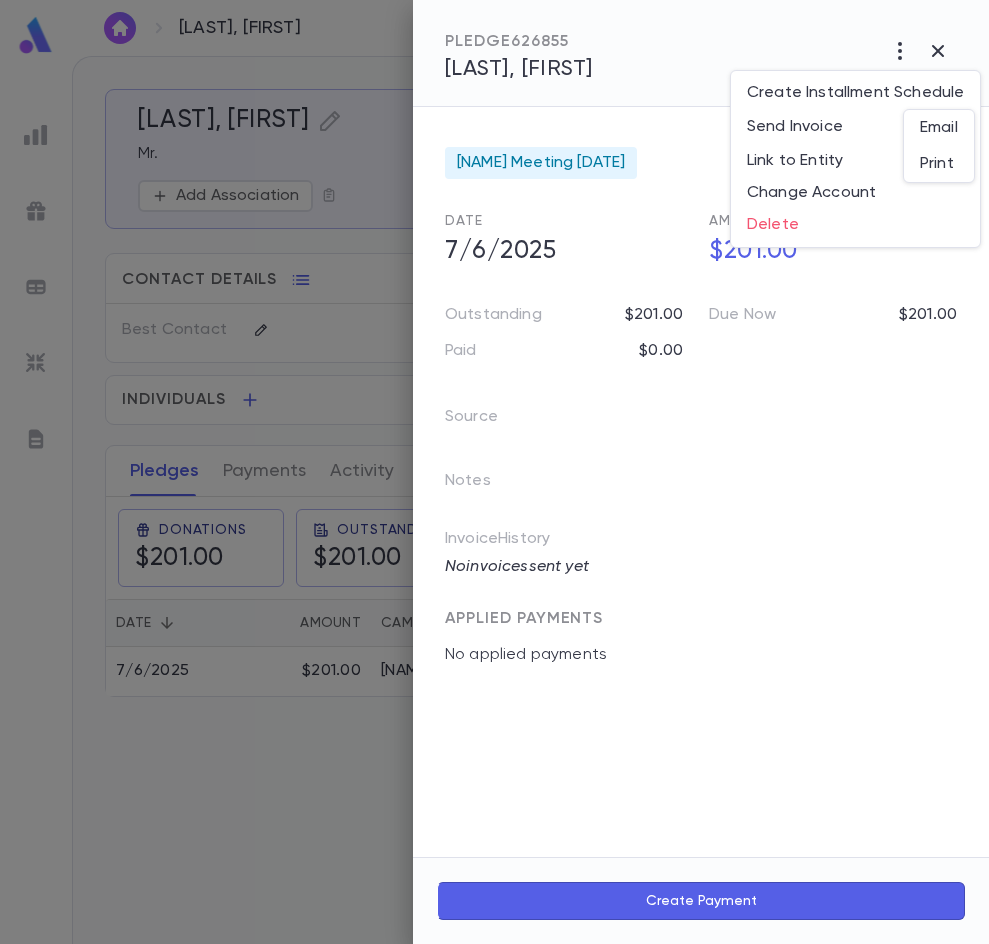 click on "Email" at bounding box center [939, 128] 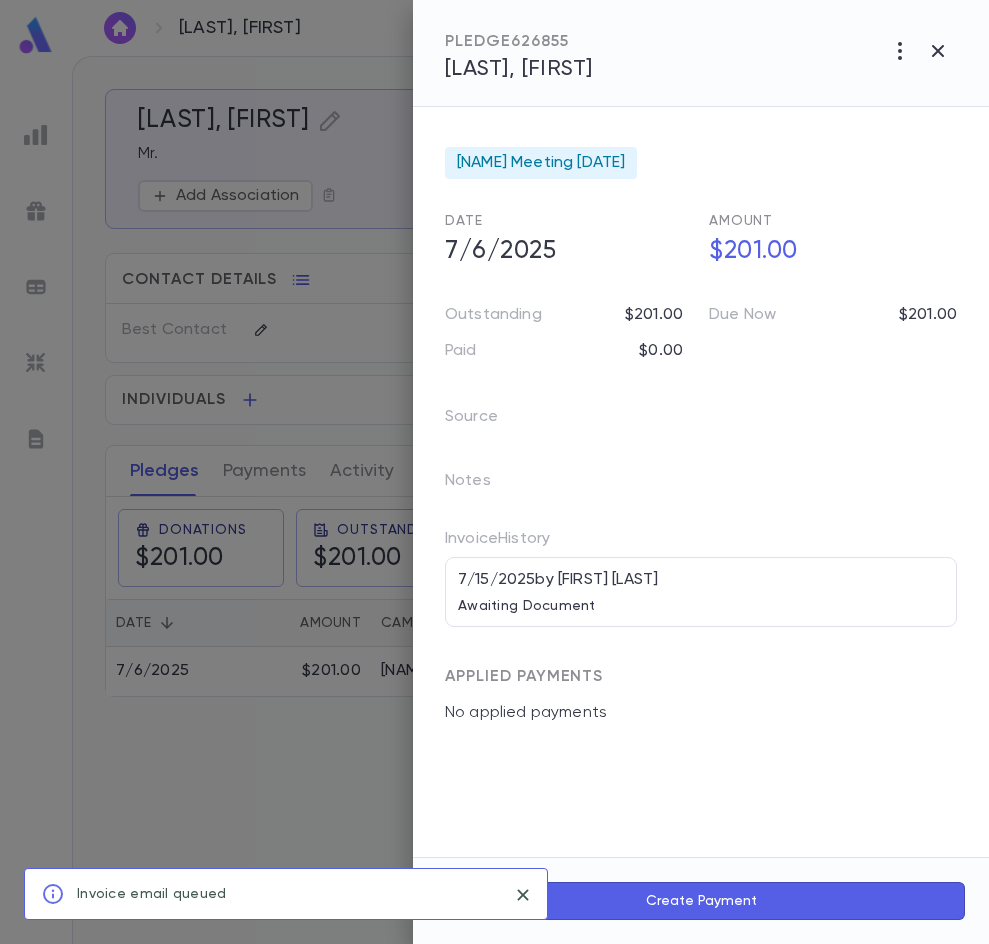 click at bounding box center (494, 472) 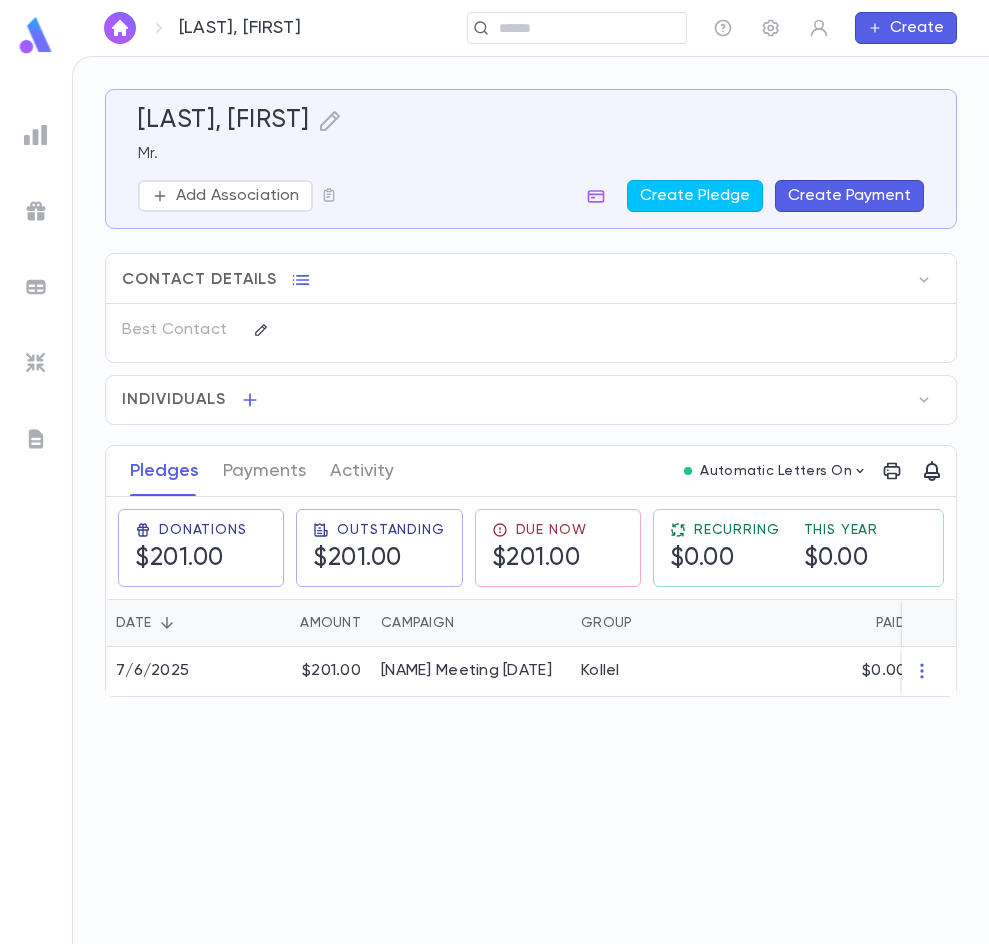 click at bounding box center (120, 28) 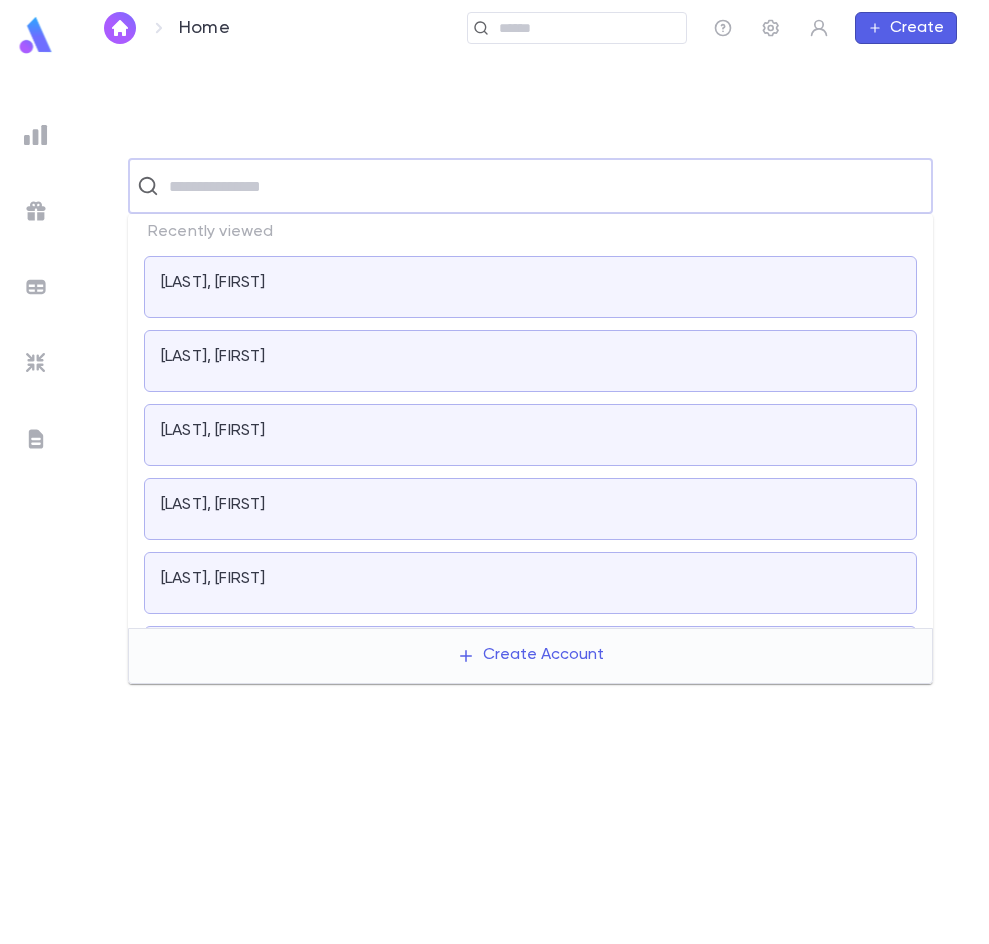 click at bounding box center (543, 186) 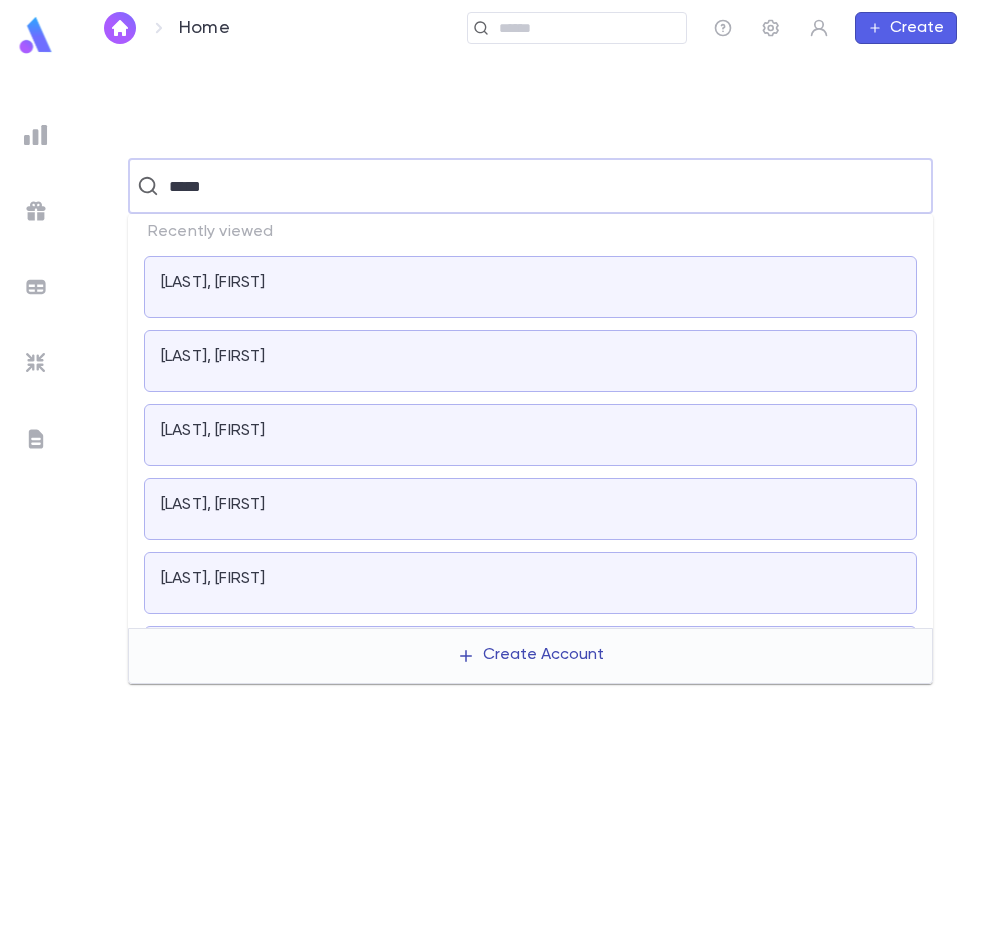 click 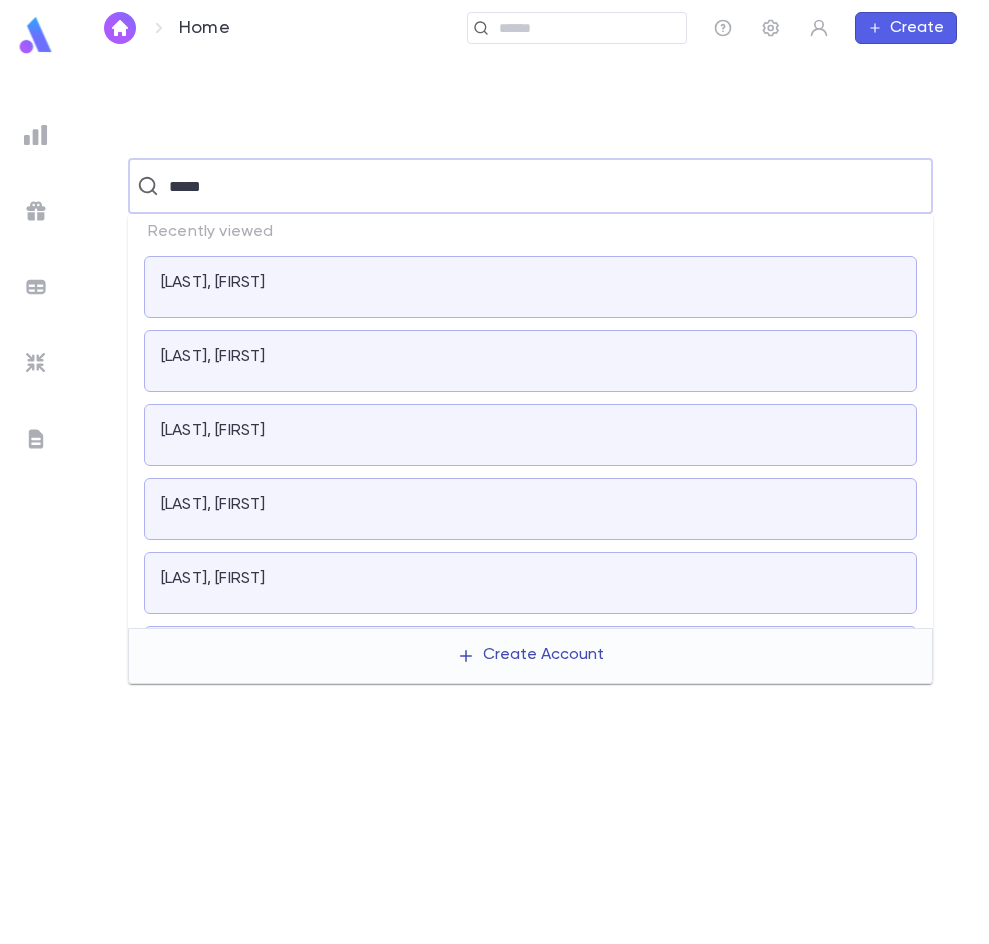 type 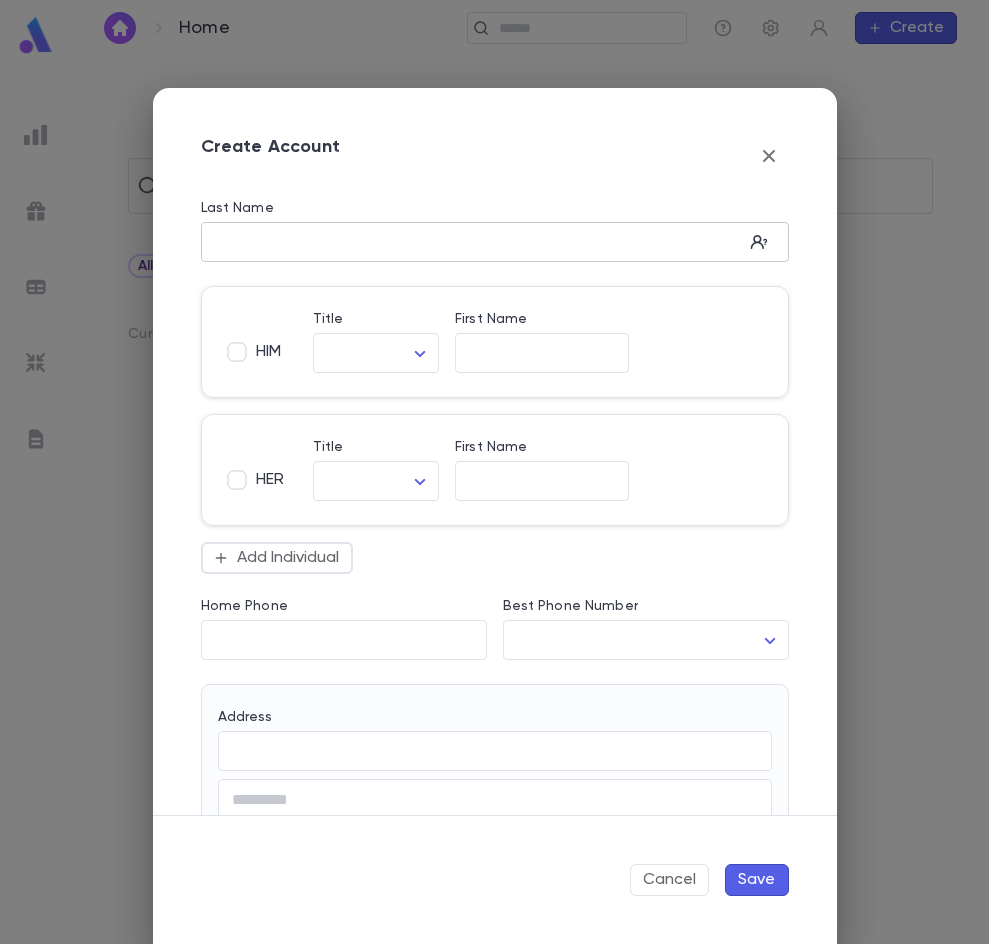 click on "Last Name" at bounding box center [472, 242] 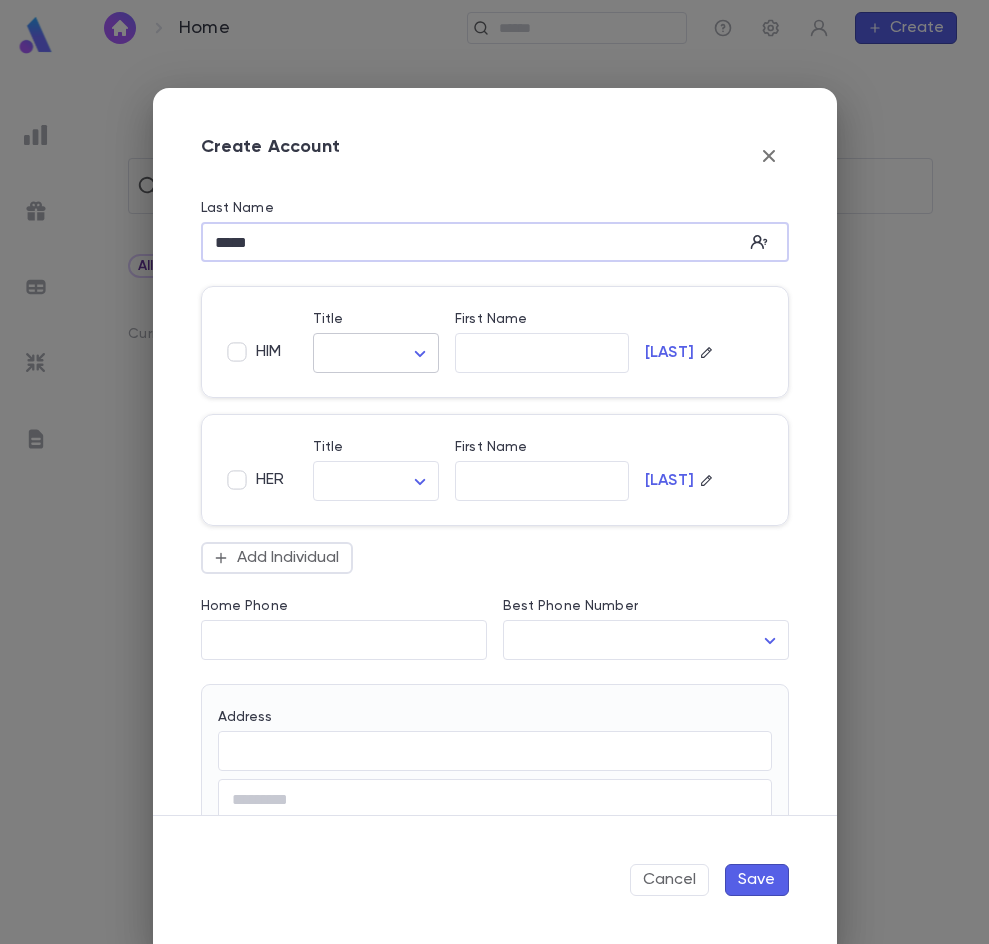 type on "*****" 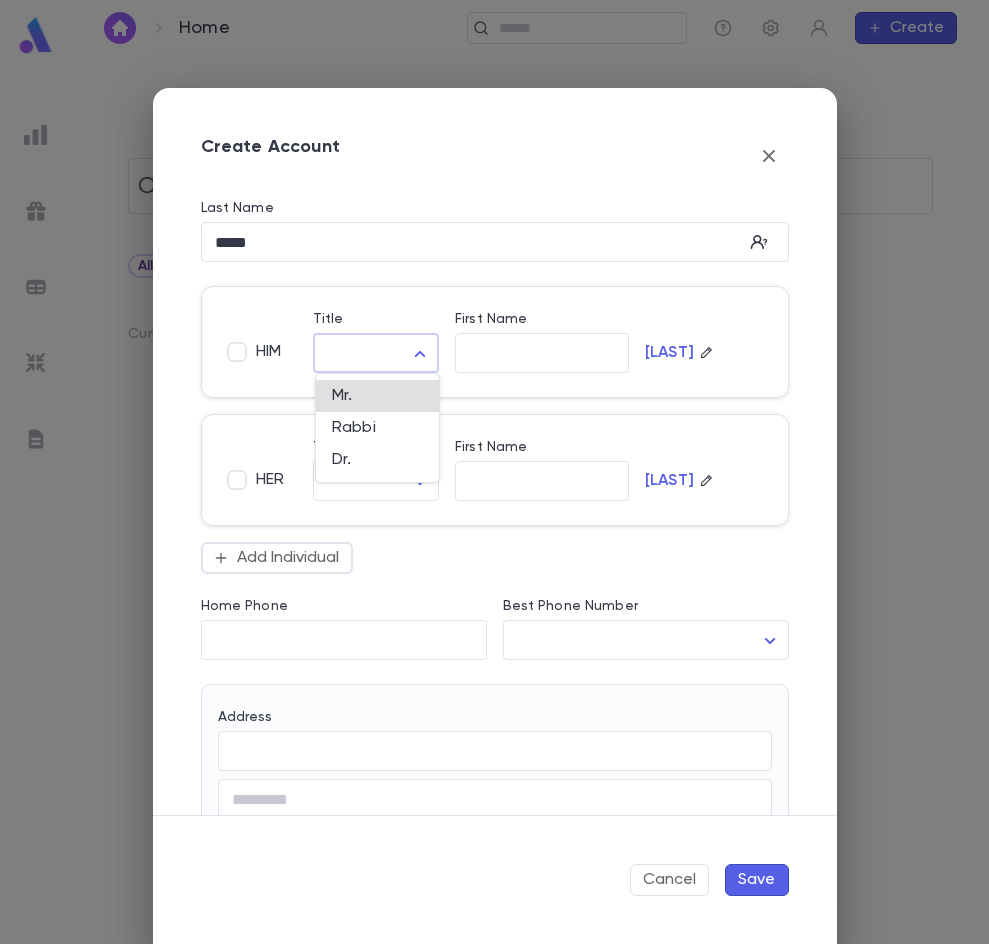 click on "Home ​  Create ​ All Scratch Lists  Current Campaign Choose Profile Log out Account Pledge Payment Hide Change Current Campaign Create Account Last Name ***** ​ HIM Title ​ ​ First Name ​ [LAST] HER Title ​ ​ First Name ​ [LAST] Add Individual Home Phone ​ Best Phone Number ​ ​ Address ​ ​ City ​ State ​ Zip ​ Country ​ Note * ​ Add Address Salutation ​ Old Account ID ​ Cancel Save
Powered by Mapbox
Mr. Rabbi Dr." at bounding box center (494, 499) 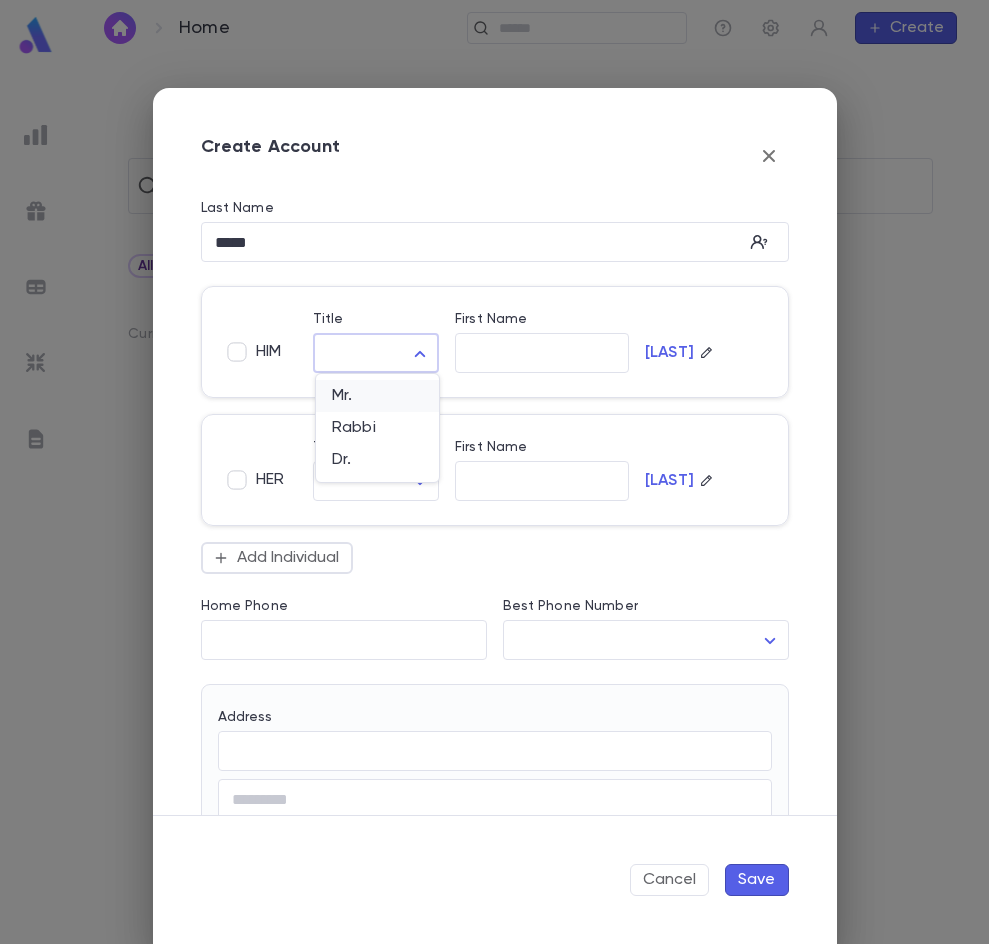 click on "Mr." at bounding box center (377, 396) 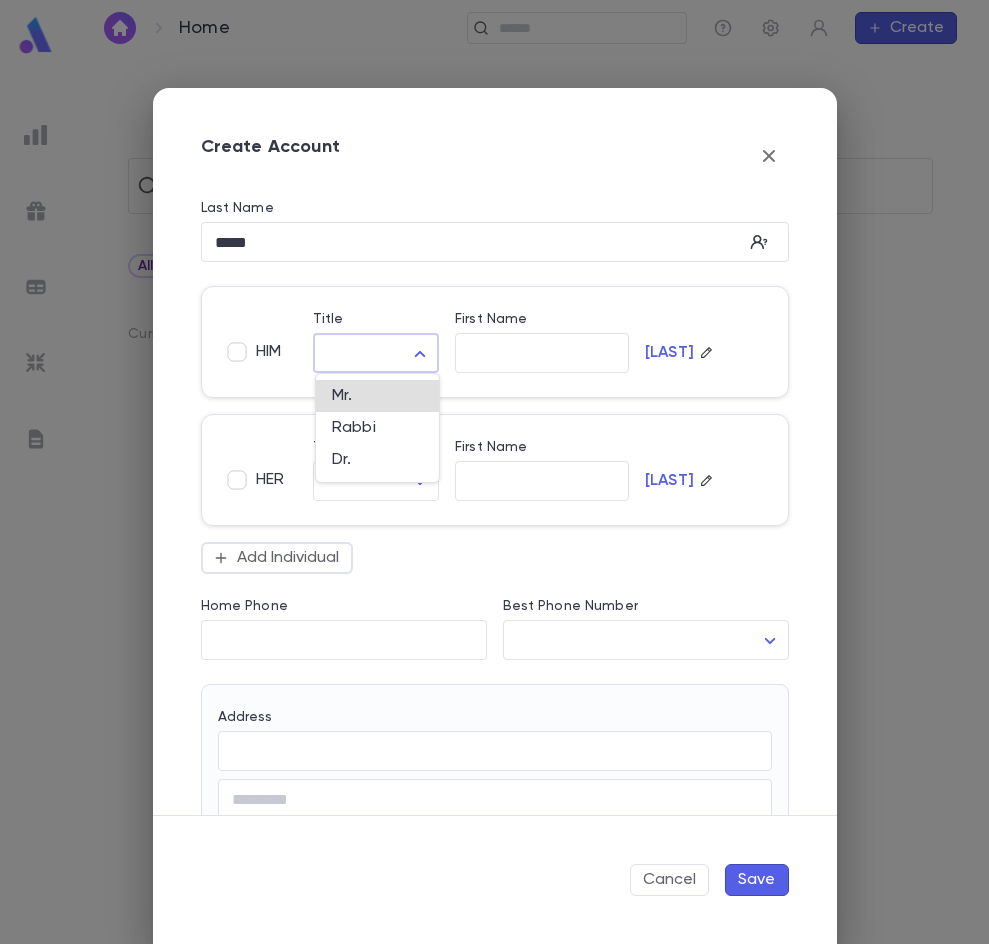 type on "***" 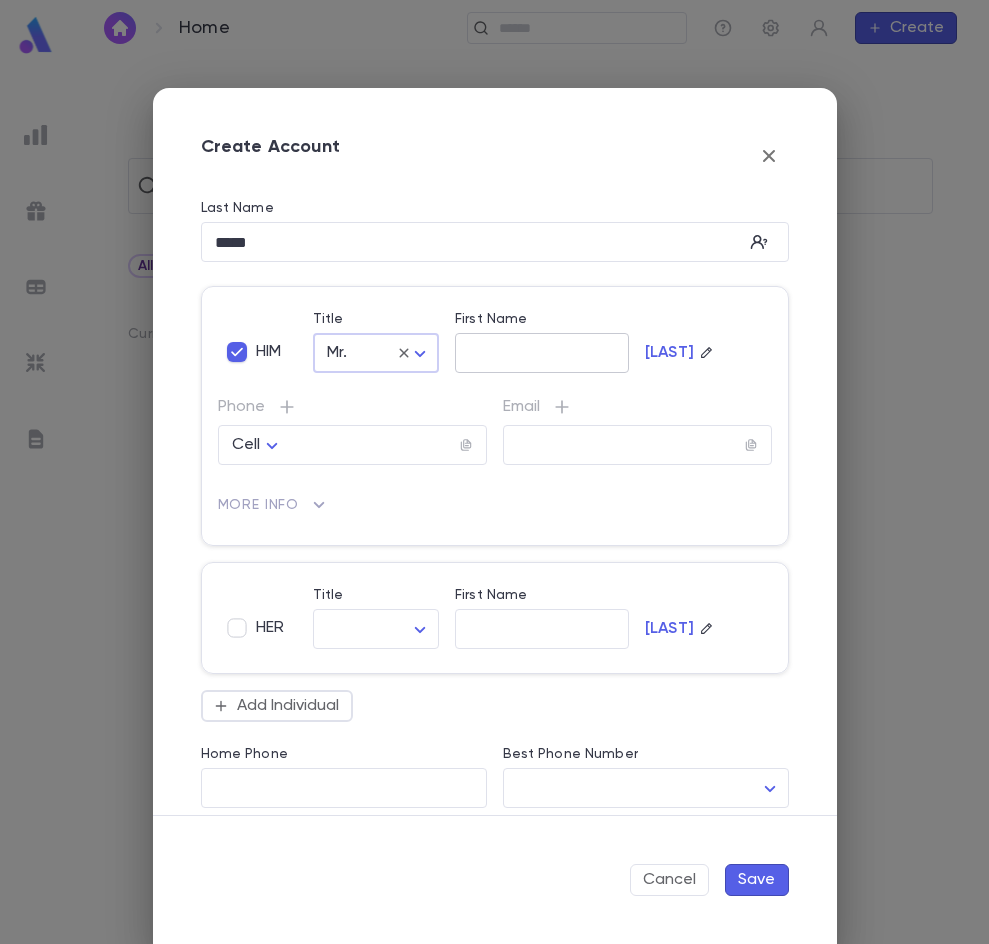 click on "First Name" at bounding box center (542, 353) 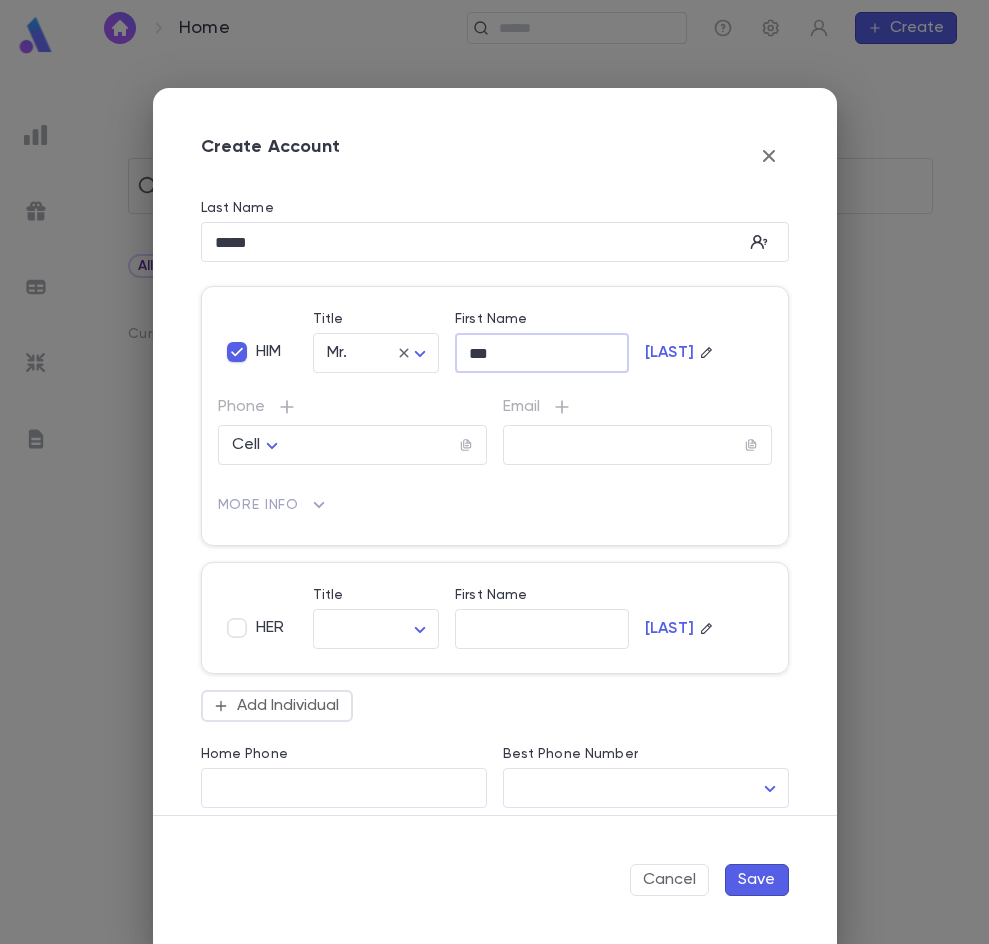type on "***" 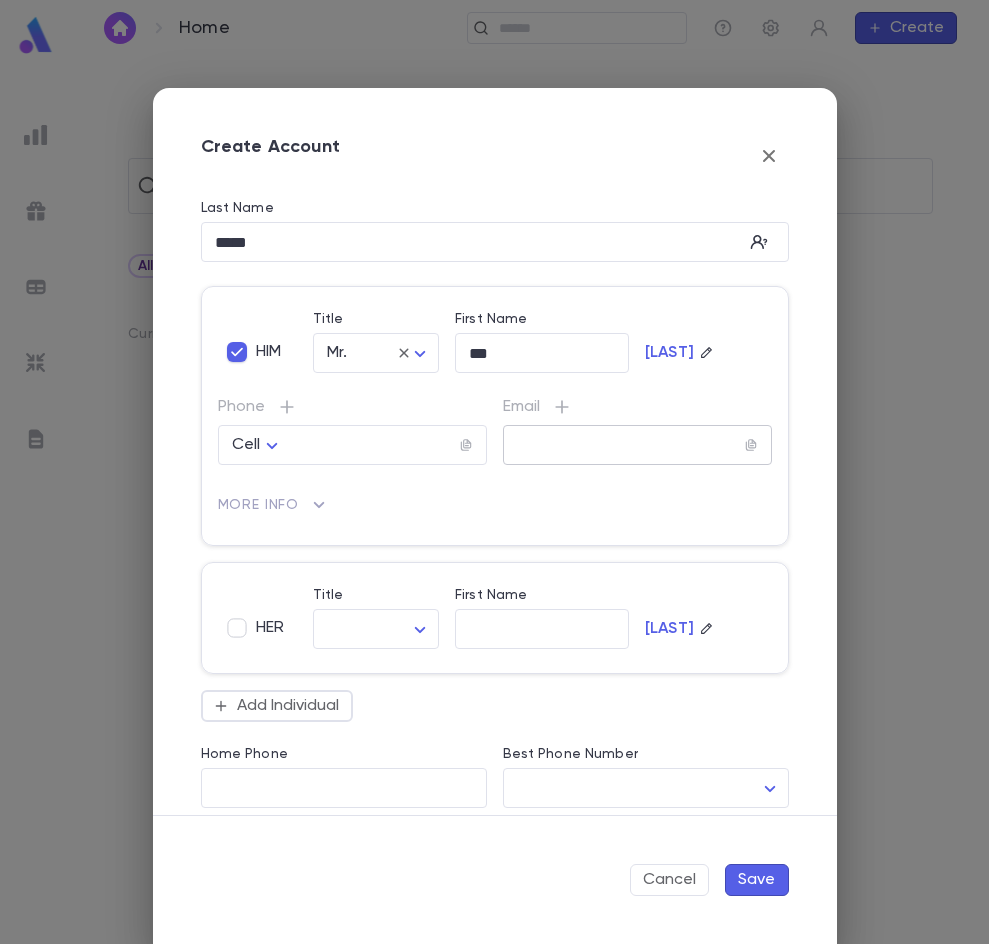 click at bounding box center (624, 445) 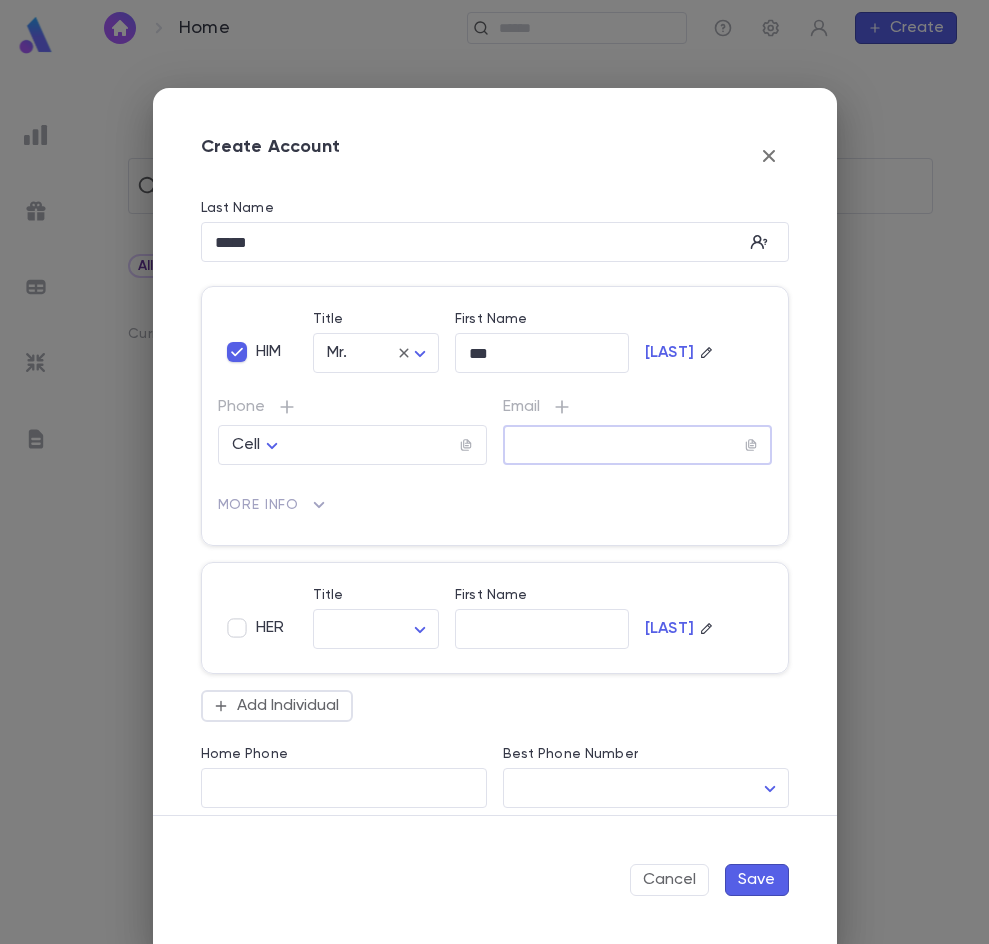 paste on "**********" 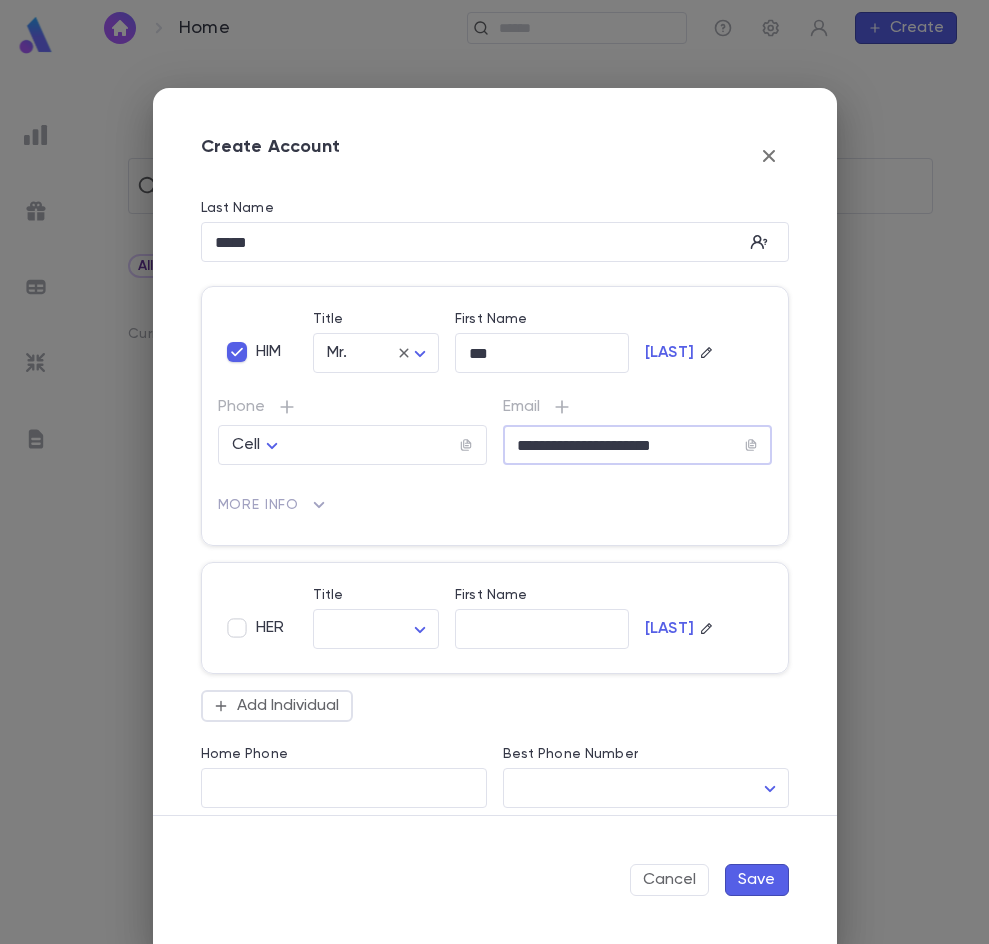 type on "**********" 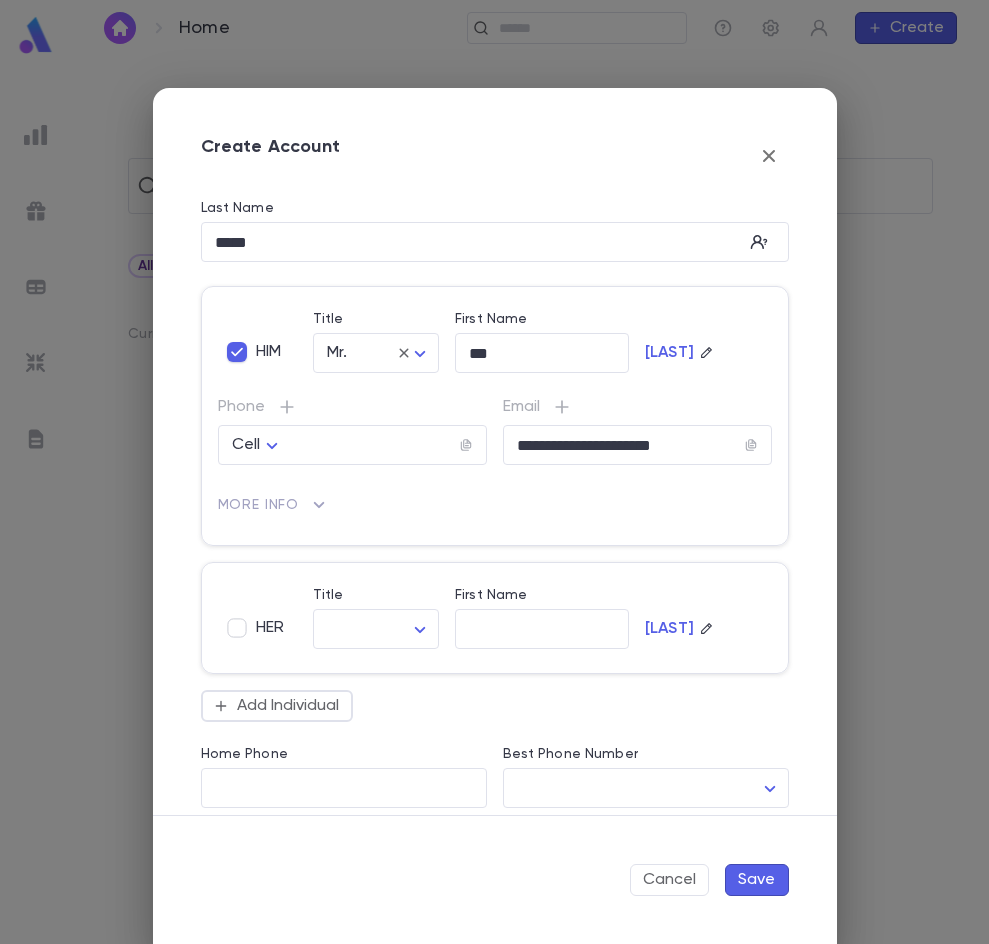click on "Save" at bounding box center [757, 880] 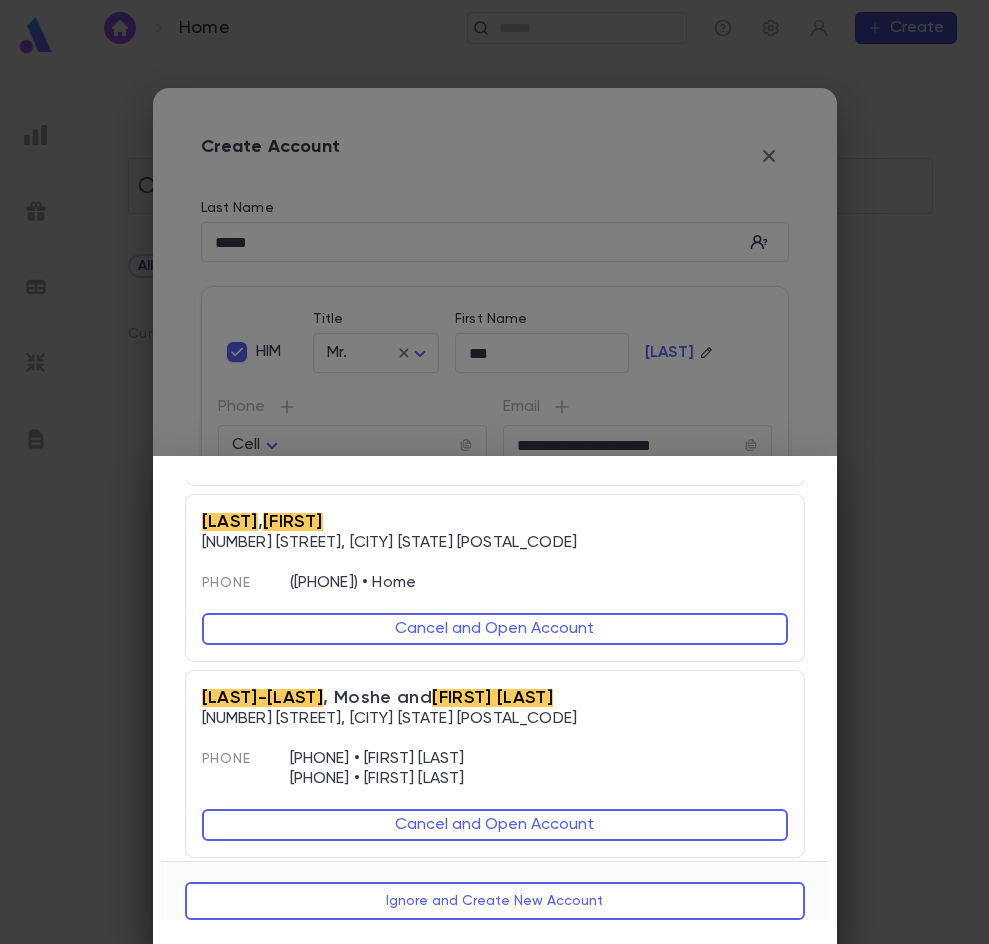 scroll, scrollTop: 1123, scrollLeft: 0, axis: vertical 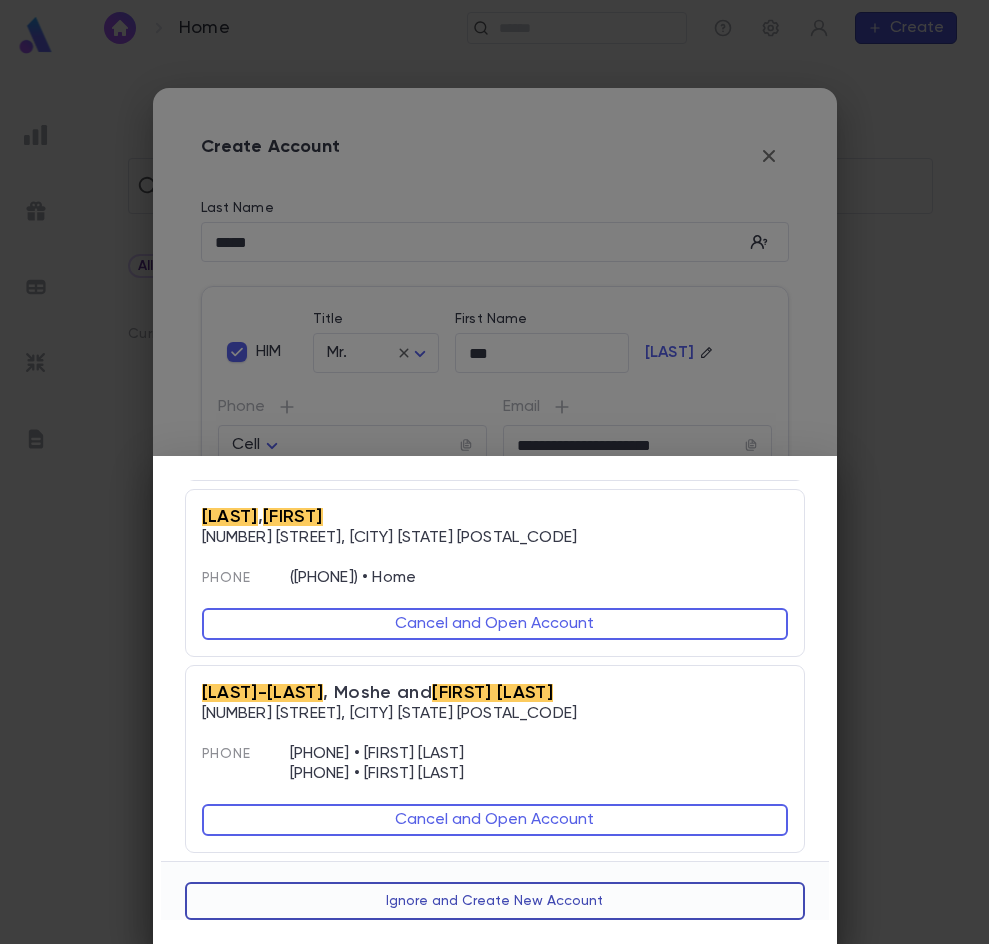 click on "Ignore and Create New Account" at bounding box center (495, 901) 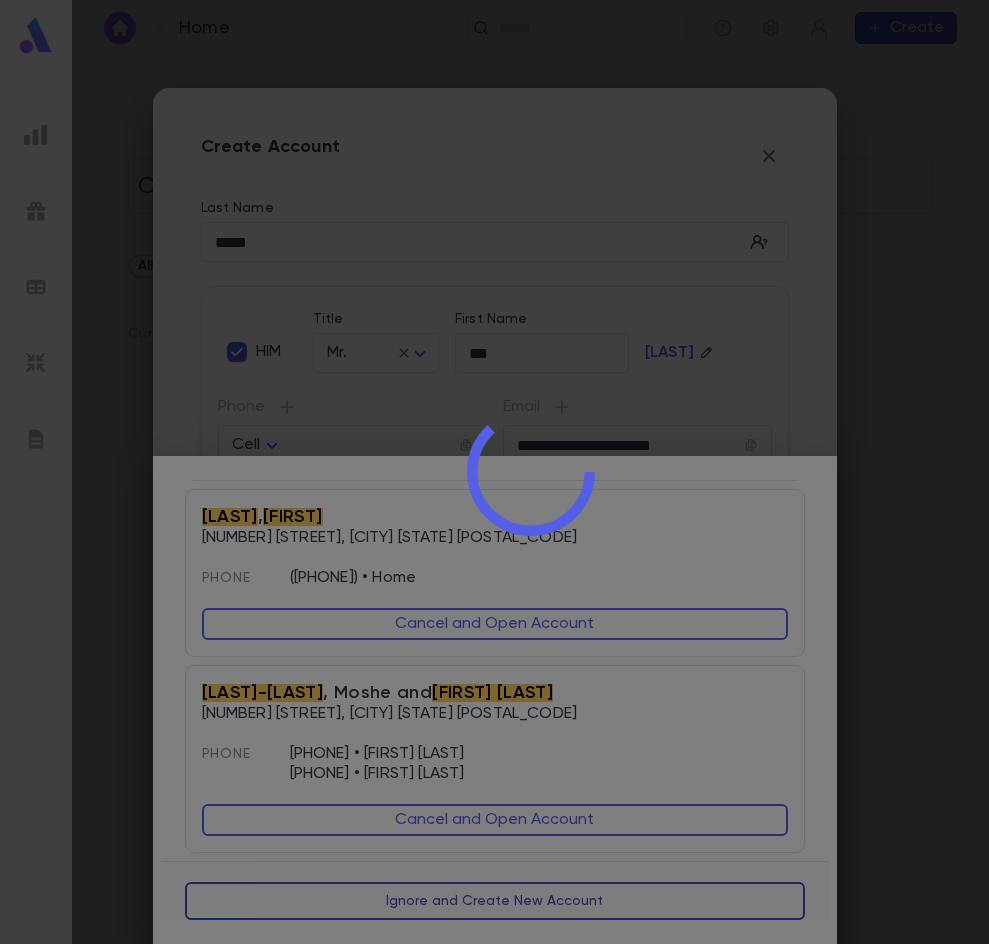 scroll, scrollTop: 0, scrollLeft: 0, axis: both 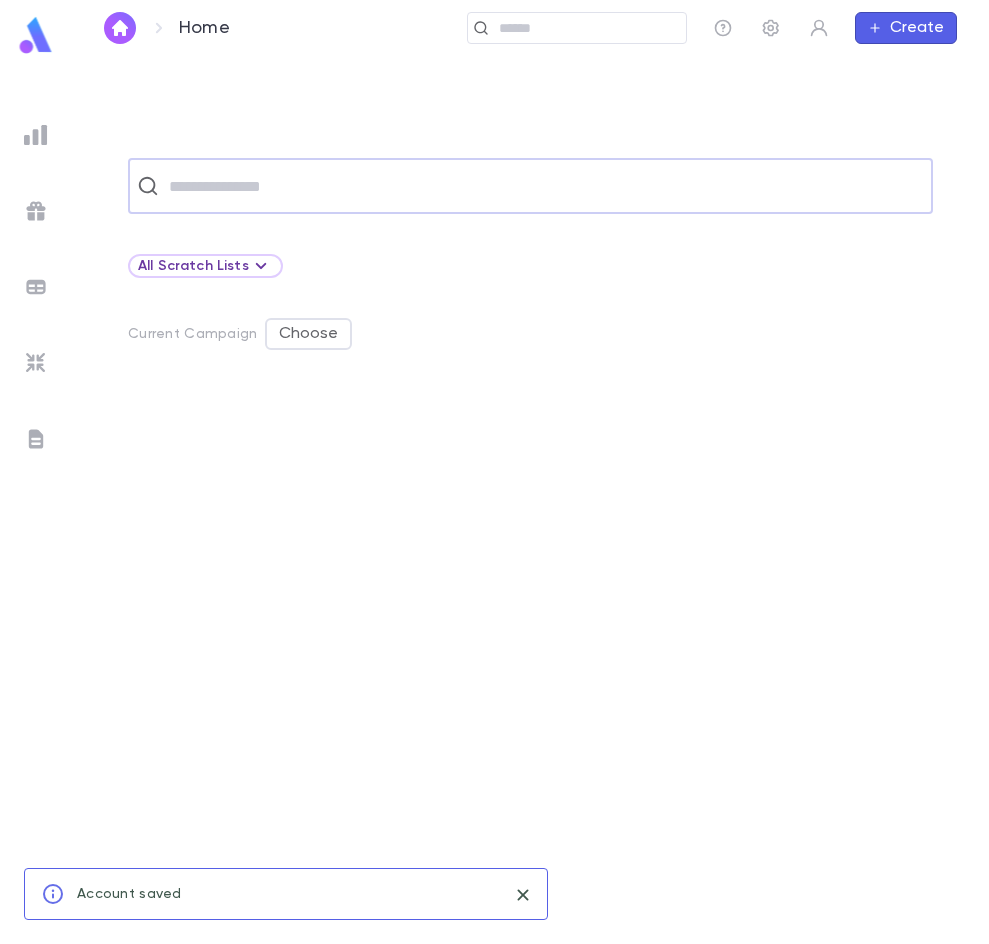 drag, startPoint x: 180, startPoint y: 191, endPoint x: 213, endPoint y: 208, distance: 37.12142 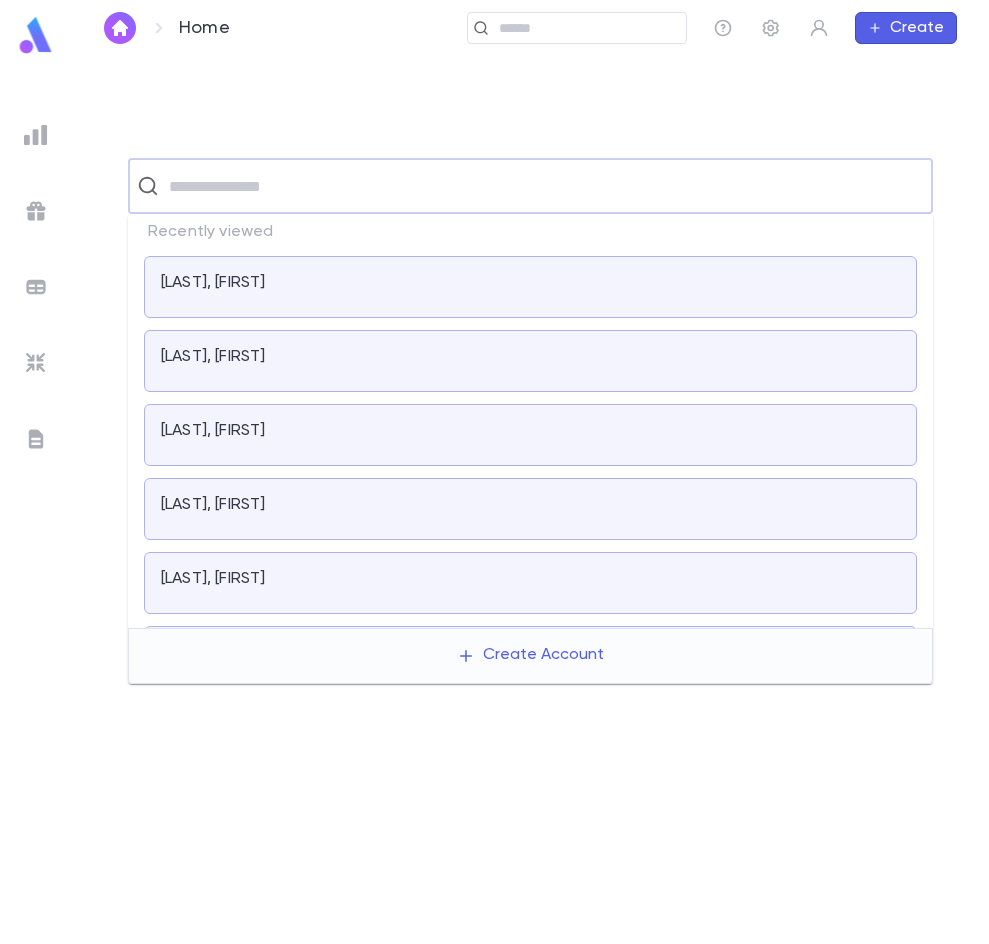 click on "[LAST], [FIRST]" at bounding box center [530, 287] 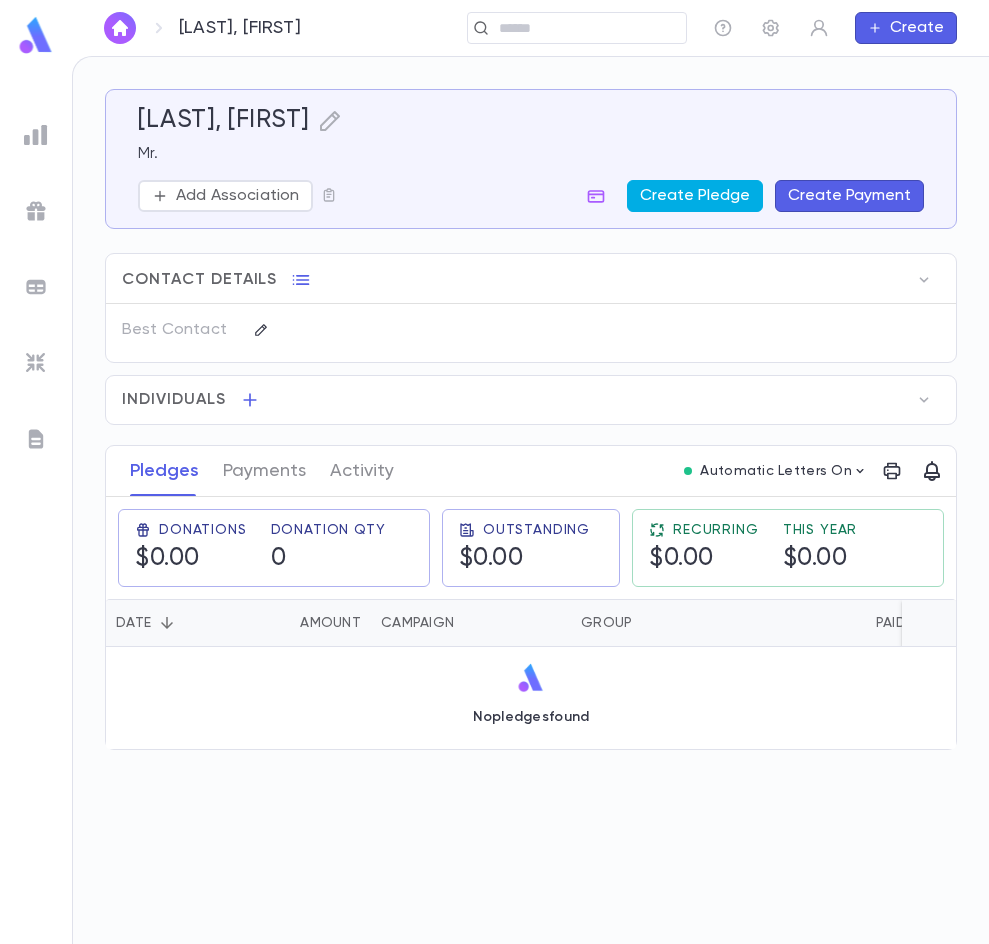 click on "Create Pledge" at bounding box center [695, 196] 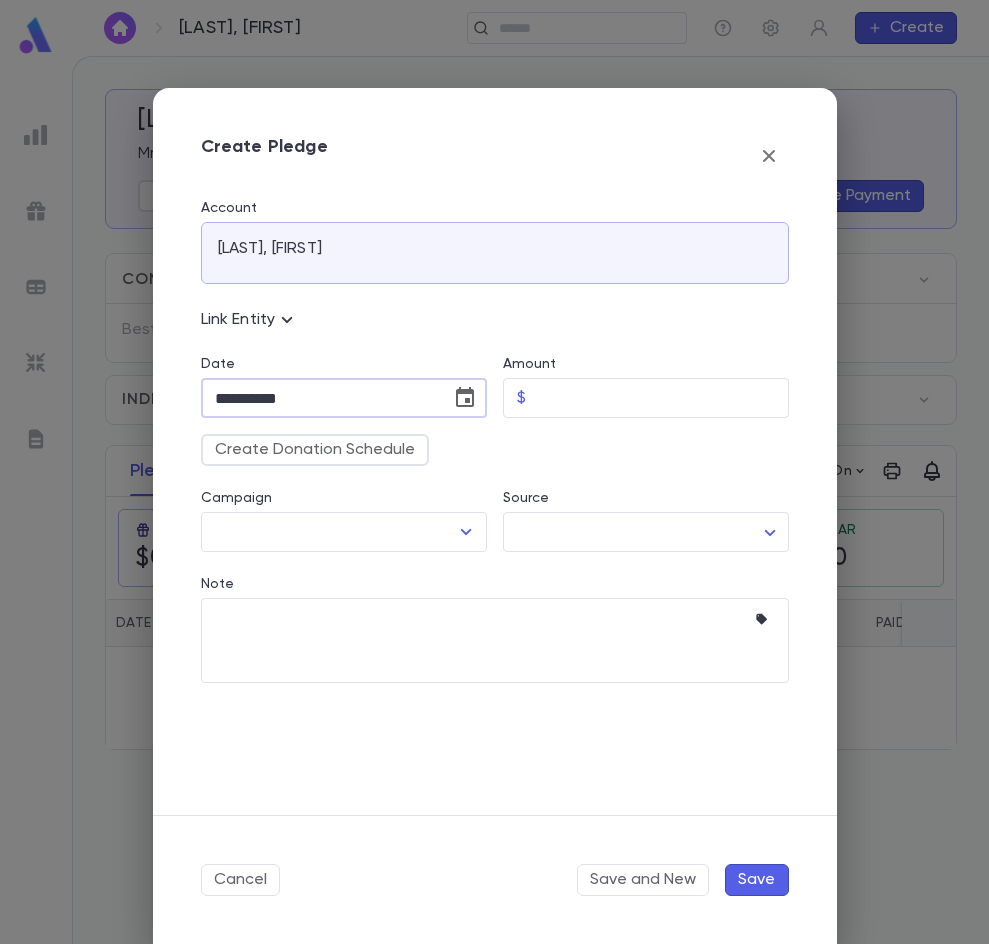 click on "**********" at bounding box center (319, 398) 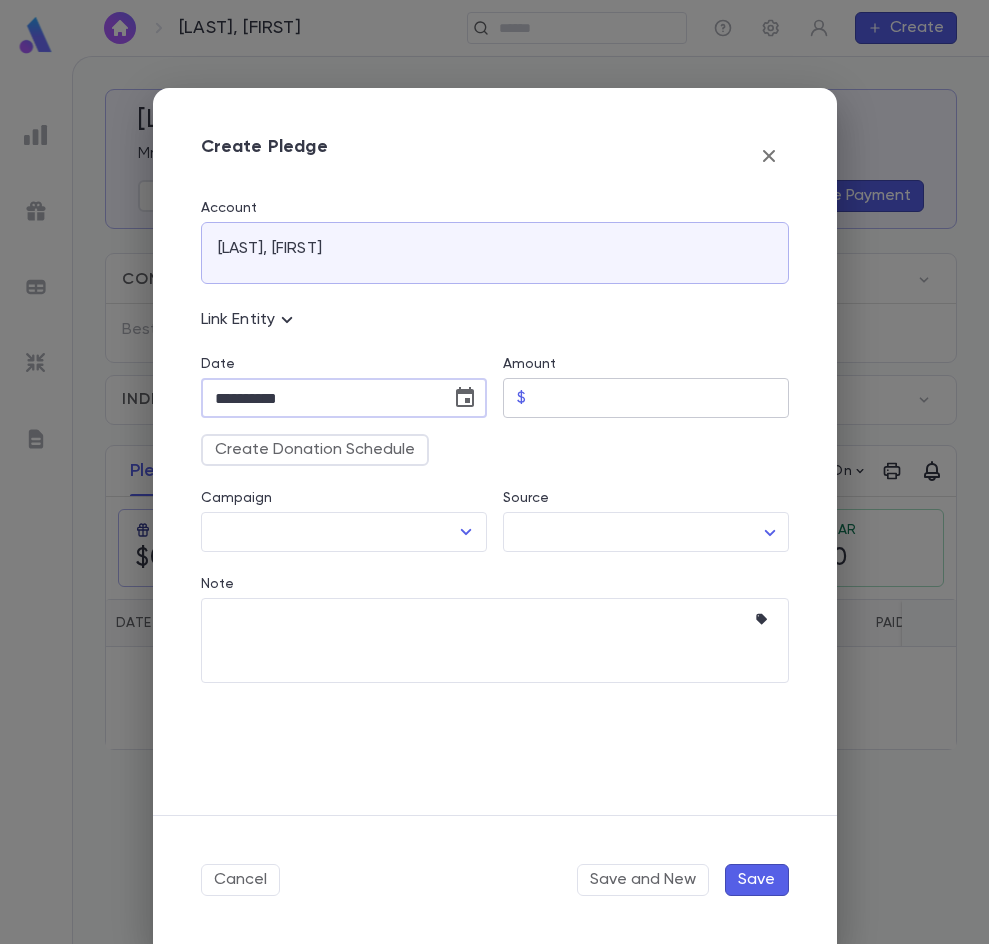 type on "**********" 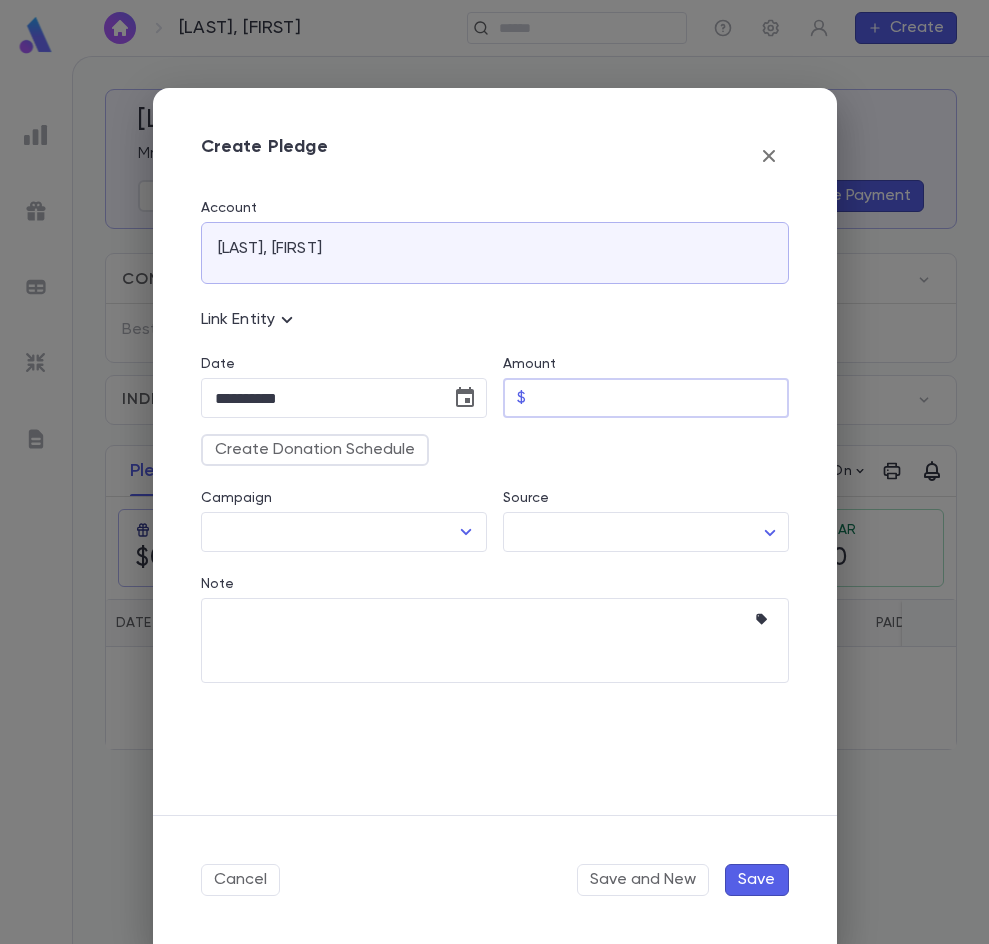 click on "Amount" at bounding box center (661, 398) 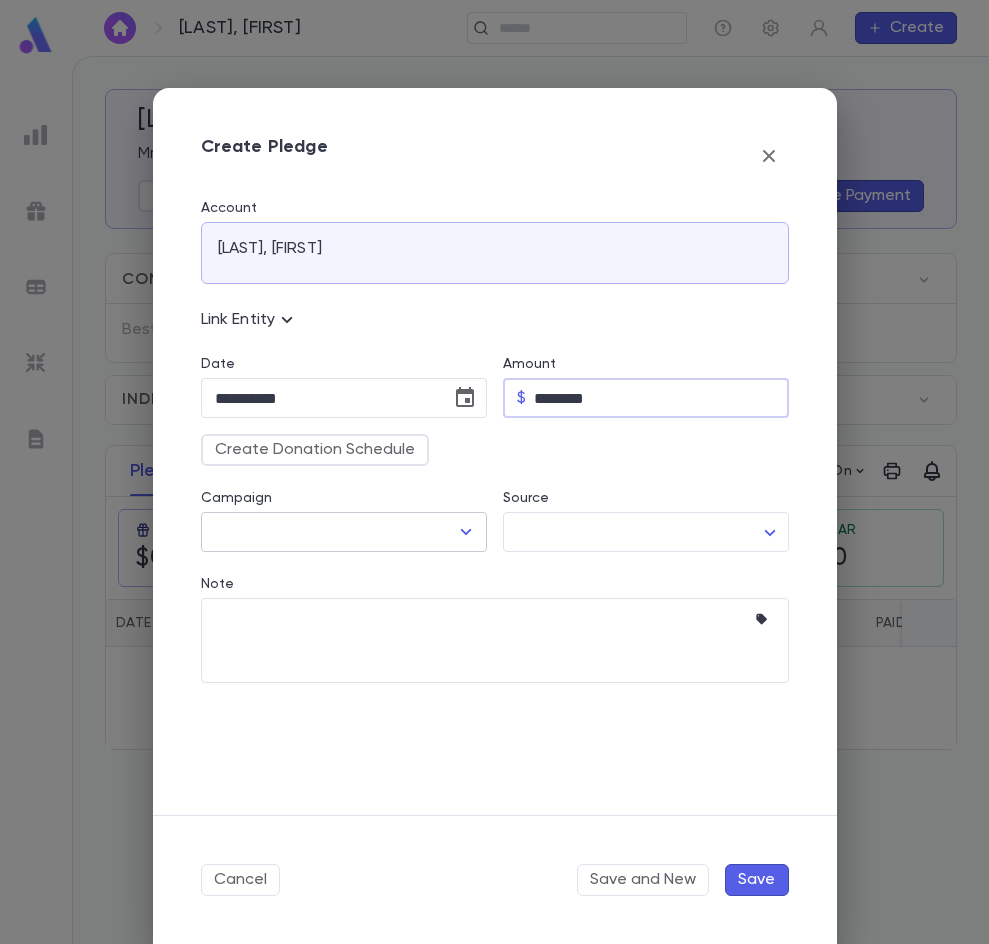 type on "********" 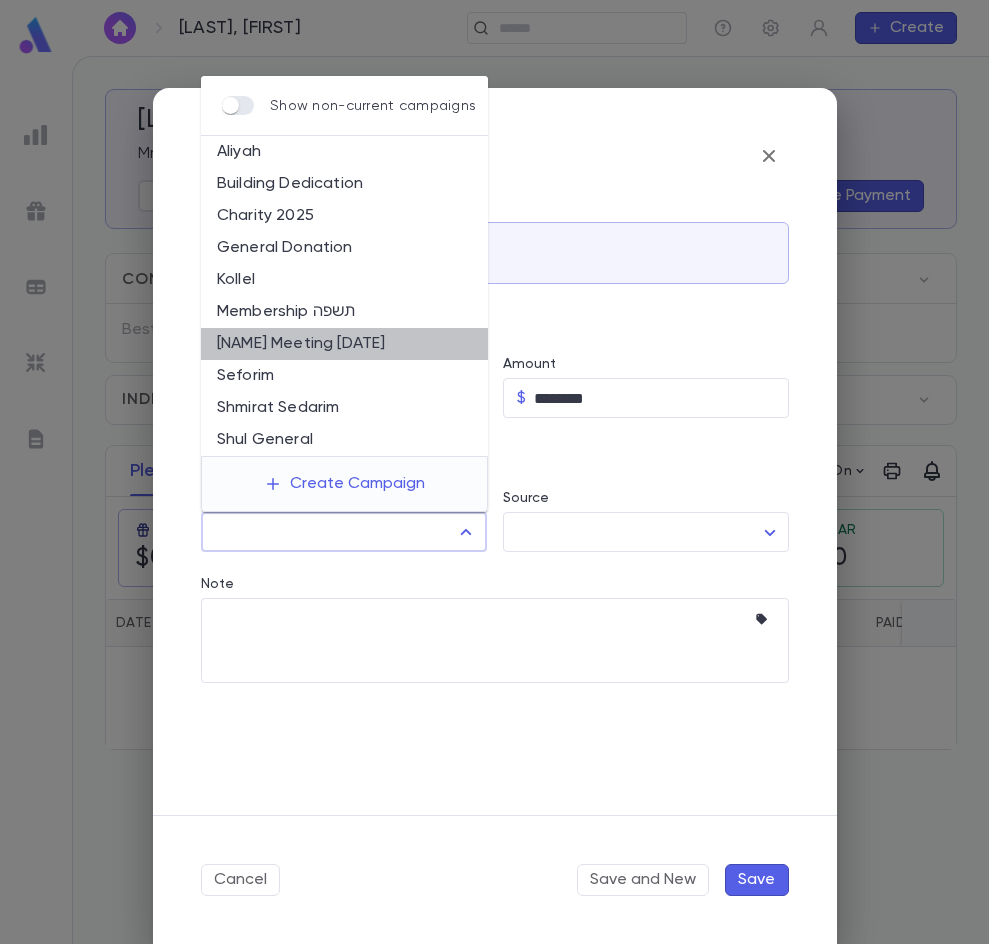 click on "[NAME] Meeting [DATE]" at bounding box center (344, 344) 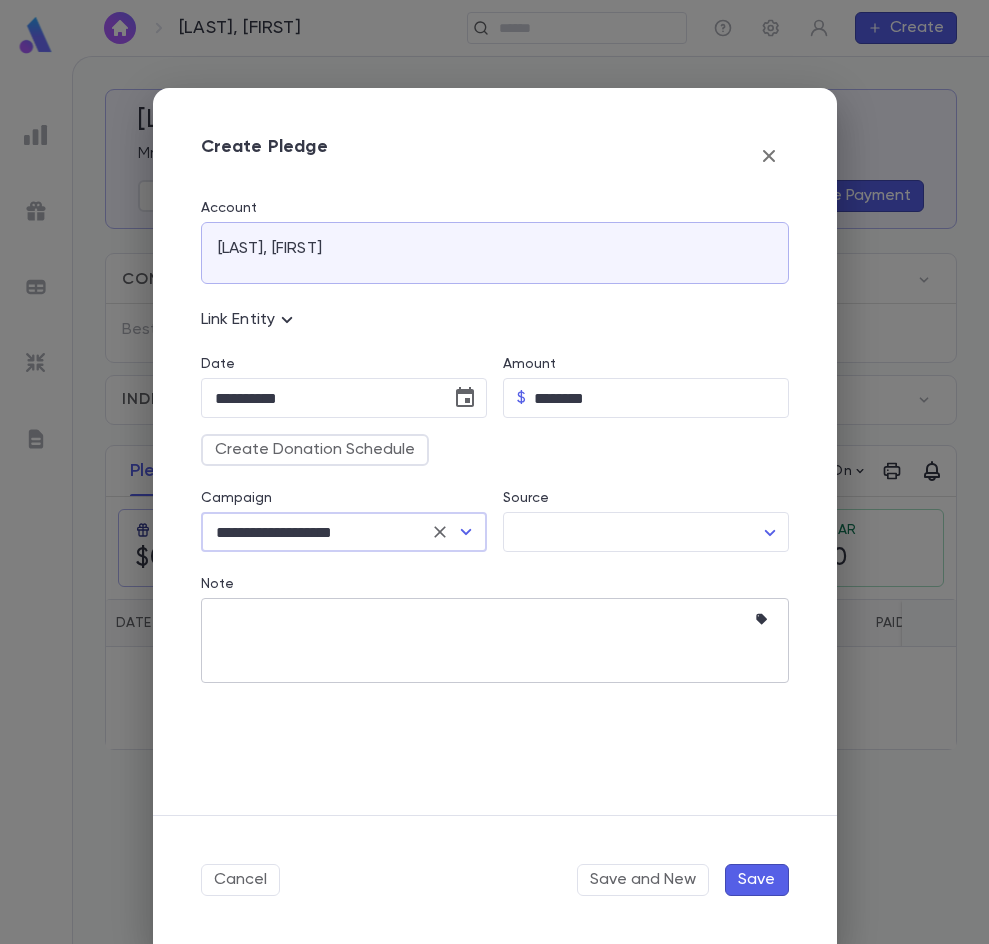 click on "Note" at bounding box center (480, 640) 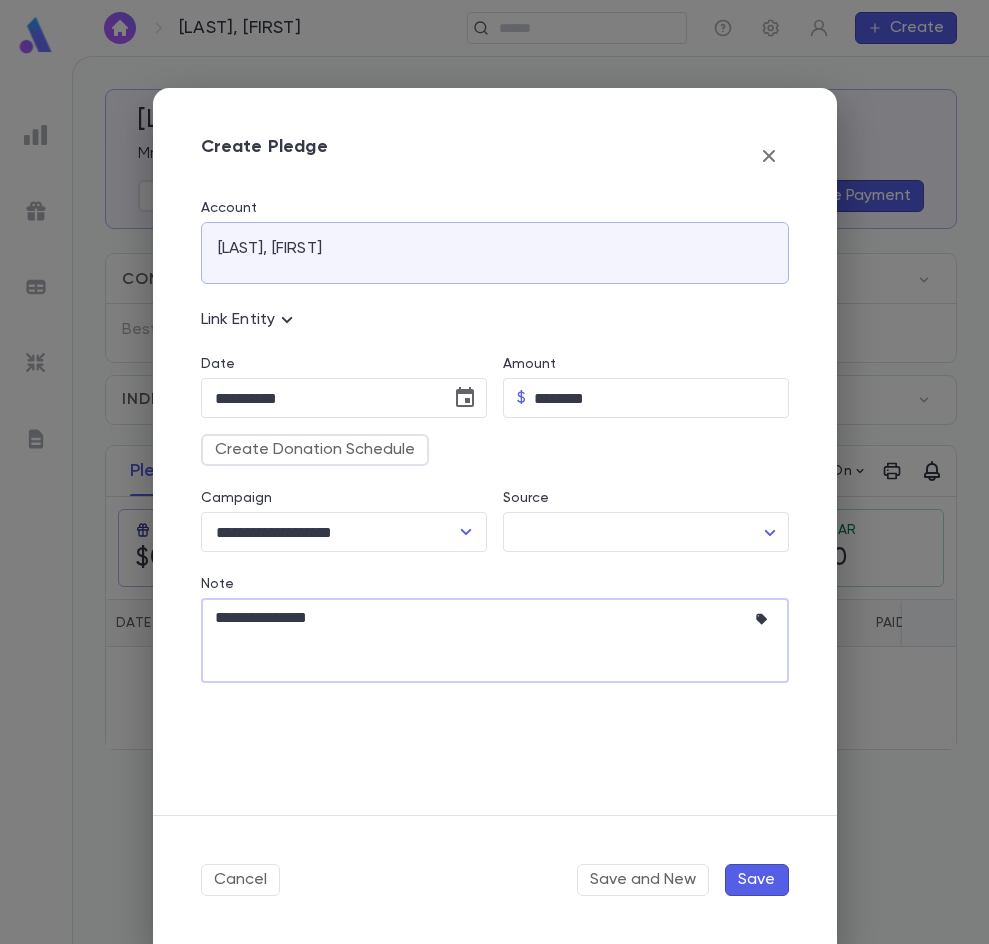 type on "**********" 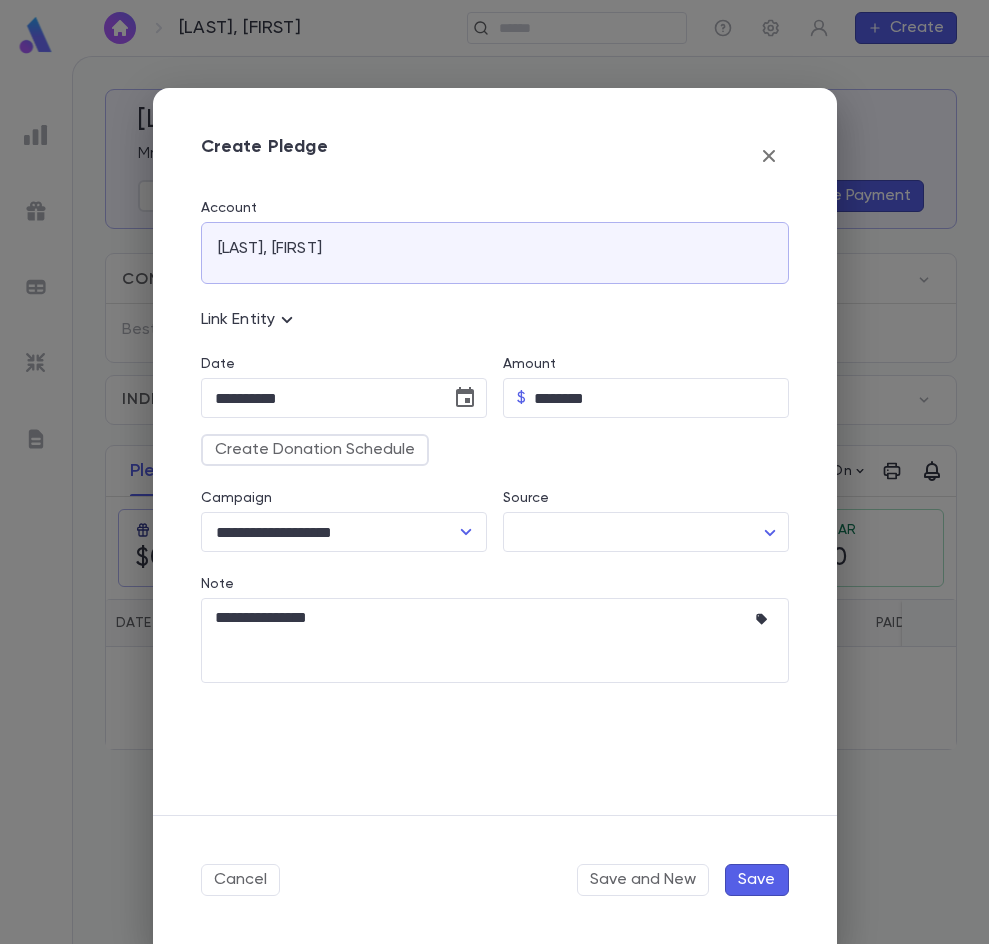 click on "Save" at bounding box center [757, 880] 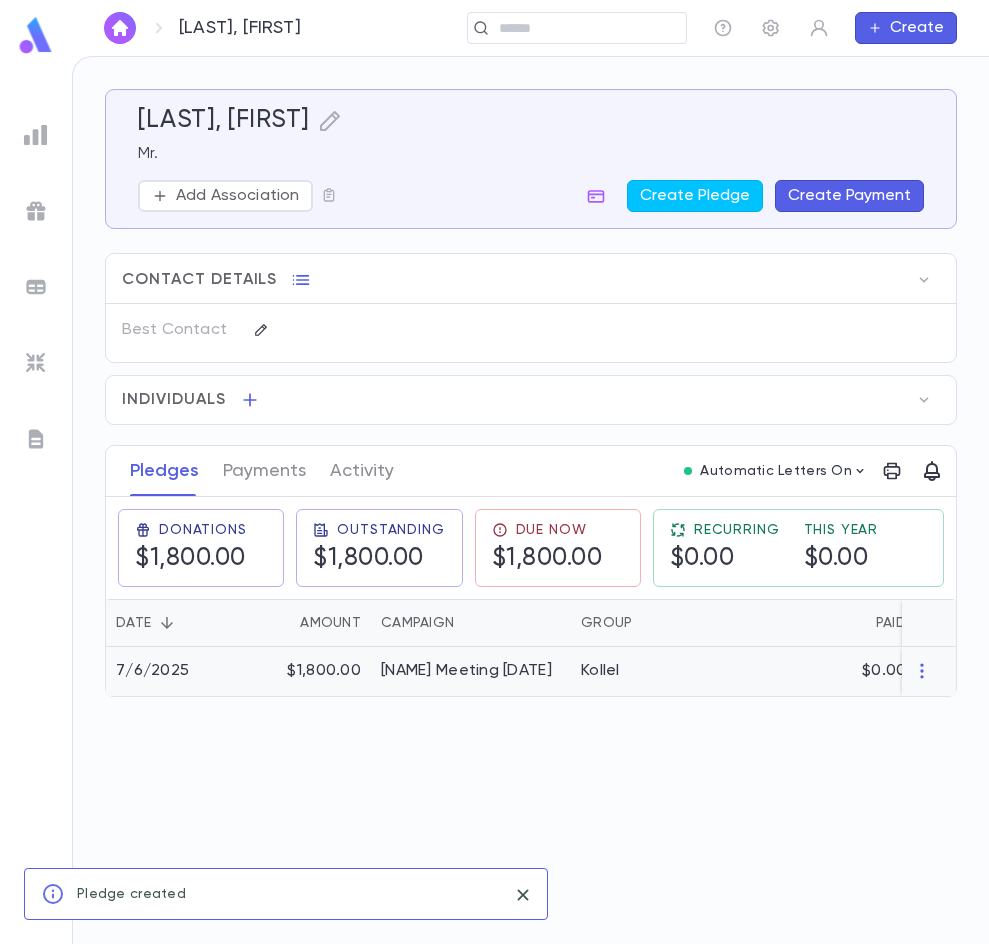 click on "7/6/2025" at bounding box center [173, 671] 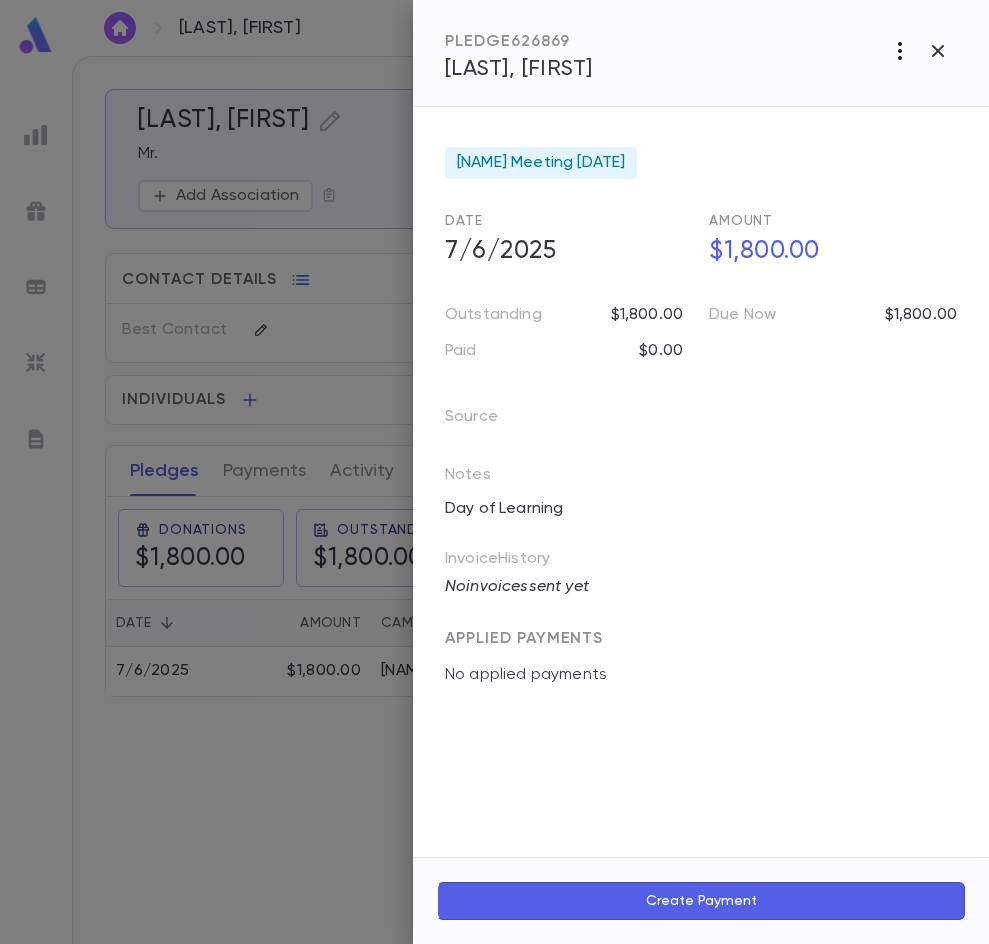 click 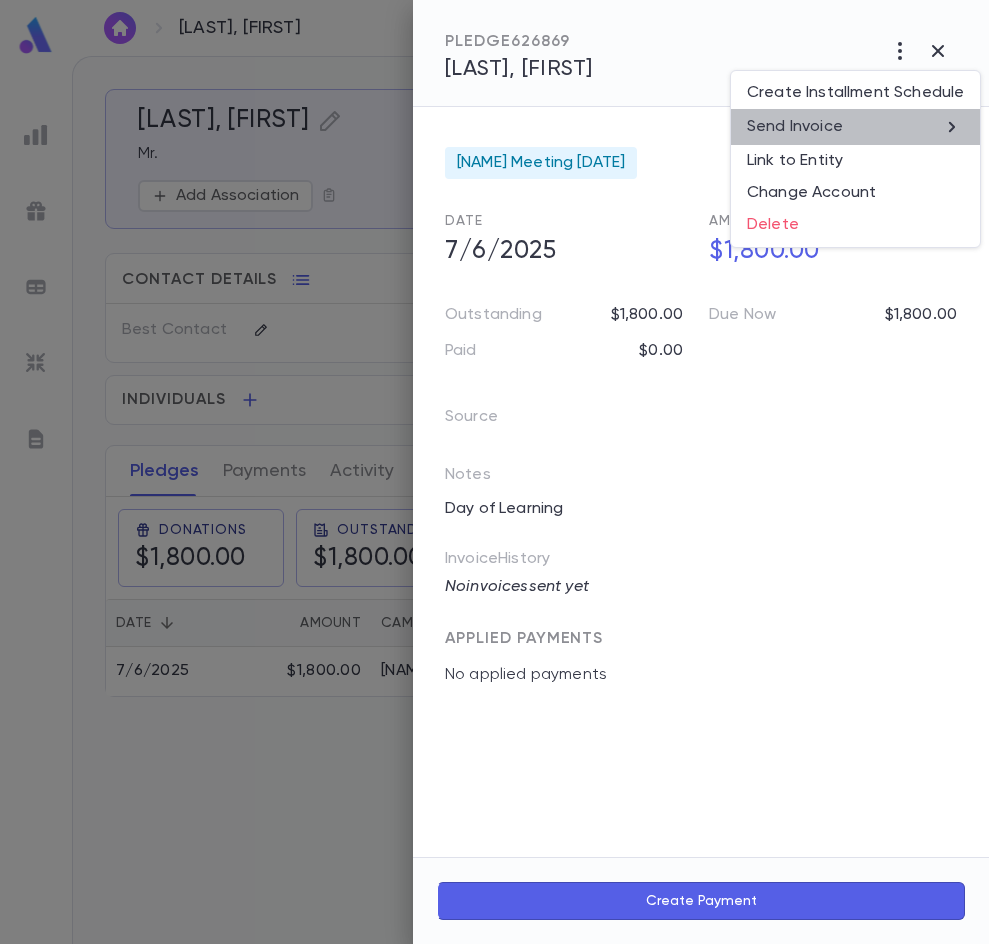 click on "Send   Invoice" at bounding box center (855, 127) 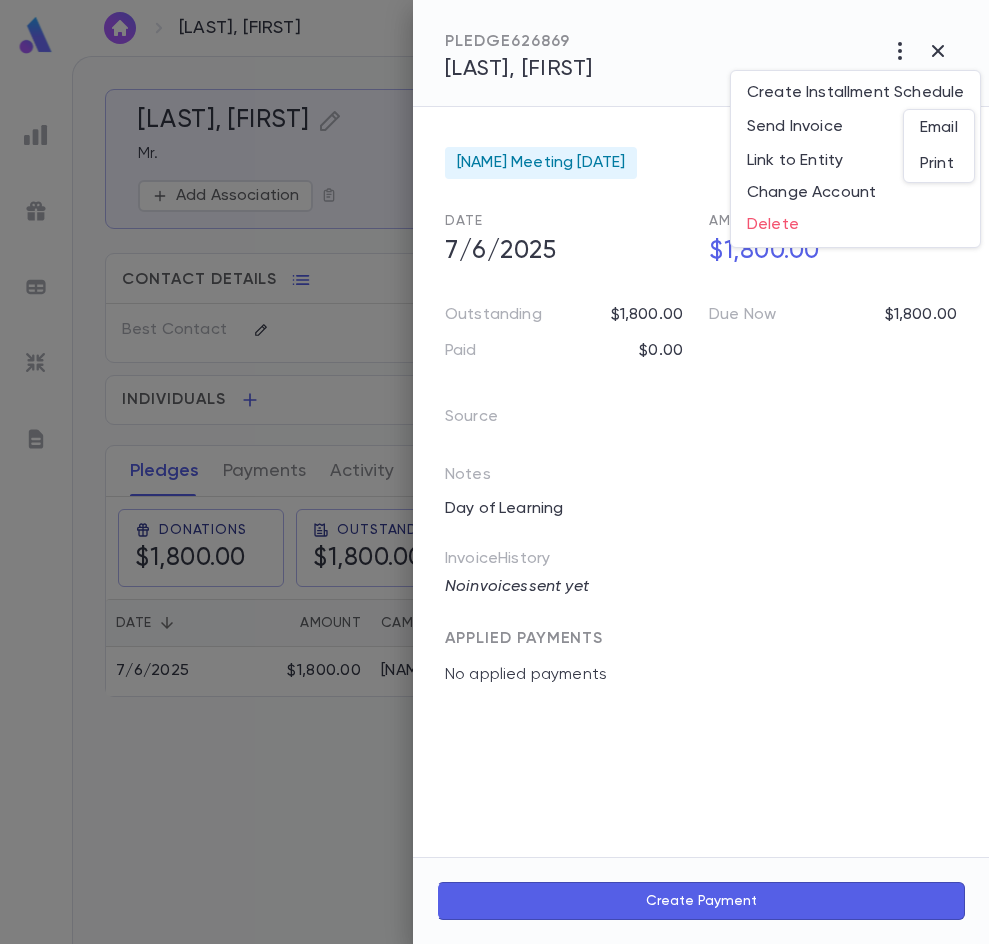 click on "Email" at bounding box center [939, 128] 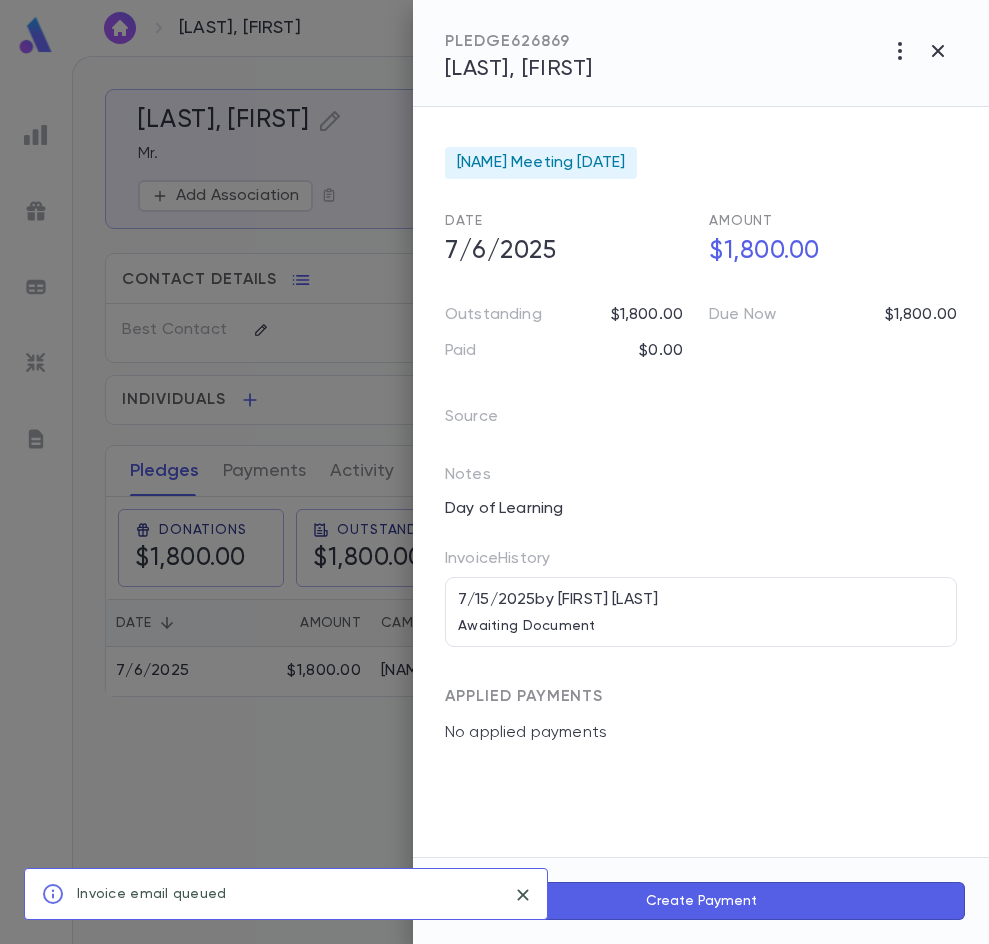 click at bounding box center [494, 472] 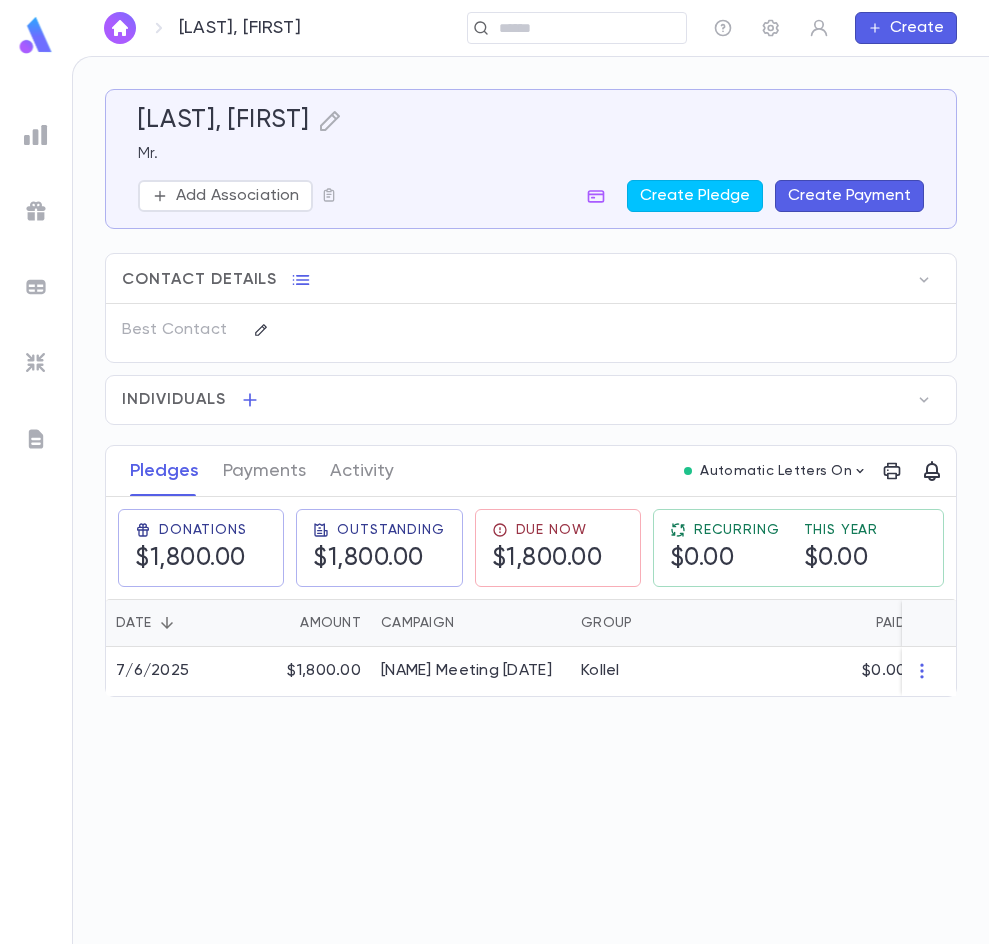click at bounding box center (120, 28) 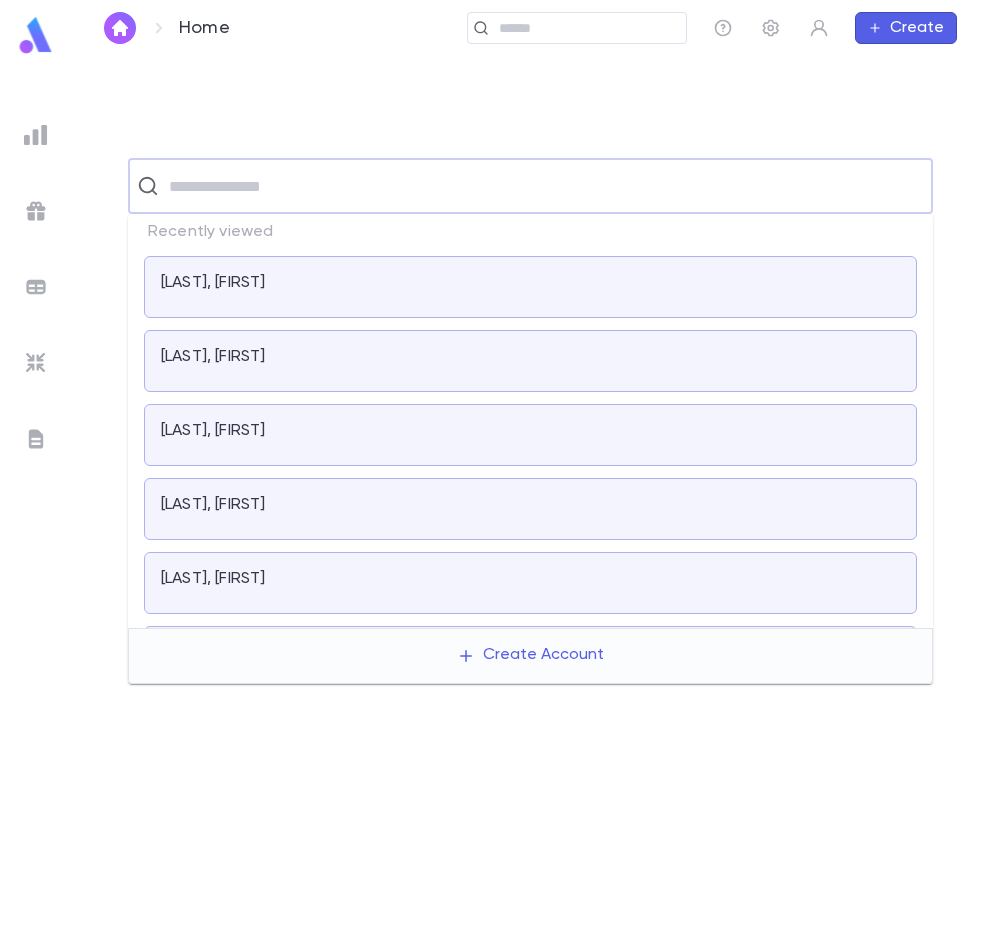 click at bounding box center [543, 186] 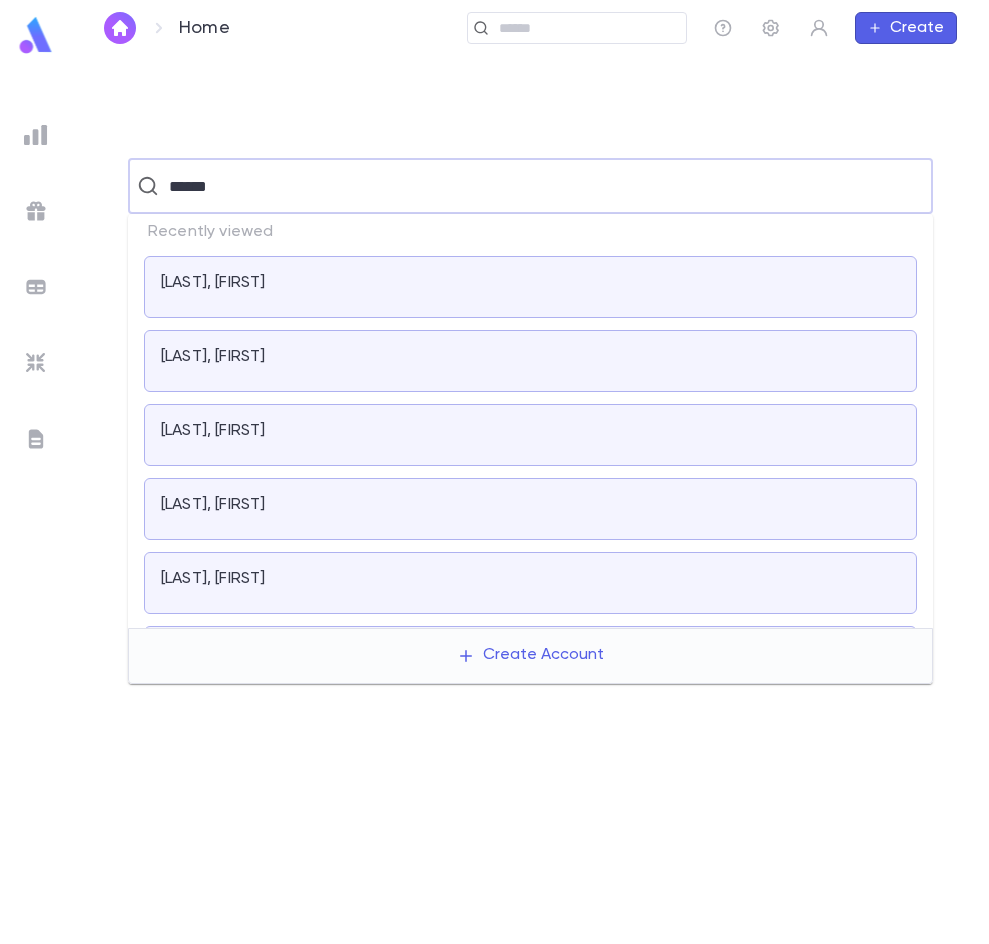type on "******" 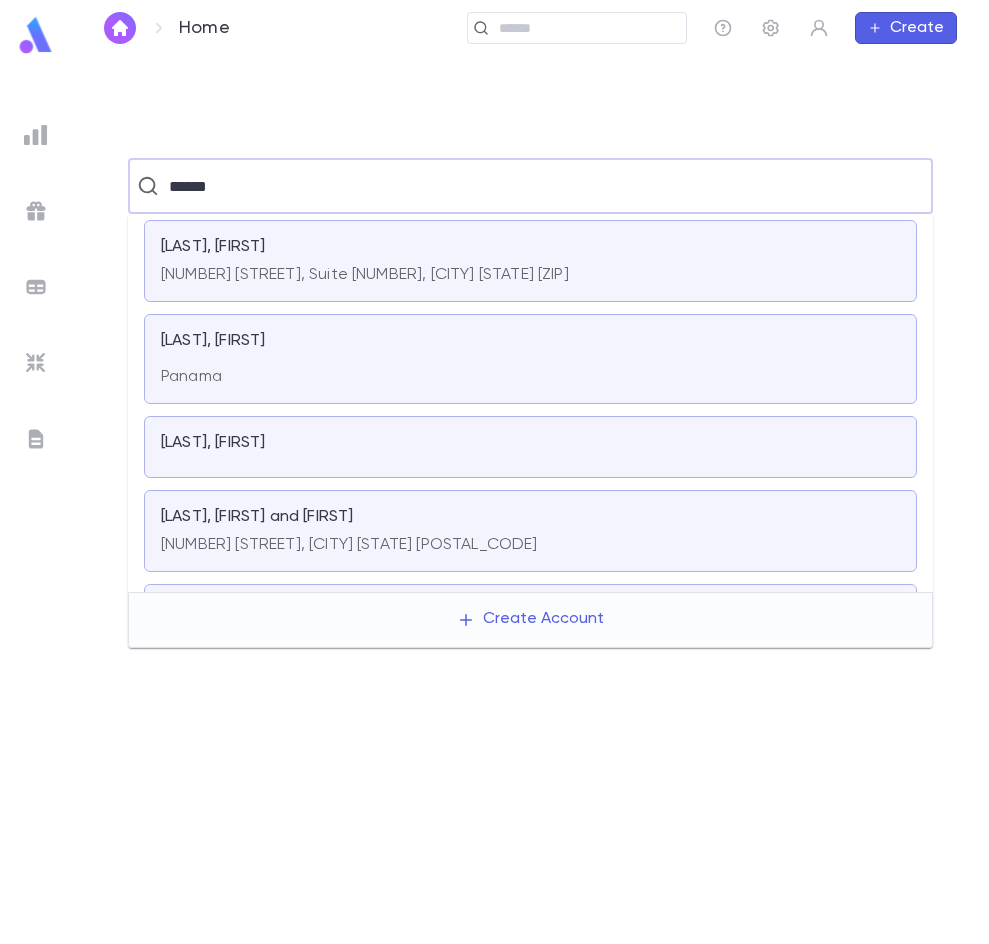 click on "[LAST], [FIRST]" at bounding box center (530, 447) 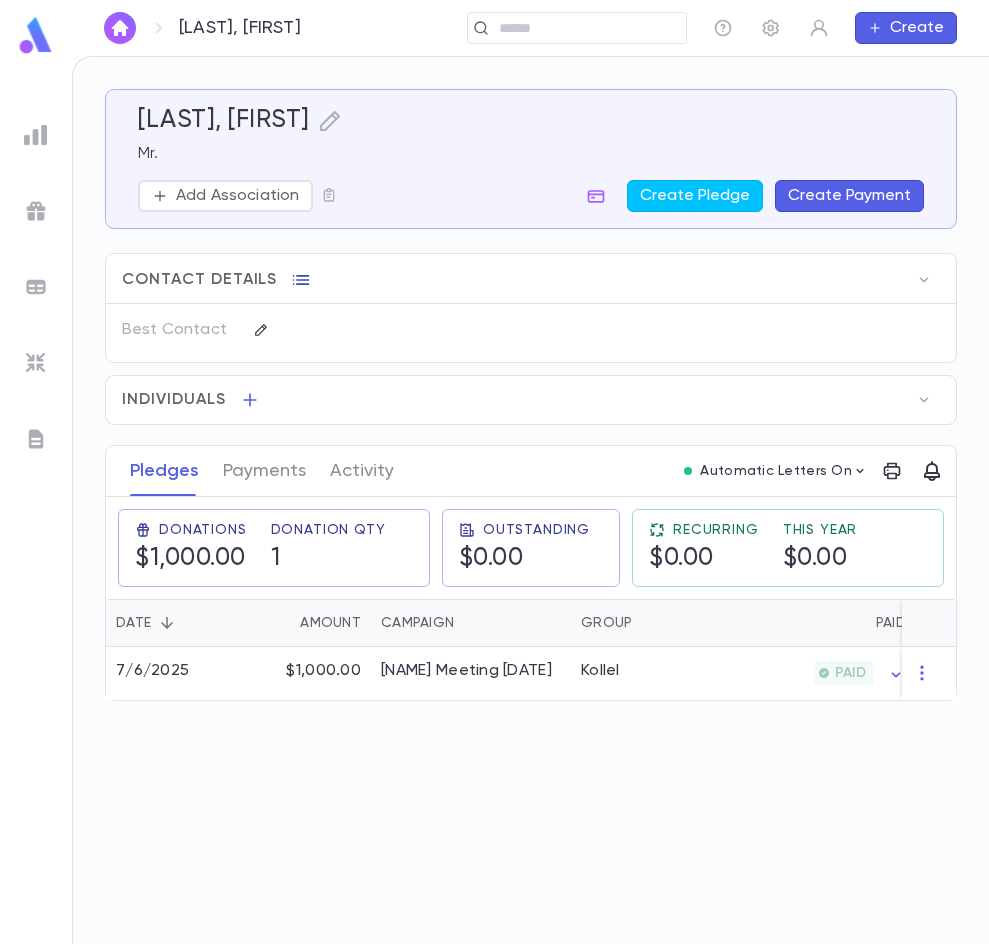 click 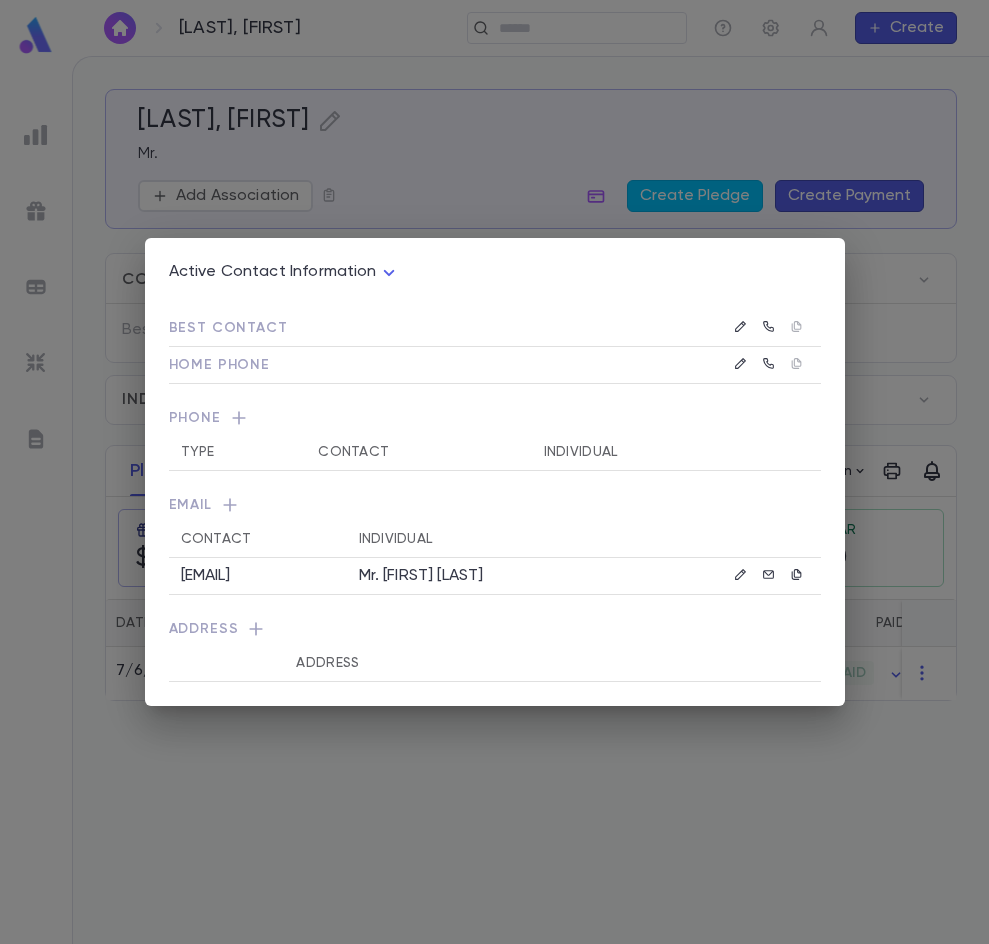 click 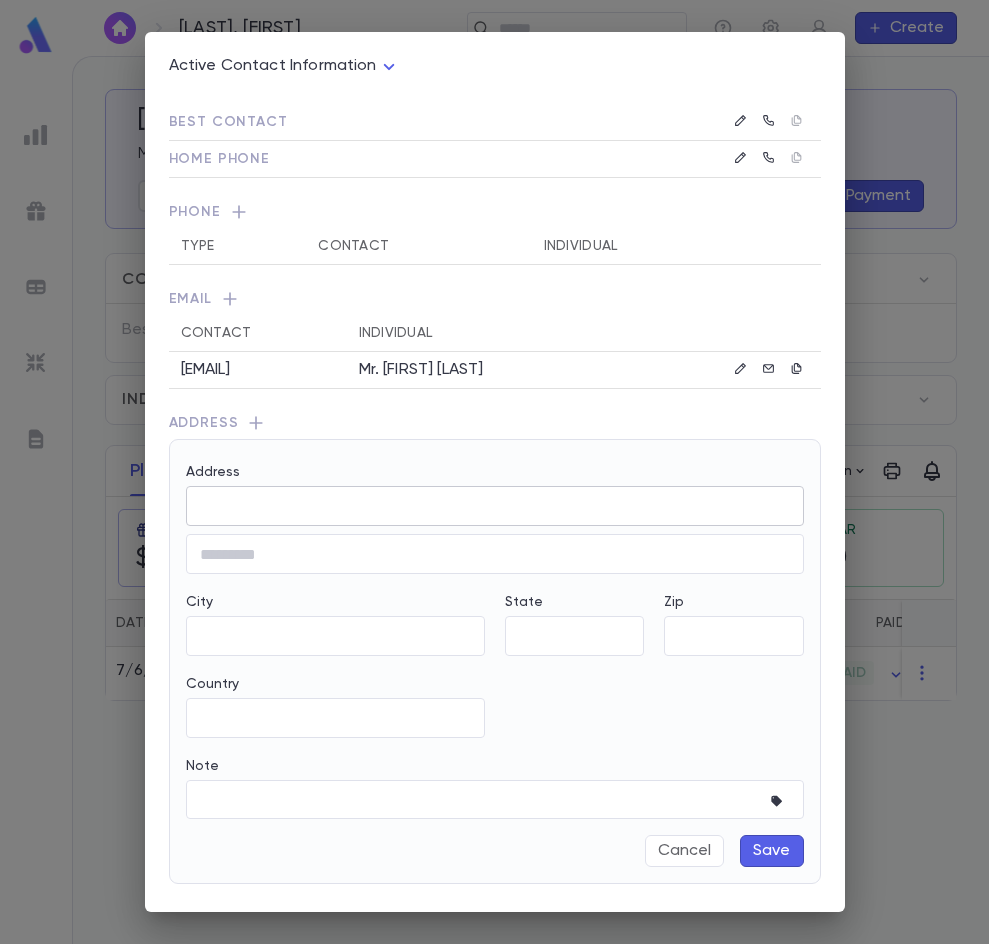 click on "Address" at bounding box center [495, 506] 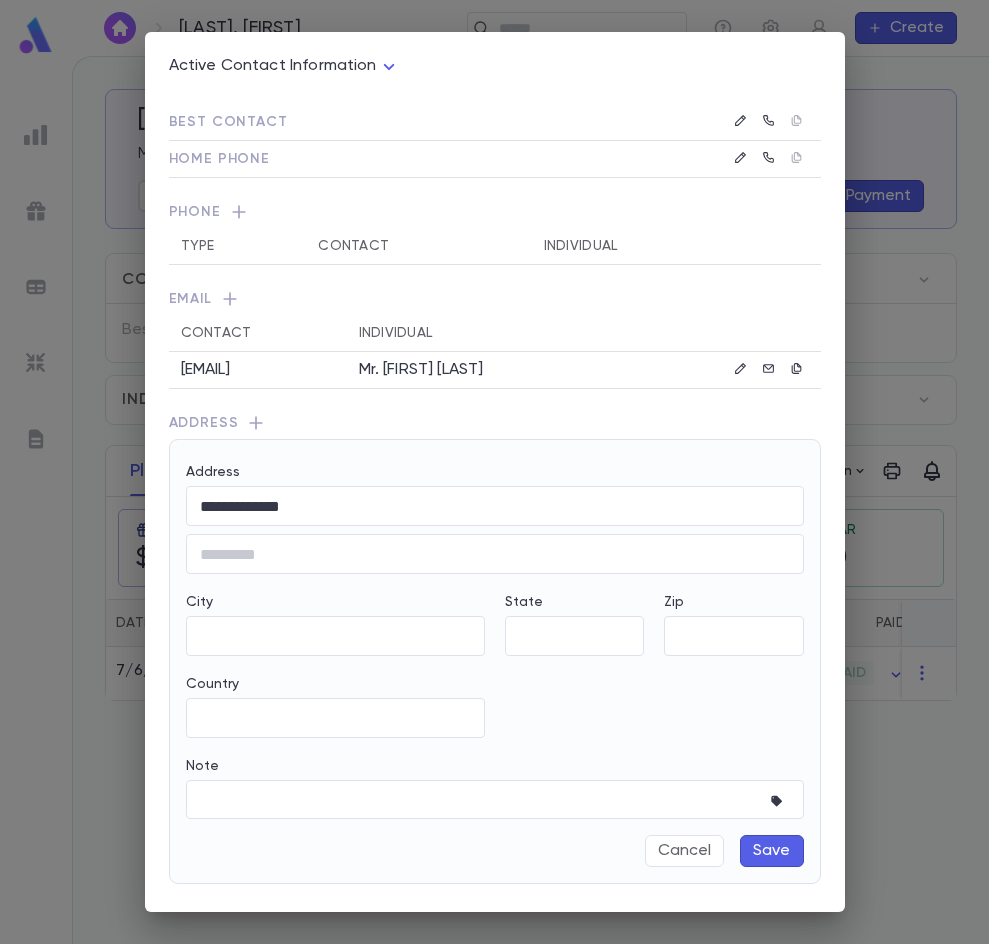 click on "[CITY], [STATE] [ZIP], [COUNTRY]" at bounding box center [336, 559] 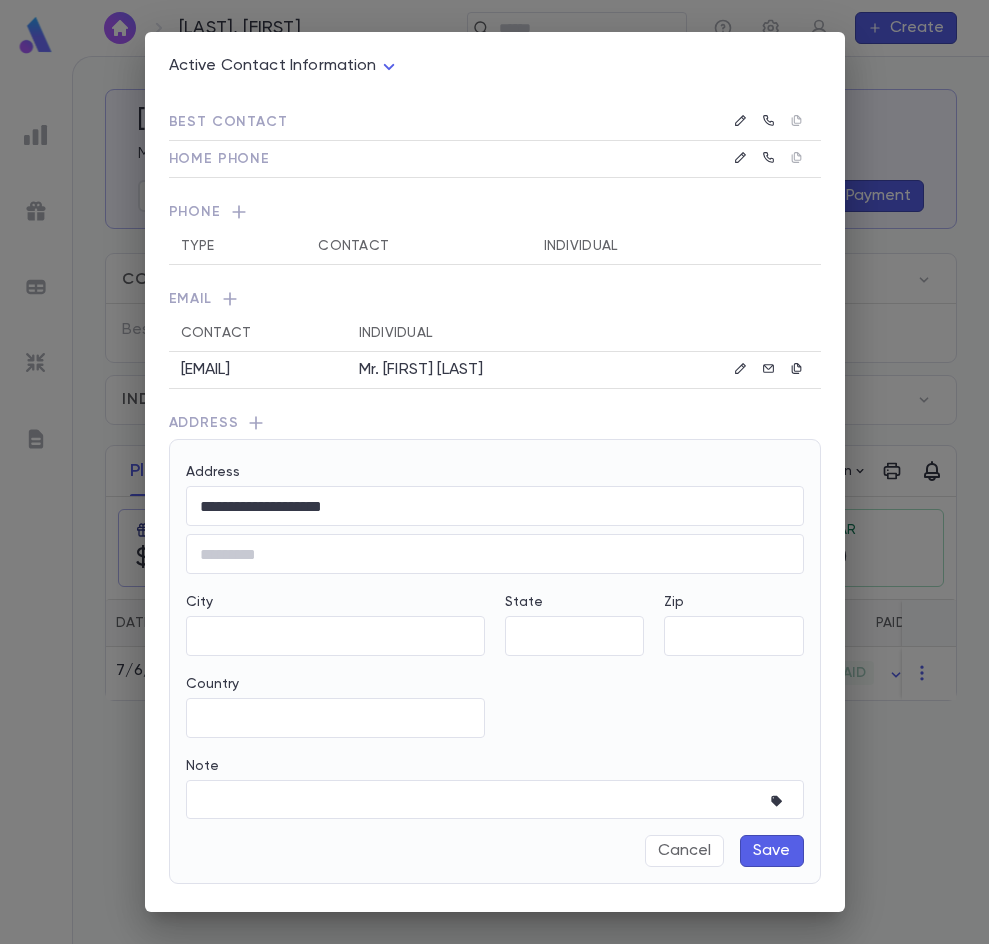 type on "**" 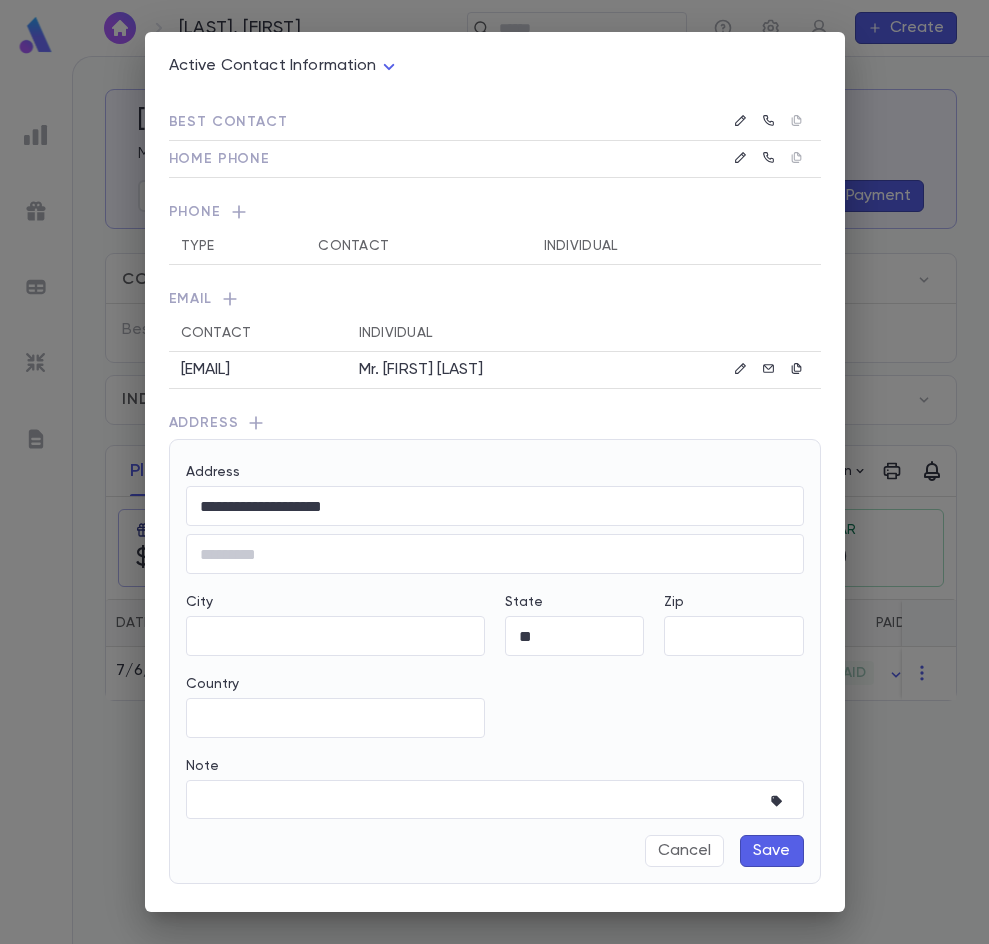 type on "********" 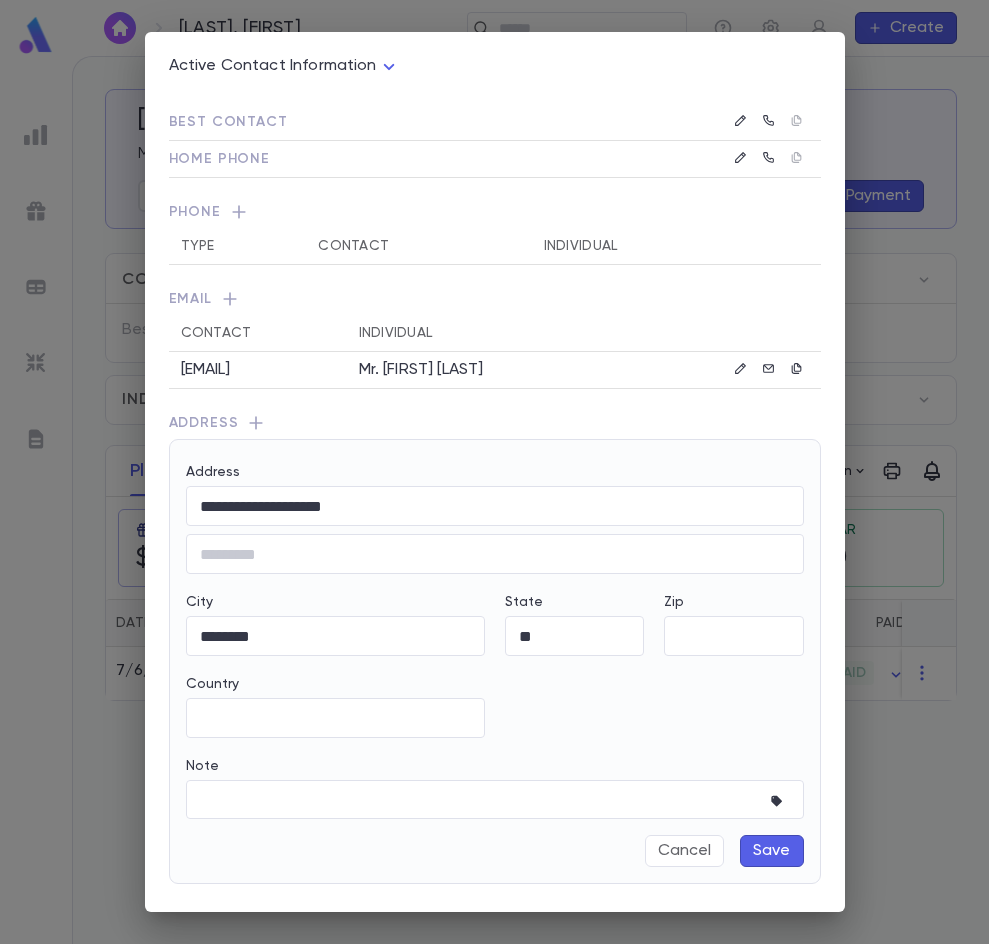 type on "**********" 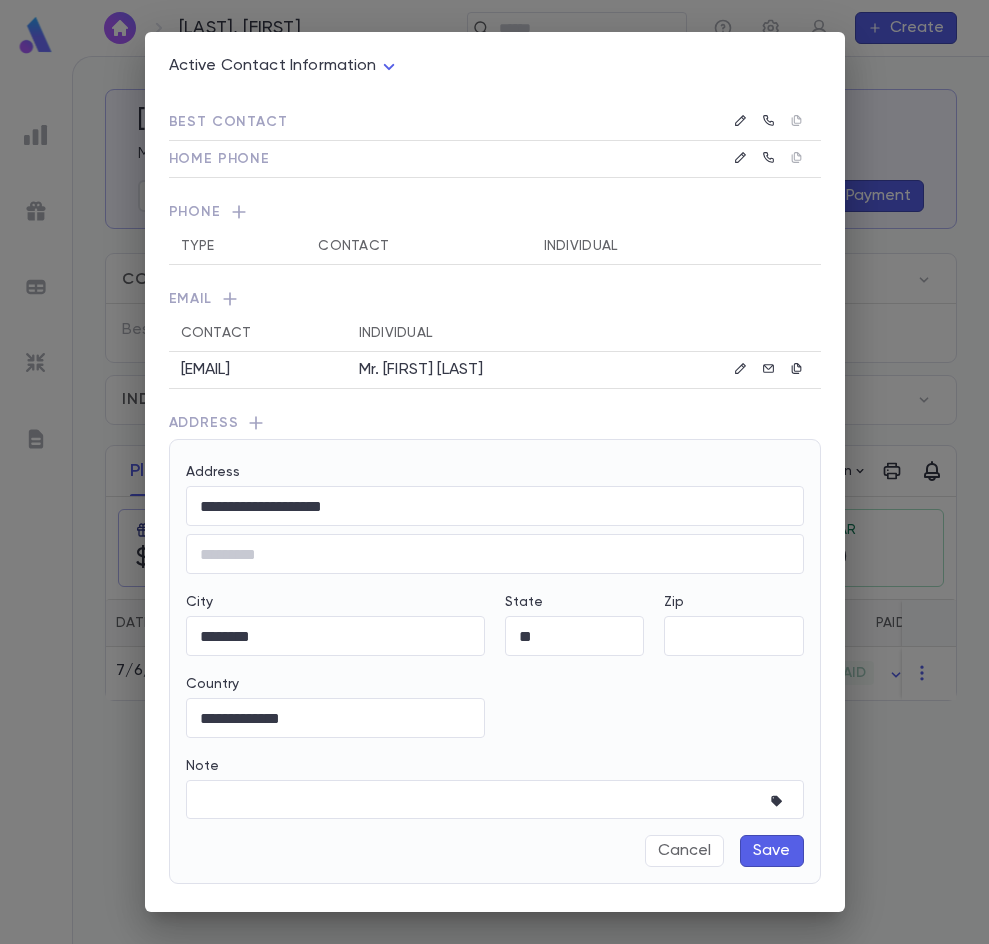 type on "*****" 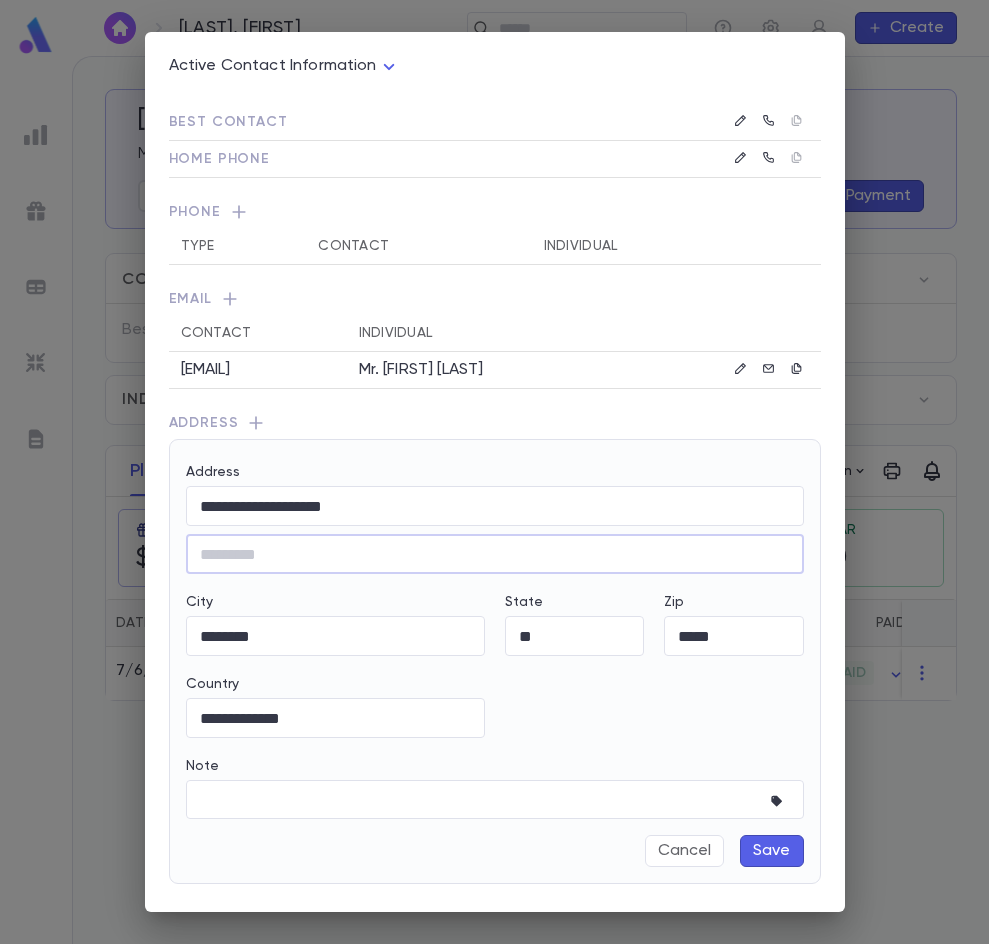 click on "Save" at bounding box center [772, 851] 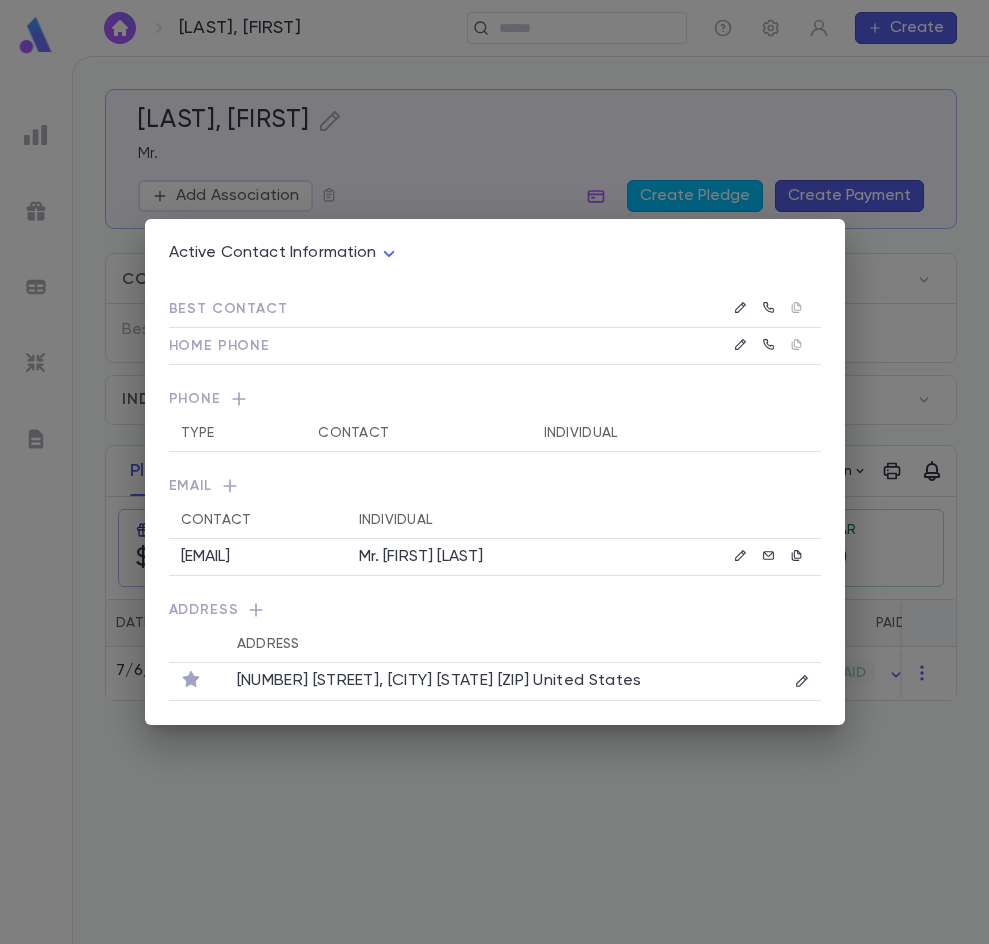 click on "Active Contact Information **** Best Contact Home Phone Phone Type Contact Individual Email Contact Individual [EMAIL] Mr. [FIRST] [LAST] Address Address [NUMBER] [STREET], [CITY] [STATE] [ZIP] United States" at bounding box center [494, 472] 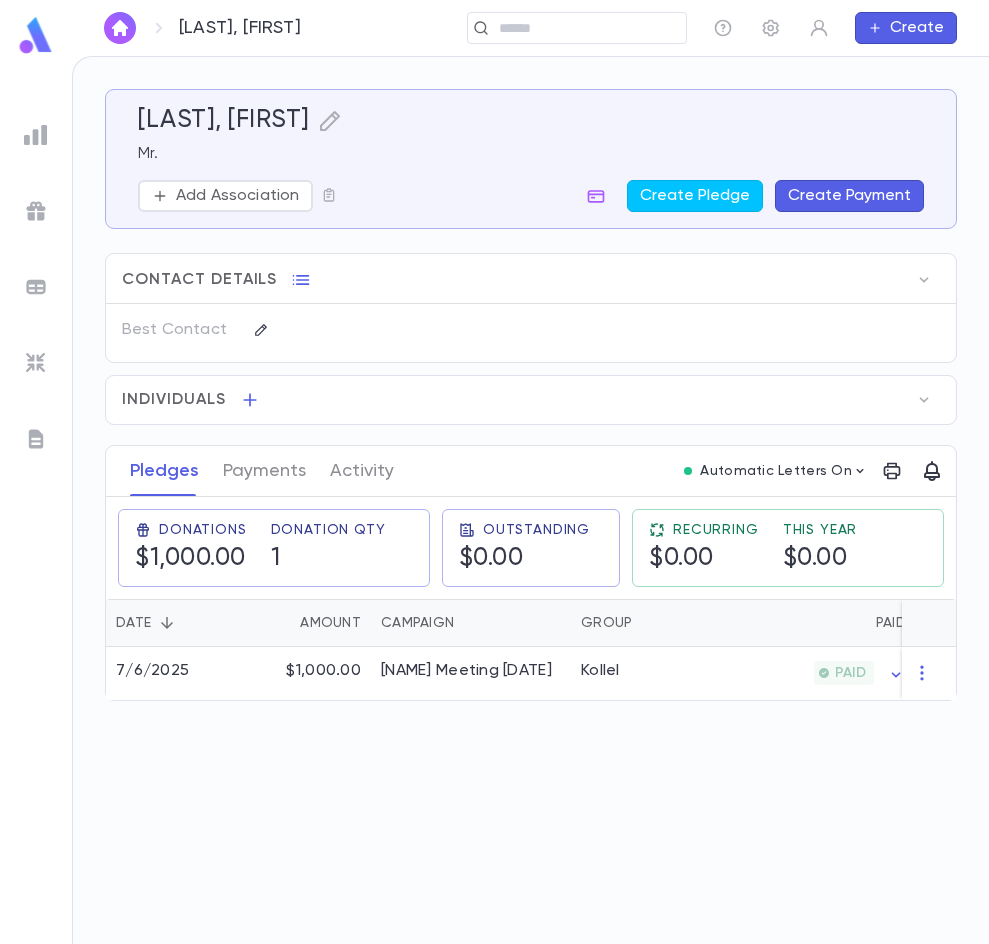 click at bounding box center (120, 28) 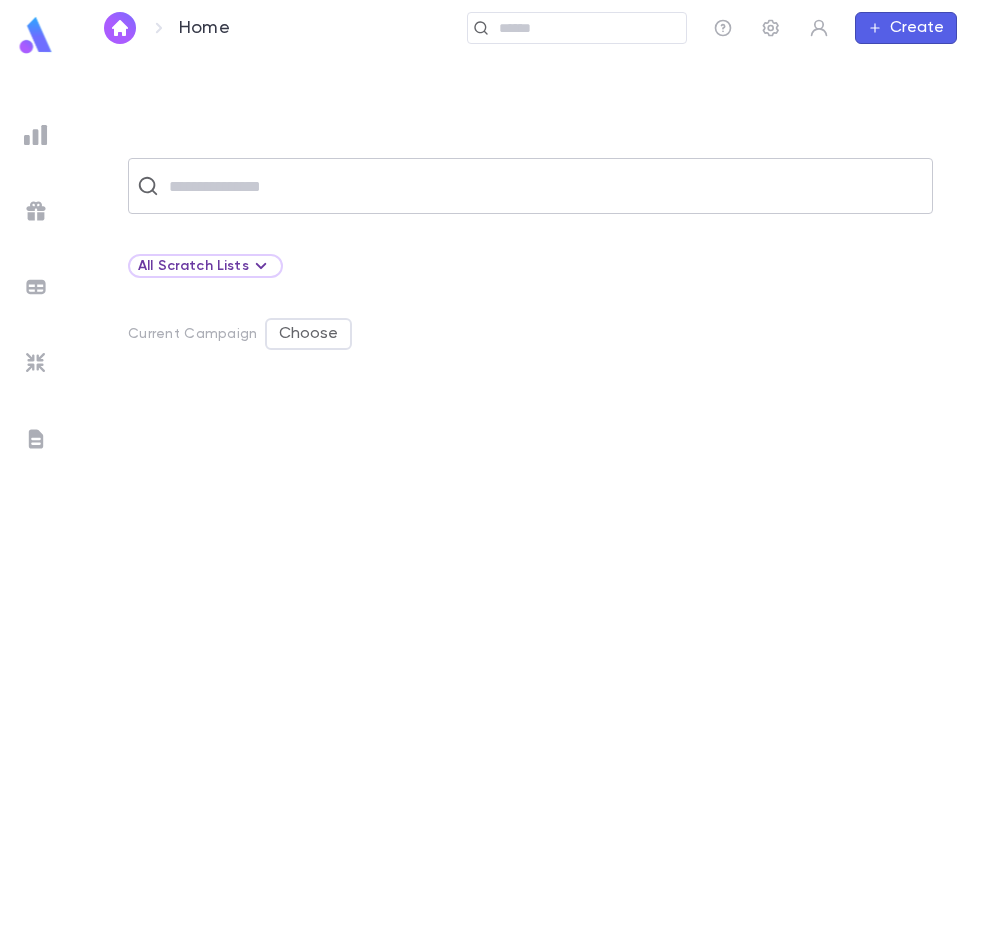 click at bounding box center (543, 186) 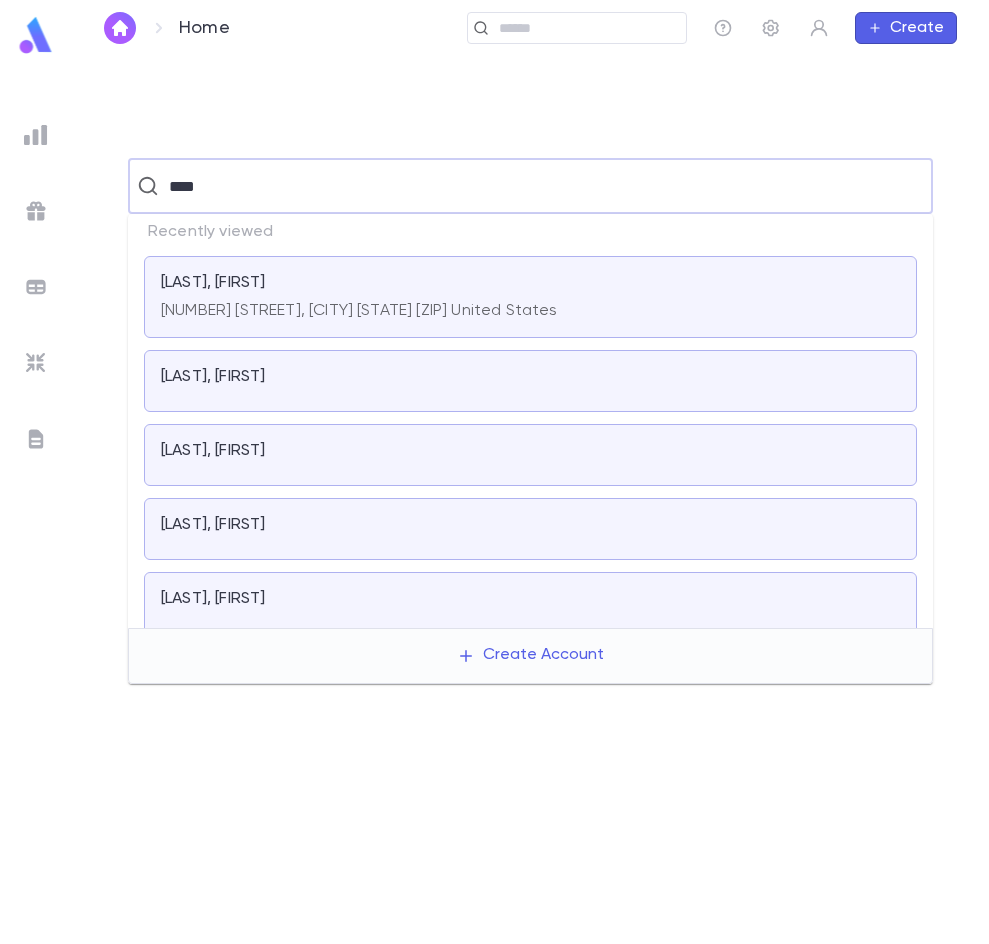 type on "****" 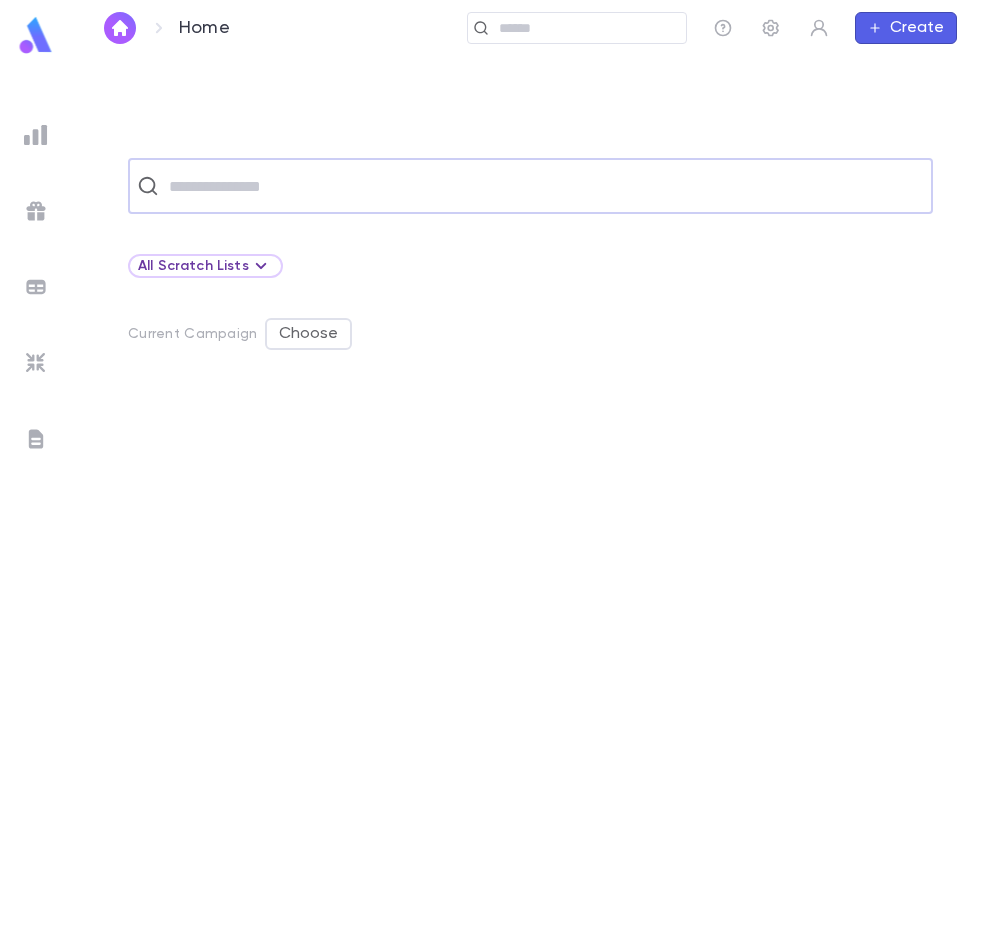 type on "*" 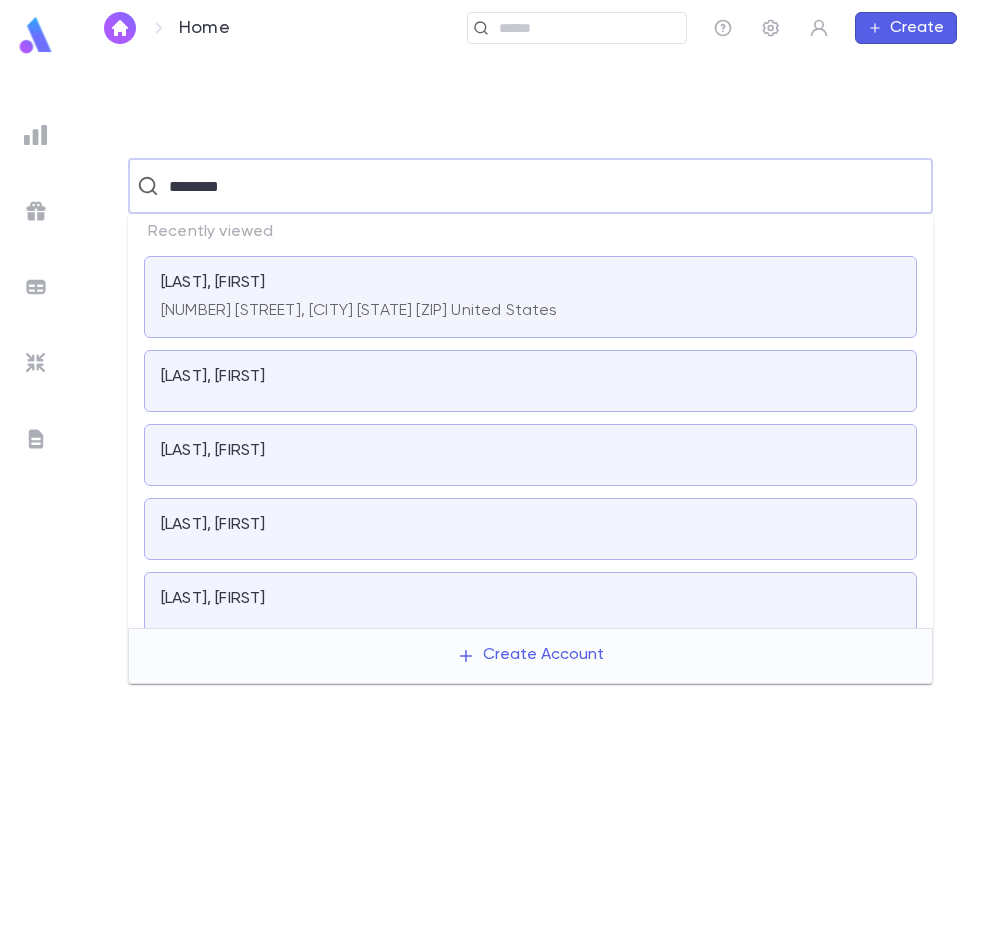 type on "********" 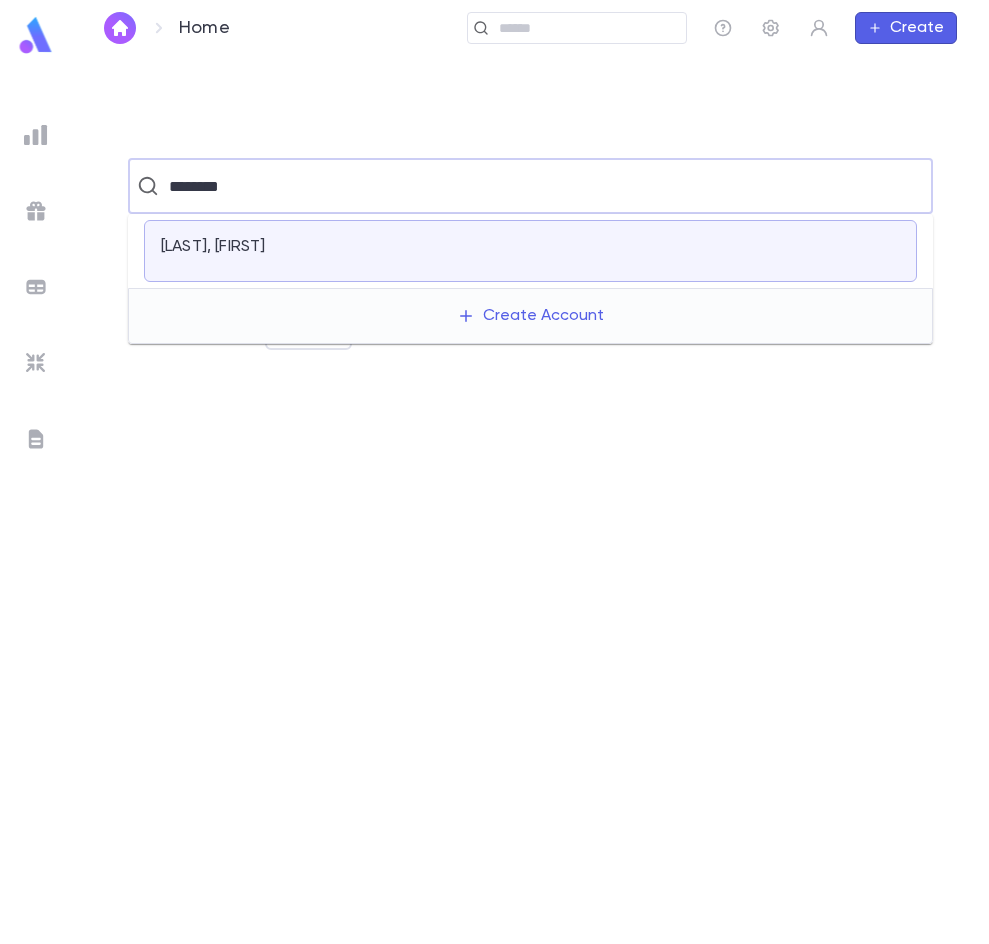 click on "[LAST], [FIRST]" at bounding box center (530, 247) 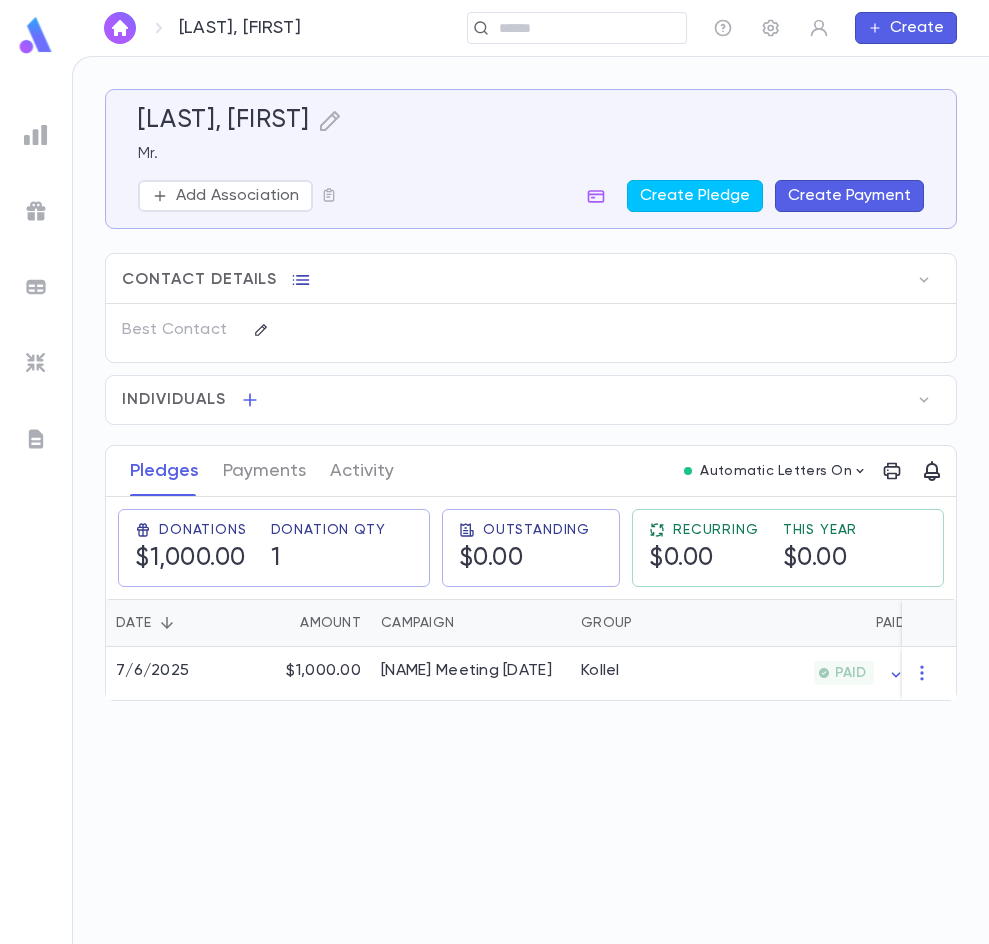 click 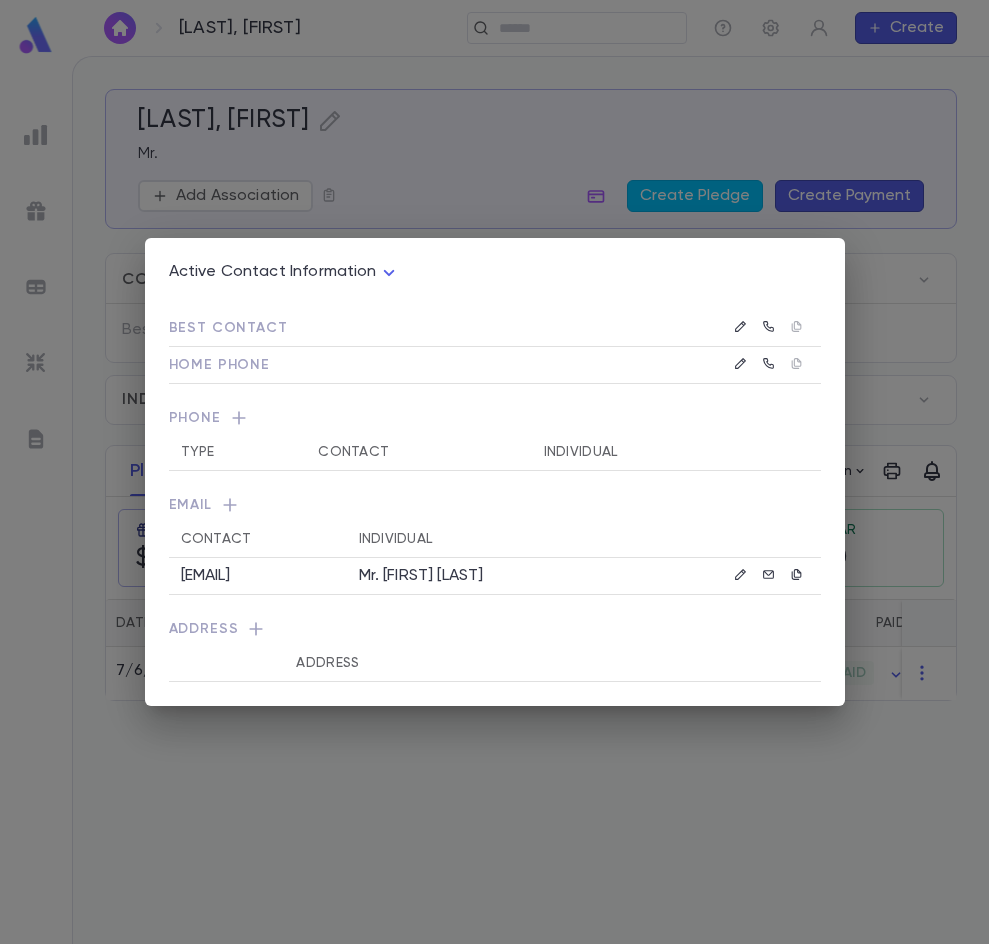 click 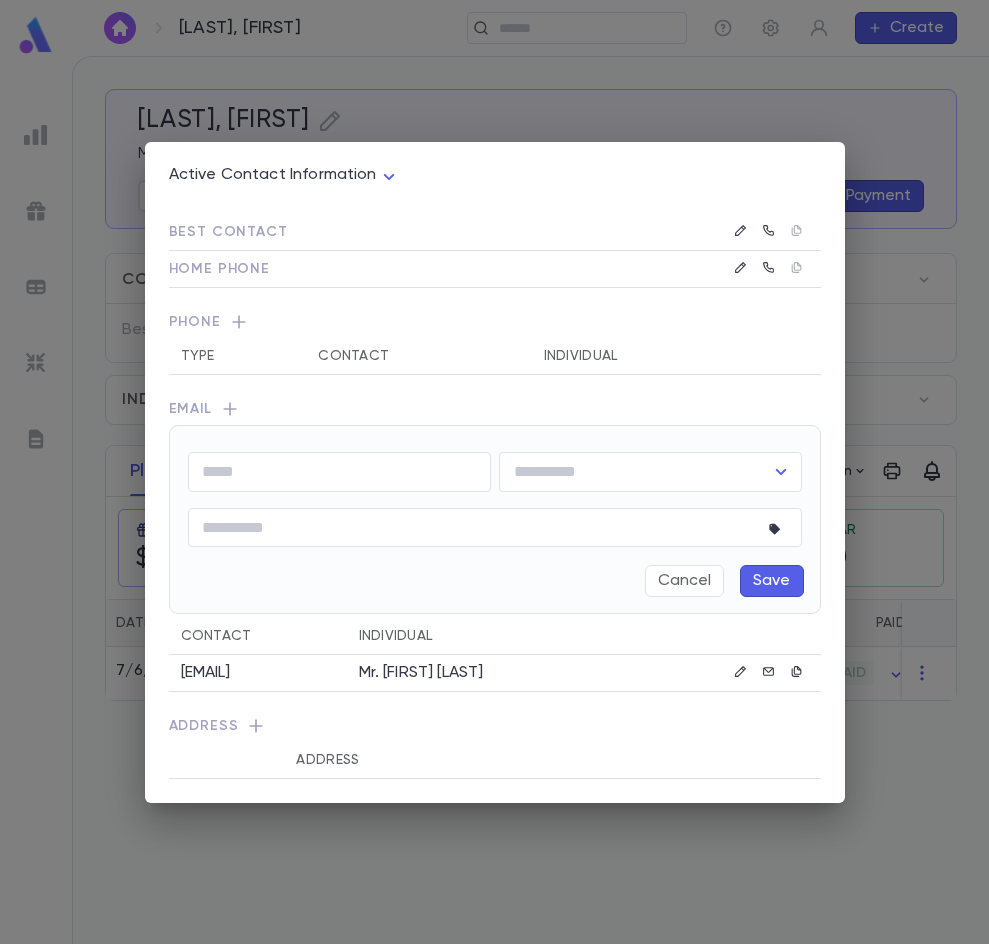 click 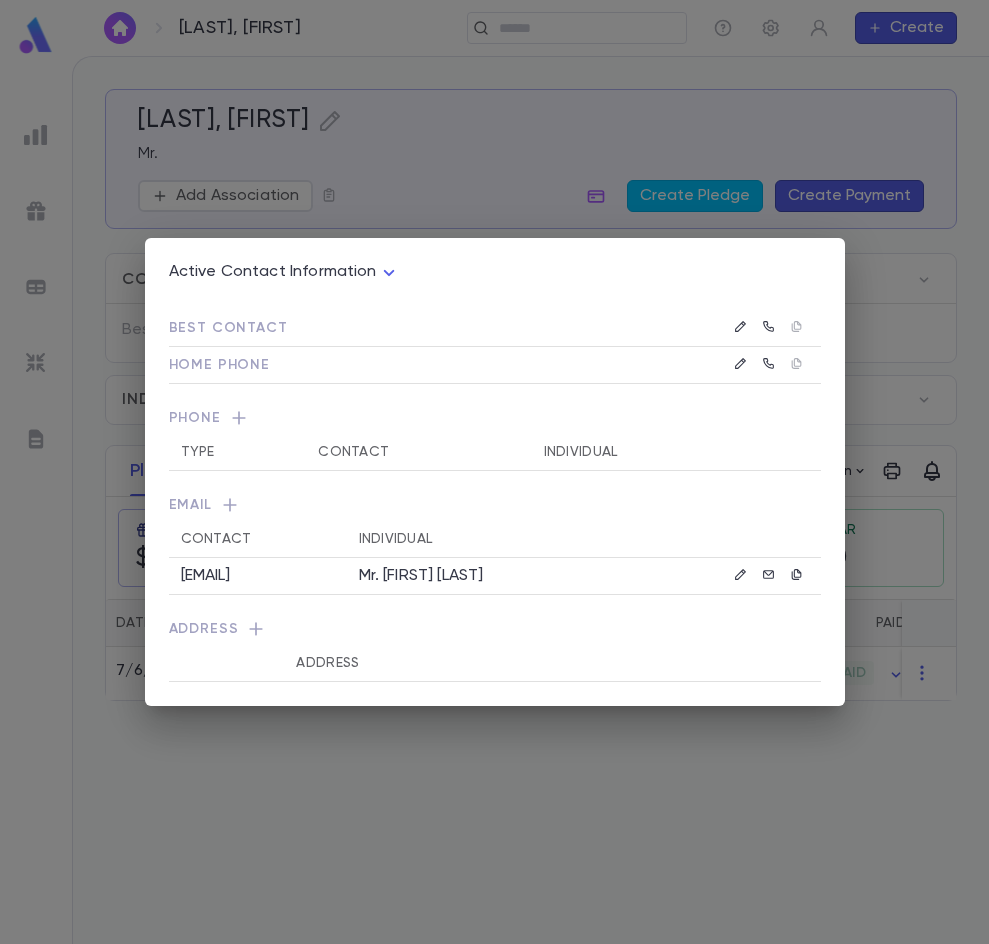 click 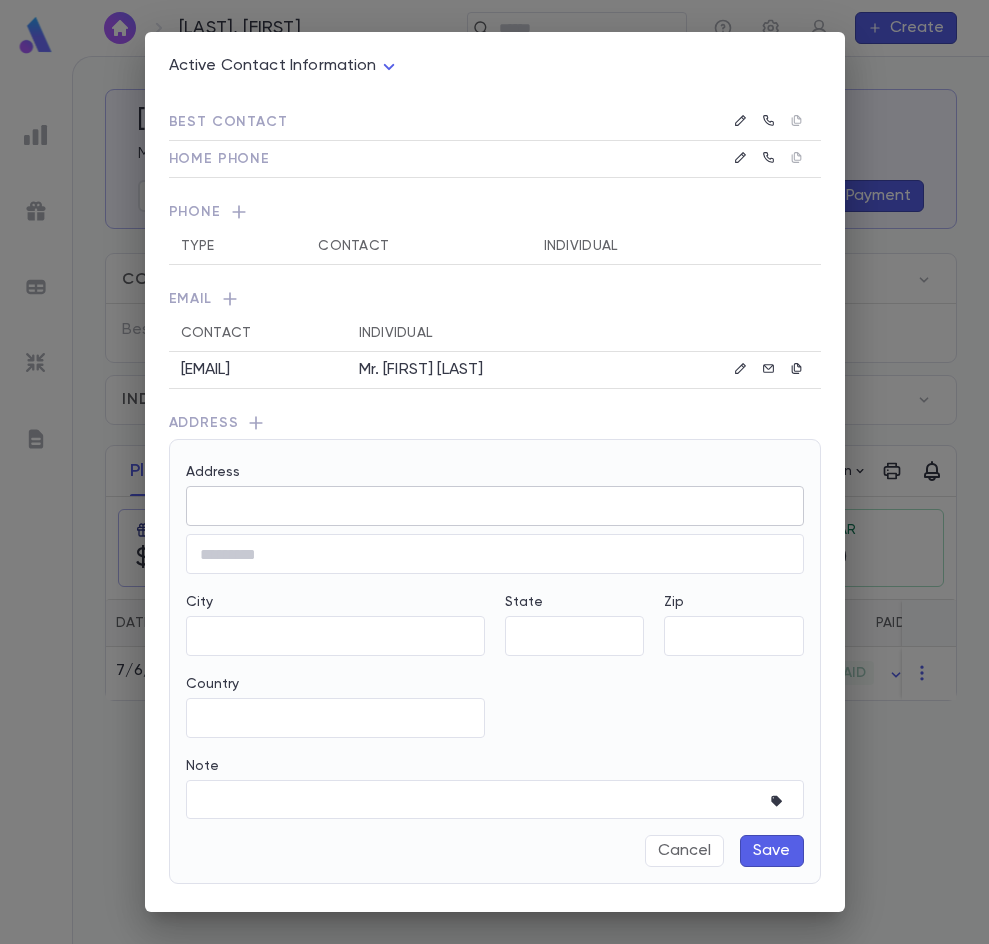 click on "Address" at bounding box center [495, 506] 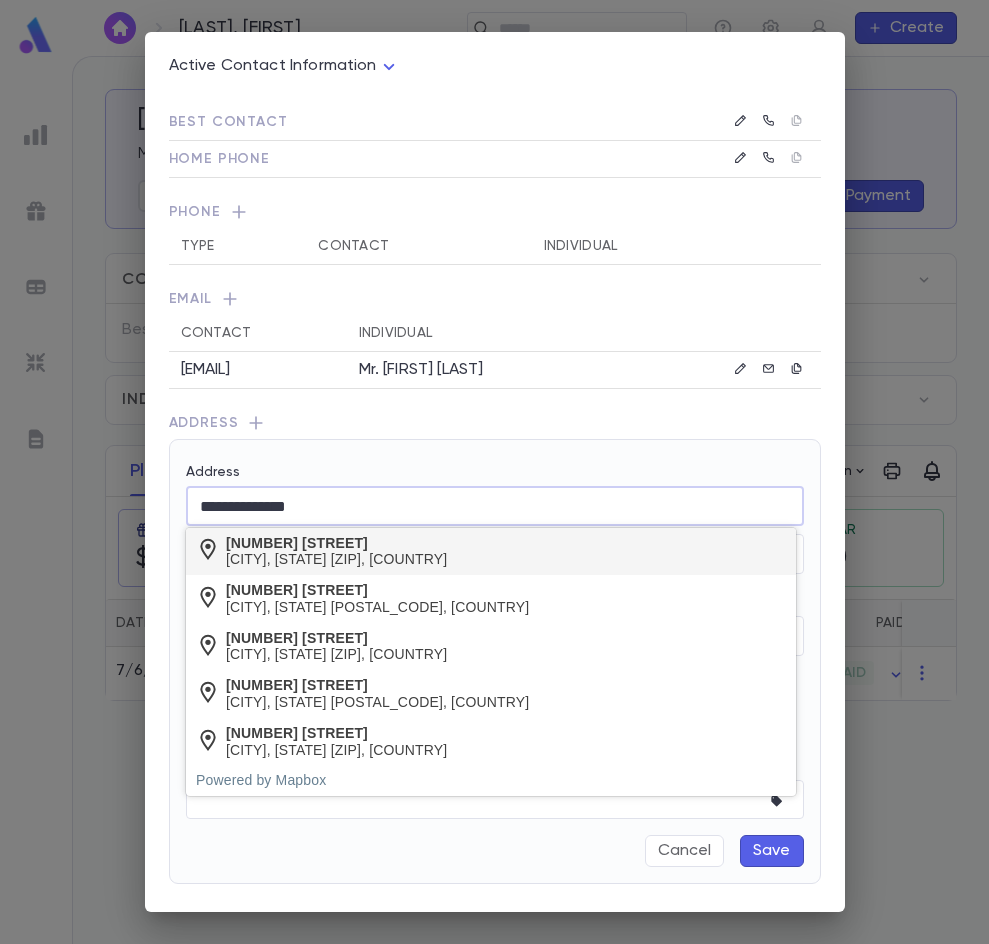 click on "[NUMBER] [STREET]" at bounding box center [336, 543] 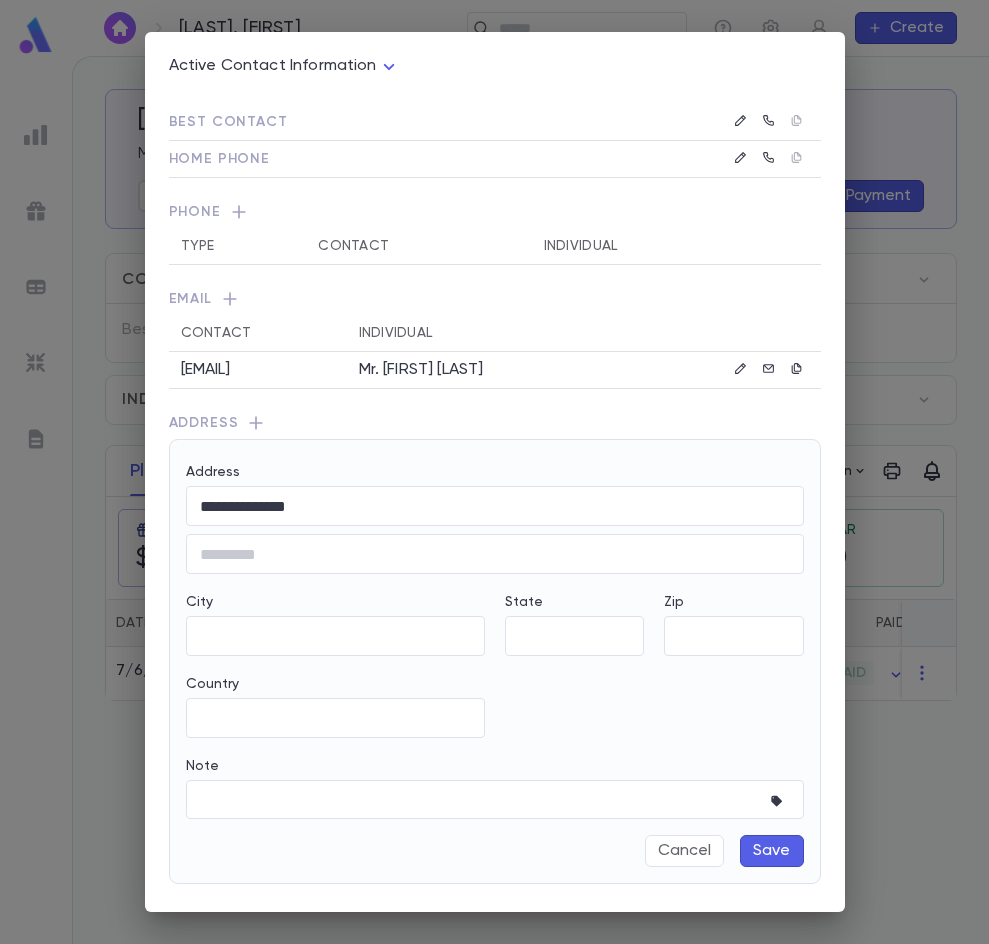 type on "**********" 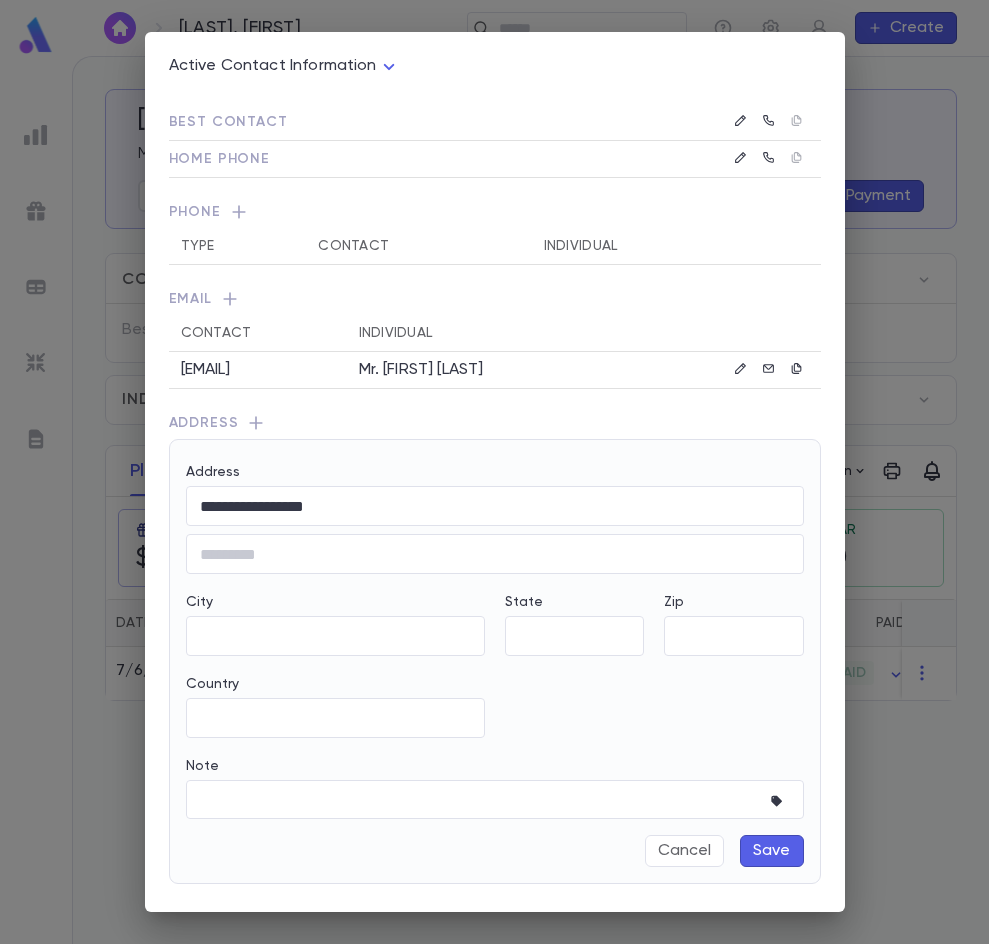 type on "**" 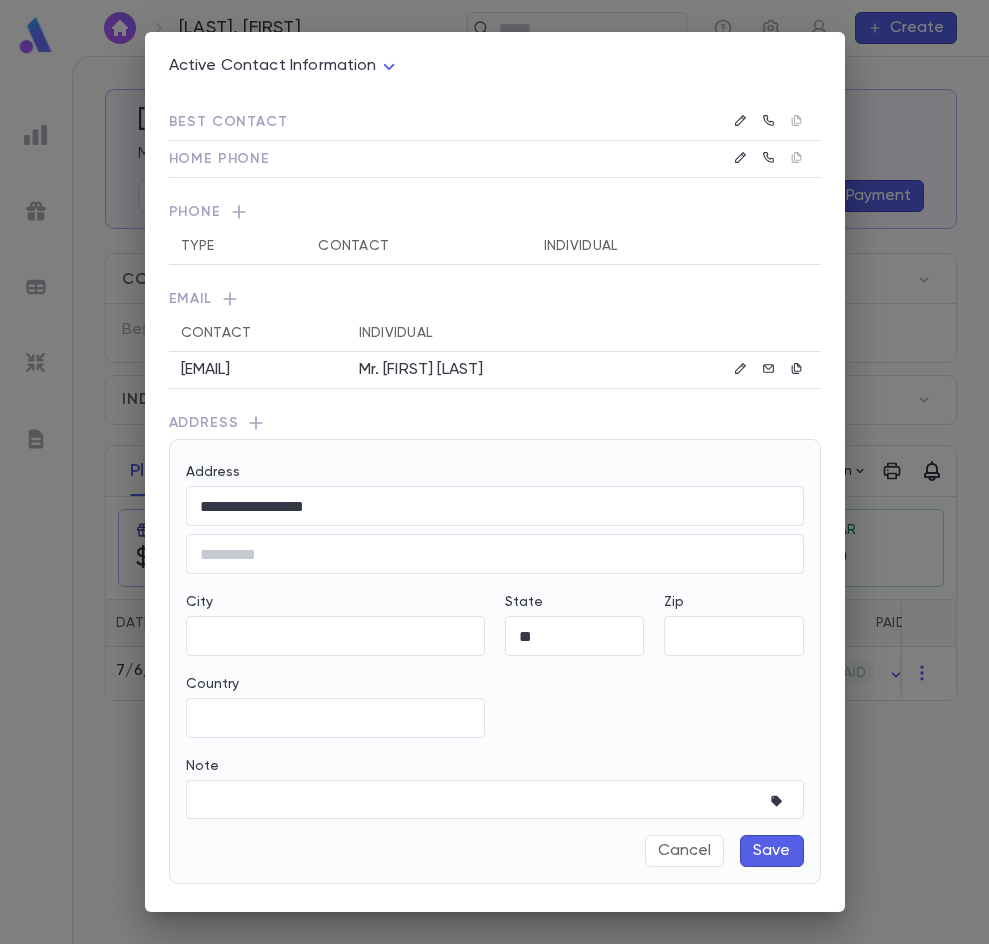 type on "********" 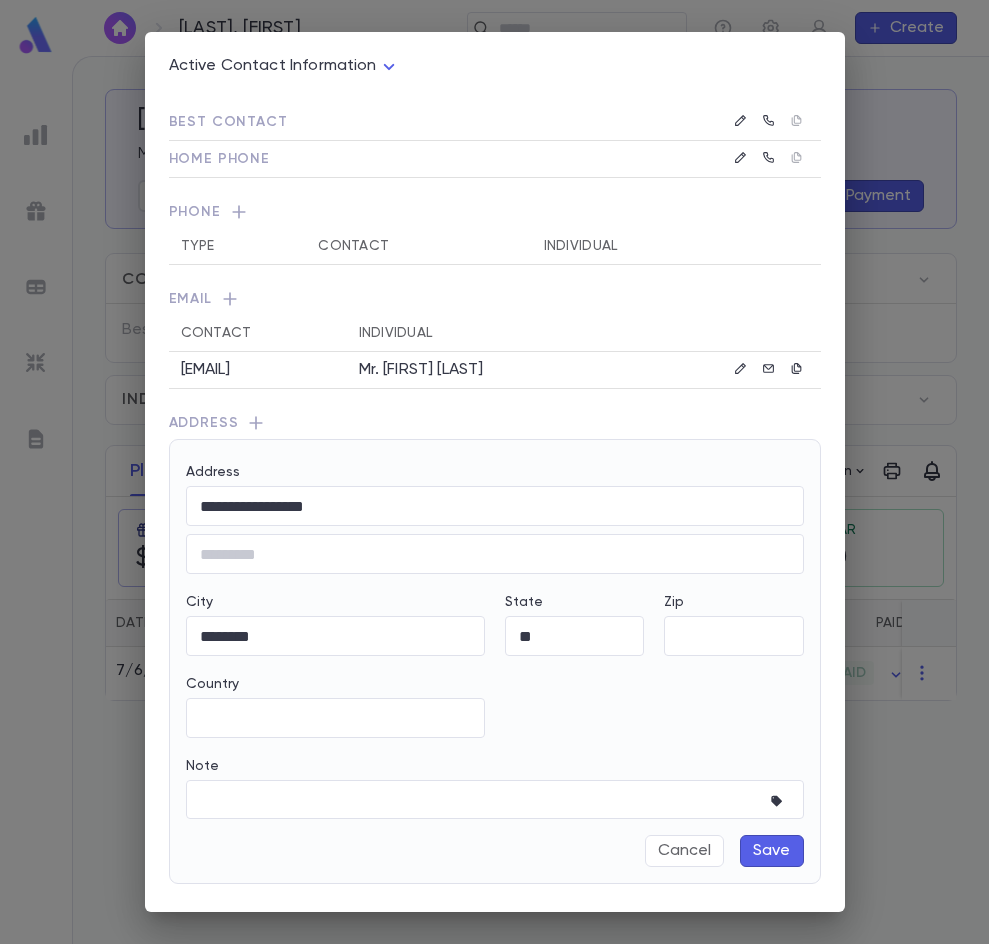 type on "**********" 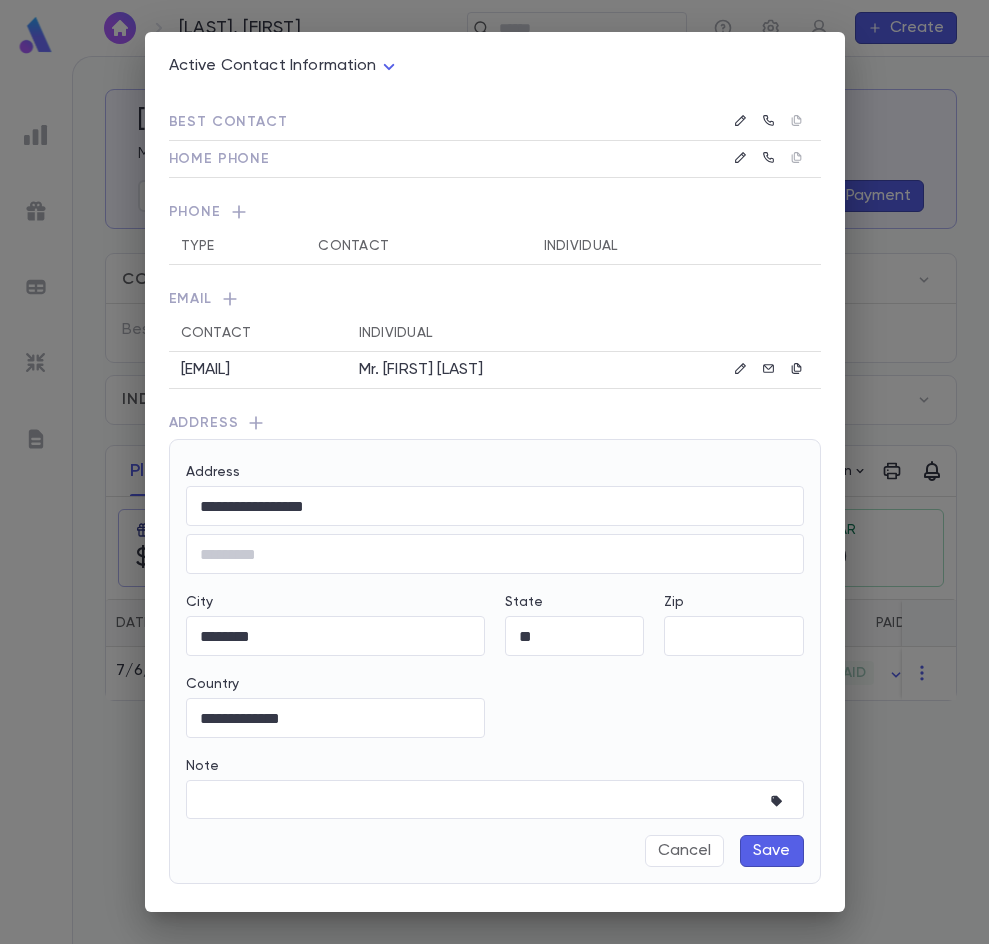 type on "*****" 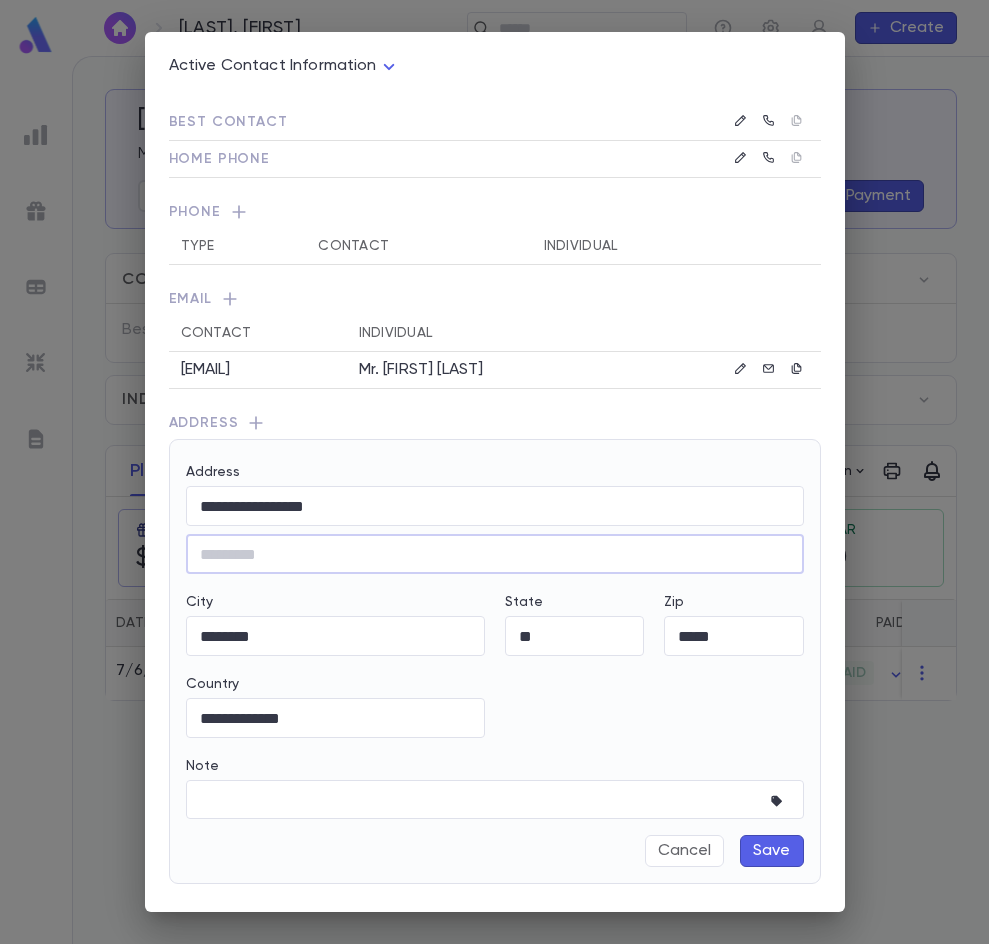 click on "Save" at bounding box center [772, 851] 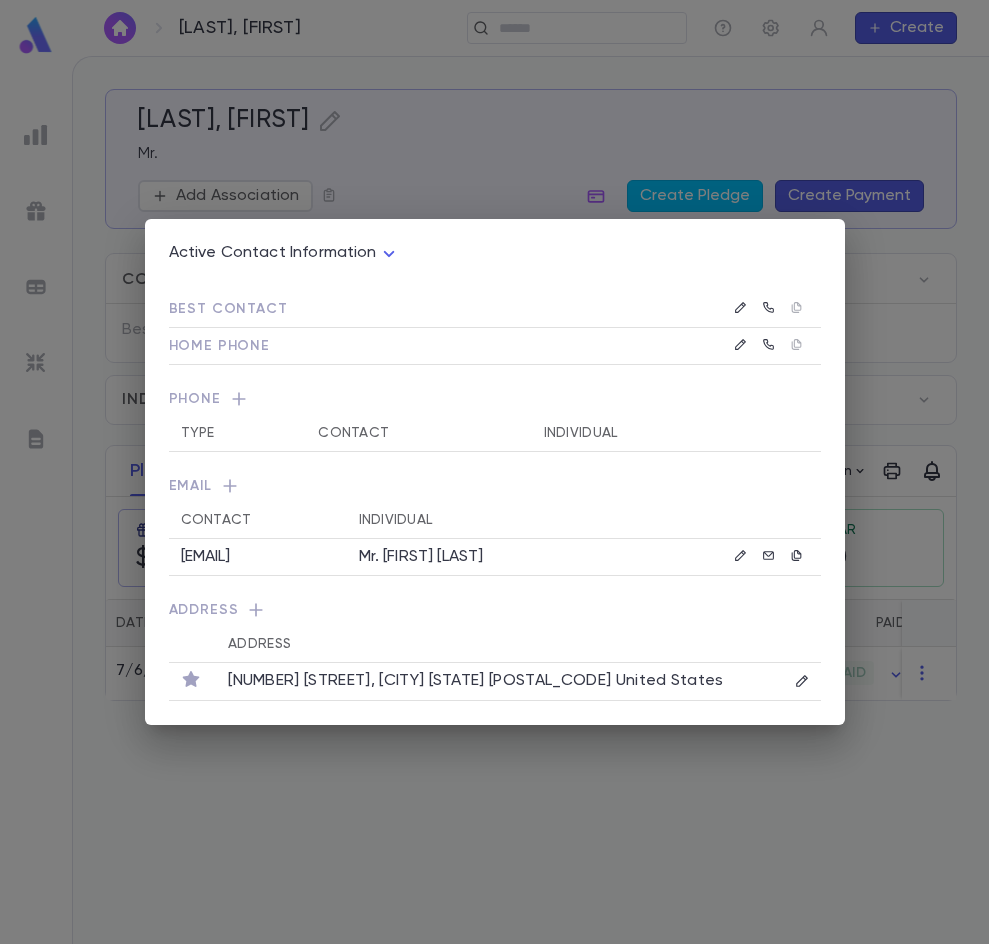 drag, startPoint x: 374, startPoint y: 107, endPoint x: 325, endPoint y: 93, distance: 50.96077 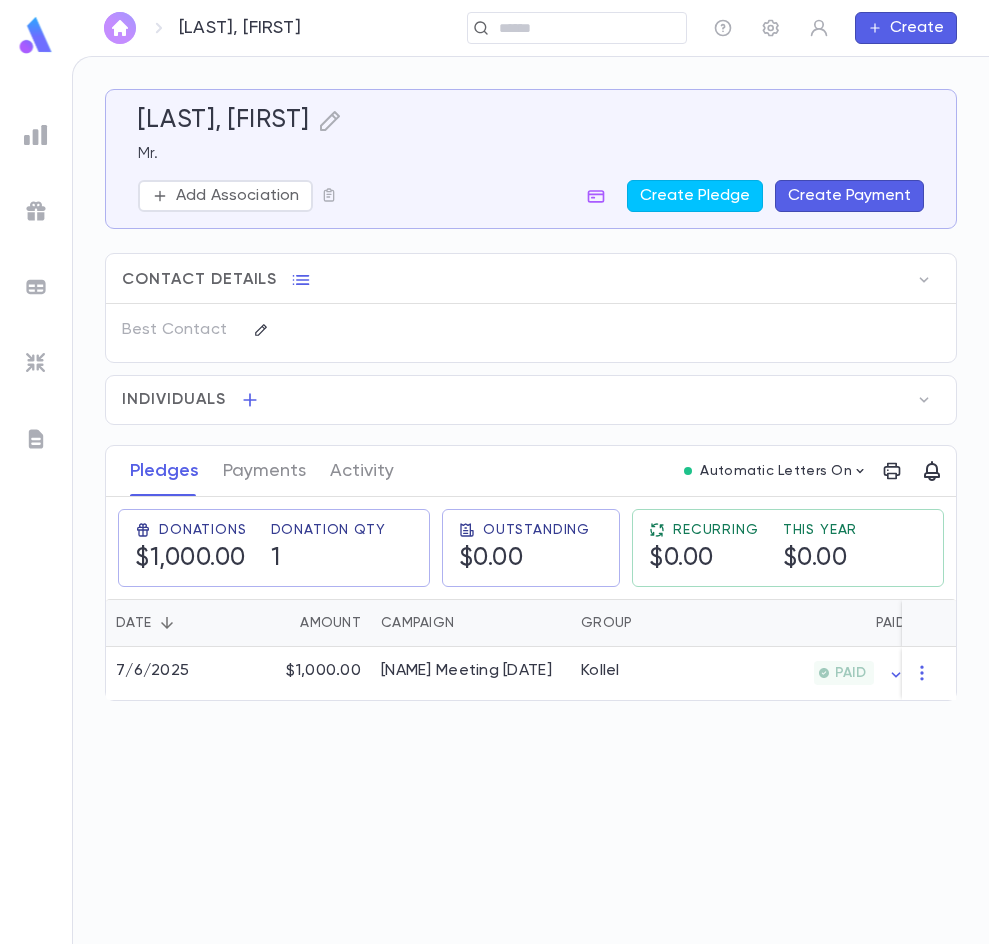 click at bounding box center [120, 28] 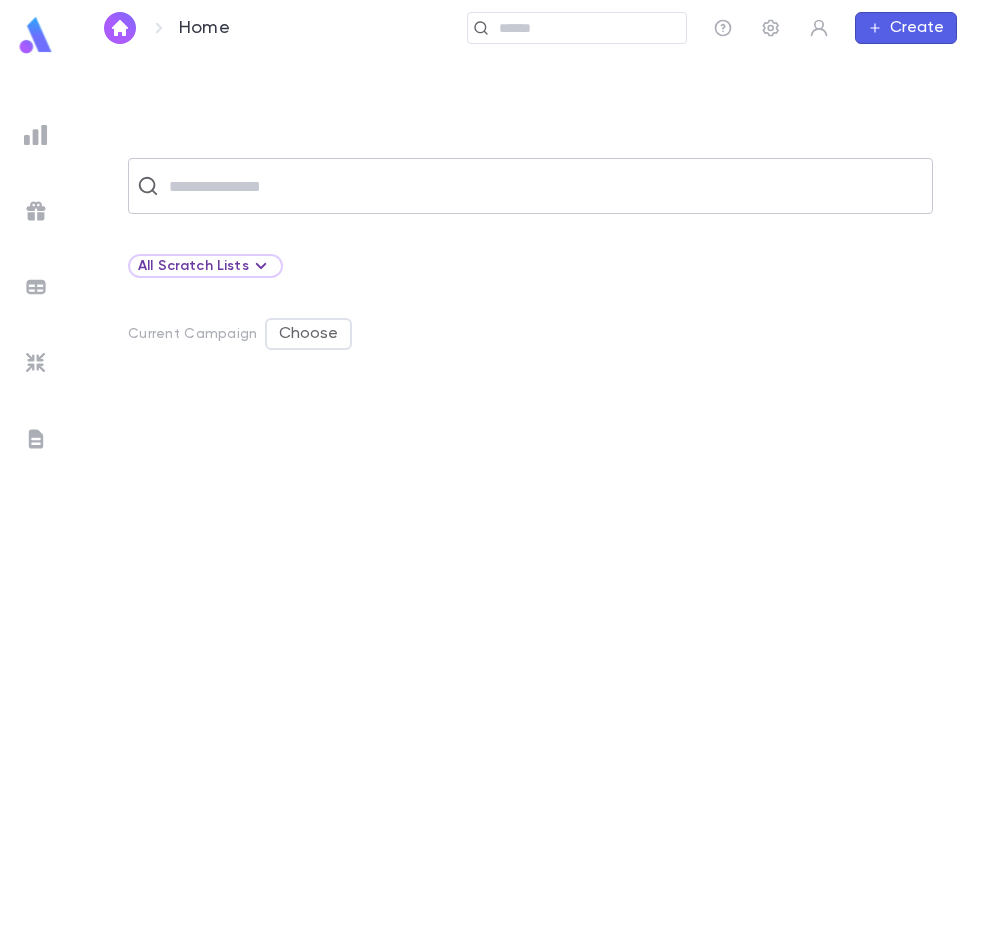 click at bounding box center [543, 186] 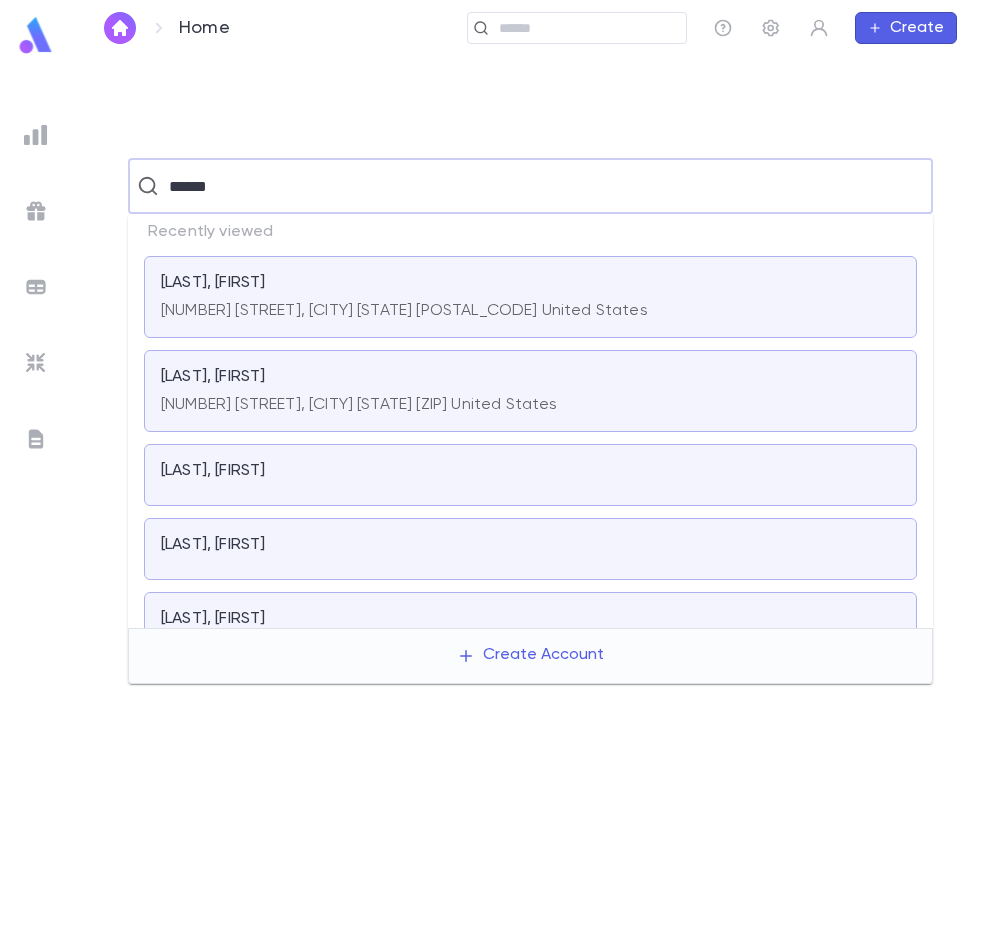 type on "******" 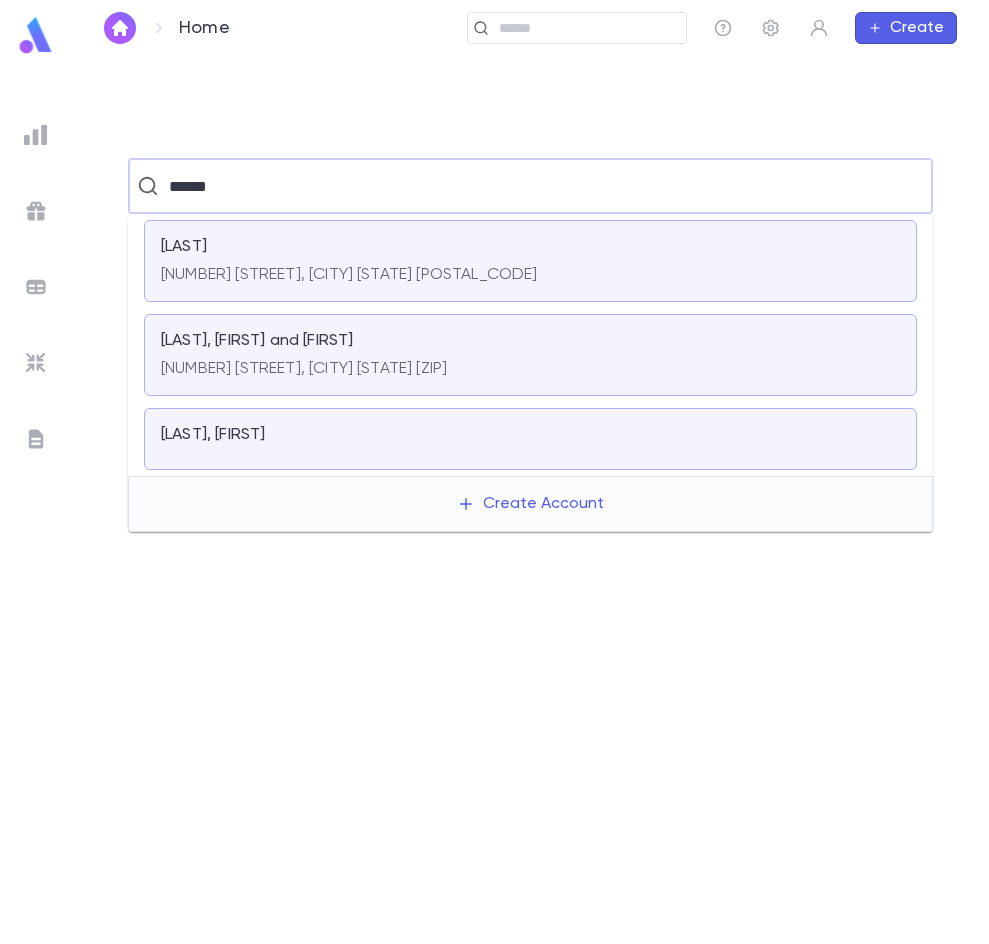 click on "[LAST], [FIRST]" at bounding box center [213, 435] 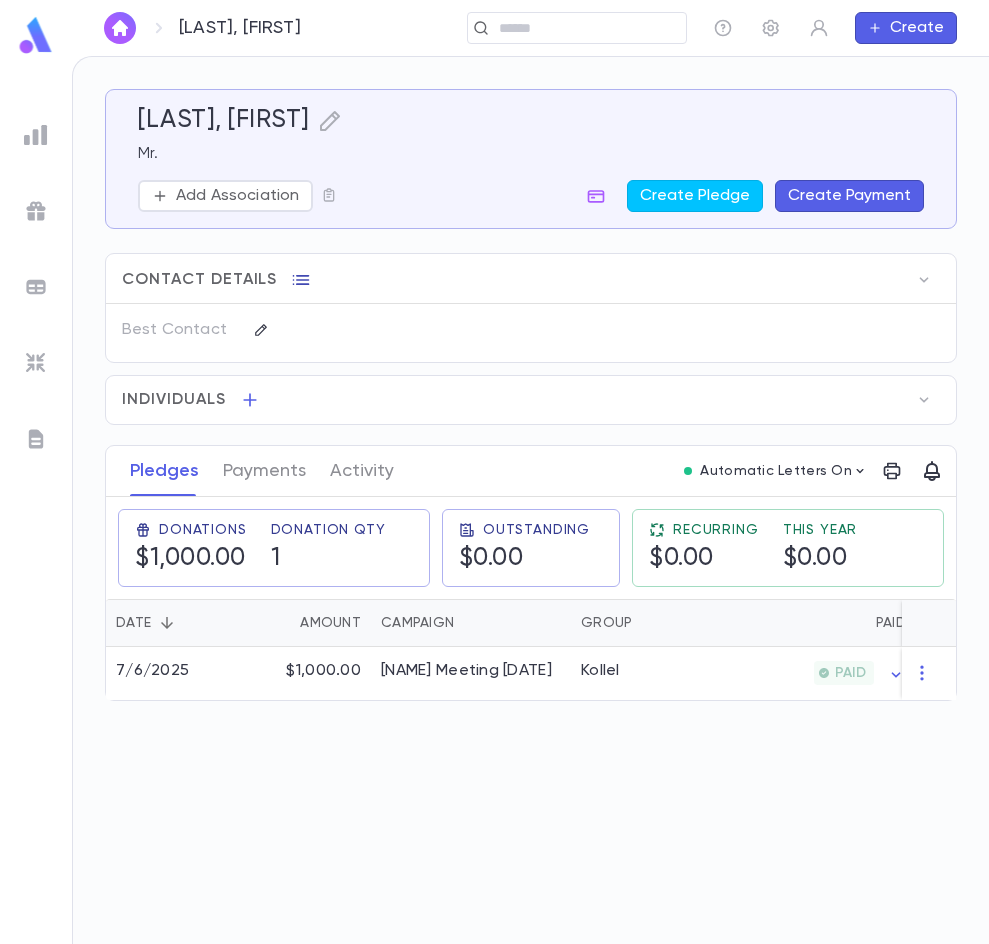 click 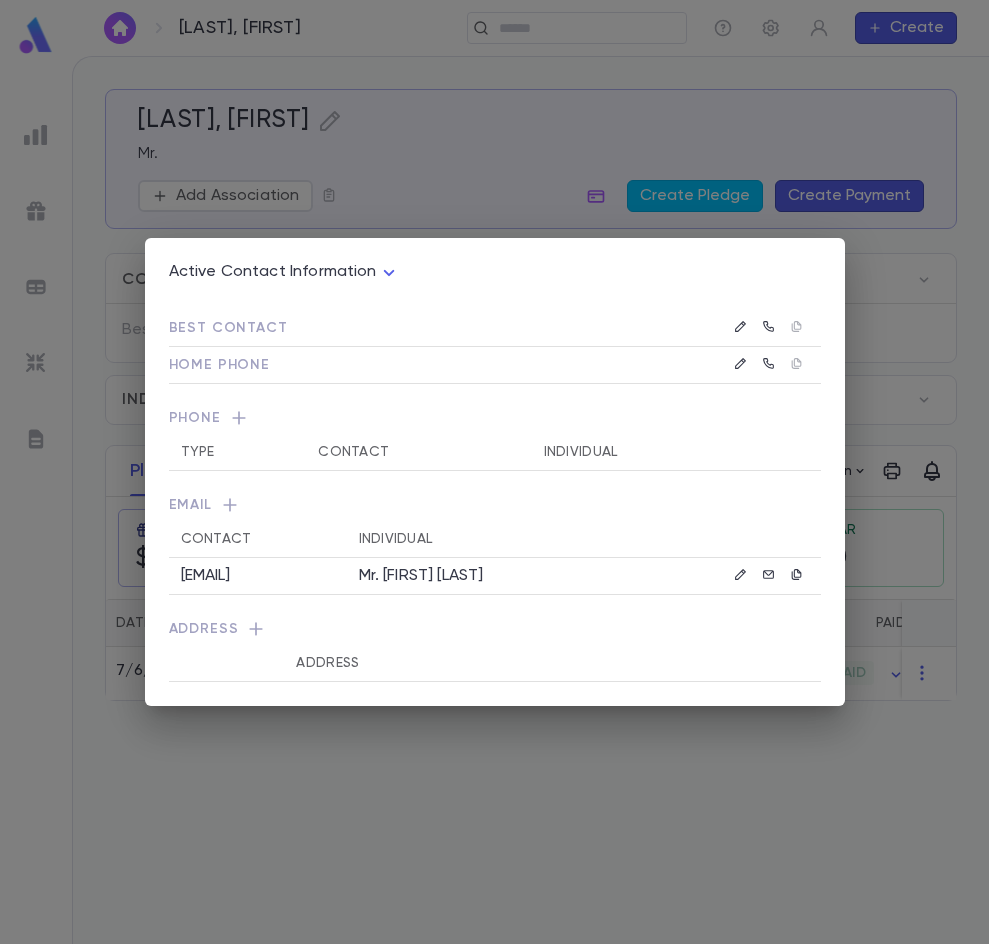 click 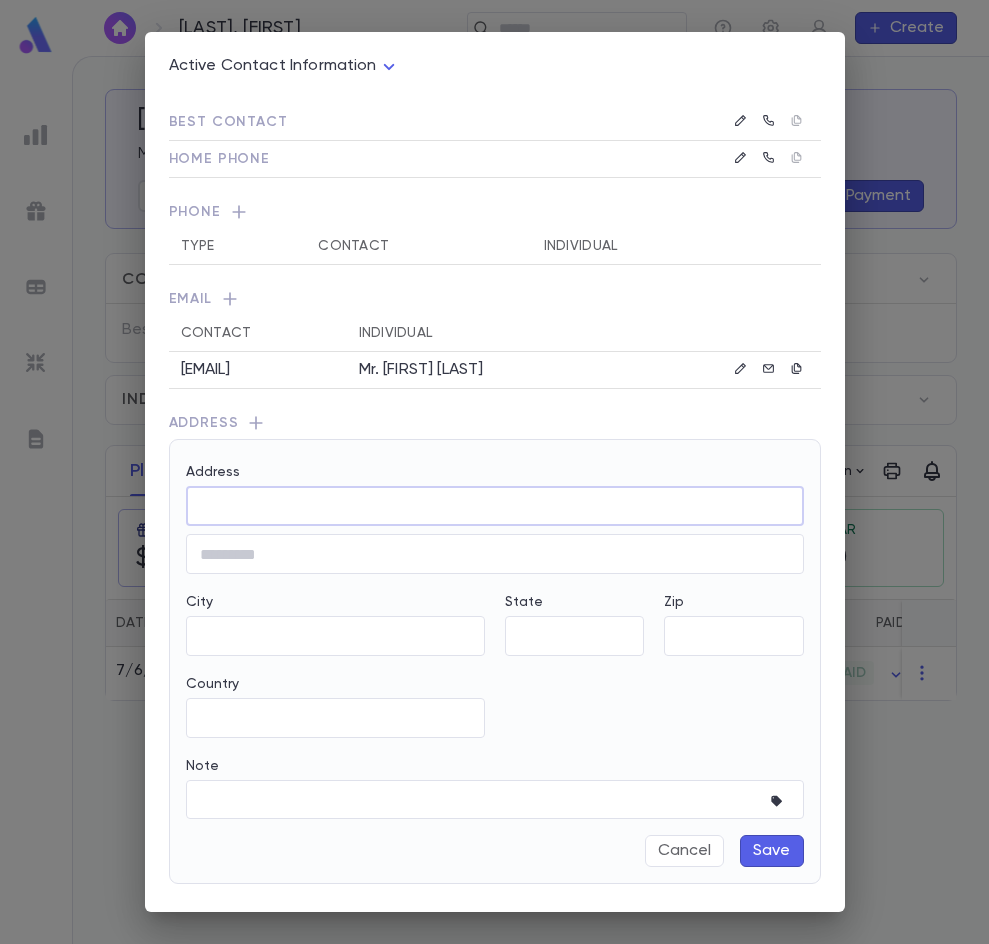 click on "Address" at bounding box center (495, 506) 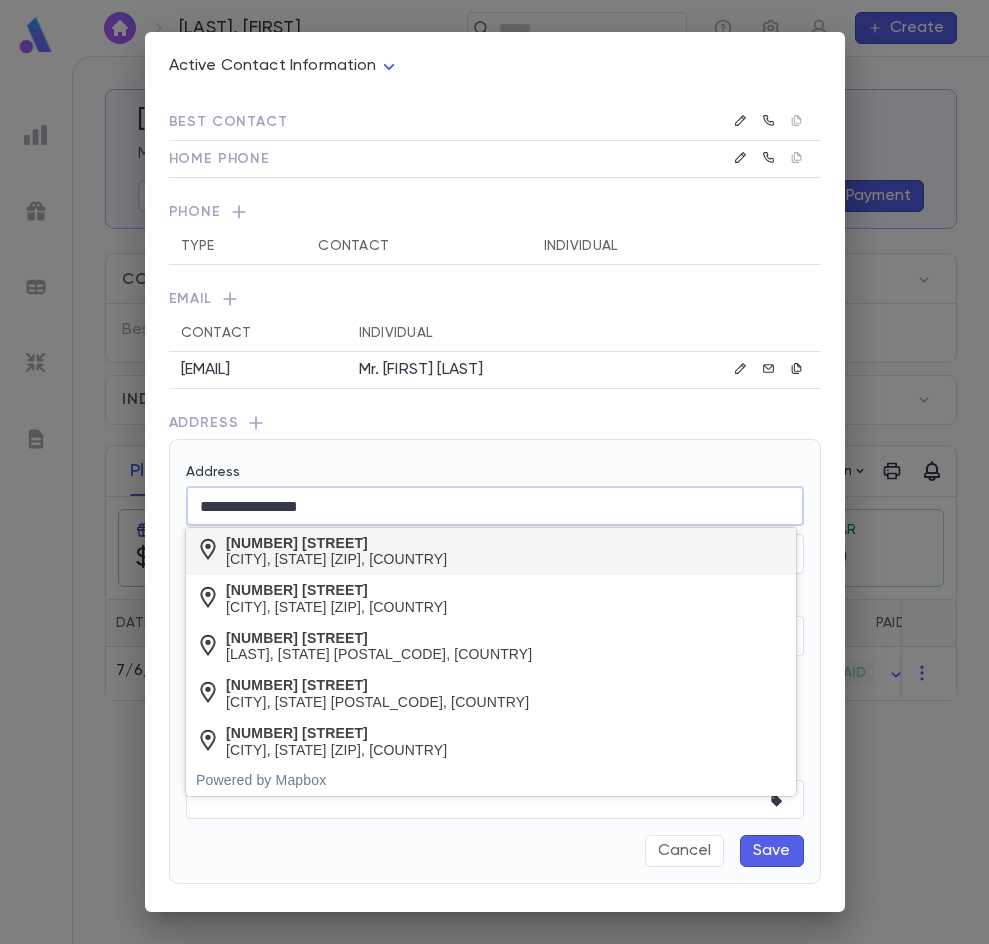 click on "[NUMBER] [STREET]" at bounding box center (336, 543) 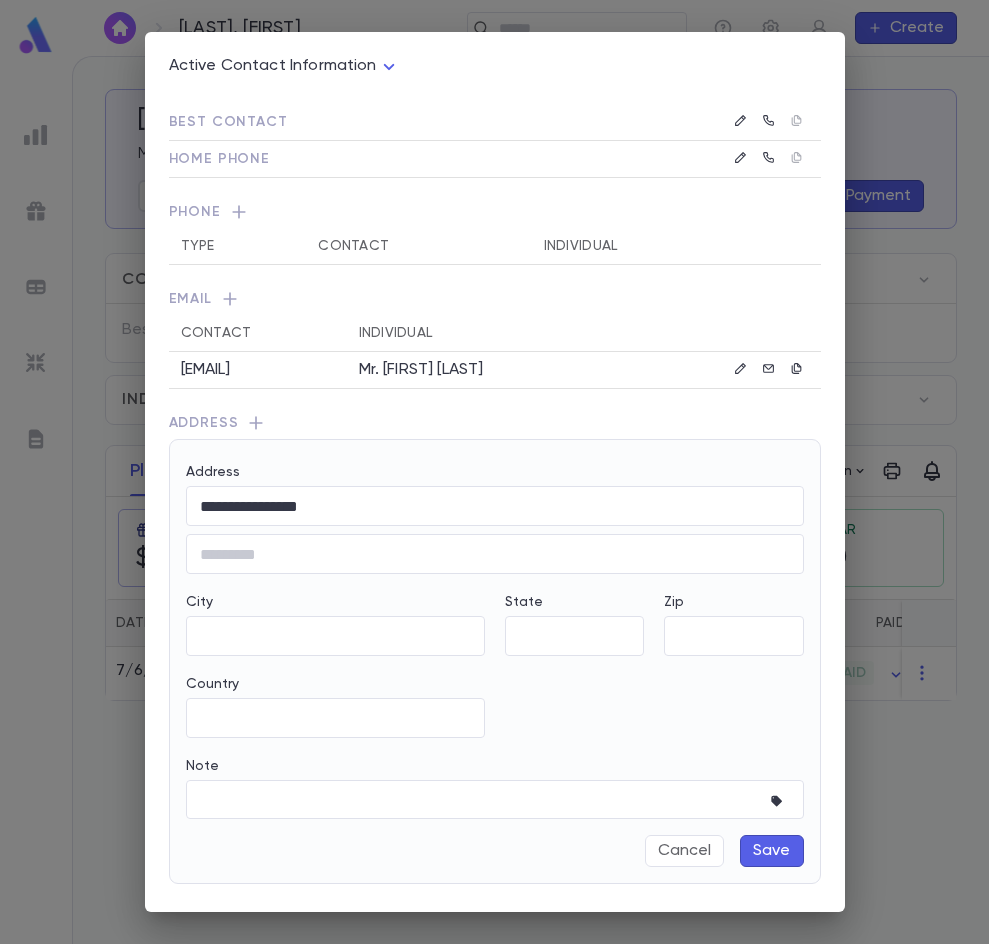 type on "**********" 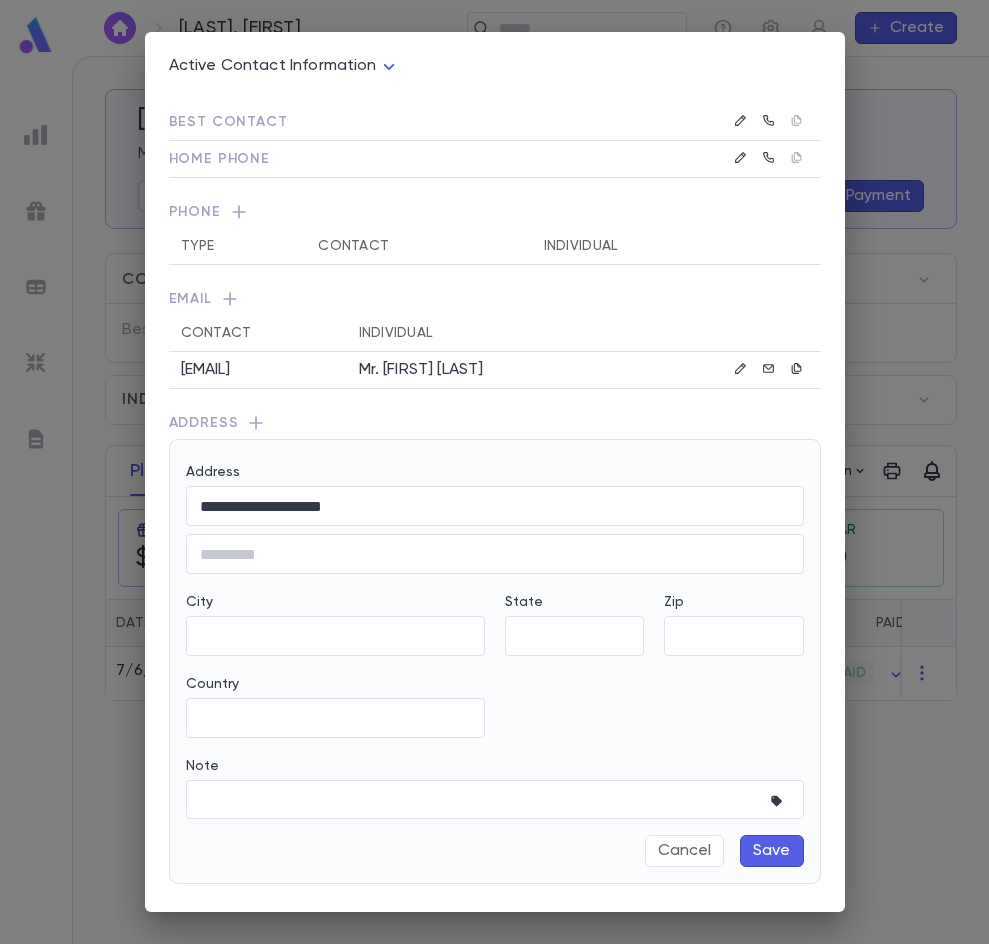 type on "**" 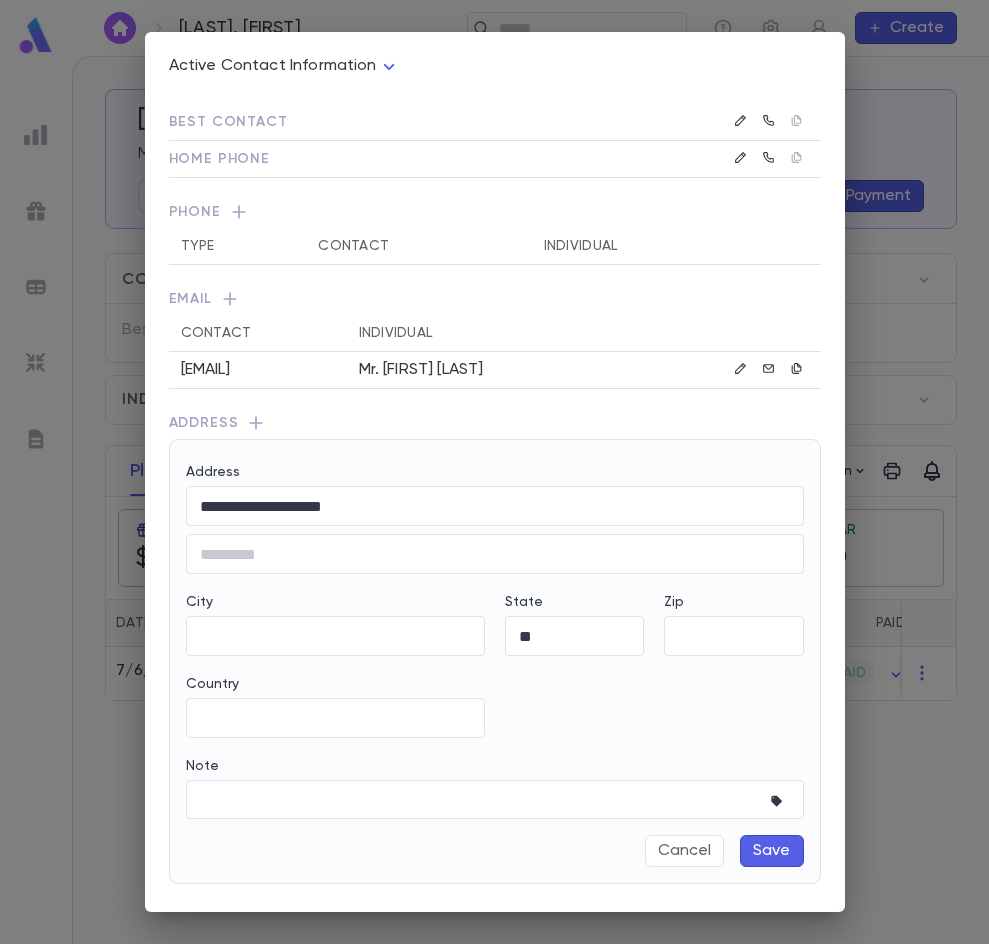 type on "********" 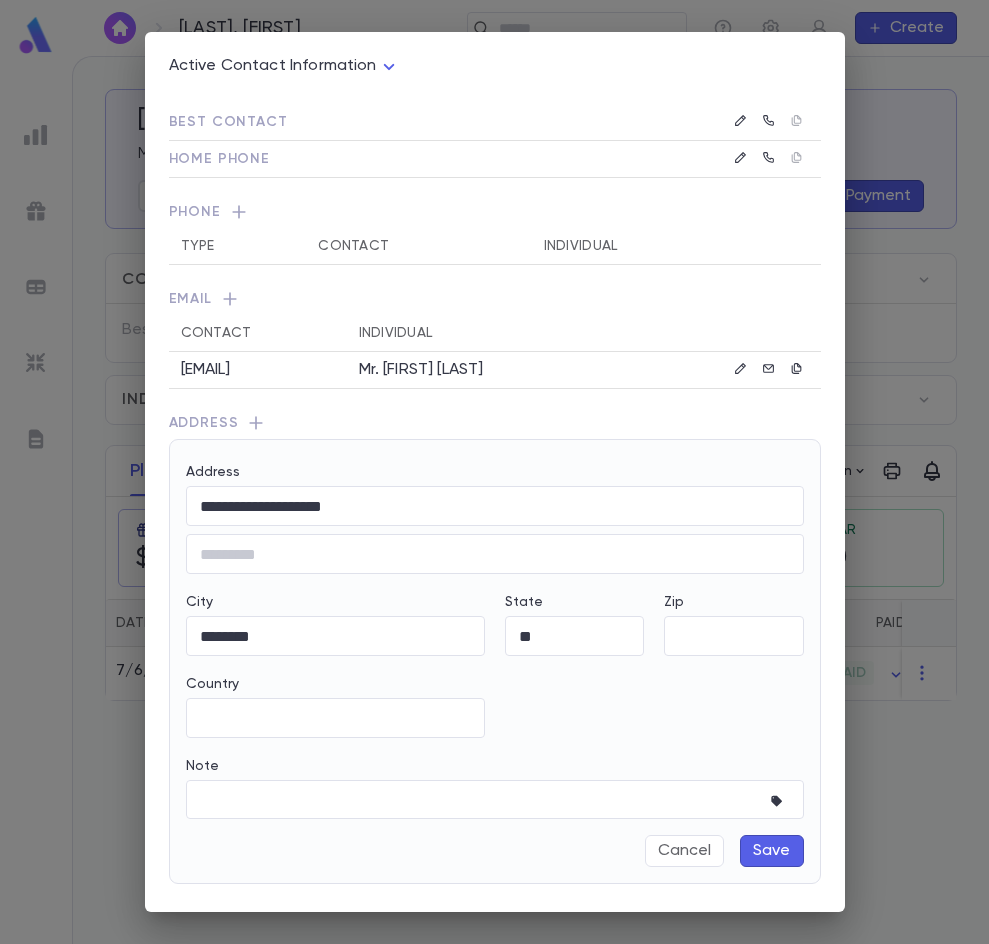 type on "**********" 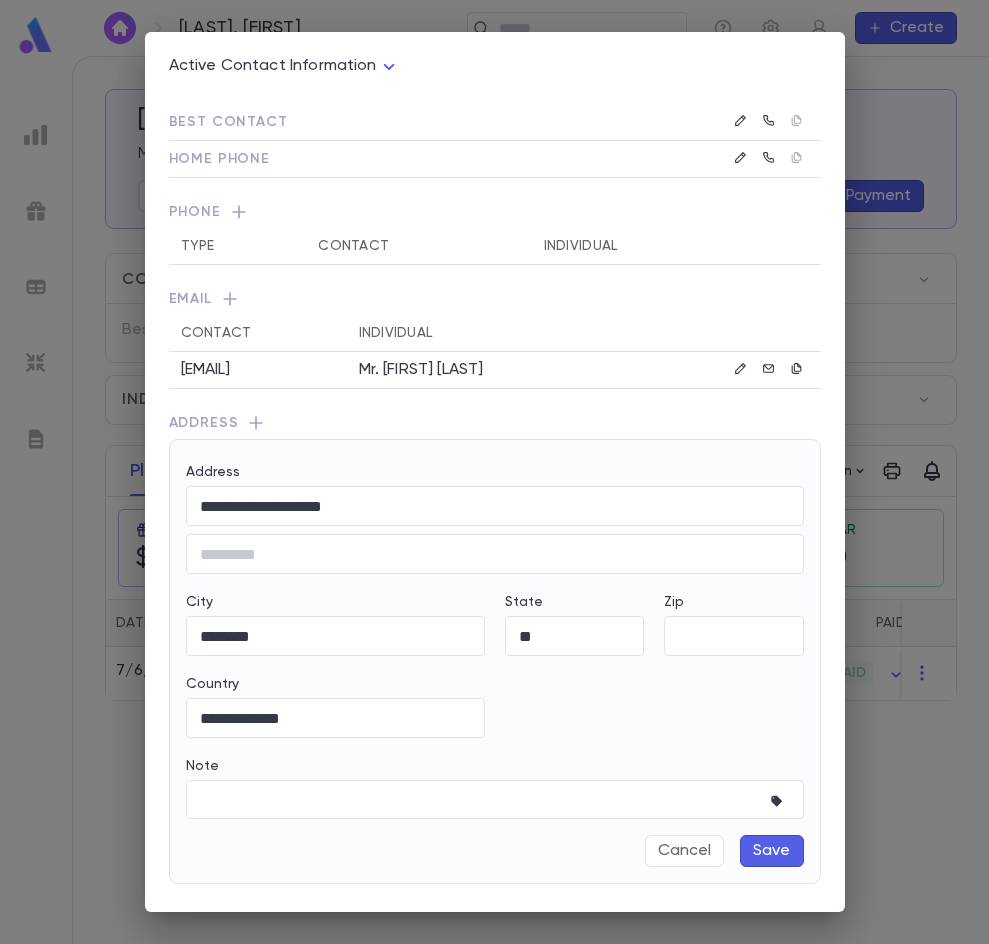 type on "*****" 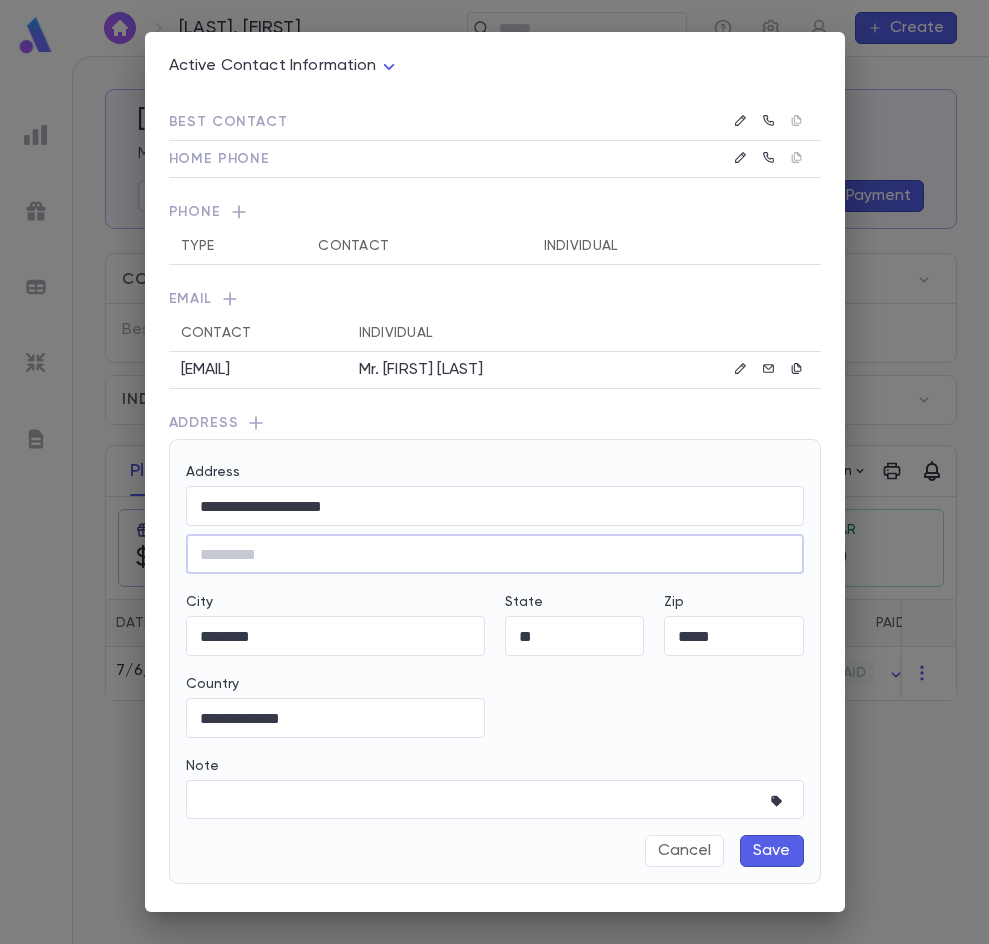 click on "Save" at bounding box center (772, 851) 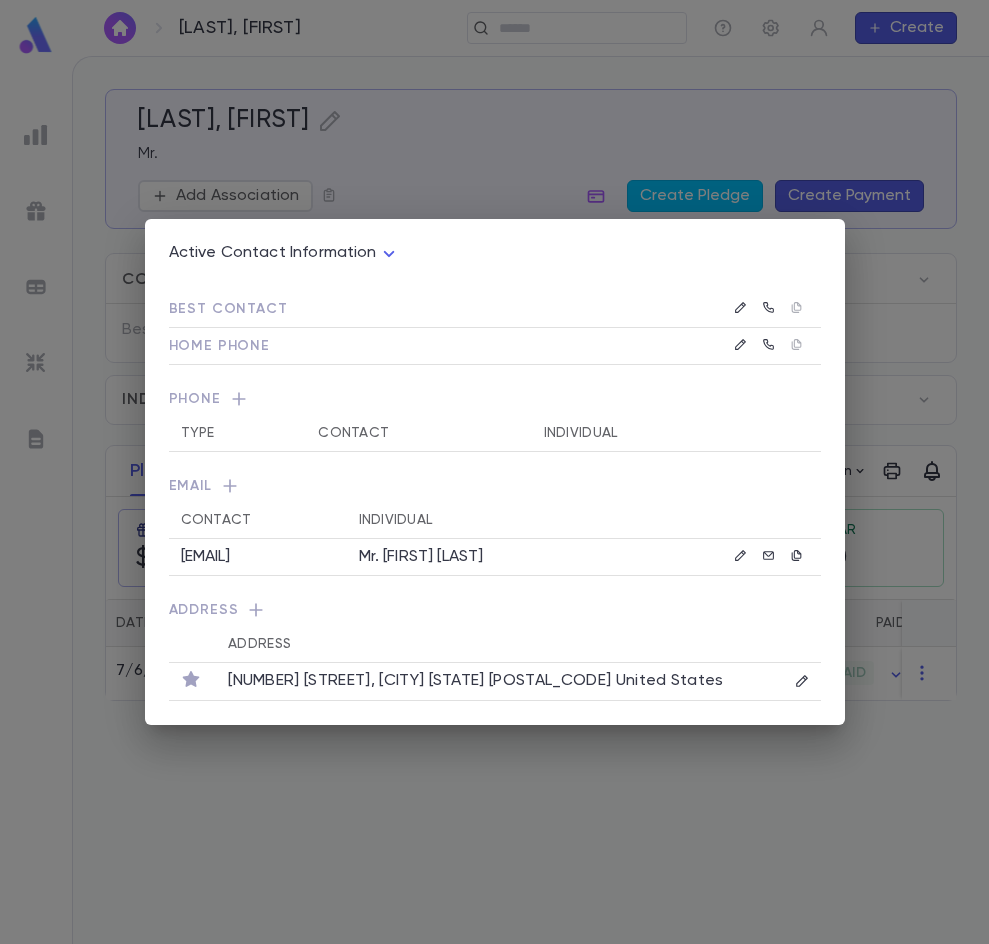click on "Active Contact Information **** Best Contact Home Phone Phone Type Contact Individual Email Contact Individual [EMAIL] [FIRST] [LAST] Address Address [NUMBER] [STREET], [CITY] [STATE] [POSTAL_CODE] [COUNTRY]" at bounding box center [494, 472] 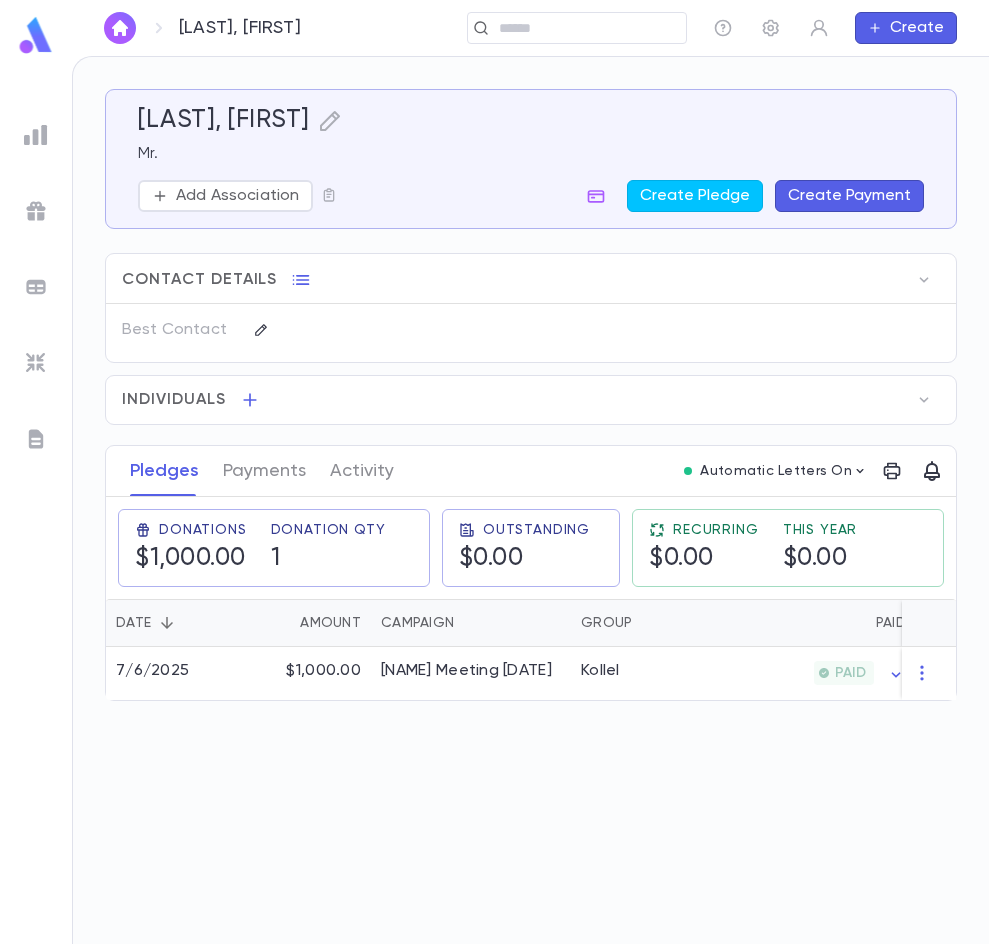 click at bounding box center [120, 28] 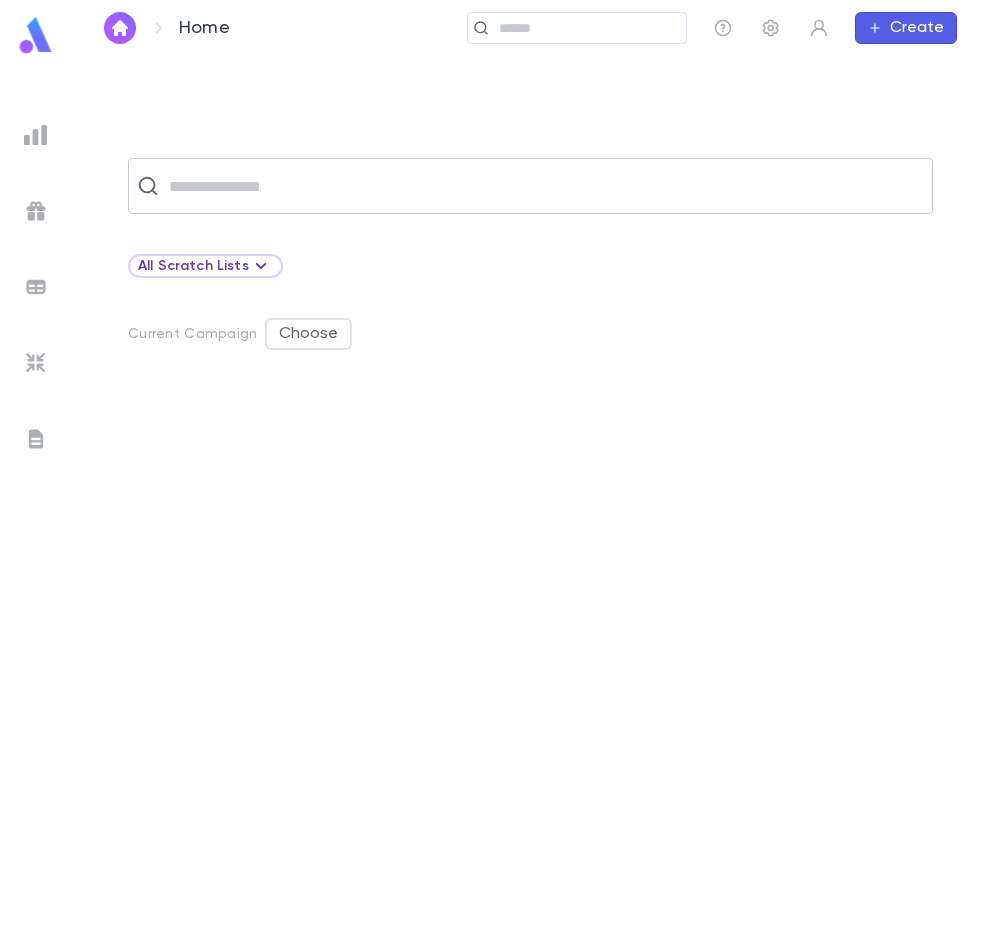 click at bounding box center (543, 186) 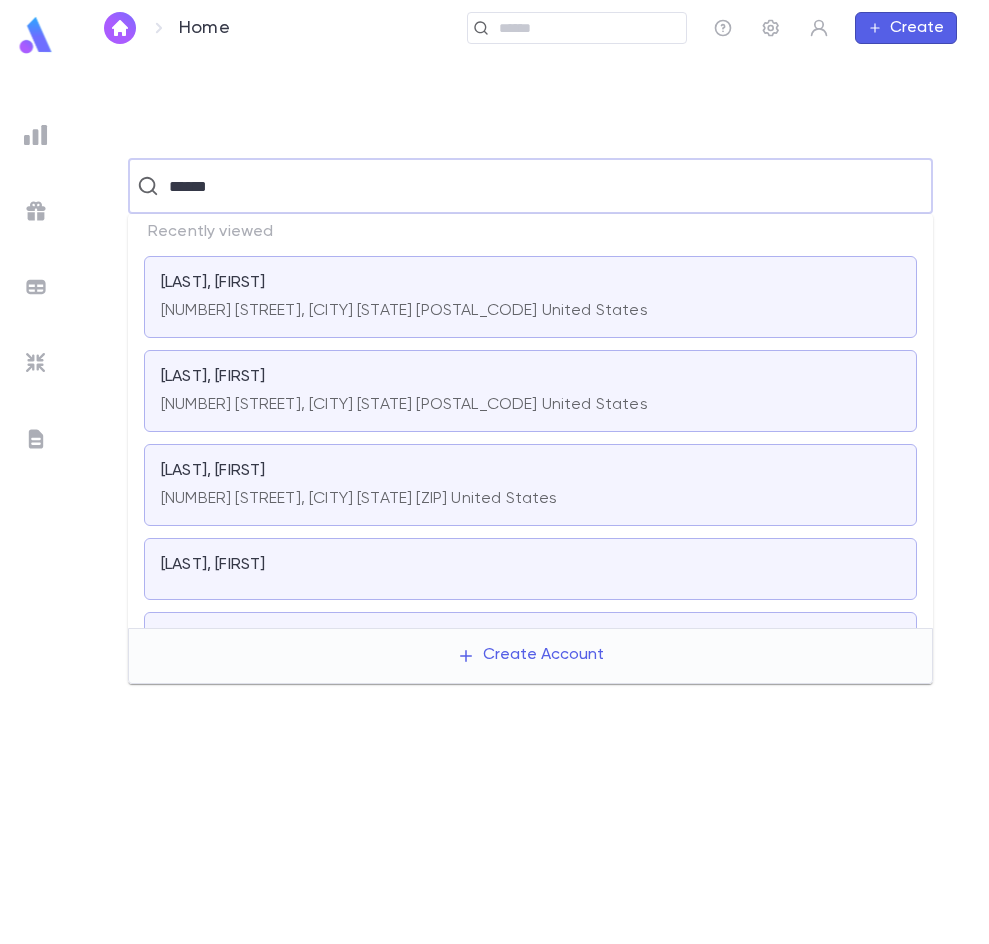 type on "******" 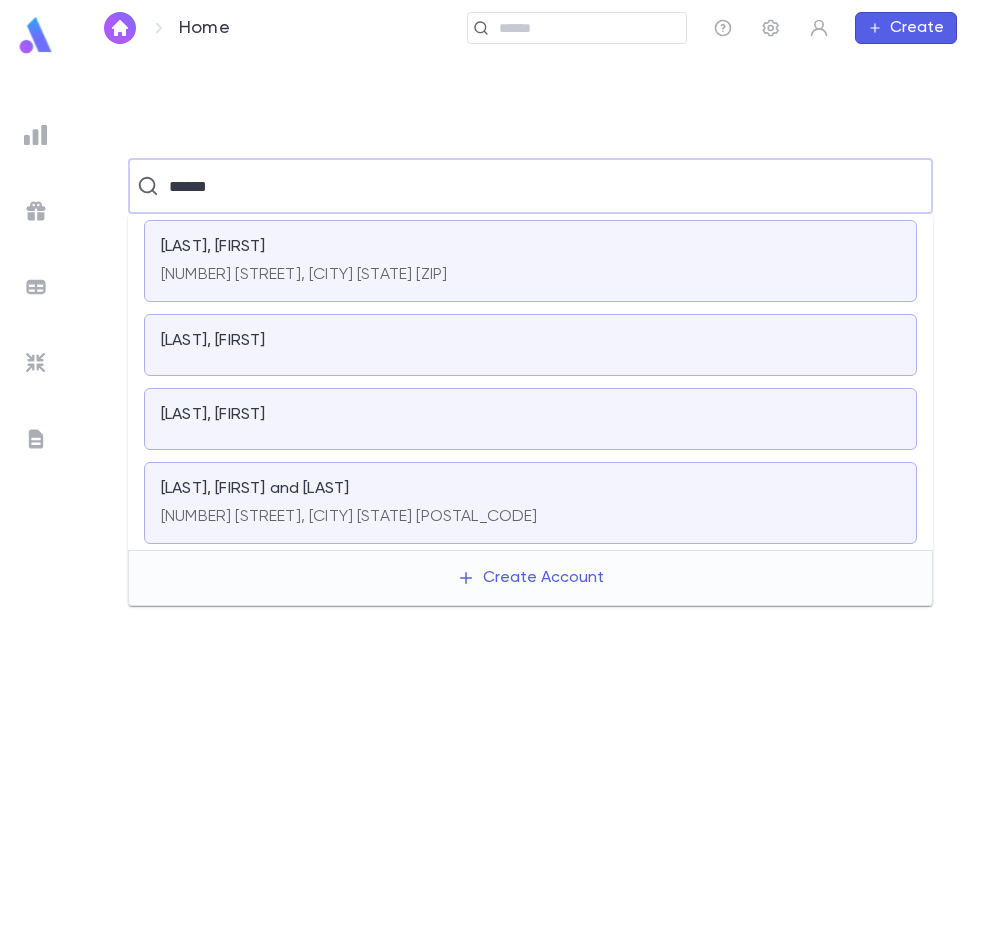click on "[LAST], [FIRST]" at bounding box center (530, 345) 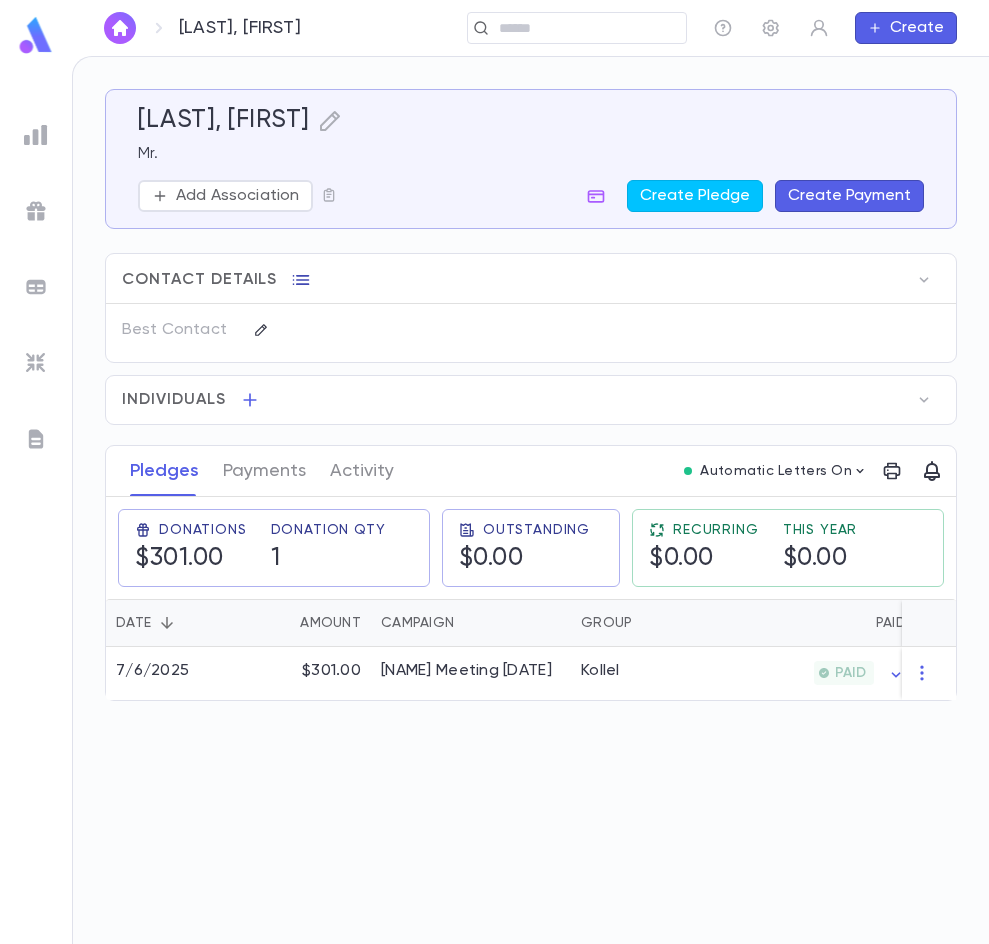 click 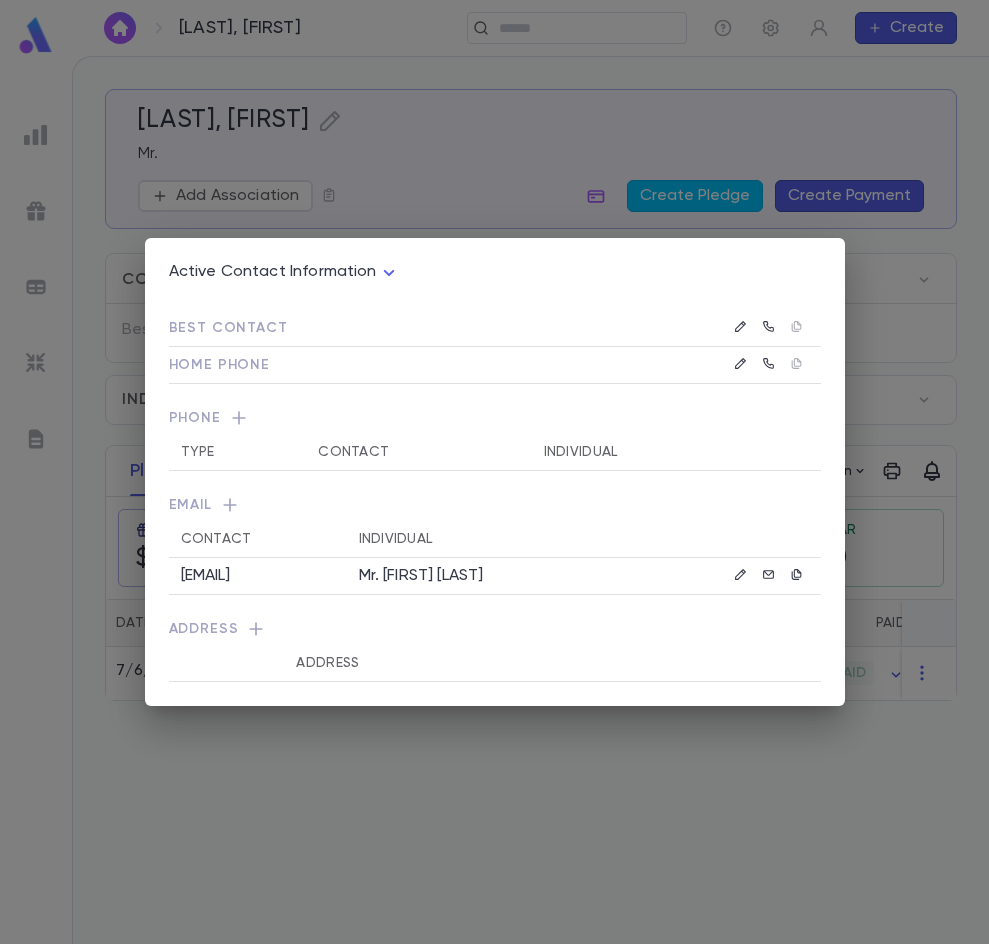 click 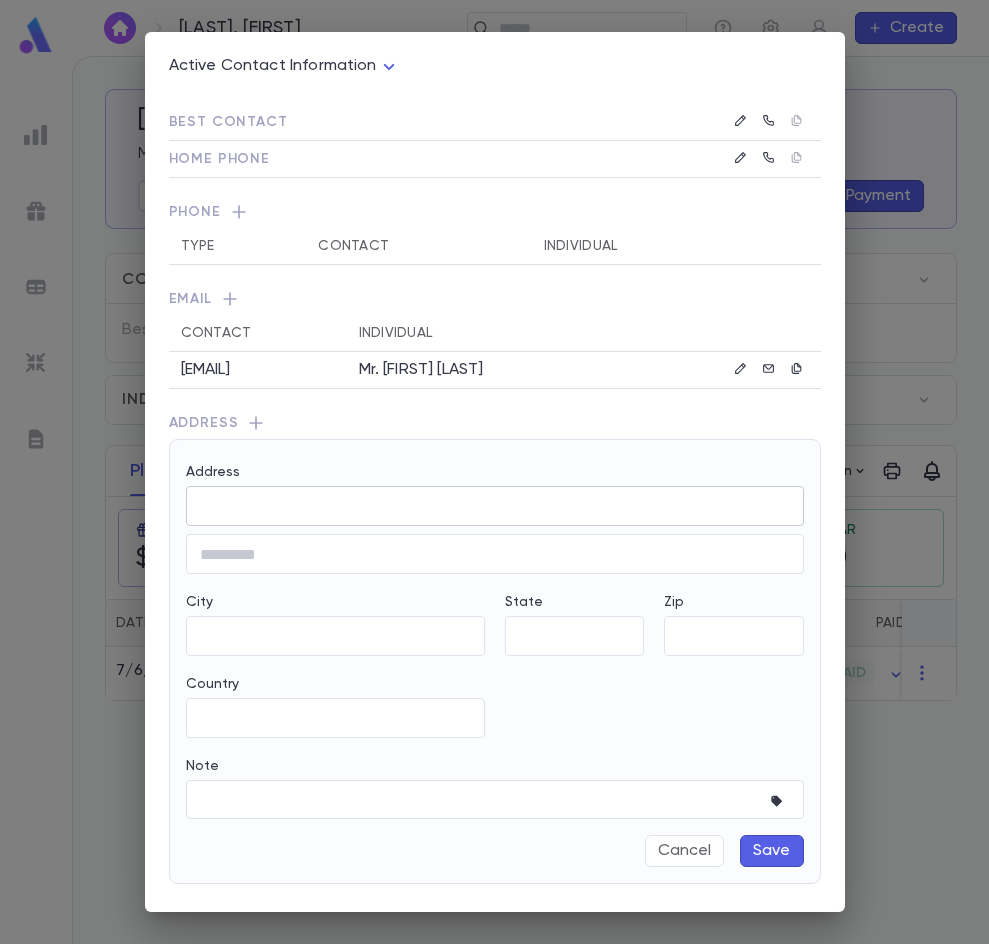 click on "Address" at bounding box center (495, 506) 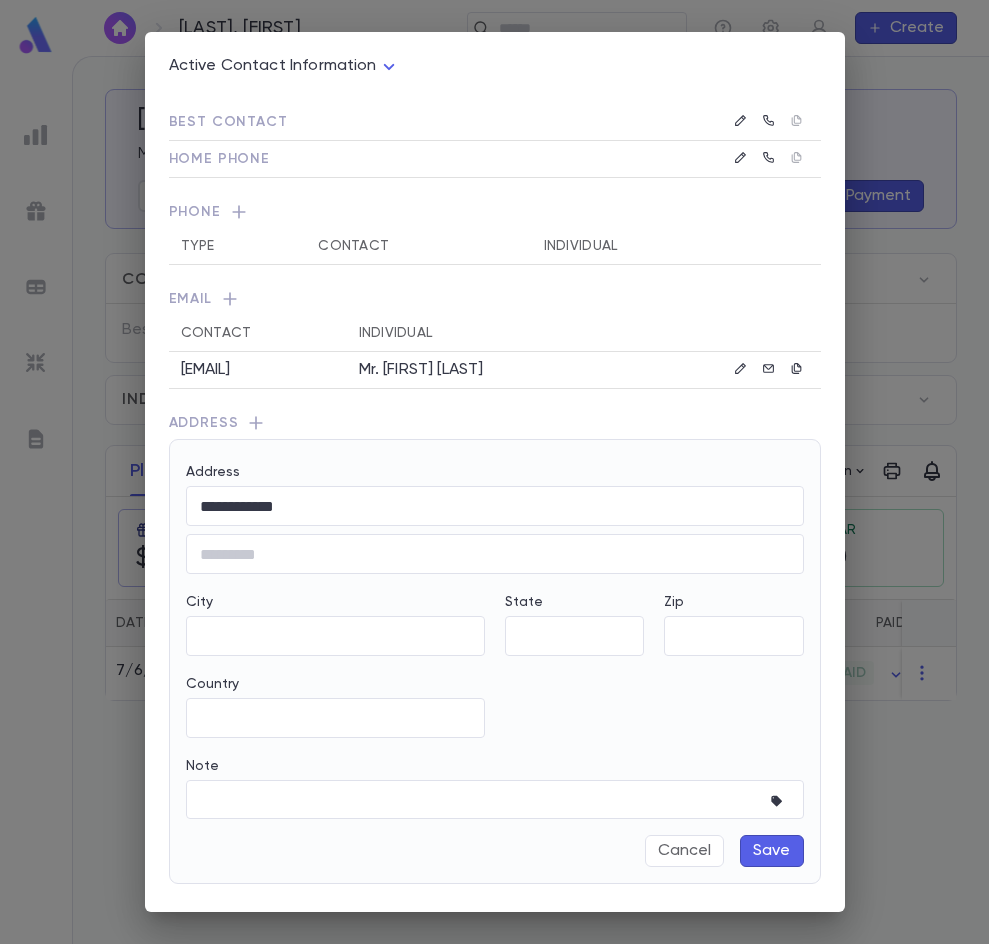 click on "[NUMBER] [STREET]" at bounding box center [377, 543] 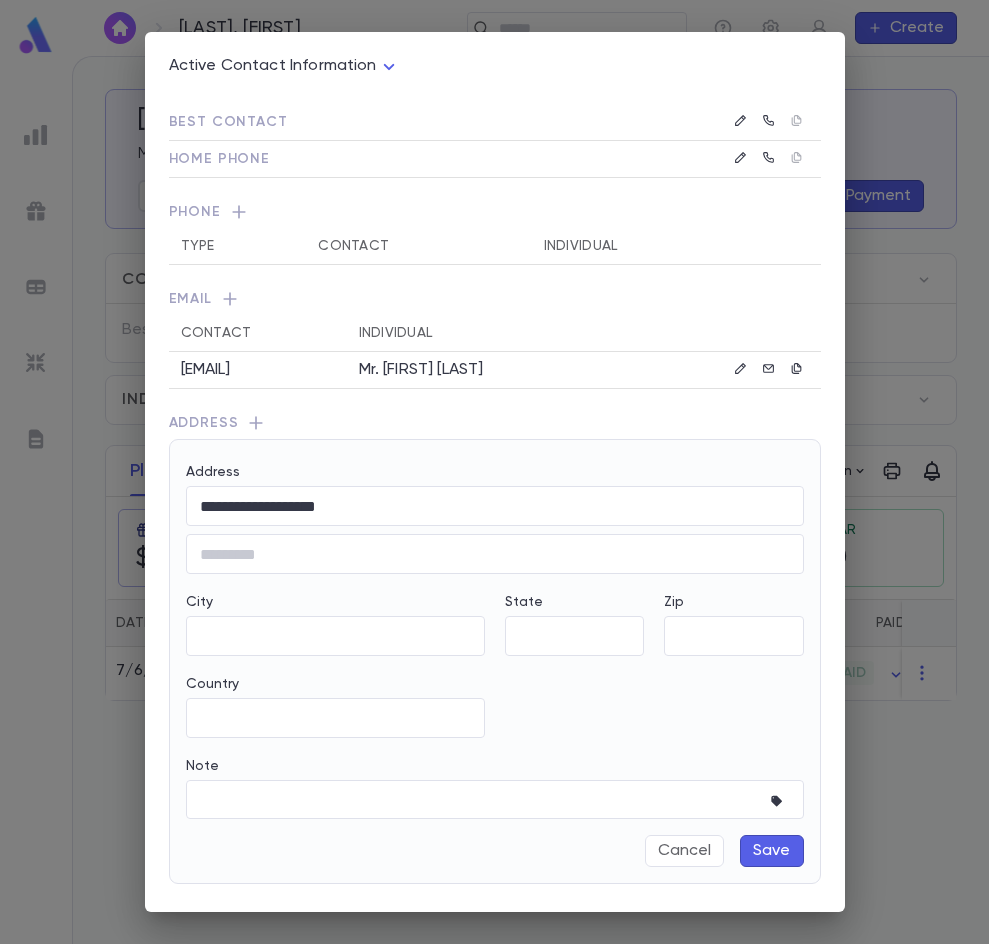 type on "**" 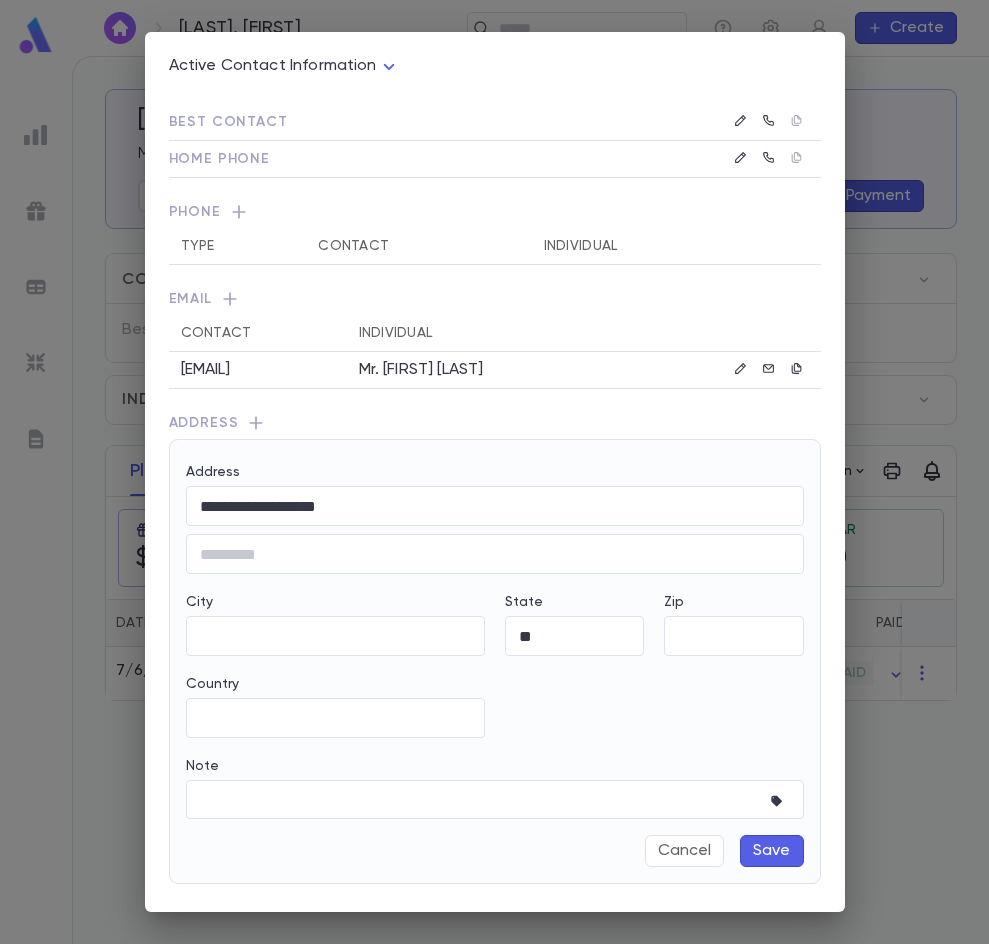 type on "**********" 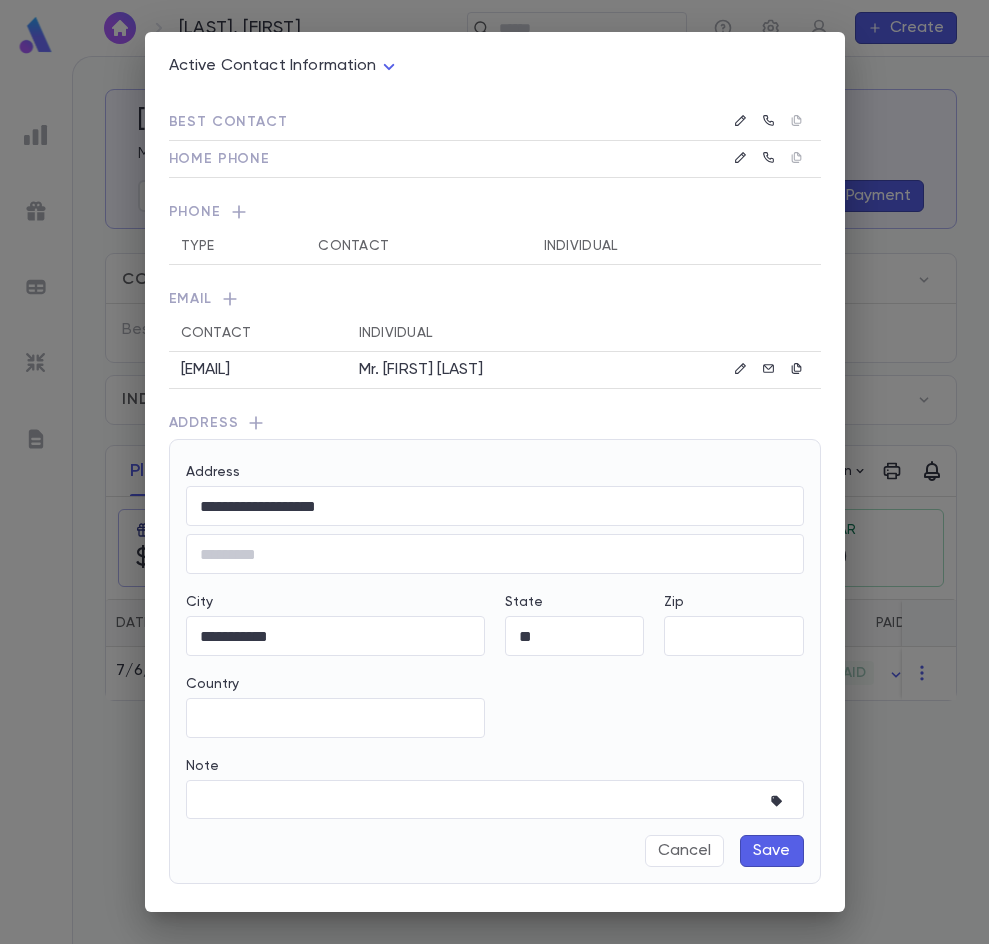 type on "**********" 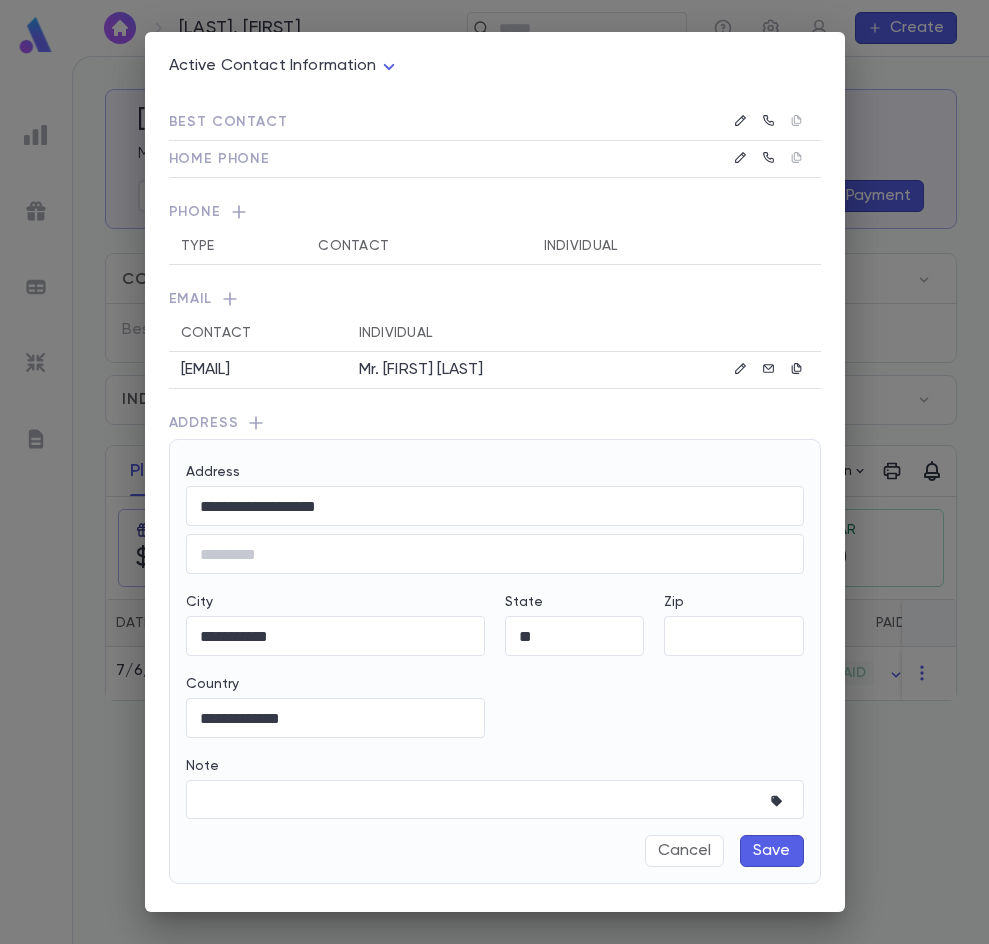 type on "*****" 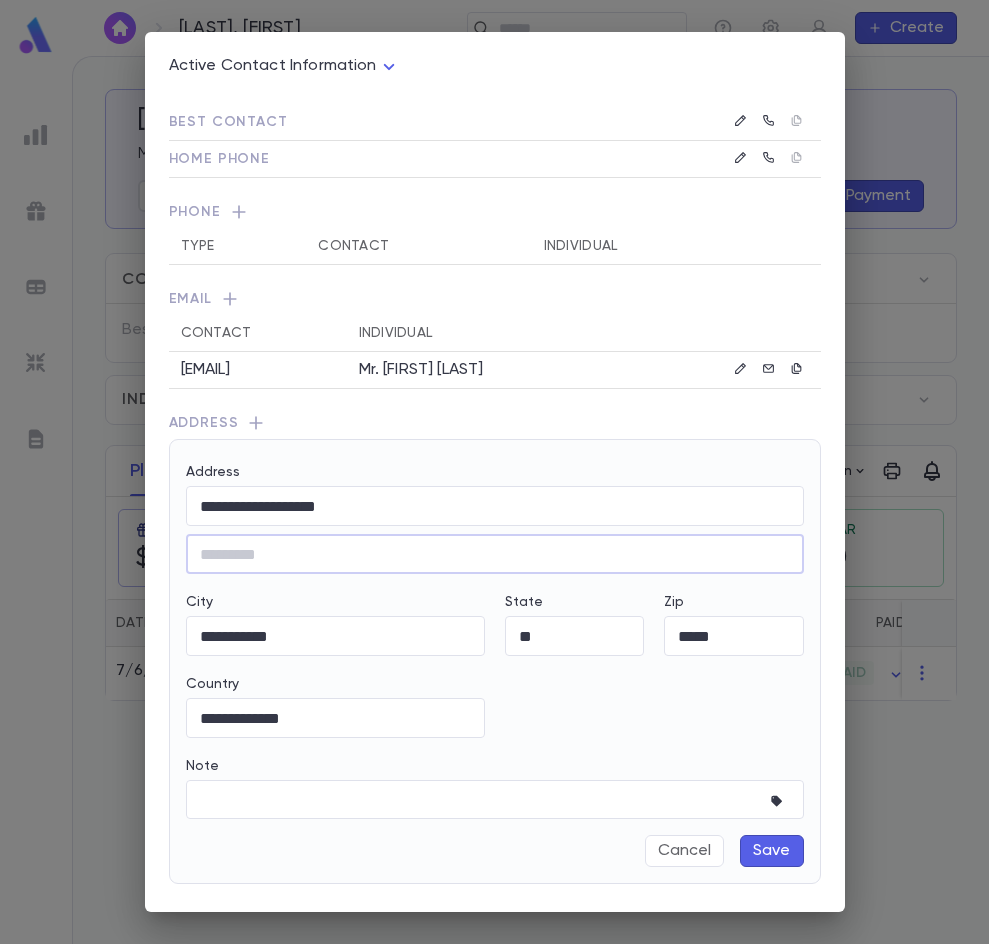 click on "Save" at bounding box center (772, 851) 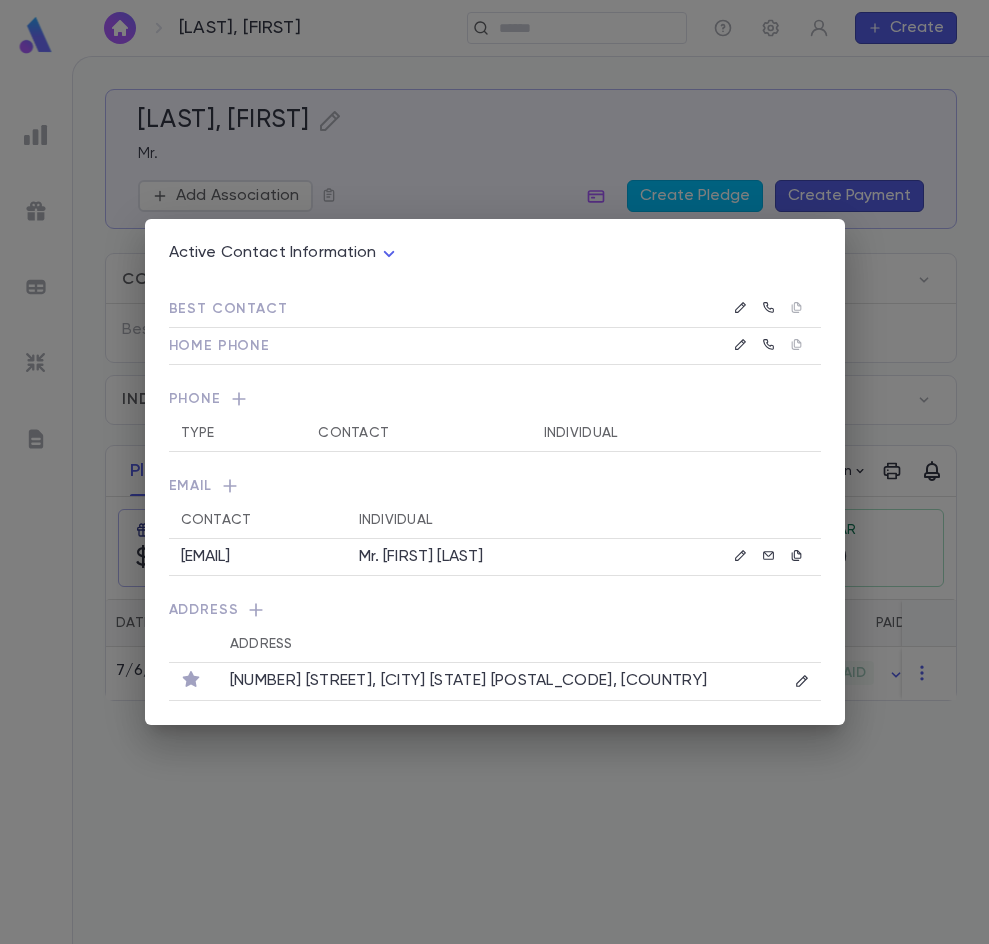 click on "Active Contact Information **** Best Contact Home Phone Phone Type Contact Individual Email Contact Individual [EMAIL] [FIRST] [LAST] Address Address [NUMBER] [STREET], [CITY] [STATE] [POSTAL_CODE], [COUNTRY]" at bounding box center (494, 472) 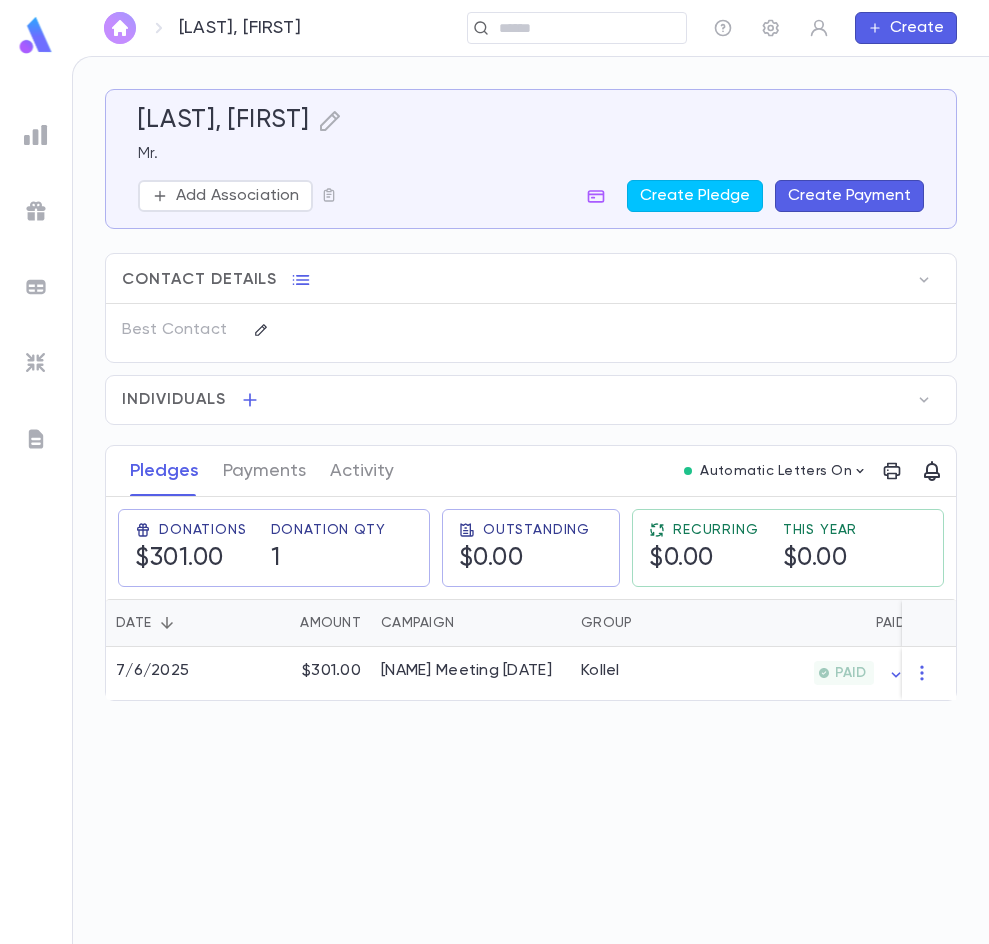 click at bounding box center [120, 28] 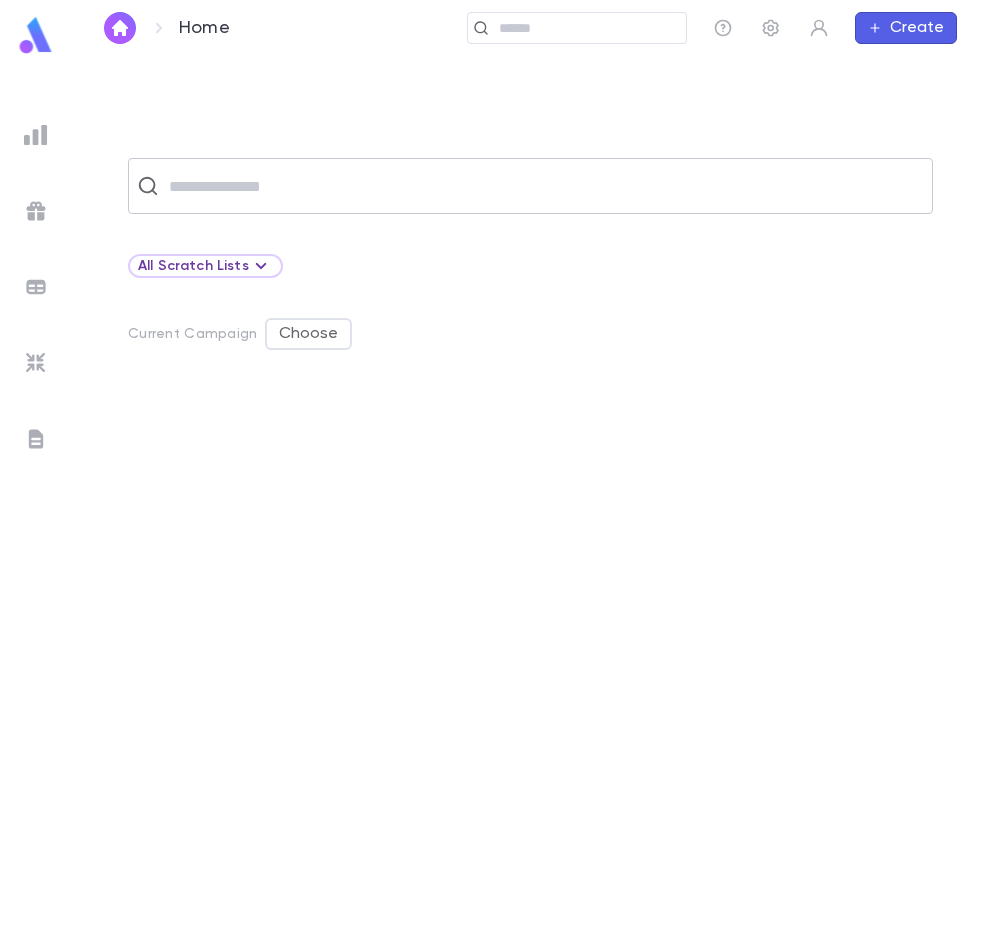 click at bounding box center [543, 186] 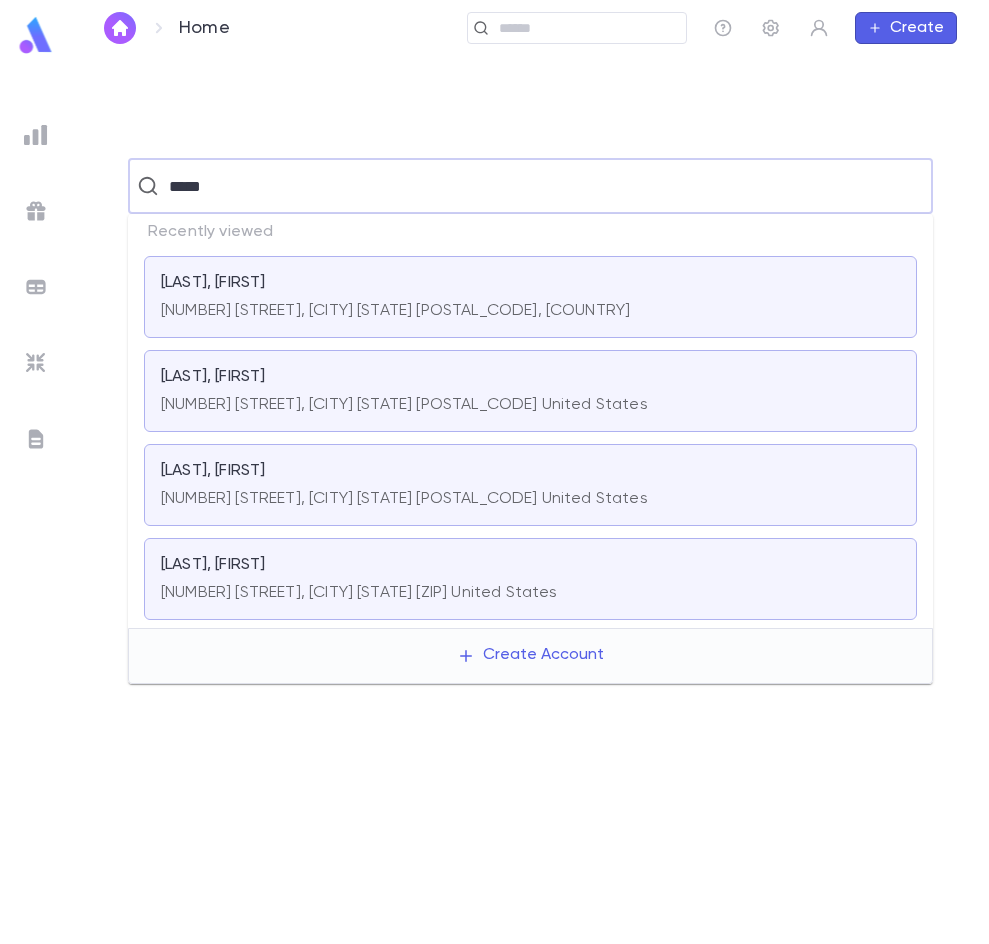 type on "*****" 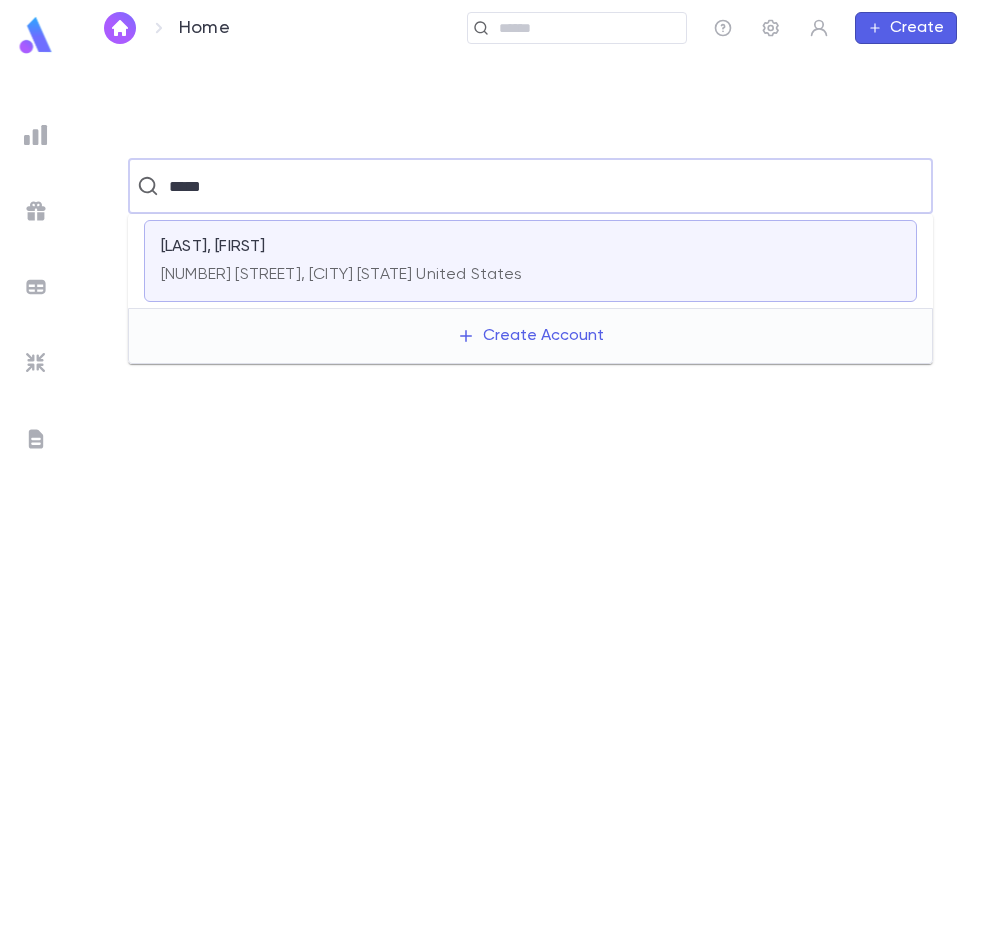 click on "[NUMBER] [STREET], [CITY] [STATE] United States" at bounding box center [342, 275] 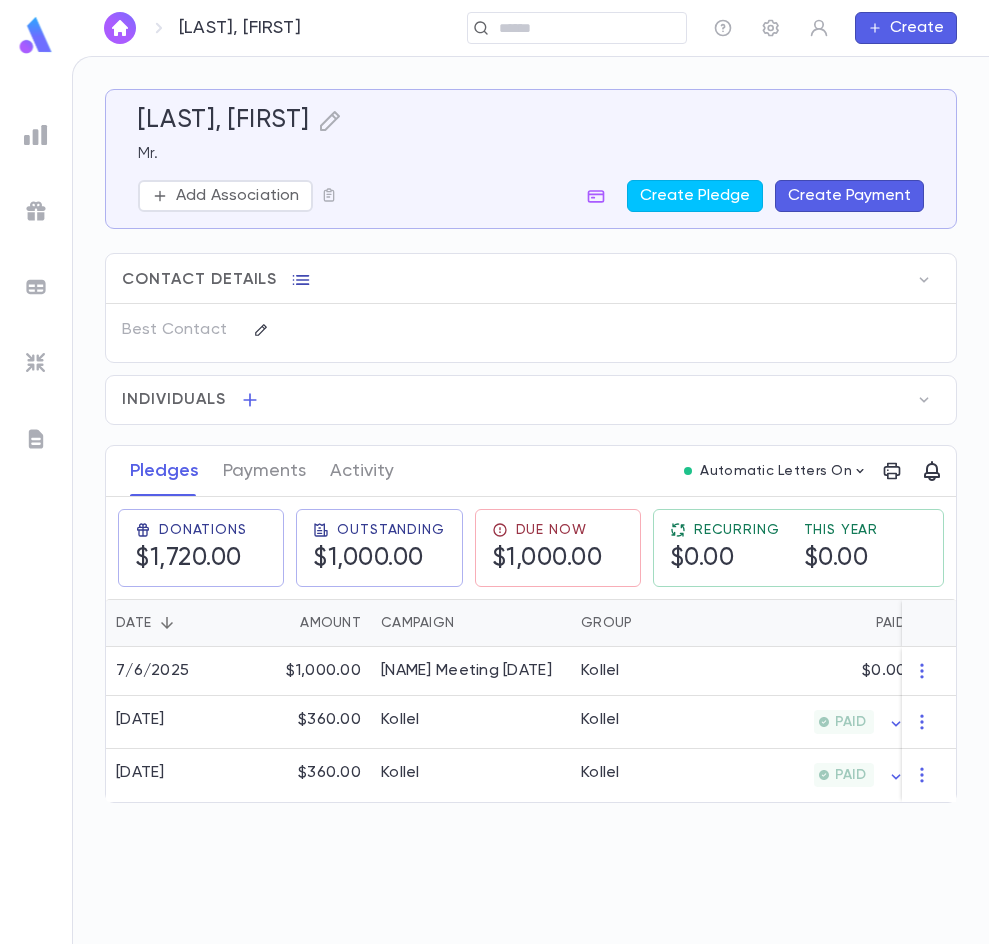 click 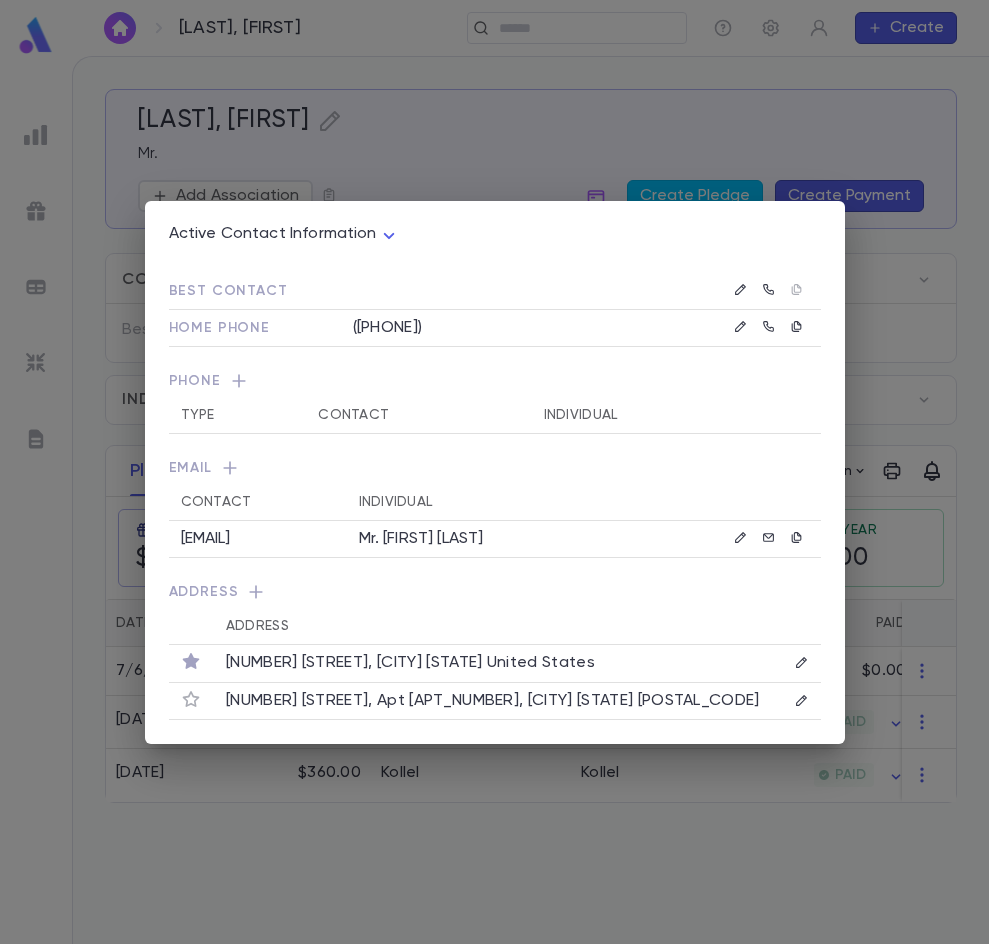 click 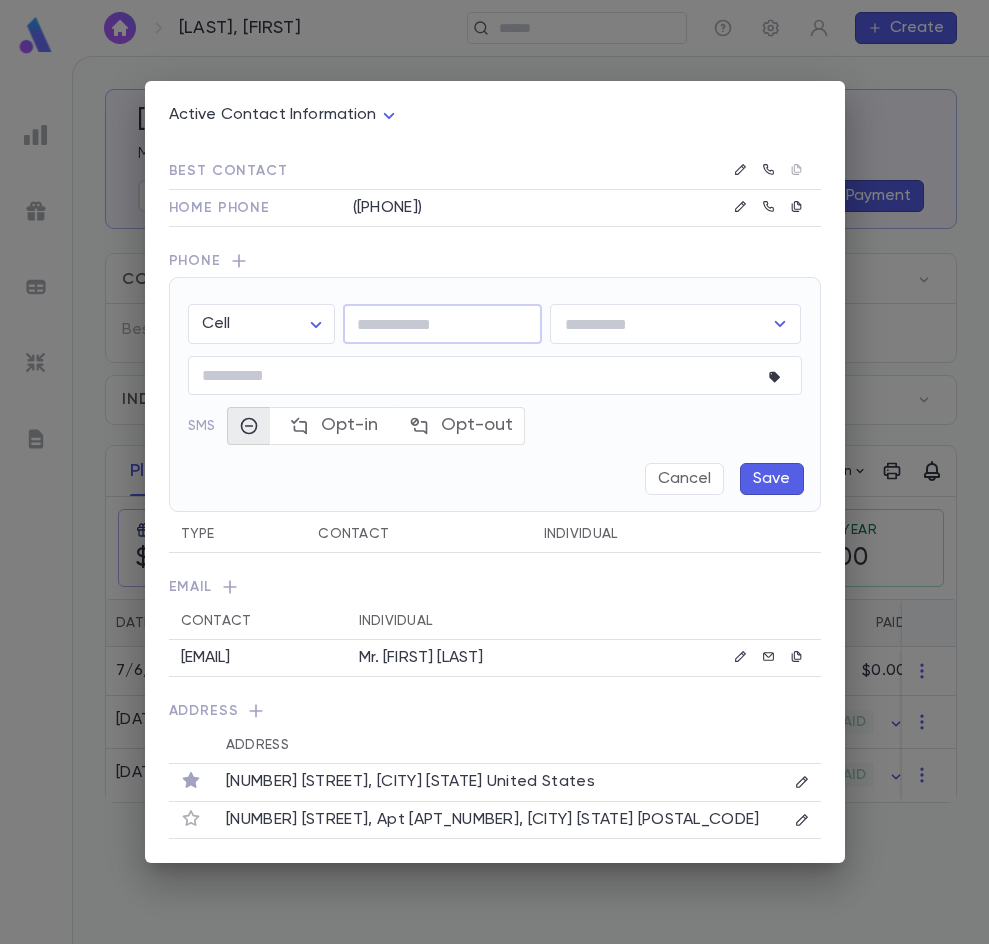 click at bounding box center (442, 324) 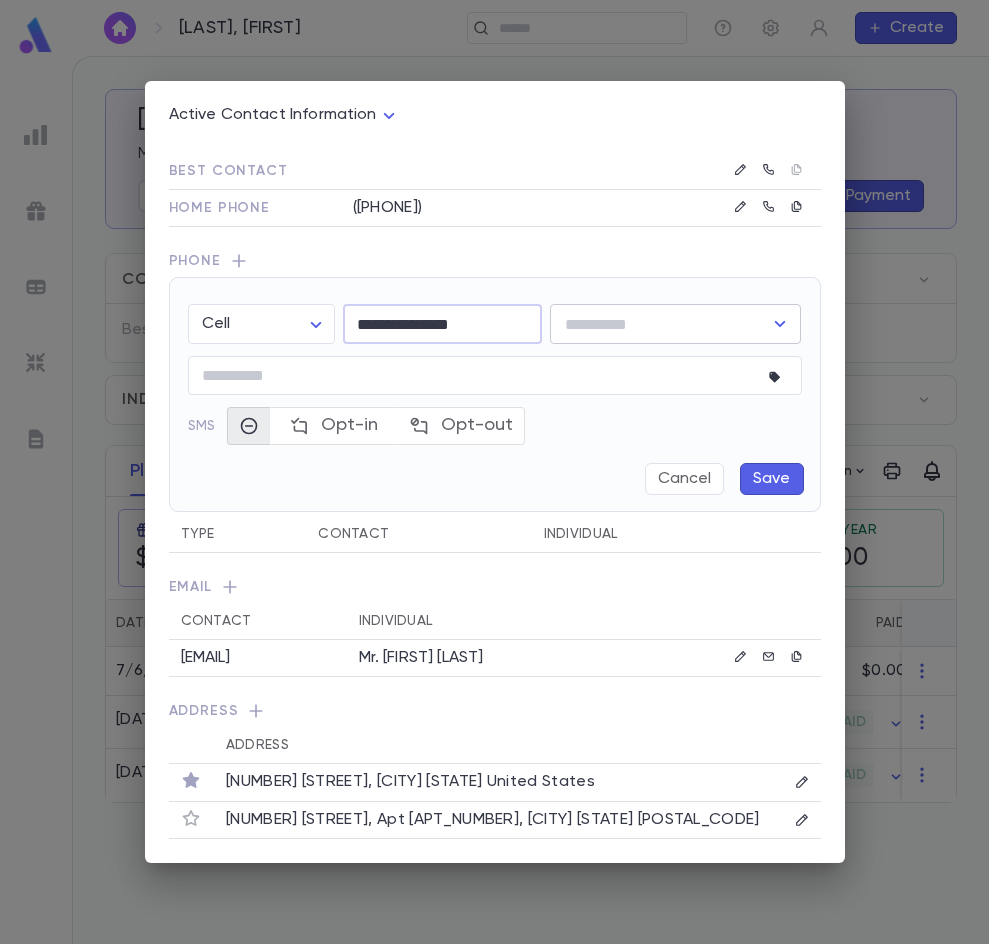 type on "**********" 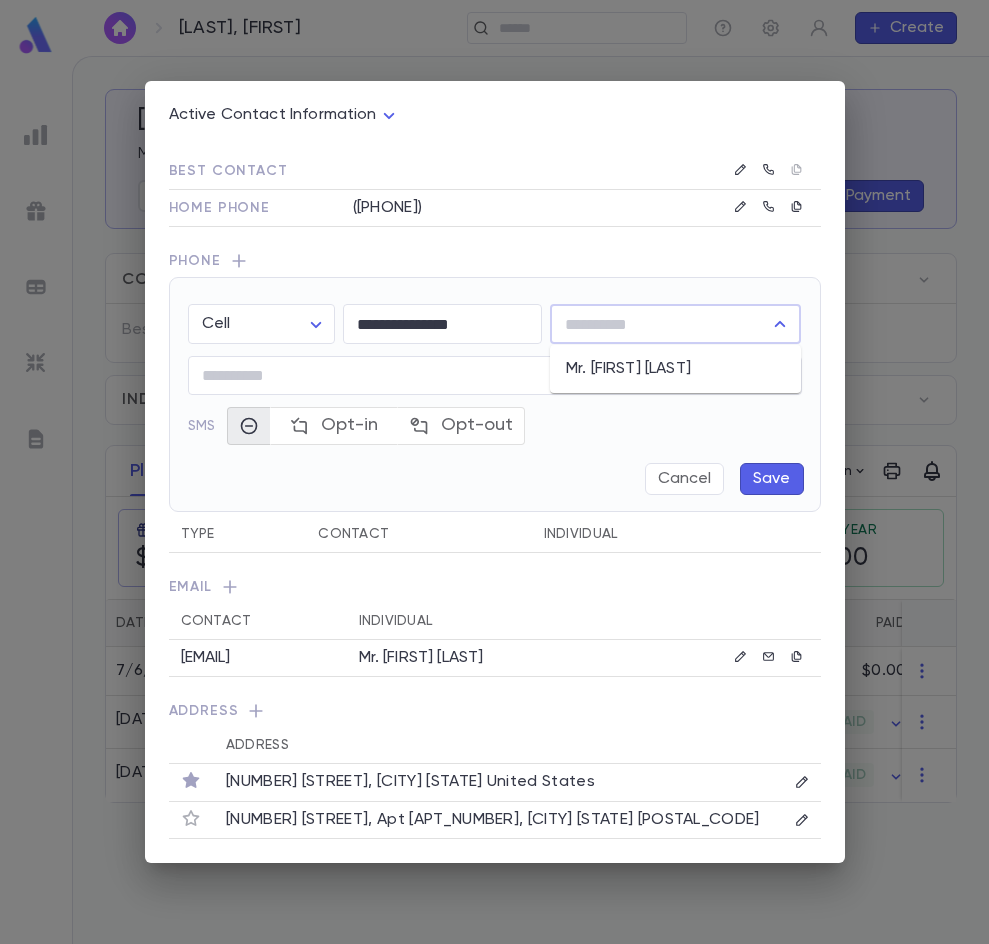 click at bounding box center (660, 324) 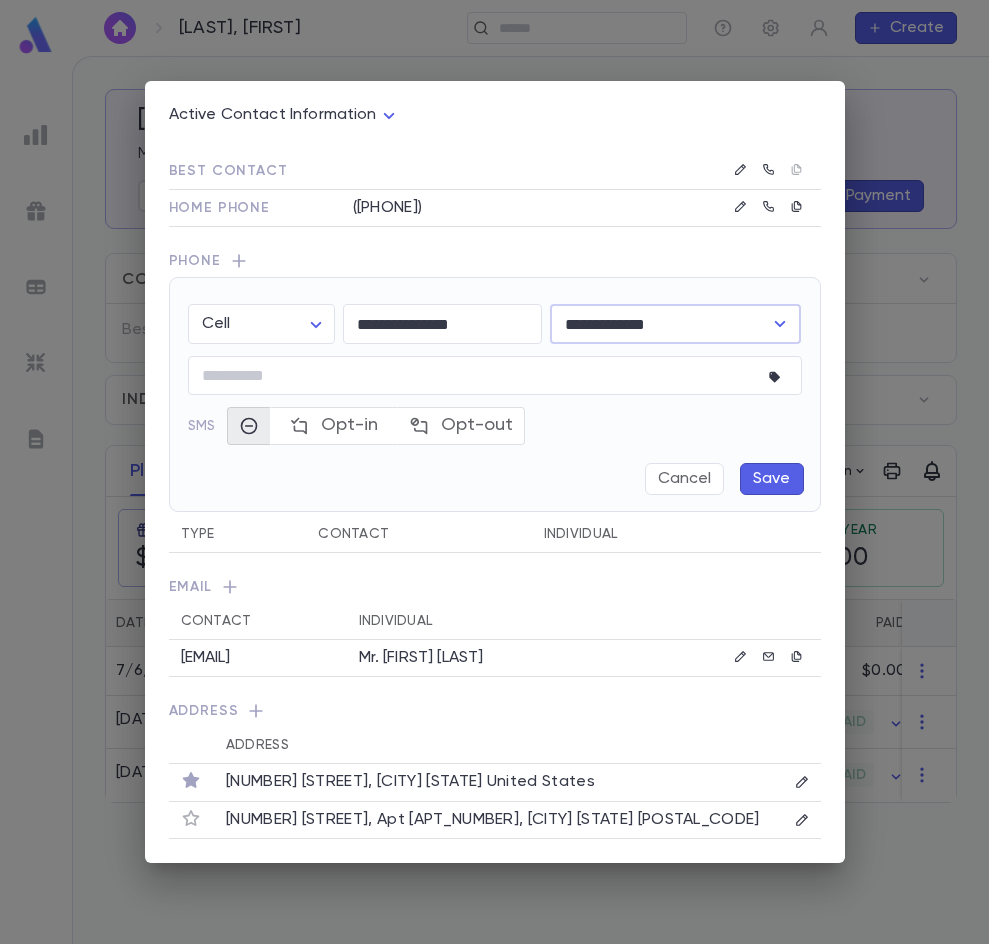 click on "Save" at bounding box center (772, 479) 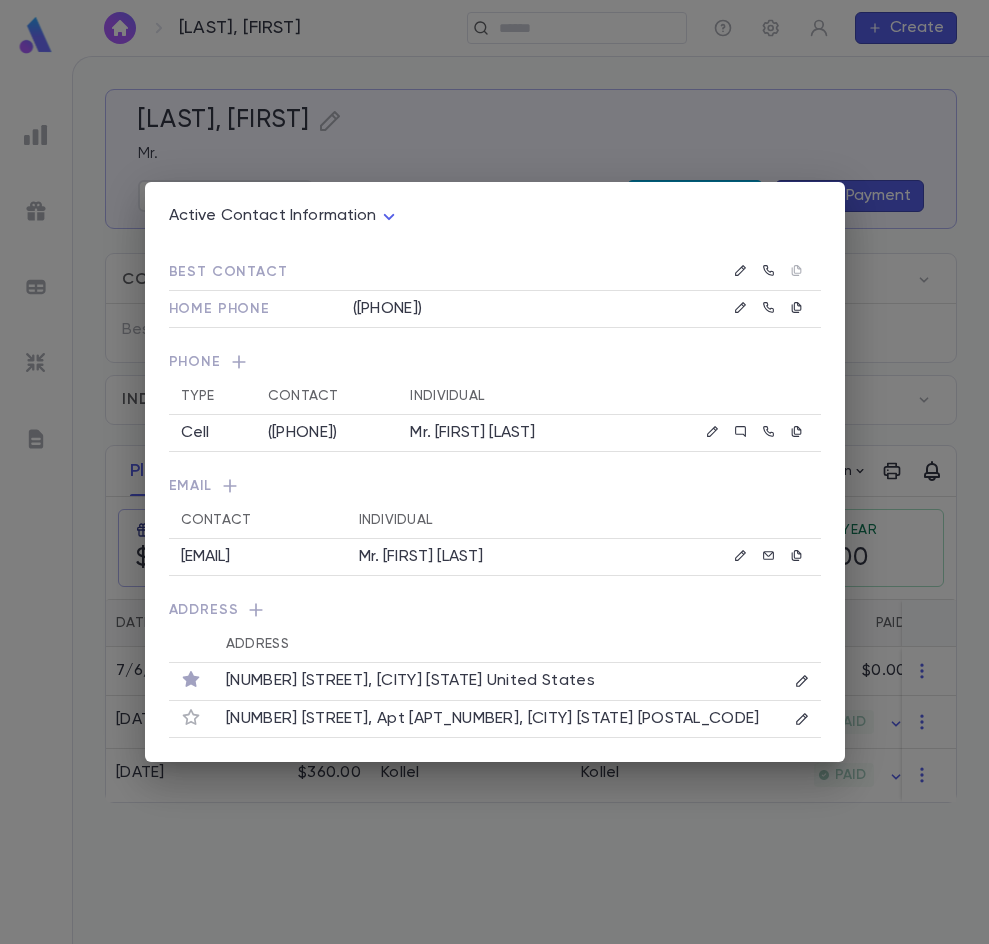 click on "Active Contact Information **** Best Contact Home Phone ([PHONE]) Phone Type Contact Individual Mr. [FIRST] [LAST] Email Contact Individual [EMAIL] Mr. [FIRST] [LAST] Address Address [NUMBER] [STREET], [CITY] [STATE] [POSTAL_CODE] [COUNTRY] [NUMBER] [STREET], Apt [NUMBER], [CITY] [STATE] [POSTAL_CODE]" at bounding box center [494, 472] 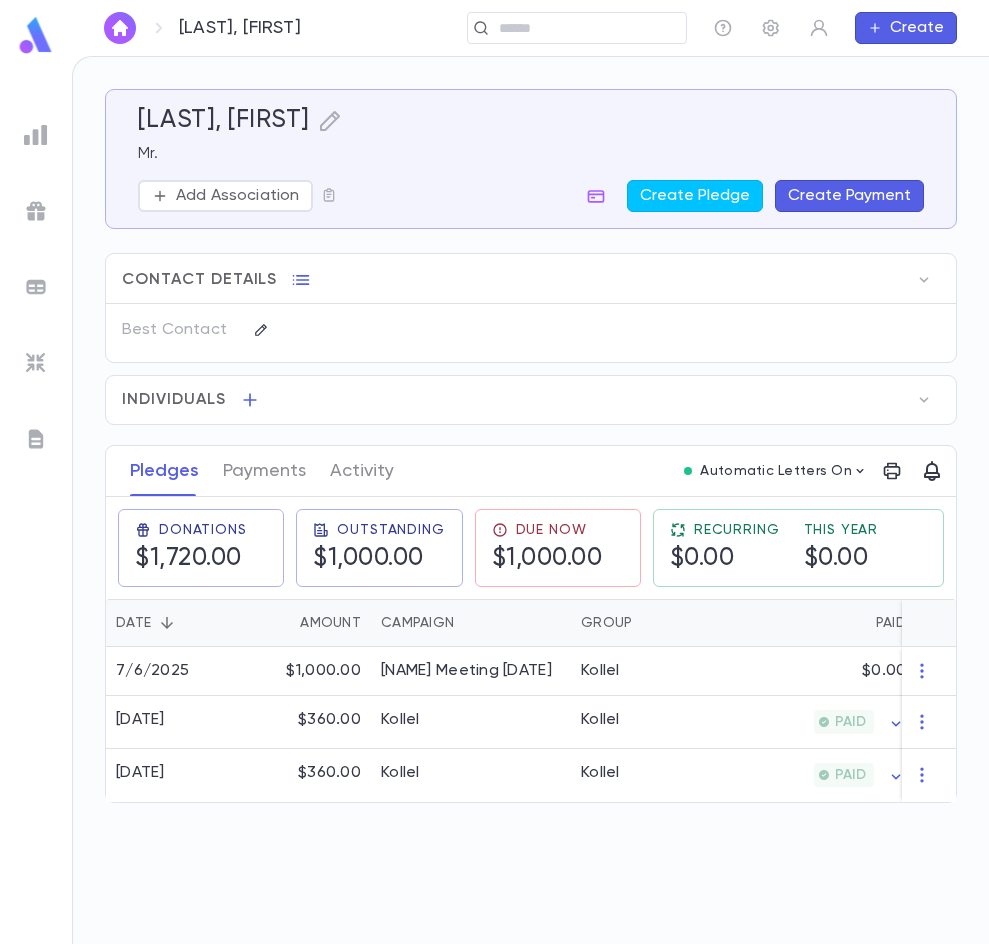click at bounding box center [120, 28] 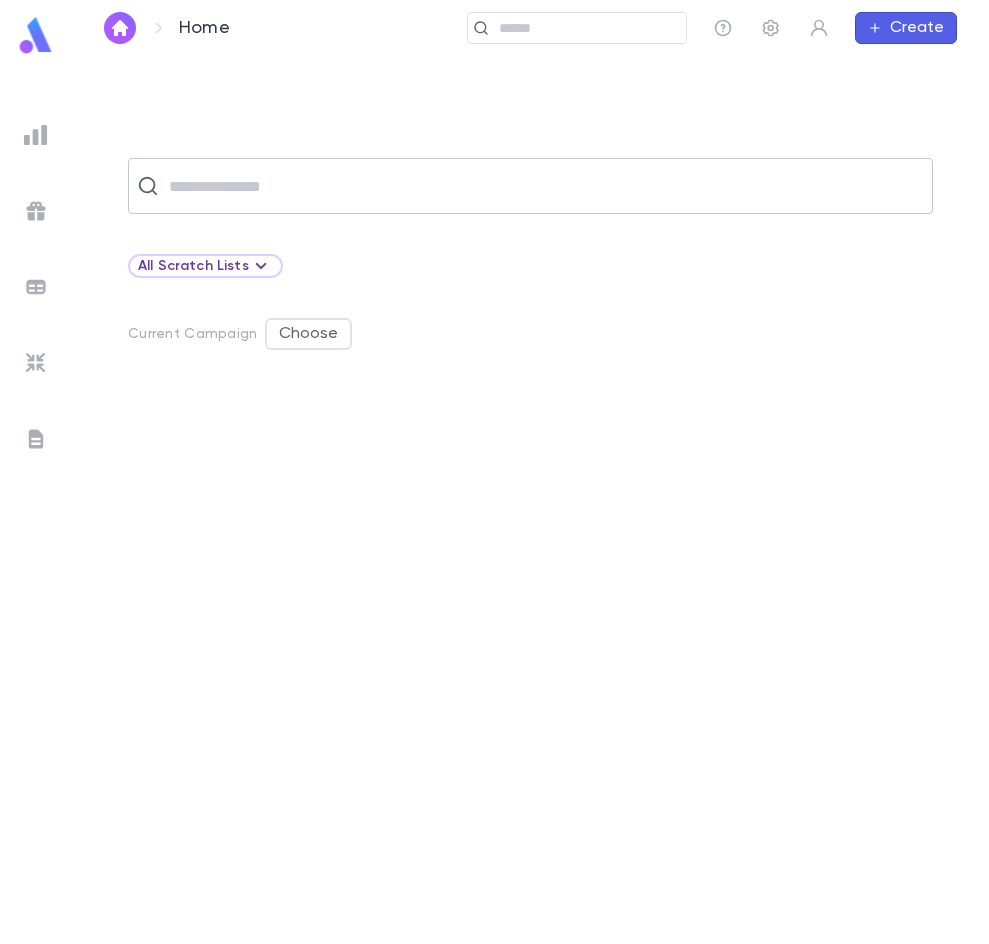 click on "​" at bounding box center [530, 186] 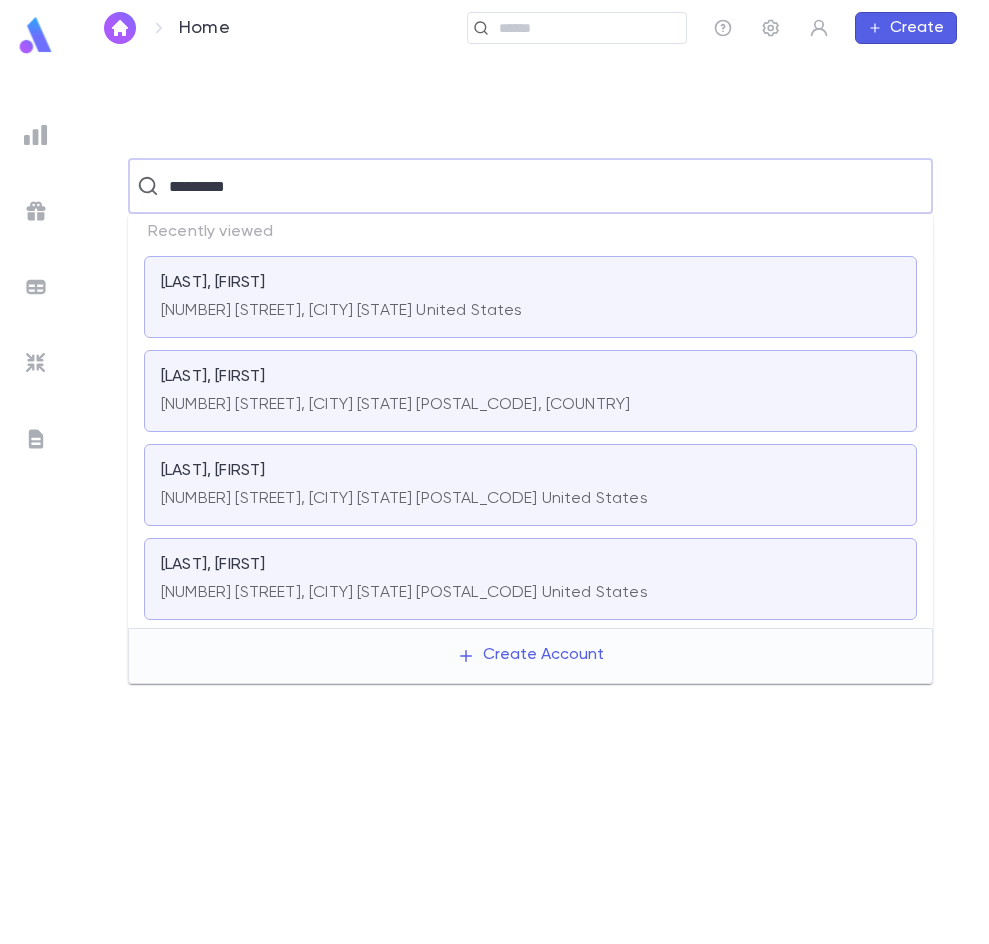 type on "*********" 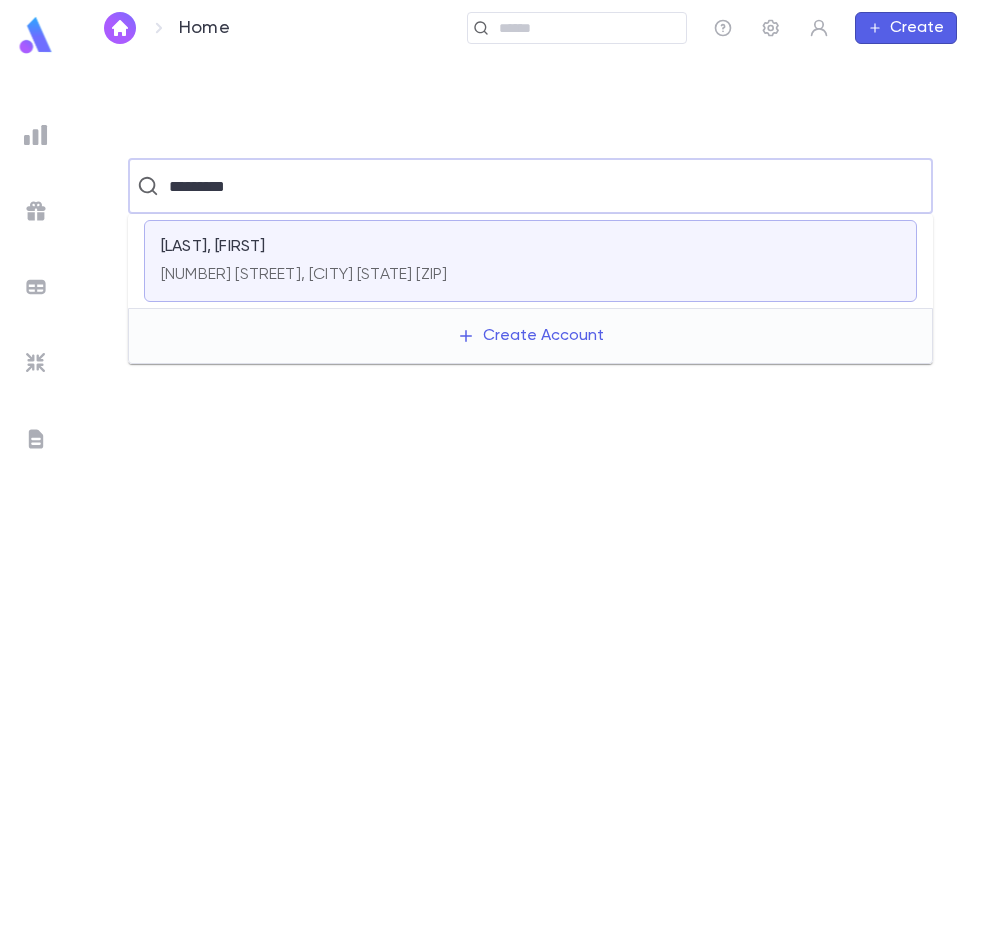 click on "[LAST], [FIRST]" at bounding box center [530, 247] 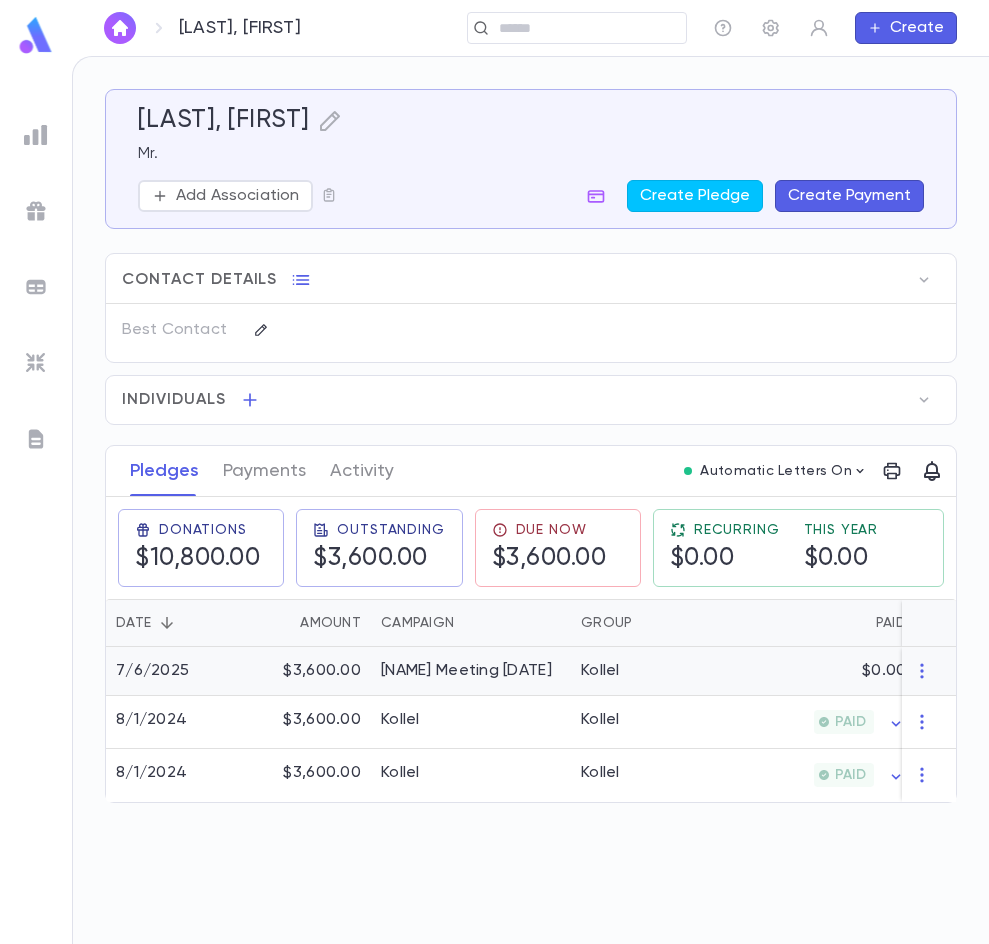 click on "[NAME] Meeting [DATE]" at bounding box center (471, 671) 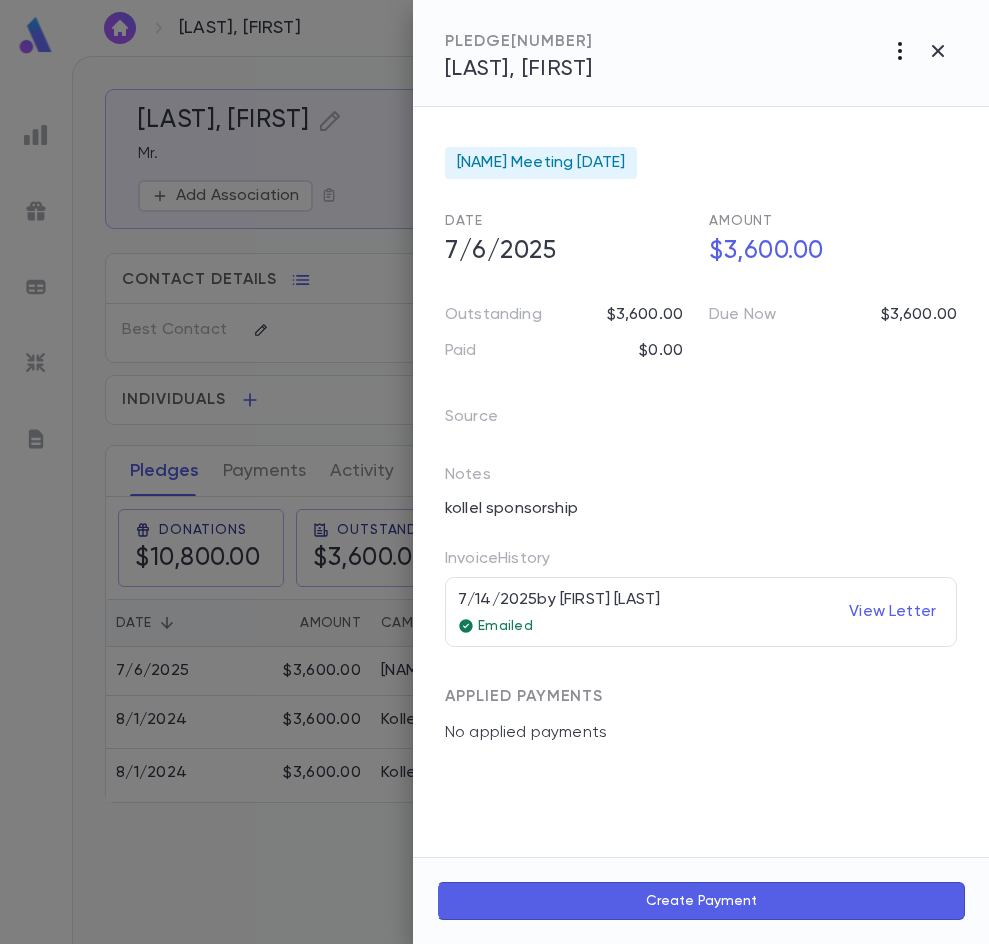 click 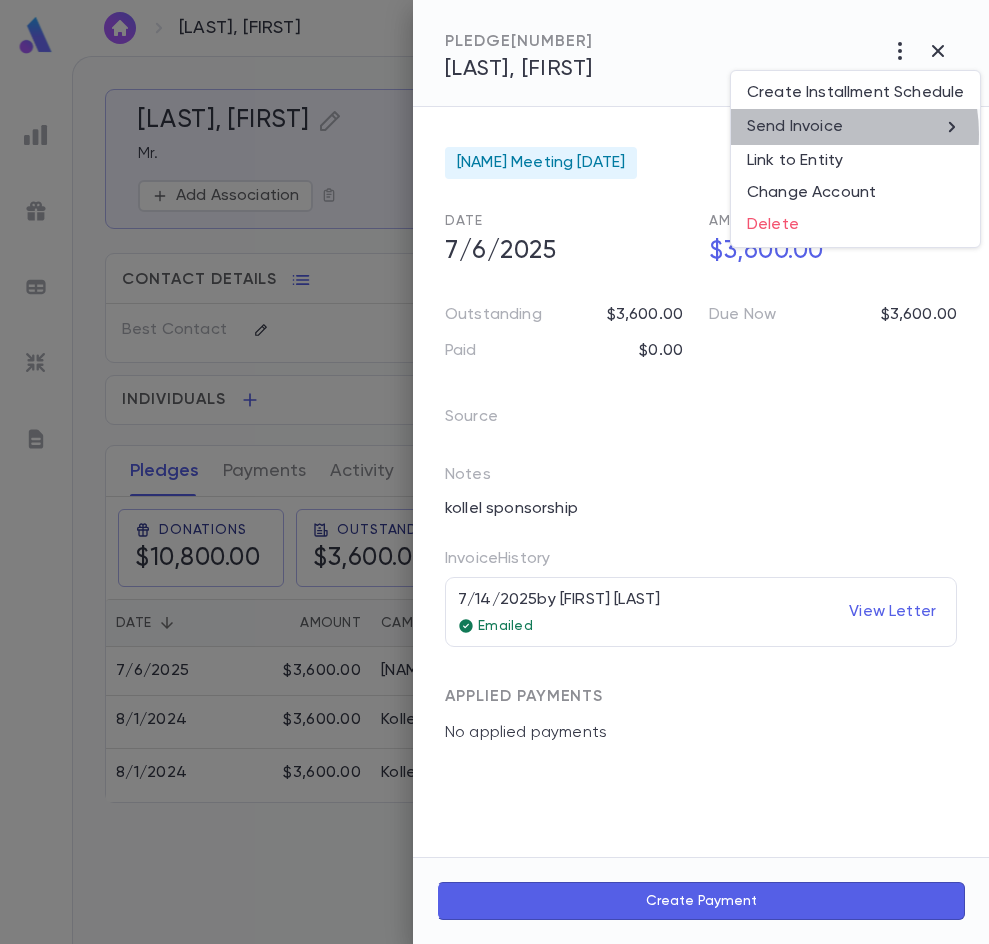 click on "Send   Invoice" at bounding box center (795, 127) 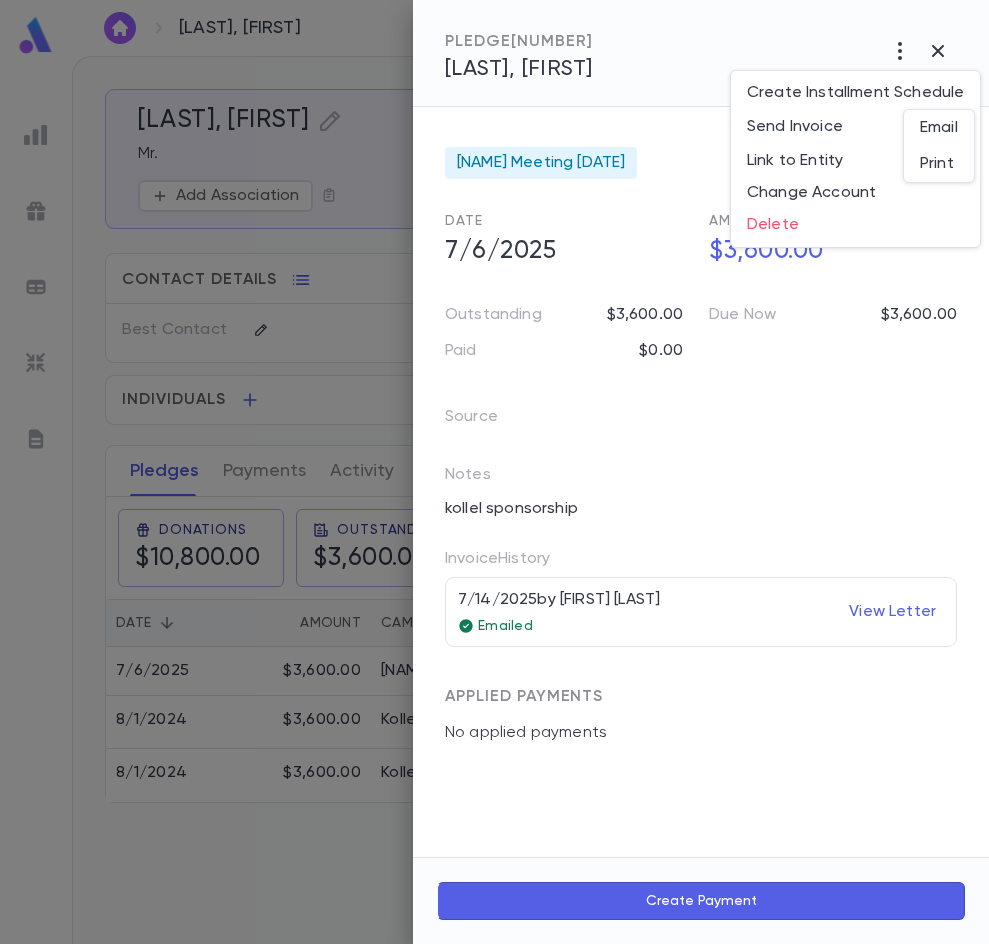 click on "Email" at bounding box center [939, 128] 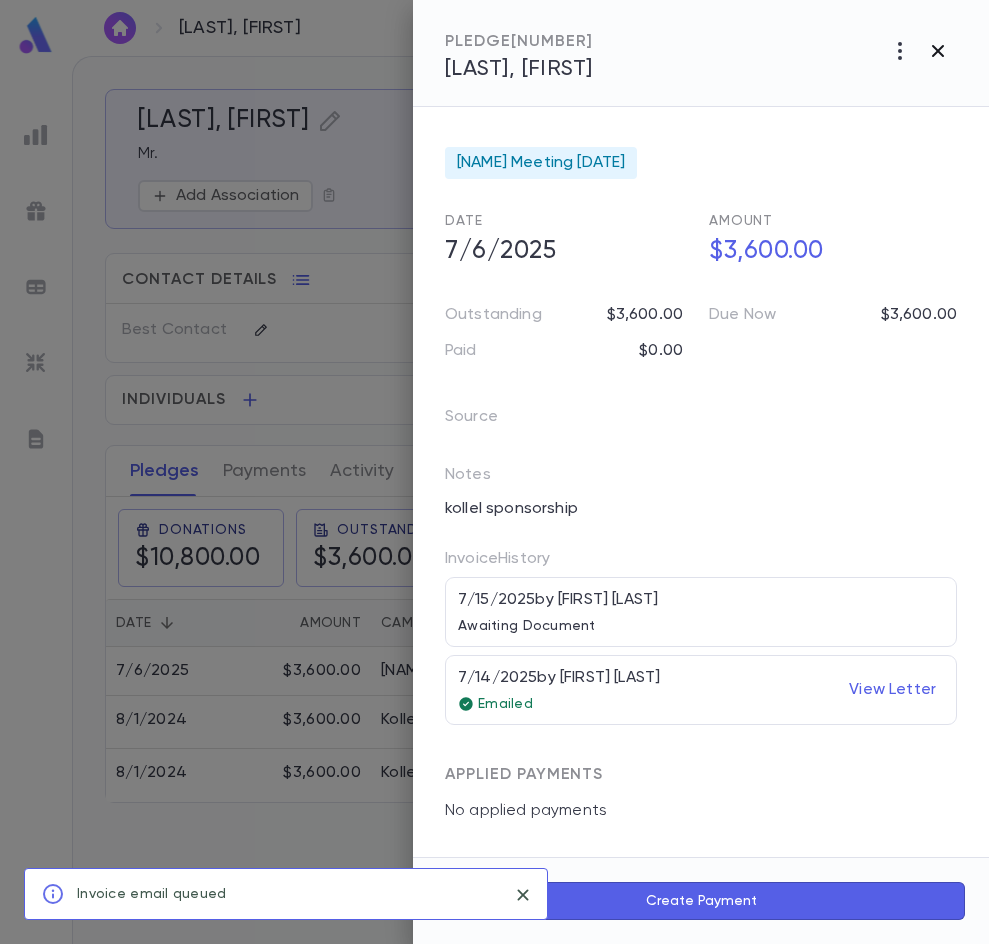 click at bounding box center (938, 51) 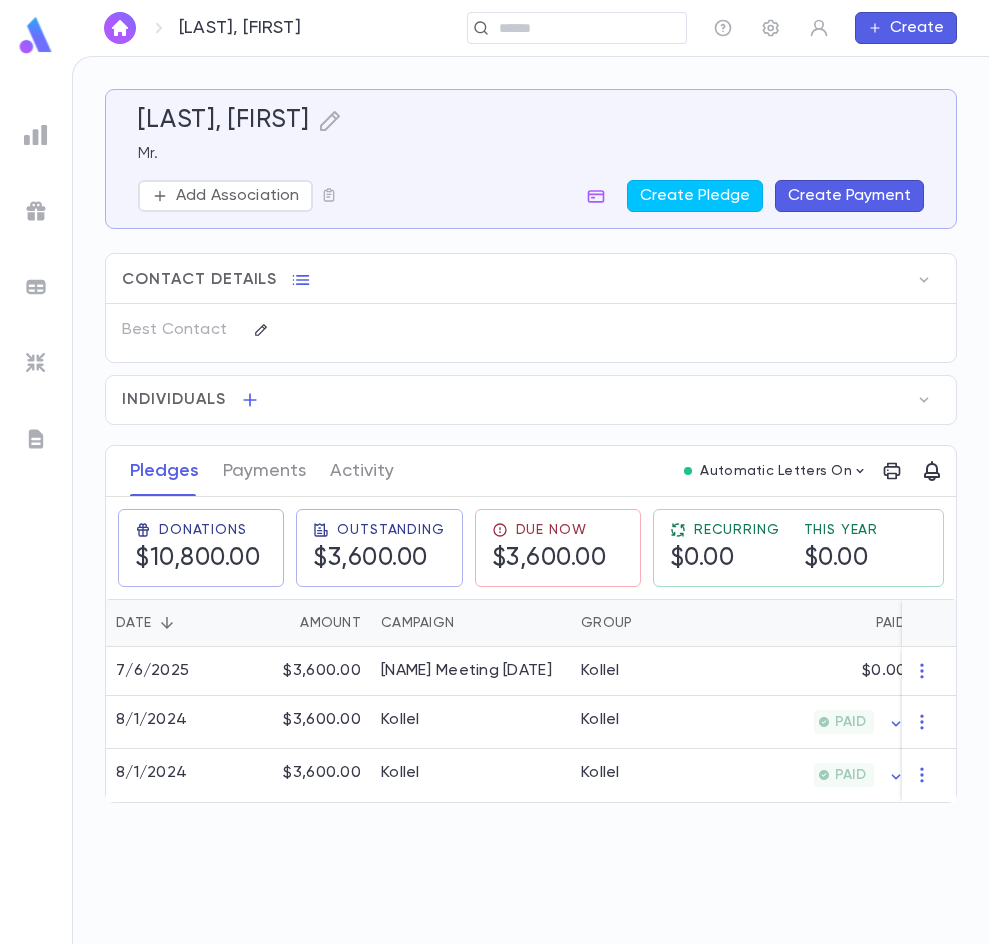click at bounding box center (120, 28) 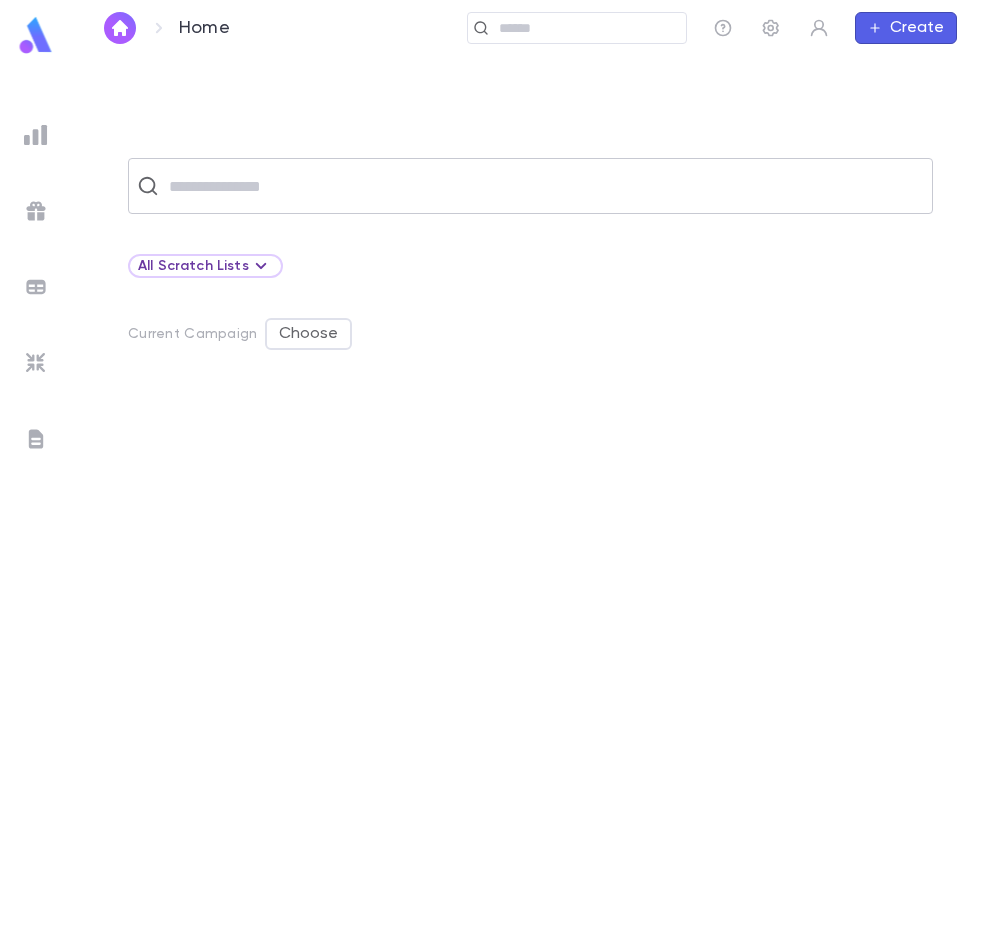 click at bounding box center (543, 186) 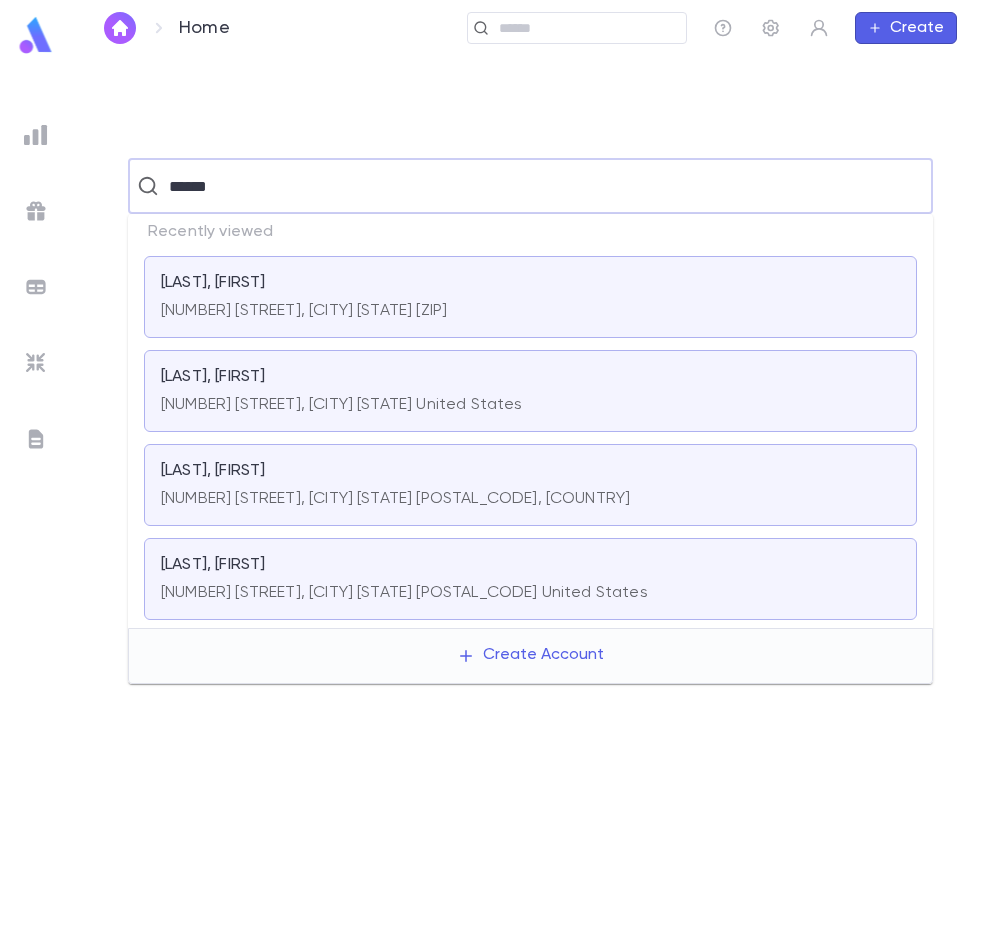 type on "******" 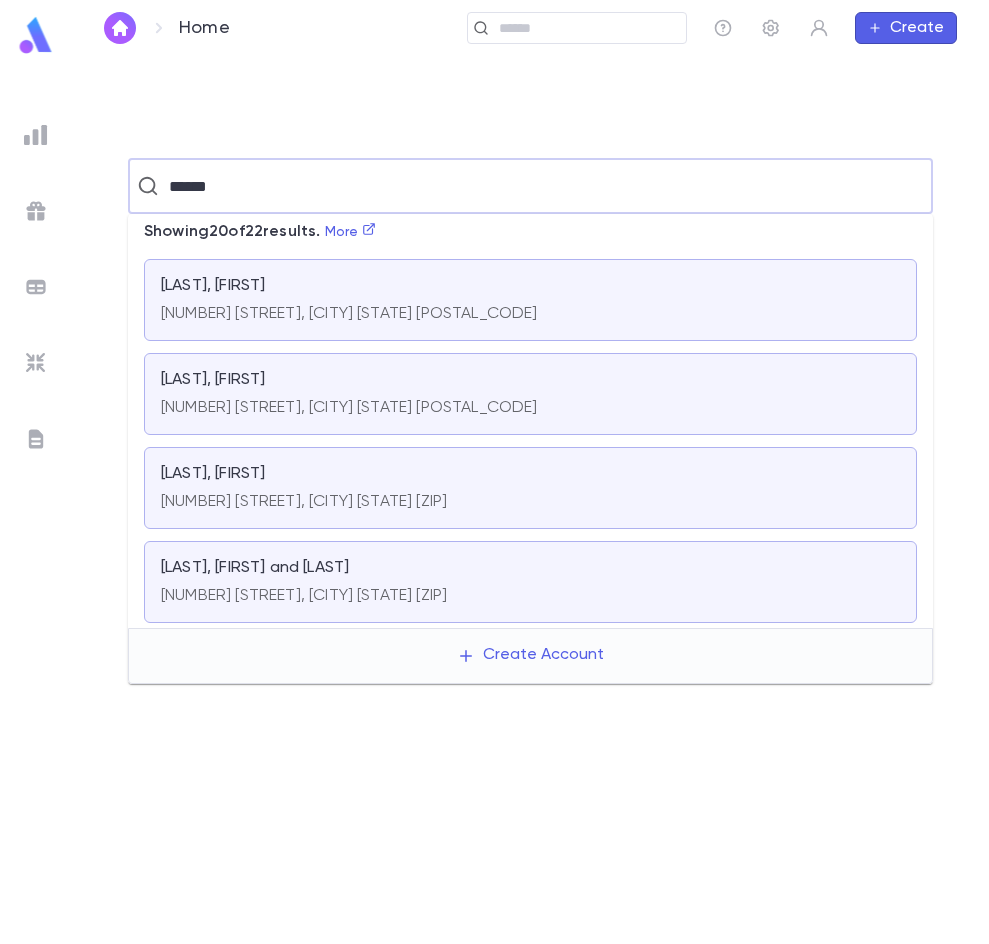 scroll, scrollTop: 1566, scrollLeft: 0, axis: vertical 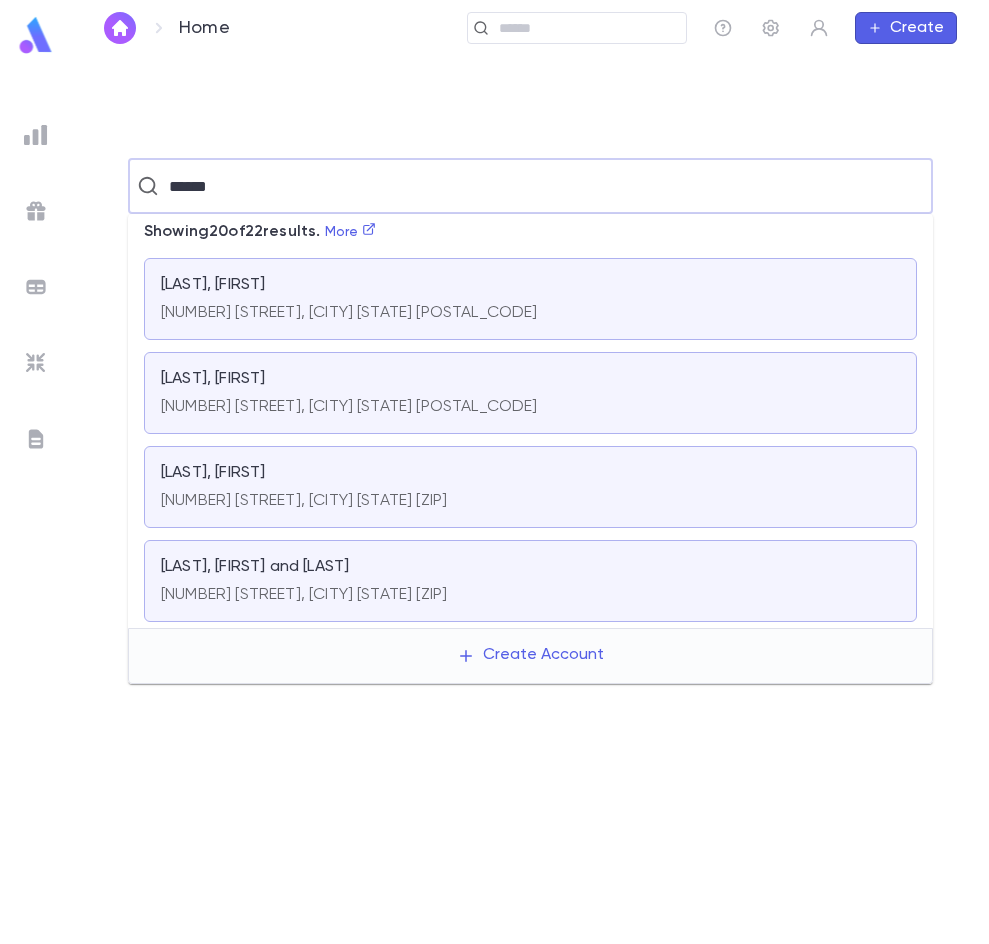 click on "[LAST], [FIRST] and [FIRST] [NUMBER] [STREET] [DIRECTION], [CITY] [STATE] [POSTAL_CODE]" at bounding box center [530, 581] 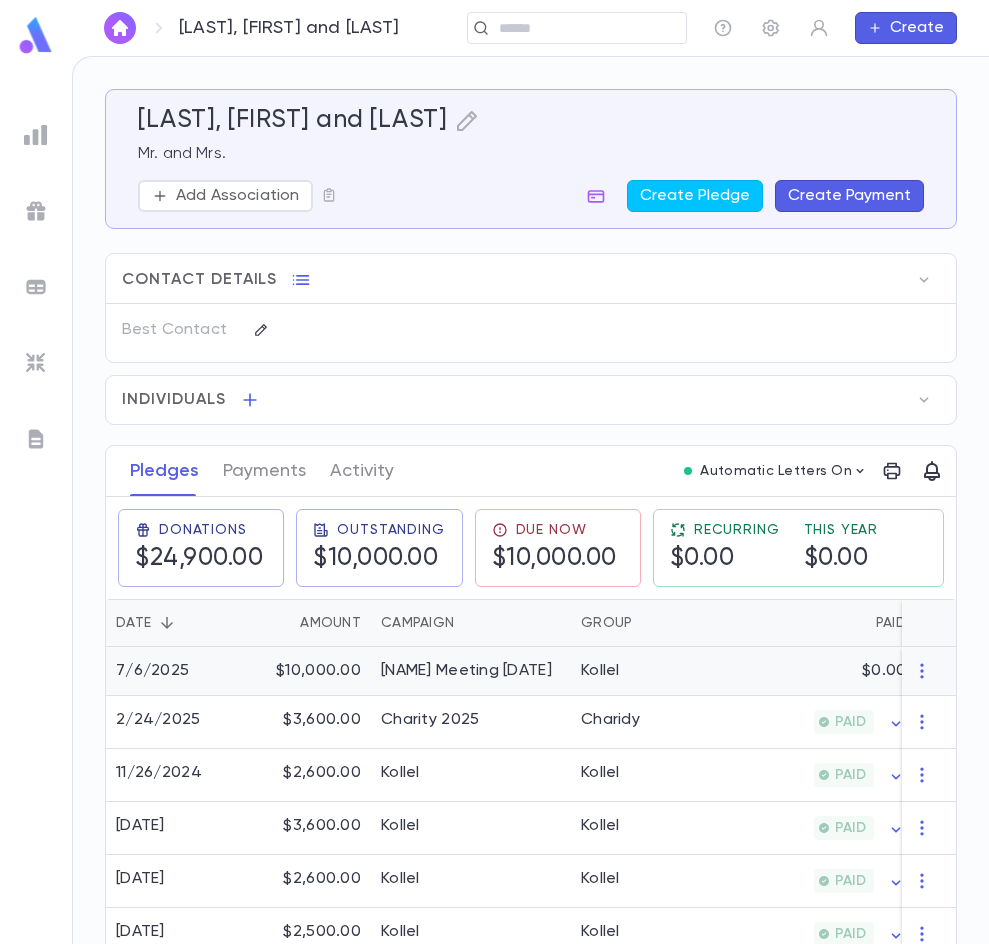 click on "$10,000.00" at bounding box center [306, 671] 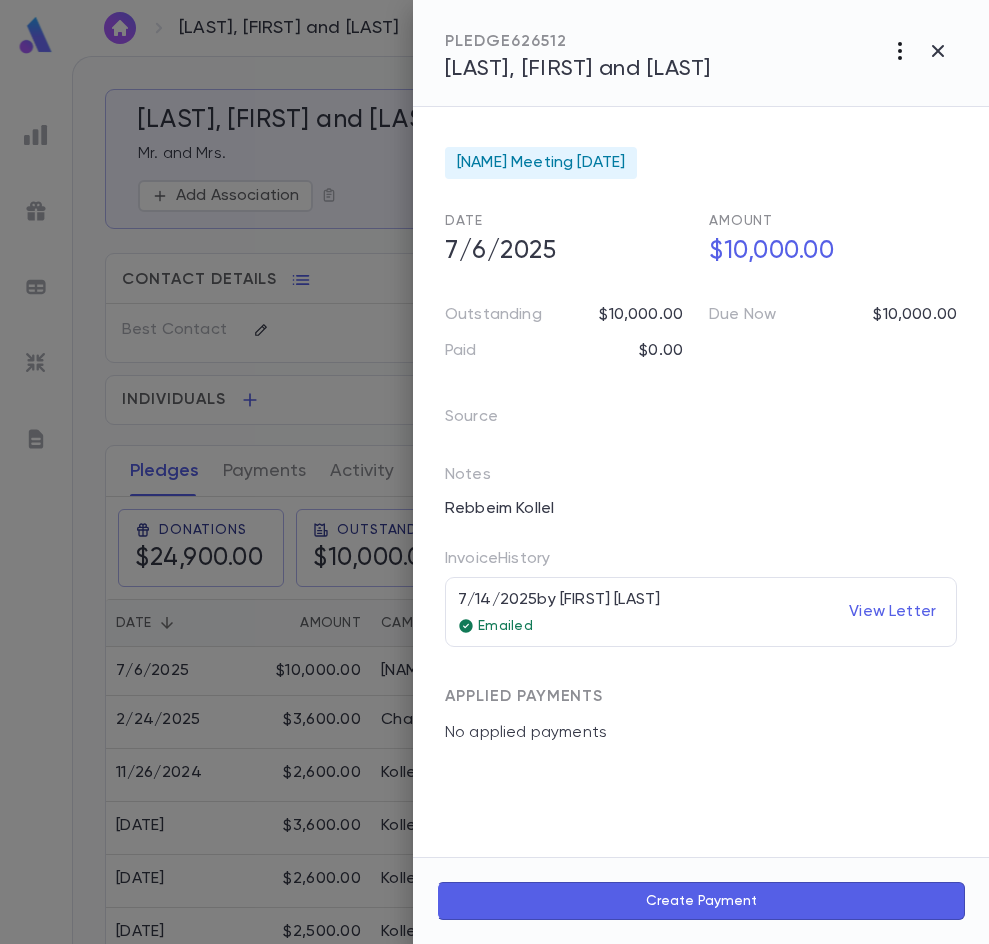 click 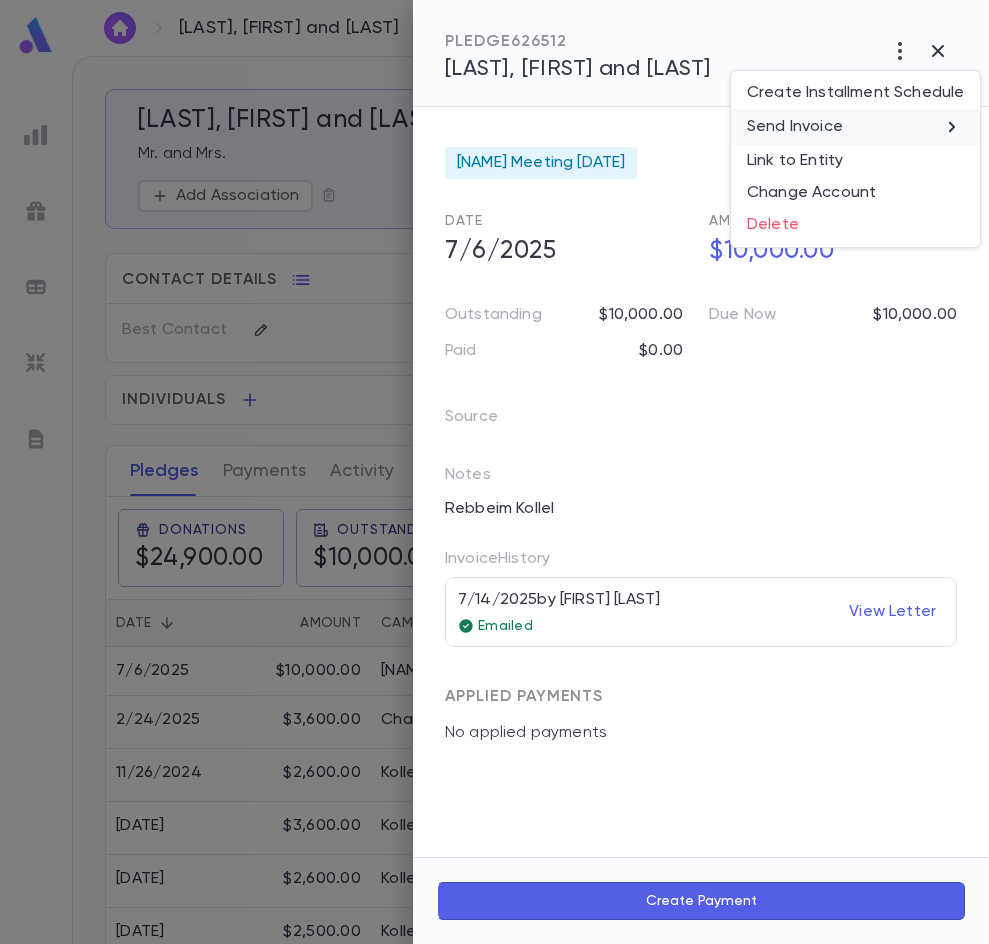 click on "Send   Invoice" at bounding box center [855, 127] 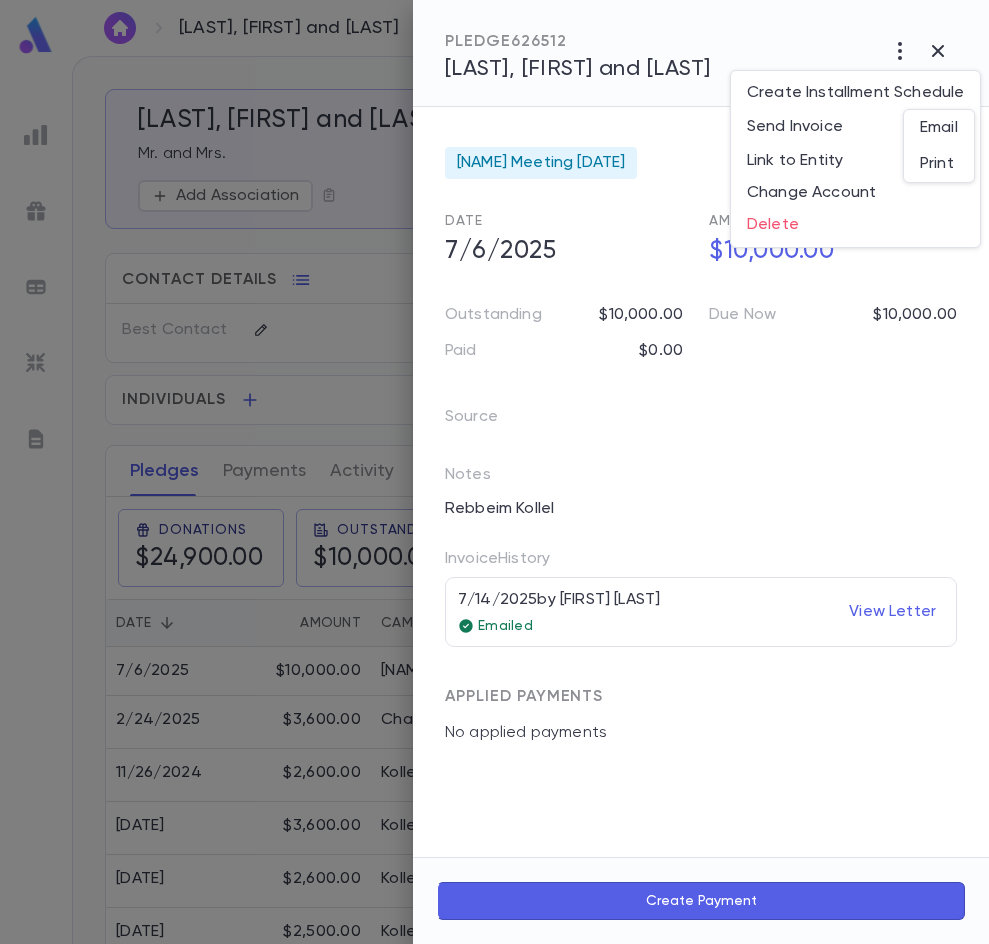 click on "Email" at bounding box center [939, 128] 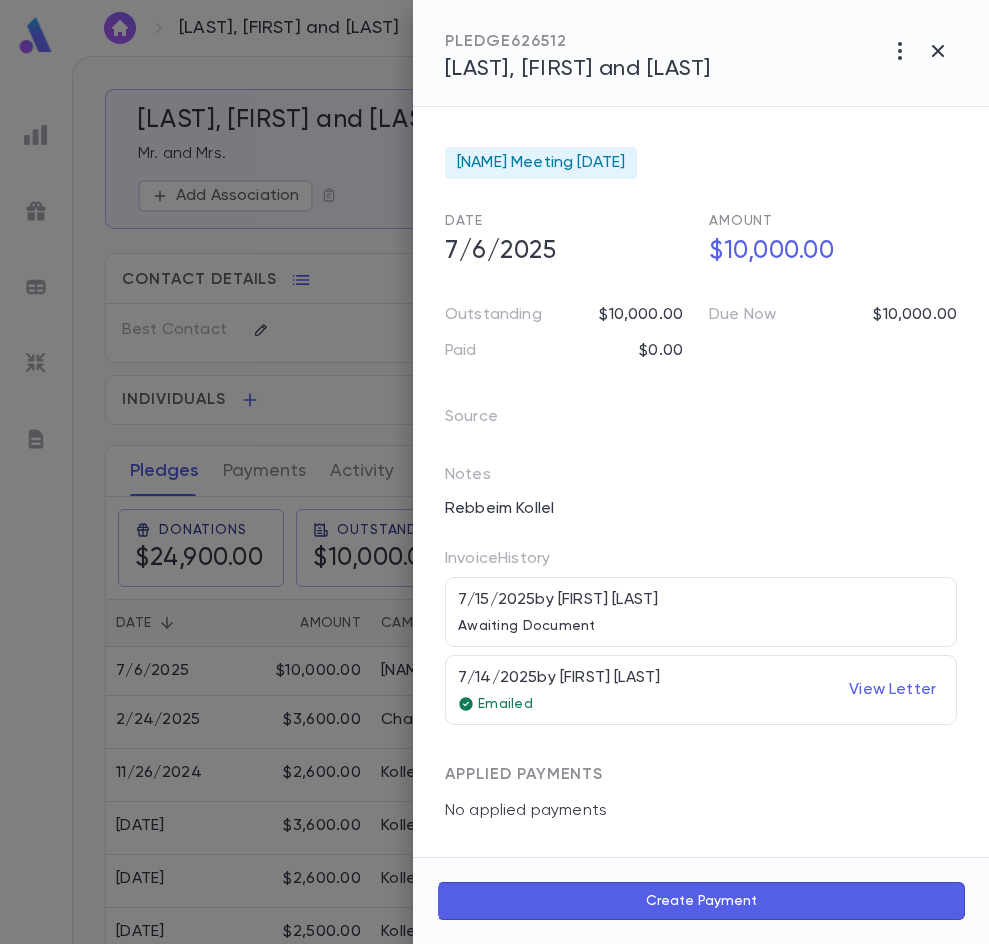 click at bounding box center (494, 472) 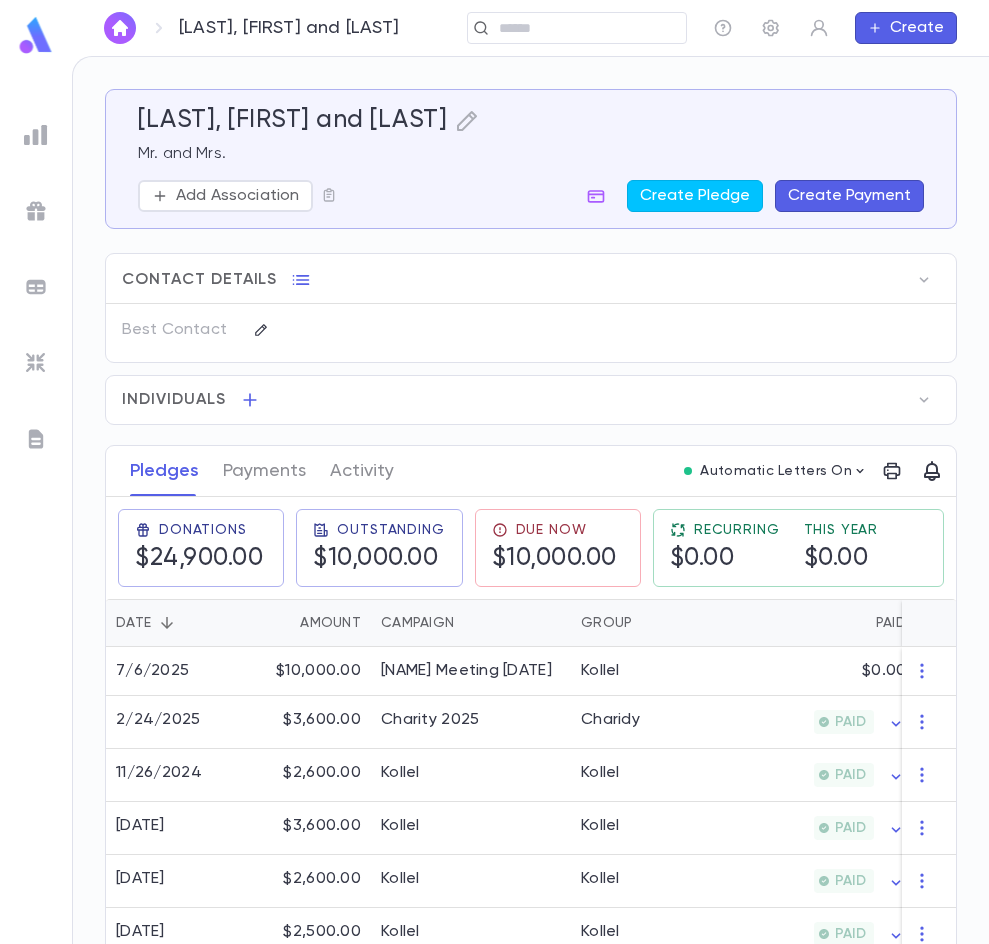 click at bounding box center (36, 439) 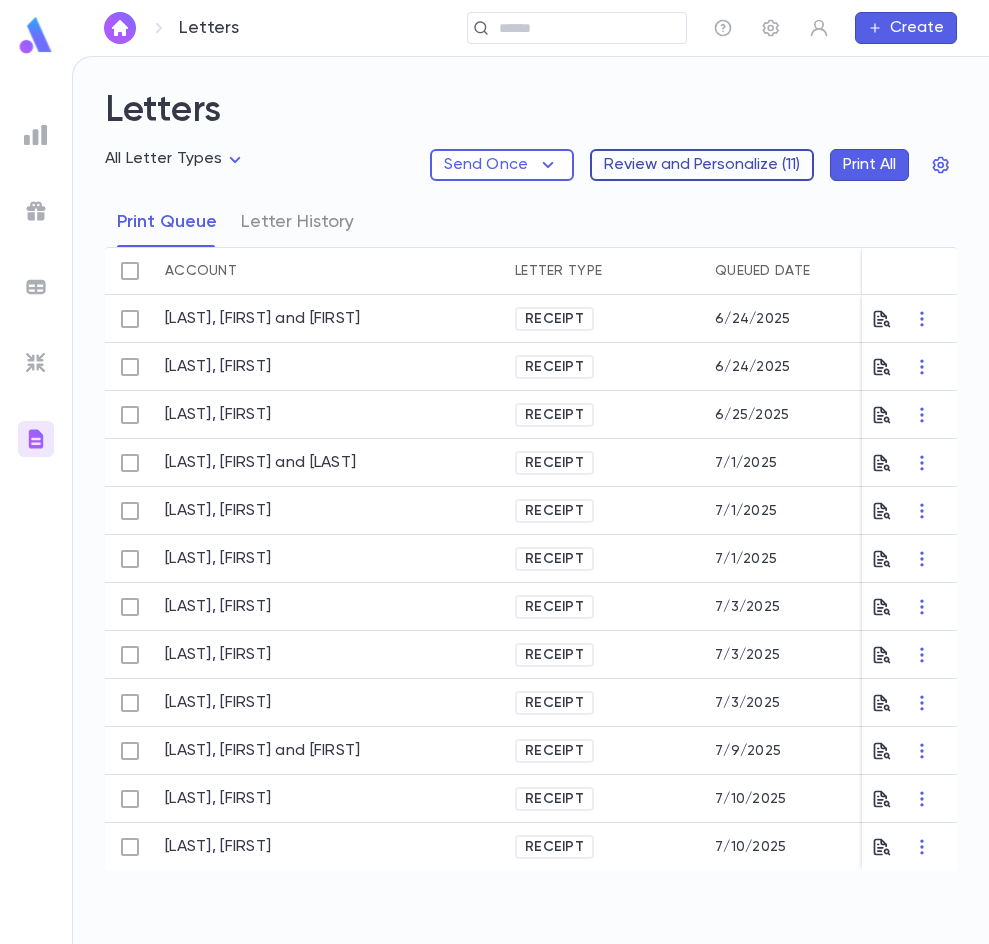 click on "Review and Personalize ( 11 )" at bounding box center [702, 165] 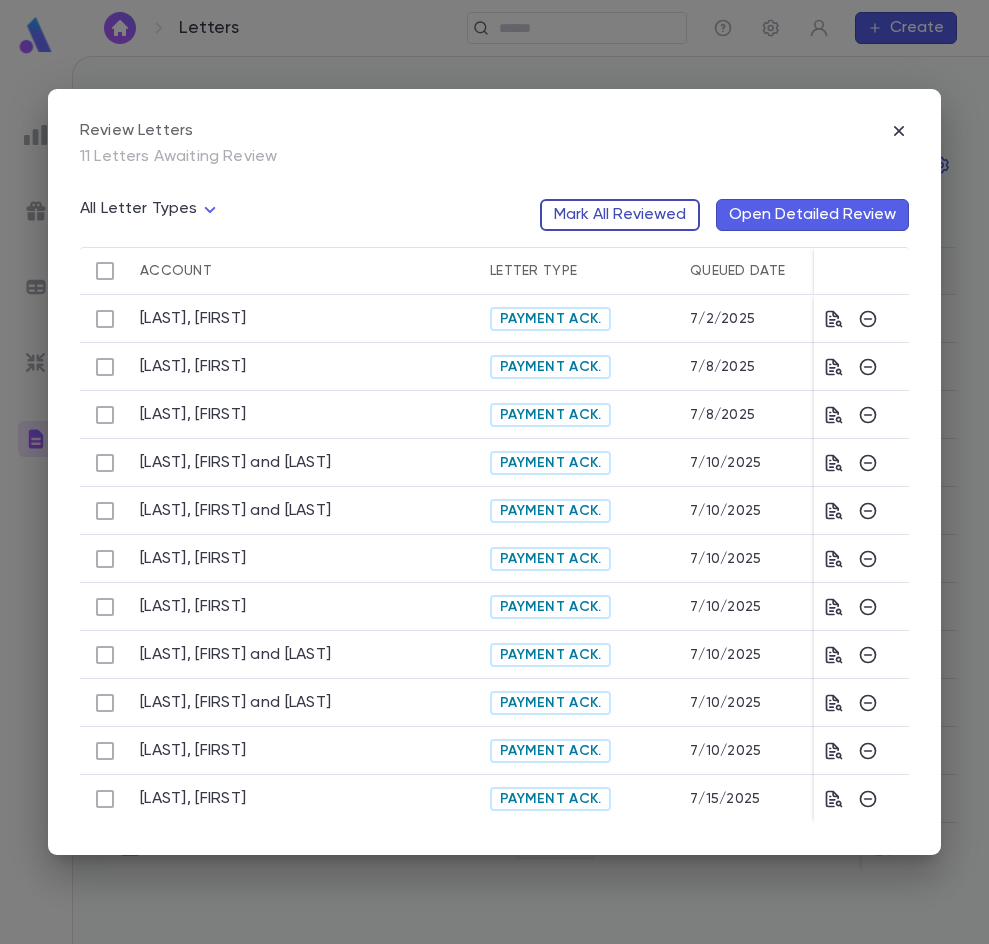 click on "Mark All Reviewed" at bounding box center [620, 215] 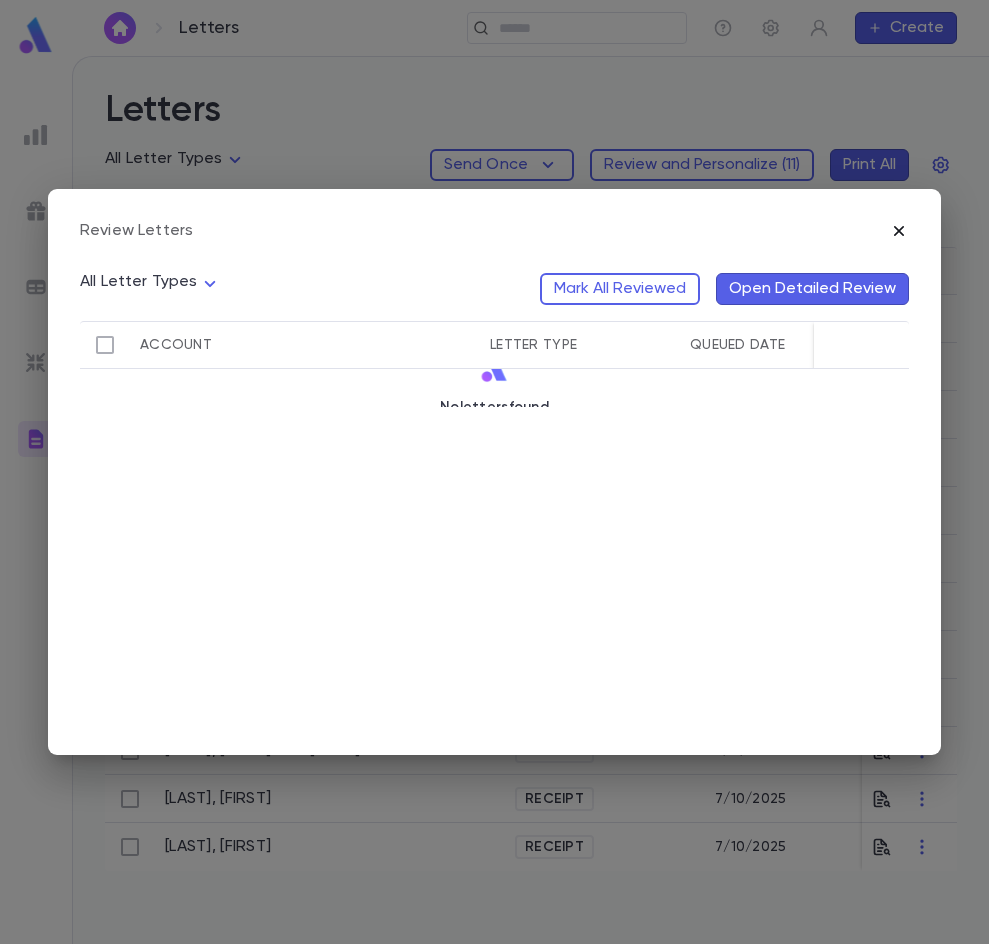 click 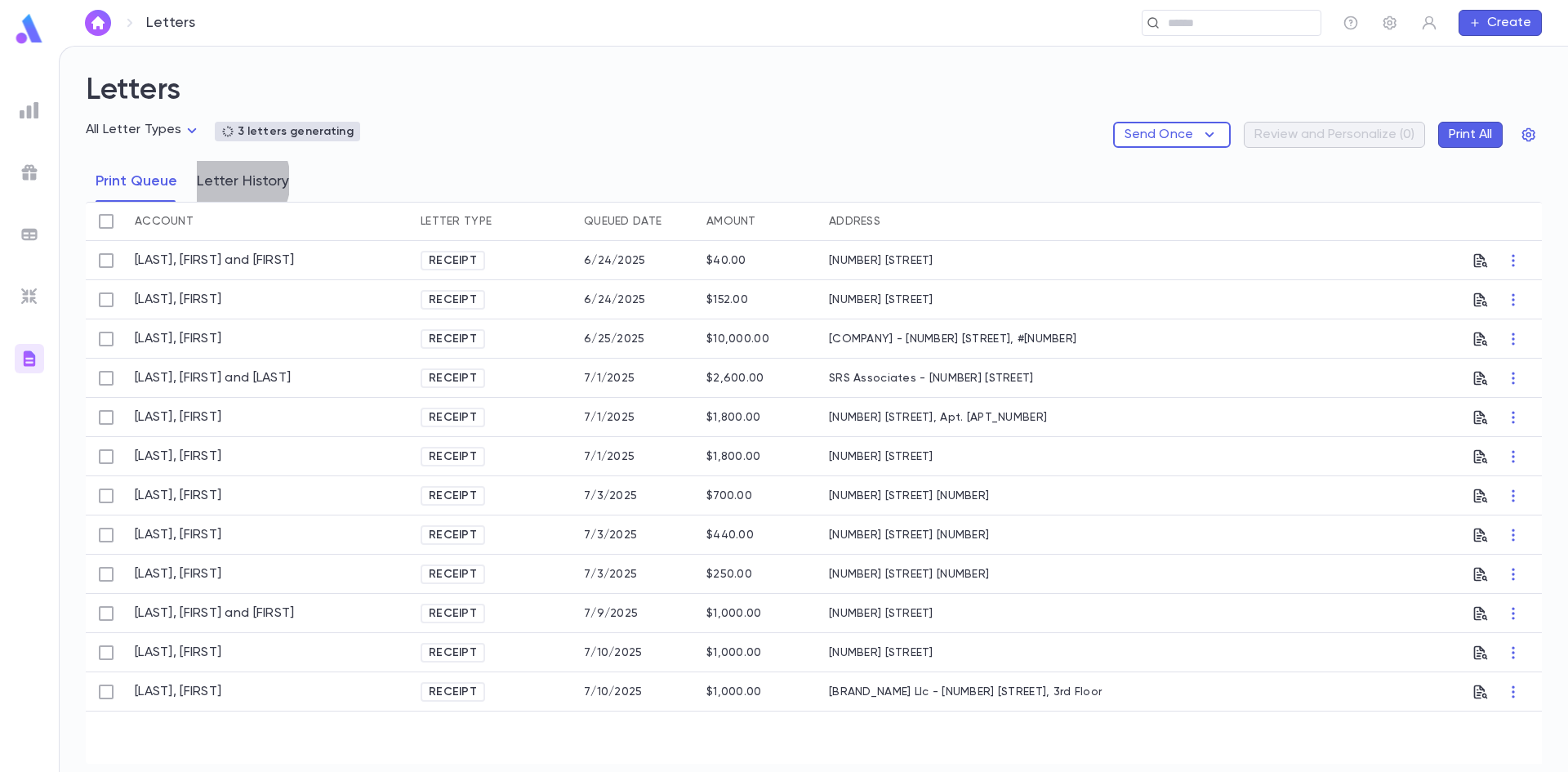 click on "Letter History" at bounding box center (243, 181) 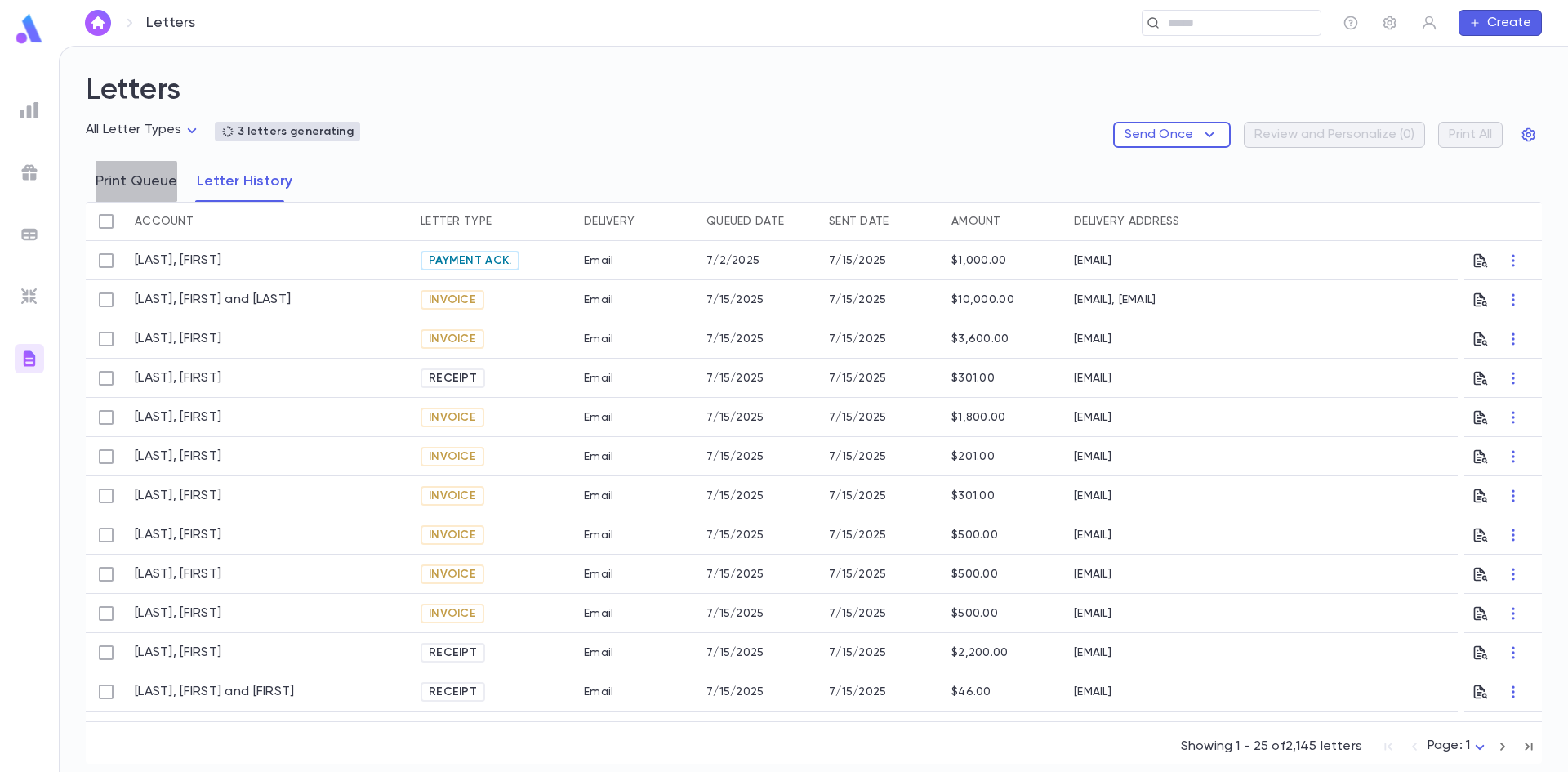 click on "Print Queue" at bounding box center (136, 181) 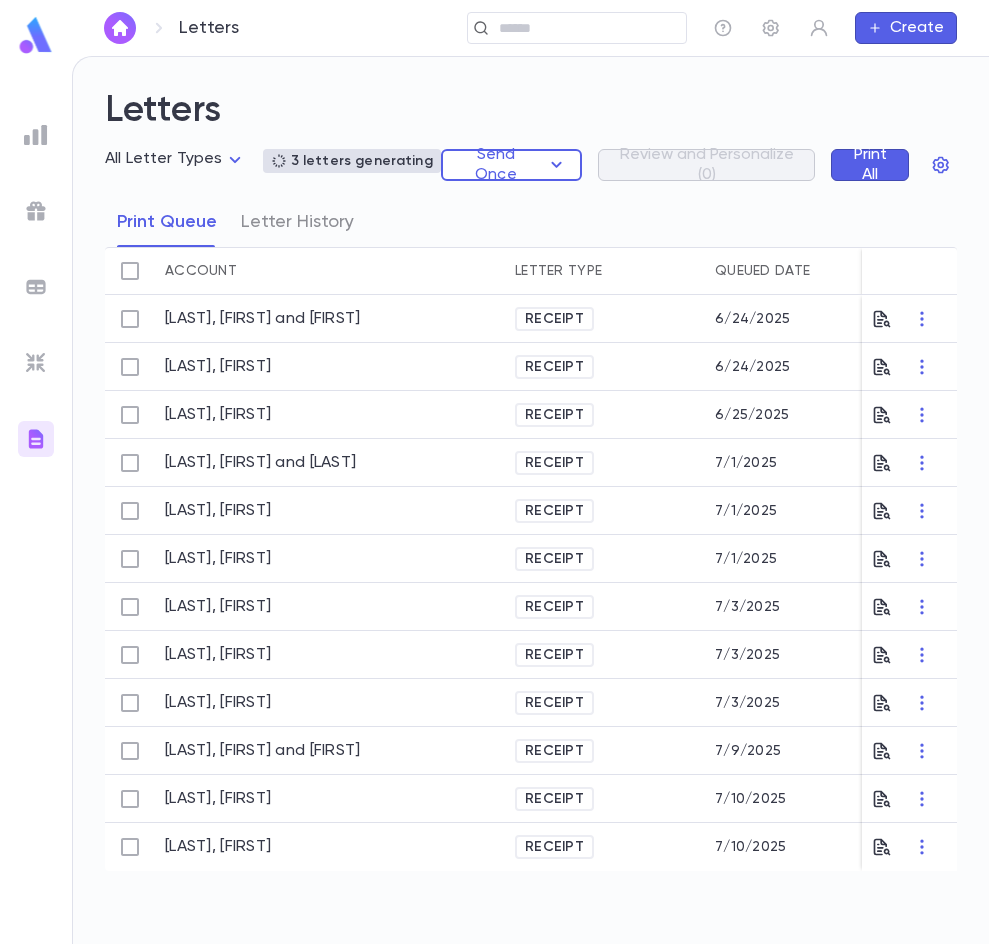 click at bounding box center [36, 526] 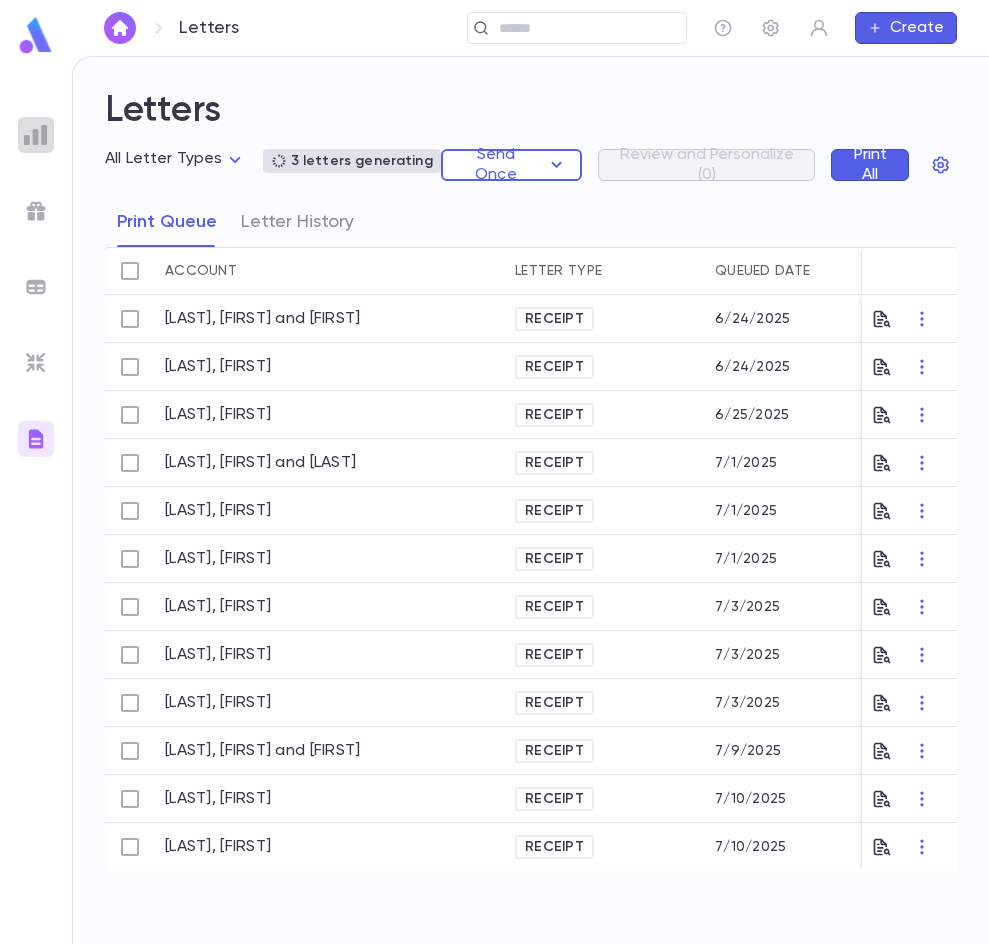 click at bounding box center [36, 135] 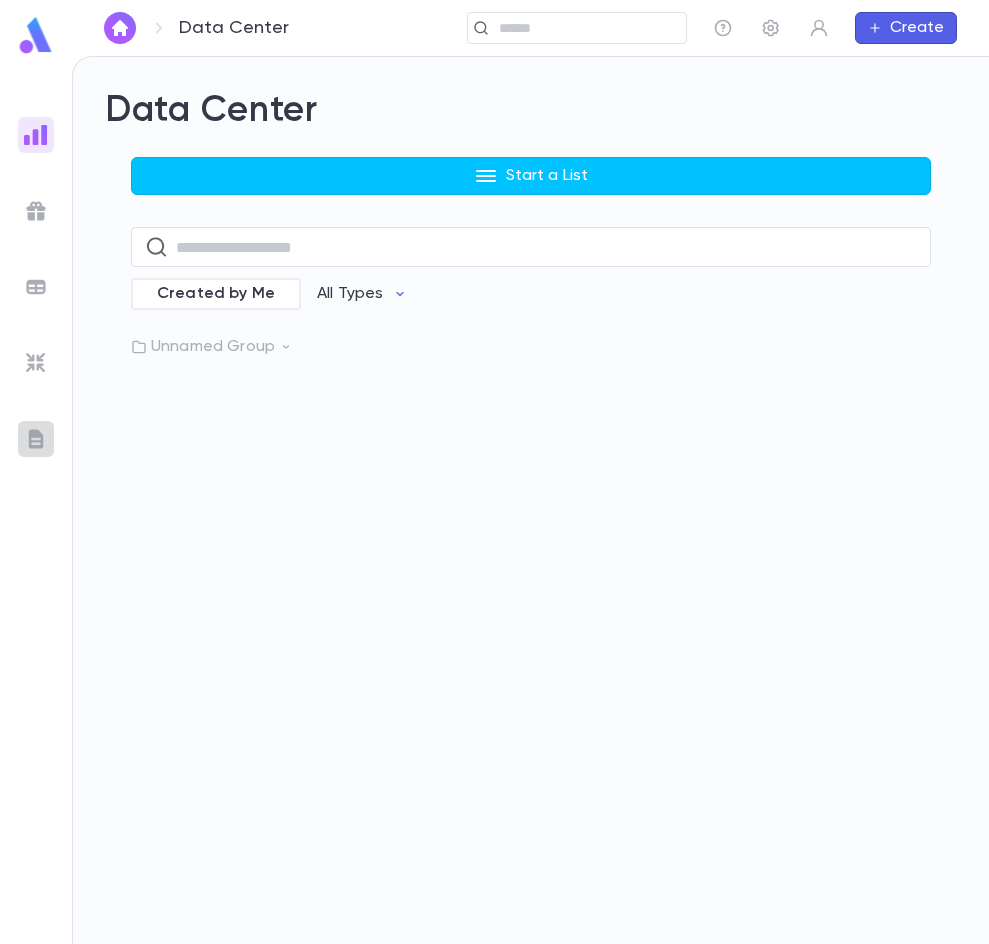 click at bounding box center [36, 439] 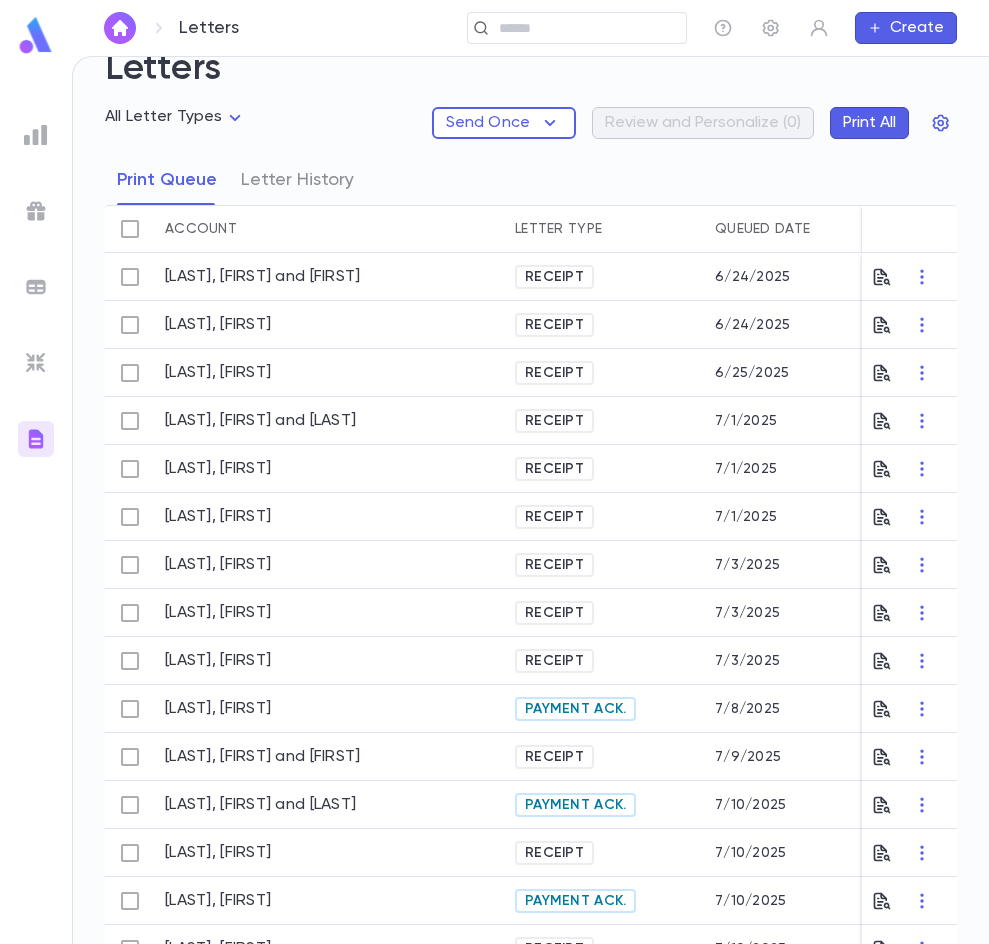 scroll, scrollTop: 79, scrollLeft: 0, axis: vertical 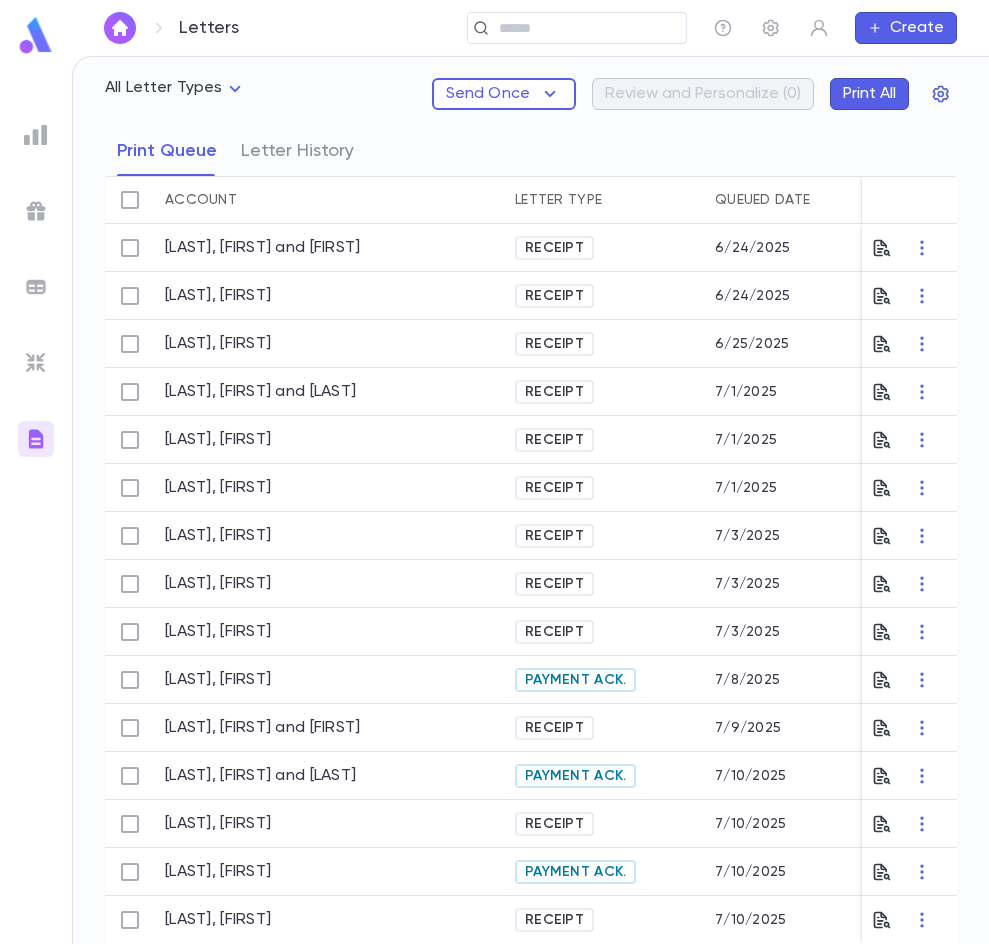 click at bounding box center [120, 28] 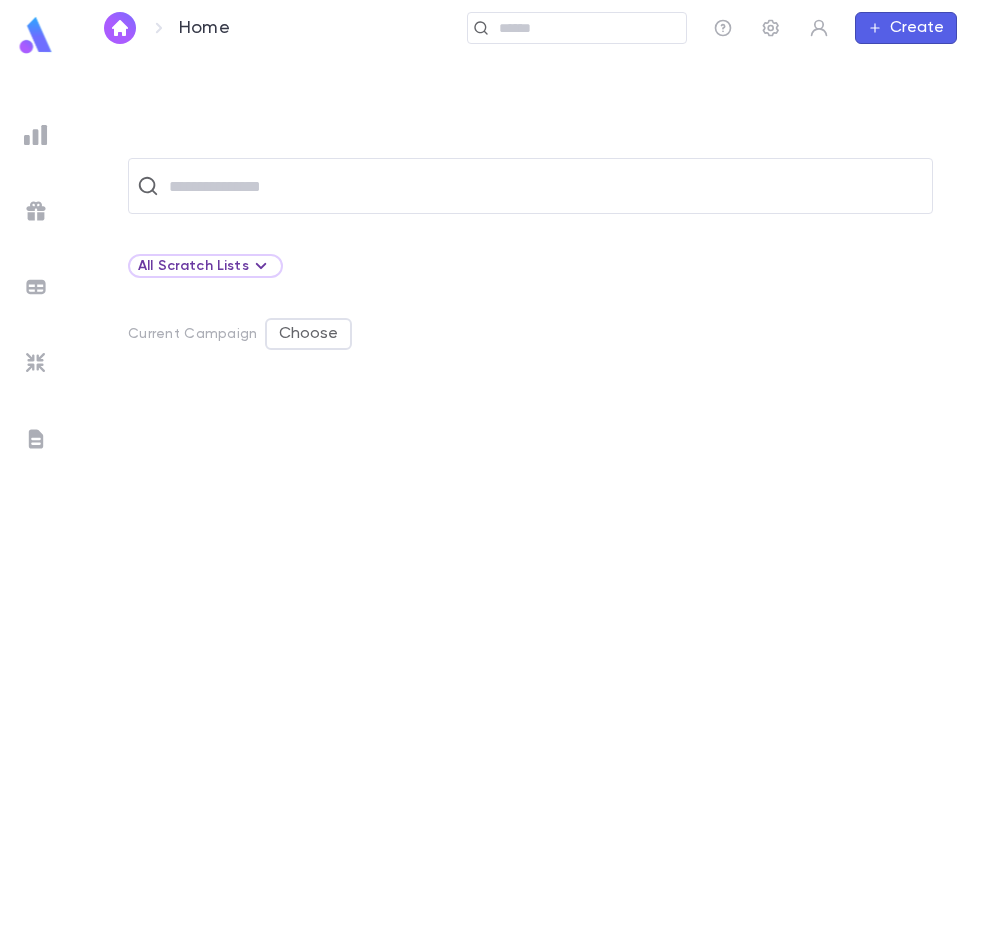 scroll, scrollTop: 0, scrollLeft: 0, axis: both 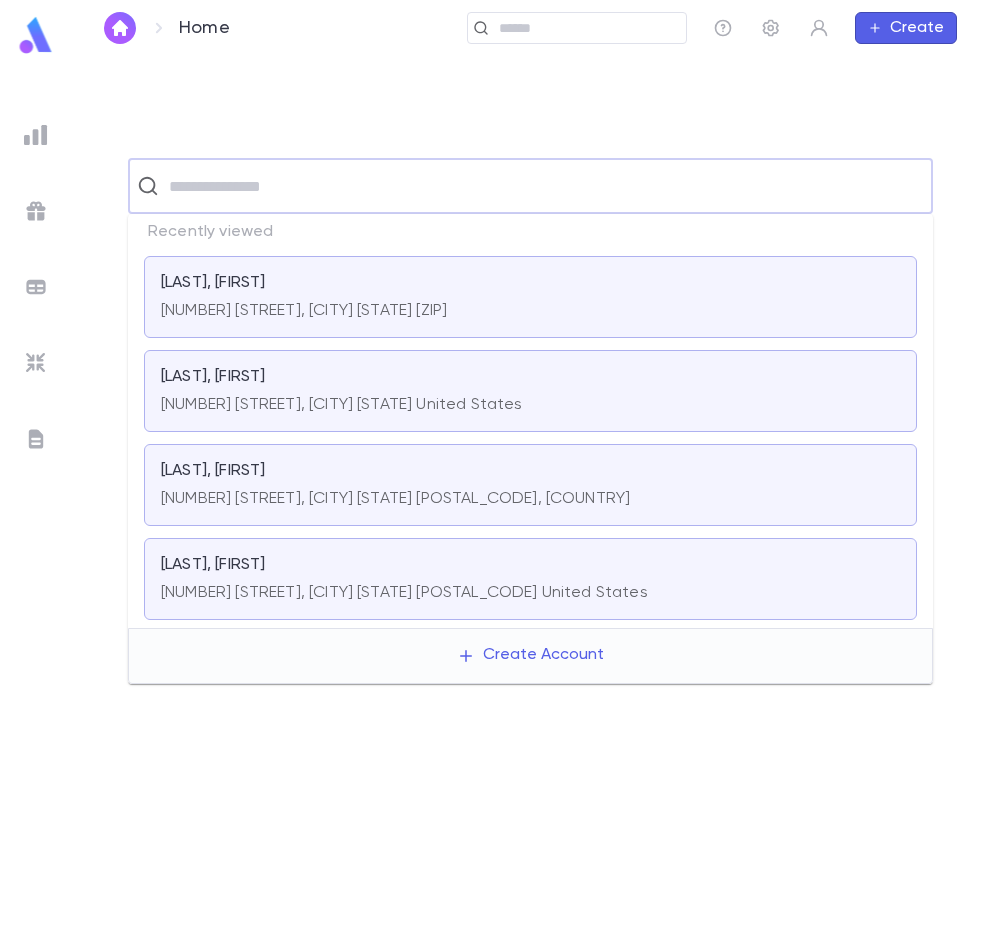 click at bounding box center (543, 186) 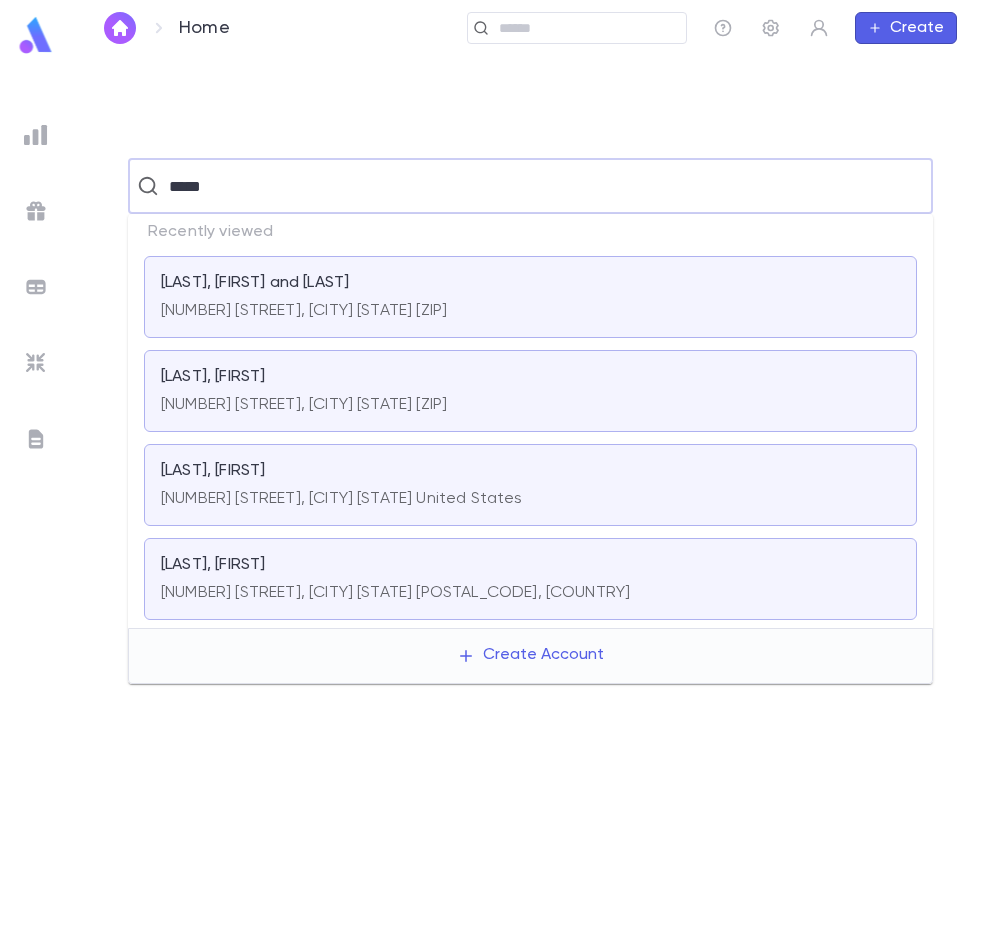 drag, startPoint x: 248, startPoint y: 193, endPoint x: 27, endPoint y: 189, distance: 221.0362 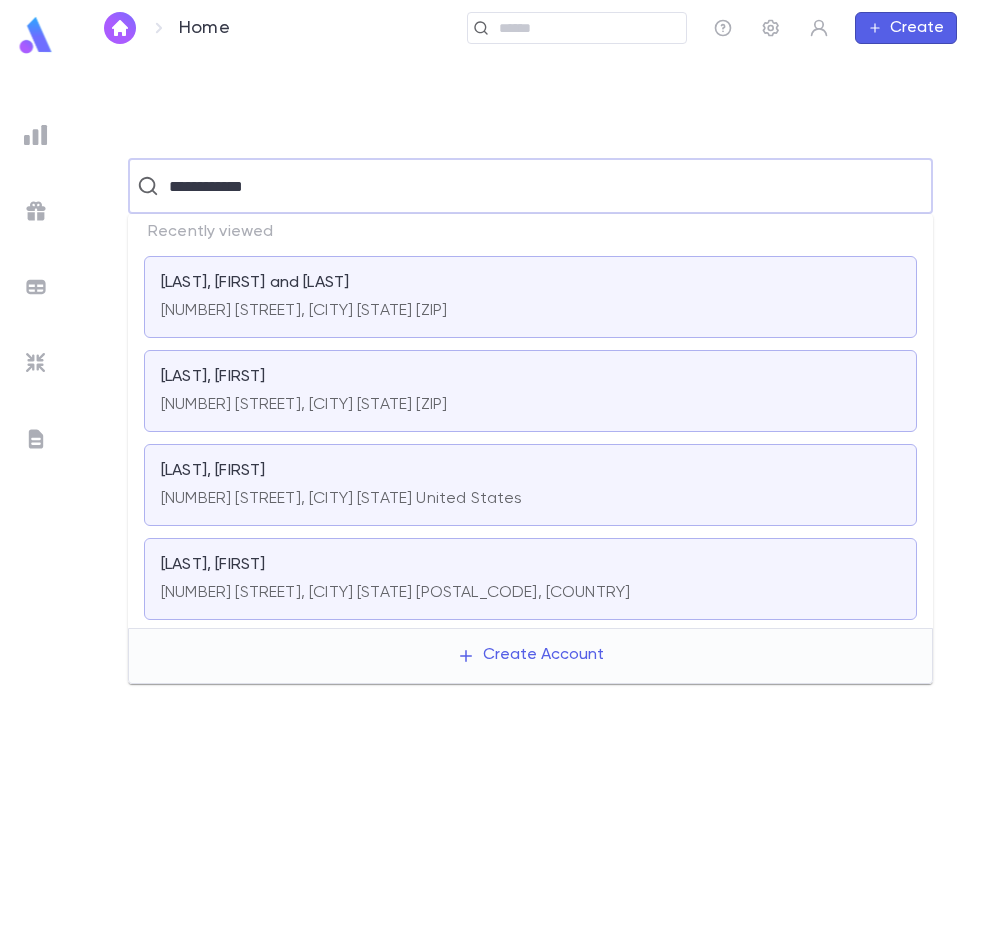 type on "**********" 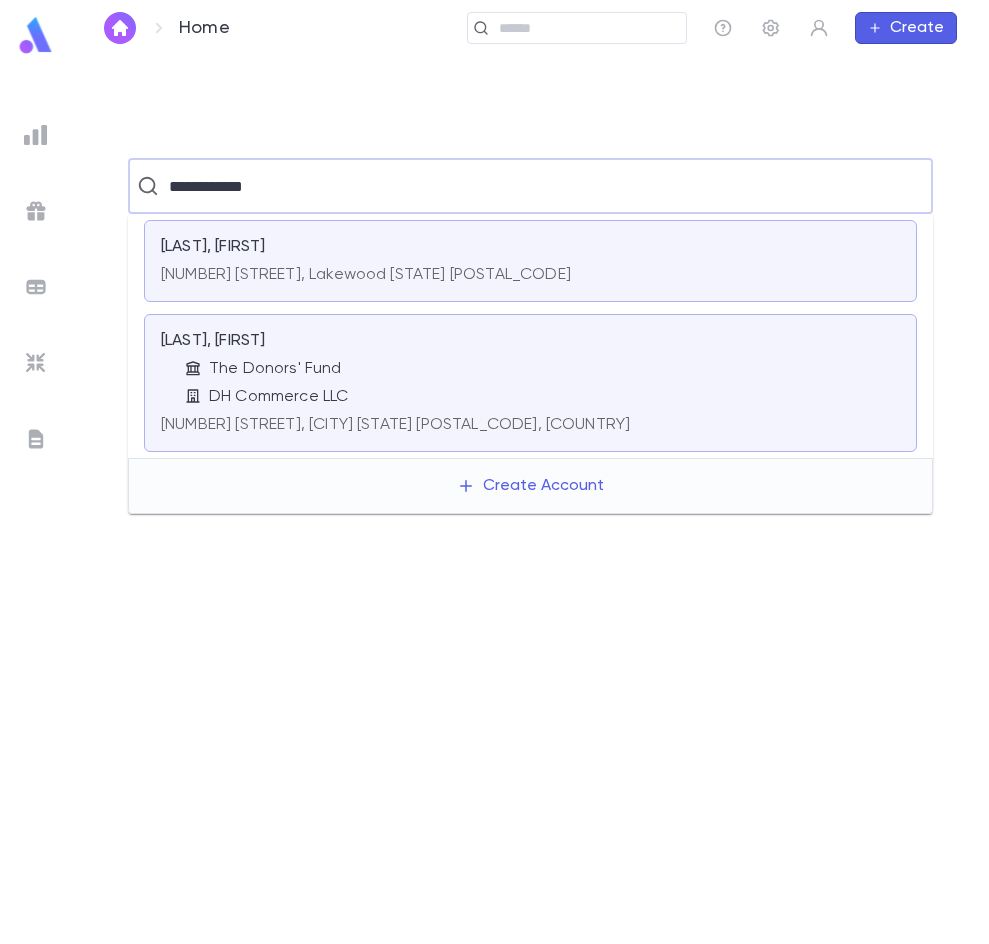 click on "The Donors' Fund" at bounding box center [275, 369] 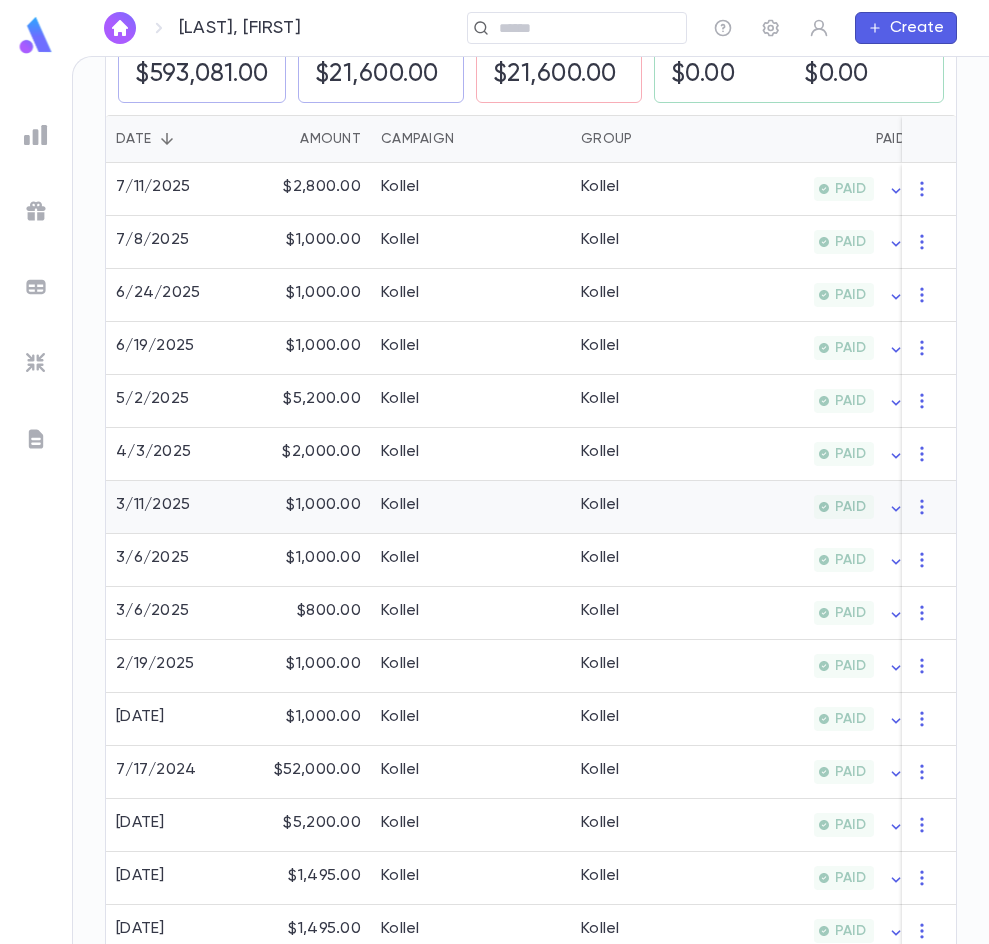 scroll, scrollTop: 500, scrollLeft: 0, axis: vertical 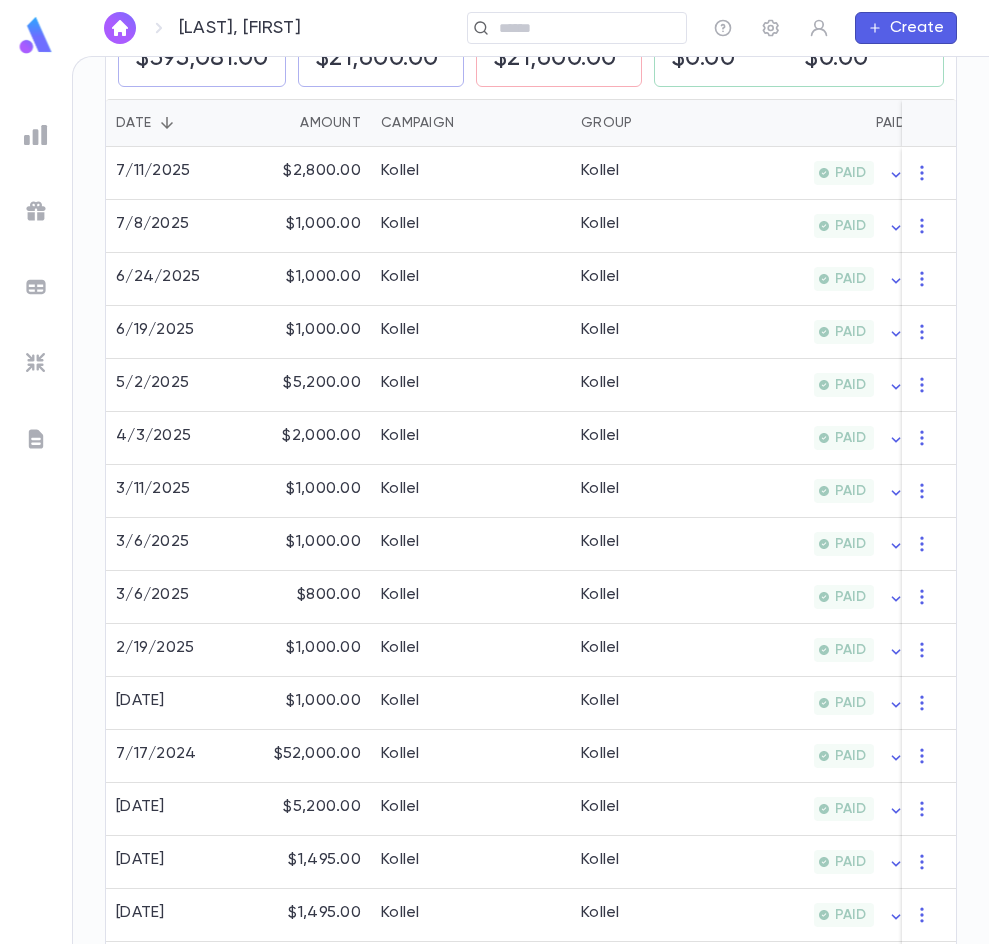 click at bounding box center [120, 28] 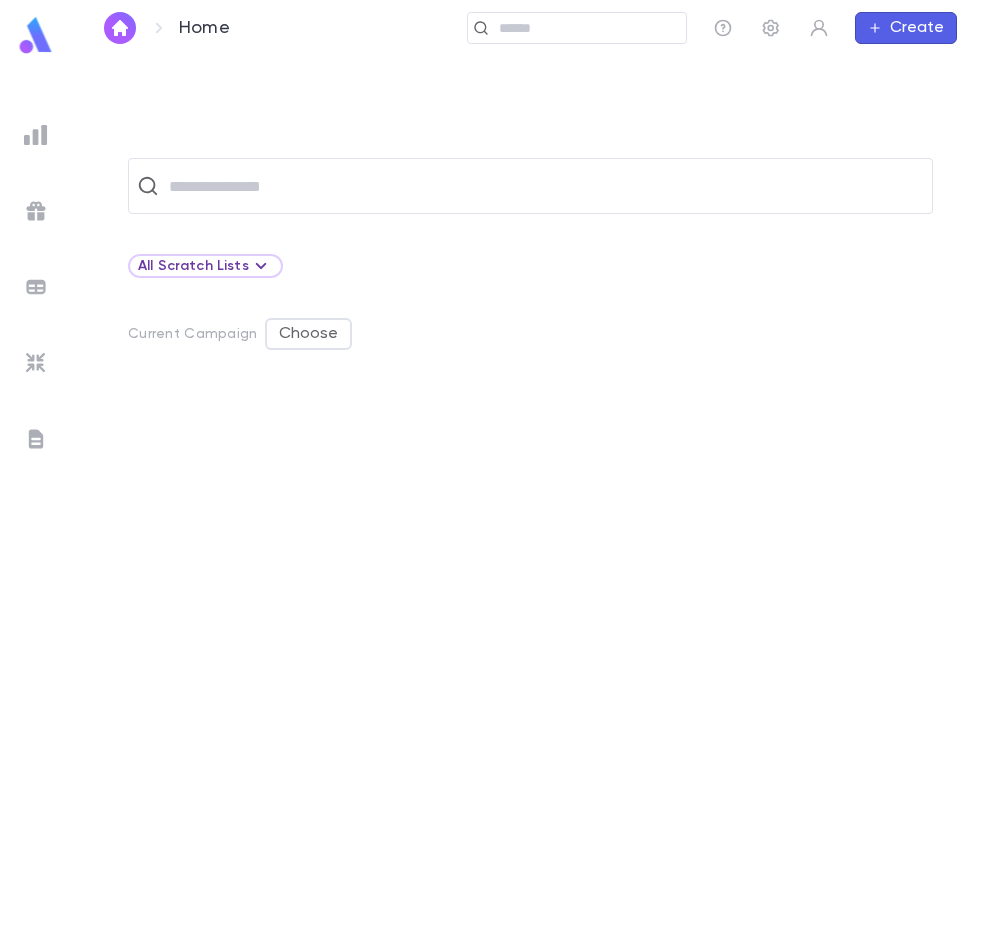 scroll, scrollTop: 0, scrollLeft: 0, axis: both 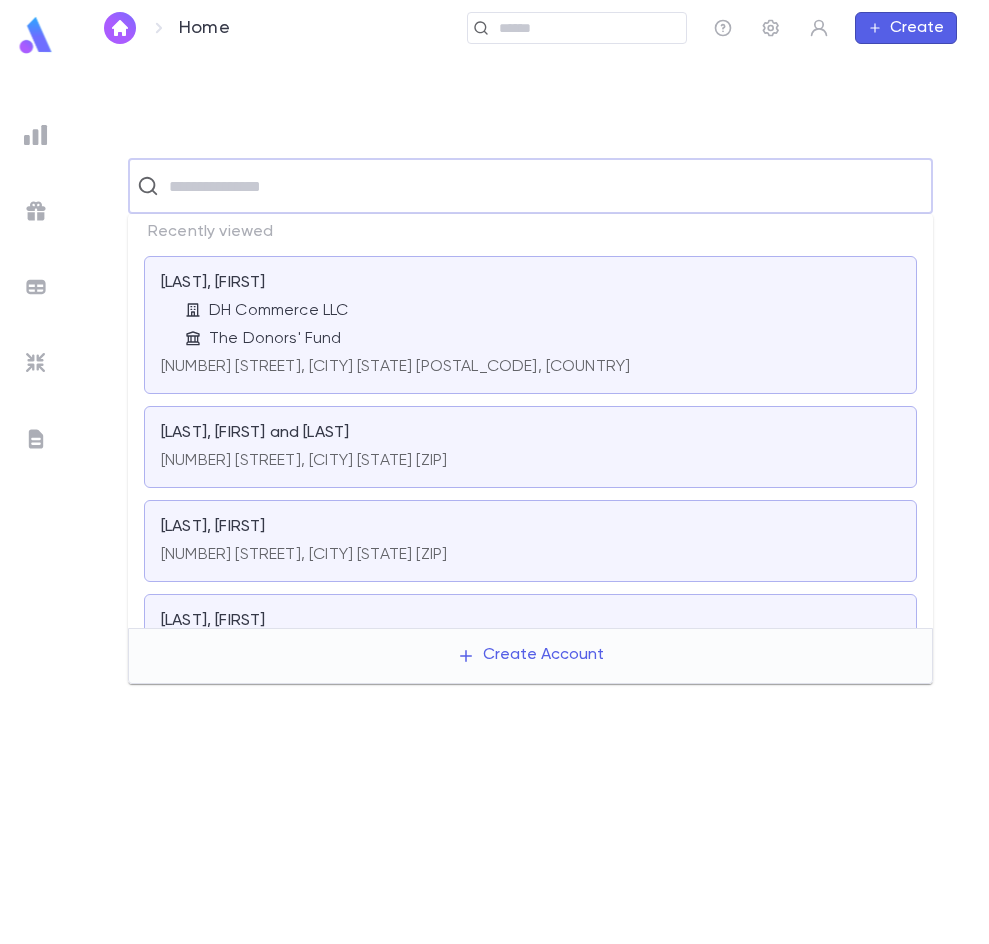 click at bounding box center [543, 186] 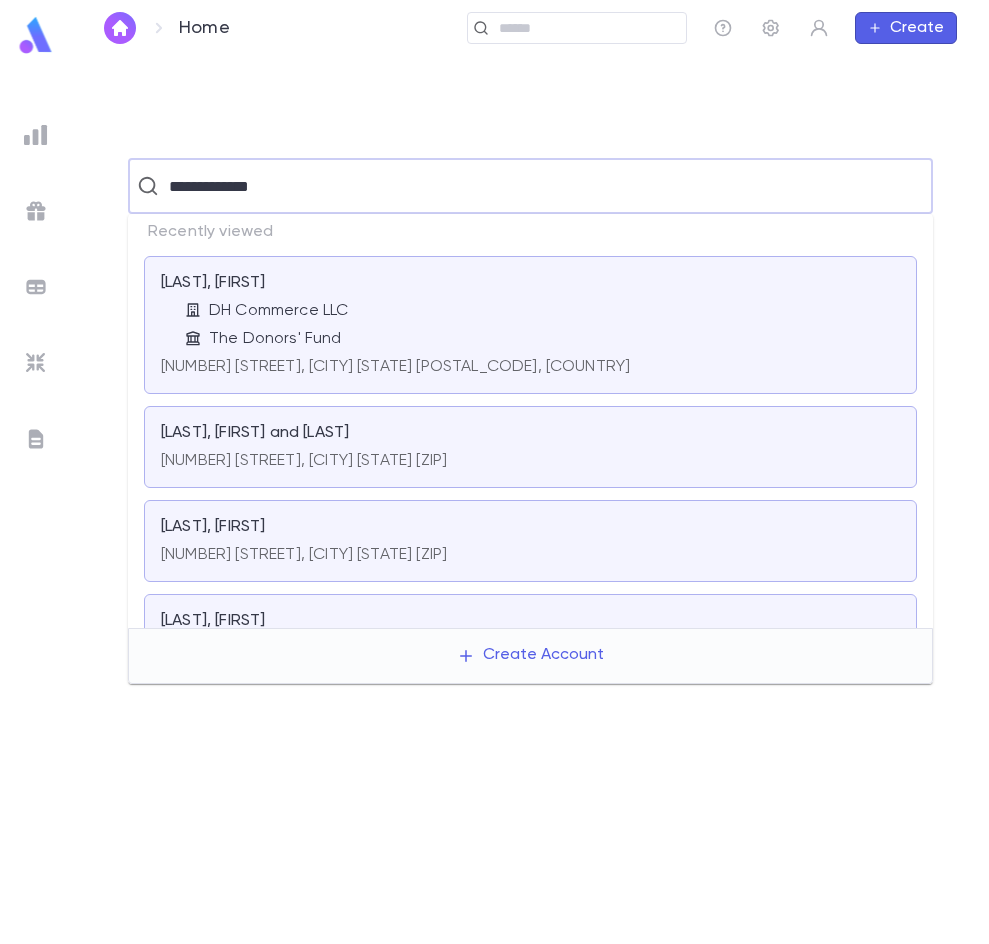 type on "**********" 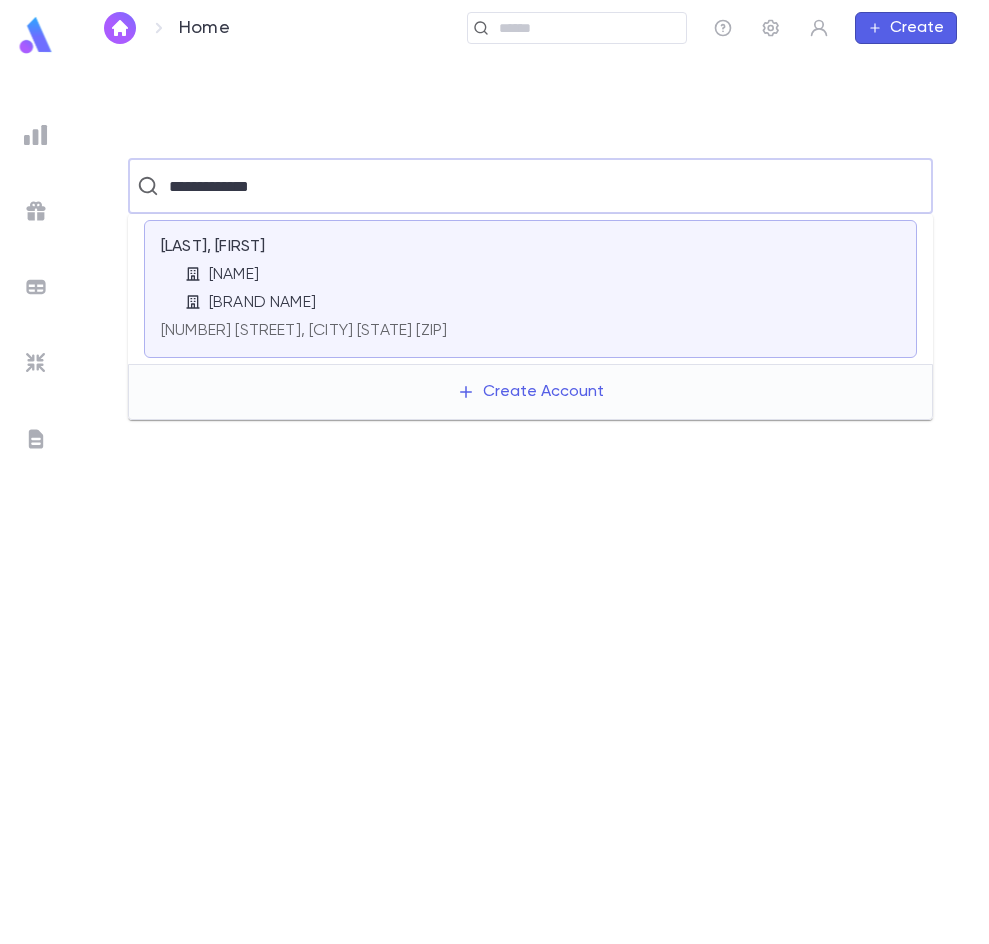 click on "[LAST], [FIRST] [NAME] [ORGANIZATION_NAME]" at bounding box center (530, 275) 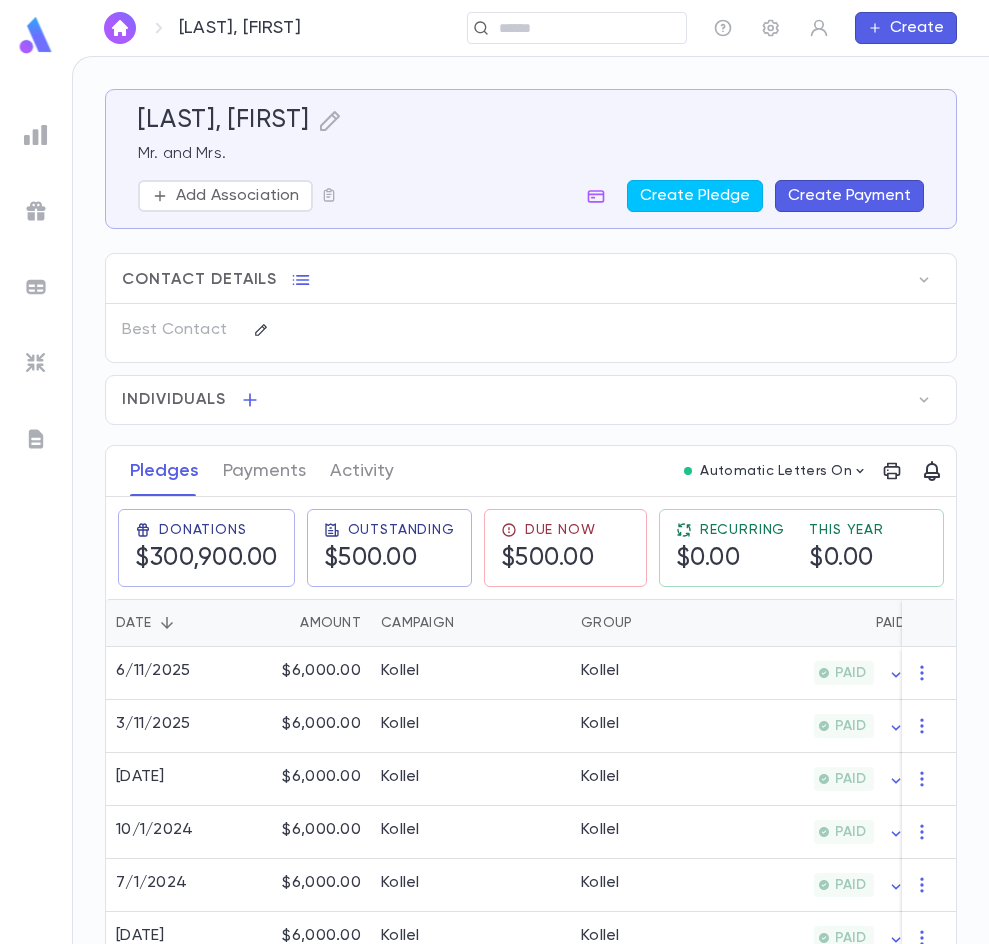 click at bounding box center (120, 28) 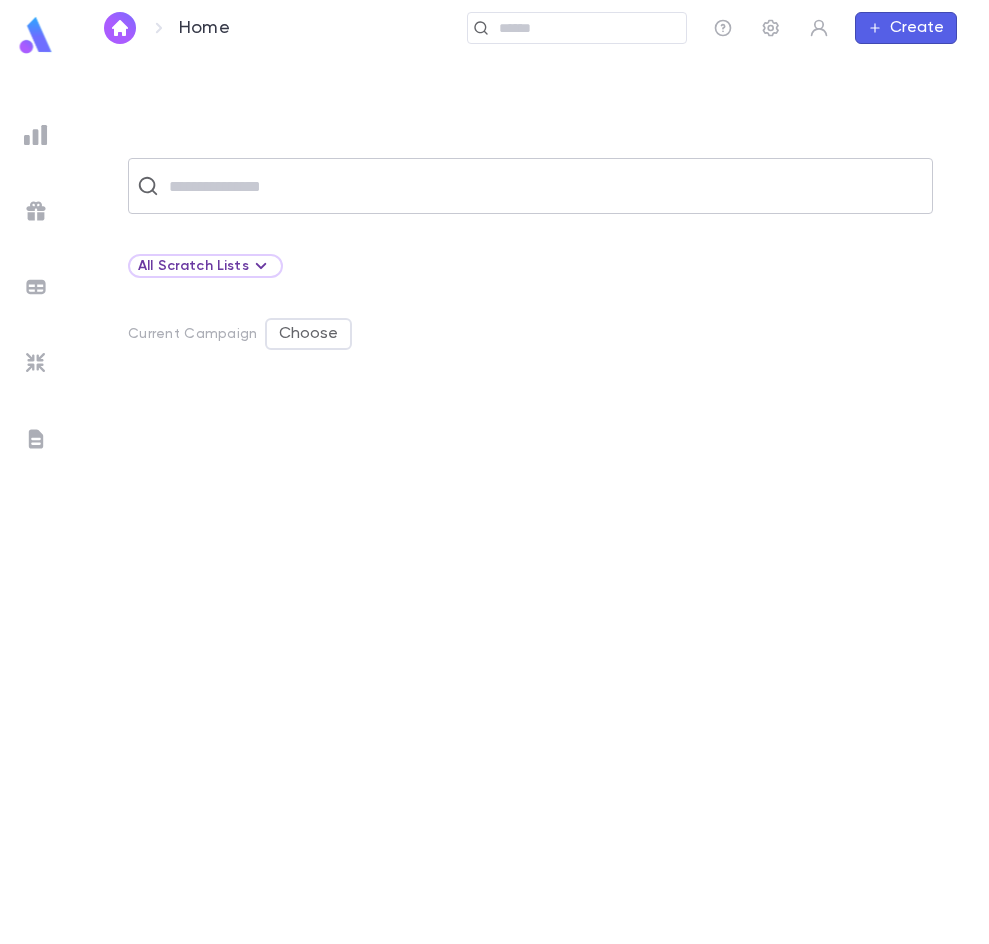 click at bounding box center (543, 186) 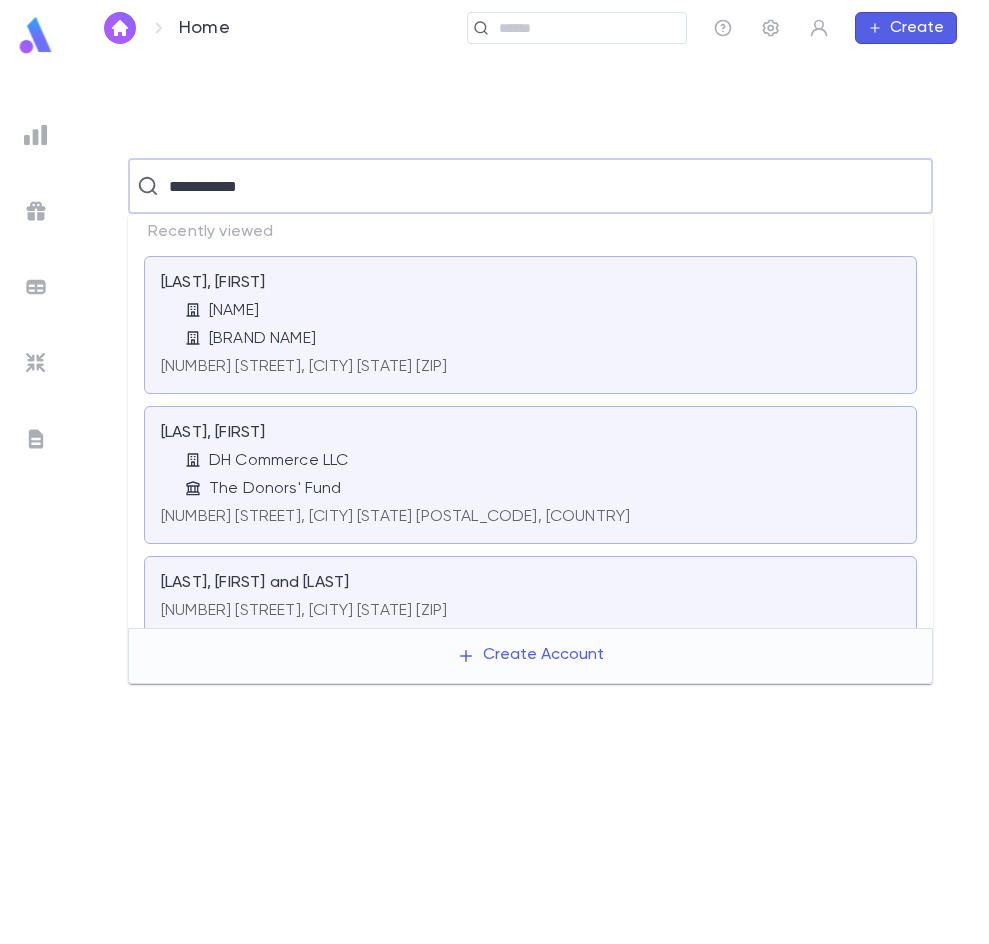 type on "**********" 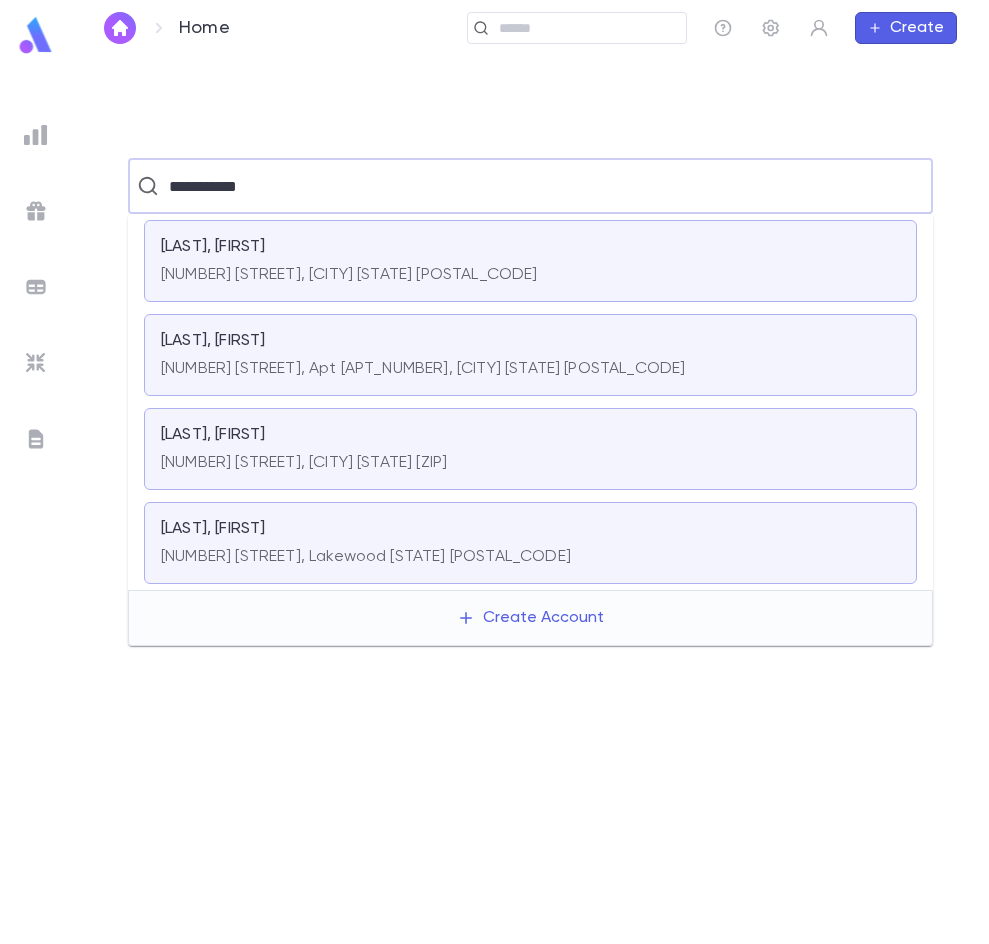 click on "[NUMBER] [STREET], [CITY] [STATE] [POSTAL_CODE]" at bounding box center (349, 271) 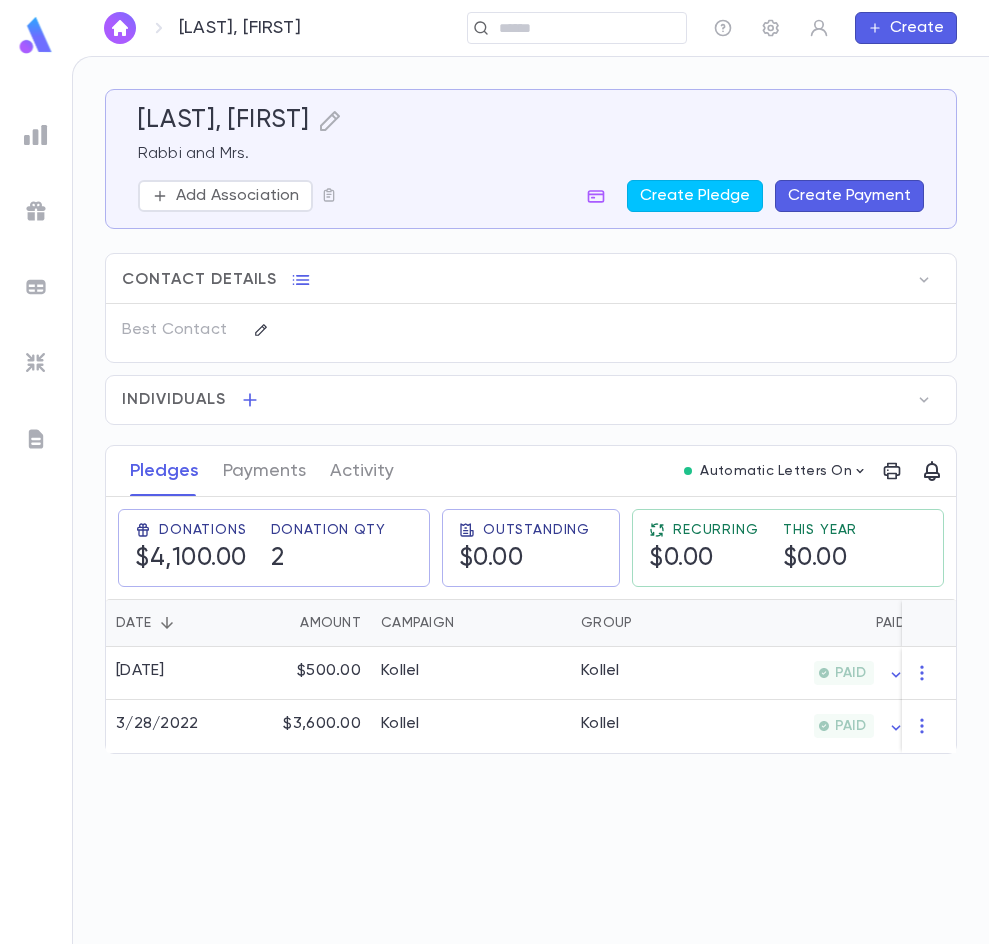 drag, startPoint x: 127, startPoint y: 24, endPoint x: 138, endPoint y: 44, distance: 22.825424 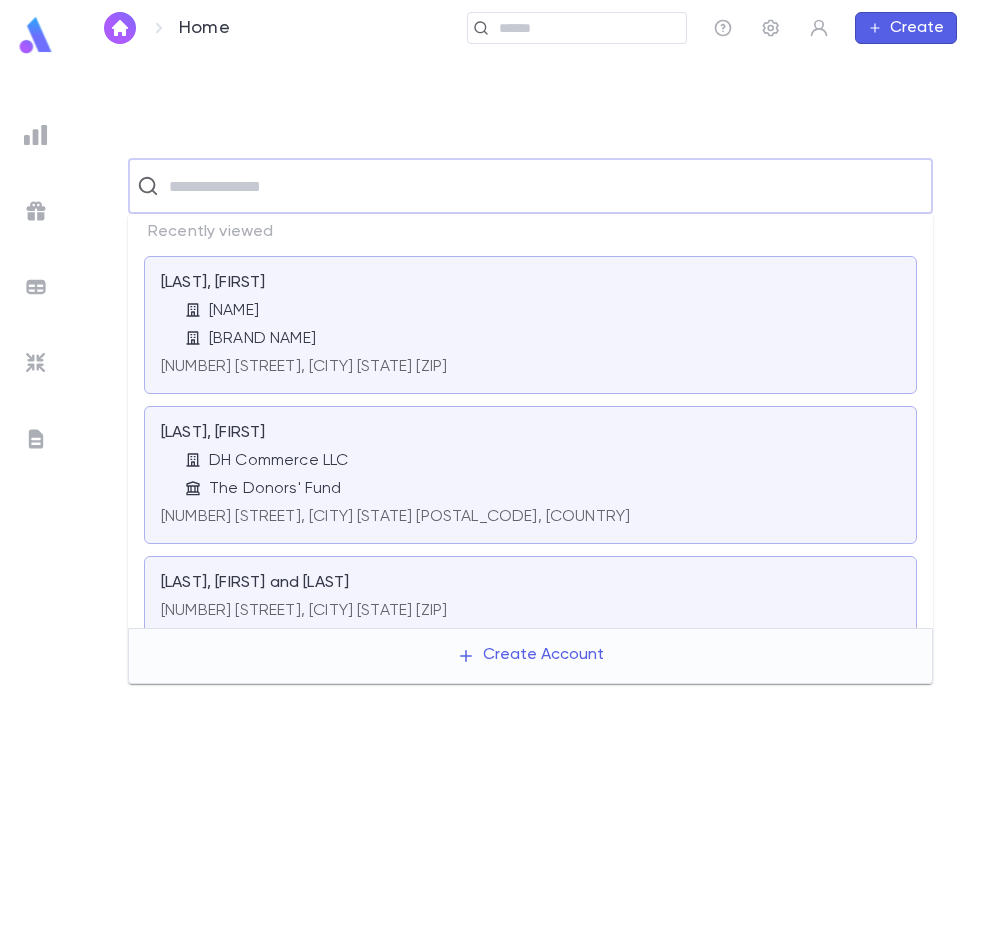 click at bounding box center [543, 186] 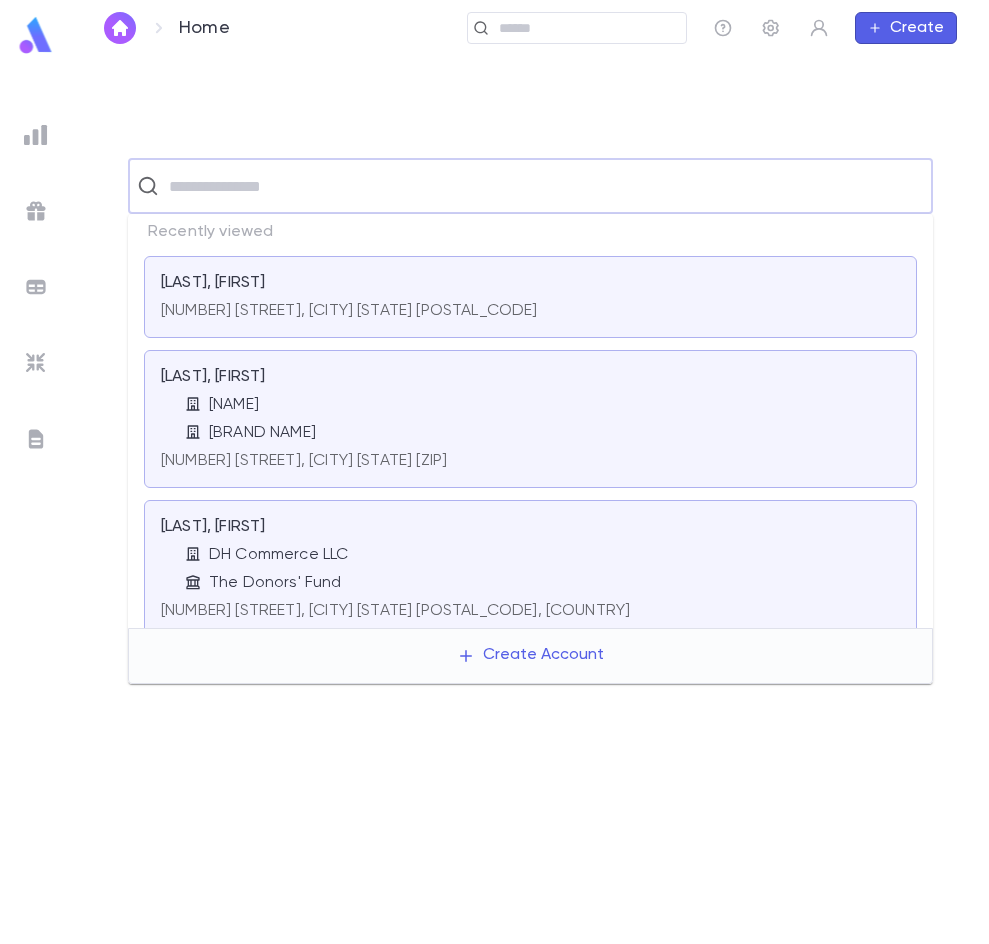 click on "DH Commerce LLC" at bounding box center (278, 555) 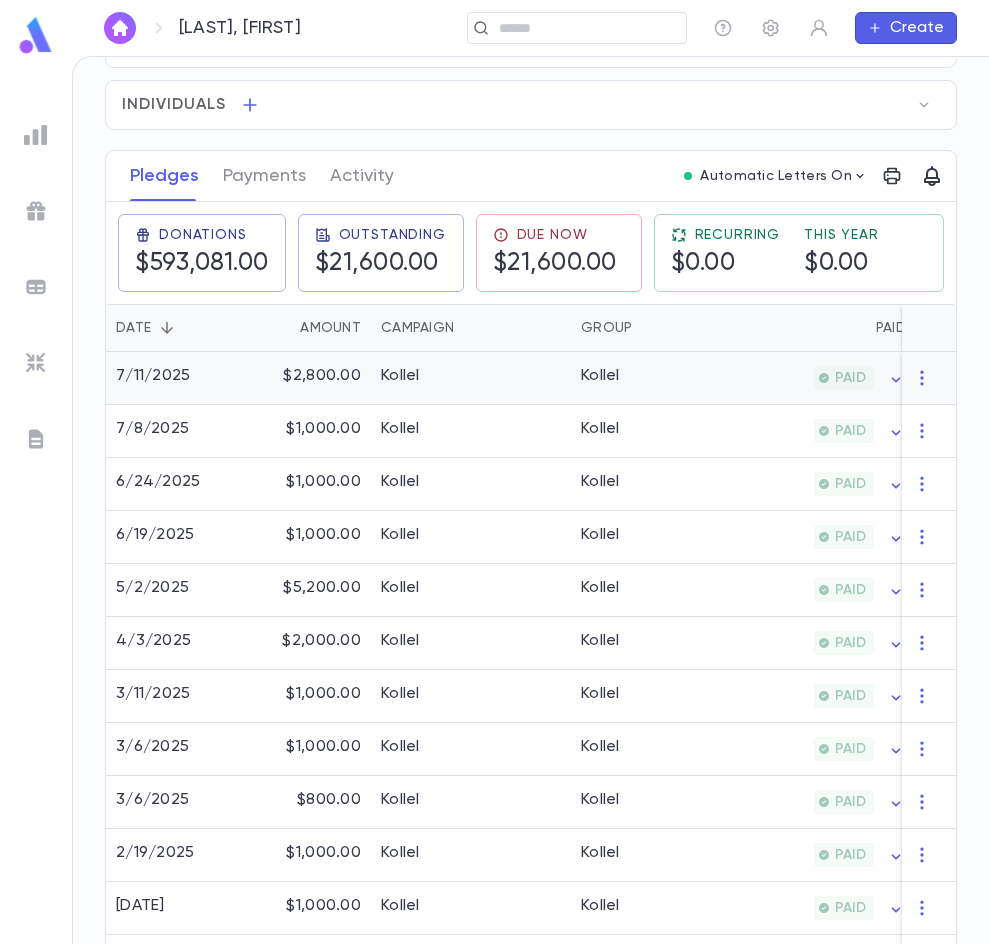 scroll, scrollTop: 300, scrollLeft: 0, axis: vertical 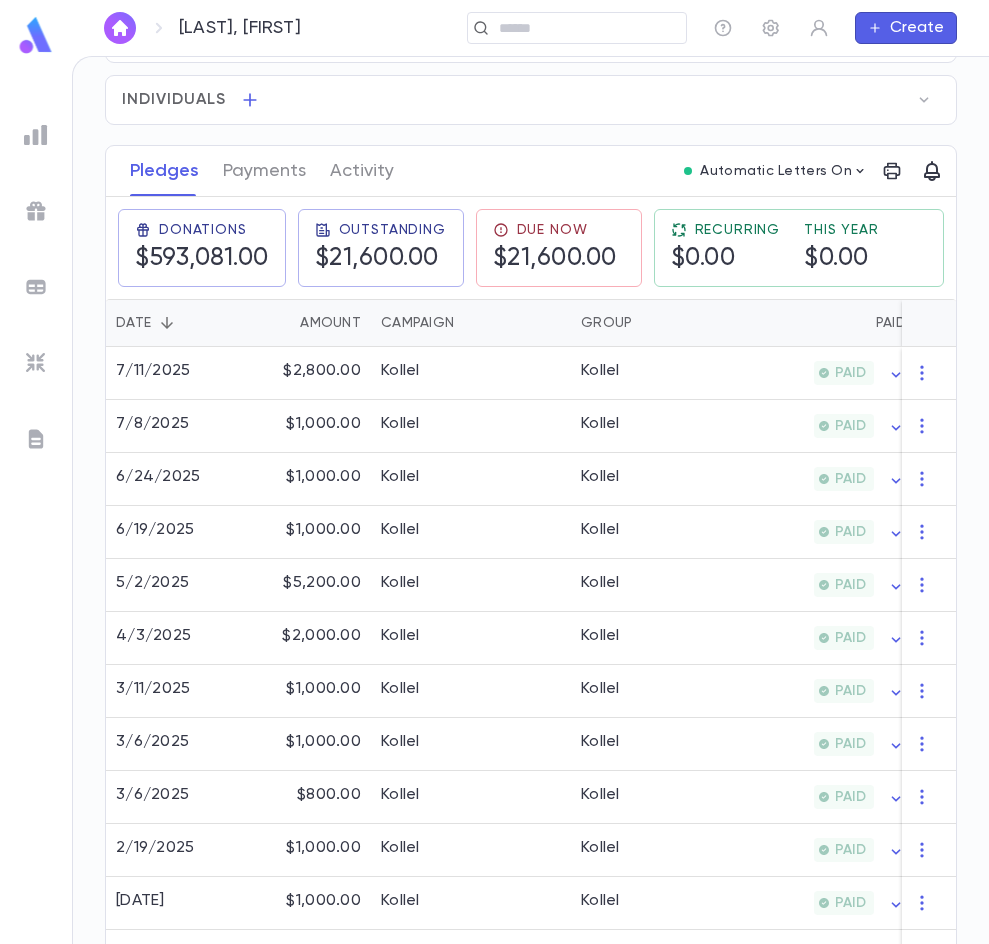 click at bounding box center [120, 28] 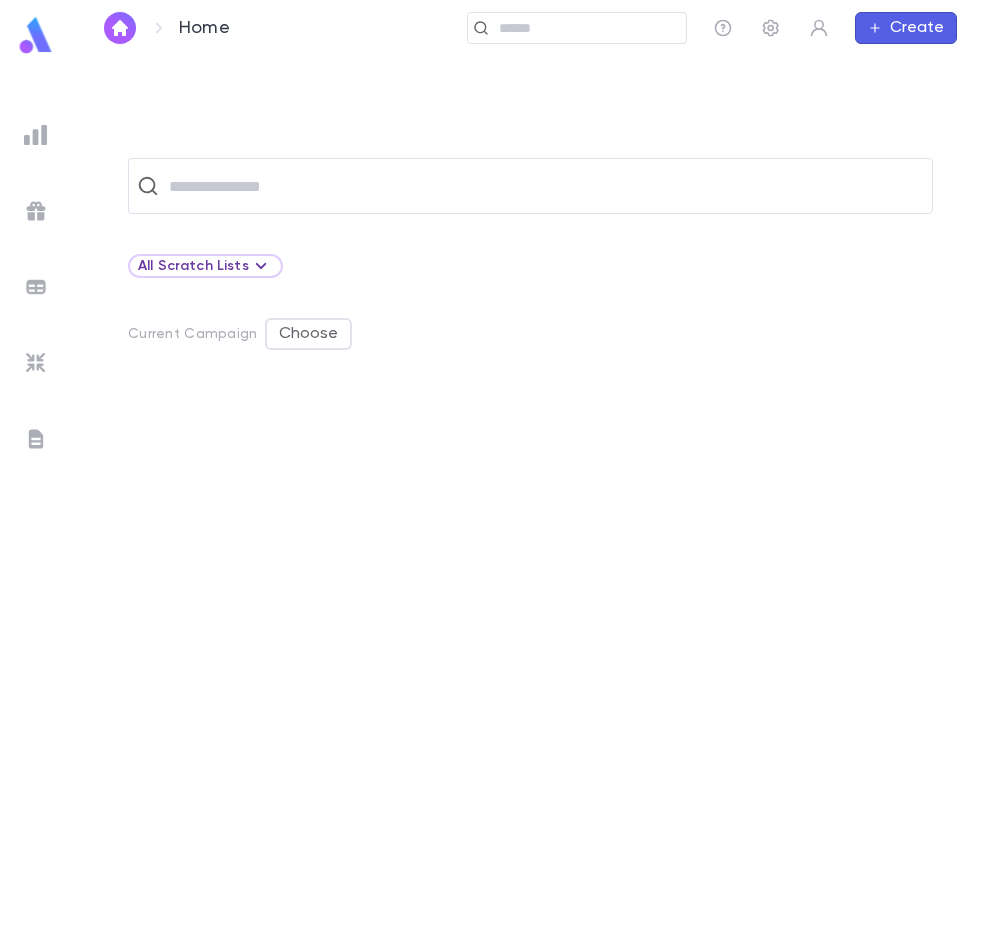 scroll, scrollTop: 0, scrollLeft: 0, axis: both 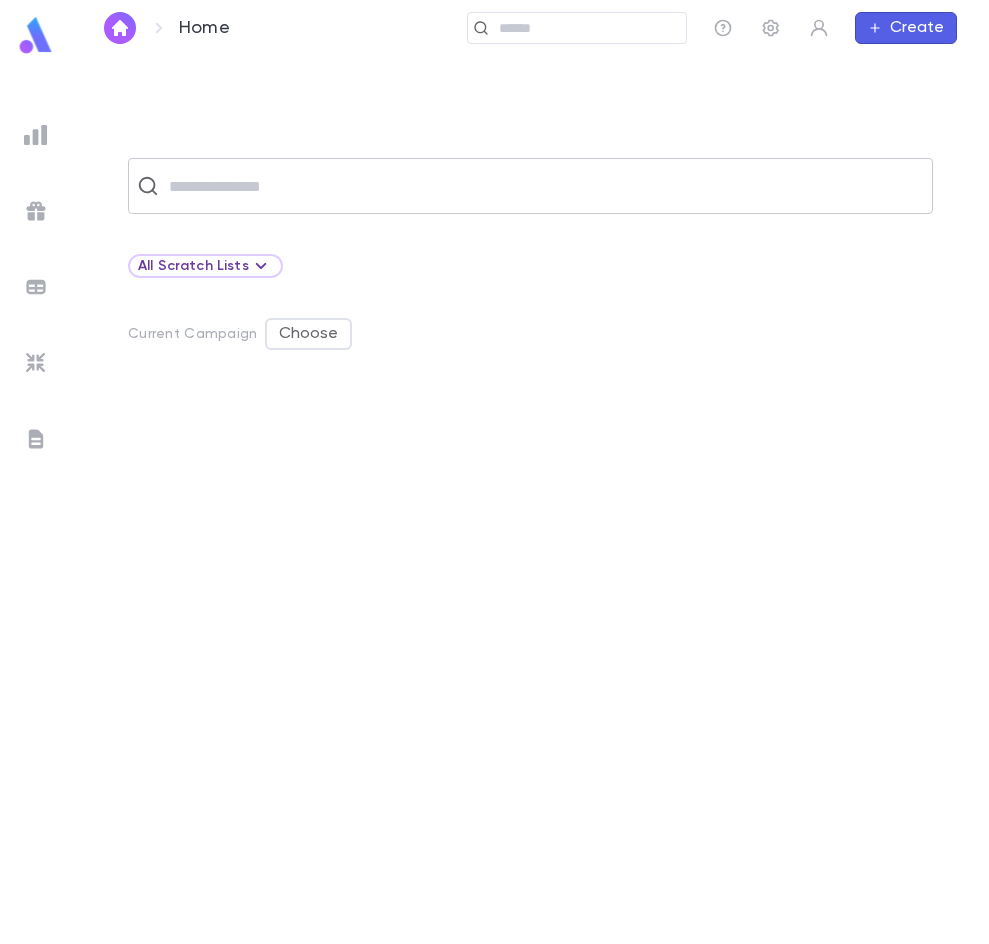 click at bounding box center (543, 186) 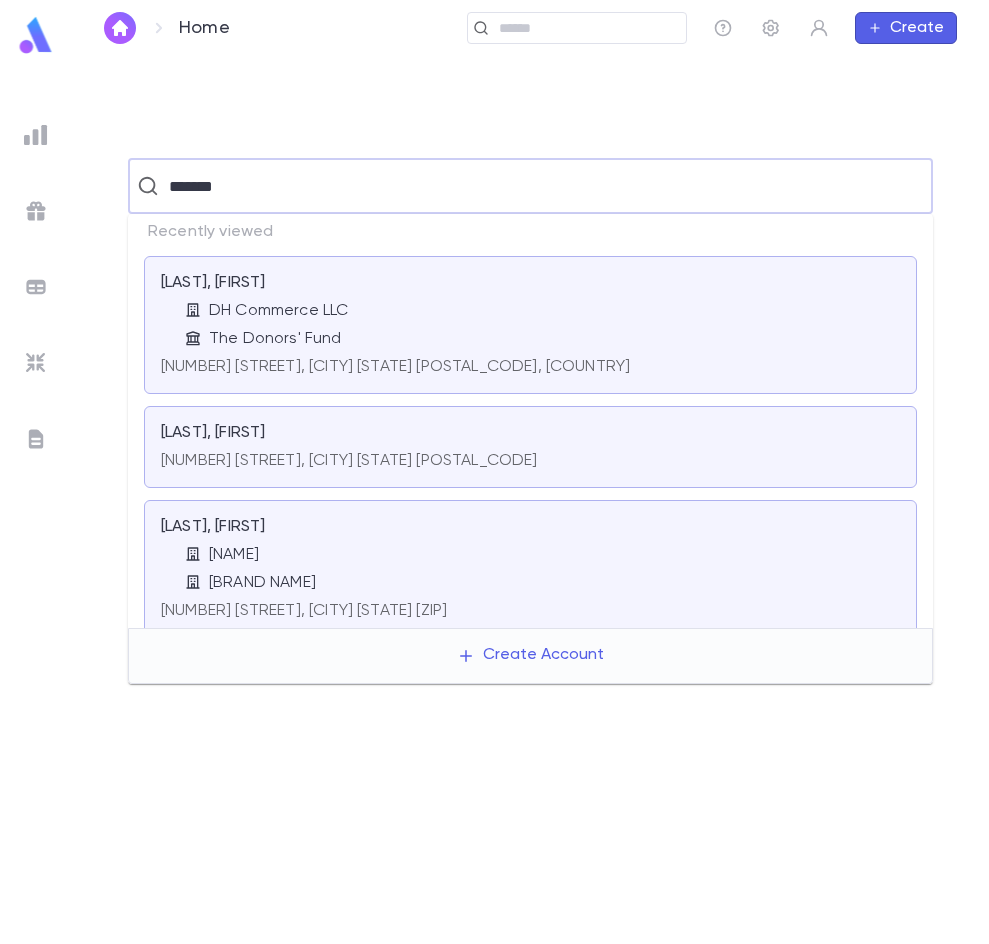 type on "*******" 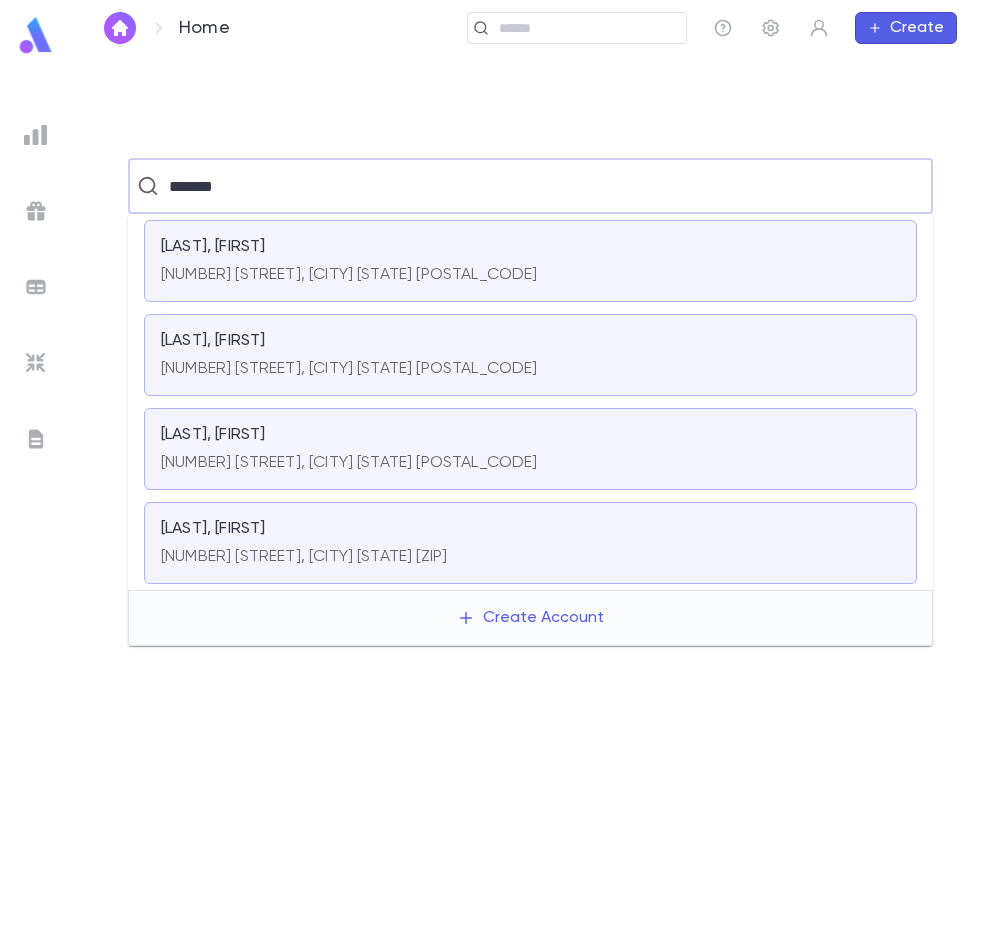 click on "[LAST], [FIRST]" at bounding box center [530, 529] 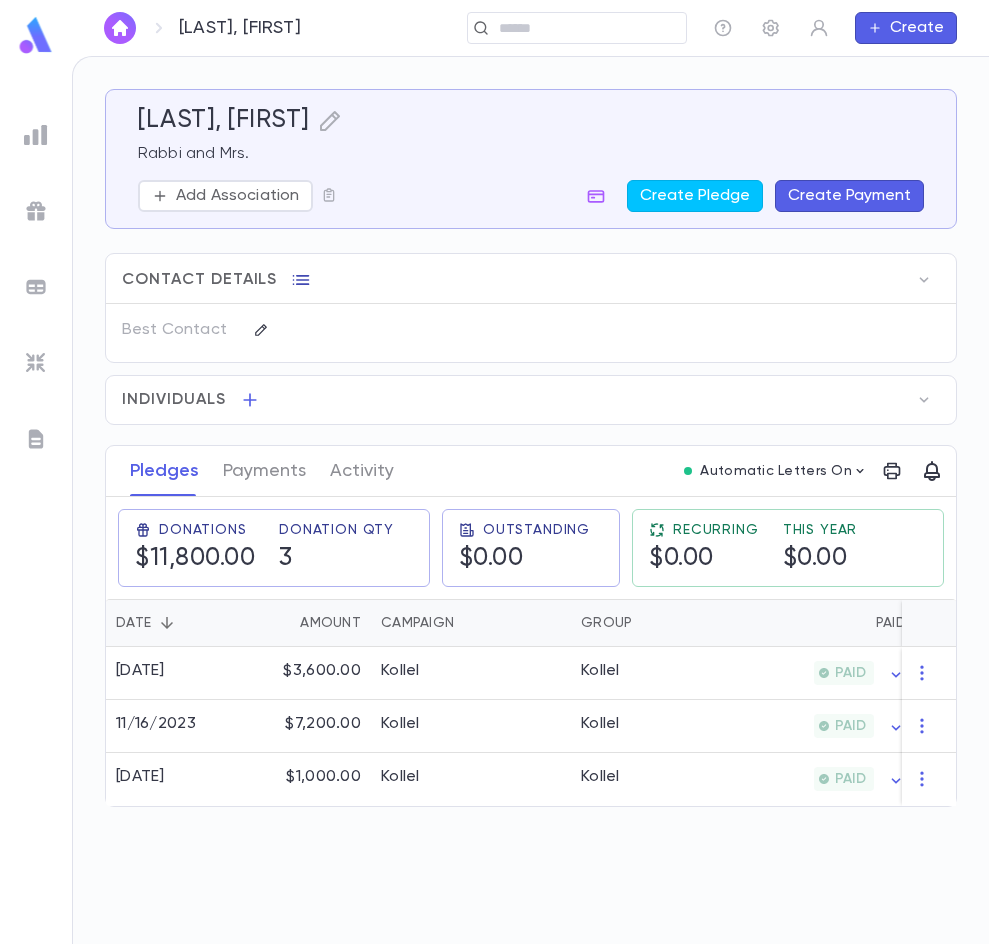 click 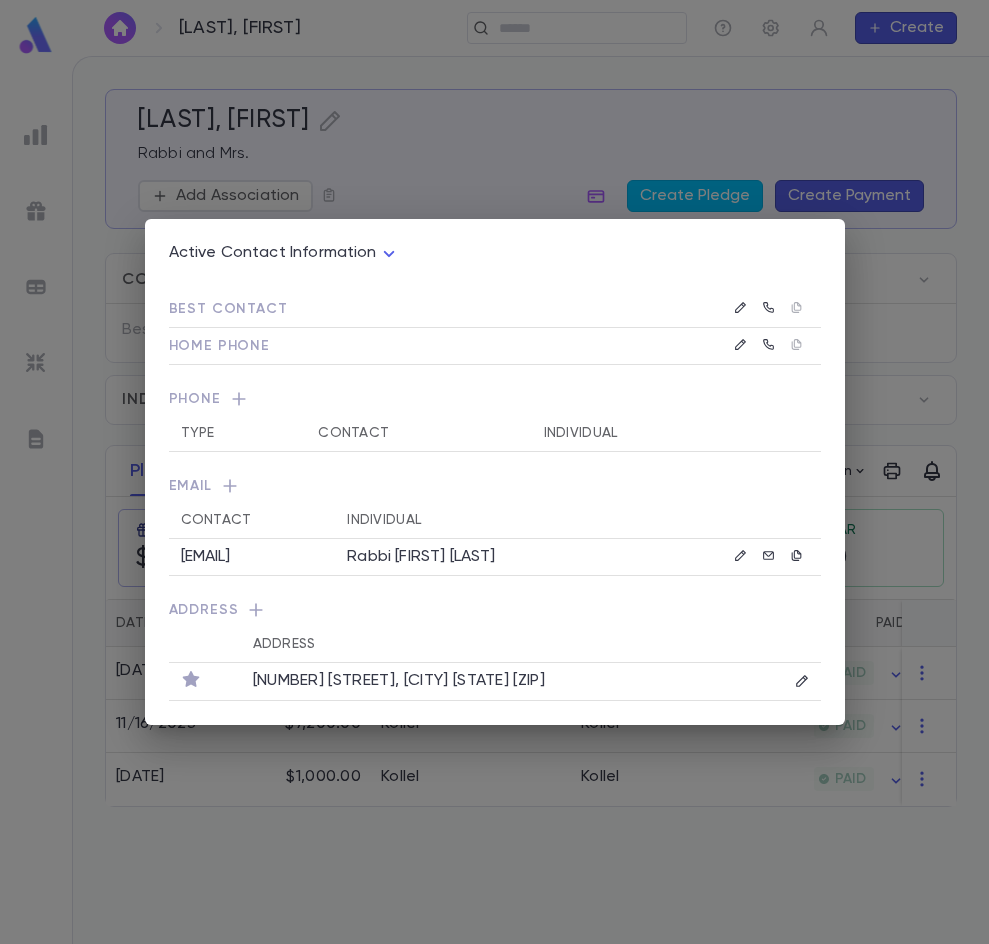 click on "Active Contact Information **** Best Contact Home Phone Phone Type Contact Individual Email Contact Individual [EMAIL] [FIRST] [LAST] Address Address [NUMBER] [STREET], [CITY] [STATE] [POSTAL_CODE]" at bounding box center (494, 472) 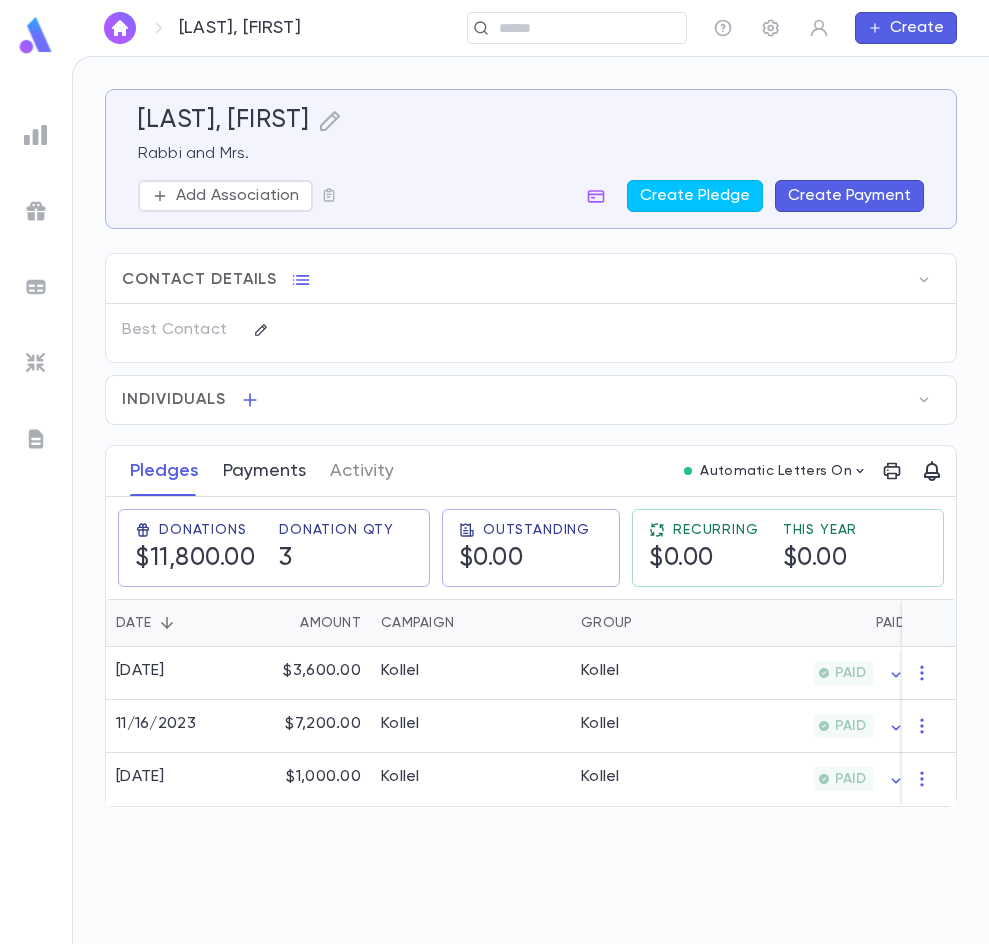click on "Payments" at bounding box center [264, 471] 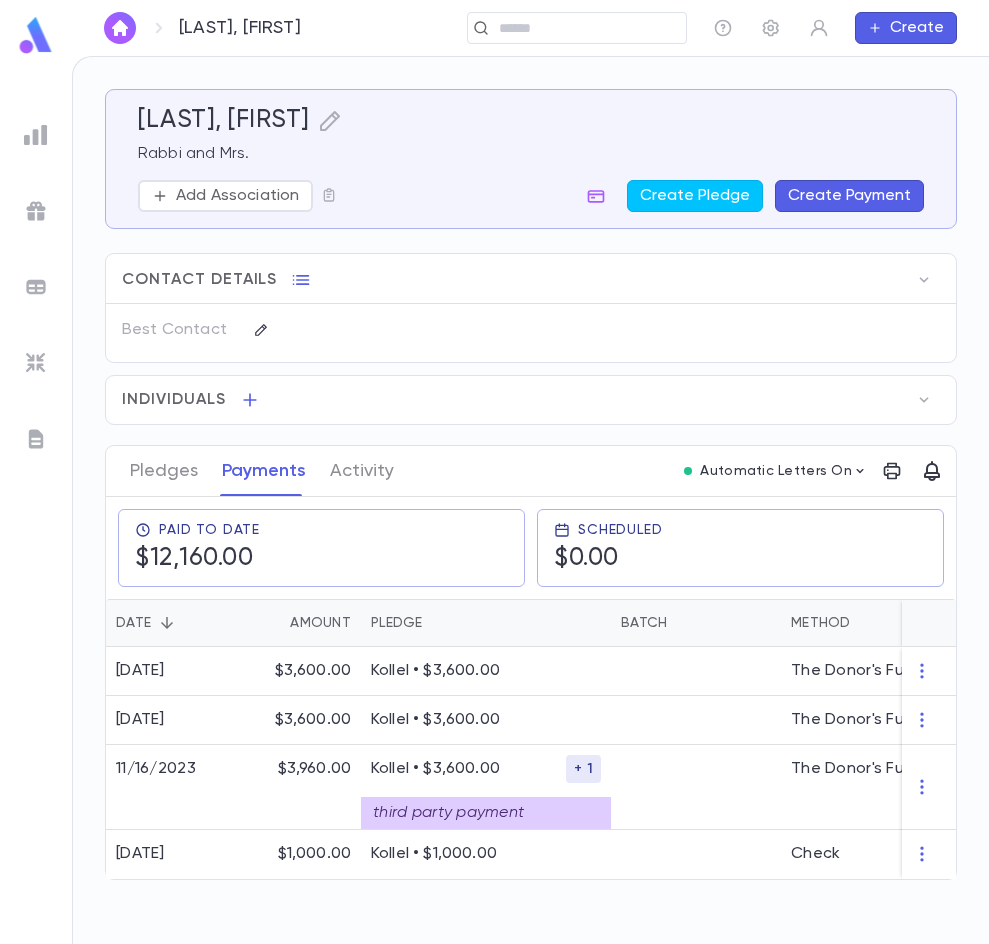 click at bounding box center [120, 28] 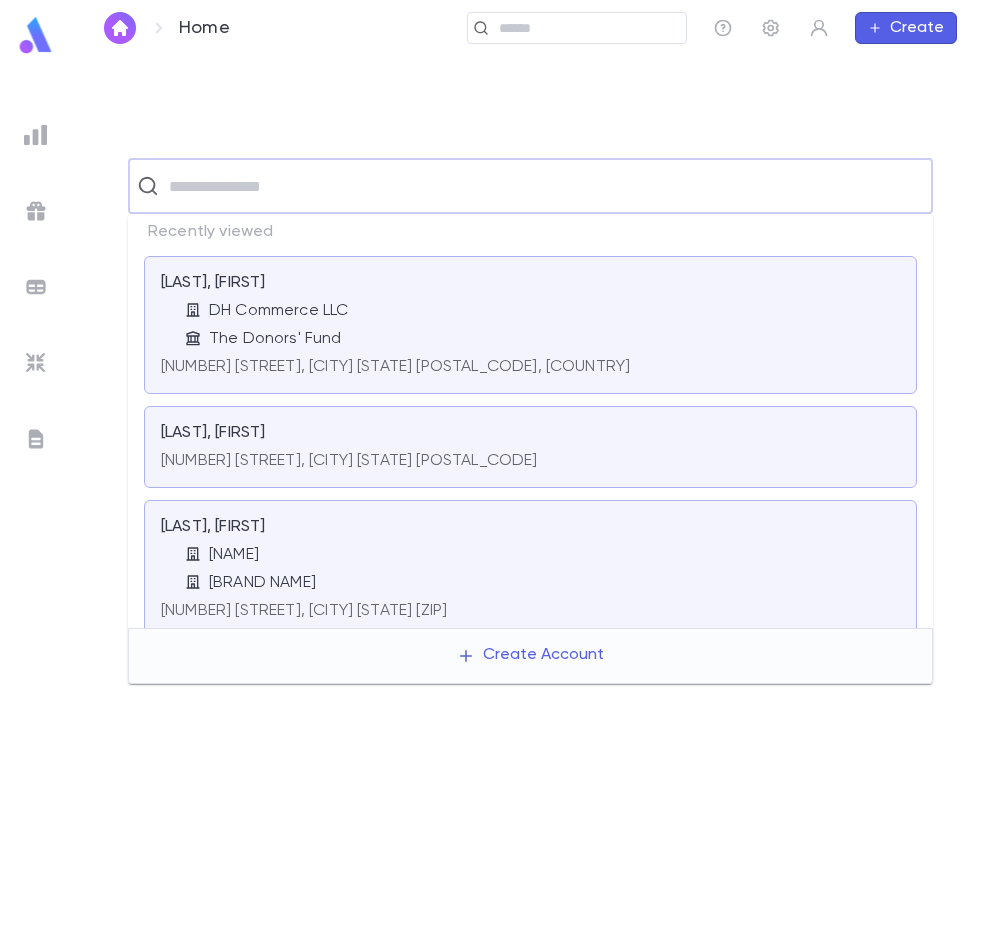 click at bounding box center [543, 186] 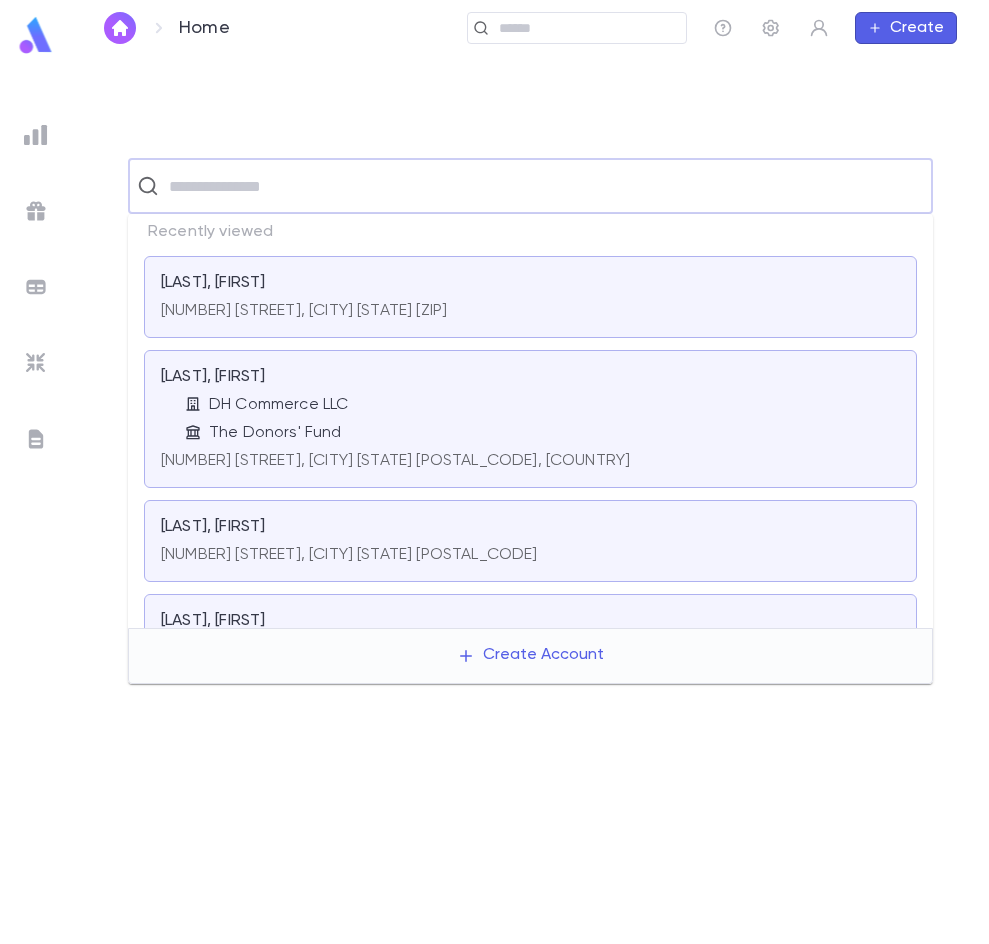 click on "[LAST], [FIRST] [COMPANY] [COMPANY]" at bounding box center [530, 405] 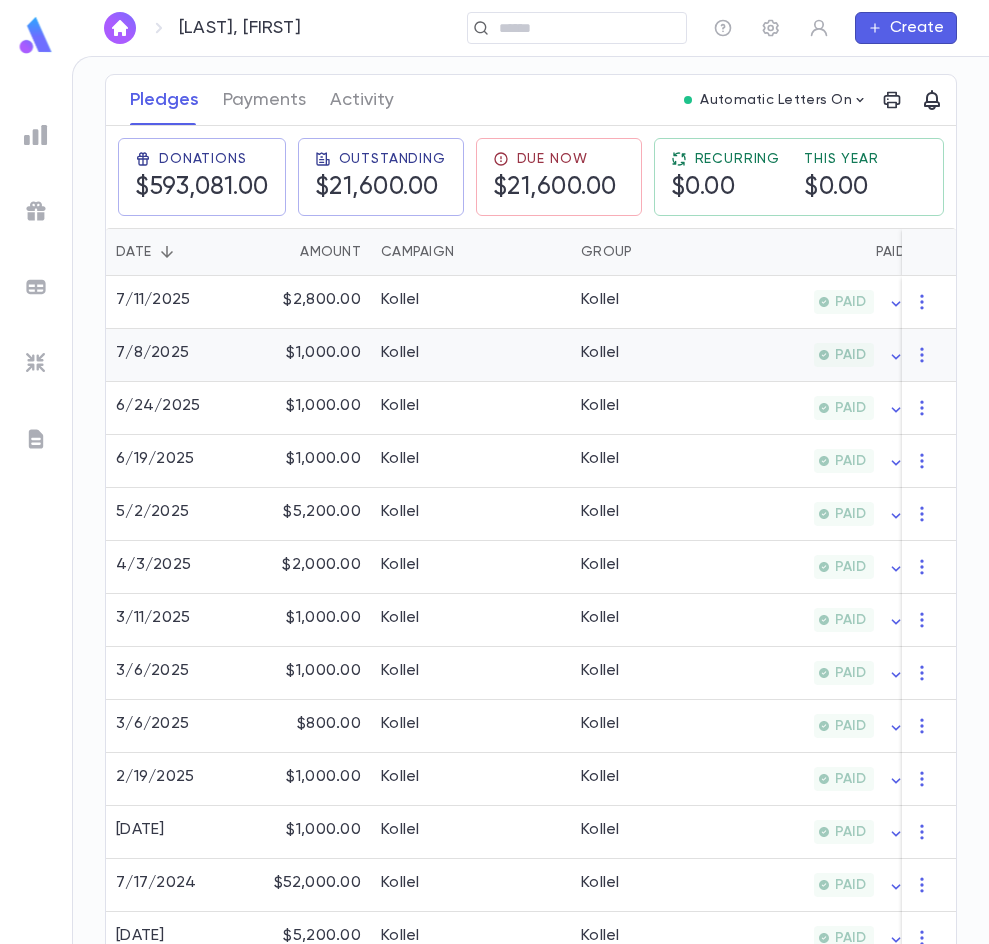 scroll, scrollTop: 400, scrollLeft: 0, axis: vertical 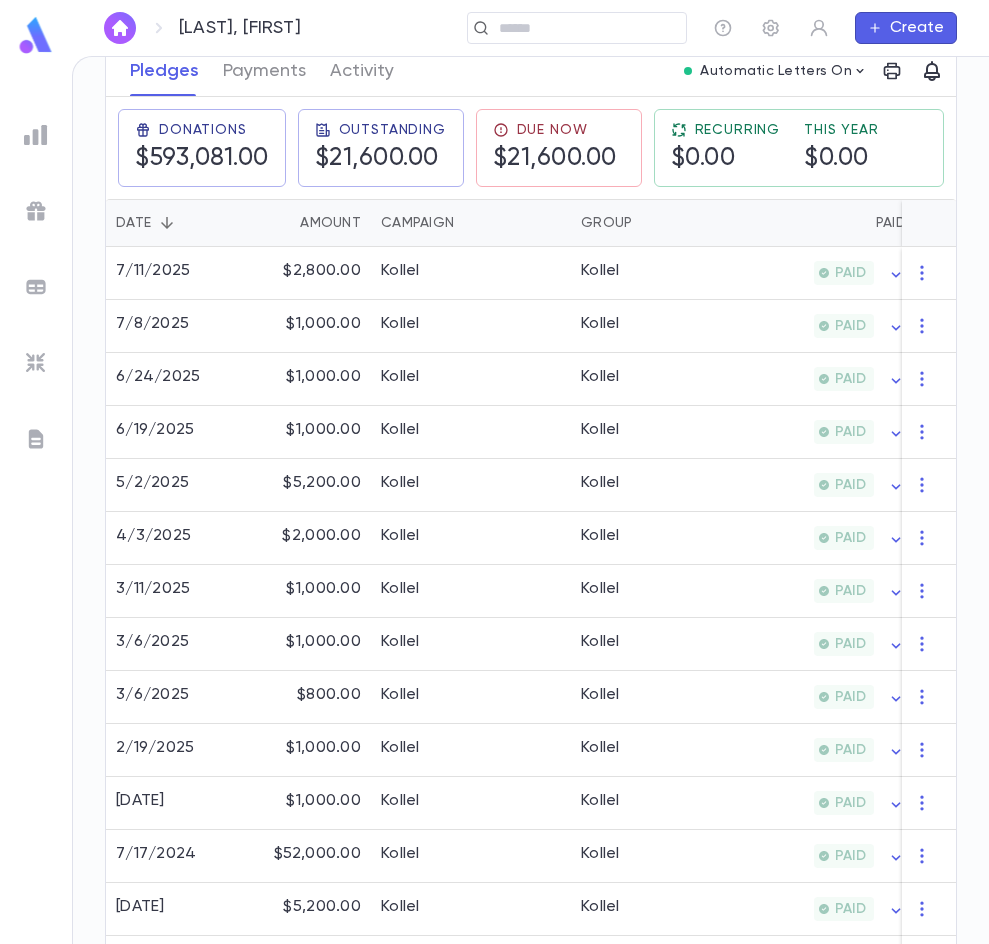 click at bounding box center [120, 28] 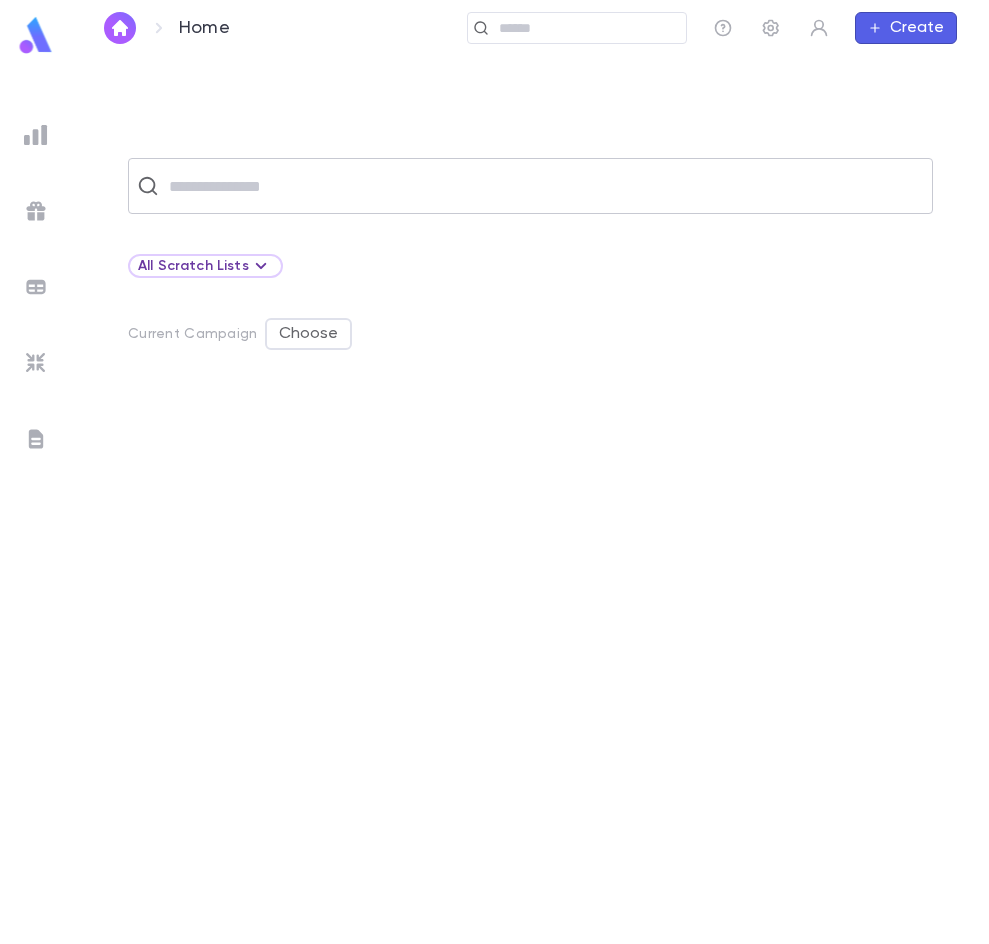 click 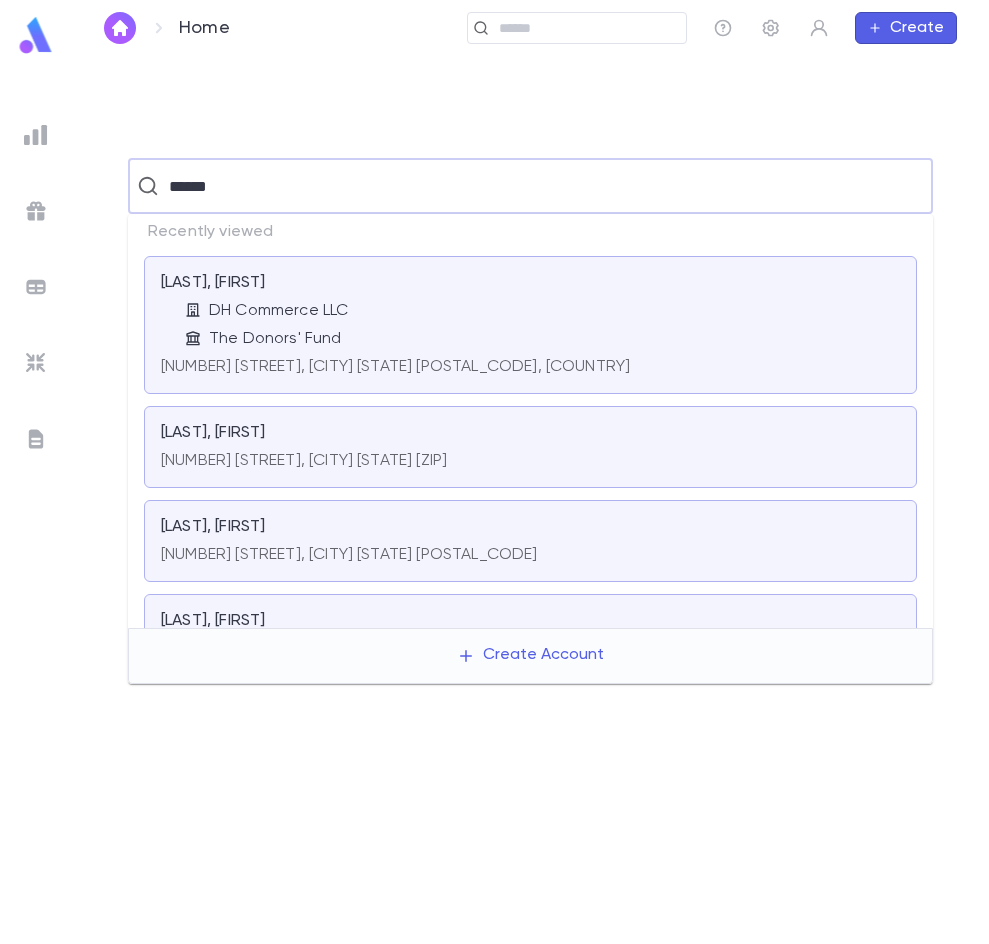 type on "******" 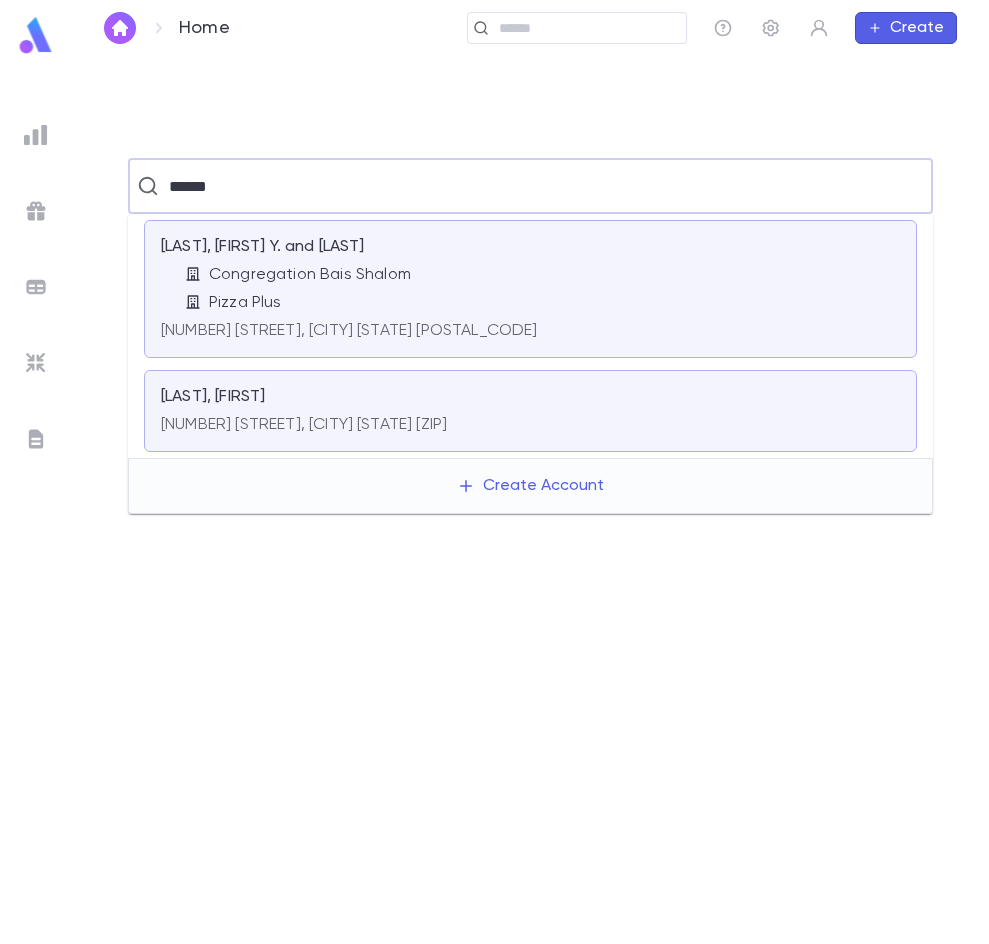 click on "[LAST], [FIRST] and [LAST] Congregation Bais Shalom Pizza Plus" at bounding box center (530, 275) 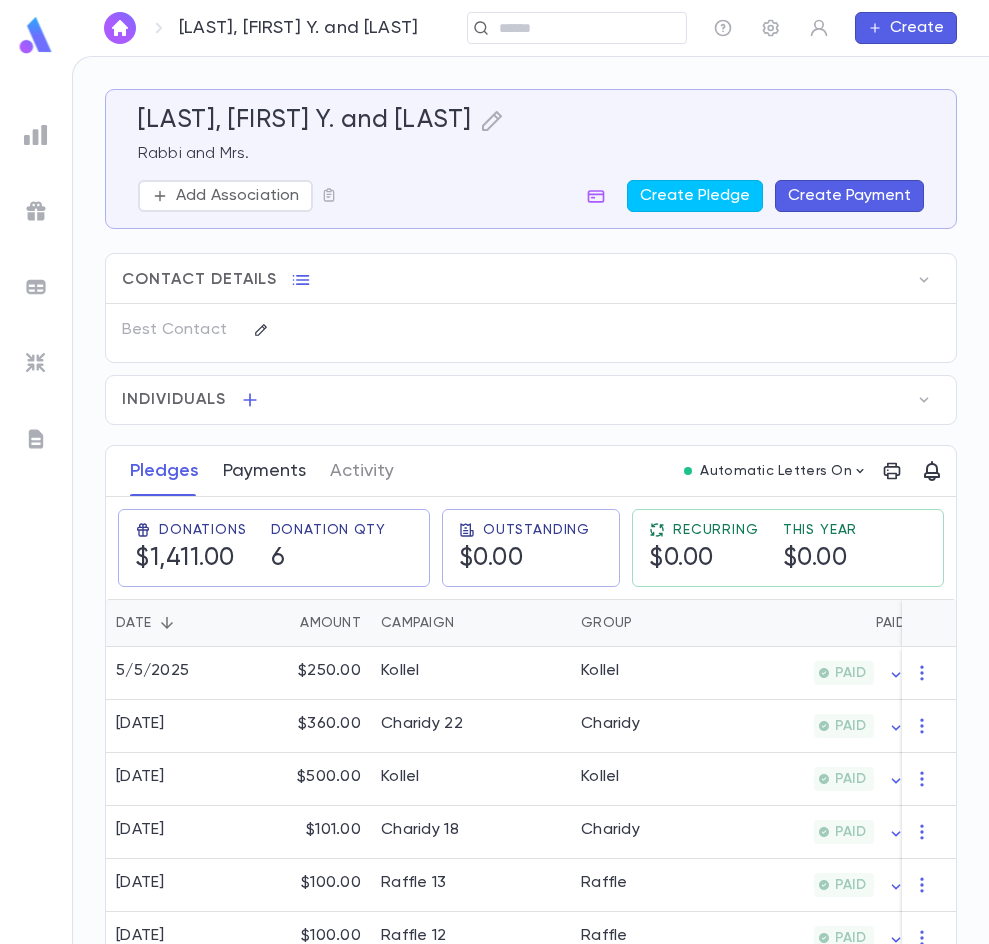 click on "Payments" at bounding box center (264, 471) 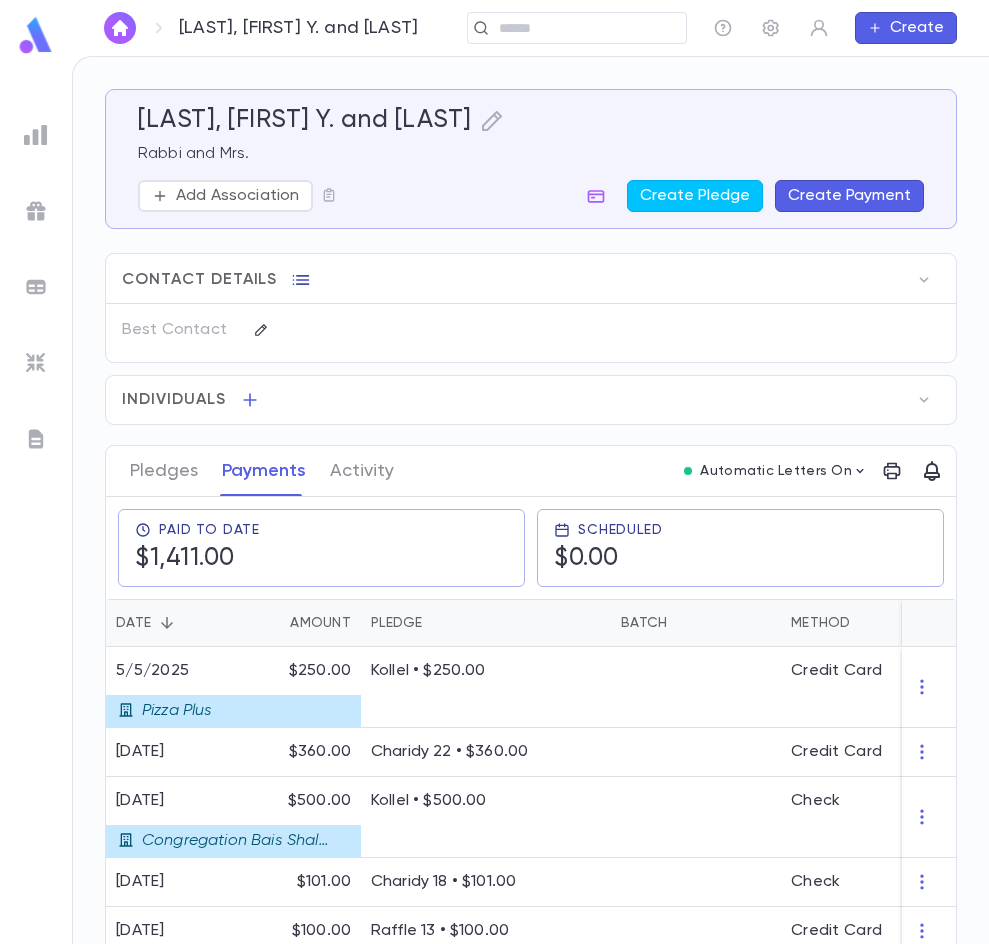 click 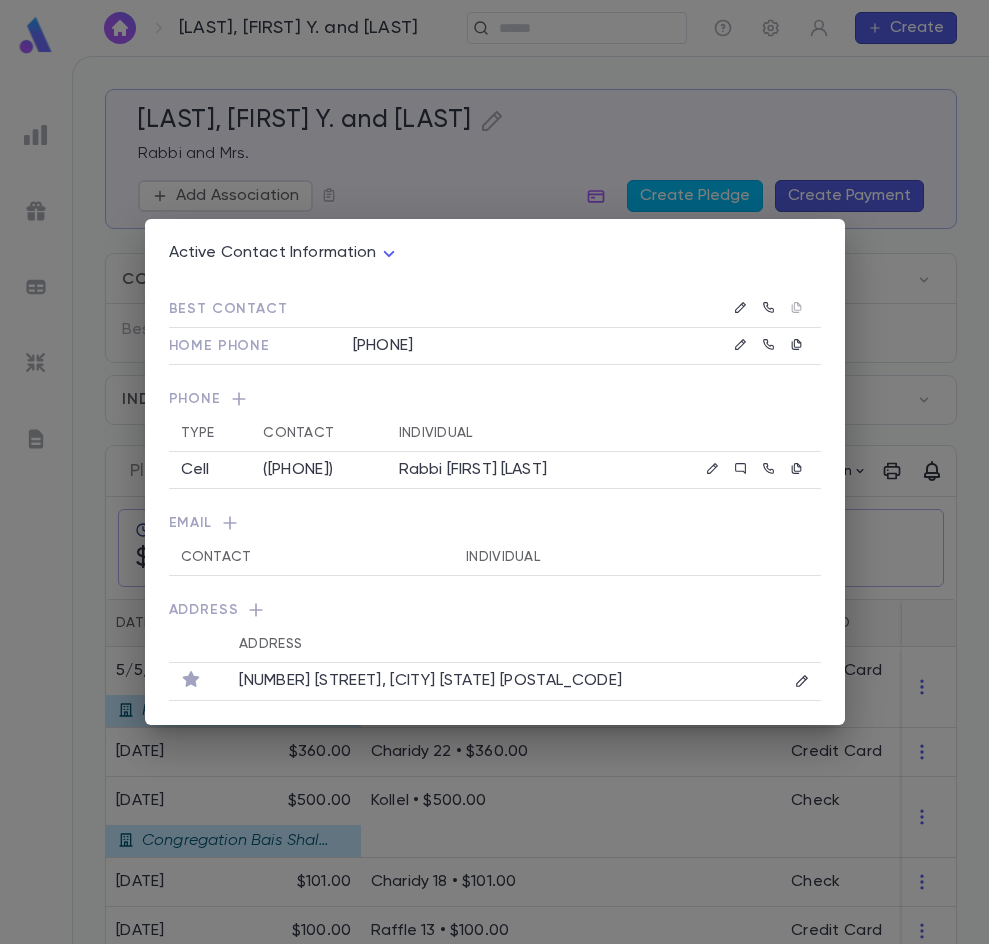 click on "Active Contact Information **** Best Contact Home Phone ([PHONE]) Phone Type Contact Individual Cell ([PHONE]) Rabbi [FIRST] [LAST] Email Contact Individual Address Address [NUMBER] [STREET], Lakewood [STATE] [POSTAL_CODE]" at bounding box center [494, 472] 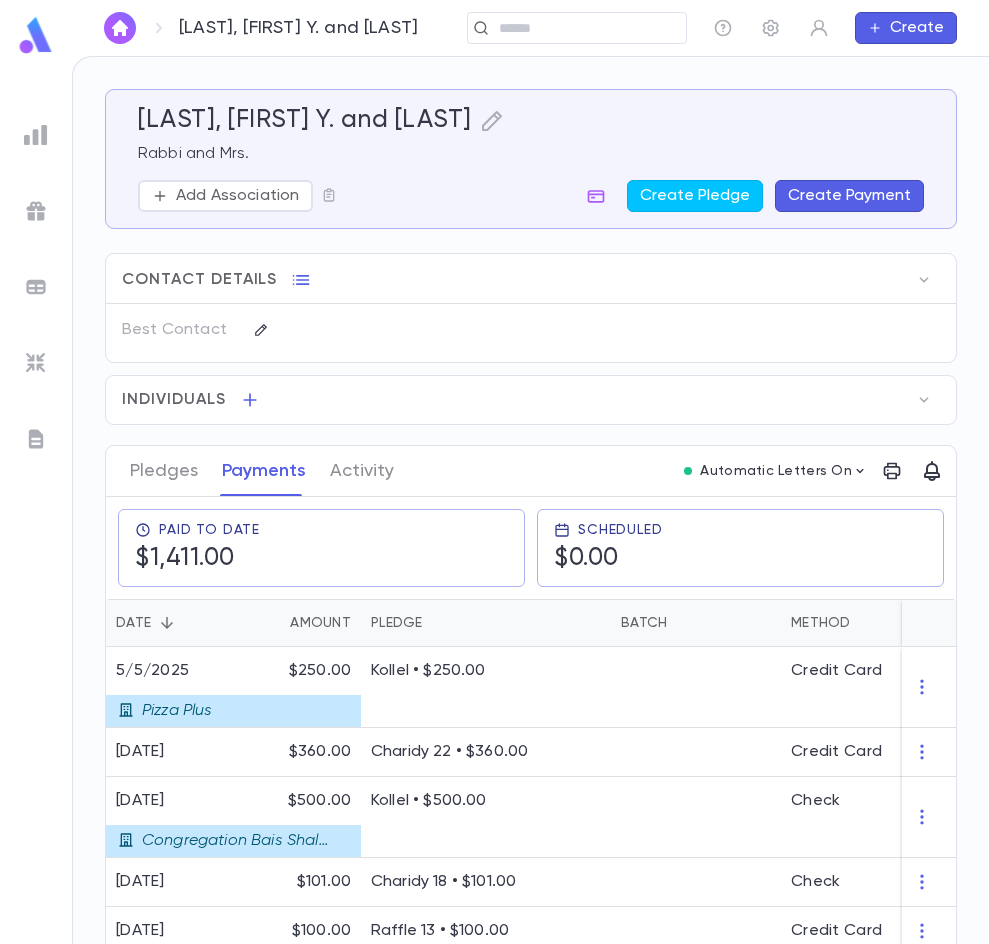 click on "Create Payment" at bounding box center [849, 196] 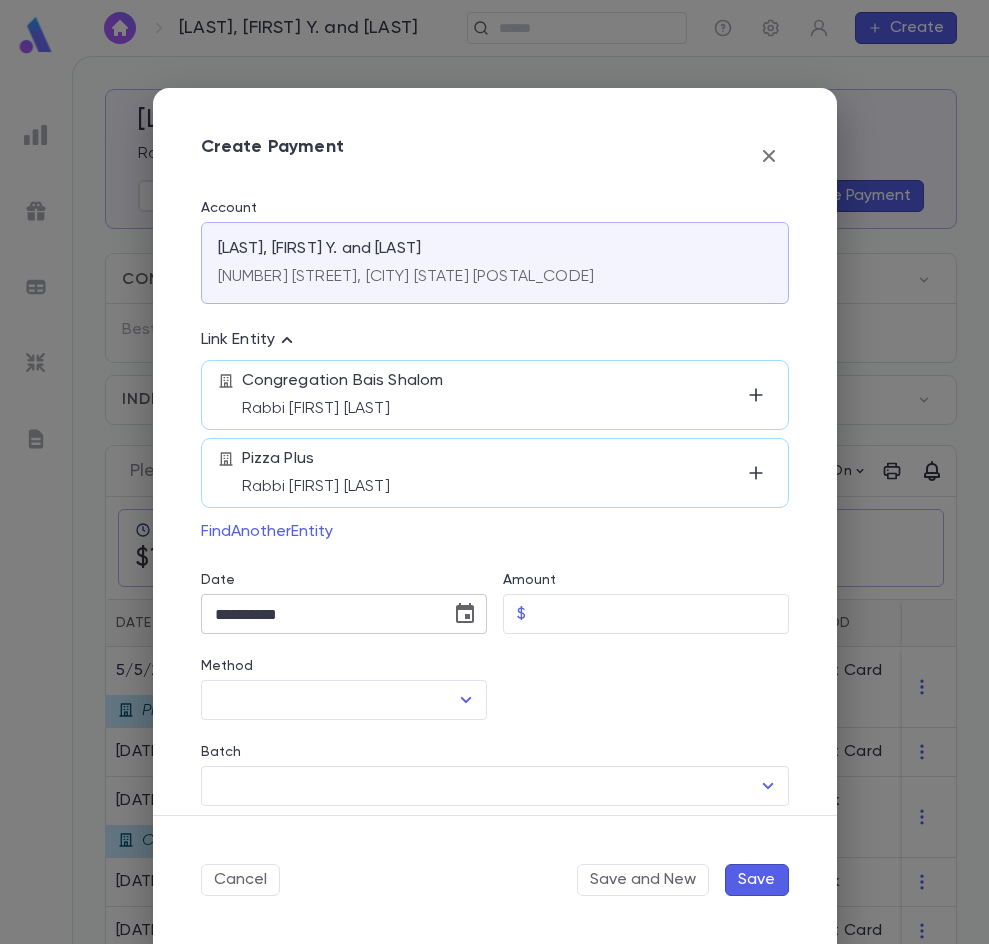 click on "**********" at bounding box center [319, 614] 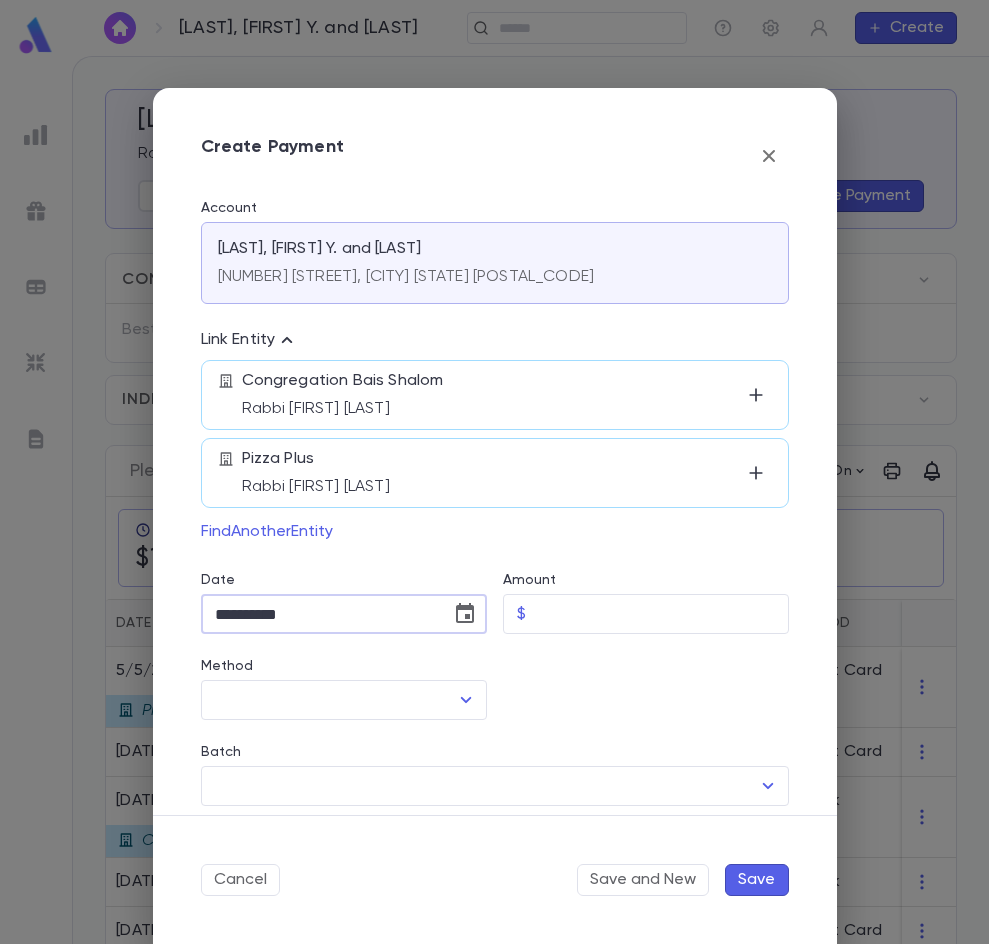 click on "**********" at bounding box center [319, 614] 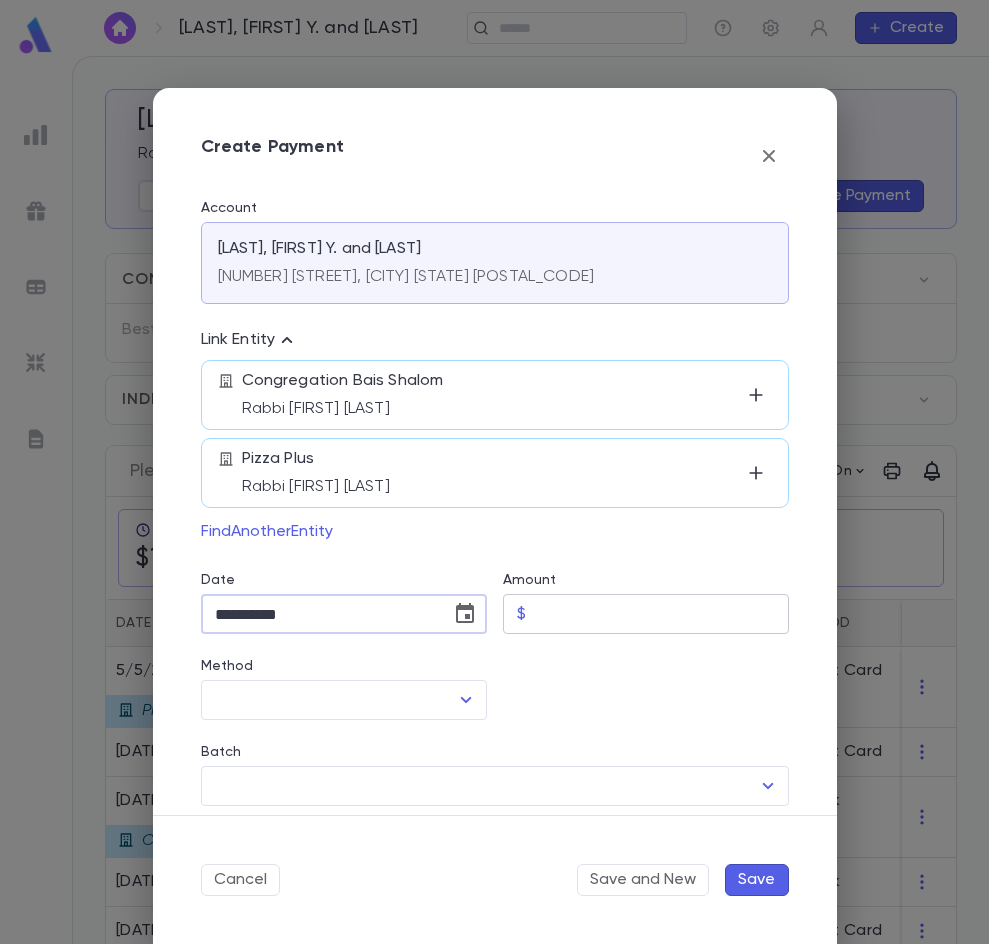 type on "**********" 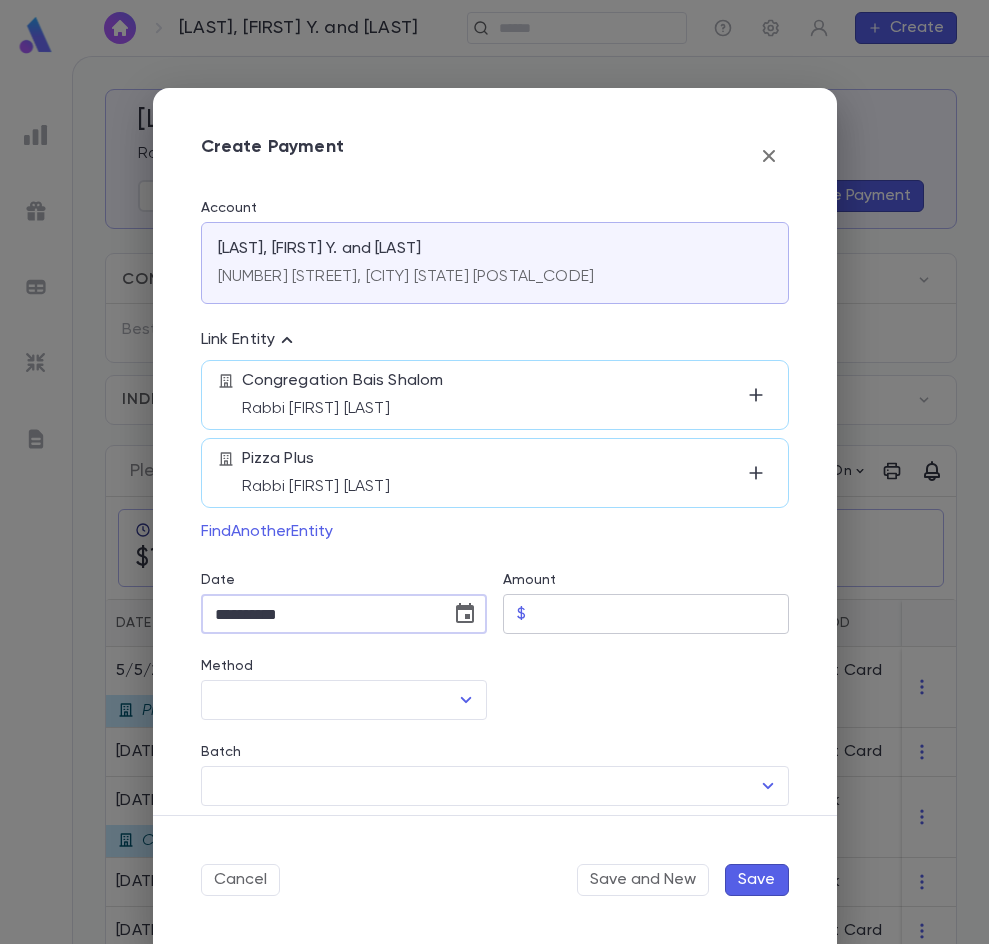 click on "Amount" at bounding box center [661, 614] 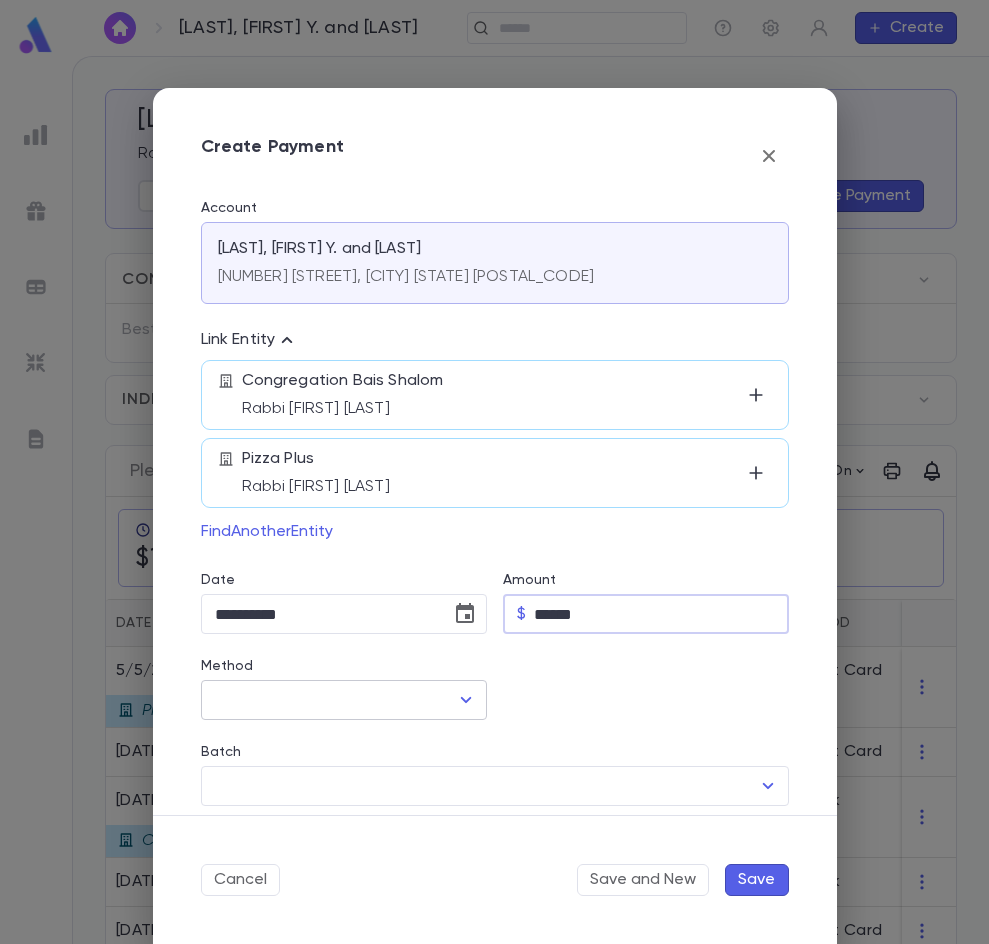 type on "******" 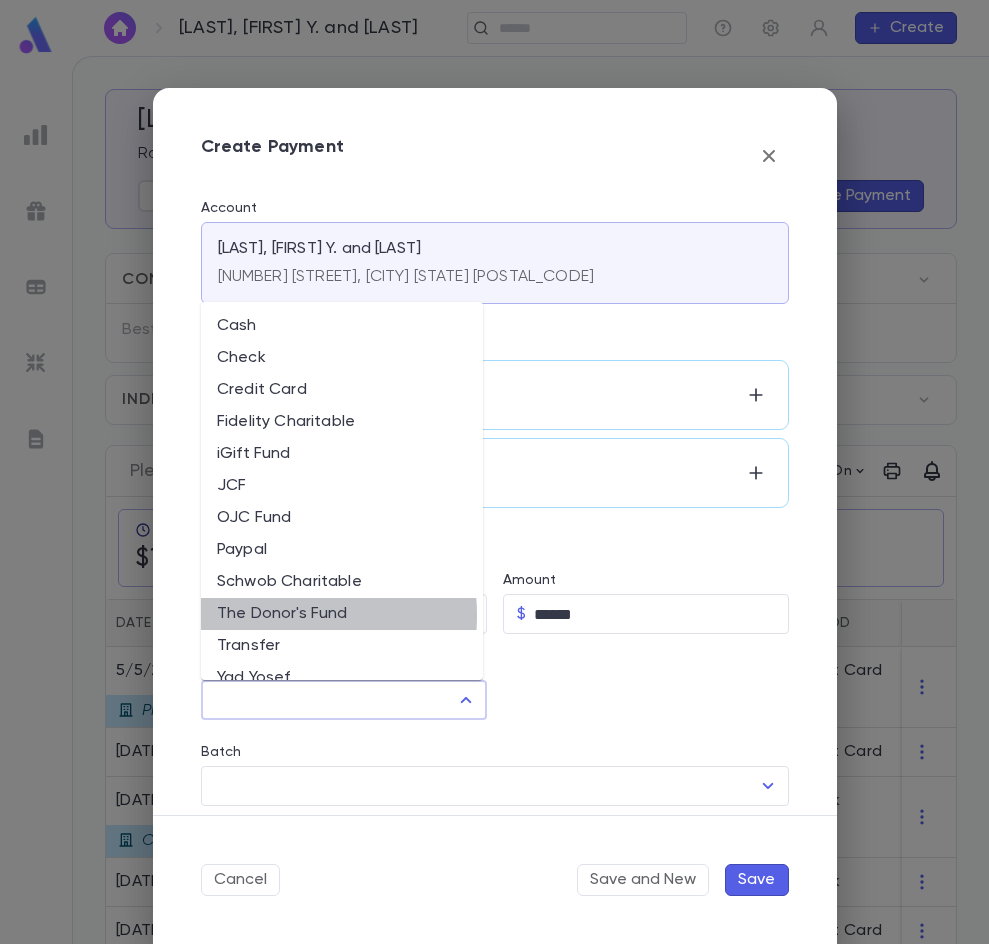 click on "The Donor's Fund" at bounding box center (342, 614) 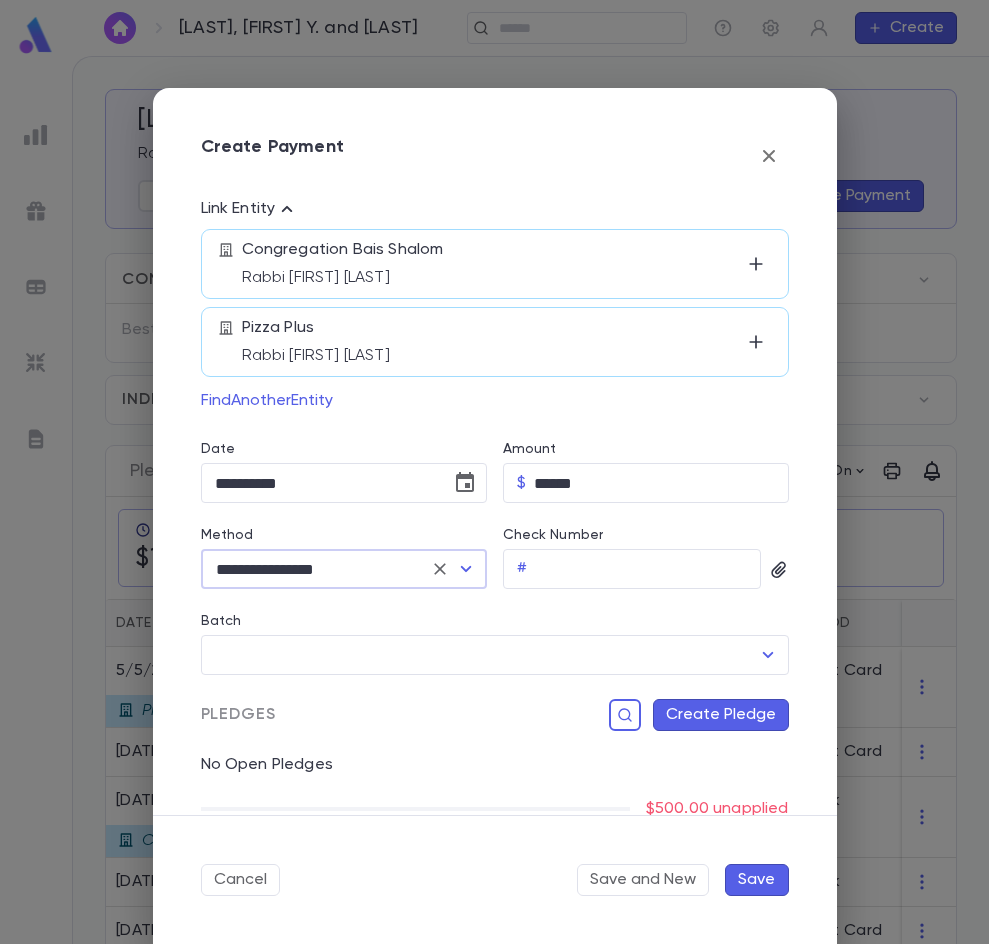 scroll, scrollTop: 290, scrollLeft: 0, axis: vertical 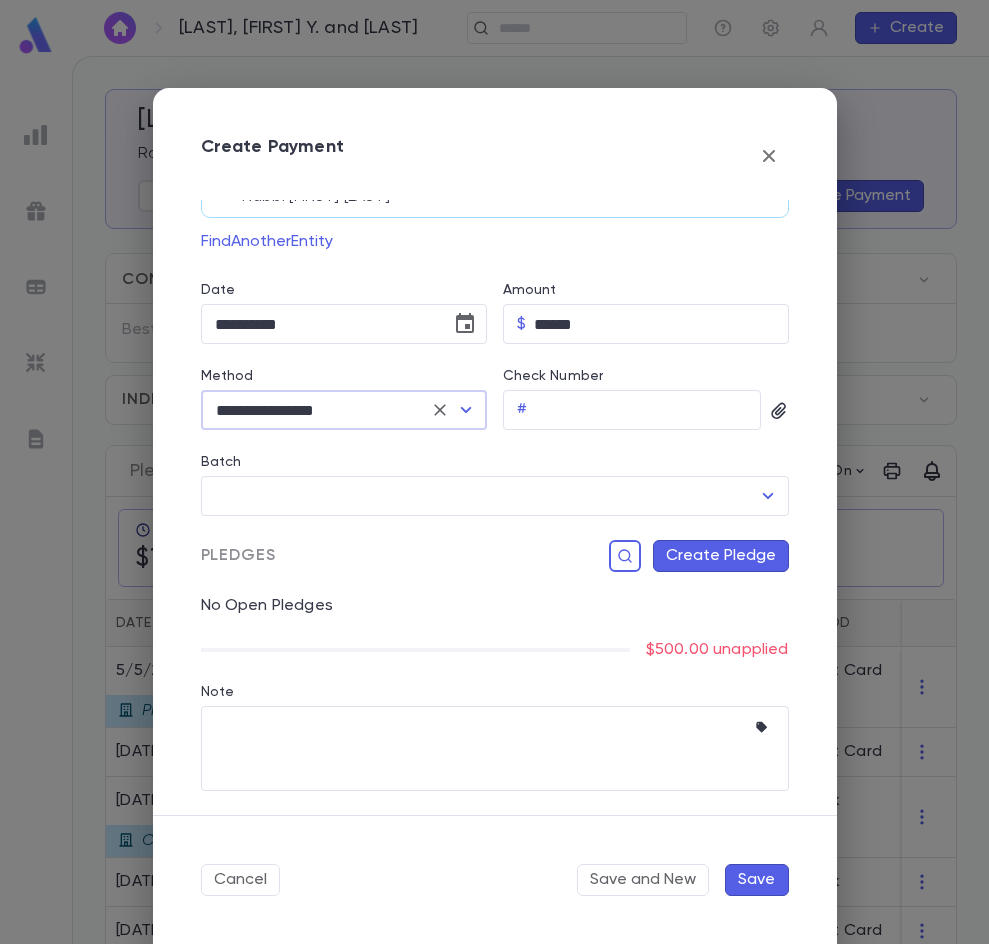 click on "Create Pledge" at bounding box center [721, 556] 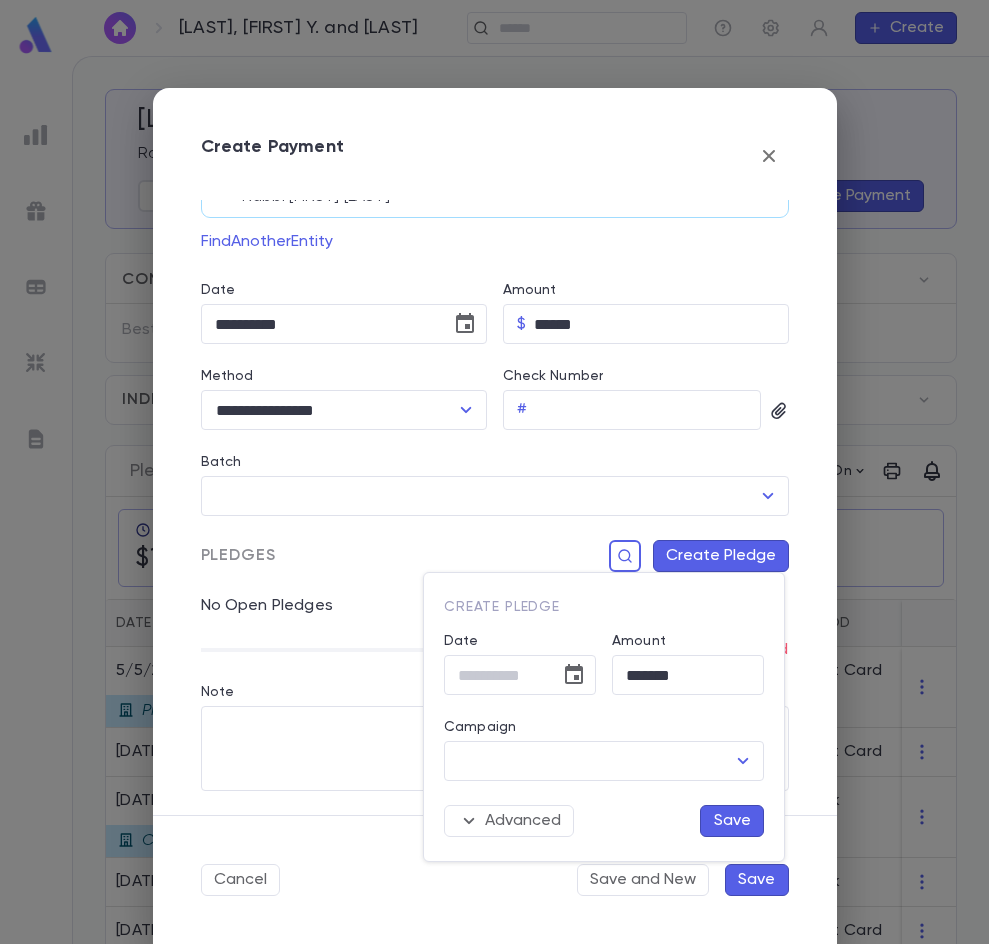 type on "**********" 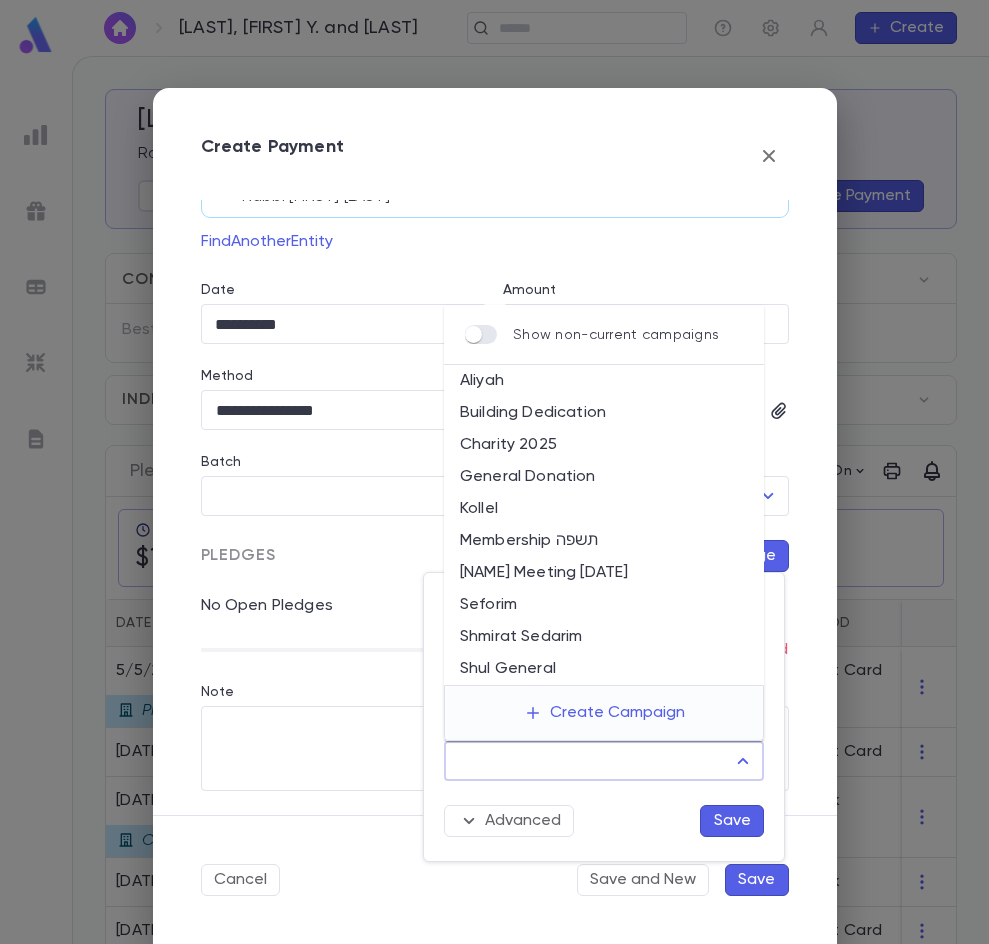 click on "Campaign" at bounding box center (589, 761) 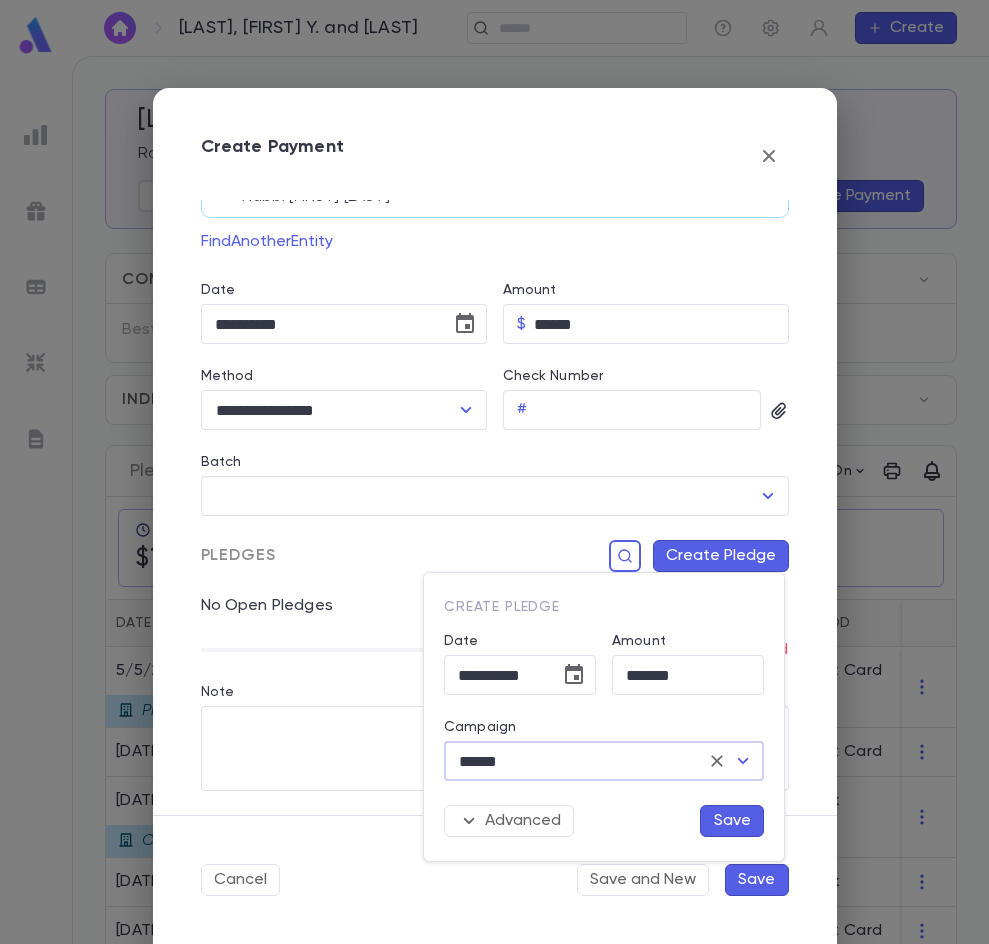 click on "Save" at bounding box center [732, 821] 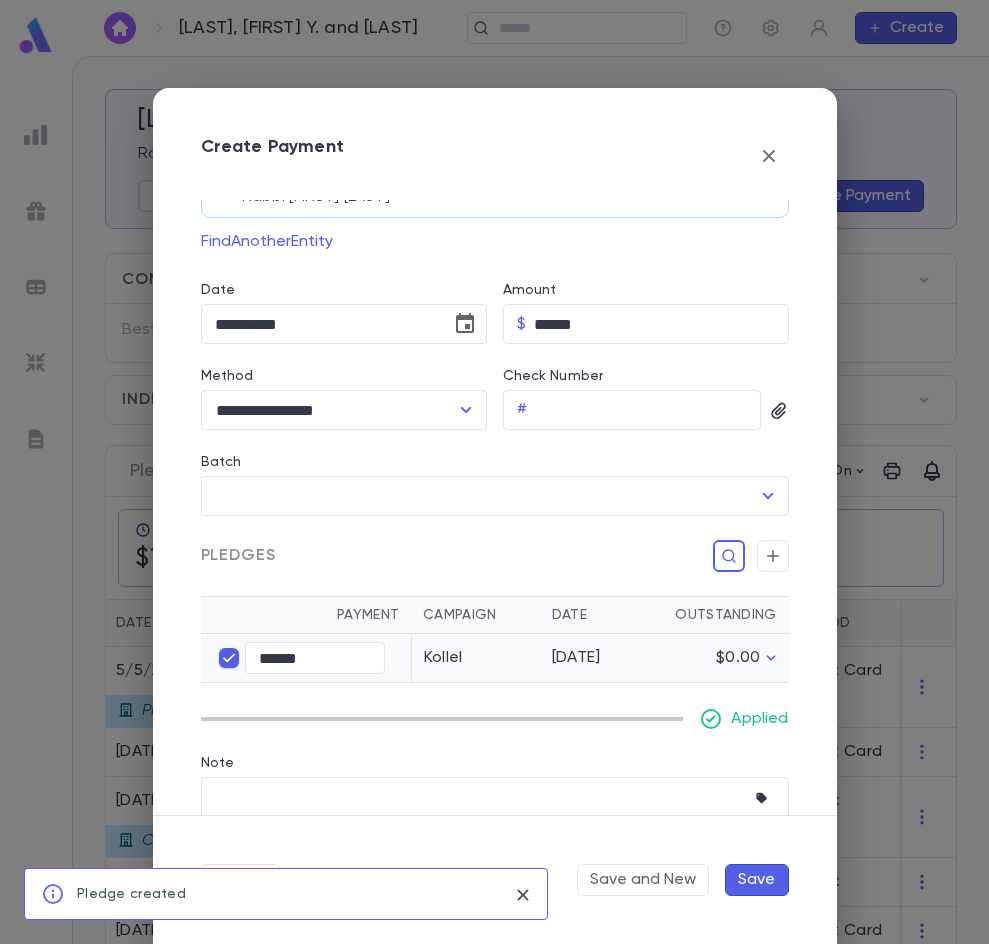 click on "Save" at bounding box center (757, 880) 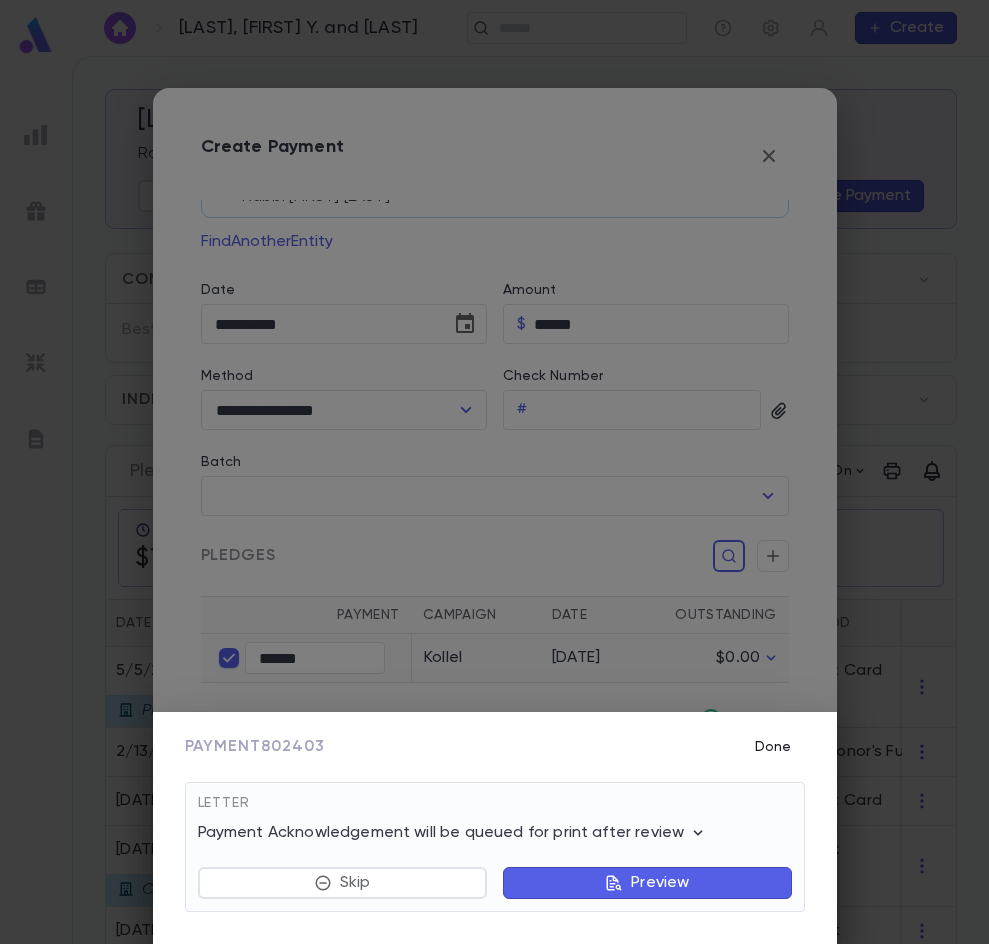 click on "Done" at bounding box center [773, 747] 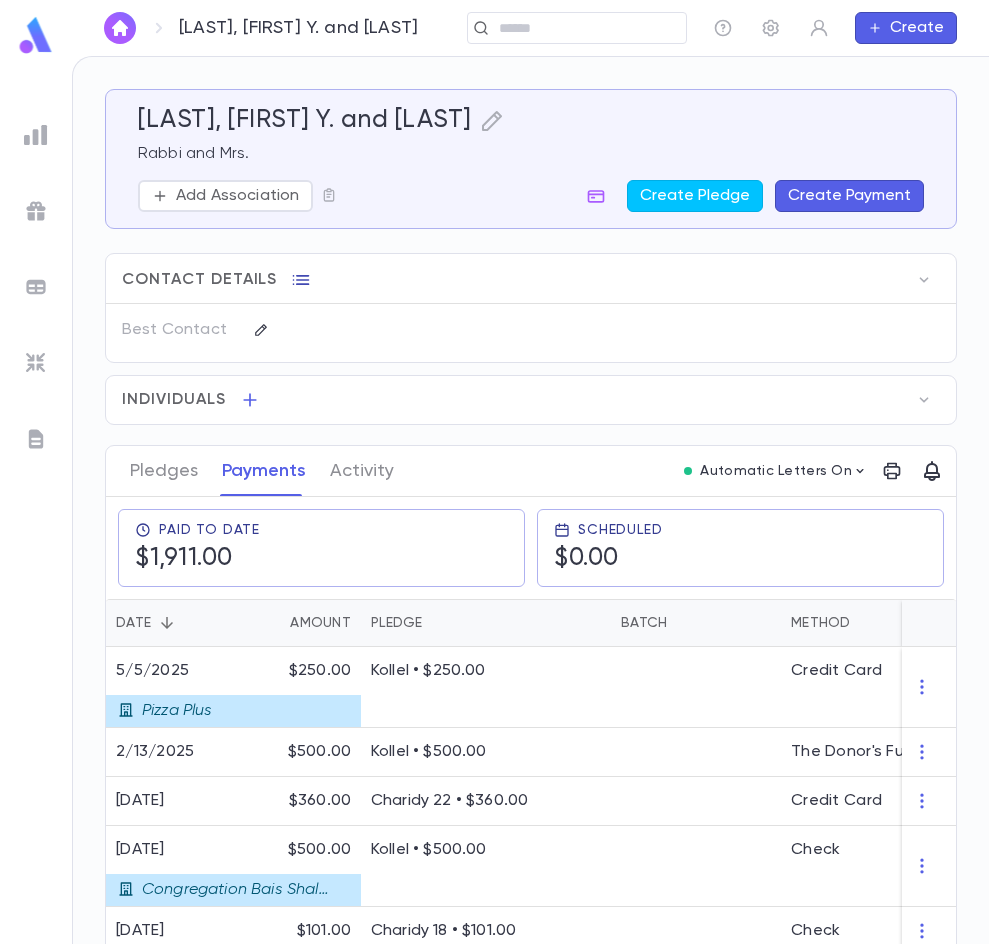 click 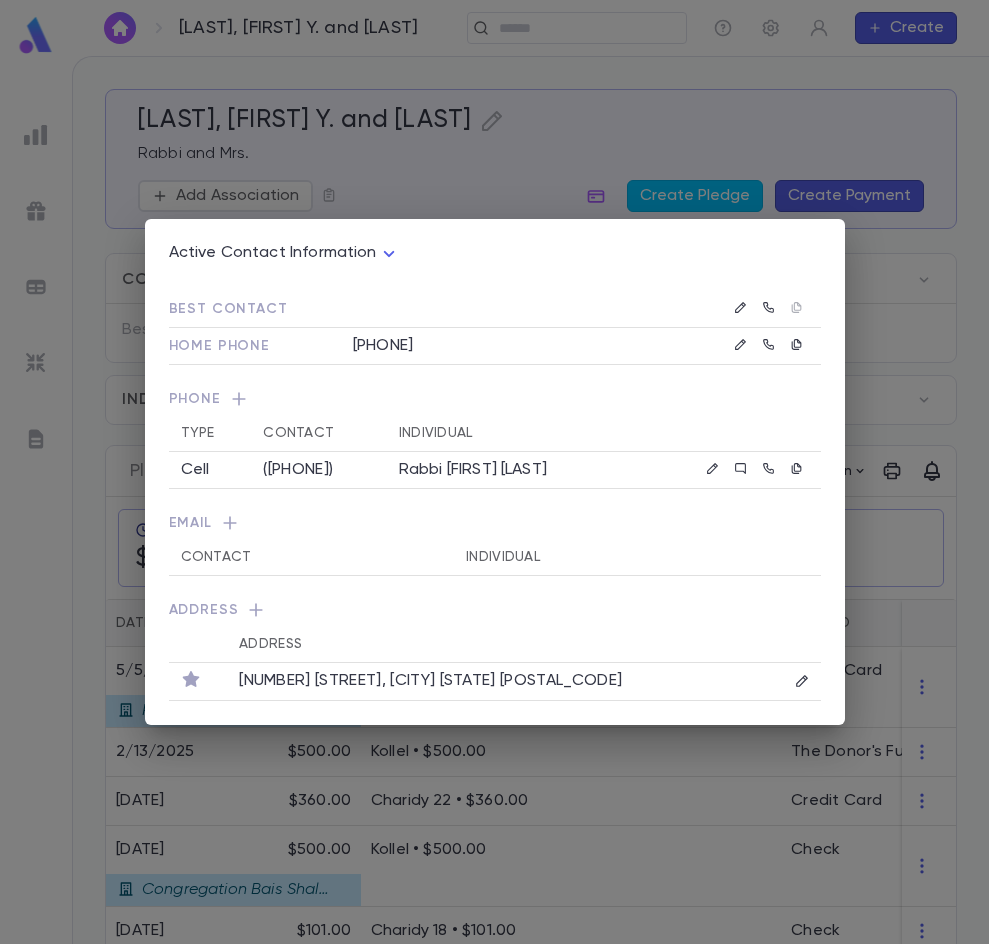 click 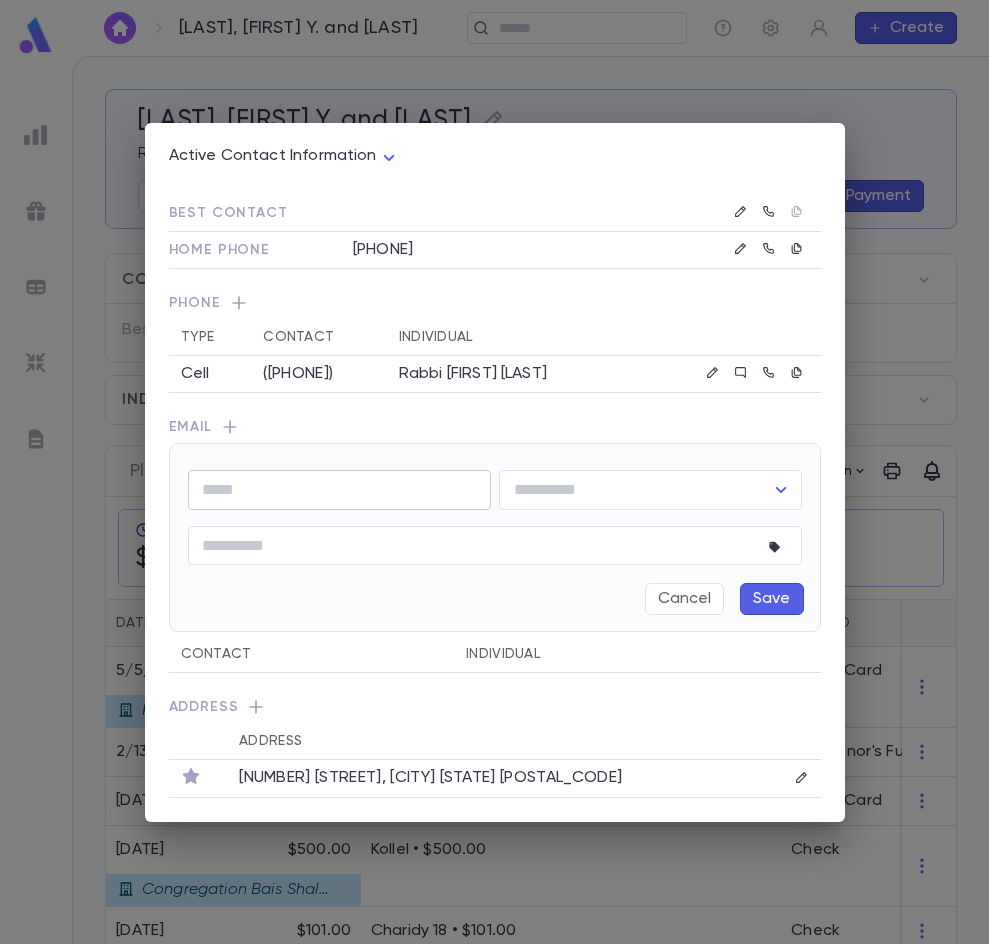 click at bounding box center [339, 489] 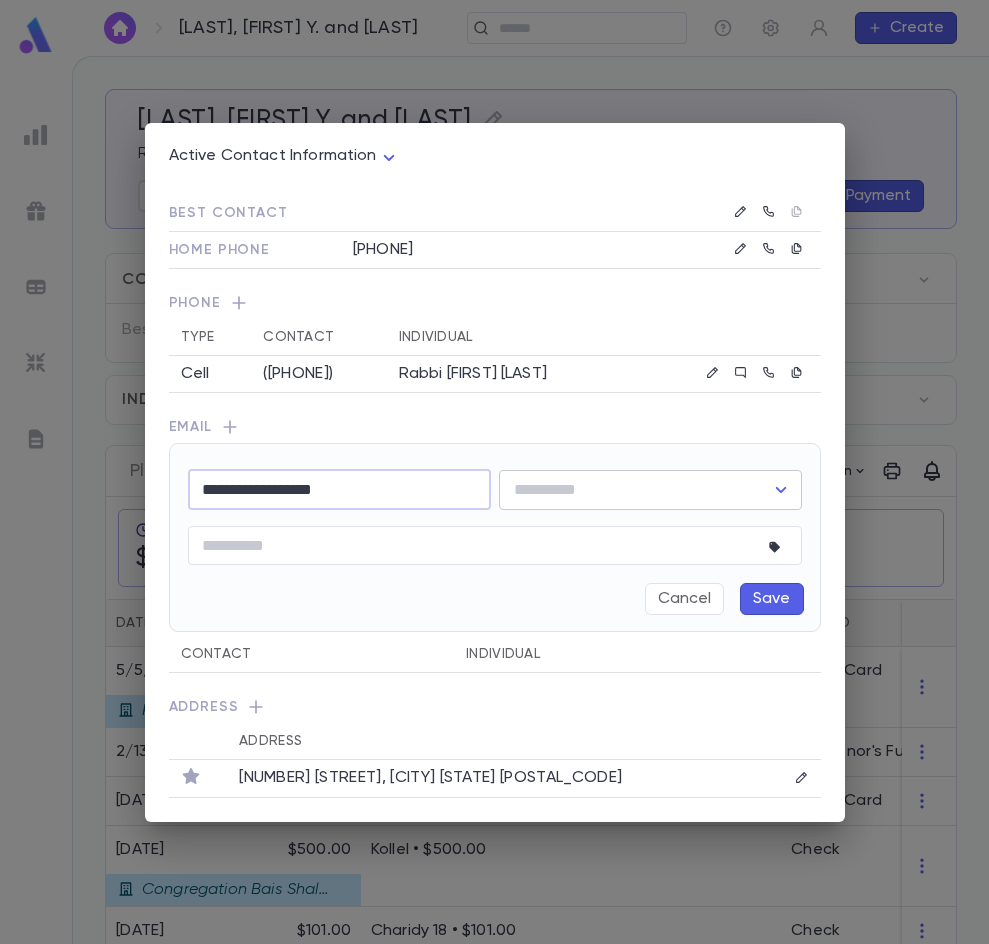 type on "**********" 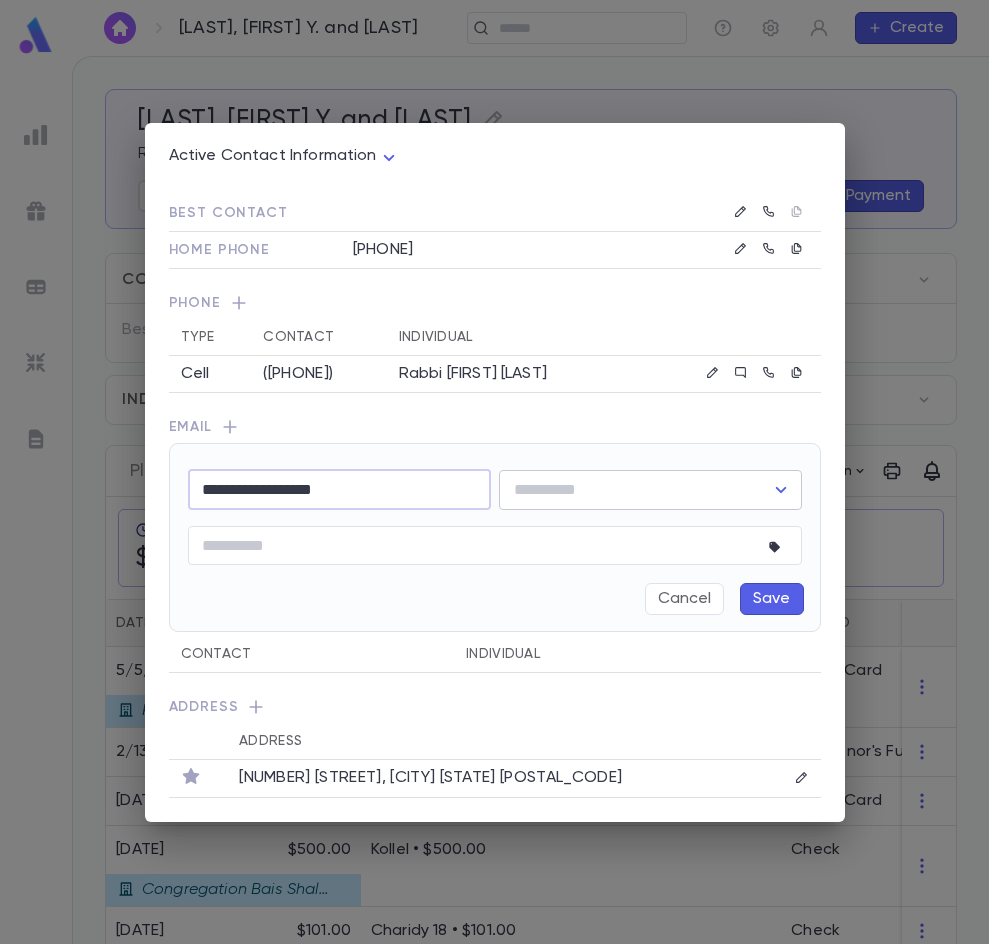 click at bounding box center (635, 490) 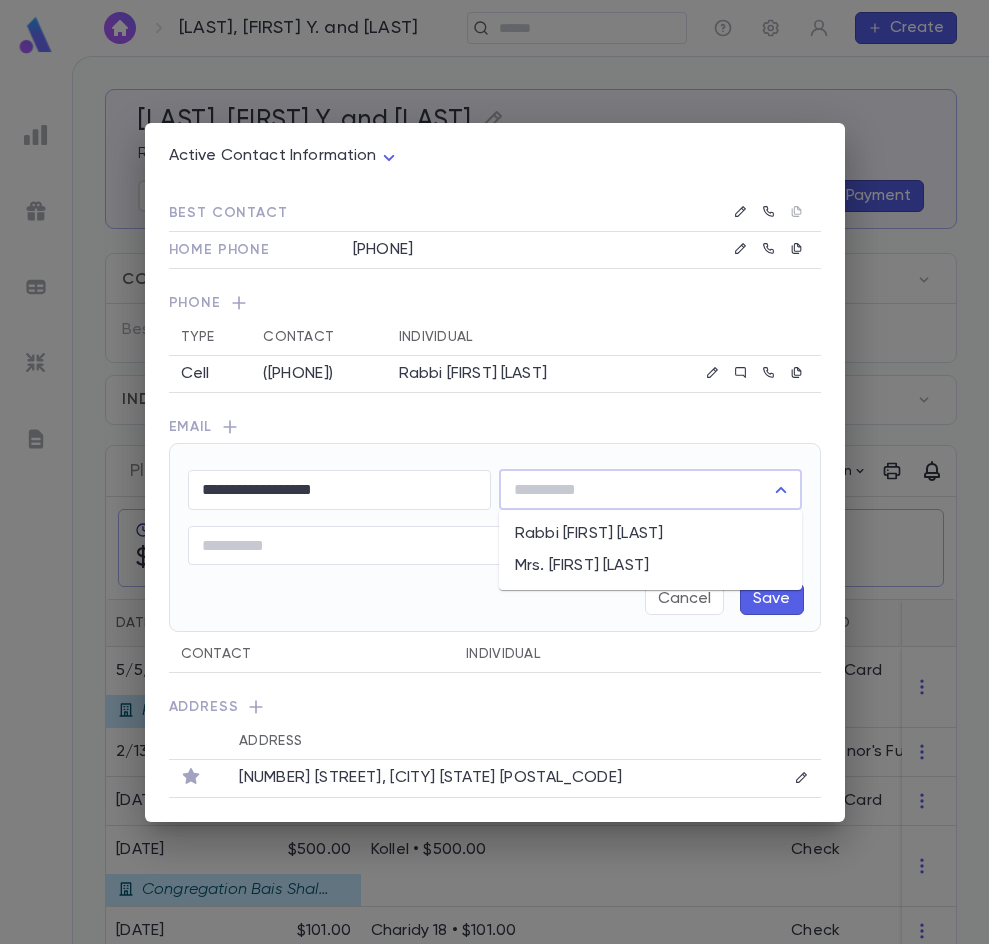 click on "Rabbi [FIRST] [LAST]" at bounding box center [650, 534] 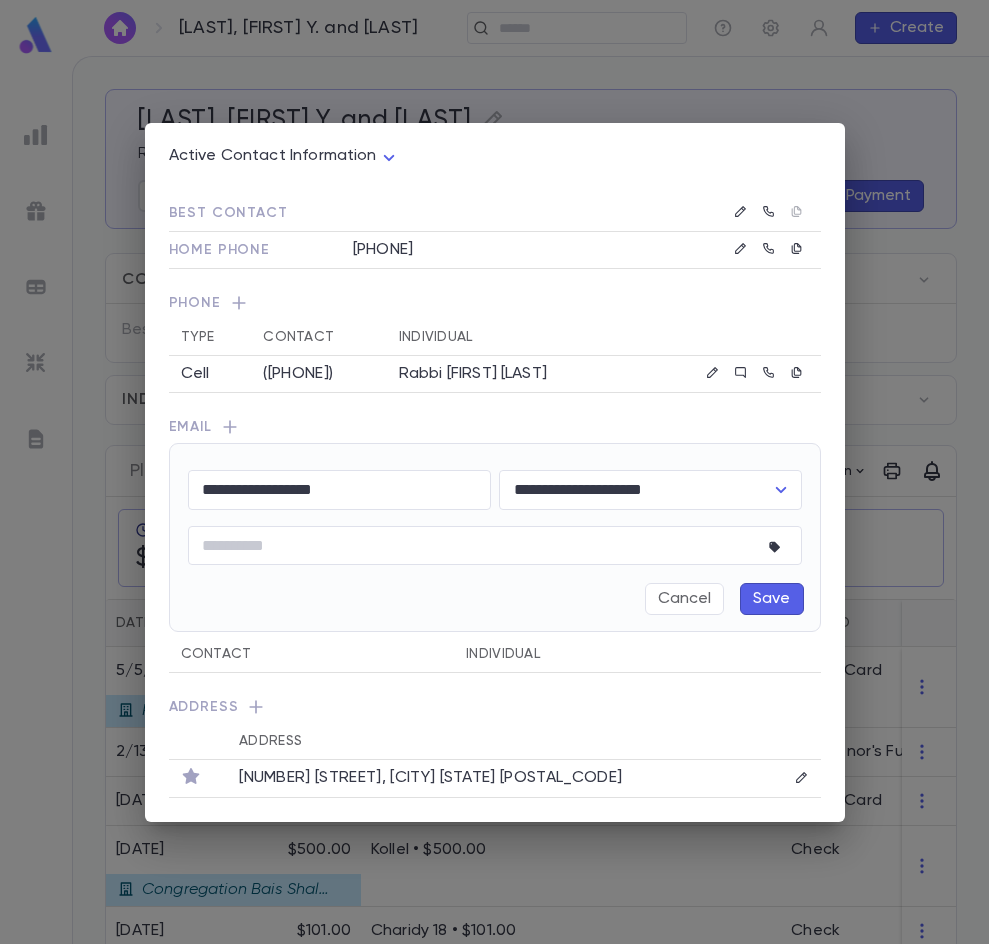 click on "Save" at bounding box center (772, 599) 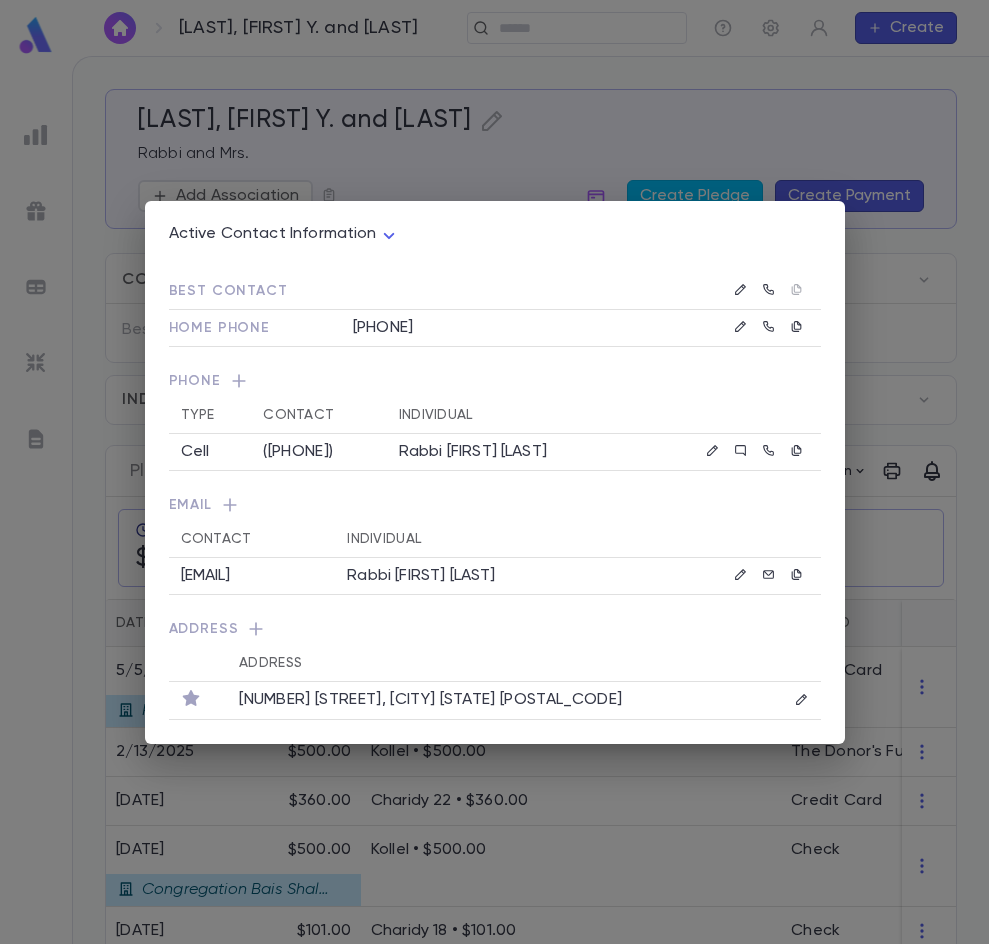 drag, startPoint x: 617, startPoint y: 120, endPoint x: 540, endPoint y: 117, distance: 77.05842 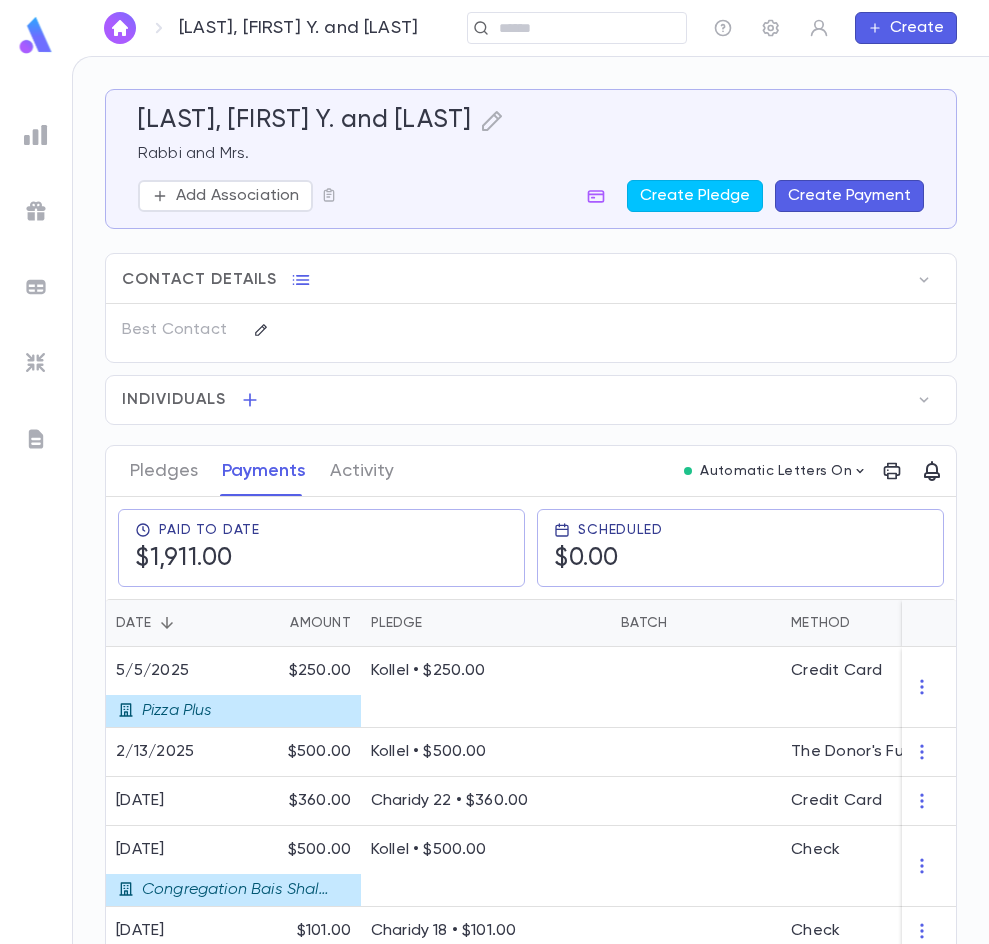 click at bounding box center (120, 28) 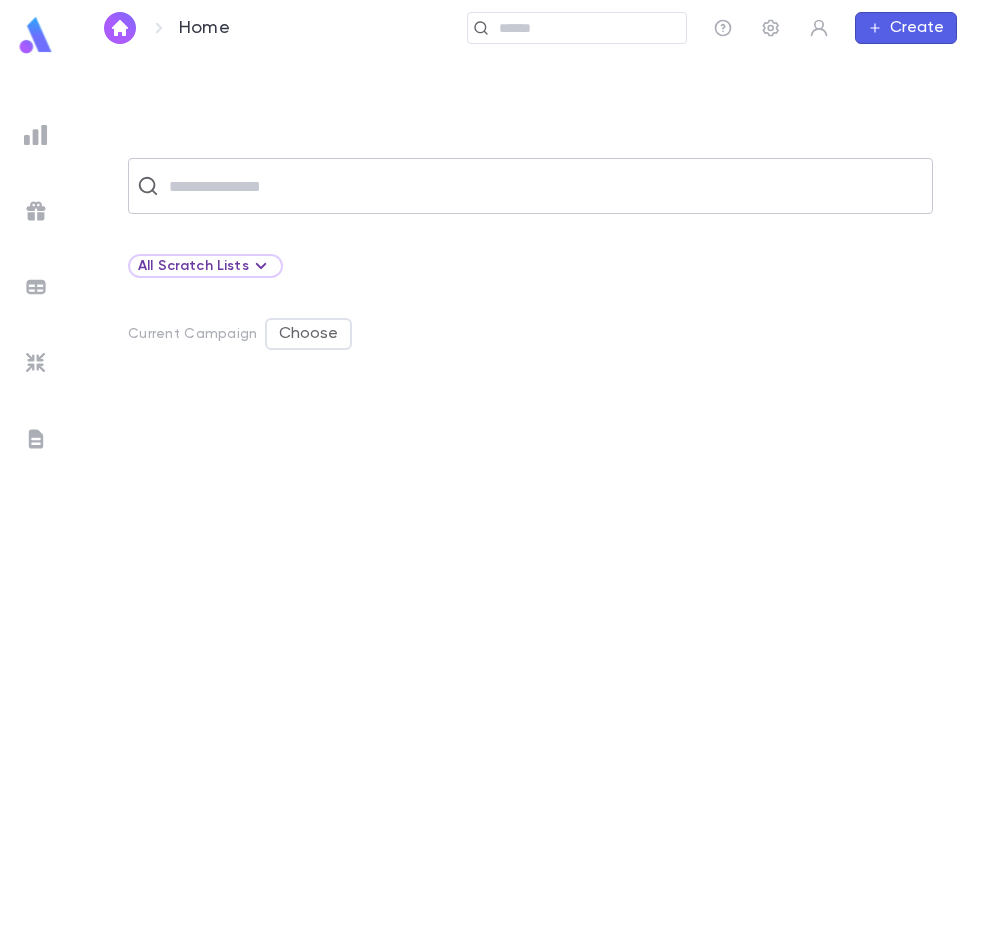 click on "​" at bounding box center (530, 186) 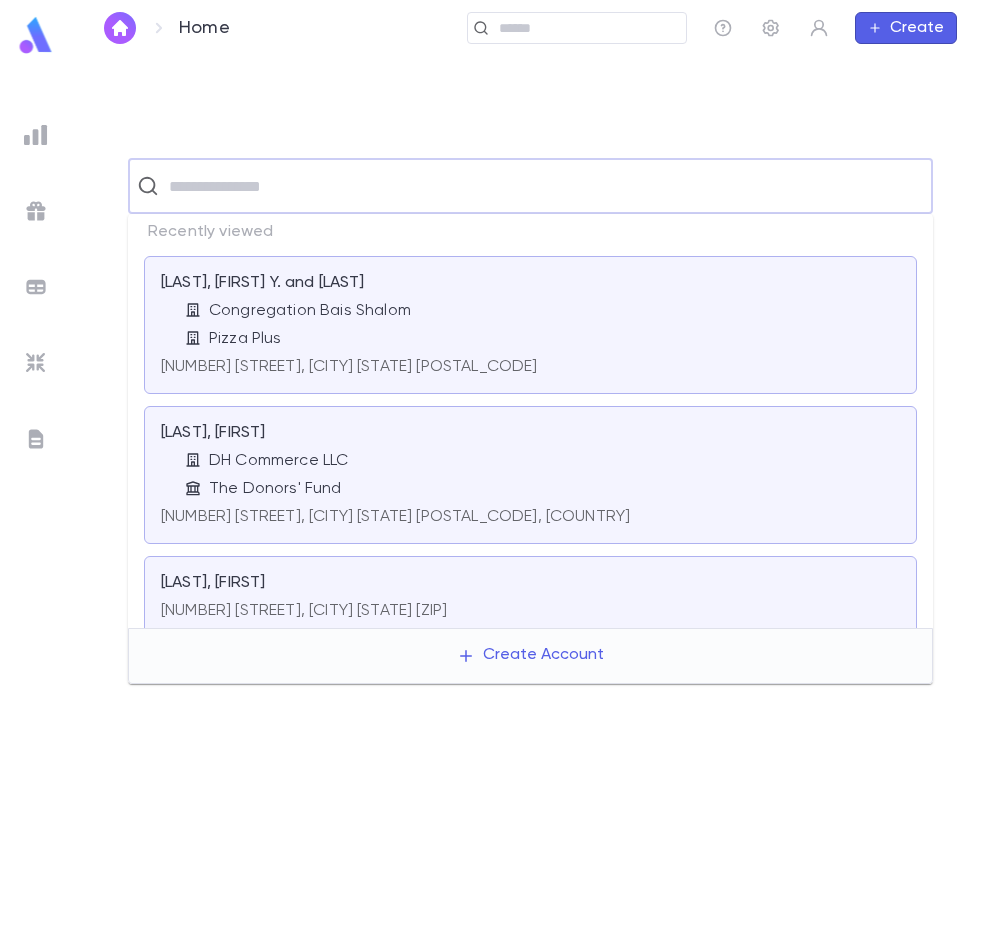 click at bounding box center (543, 186) 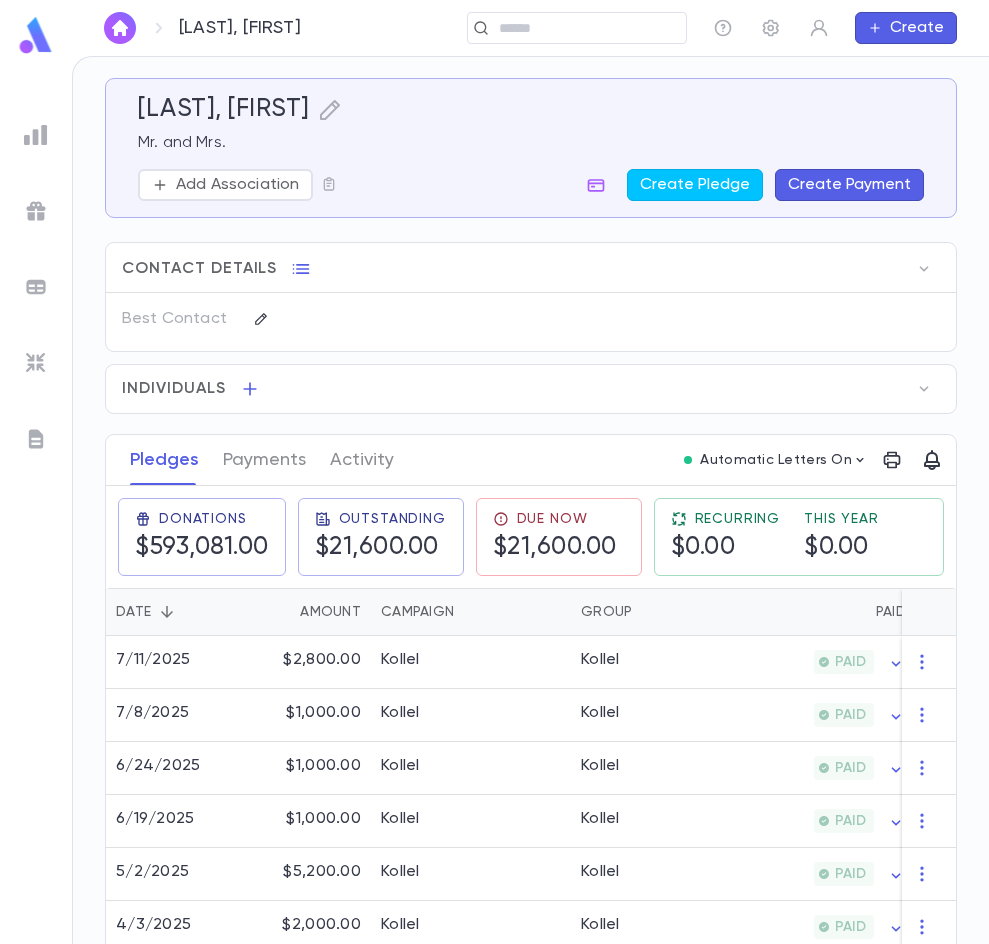 scroll, scrollTop: 0, scrollLeft: 0, axis: both 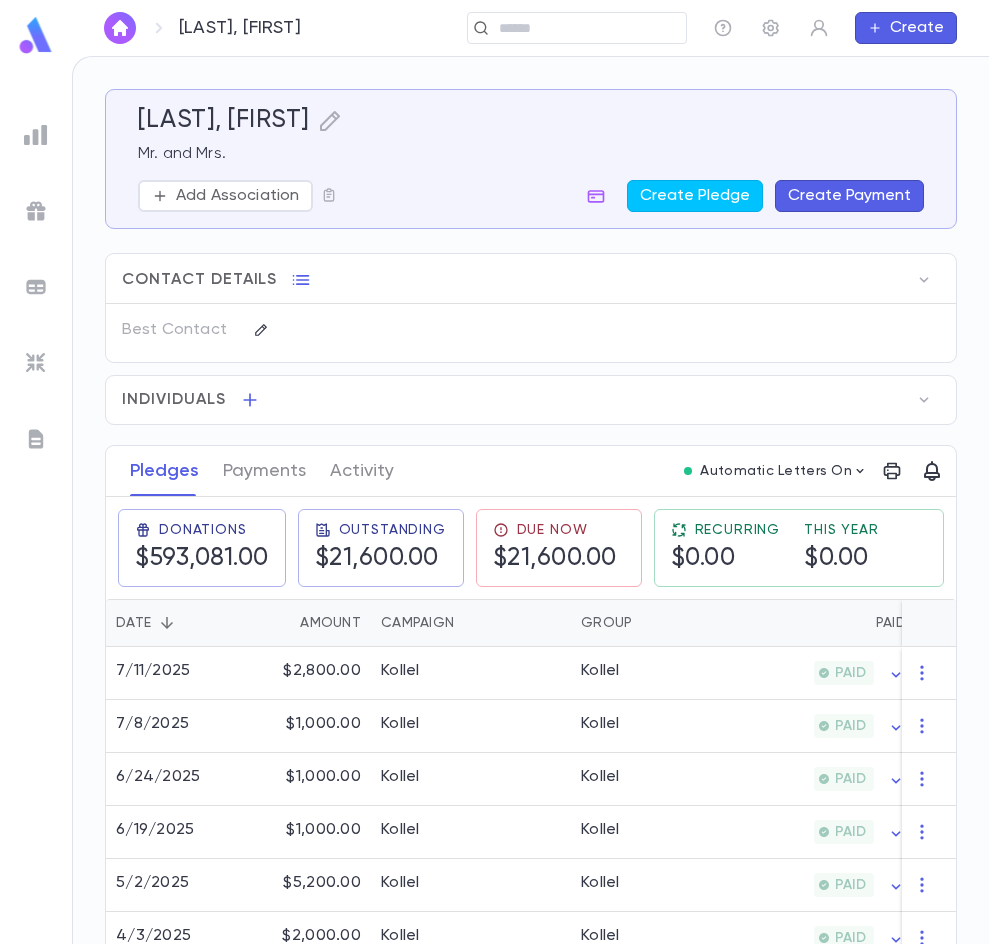 click on "Create Payment" at bounding box center (849, 196) 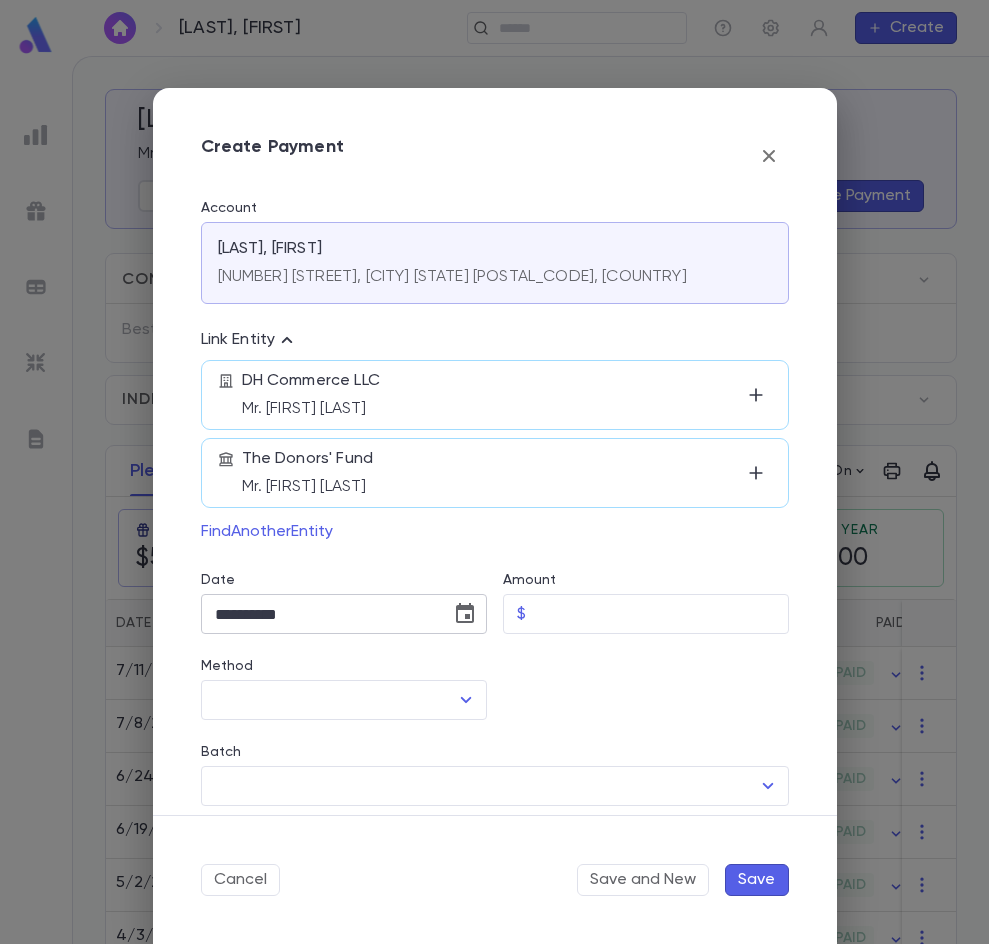 click on "**********" at bounding box center [319, 614] 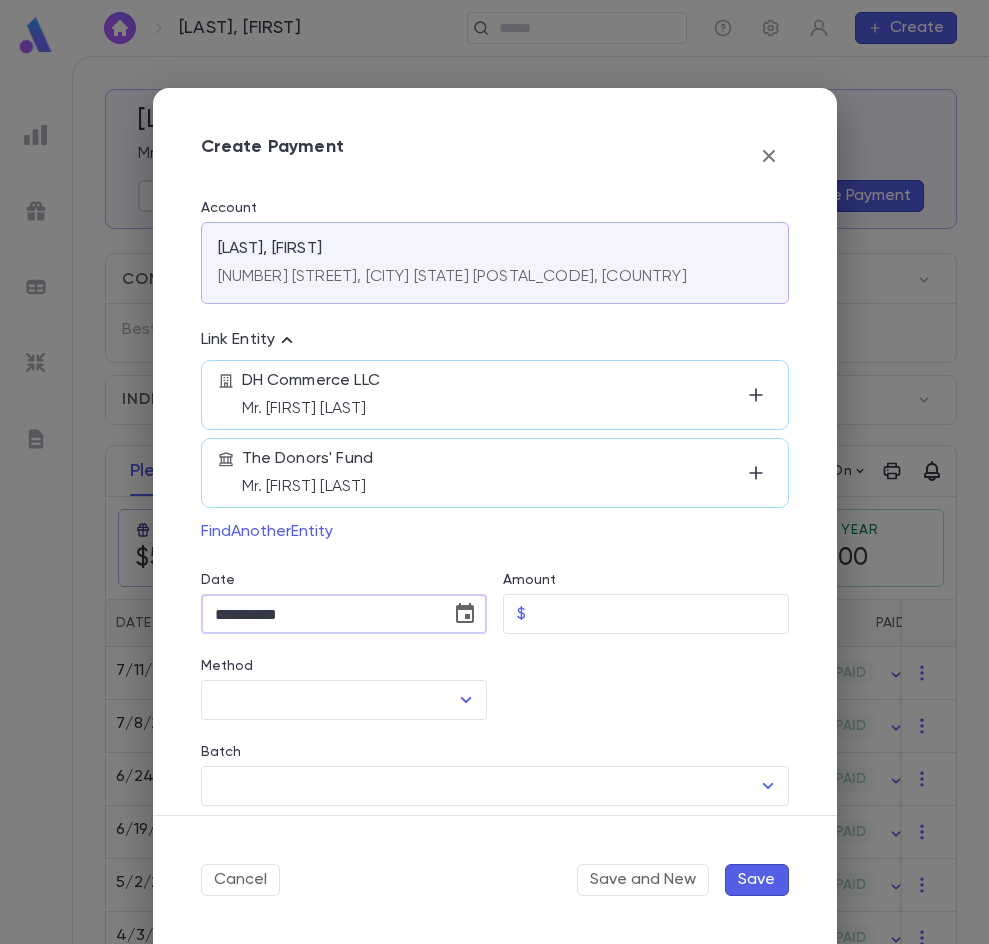 click on "**********" at bounding box center [319, 614] 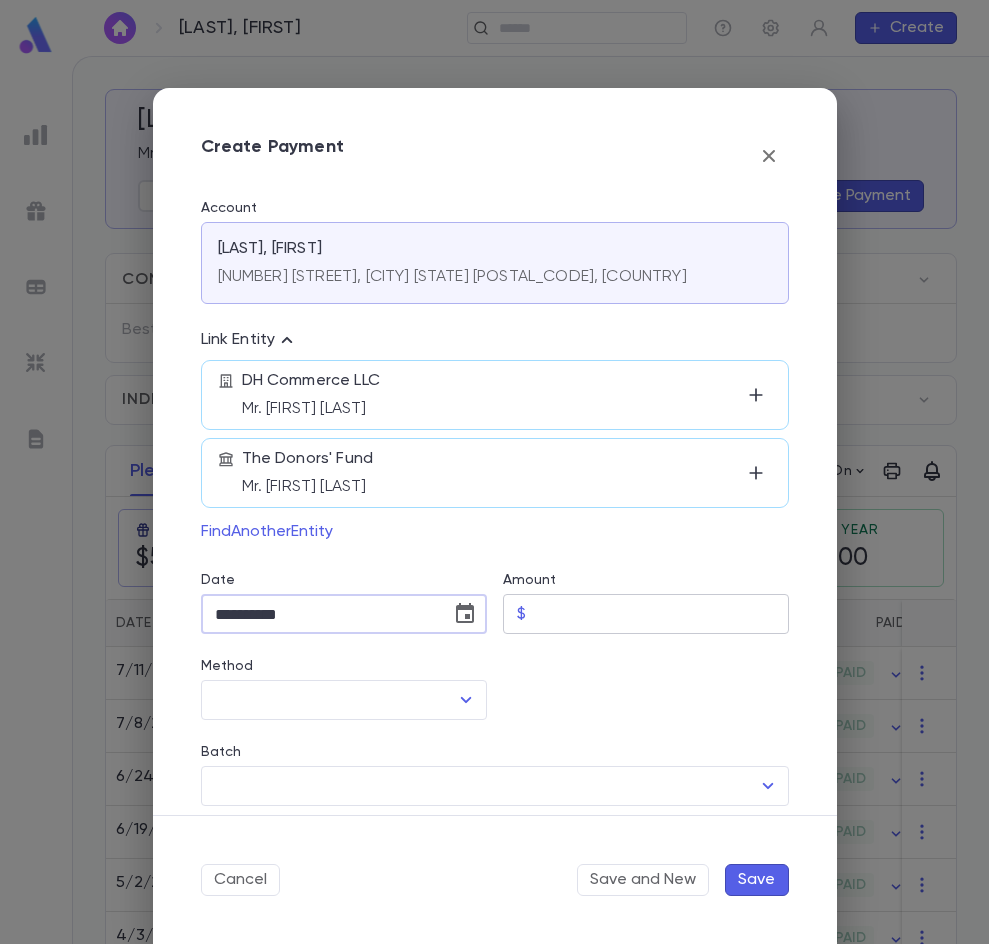 type on "**********" 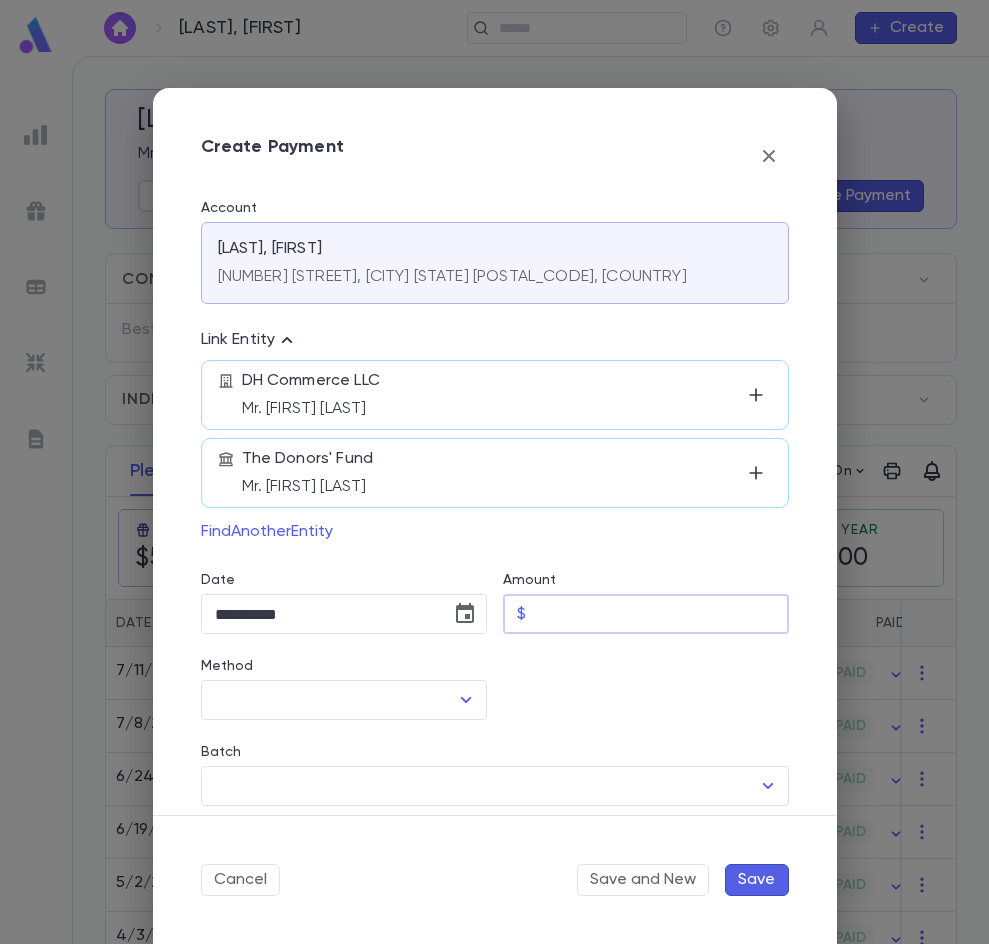 drag, startPoint x: 577, startPoint y: 605, endPoint x: 565, endPoint y: 593, distance: 16.970562 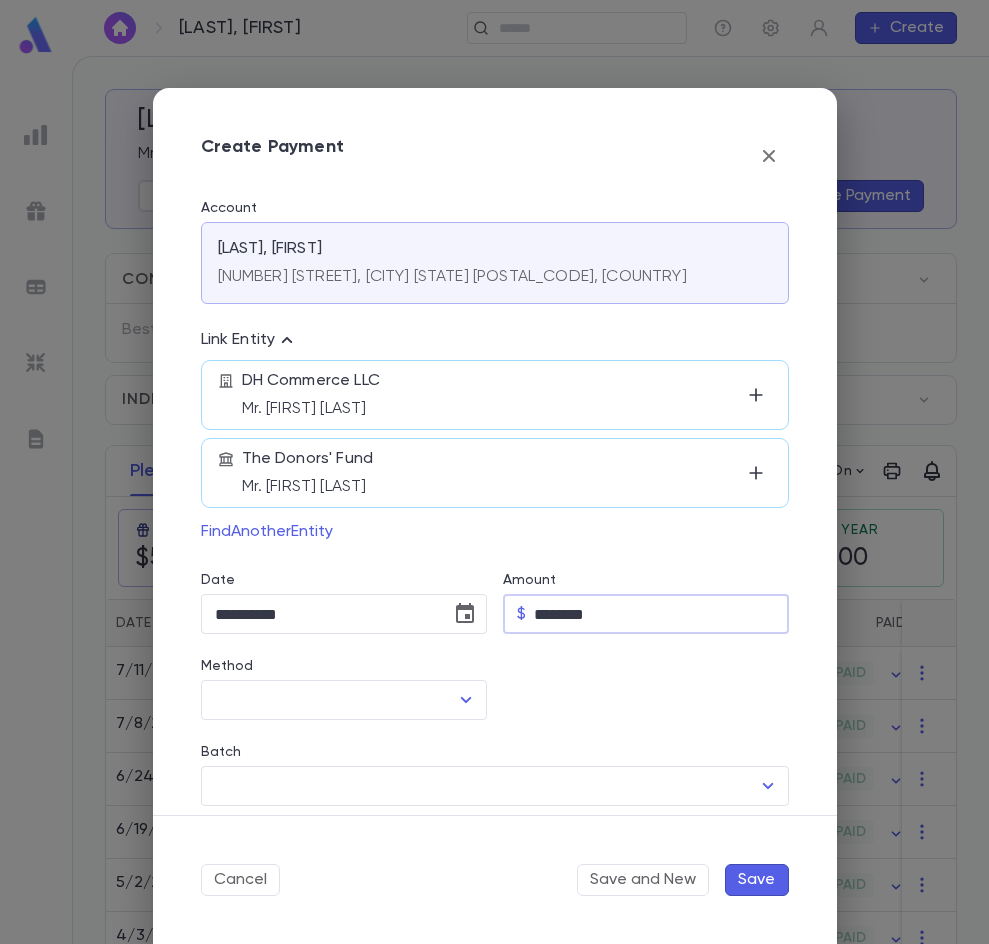 click on "Method" at bounding box center (344, 669) 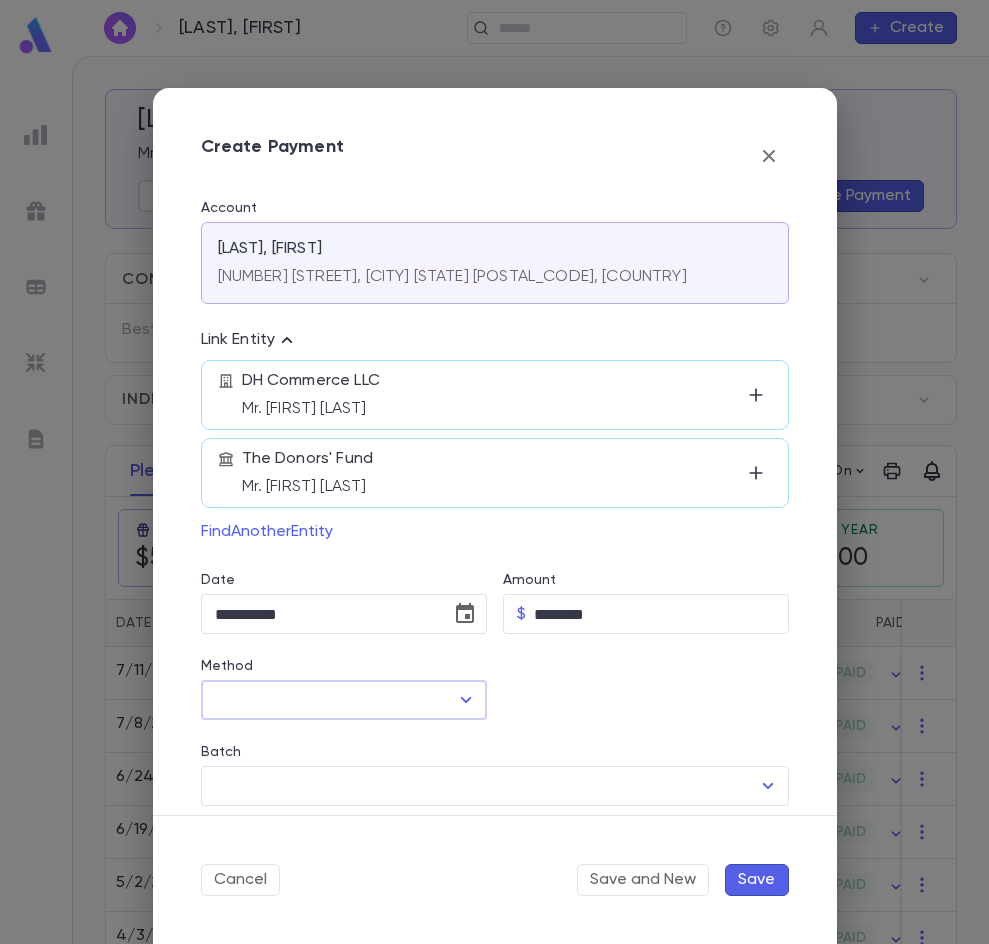 click on "Method" at bounding box center (329, 700) 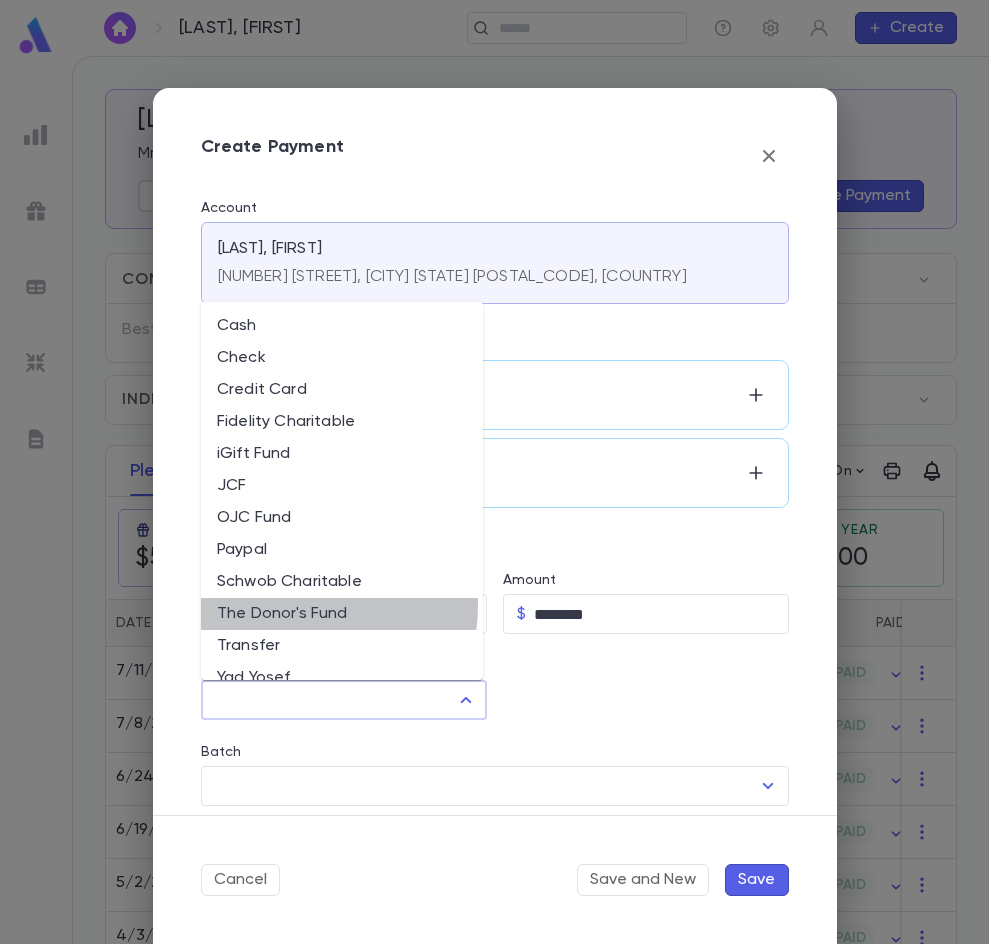 click on "The Donor's Fund" at bounding box center [342, 614] 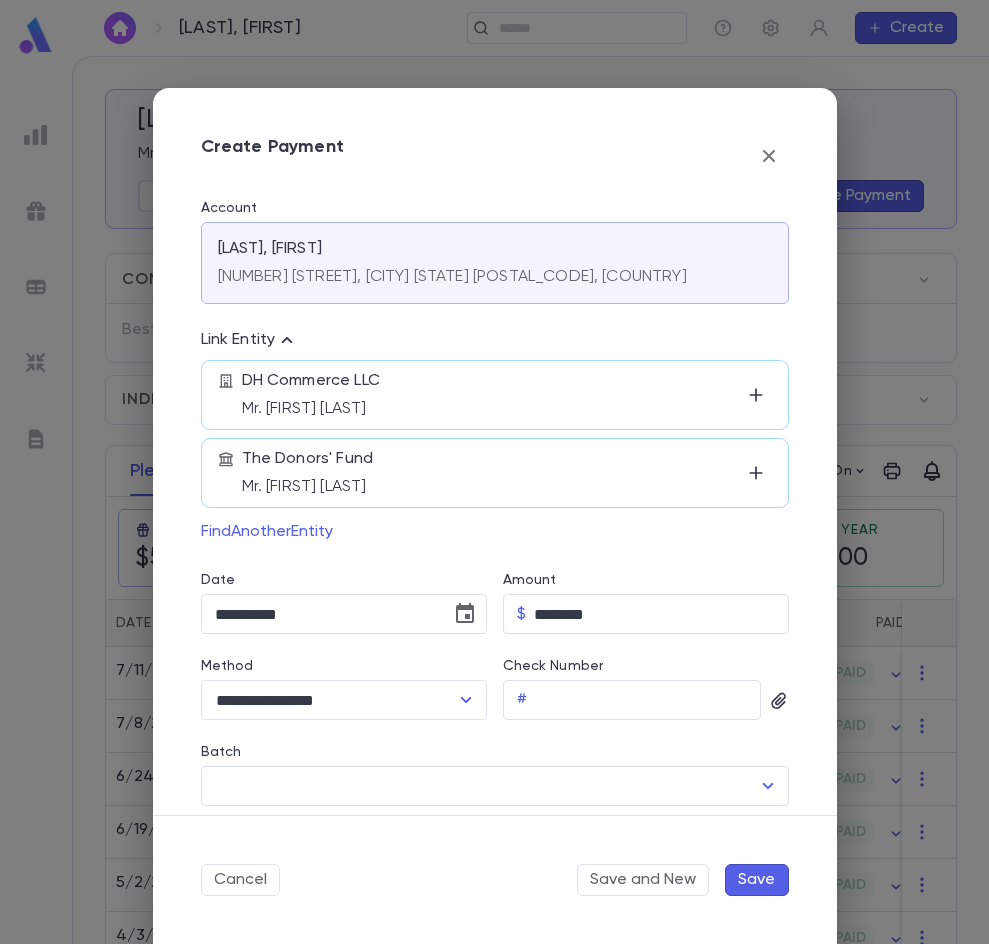 click on "Save" at bounding box center (757, 880) 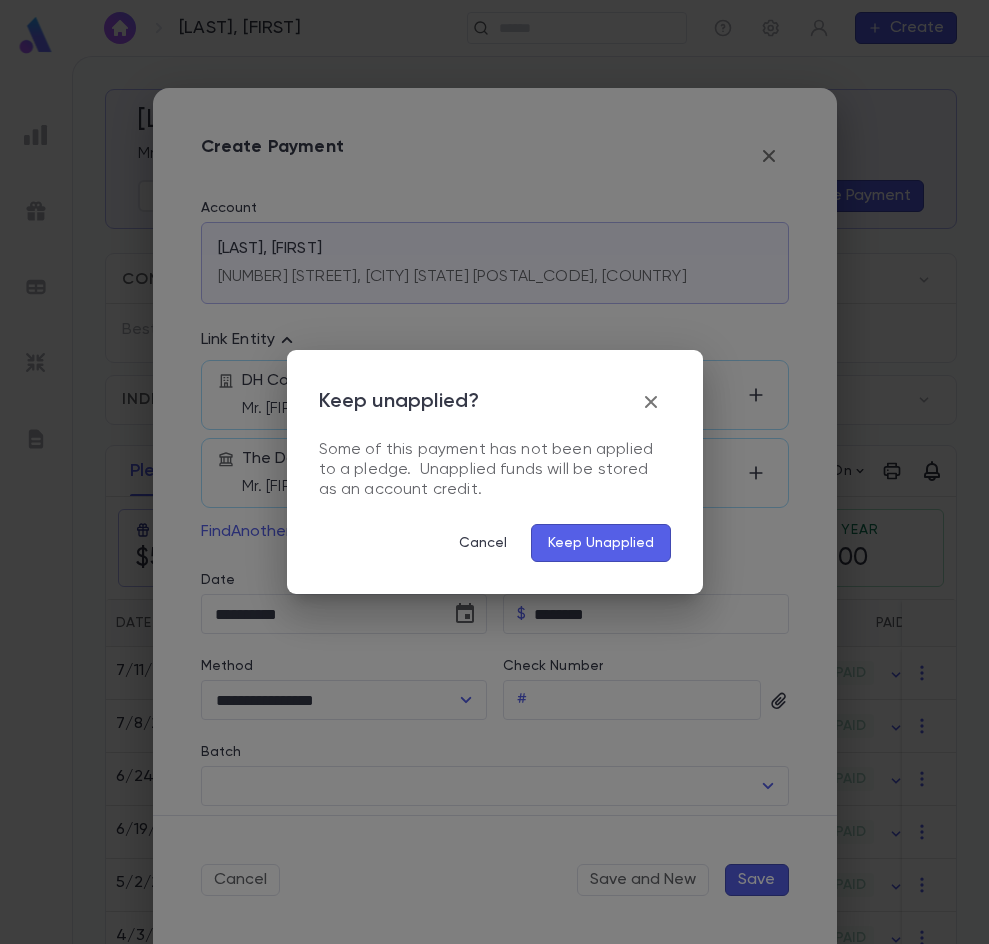 click 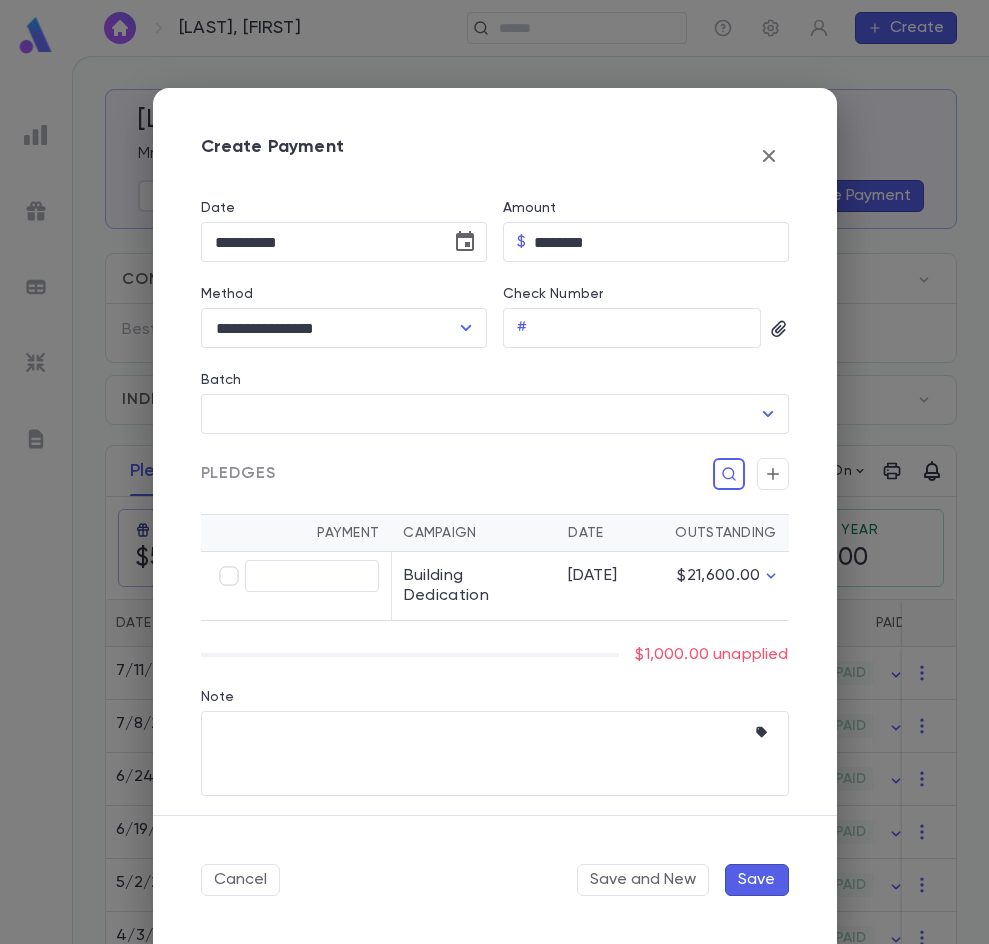 scroll, scrollTop: 377, scrollLeft: 0, axis: vertical 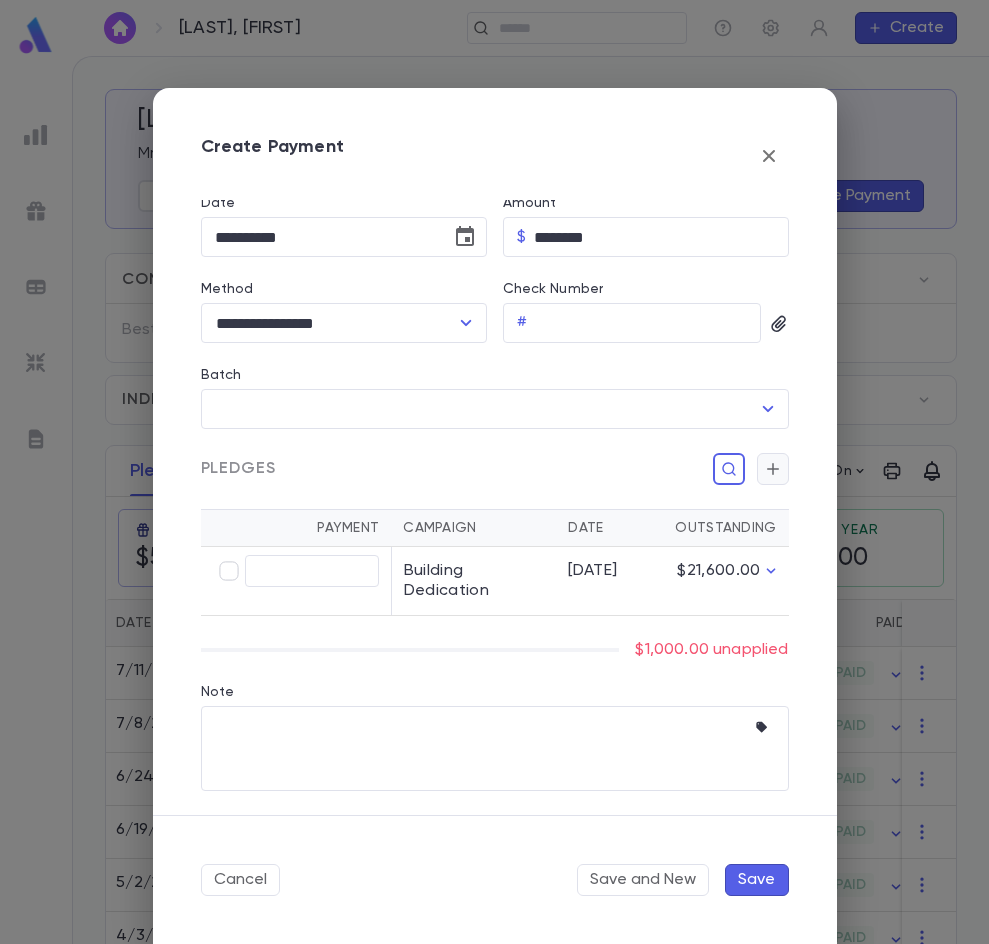 click 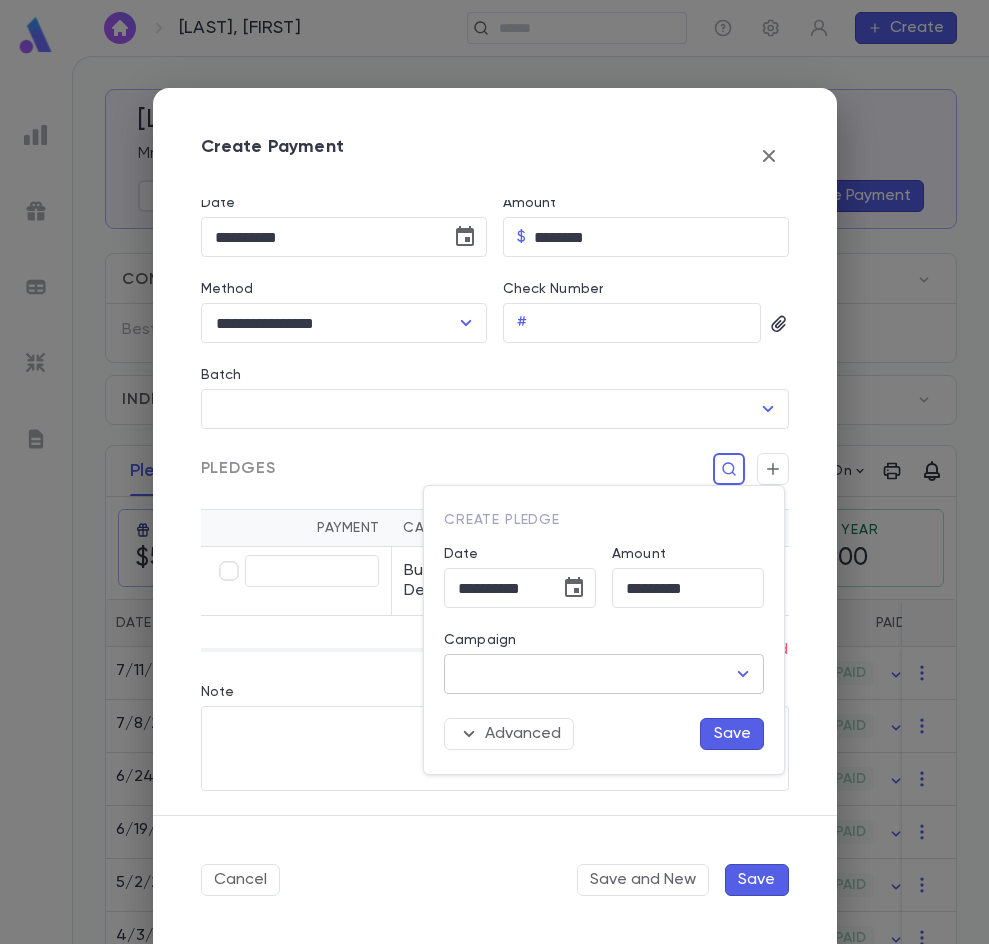 click on "Campaign" at bounding box center (589, 674) 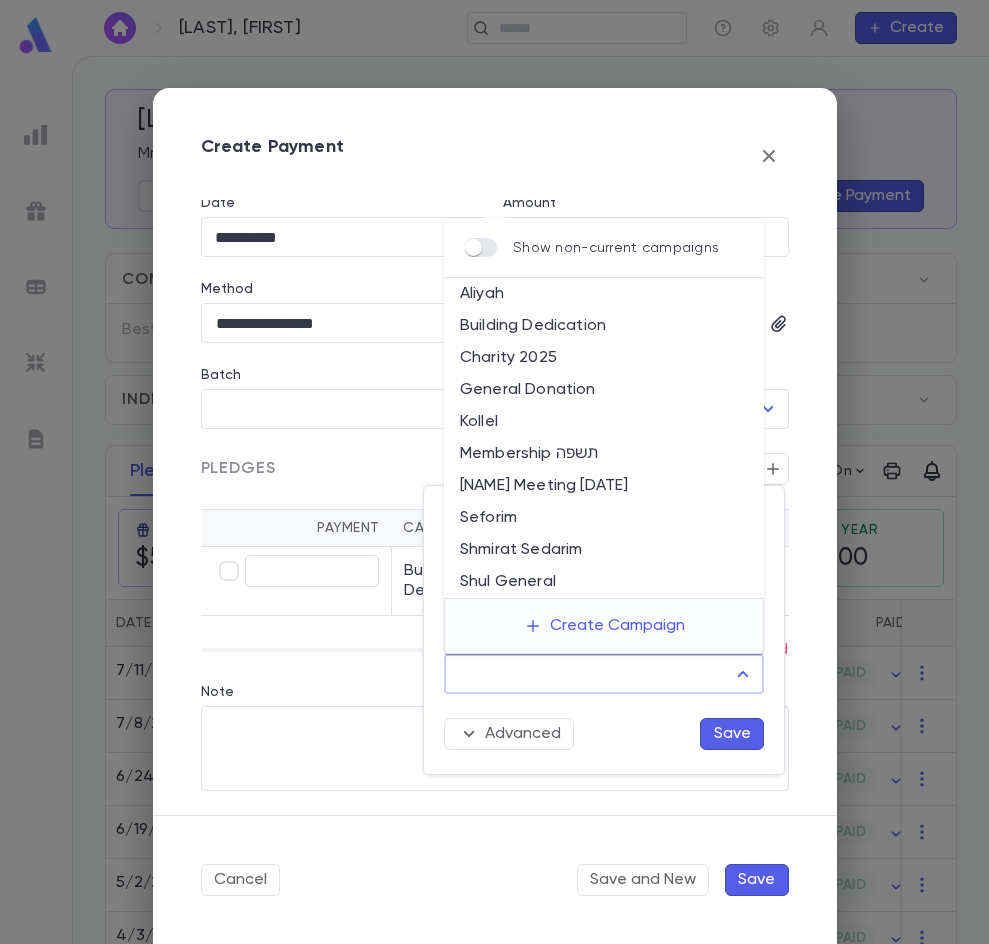 click on "Kollel" at bounding box center (604, 422) 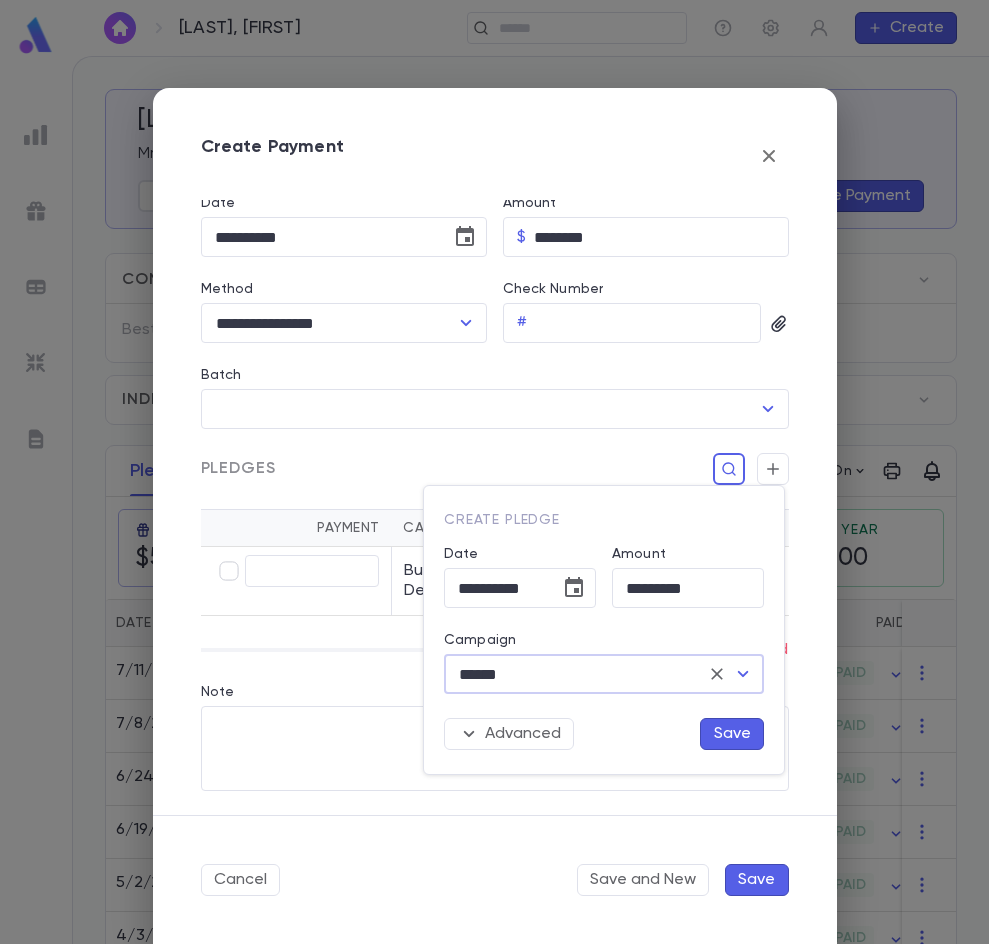 click on "Save" at bounding box center (732, 734) 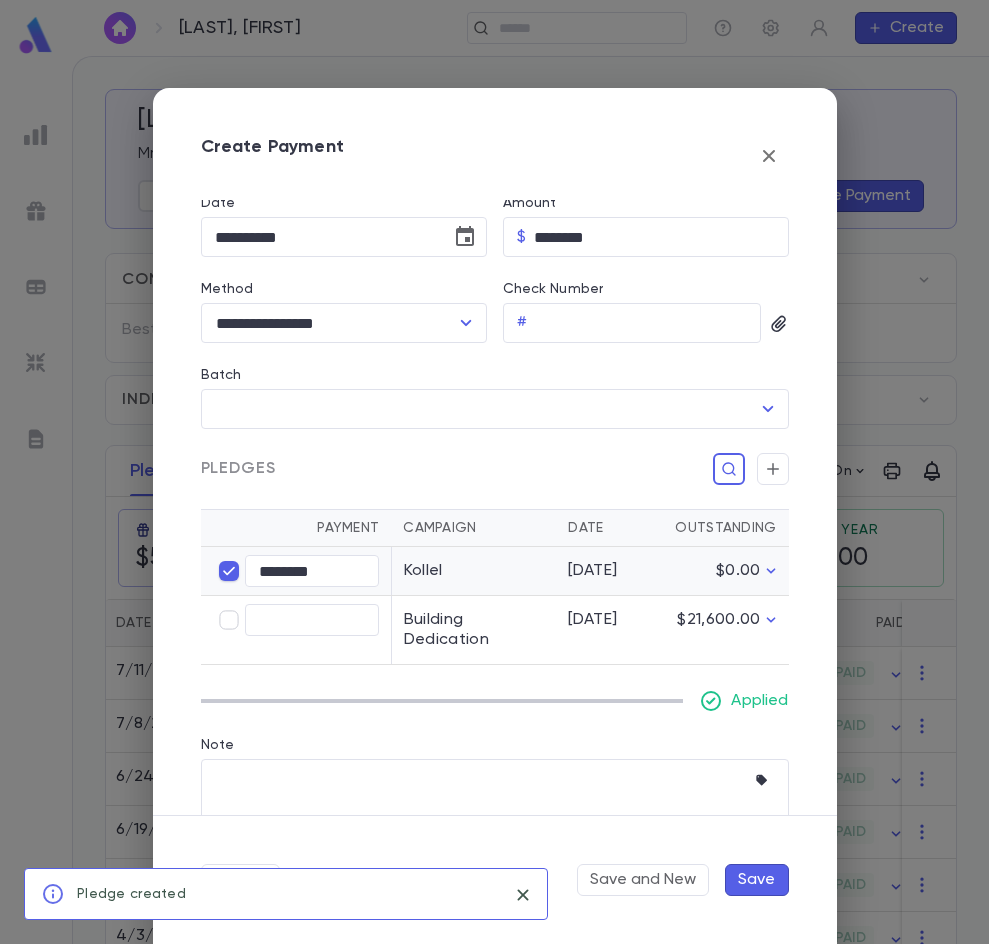click on "Save" at bounding box center (757, 880) 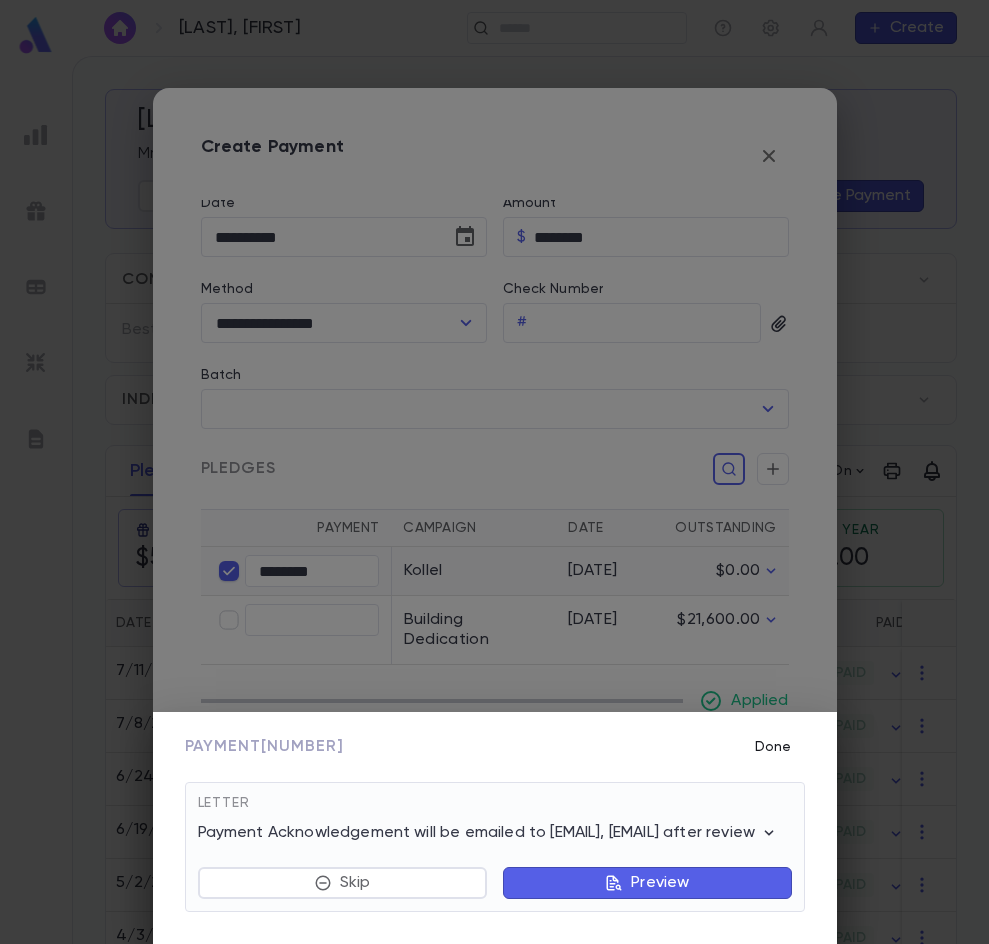 click on "Done" at bounding box center [773, 747] 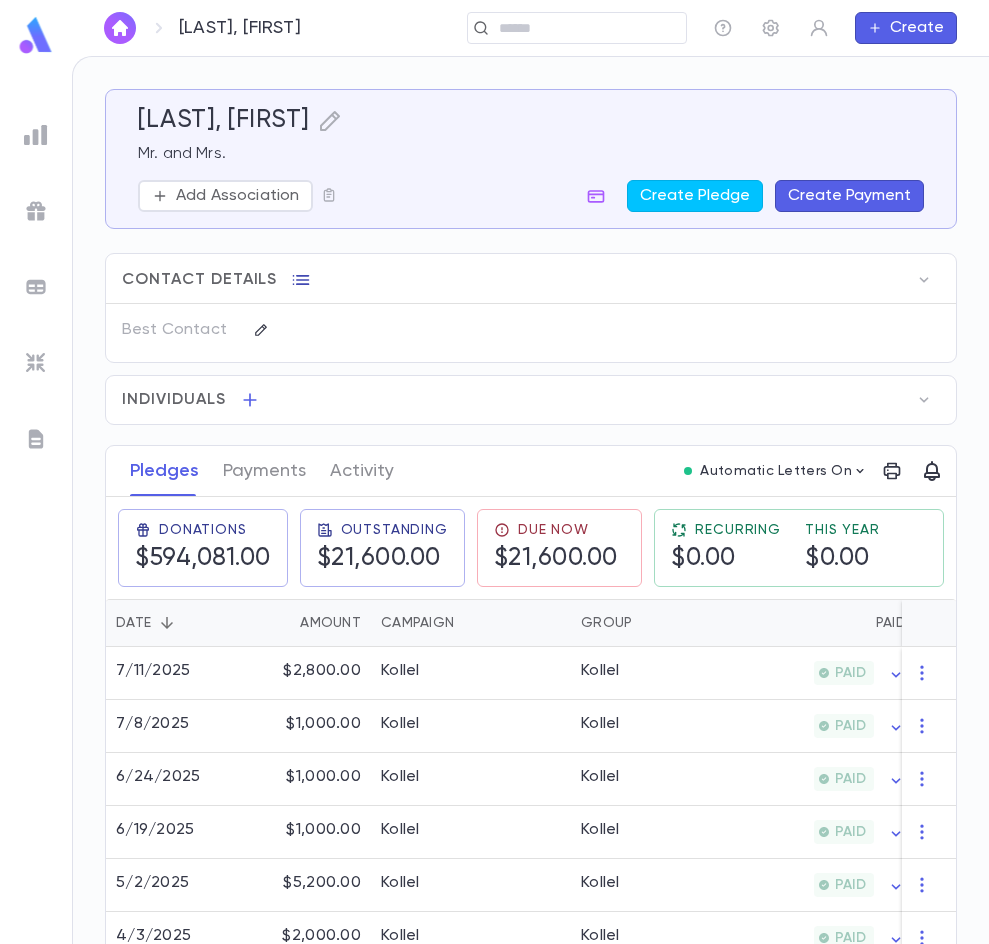 click 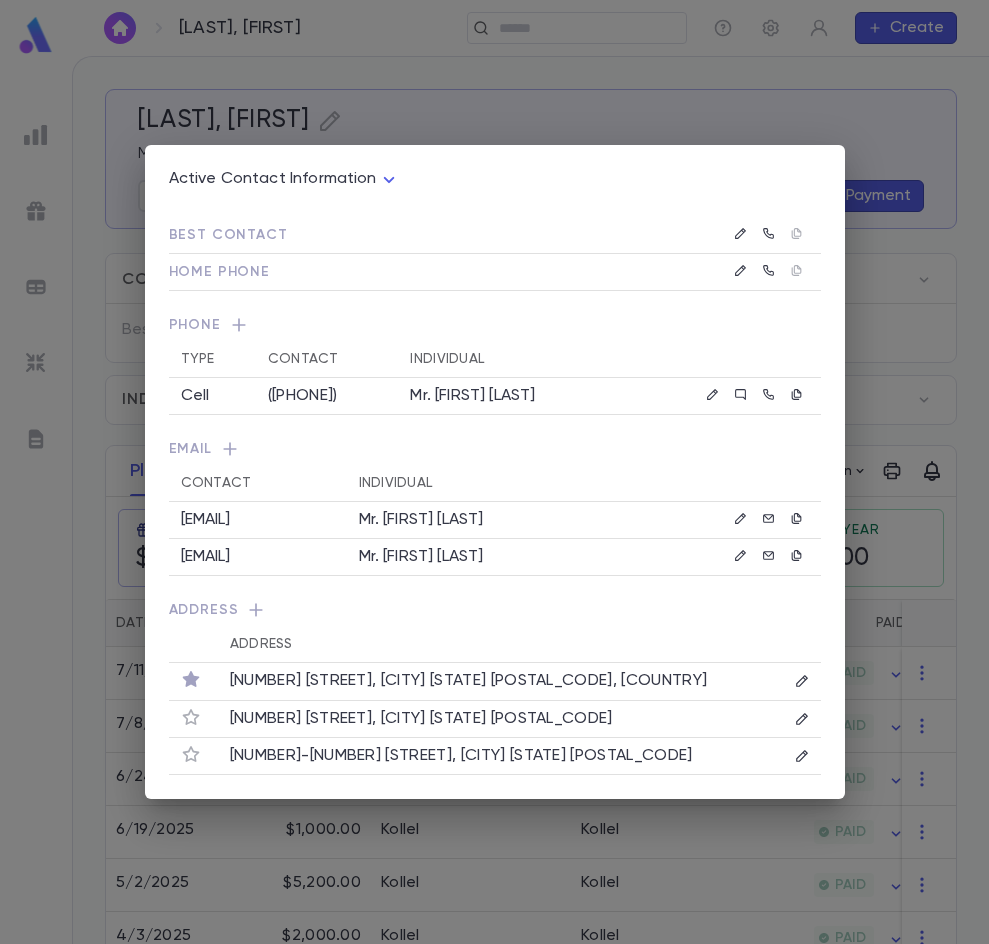 click on "Active Contact Information **** Best Contact Home Phone Phone Type Contact Individual Cell [PHONE] Mr. [FIRST] [LAST] Email Contact Individual [EMAIL] Mr. [FIRST] [LAST] [EMAIL] Mr. [FIRST] [LAST] Address Address [NUMBER] [STREET], [CITY] [STATE] [ZIP] [COUNTRY] [NUMBER] [STREET], [CITY] [STATE] [ZIP] [NUMBER]-[NUMBER]-[NUMBER], [CITY] [STATE] [ZIP]" at bounding box center [494, 472] 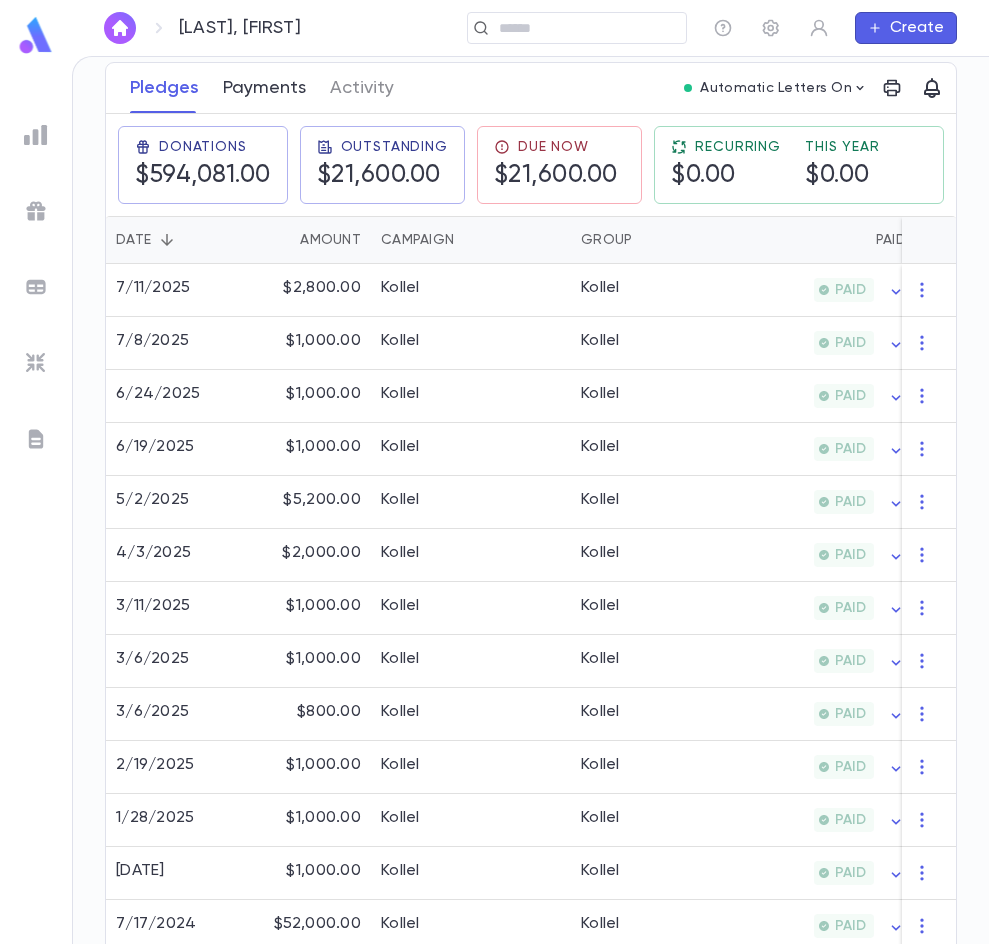 scroll, scrollTop: 0, scrollLeft: 0, axis: both 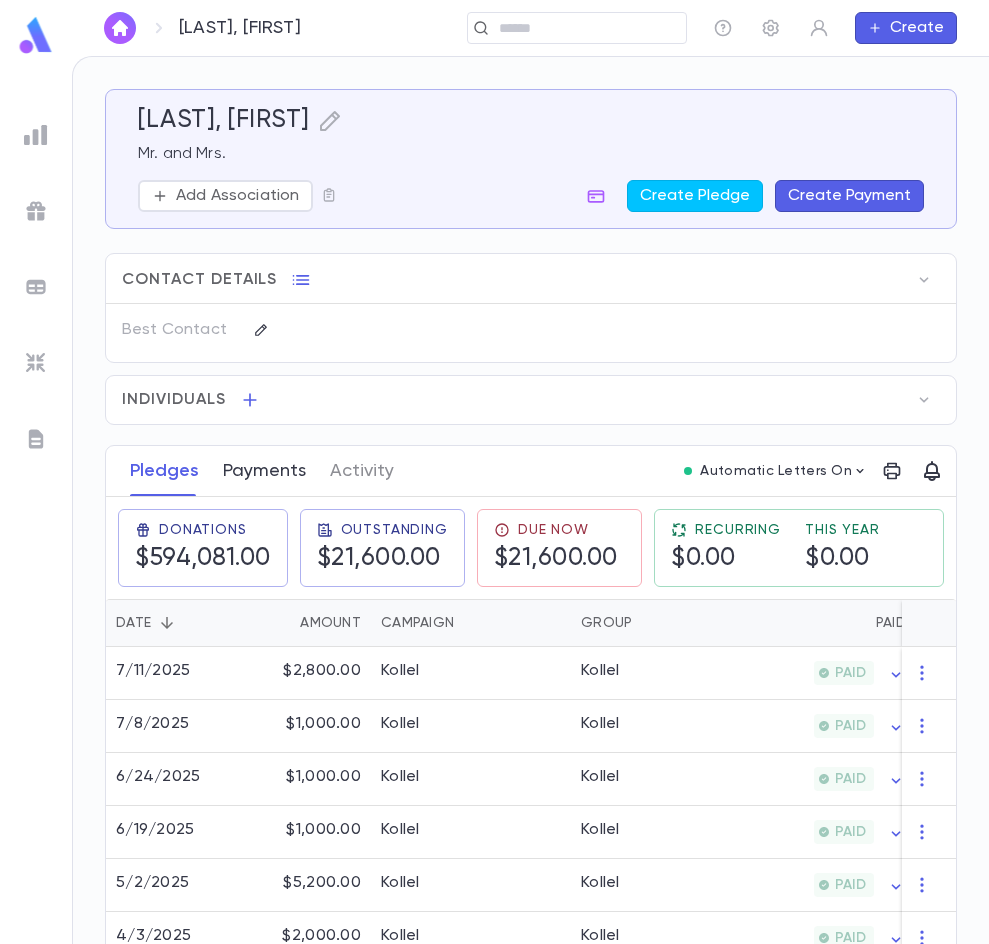 click on "Payments" at bounding box center (264, 471) 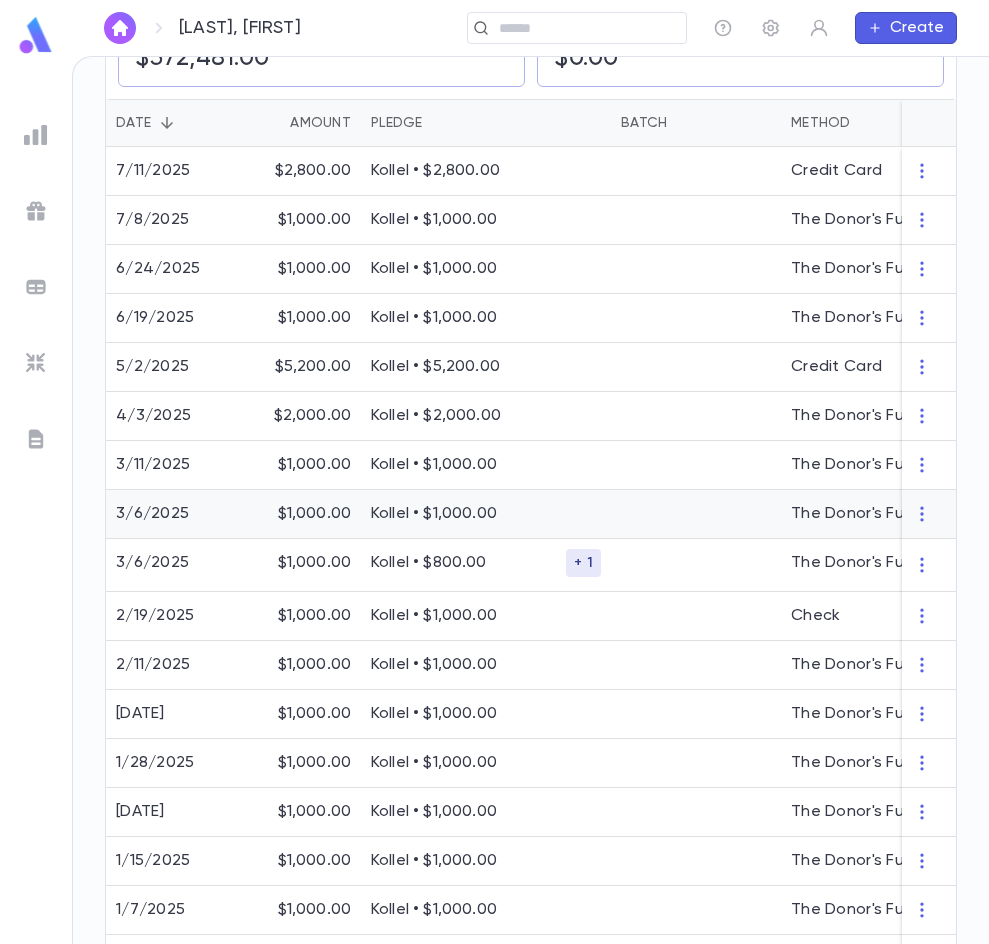 scroll, scrollTop: 600, scrollLeft: 0, axis: vertical 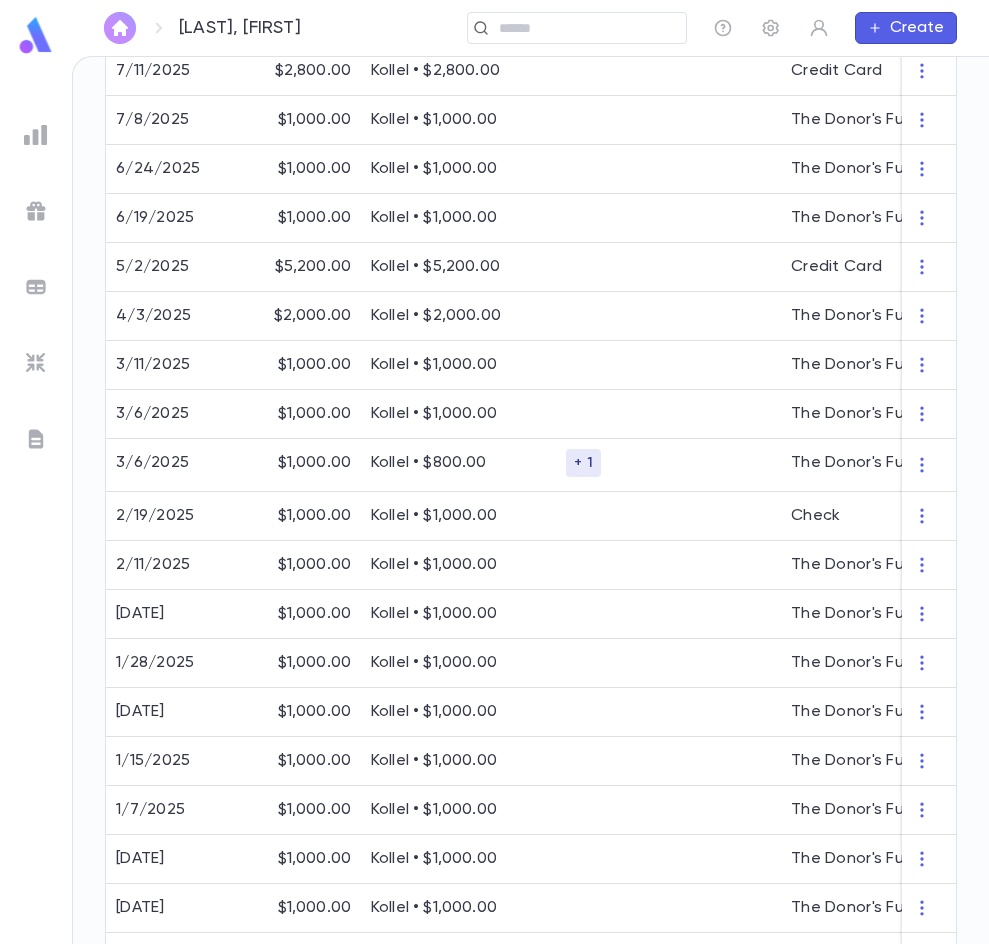 click at bounding box center (120, 28) 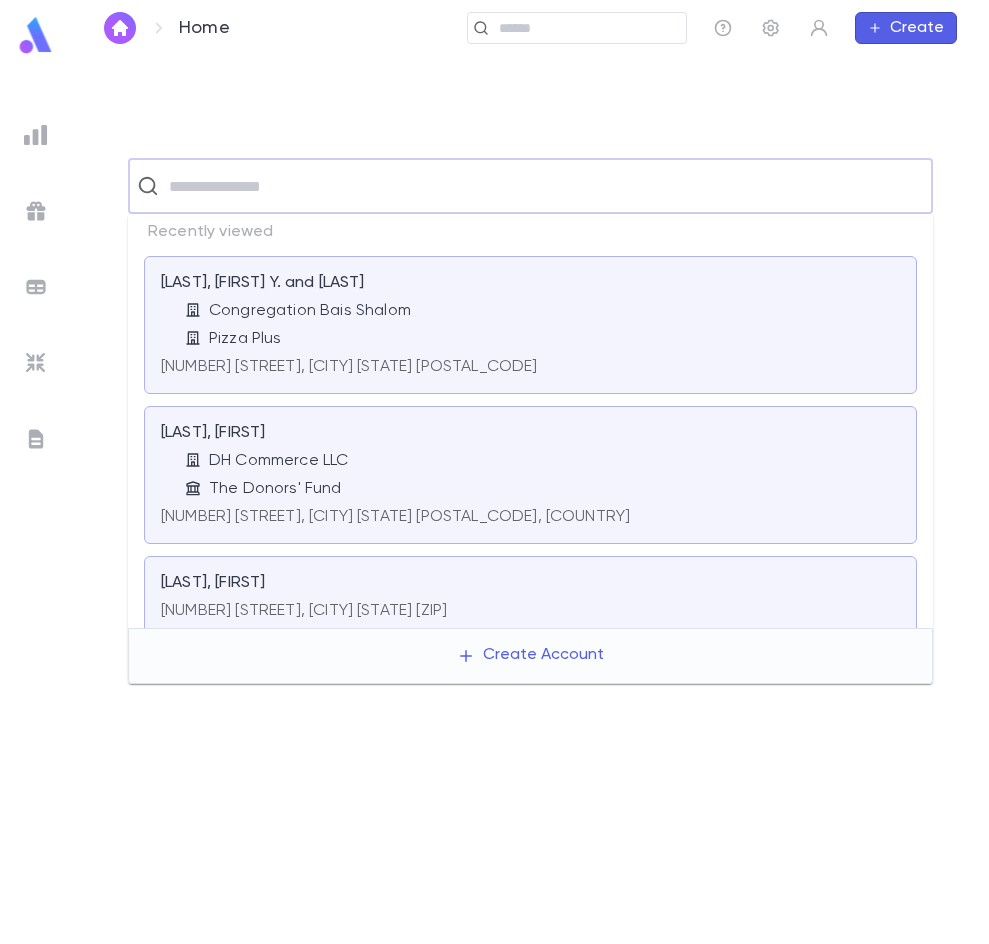 click at bounding box center (543, 186) 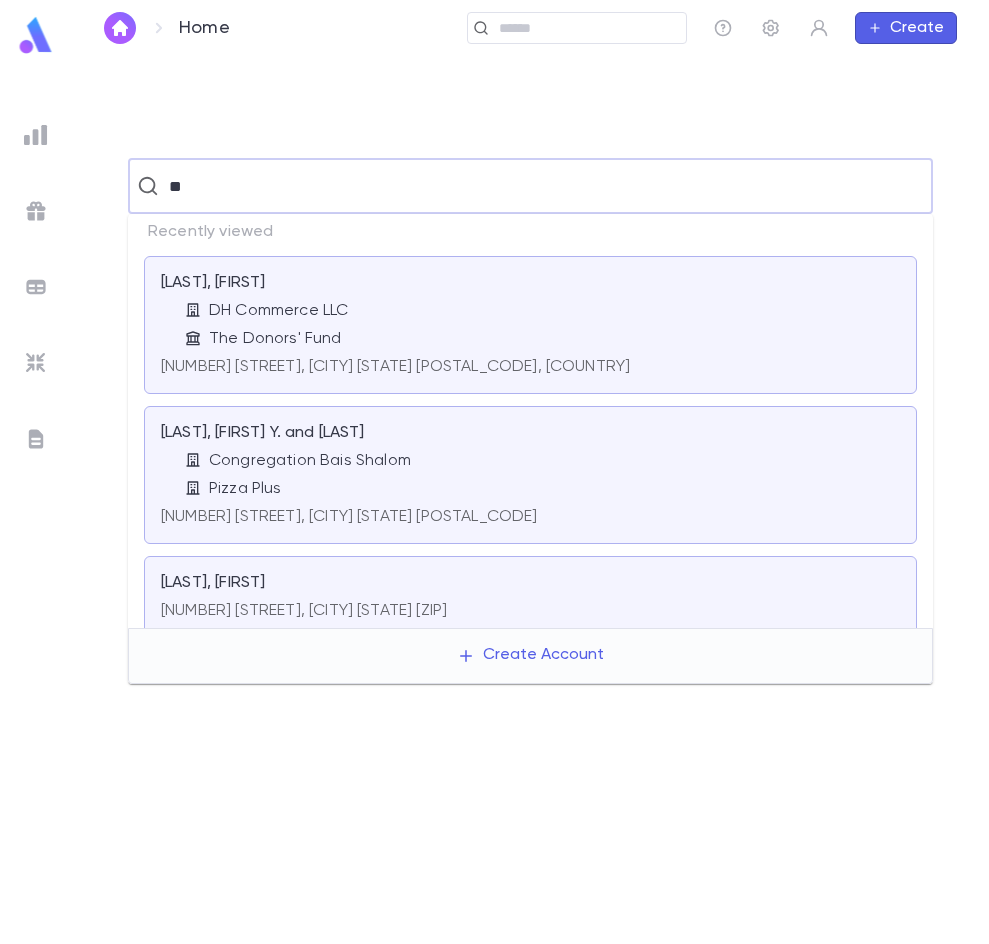 type on "*" 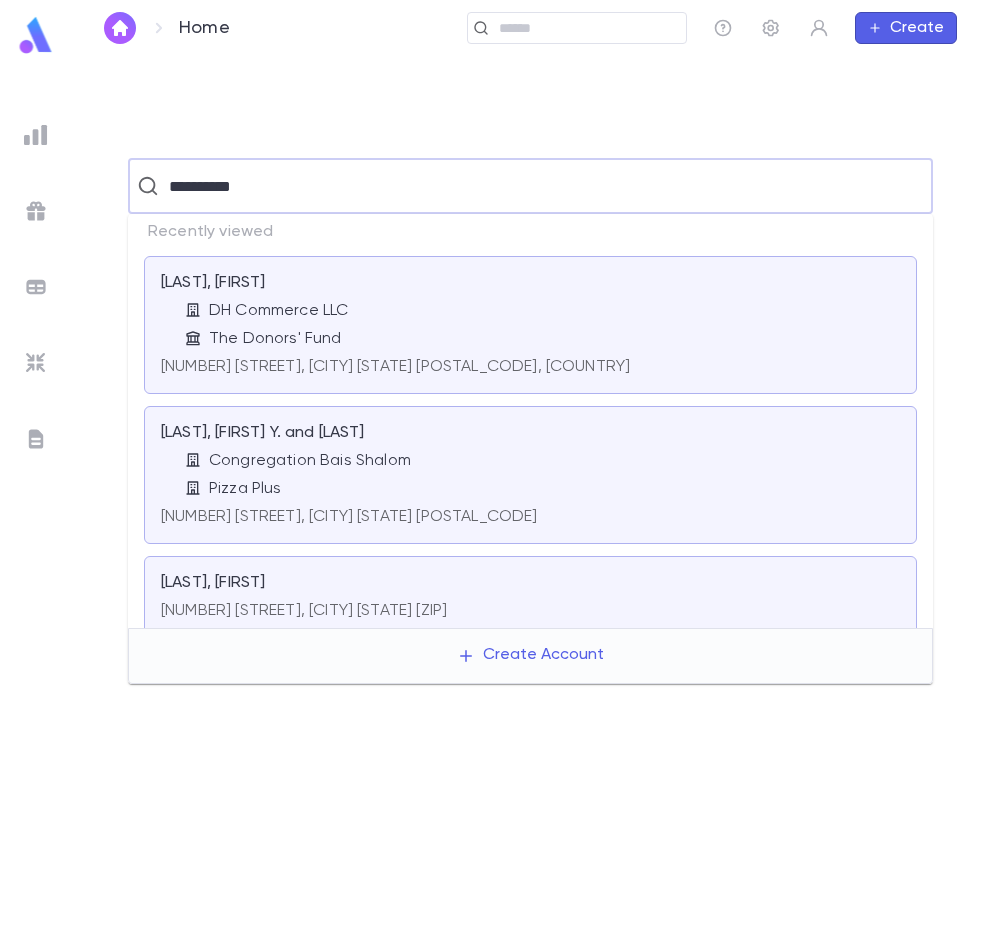 type on "**********" 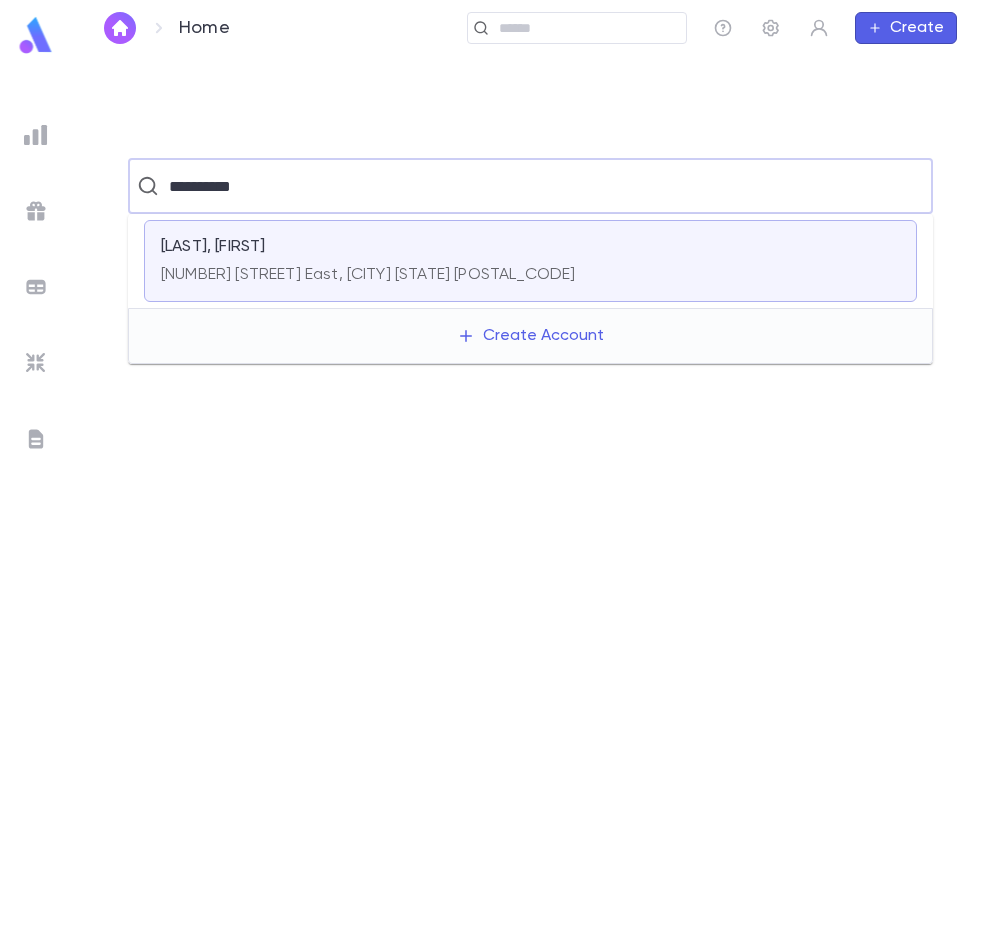 click on "[LAST], [FIRST] [NUMBER] [STREET], [CITY] [STATE] [POSTAL_CODE]" at bounding box center (530, 261) 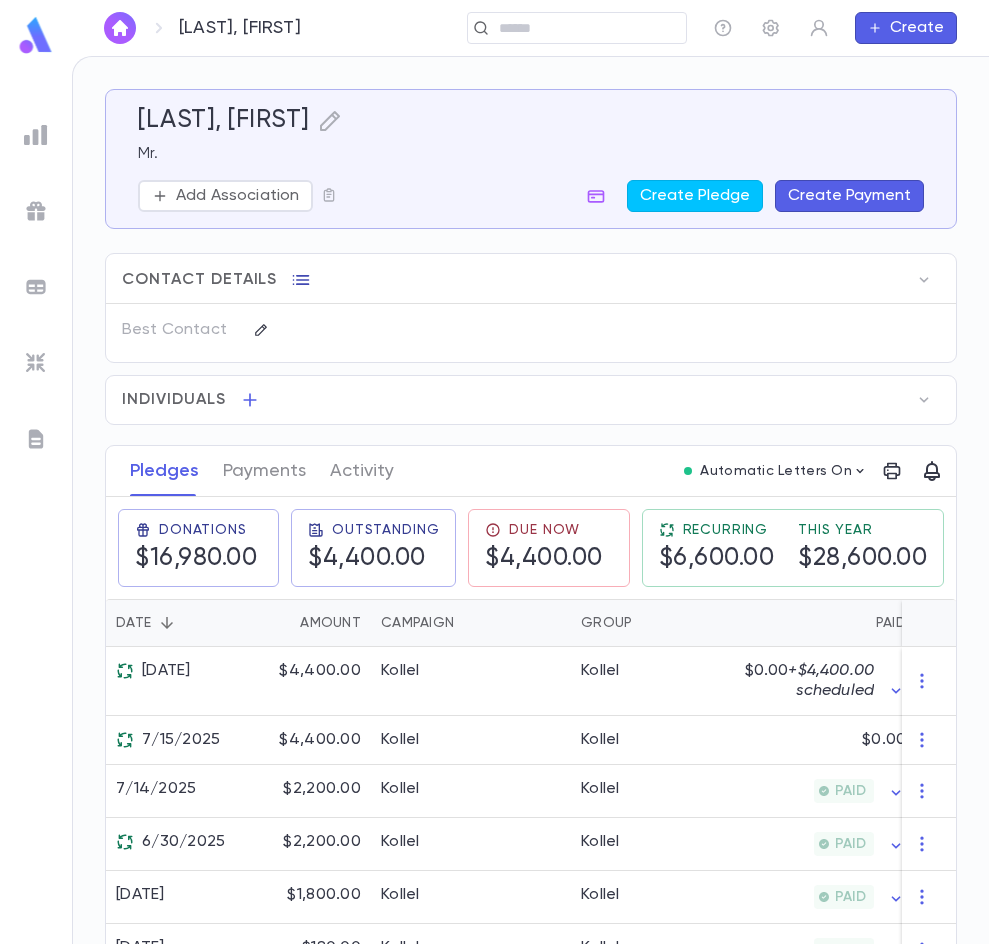 click 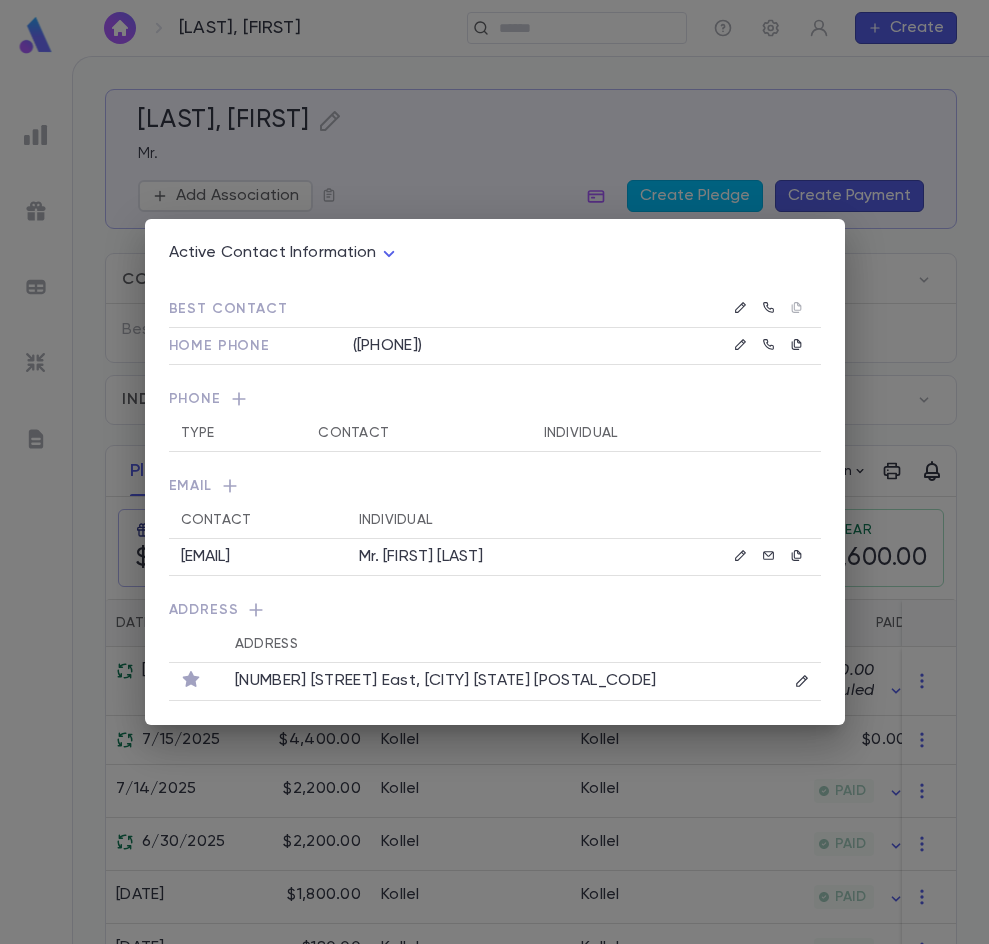 click 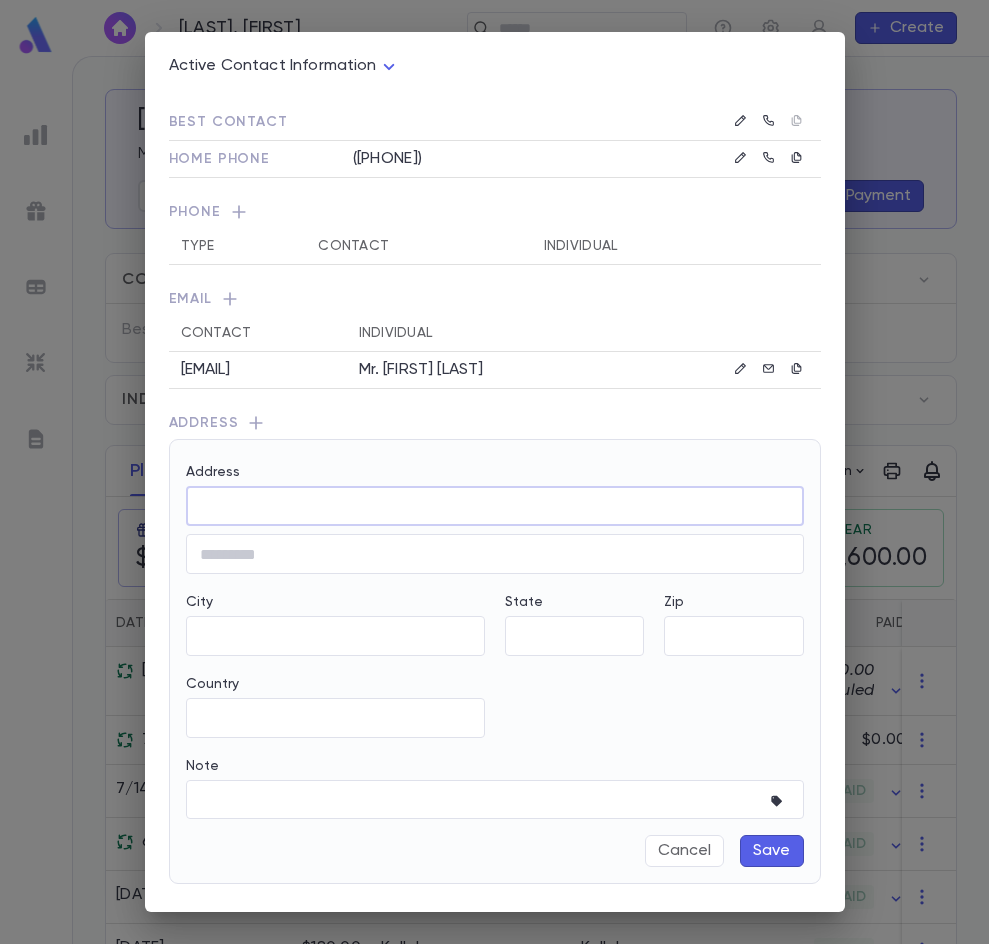 click on "Address" at bounding box center (495, 506) 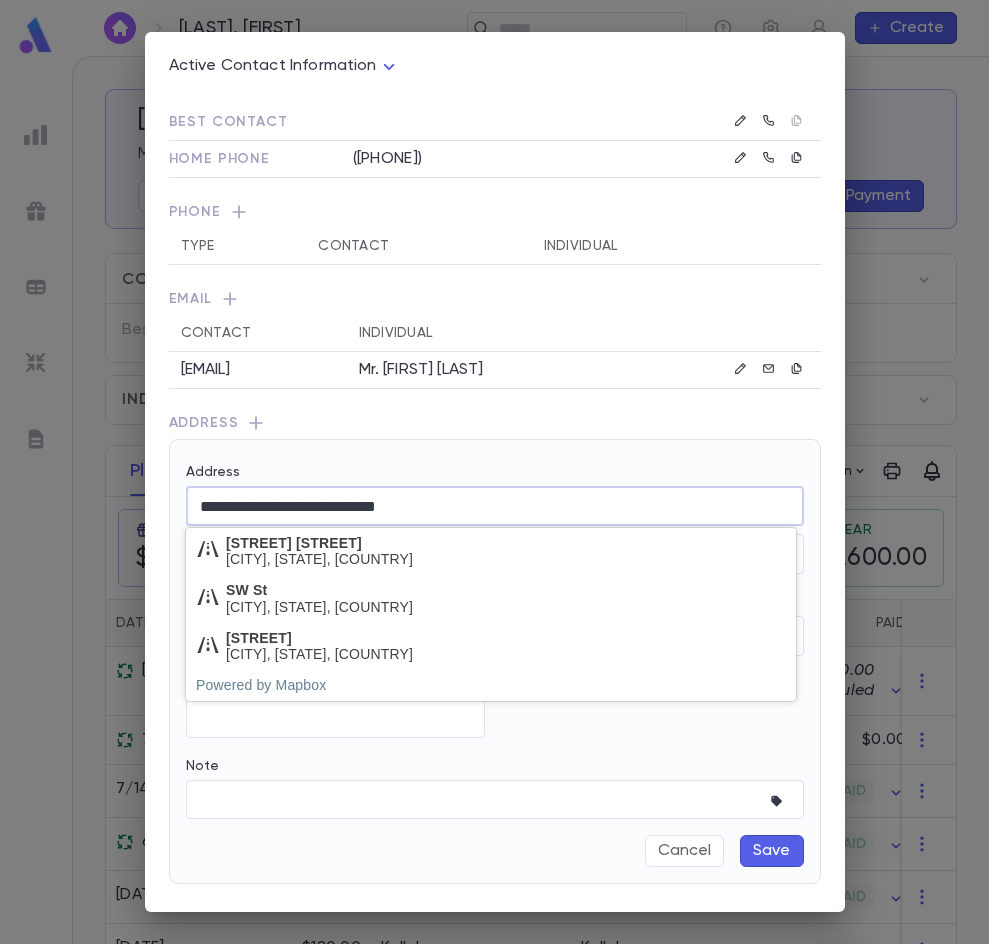 drag, startPoint x: 431, startPoint y: 508, endPoint x: 322, endPoint y: 513, distance: 109.11462 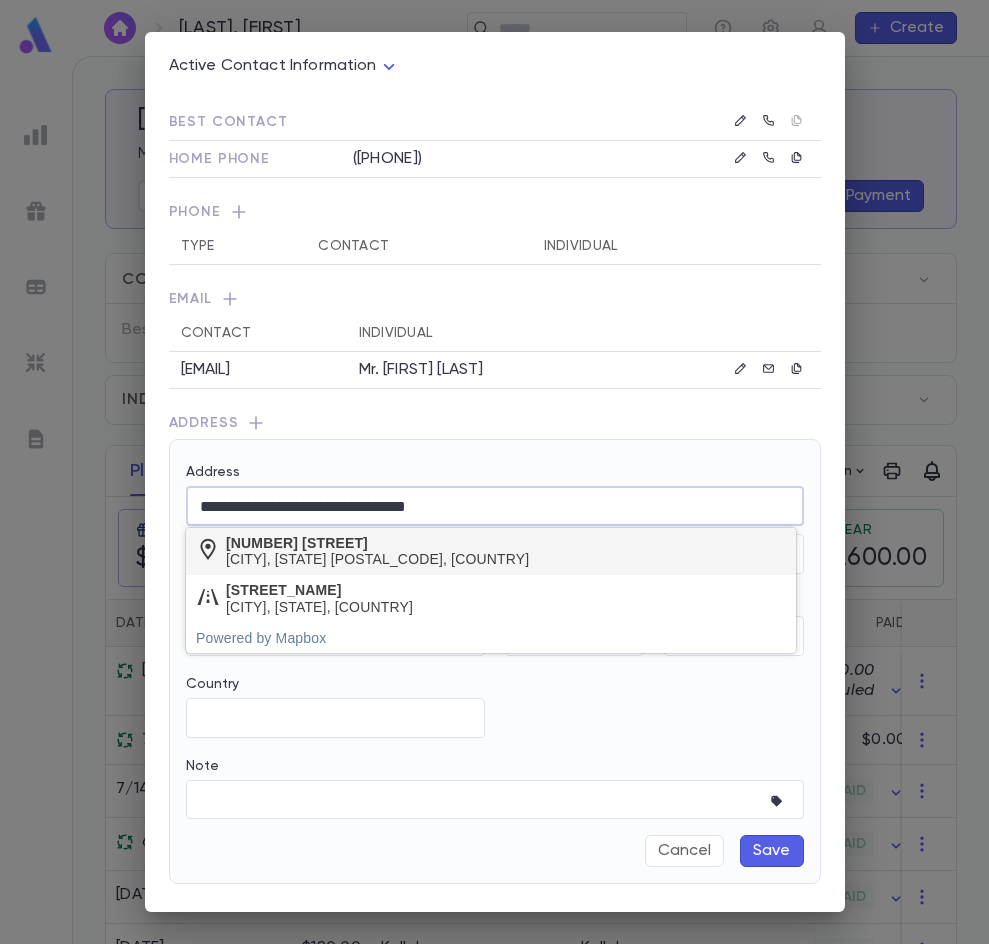 click on "[LAST], [FIRST] Create [LAST], [FIRST] [FIRST] Add Association Create Pledge Create Payment Contact Details Best Contact Home Phone ([PHONE]) Address [NUMBER] [STREET], [CITY] [STATE] [POSTAL_CODE] Account ID 91252 Old Account ID 7264 Individuals [FIRST] [LAST] [EMAIL] Pledges Payments Activity Automatic Letters On Donations $[AMOUNT] Outstanding $[AMOUNT] Due Now $[AMOUNT] Recurring $[AMOUNT] This Year $[AMOUNT] Date Amount Campaign Group Paid Outstanding Installments Notes [DATE] $[AMOUNT] Kollel Kollel $[AMOUNT] scheduled $[AMOUNT] 1 [DATE] $[AMOUNT] Kollel Kollel $[AMOUNT] 1 [DATE] $[AMOUNT] Kollel Kollel PAID $[AMOUNT] 1 [DATE] $[AMOUNT] Kollel Kollel PAID $[AMOUNT] 1 [DATE] $[AMOUNT] Kollel Kollel PAID $[AMOUNT] 1 [DATE] $[AMOUNT] Kollel Kollel PAID $[AMOUNT] 1 Profile Log out Account Pledge Payment Alumni Kollel Member Parent Shul Member Remove Annual Summary Delete Delete Delete Delete Delete Delete Delete **** Best Contact" at bounding box center [494, 500] 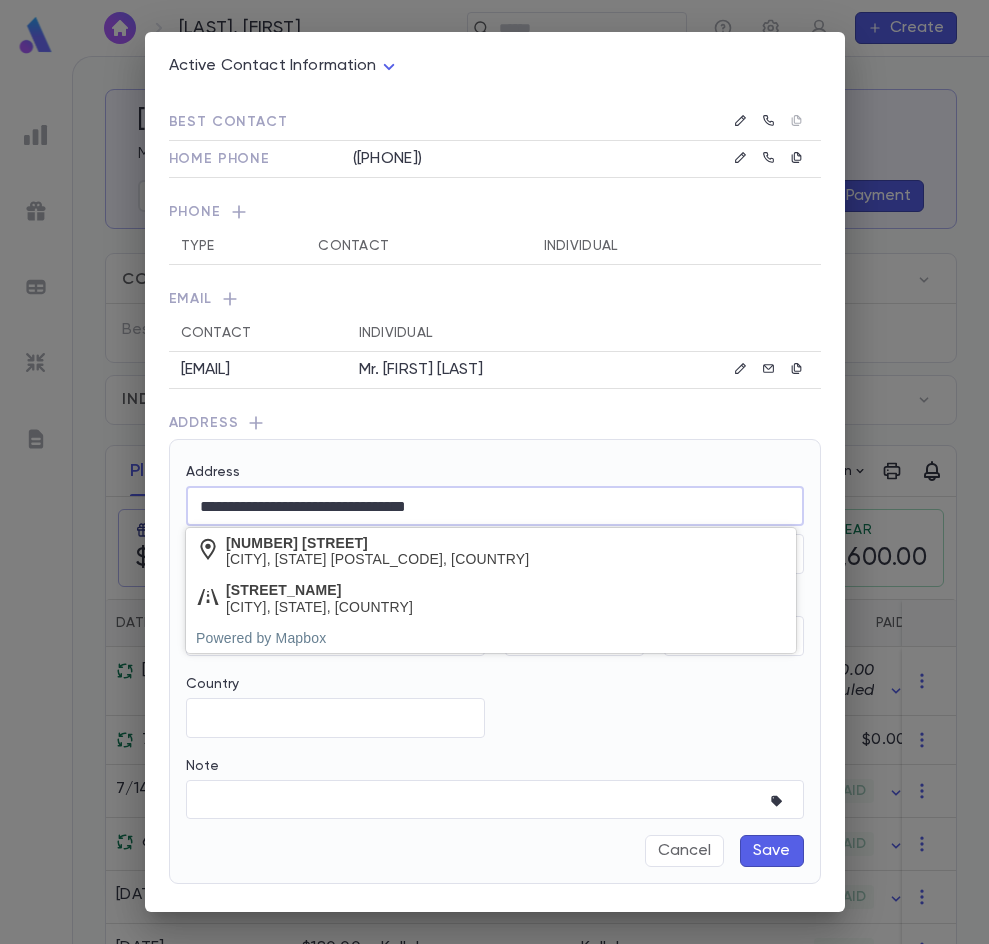 click on "**********" at bounding box center (495, 506) 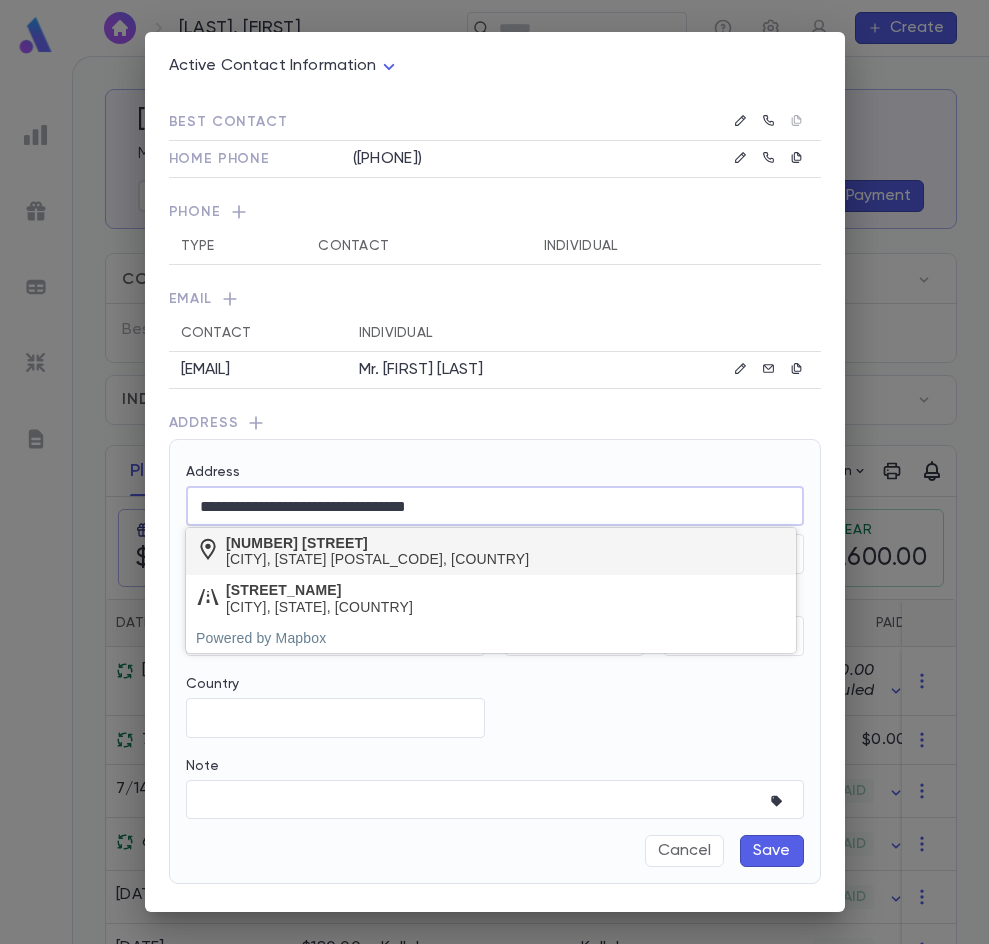 click on "[NUMBER] [STREET]" at bounding box center (377, 543) 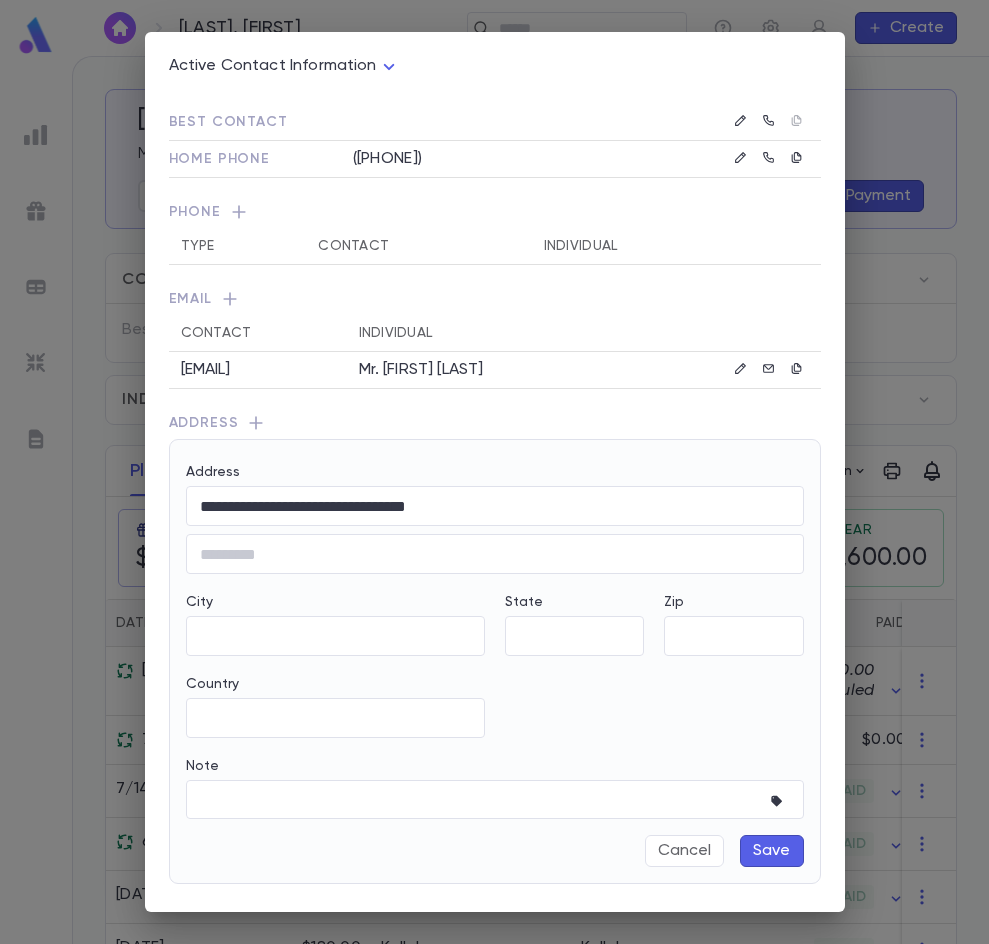 type on "**********" 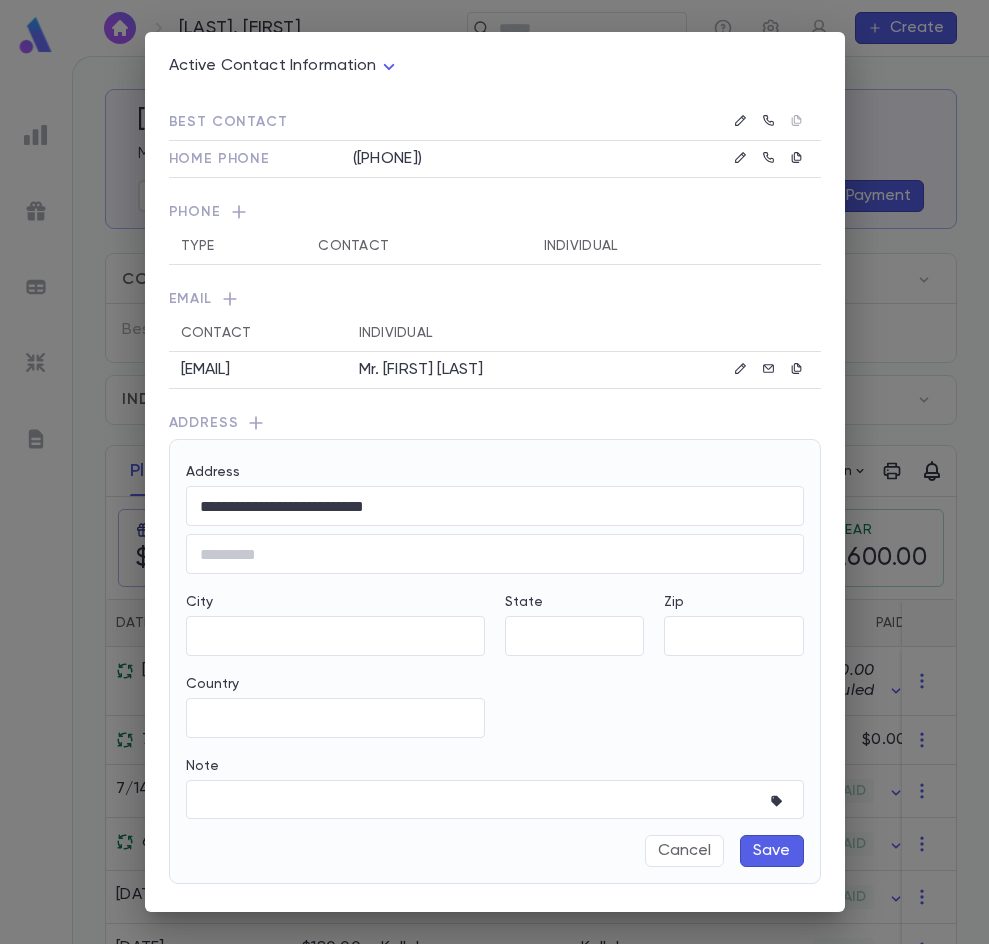 type on "**" 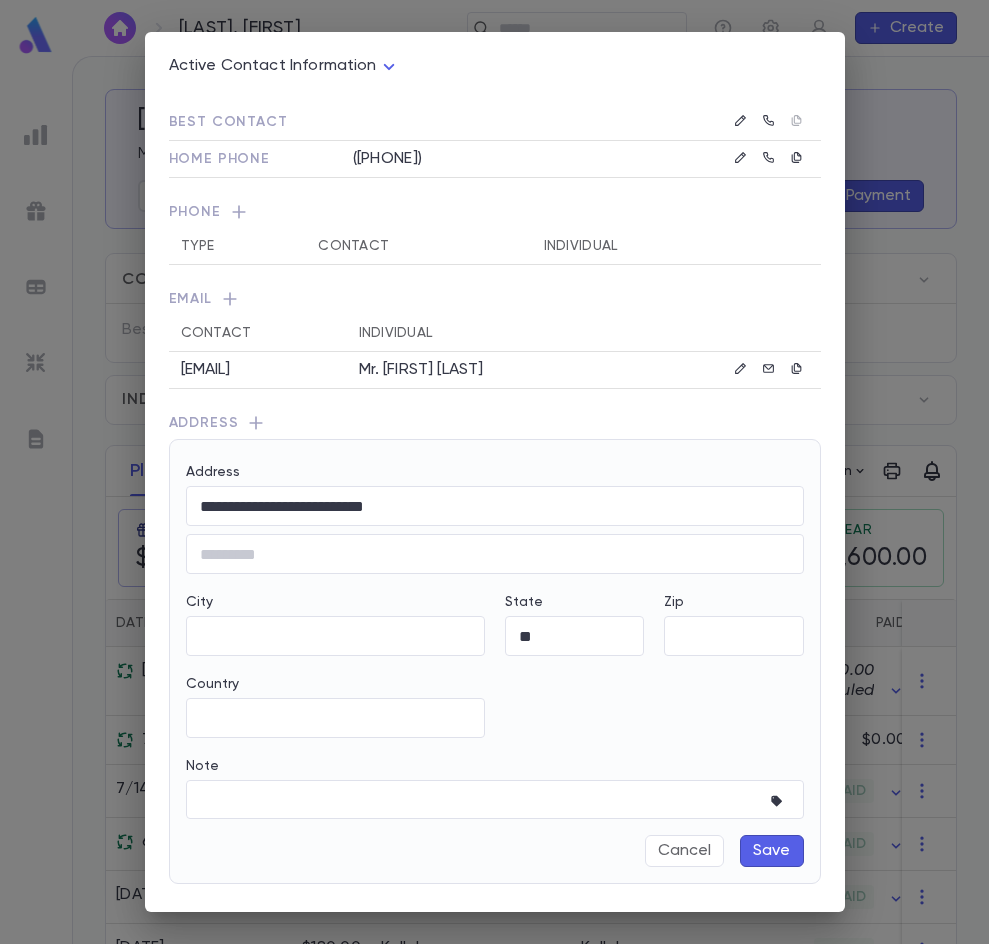 type on "*****" 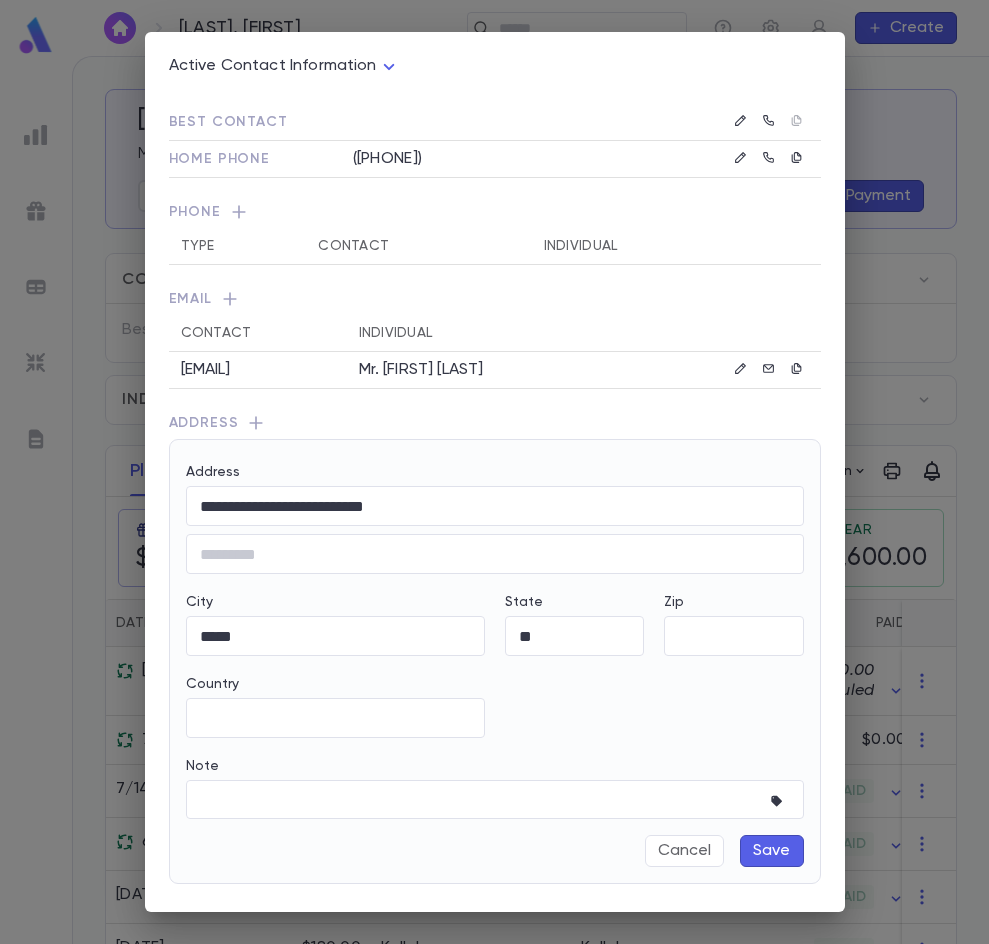type on "**********" 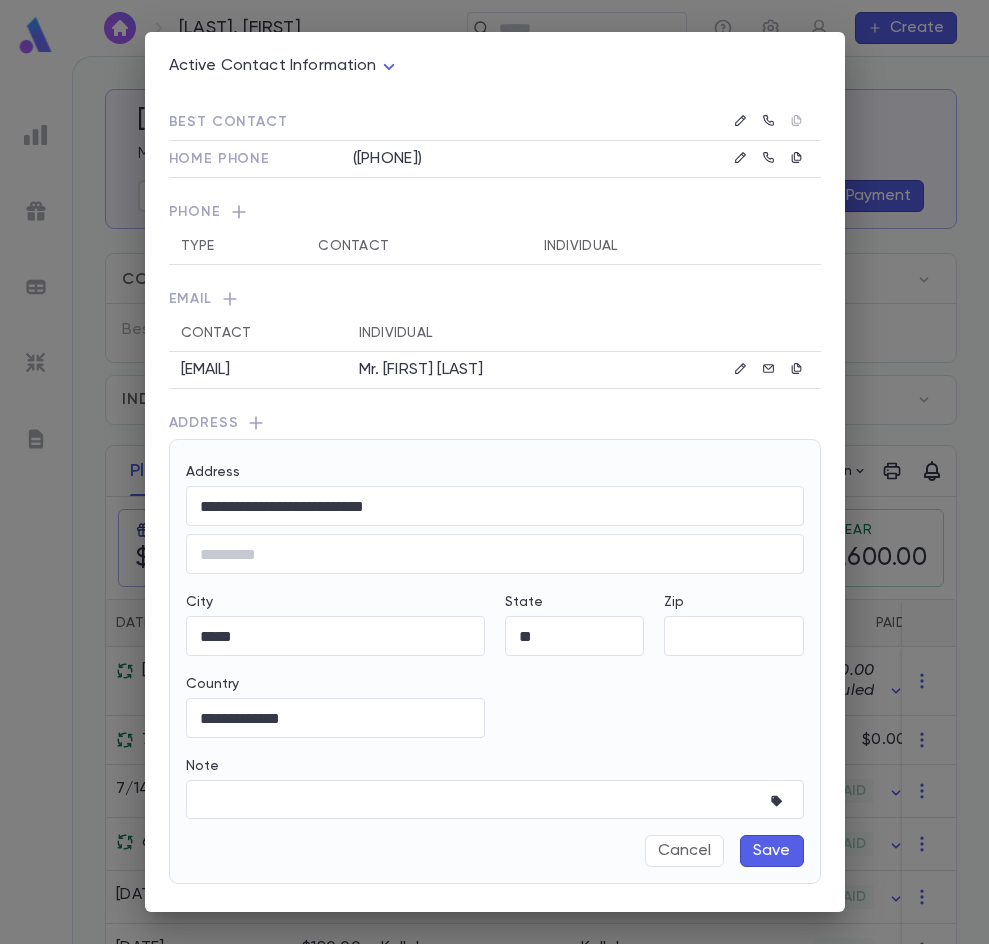 type on "*****" 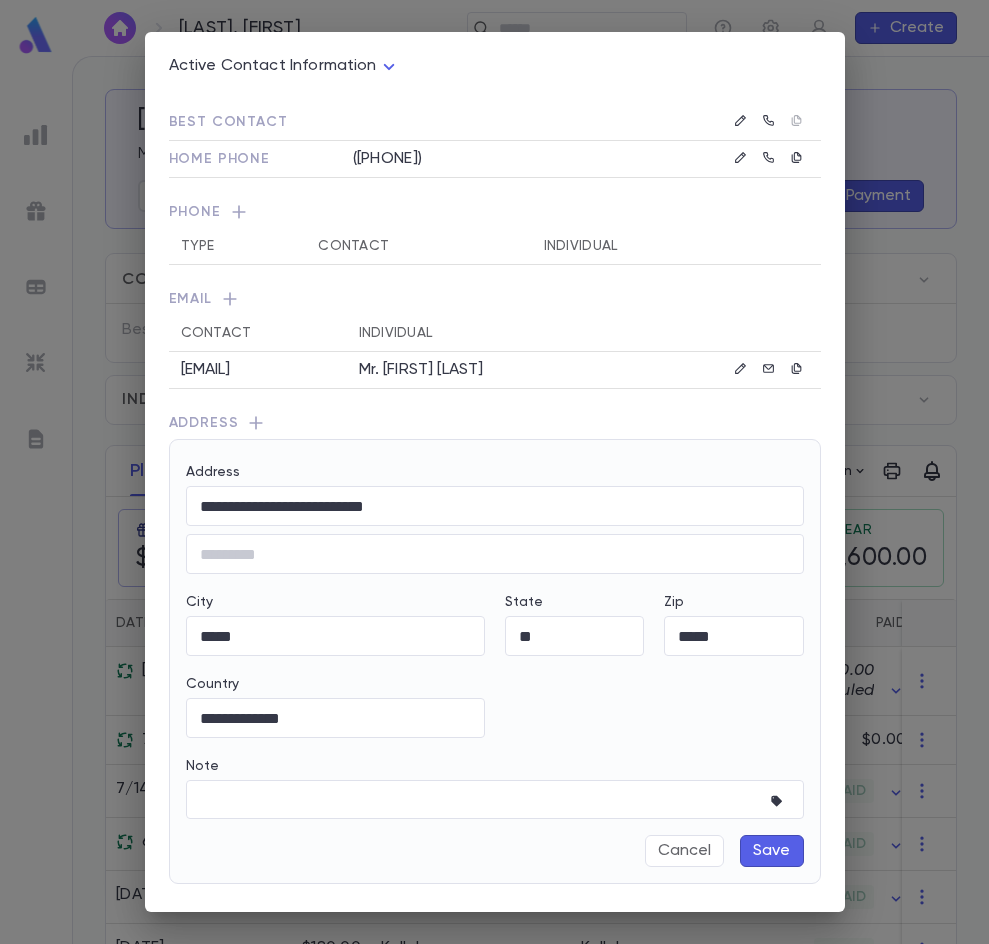 click on "Save" at bounding box center (772, 851) 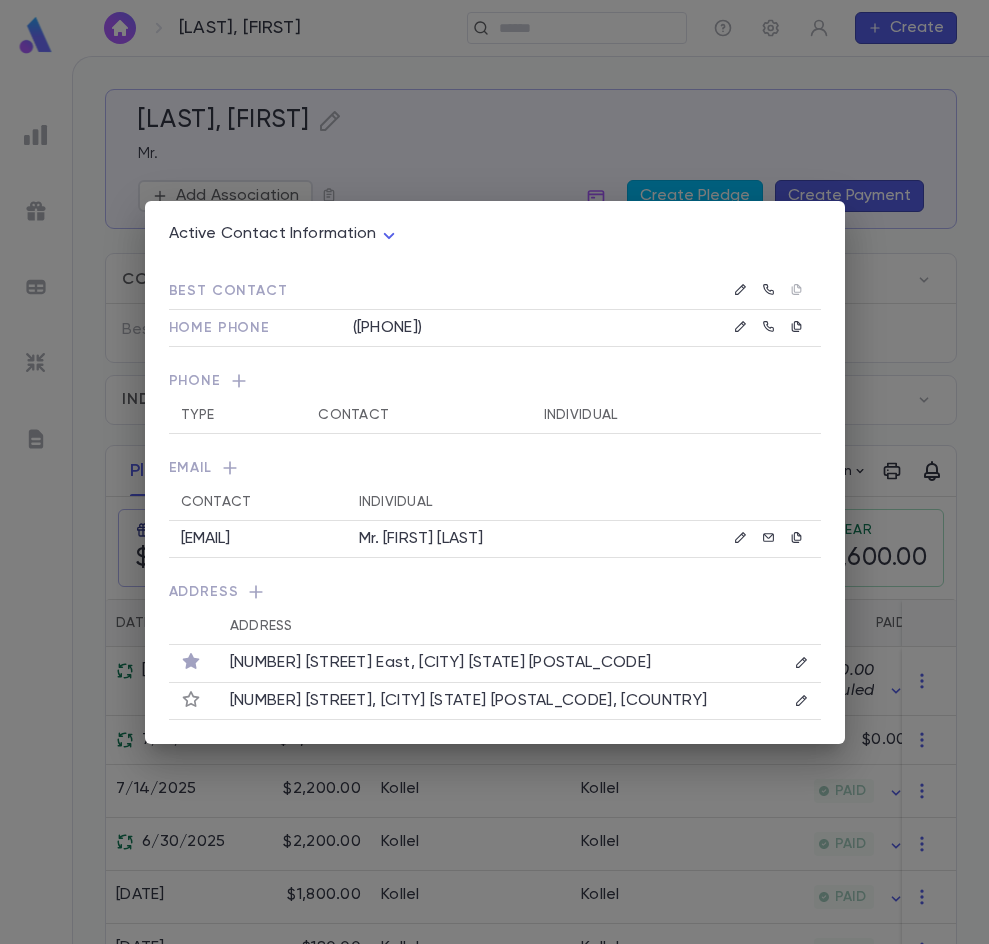 click 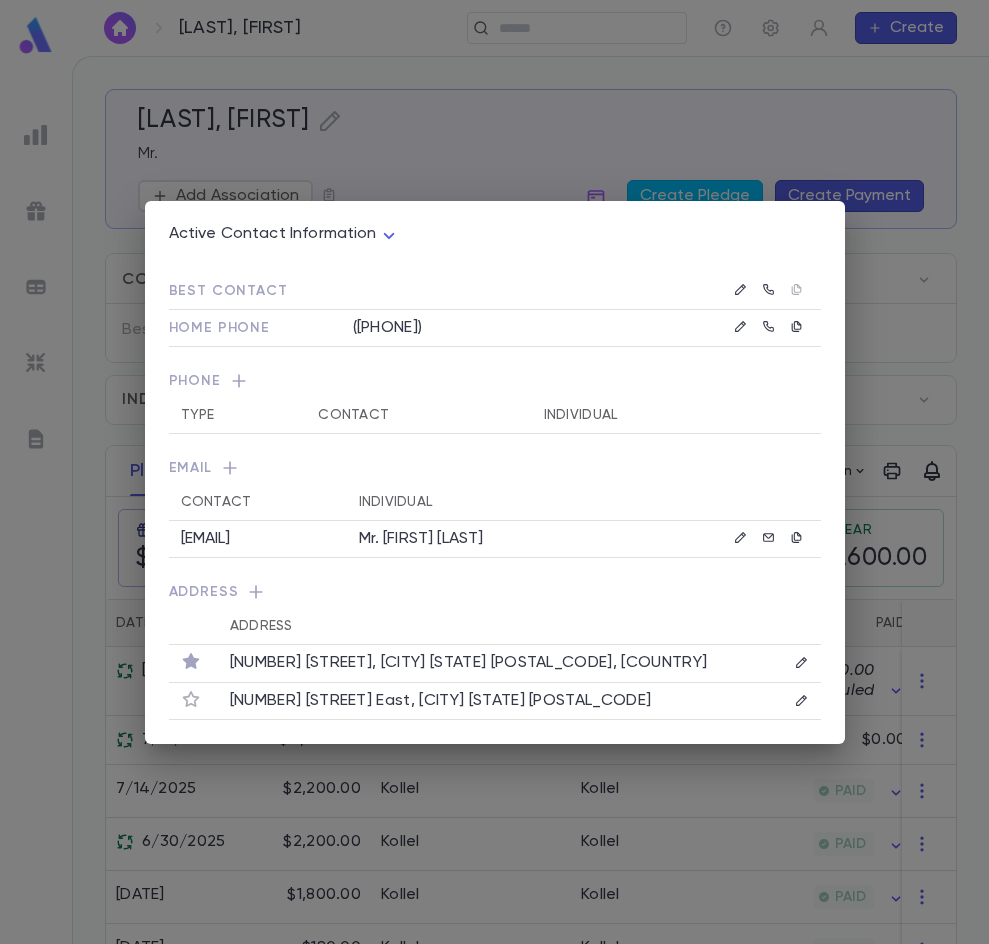 click on "Active Contact Information **** Best Contact Home Phone ([PHONE]) Phone Type Contact Individual Email Contact Individual [EMAIL] Mr. [FIRST] [LAST] Address Address [NUMBER] [DIRECTION] [STREET], [CITY] [STATE] [POSTAL_CODE] United States [NUMBER] [STREET], [CITY] [STATE] [POSTAL_CODE]" at bounding box center (494, 472) 